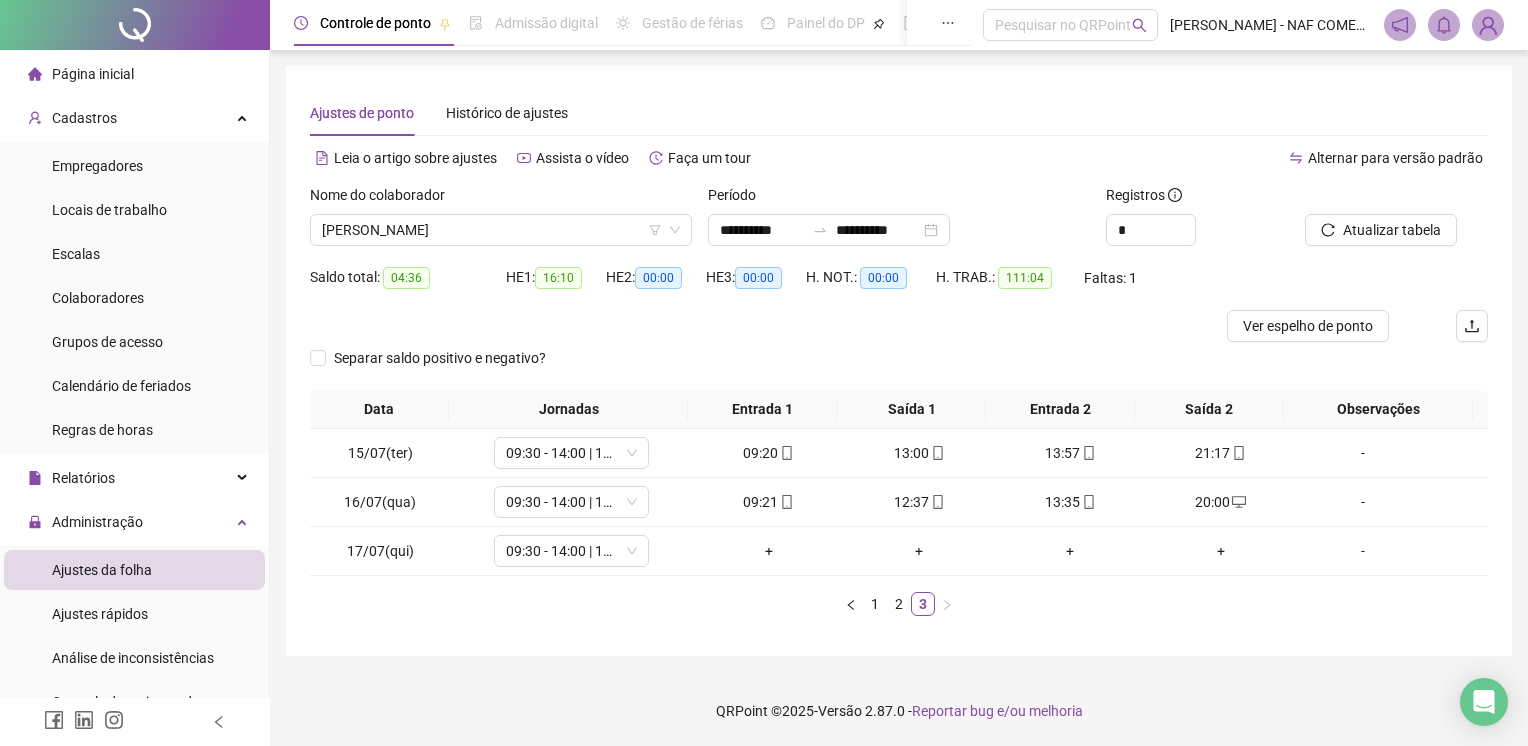 scroll, scrollTop: 0, scrollLeft: 0, axis: both 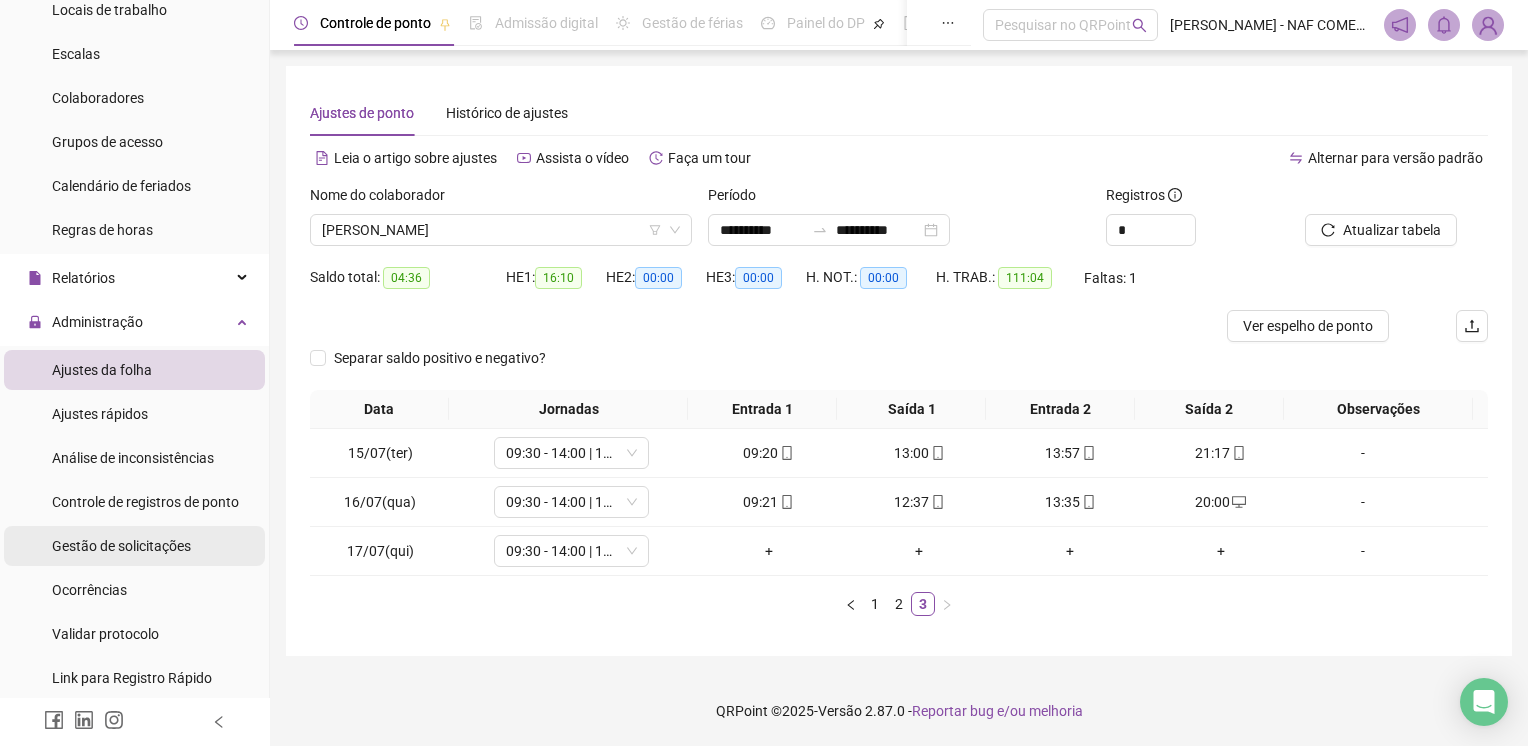 click on "Gestão de solicitações" at bounding box center [121, 546] 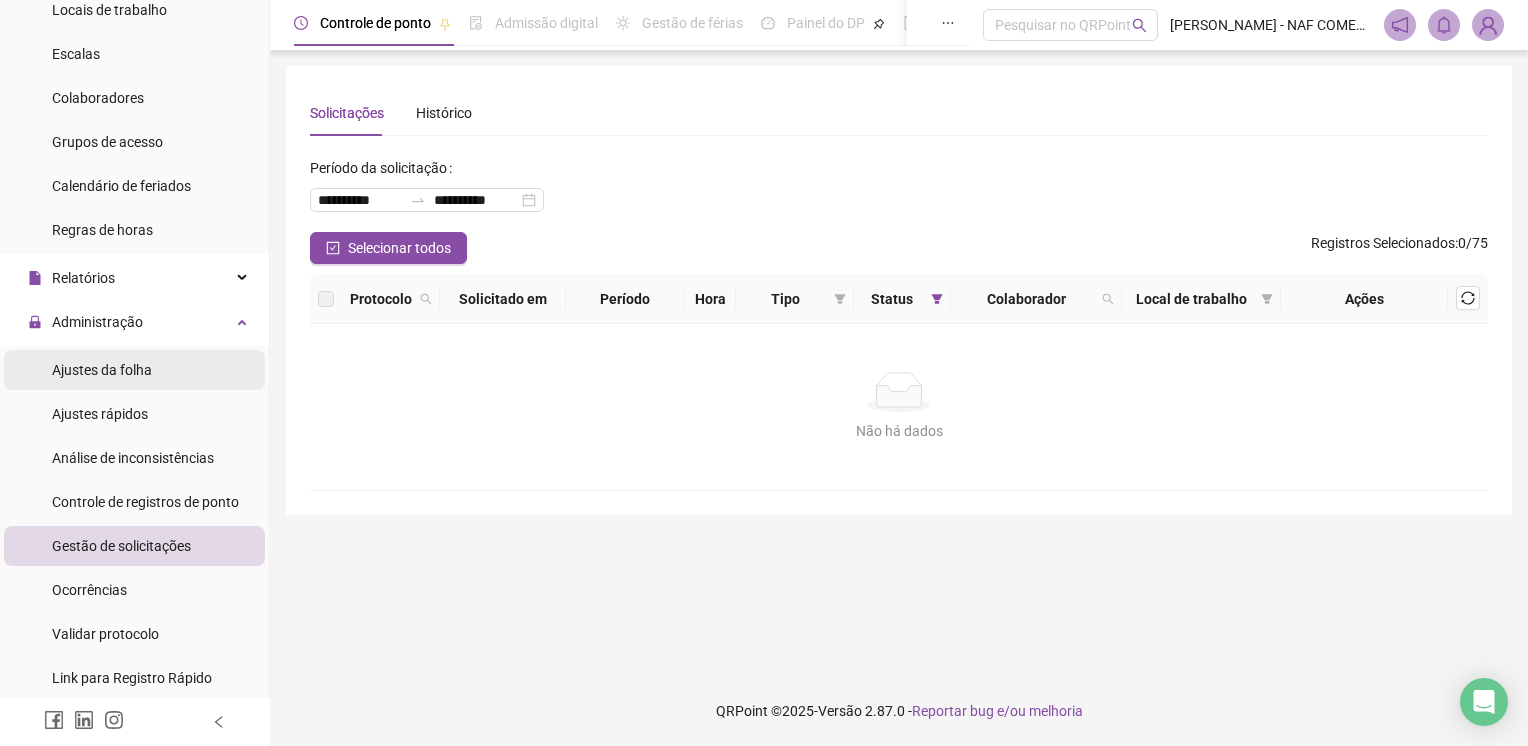 click on "Ajustes da folha" at bounding box center [134, 370] 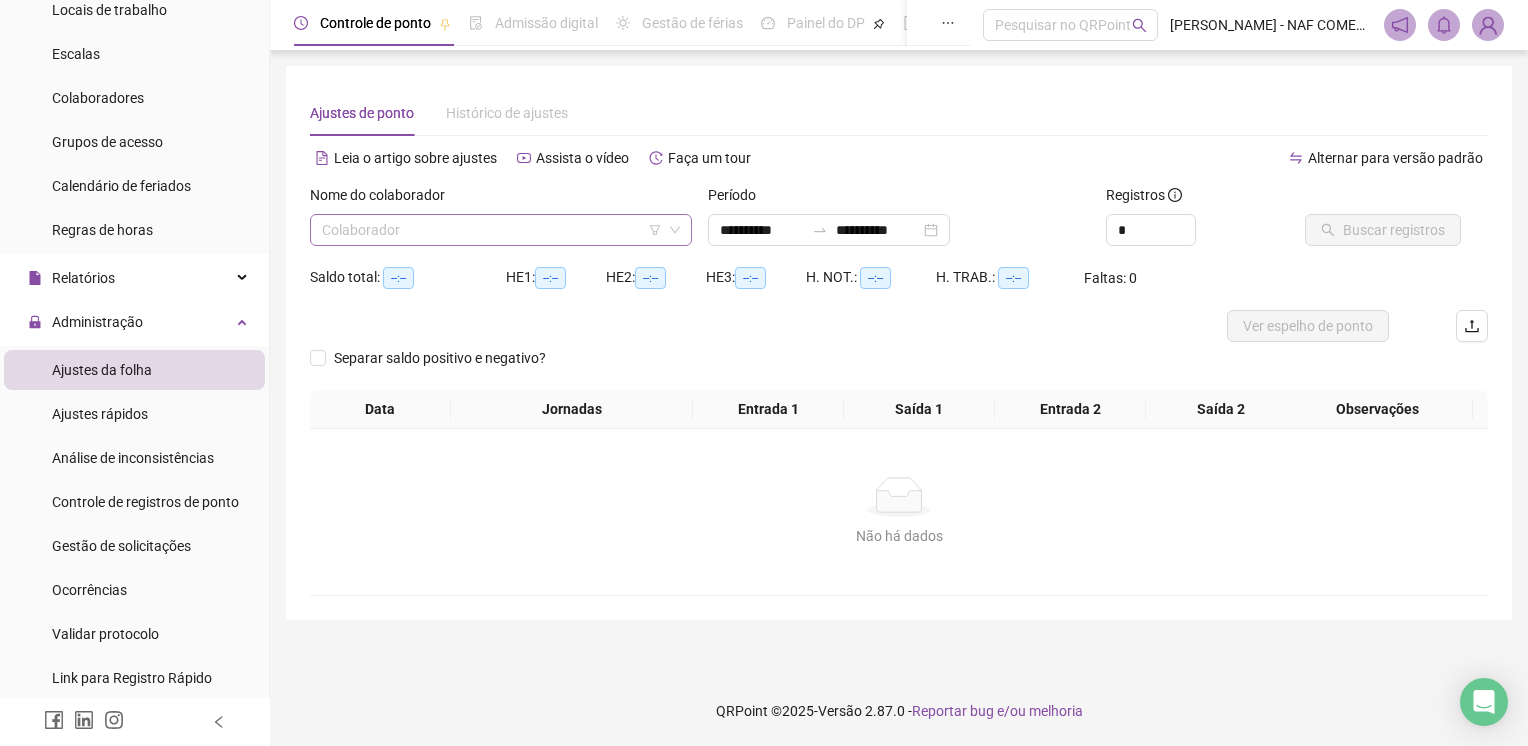 click at bounding box center [495, 230] 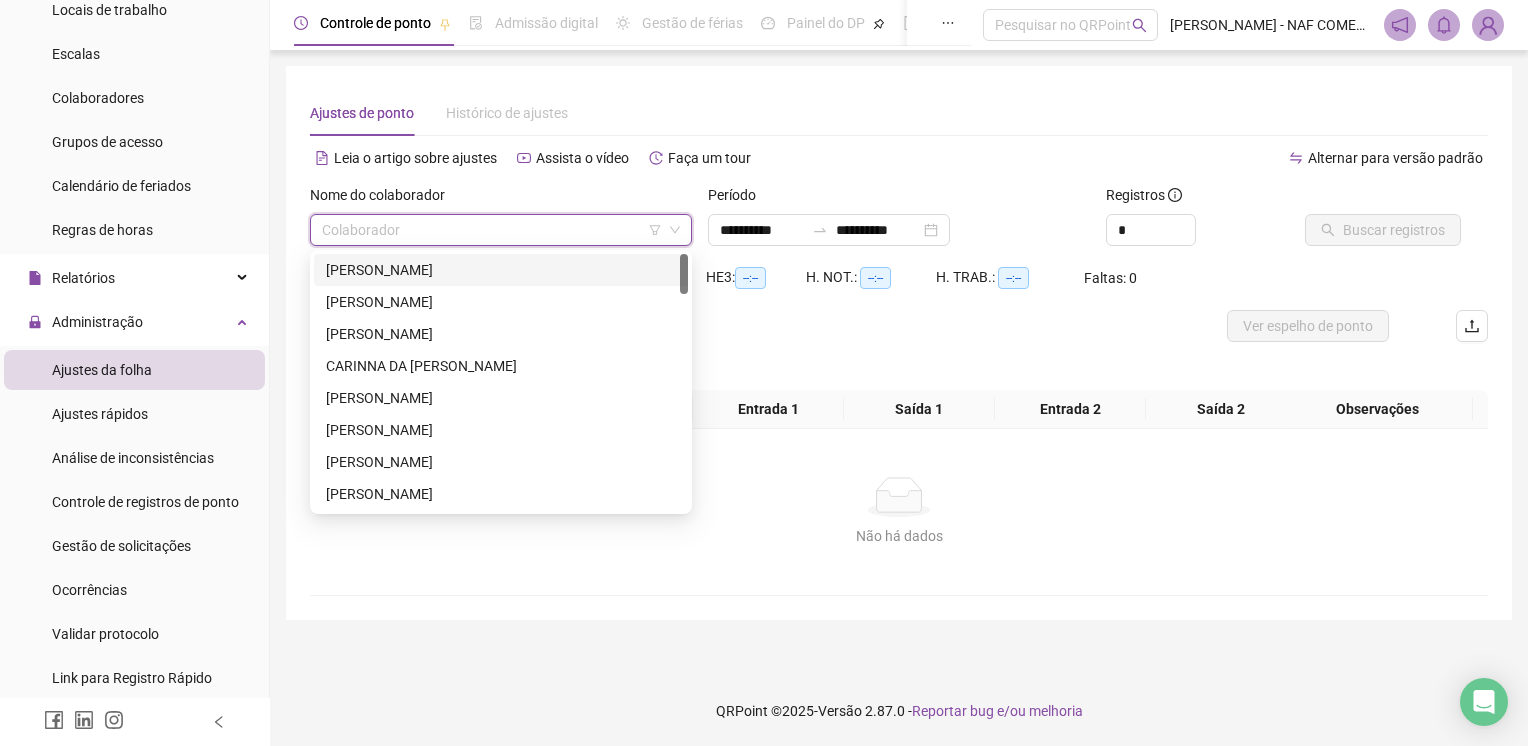 click on "[PERSON_NAME]" at bounding box center [501, 270] 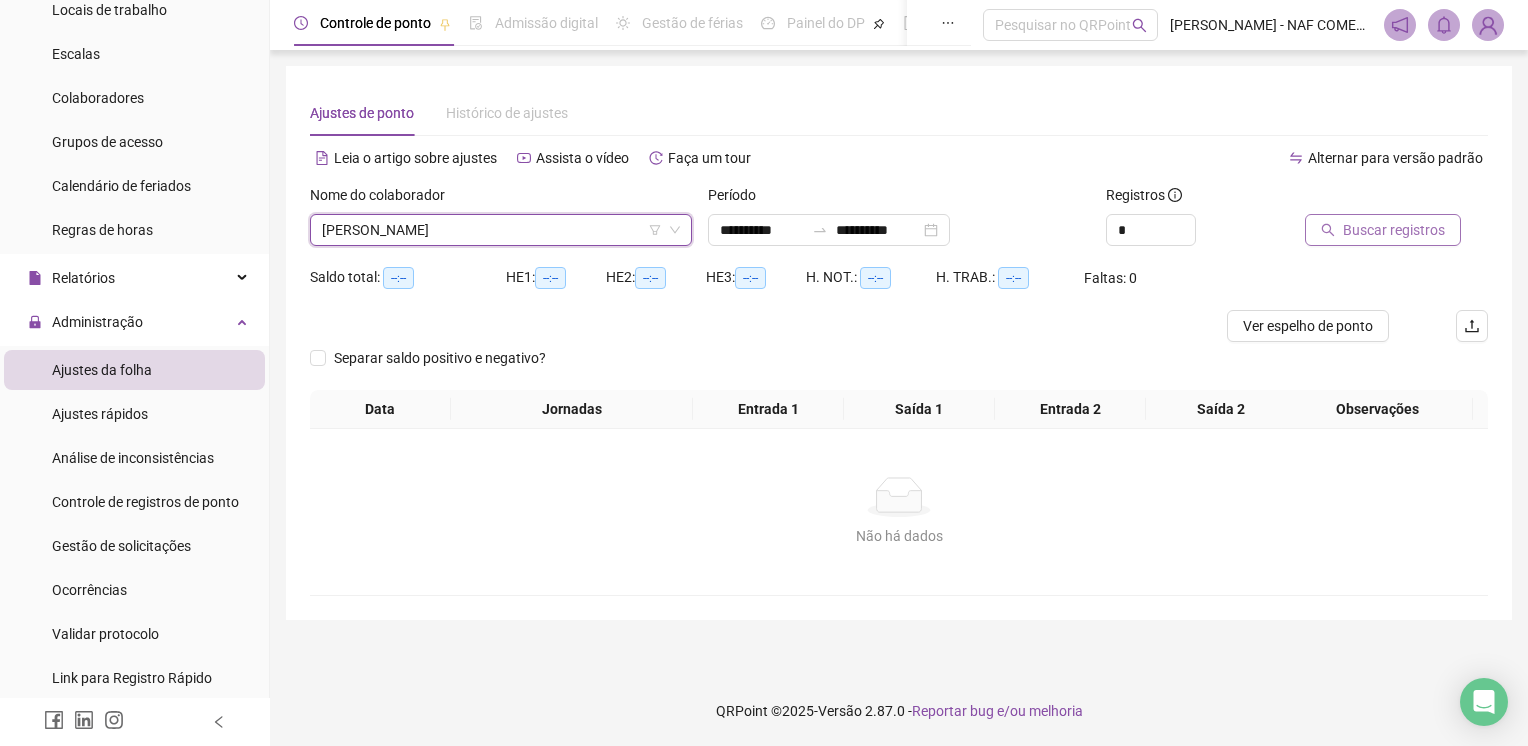 click on "Buscar registros" at bounding box center (1394, 230) 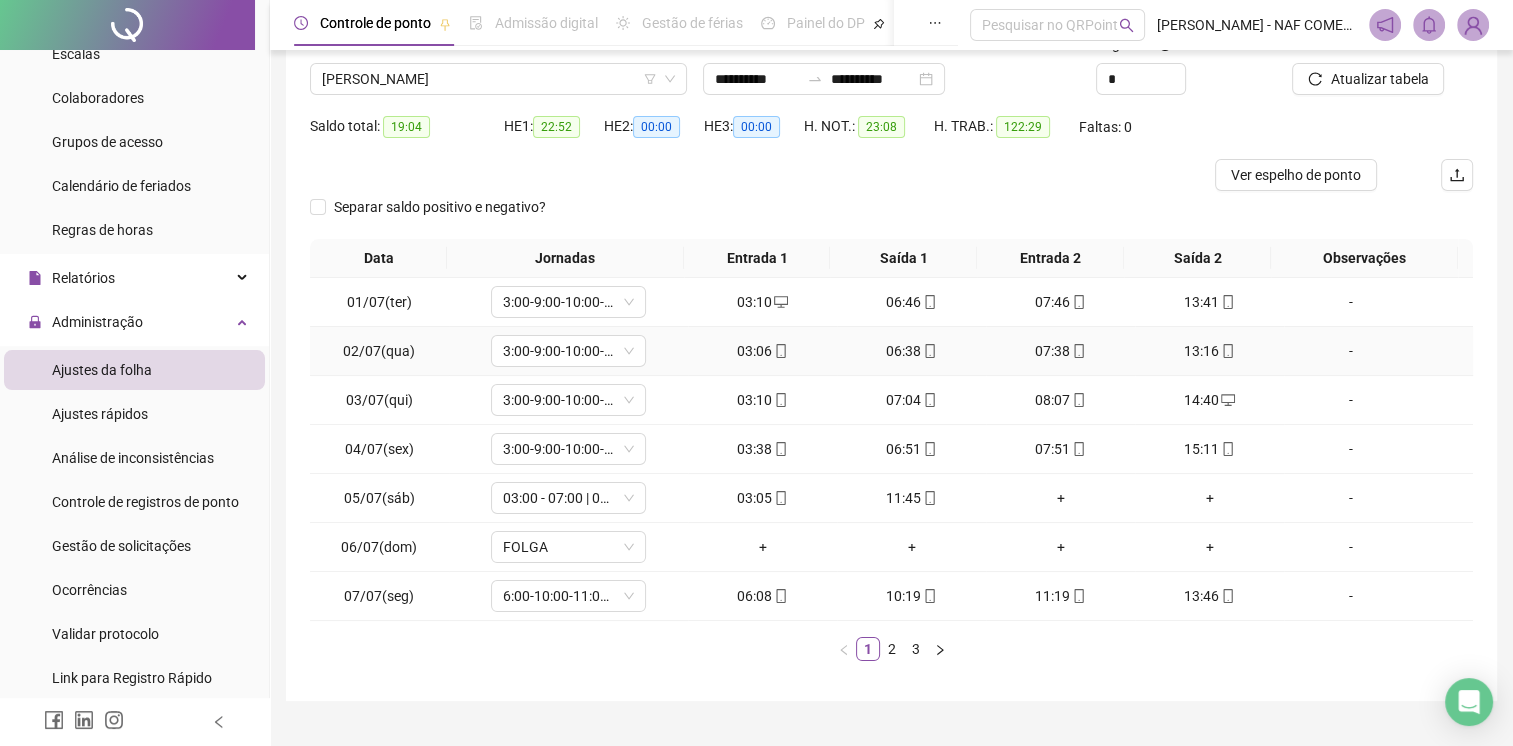 scroll, scrollTop: 190, scrollLeft: 0, axis: vertical 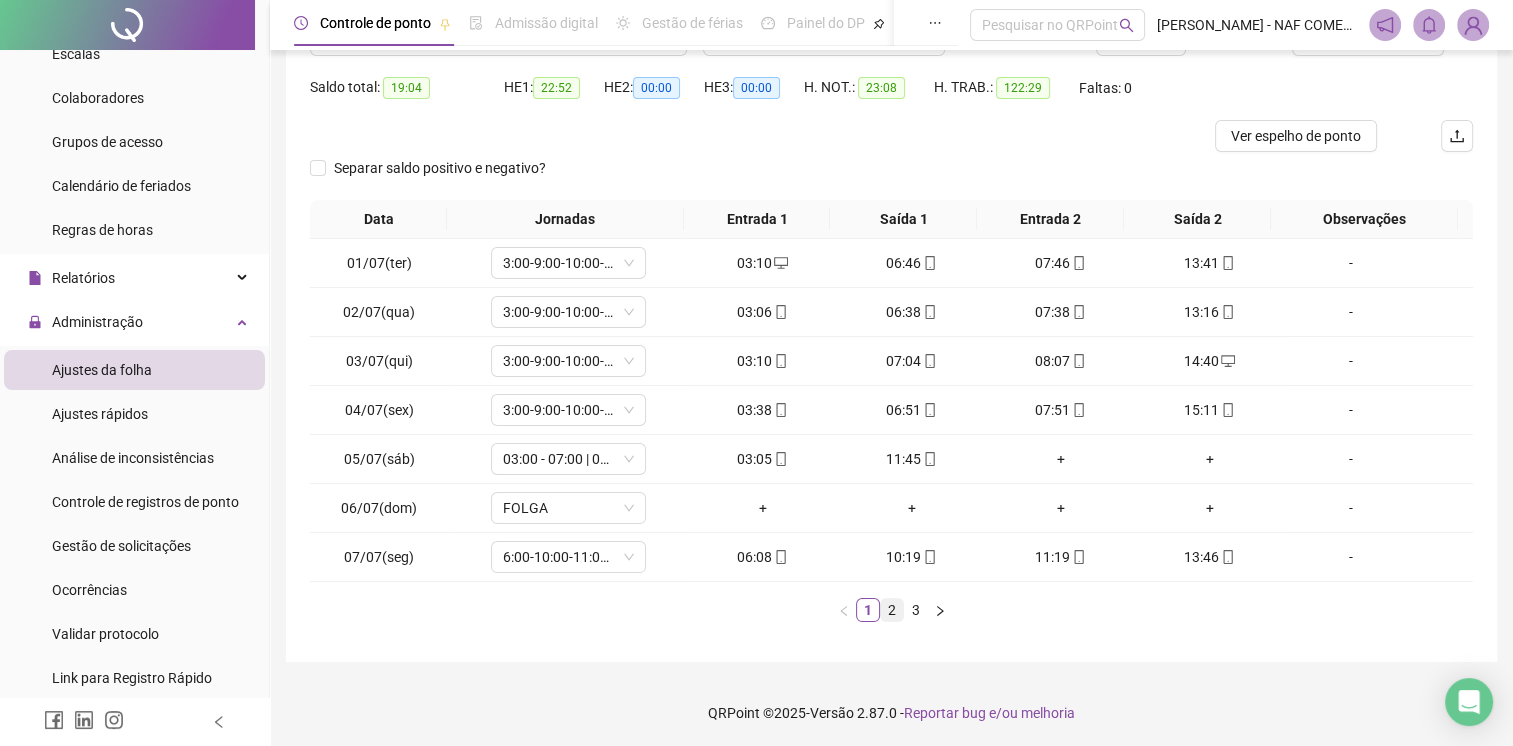 click on "2" at bounding box center [892, 610] 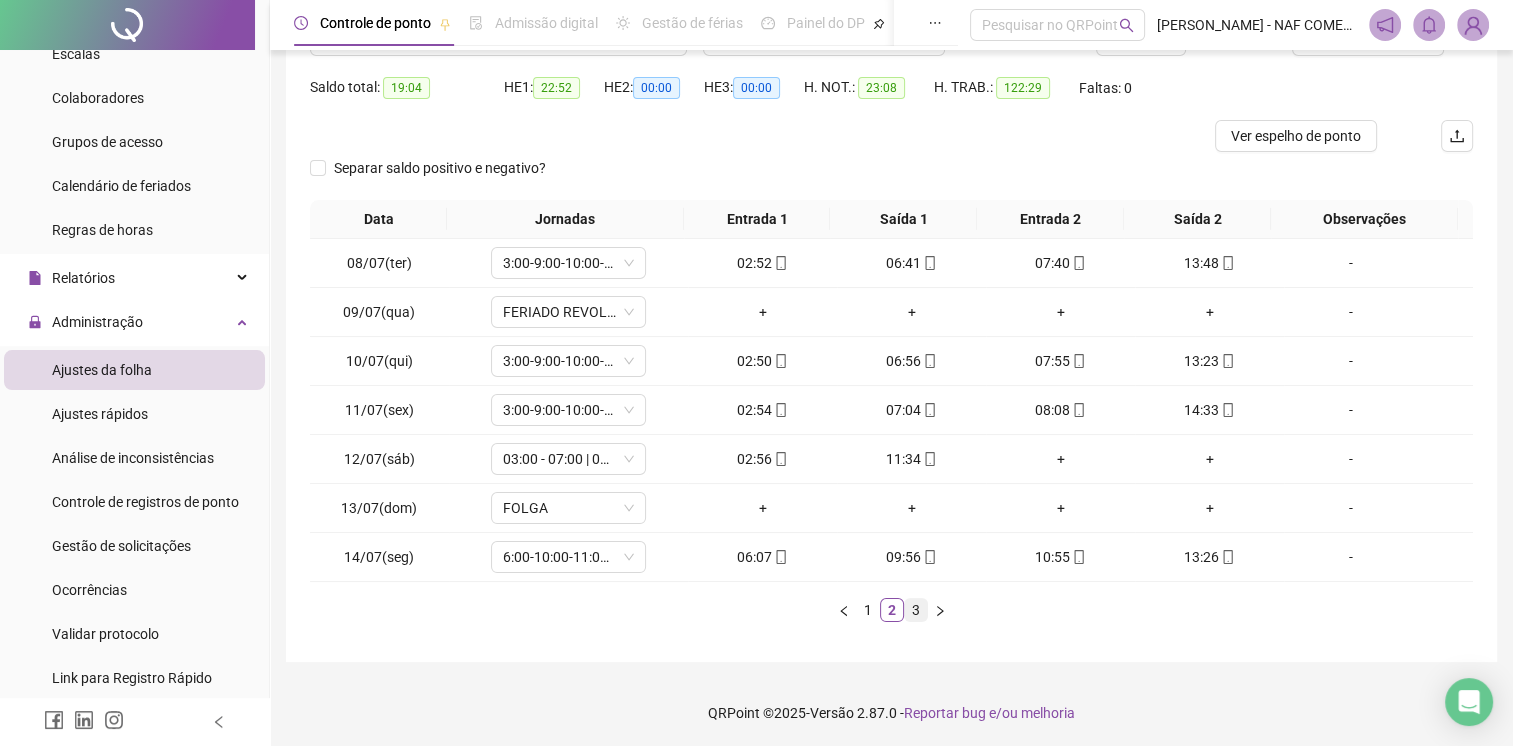click on "3" at bounding box center (916, 610) 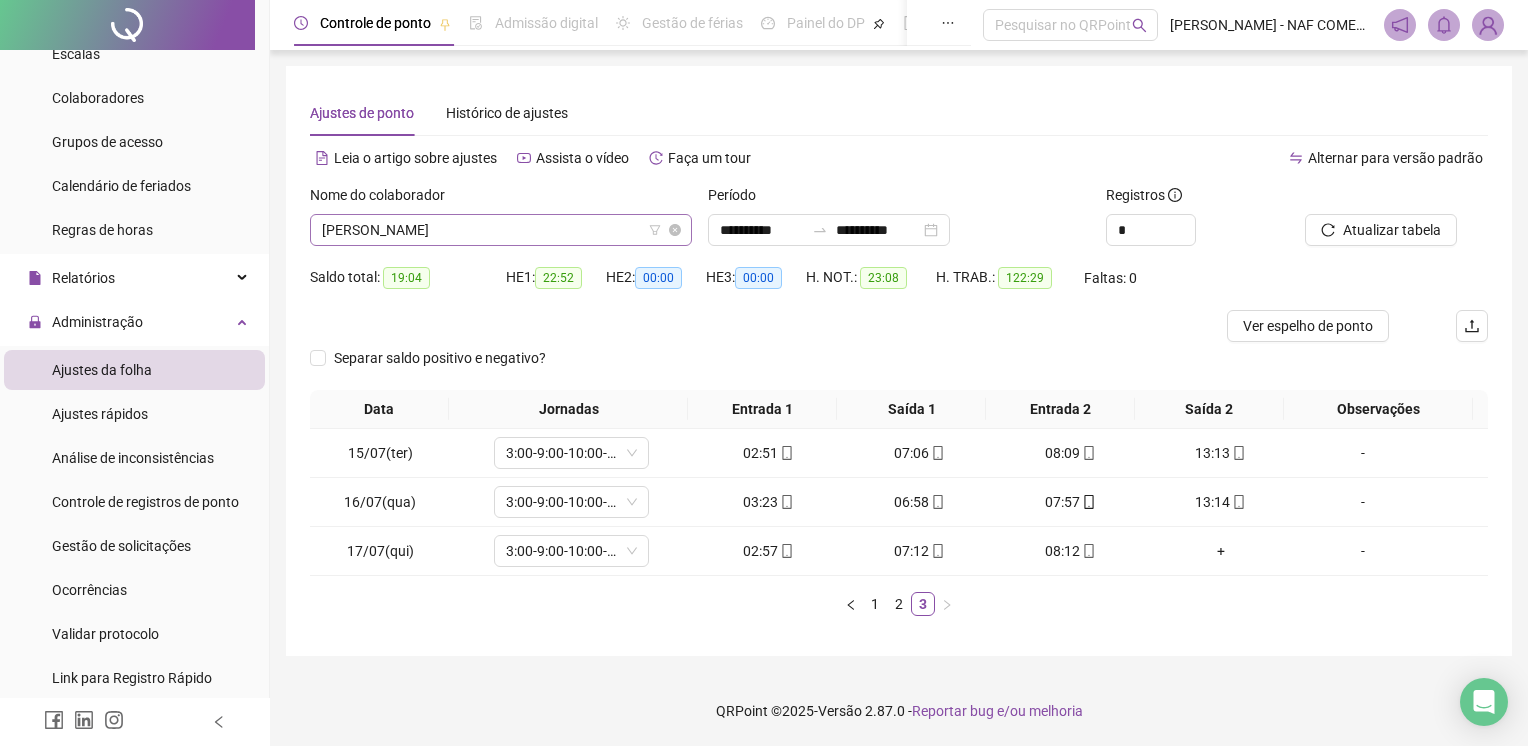 click on "[PERSON_NAME]" at bounding box center (501, 230) 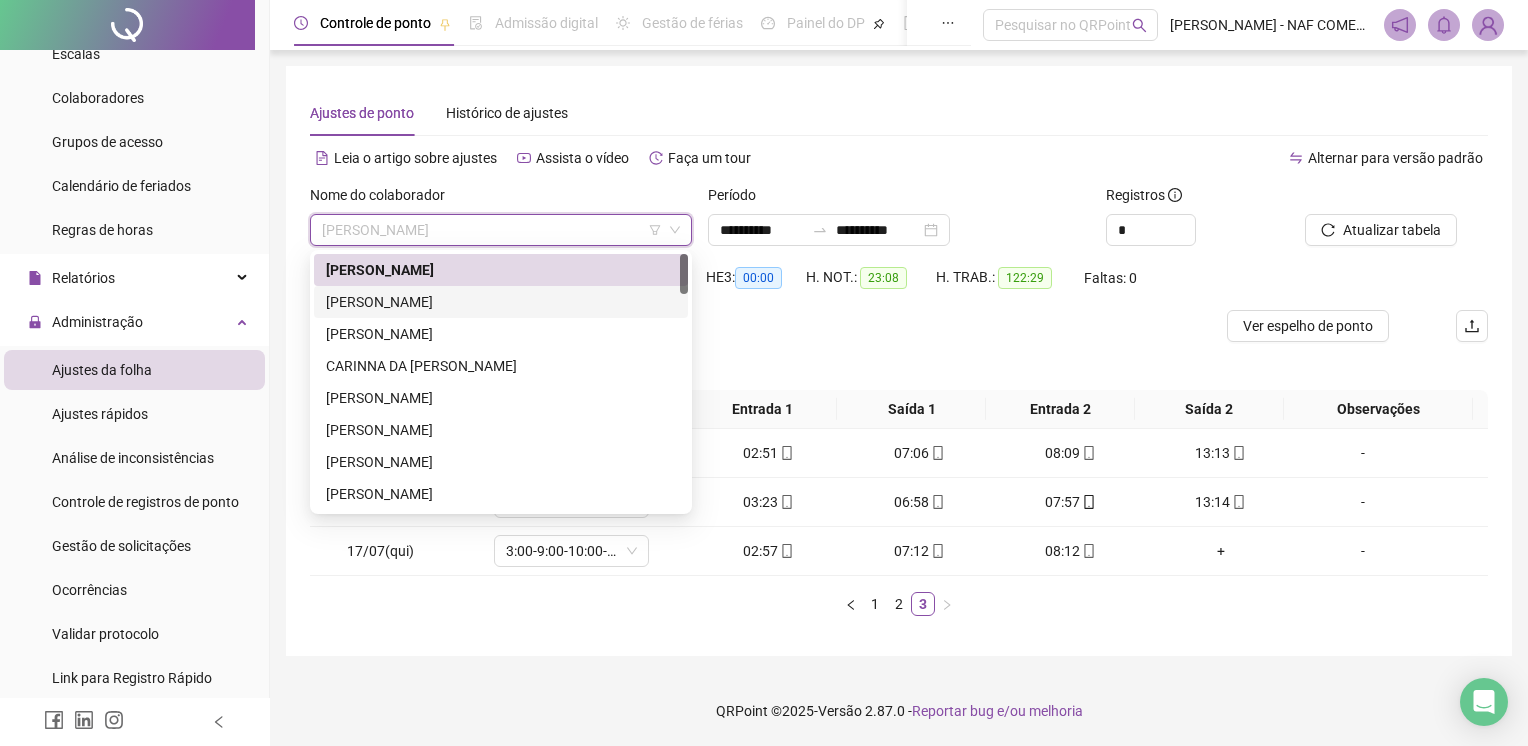 click on "[PERSON_NAME]" at bounding box center (501, 302) 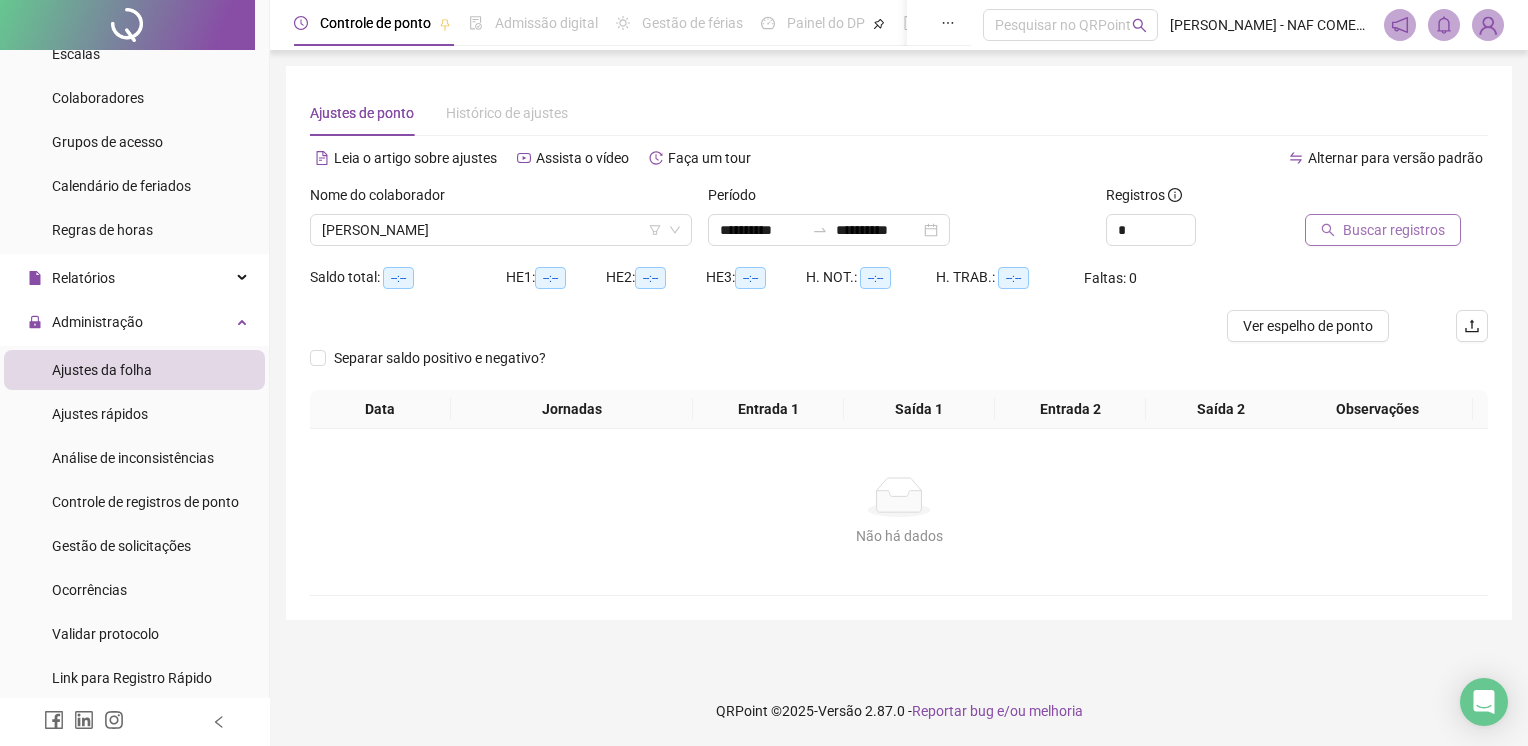 click on "Buscar registros" at bounding box center [1394, 230] 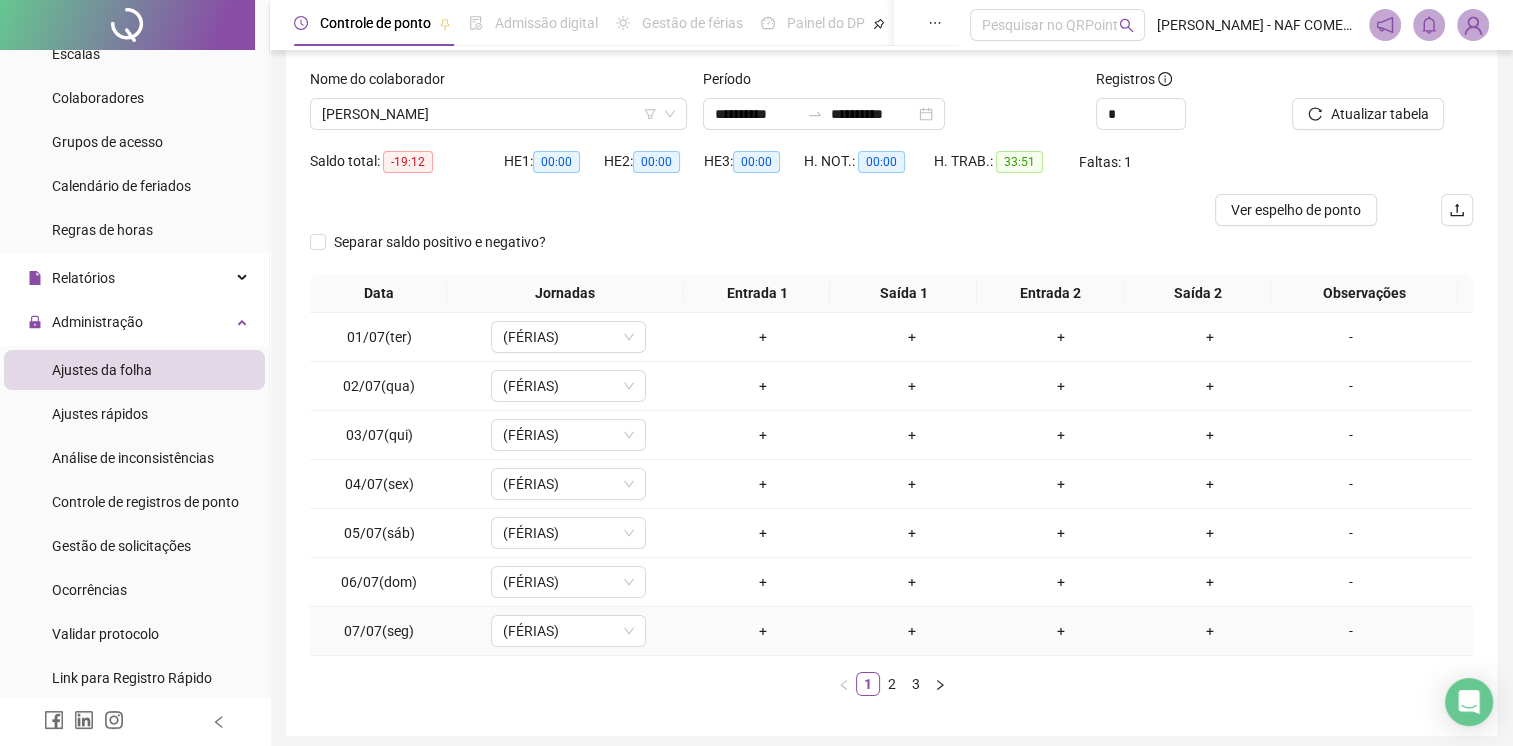 scroll, scrollTop: 190, scrollLeft: 0, axis: vertical 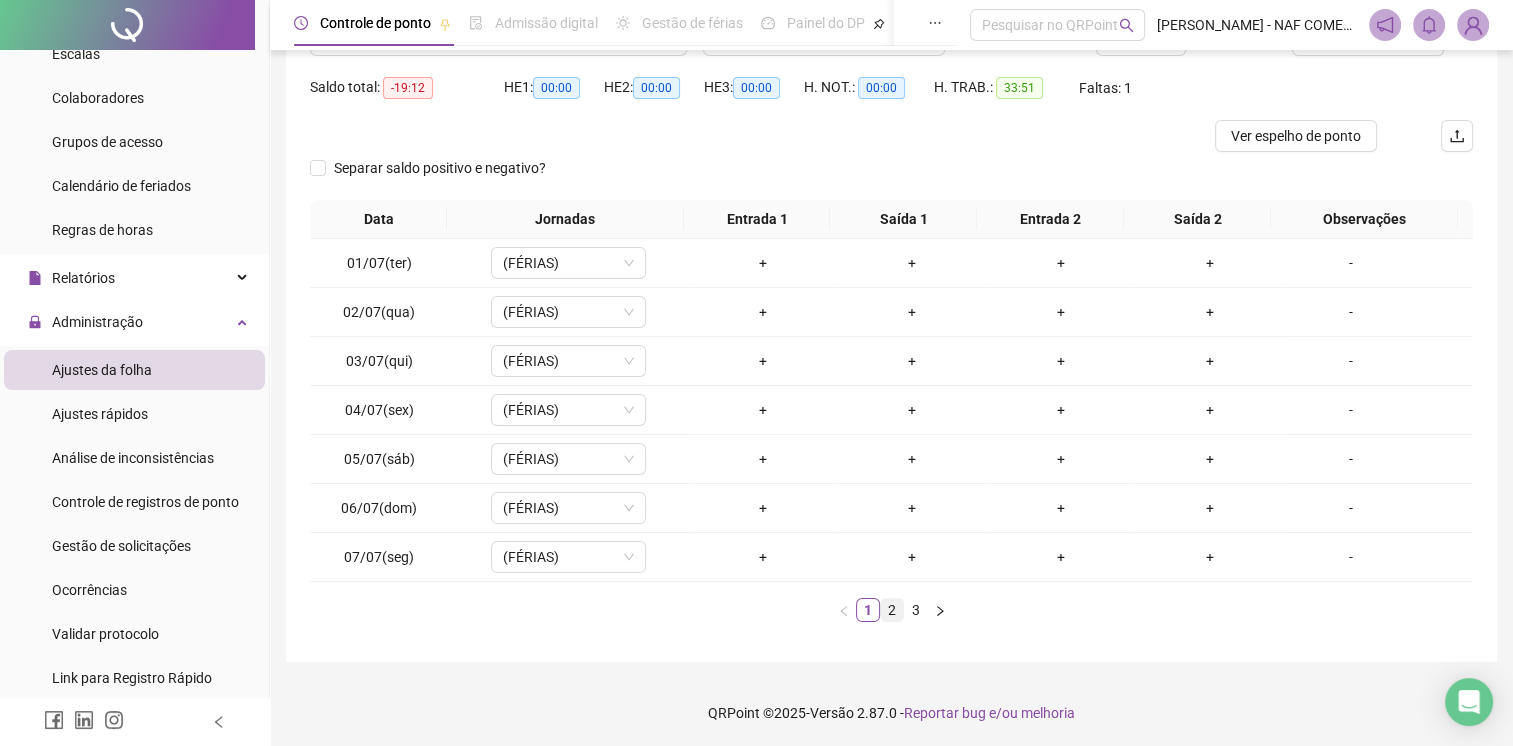 click on "2" at bounding box center (892, 610) 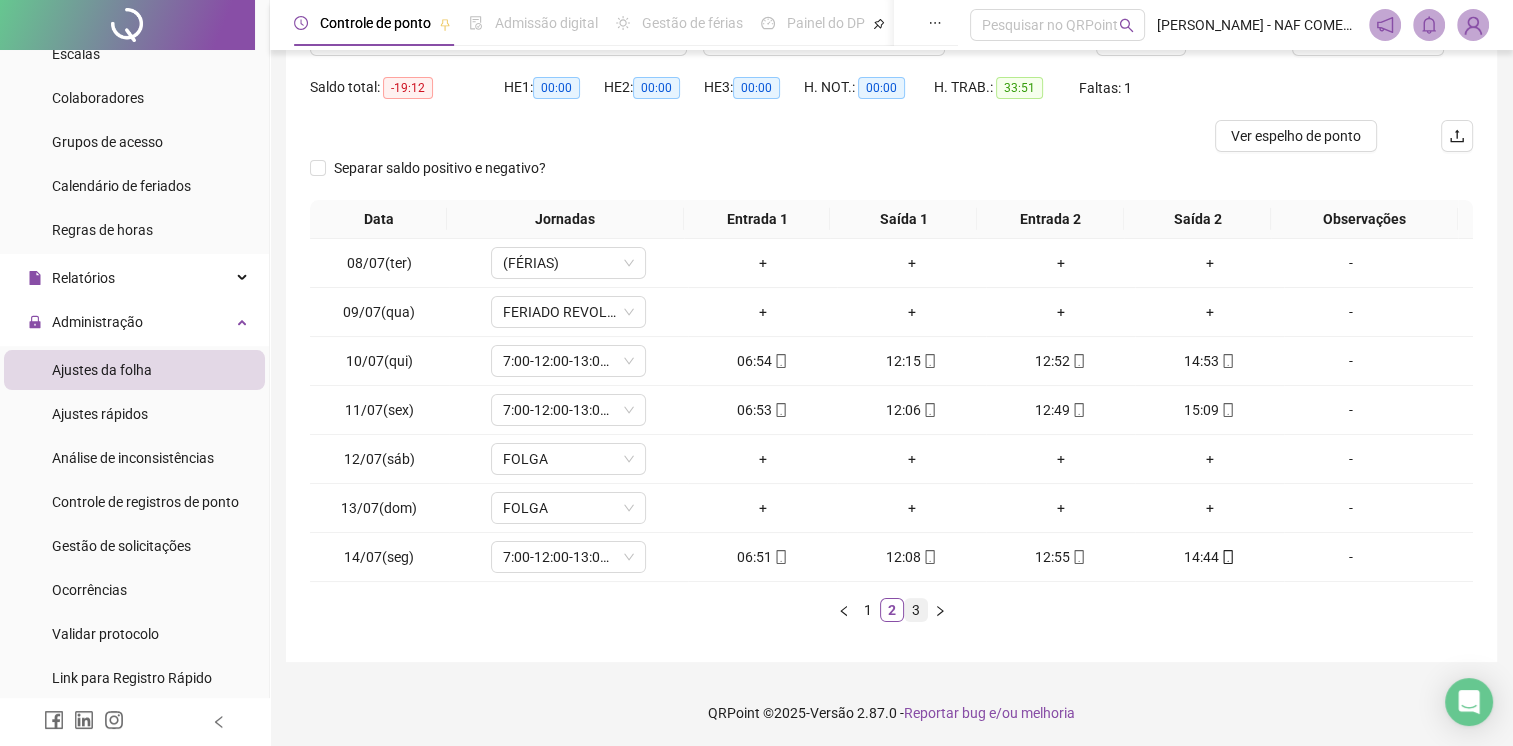 click on "3" at bounding box center (916, 610) 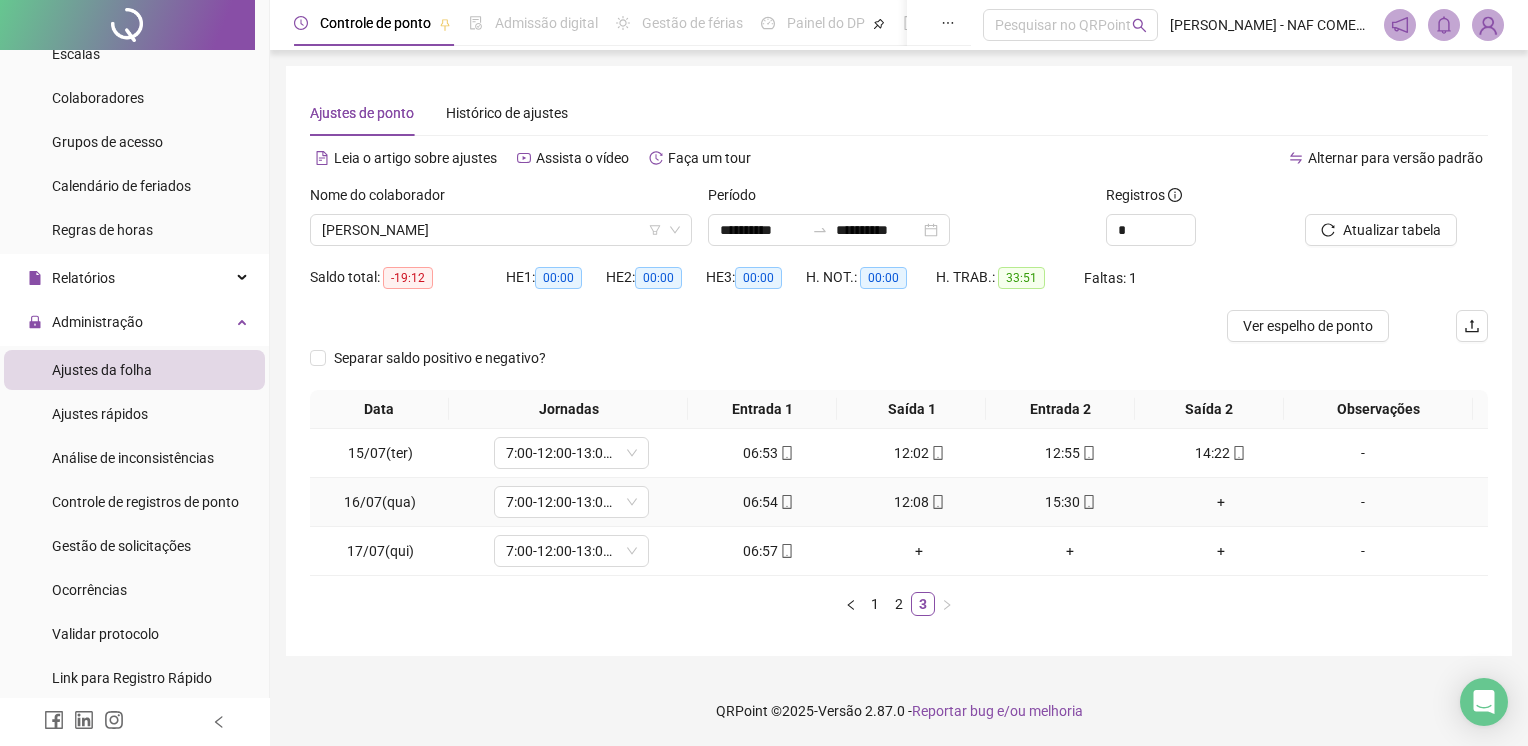 click on "+" at bounding box center [1221, 502] 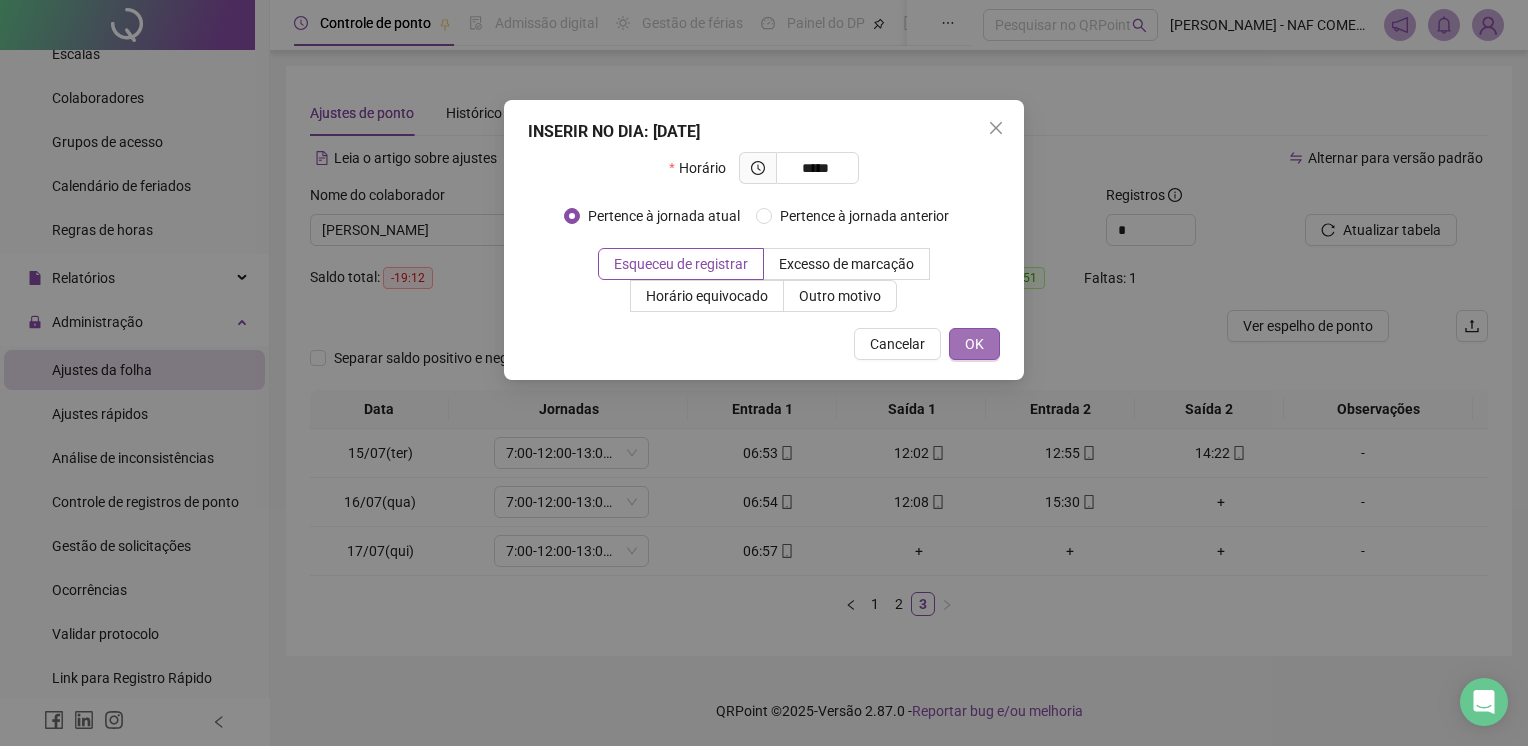 type on "*****" 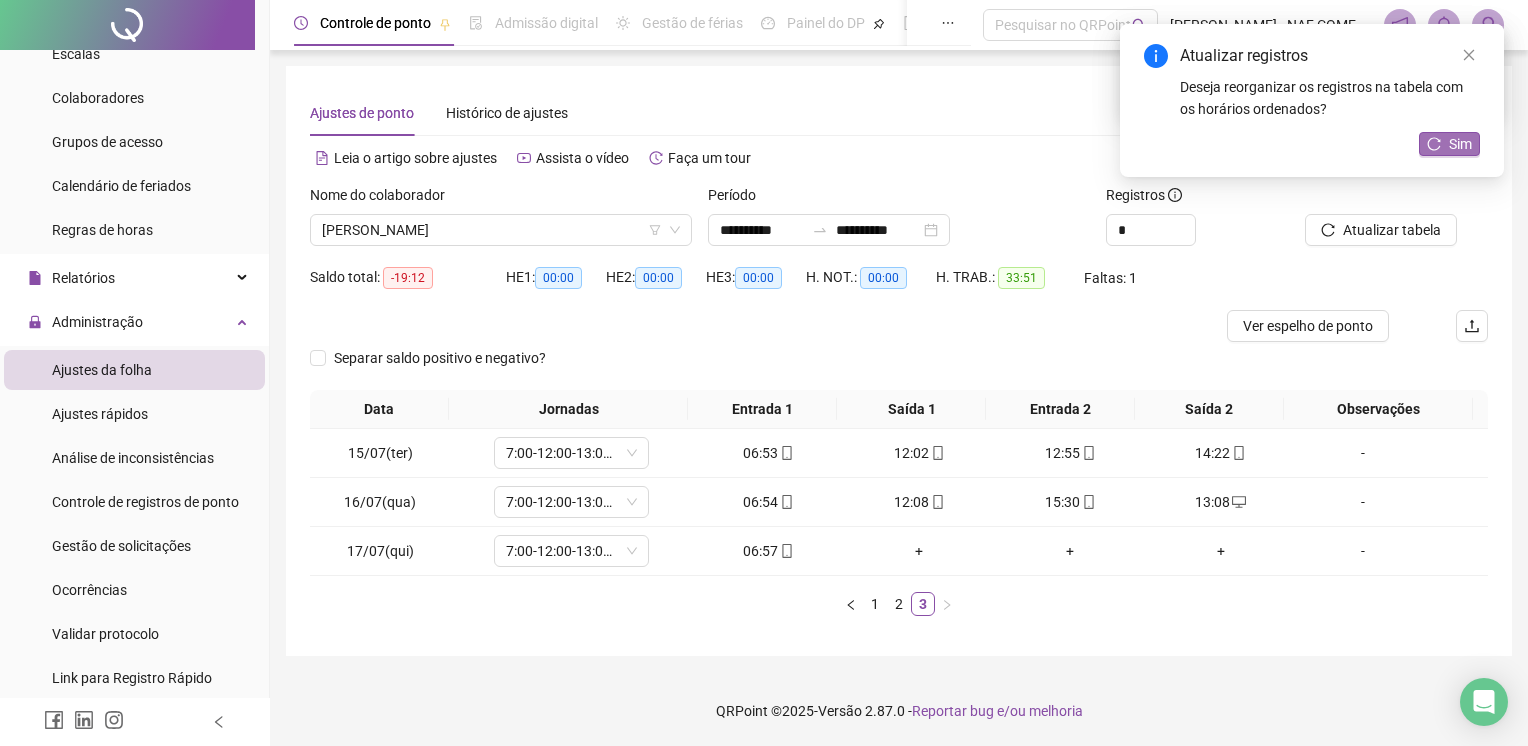 click on "Sim" at bounding box center [1449, 144] 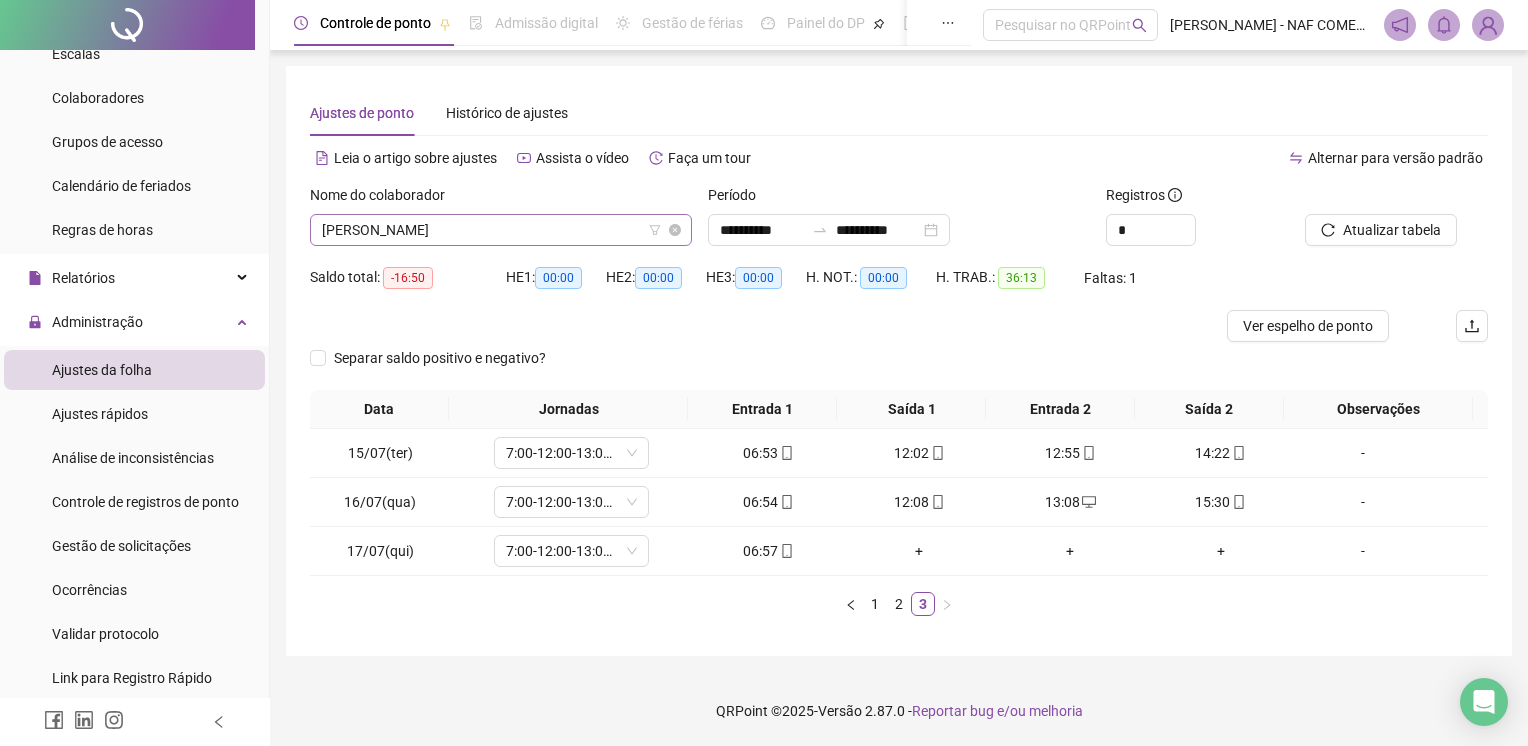 click on "[PERSON_NAME]" at bounding box center [501, 230] 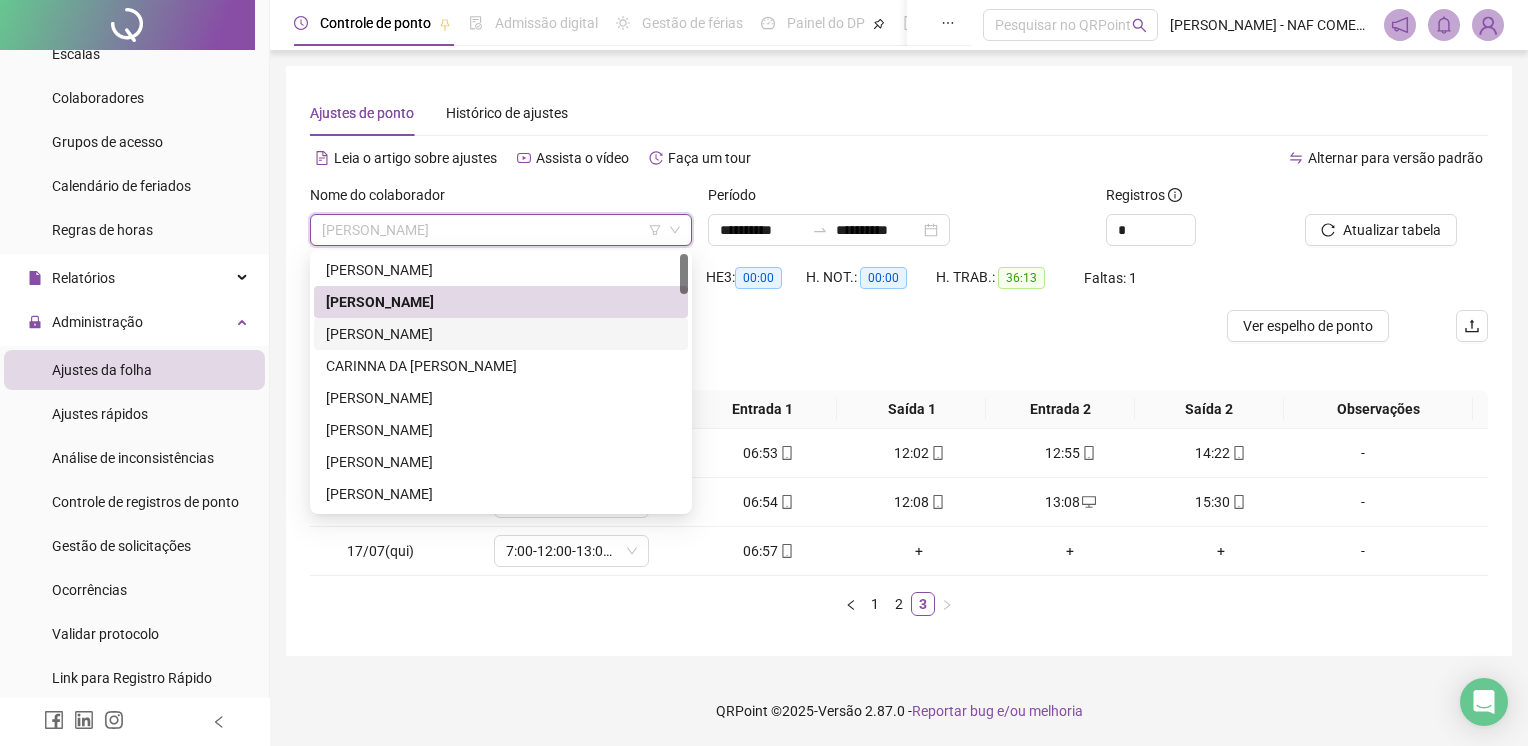 click on "[PERSON_NAME]" at bounding box center [501, 334] 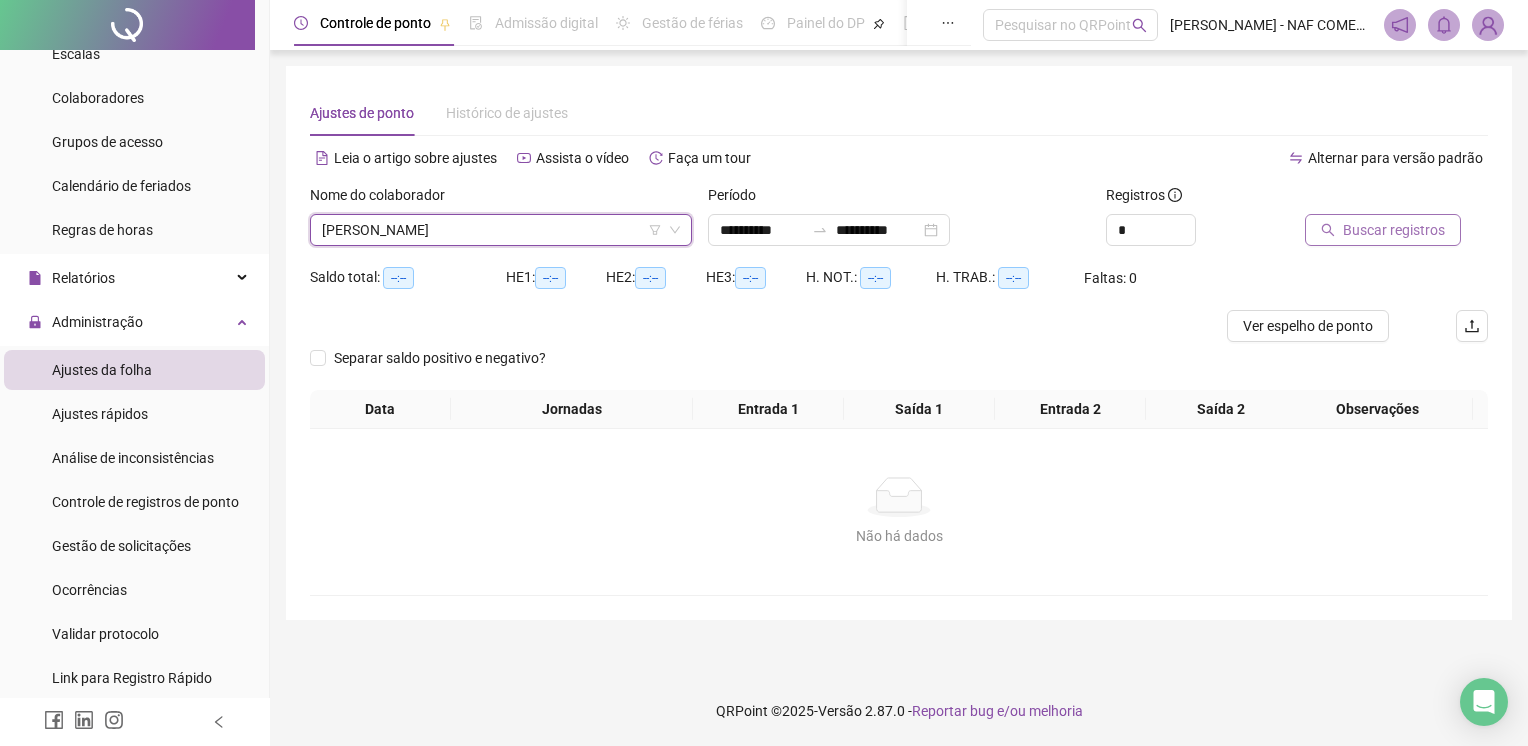 click on "Buscar registros" at bounding box center (1394, 230) 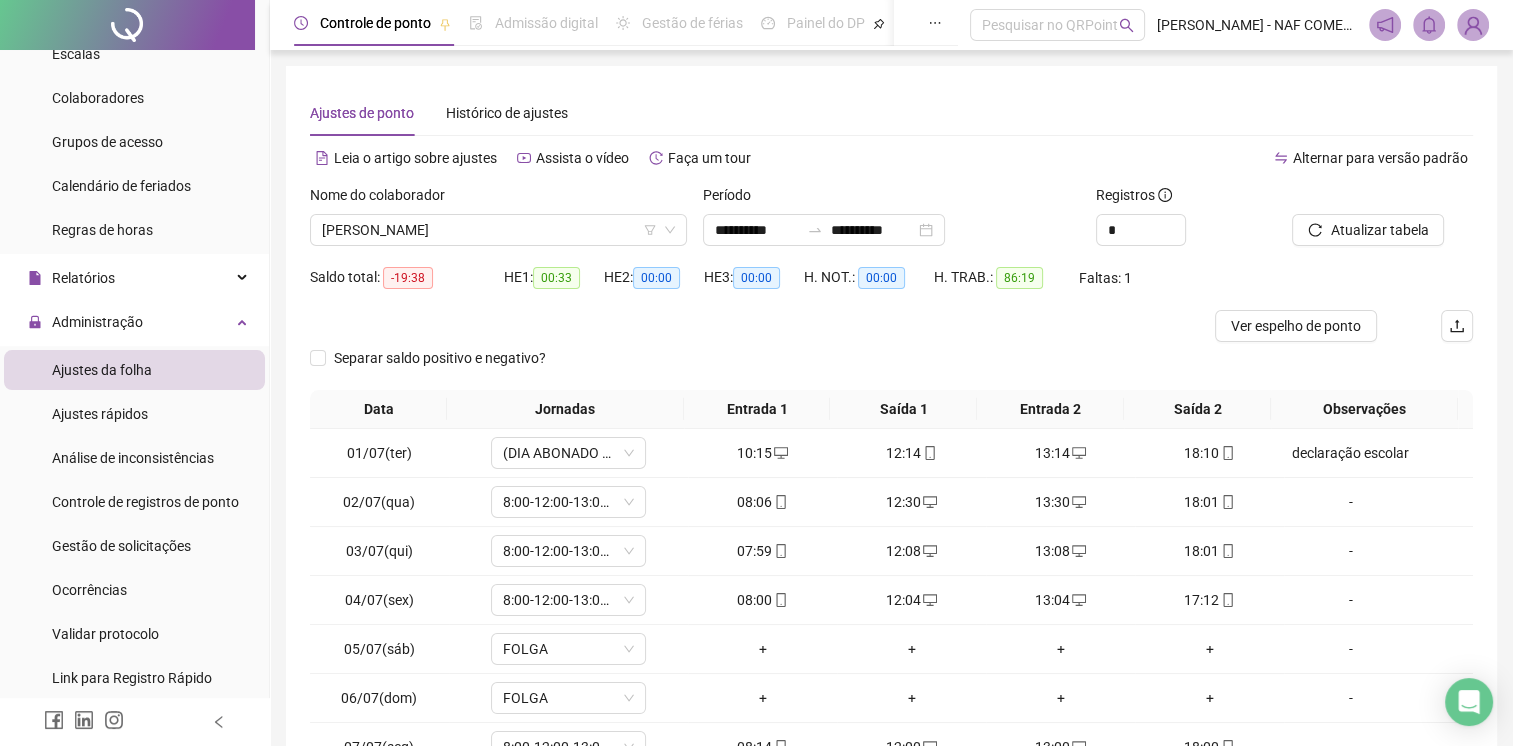 scroll, scrollTop: 190, scrollLeft: 0, axis: vertical 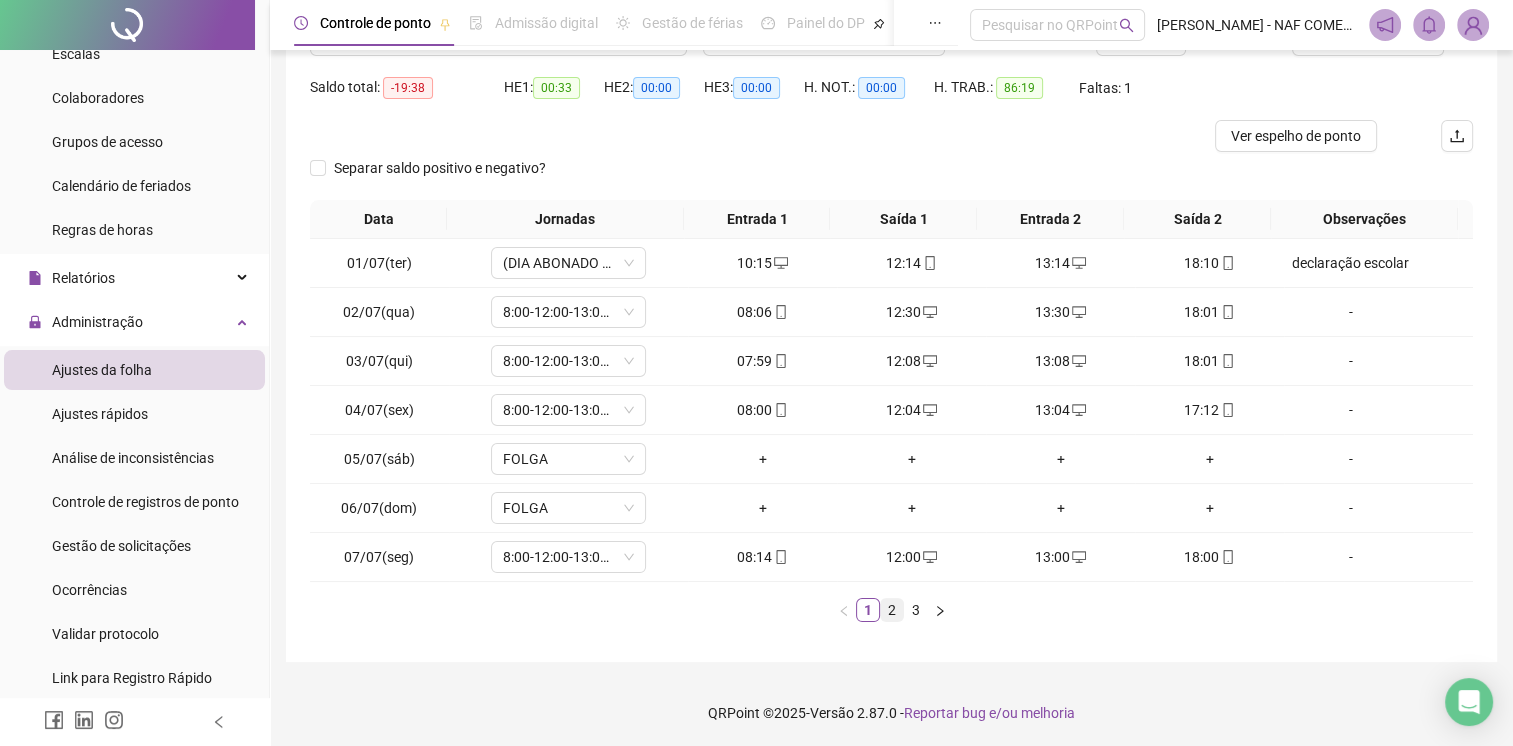 click on "2" at bounding box center (892, 610) 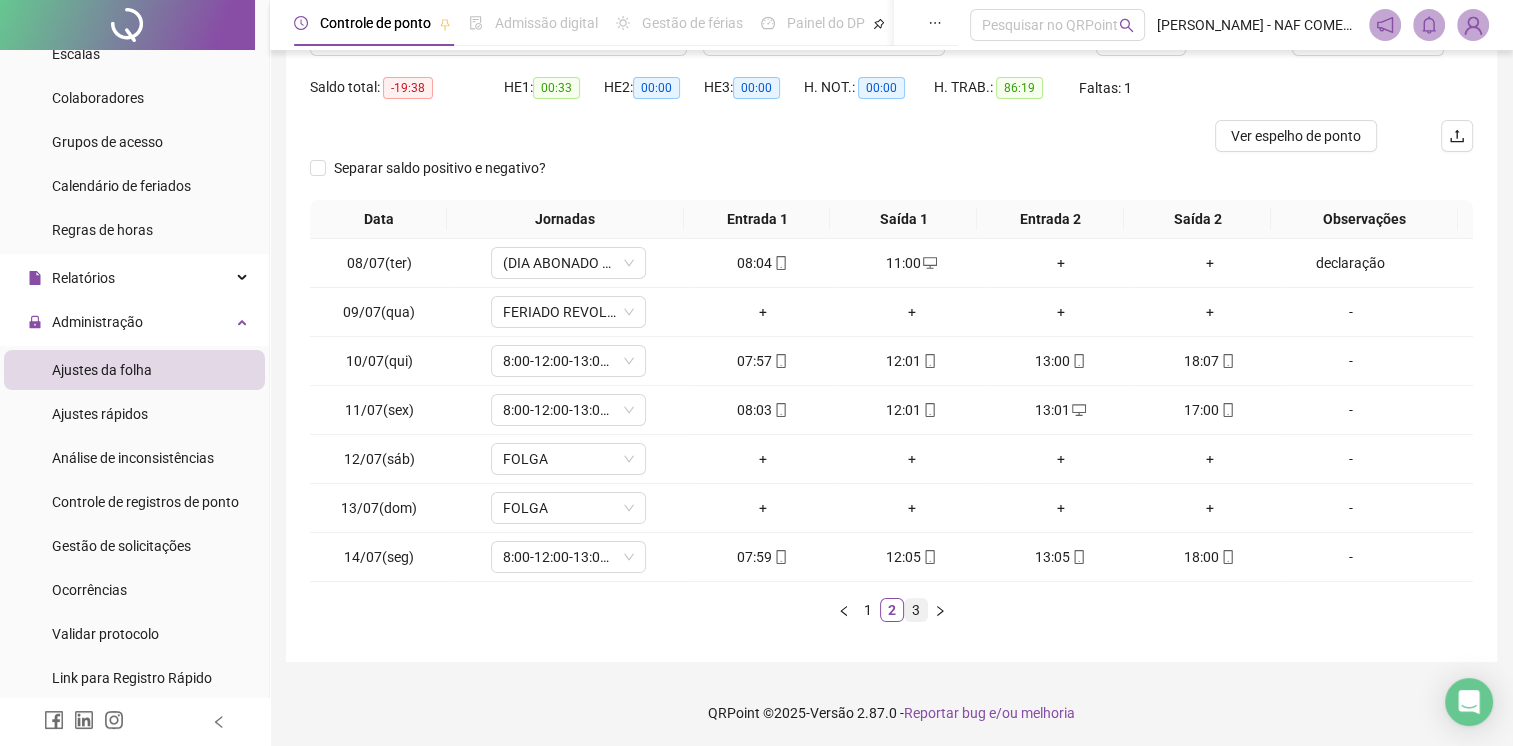 click on "3" at bounding box center (916, 610) 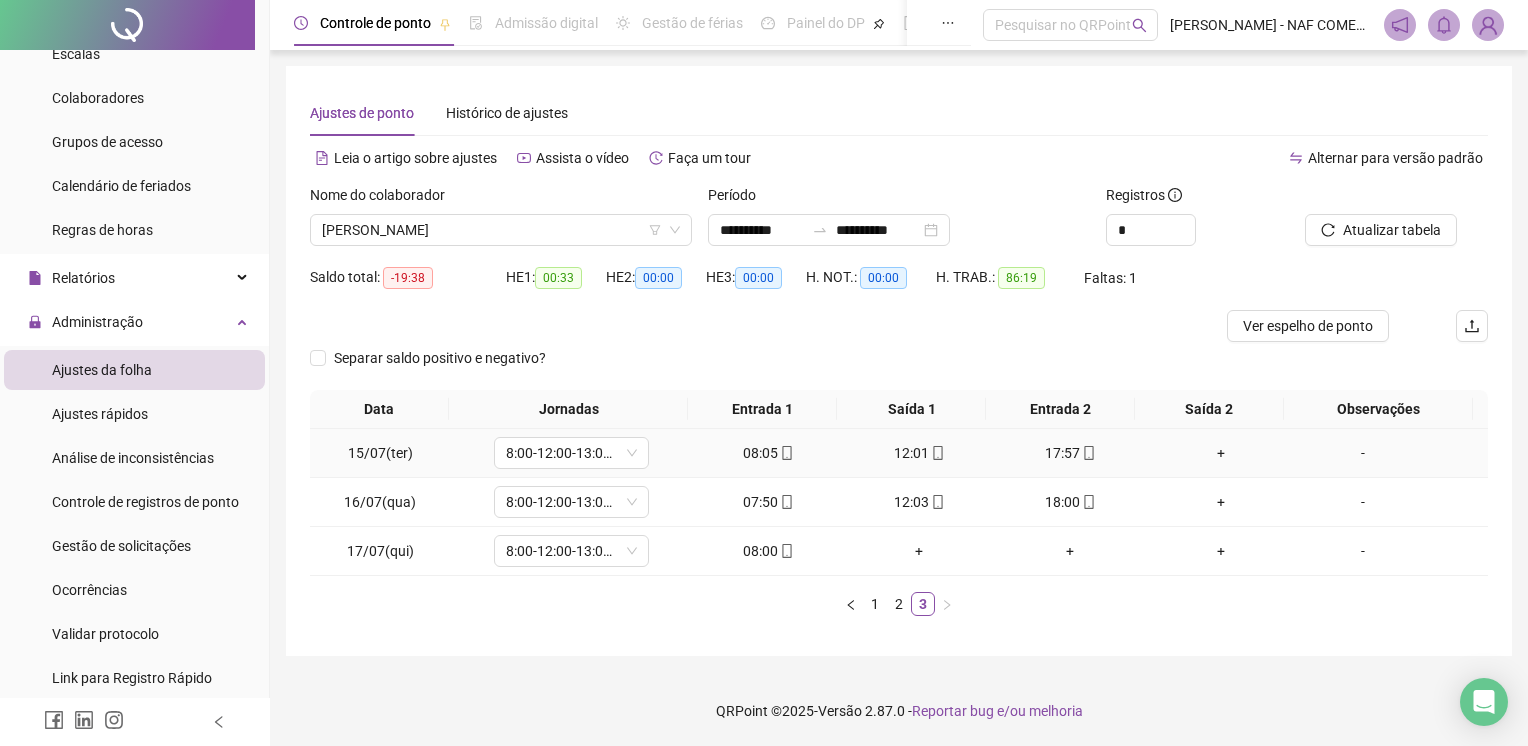 click on "+" at bounding box center [1221, 453] 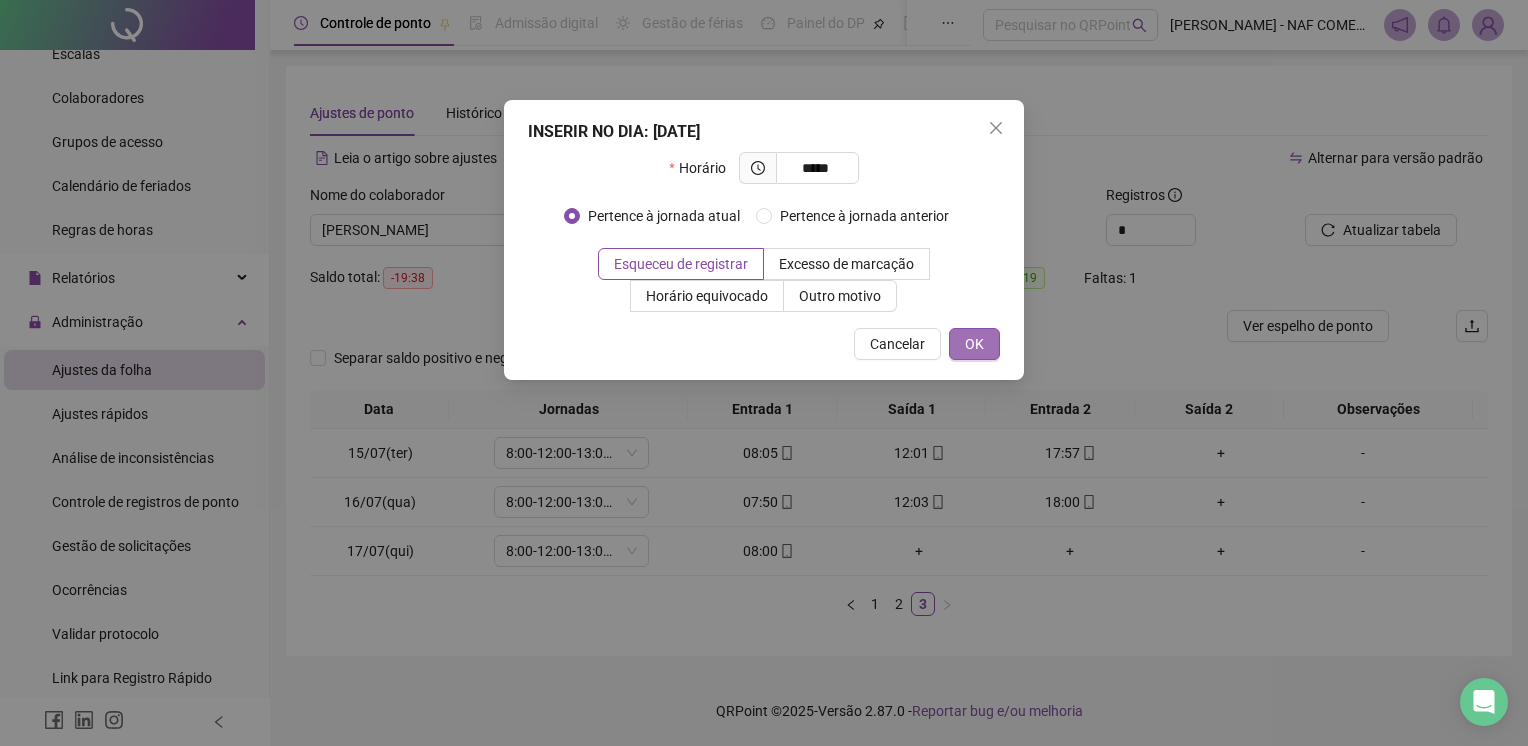 type on "*****" 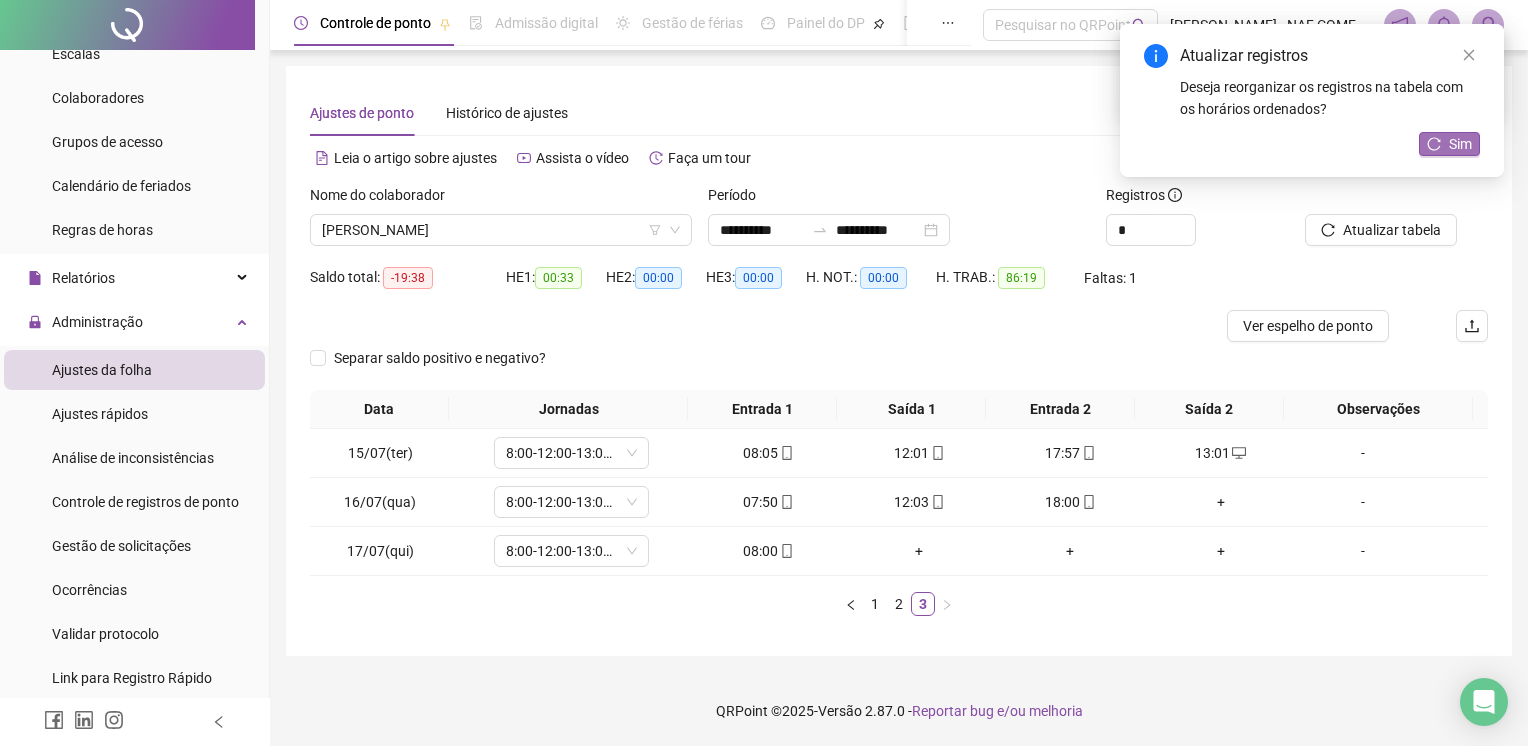 click on "Sim" at bounding box center (1460, 144) 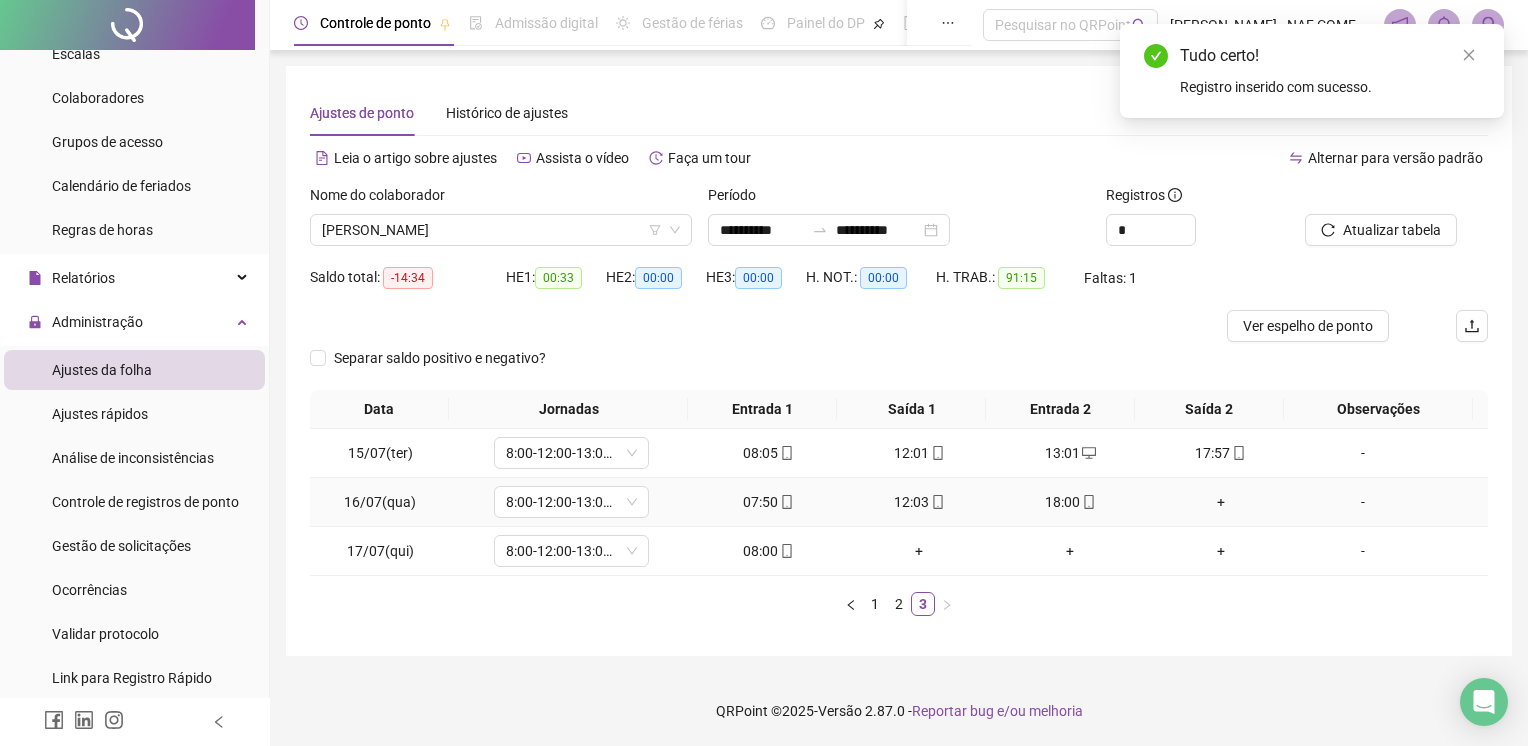click on "+" at bounding box center [1221, 502] 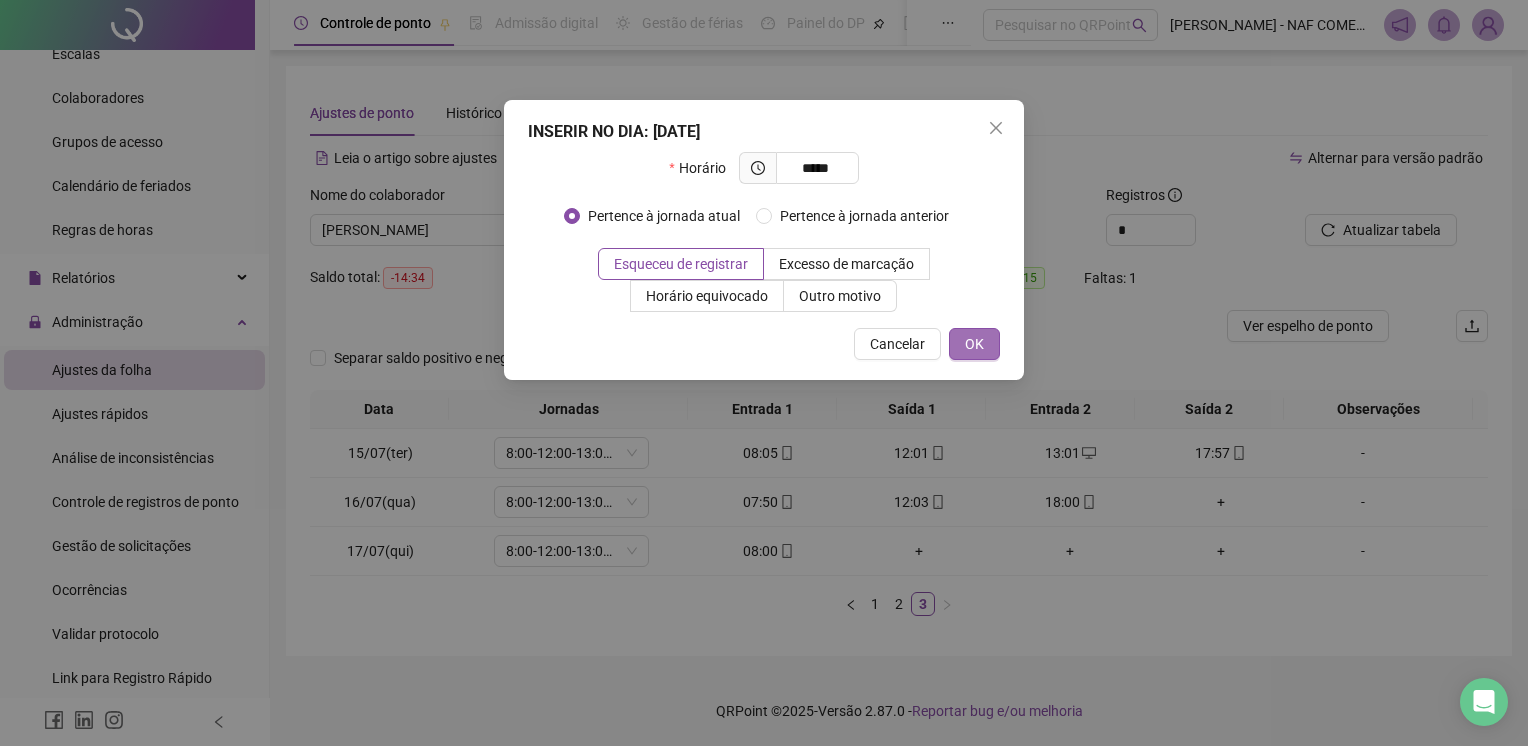 type on "*****" 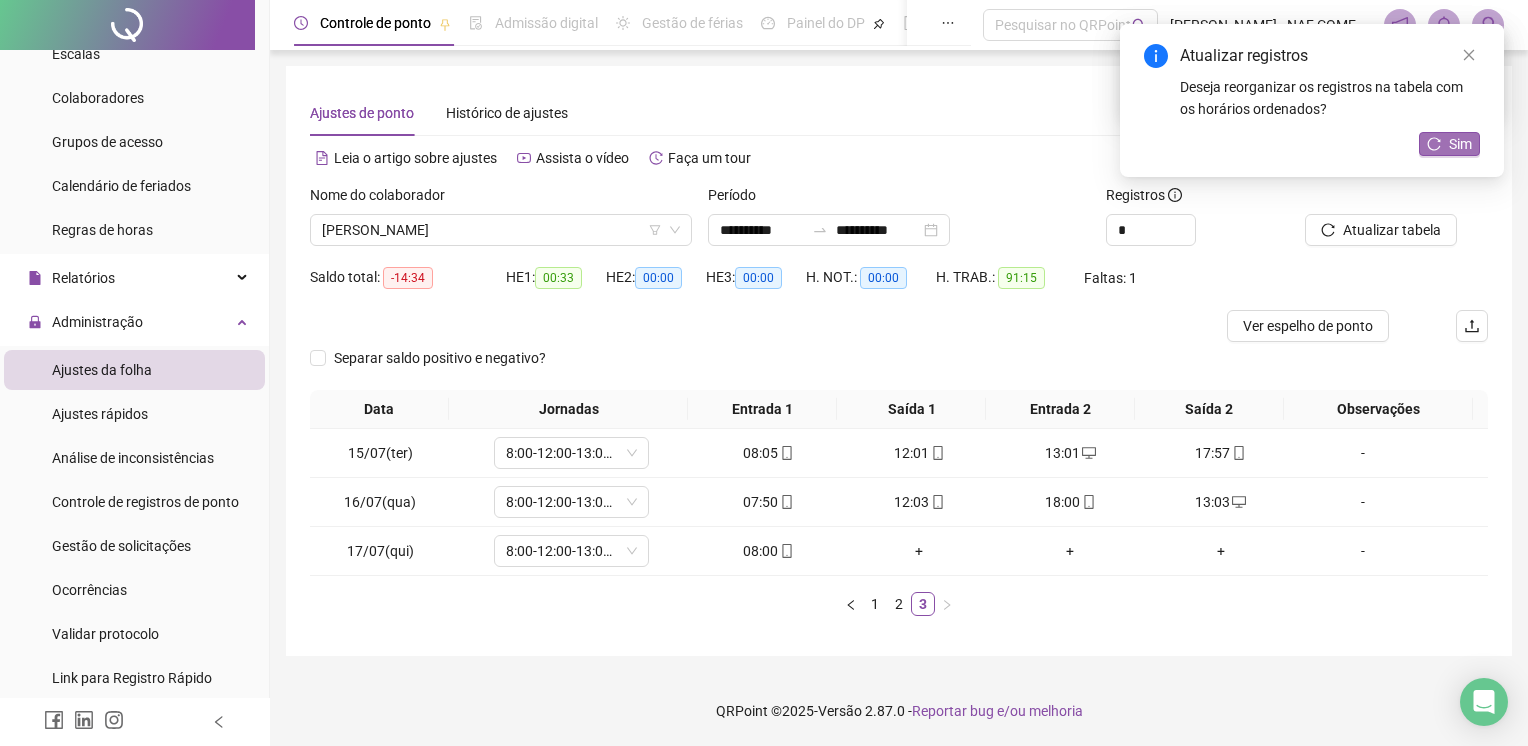 click on "Sim" at bounding box center [1449, 144] 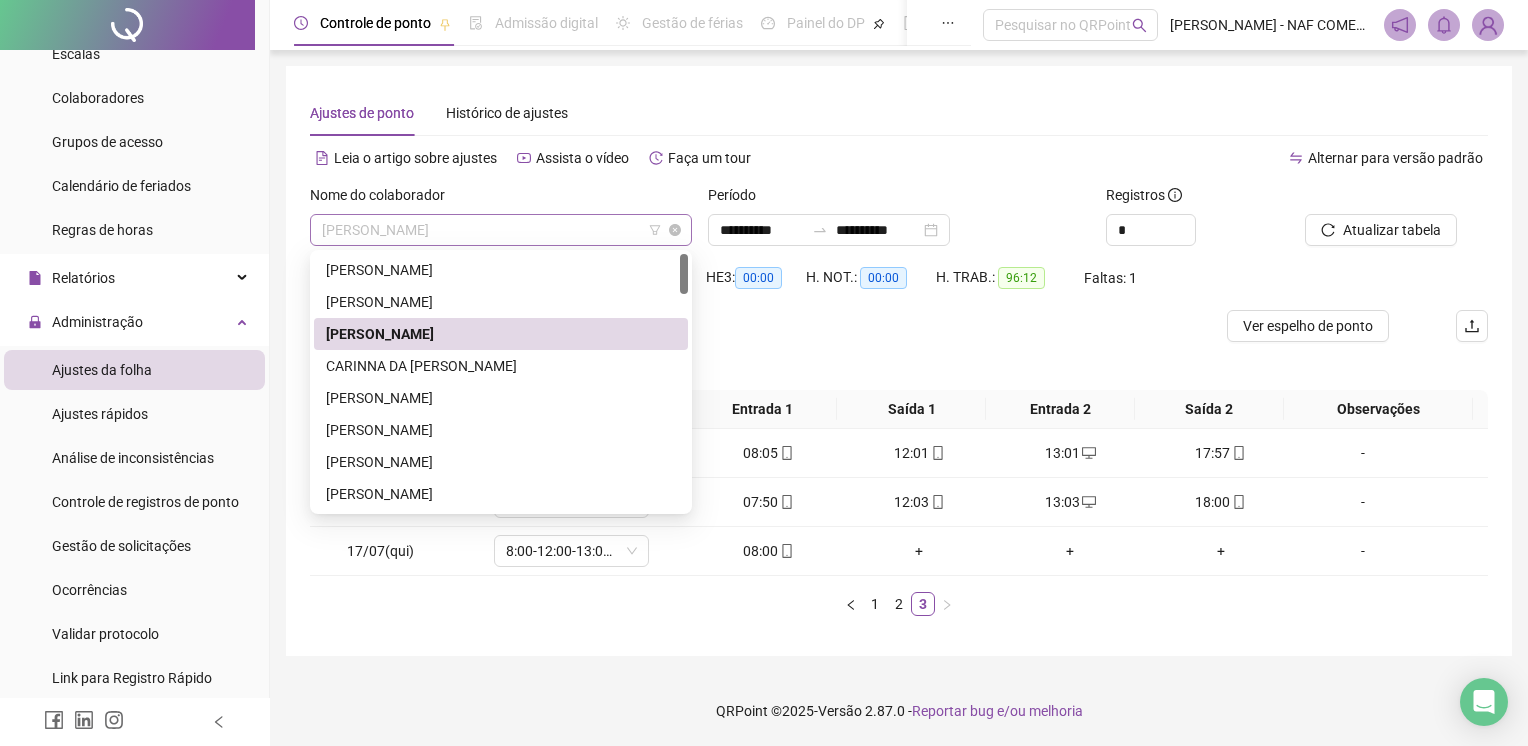click on "[PERSON_NAME]" at bounding box center [501, 230] 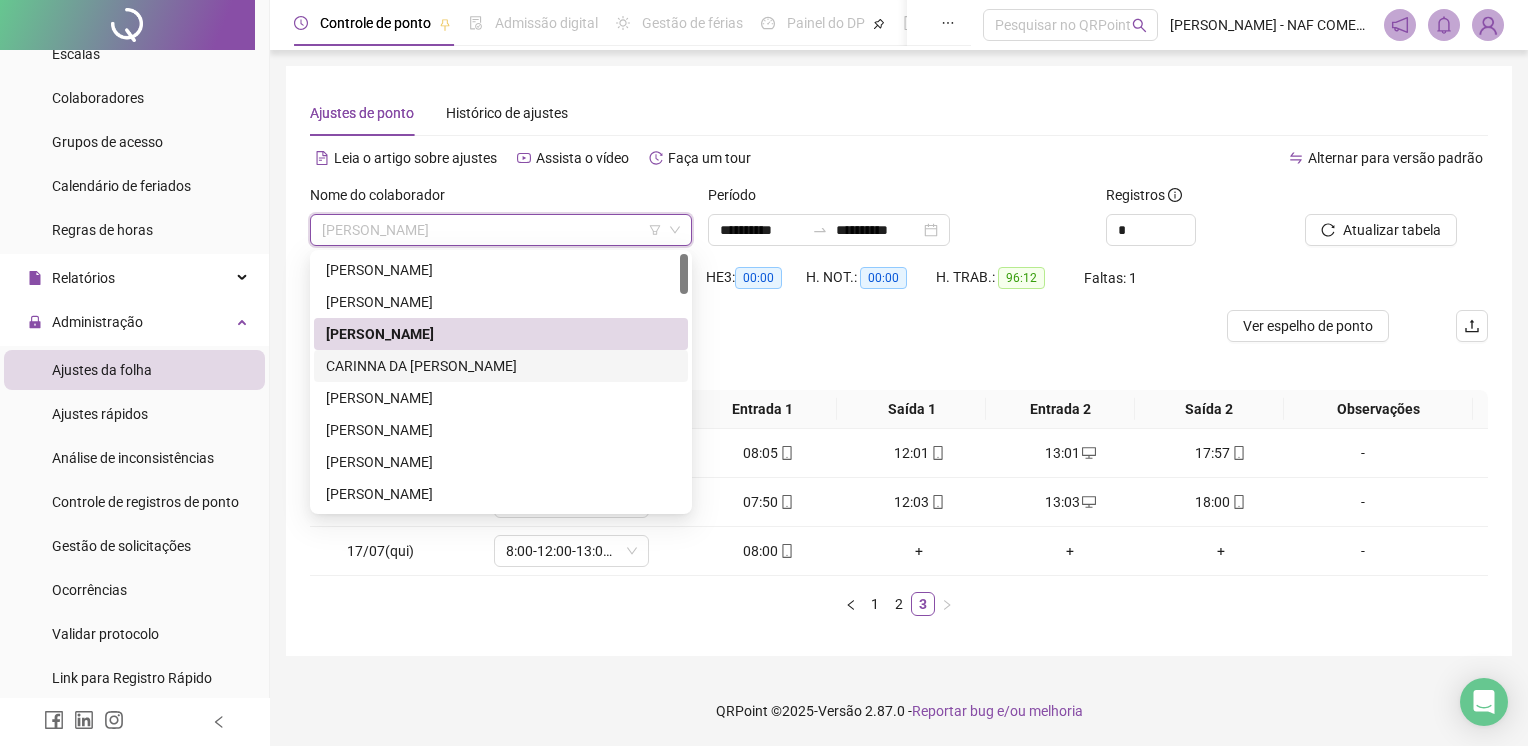 click on "CARINNA DA [PERSON_NAME]" at bounding box center [501, 366] 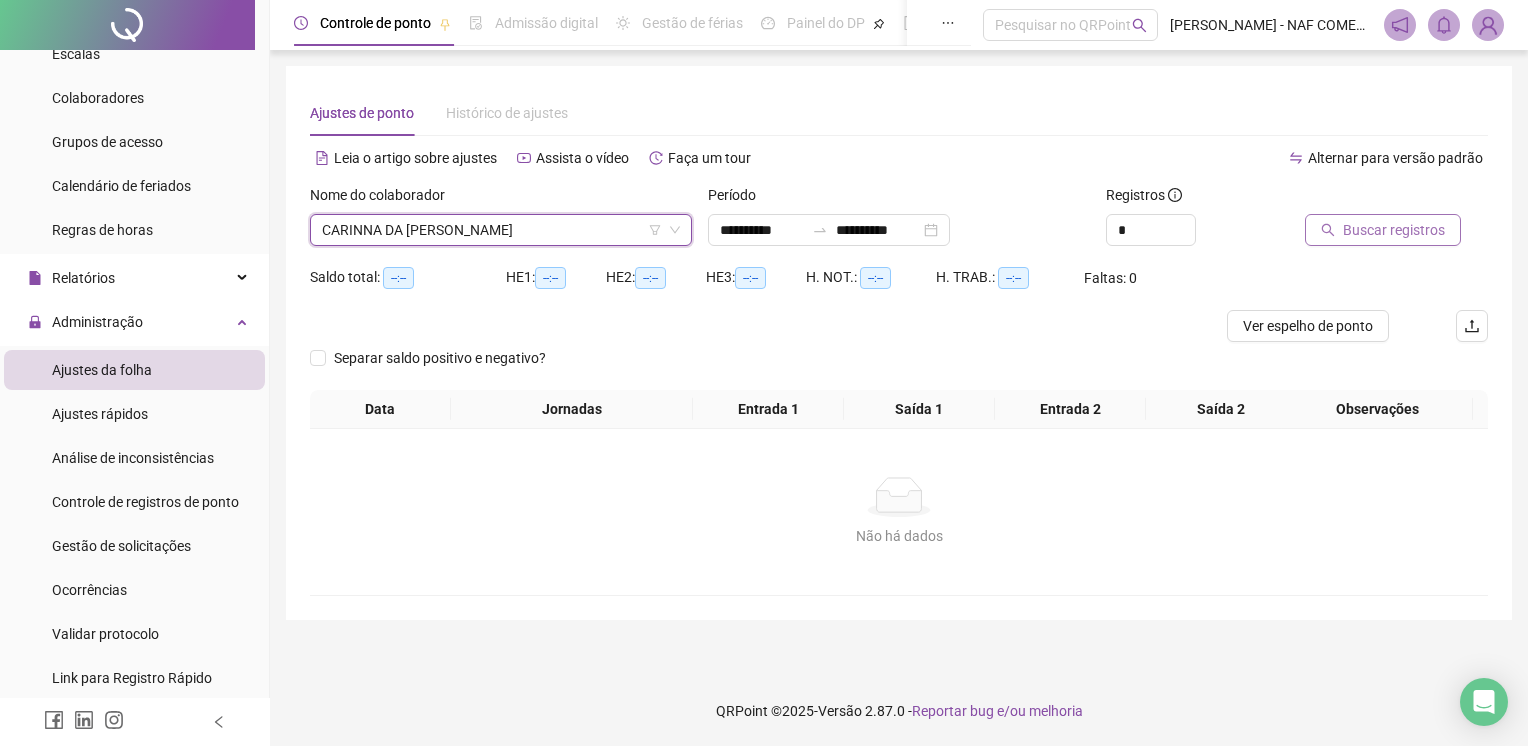 click on "Buscar registros" at bounding box center [1394, 230] 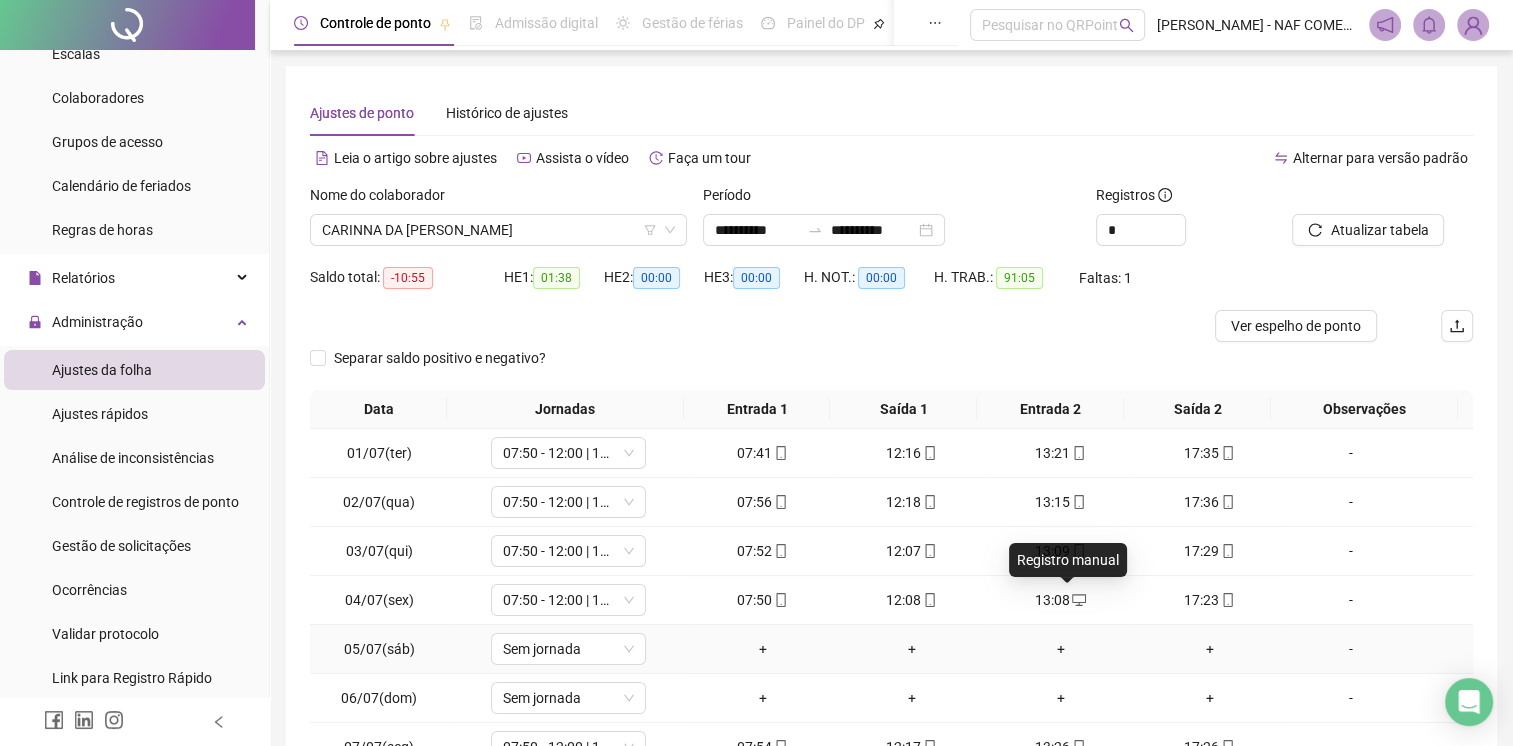 scroll, scrollTop: 190, scrollLeft: 0, axis: vertical 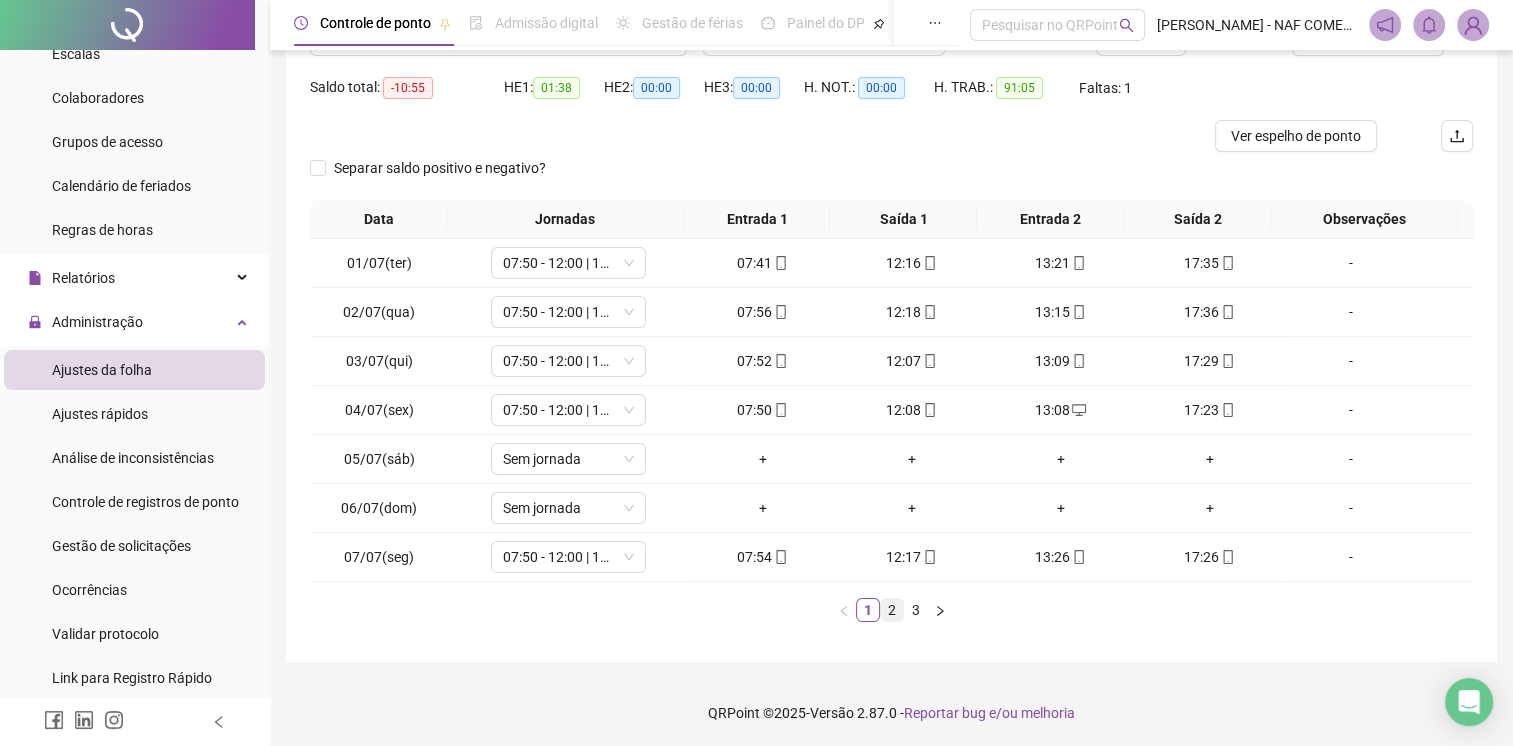 click on "2" at bounding box center [892, 610] 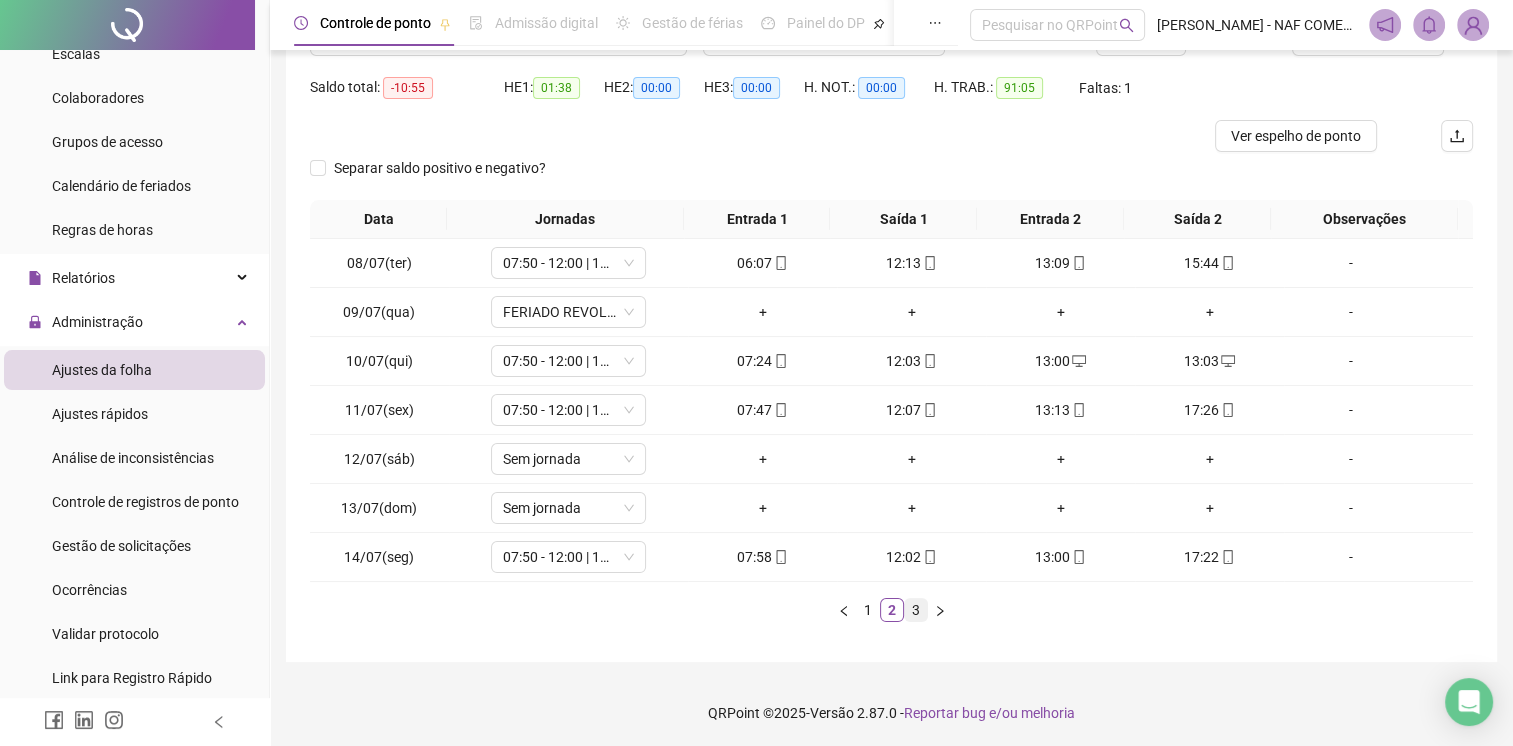 click on "3" at bounding box center [916, 610] 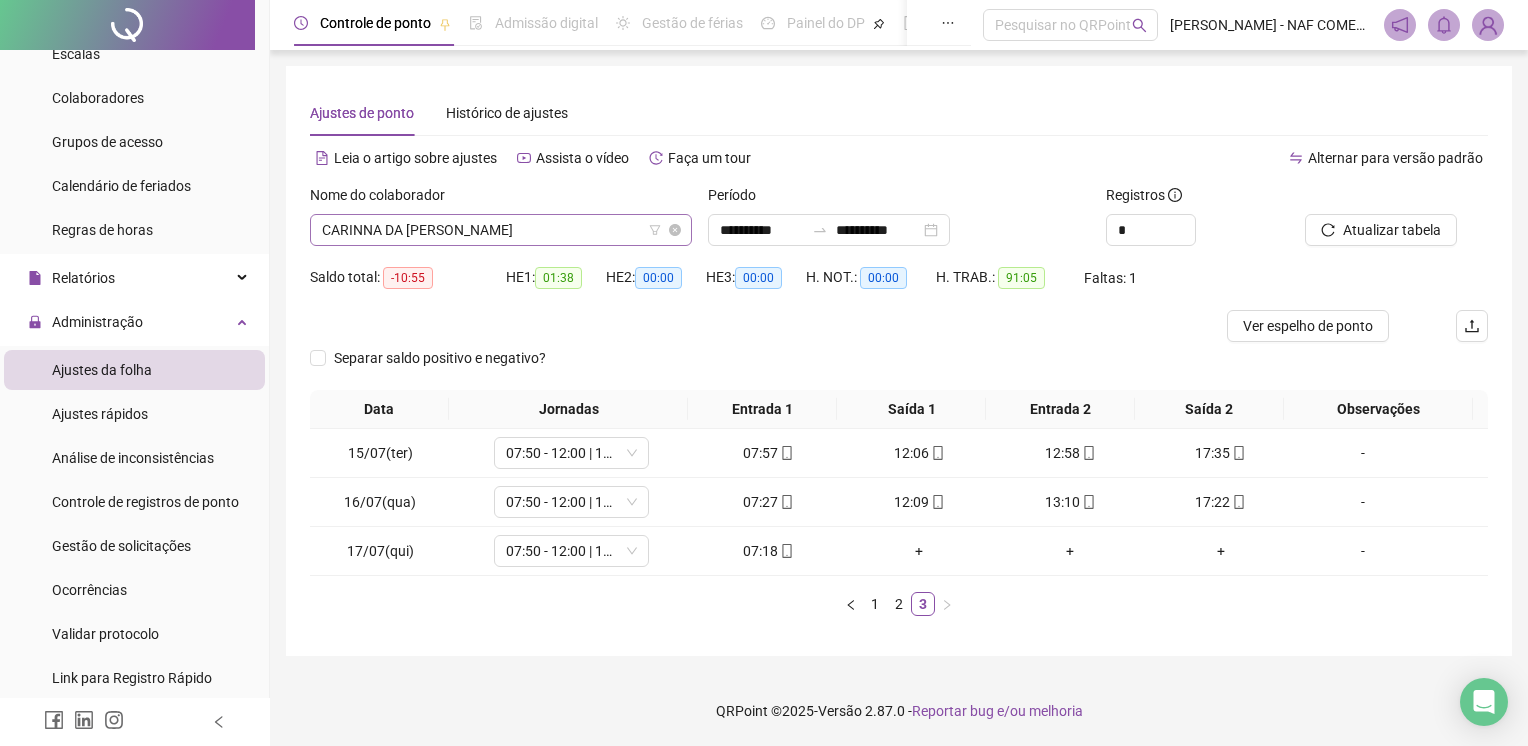click on "CARINNA DA [PERSON_NAME]" at bounding box center (501, 230) 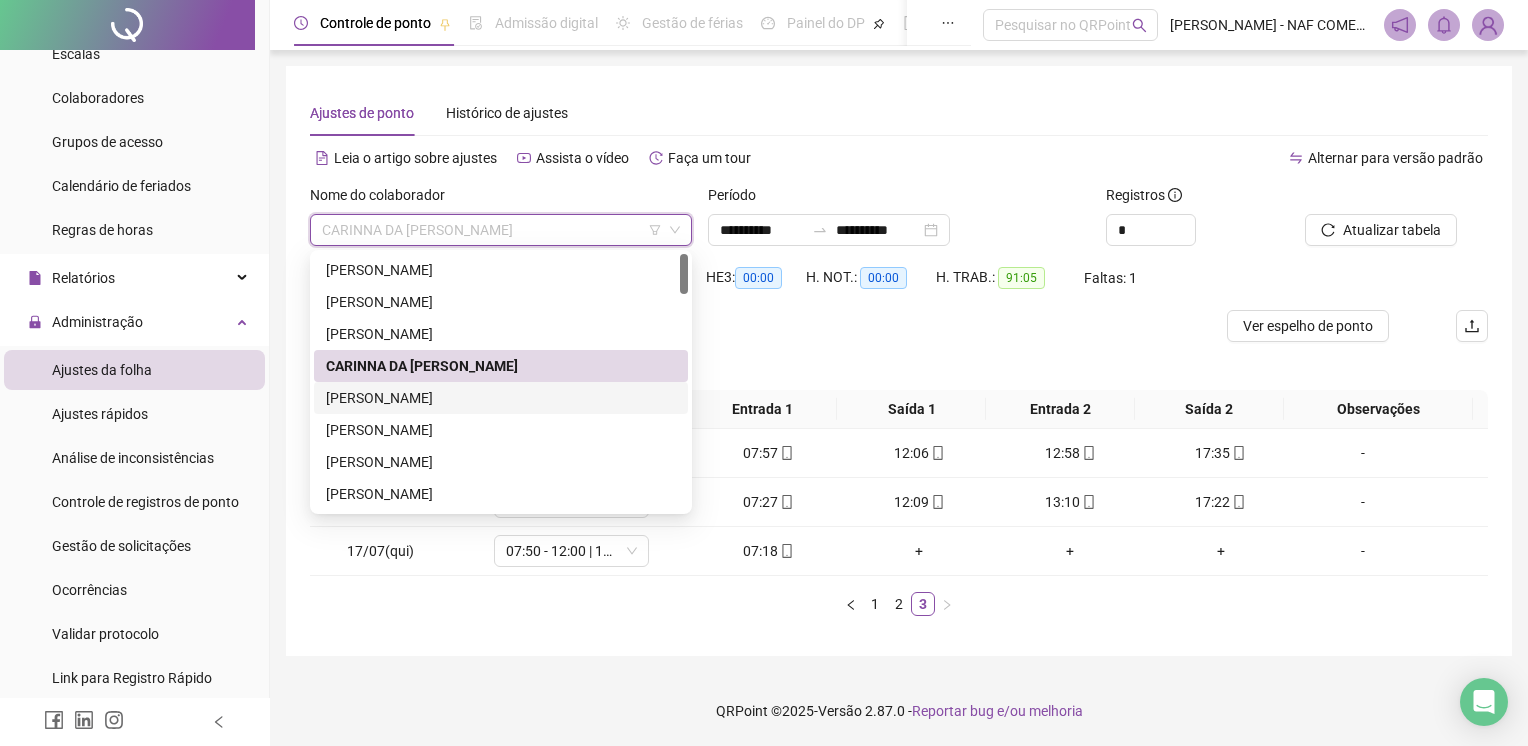 click on "[PERSON_NAME]" at bounding box center (501, 398) 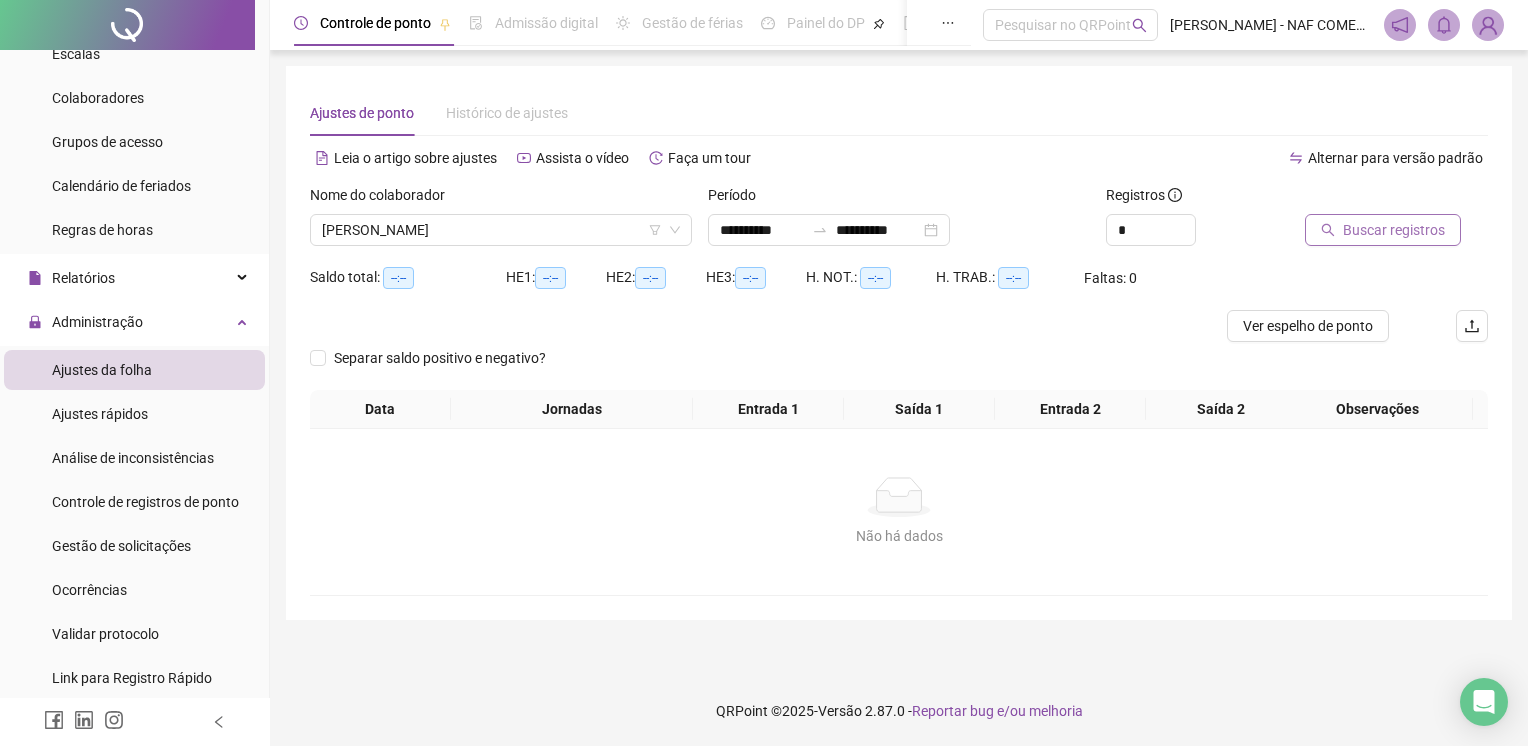 click on "Buscar registros" at bounding box center [1394, 230] 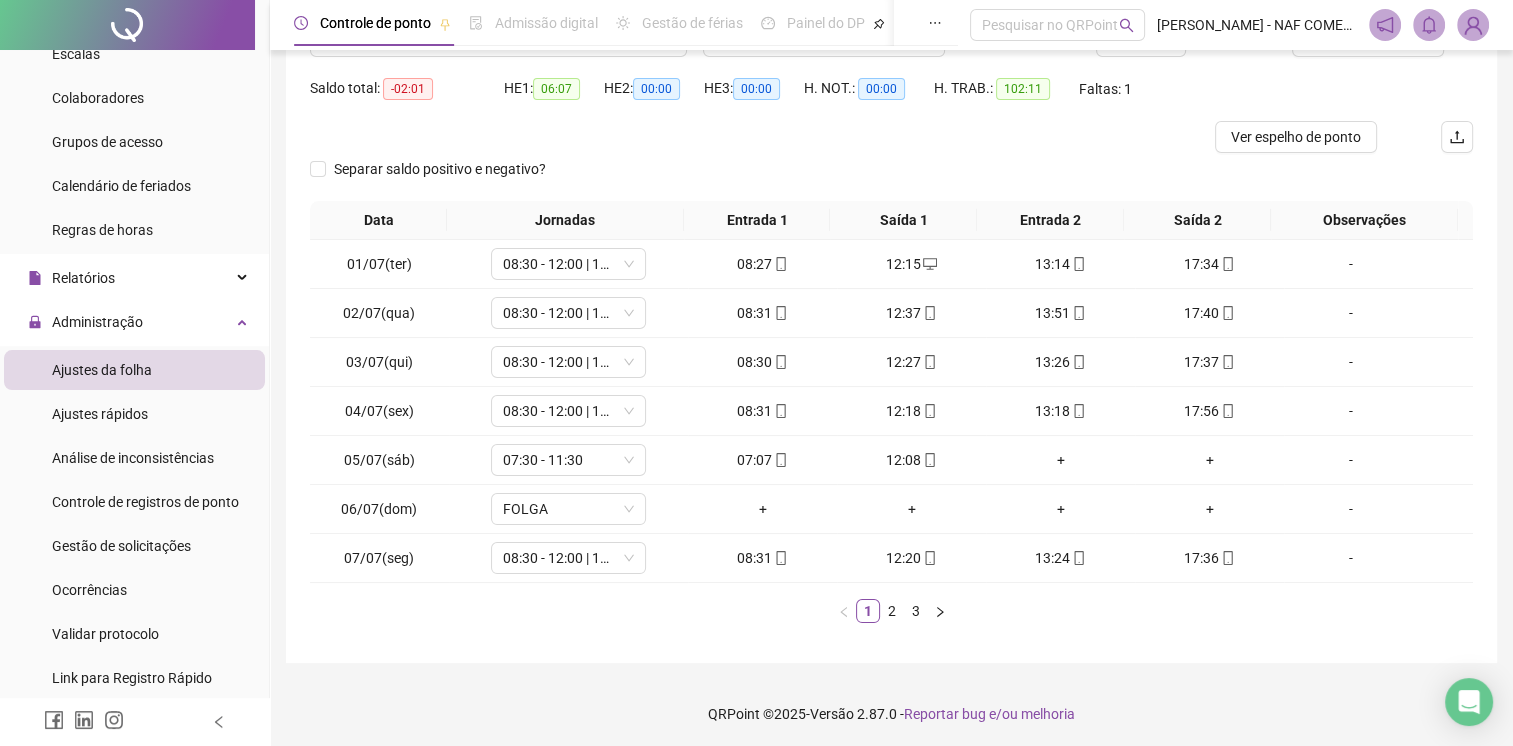 scroll, scrollTop: 190, scrollLeft: 0, axis: vertical 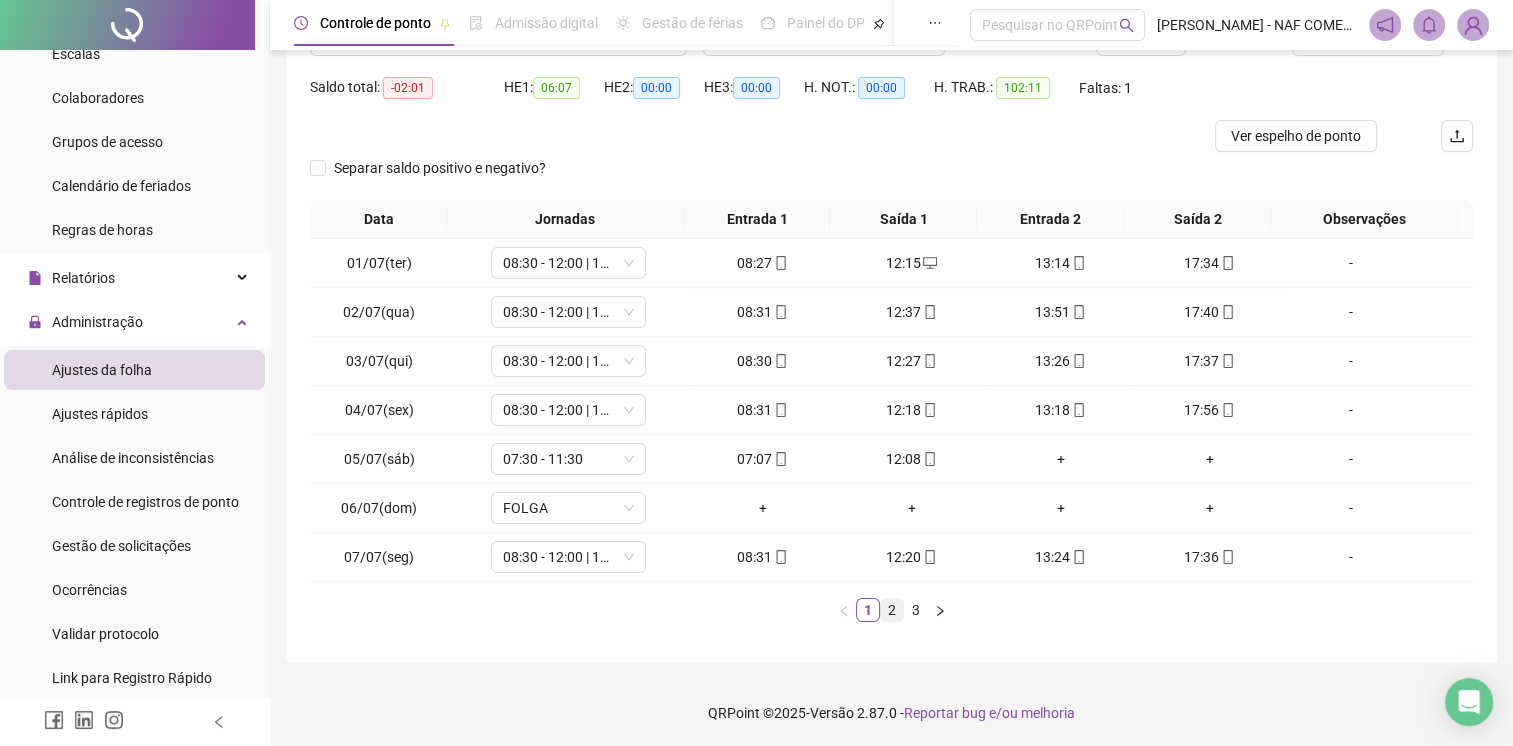 click on "2" at bounding box center (892, 610) 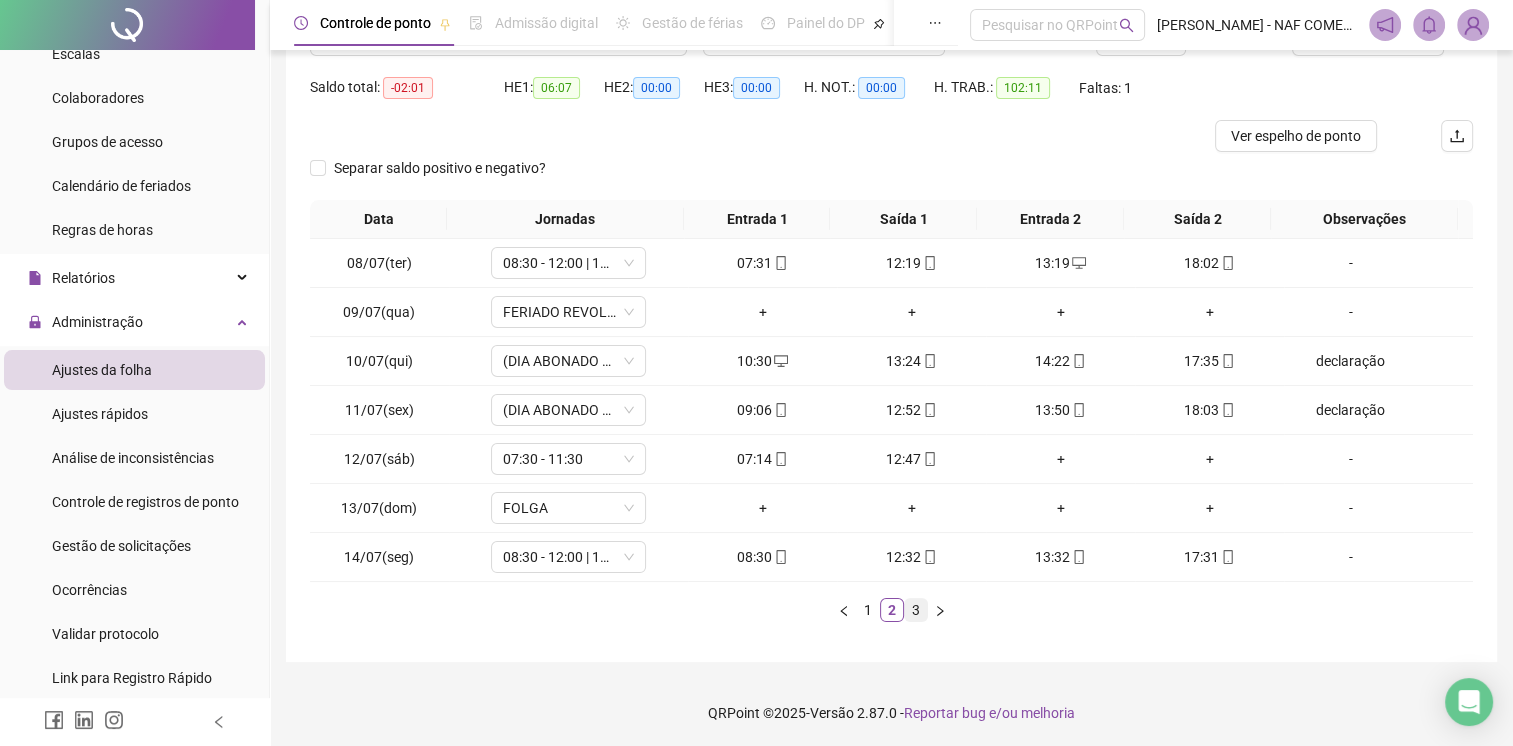 click on "3" at bounding box center [916, 610] 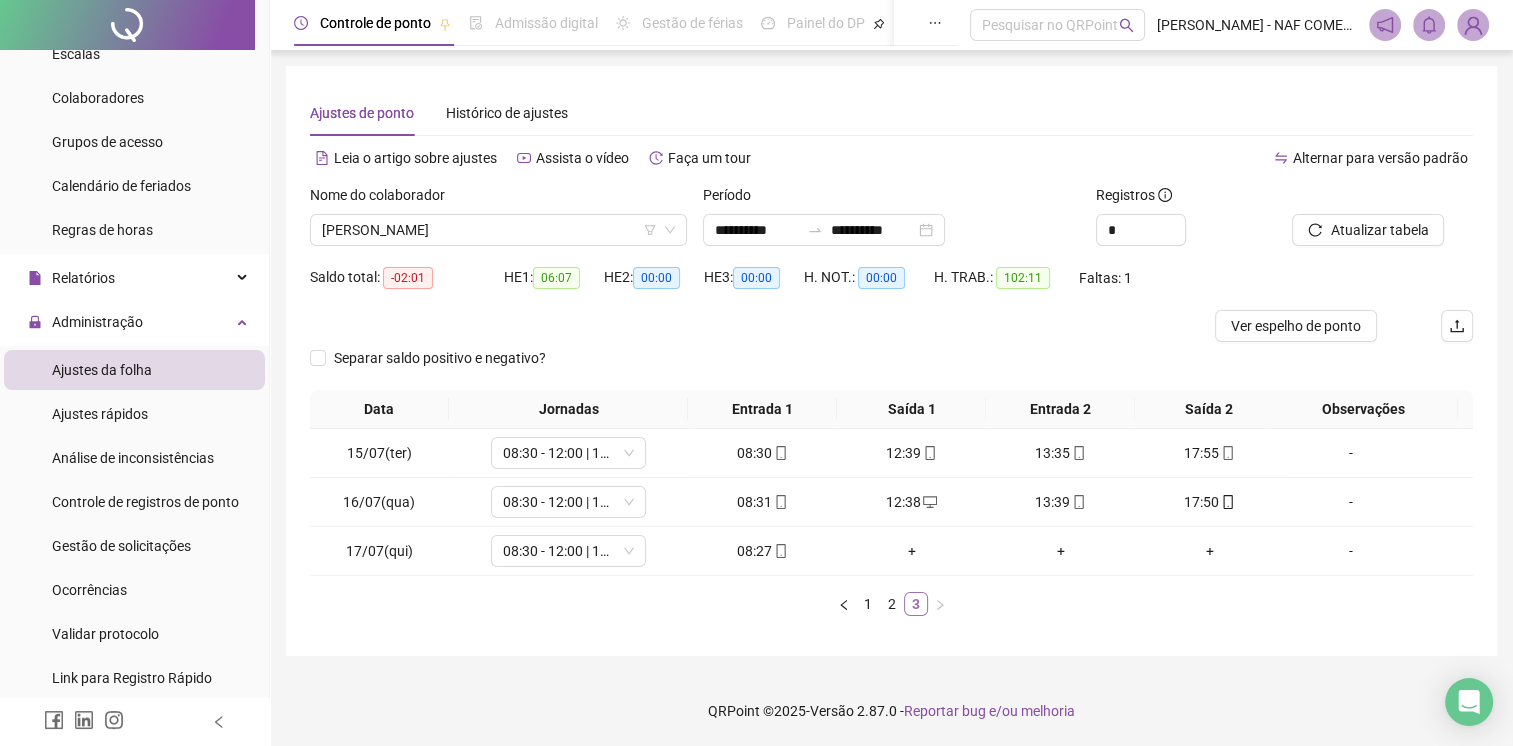 scroll, scrollTop: 0, scrollLeft: 0, axis: both 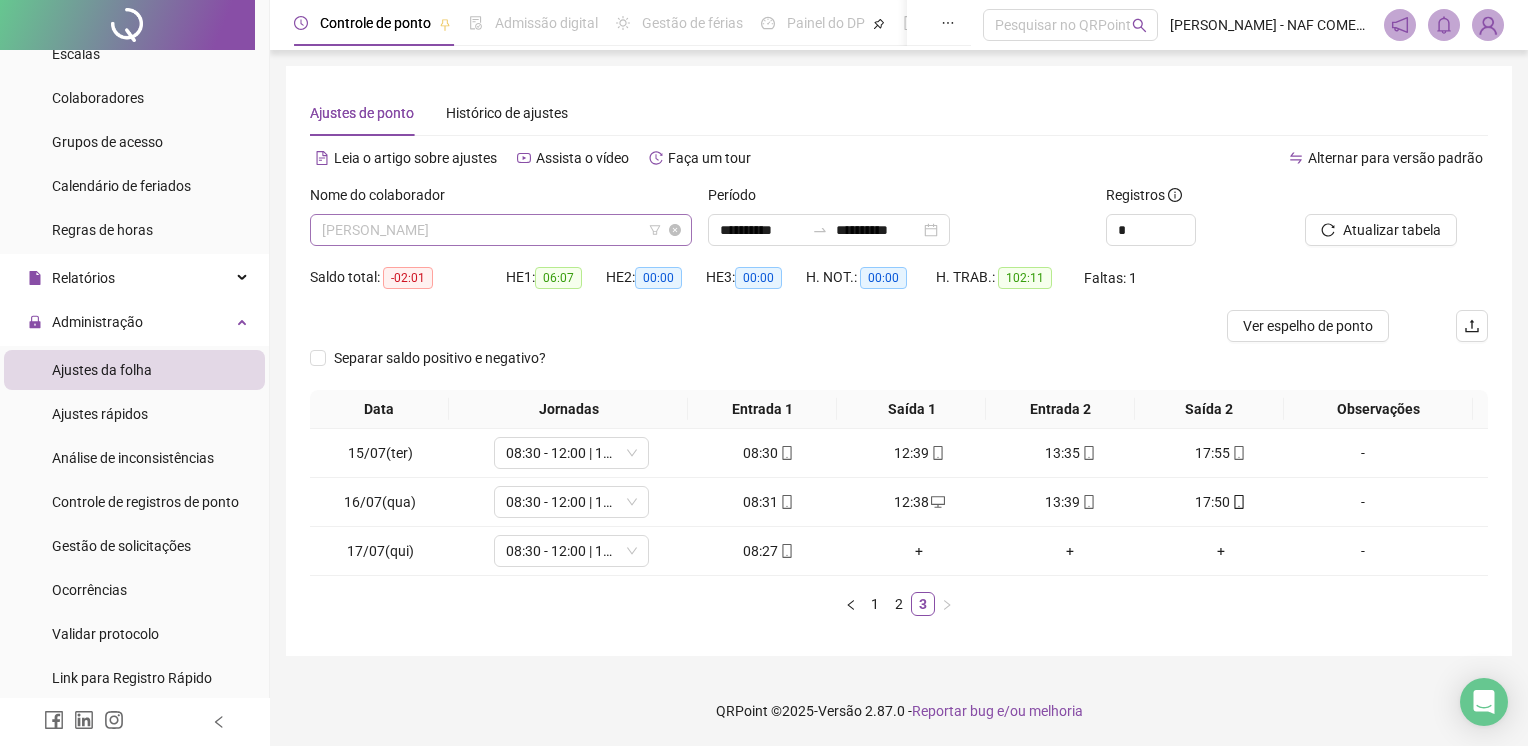click on "[PERSON_NAME]" at bounding box center [501, 230] 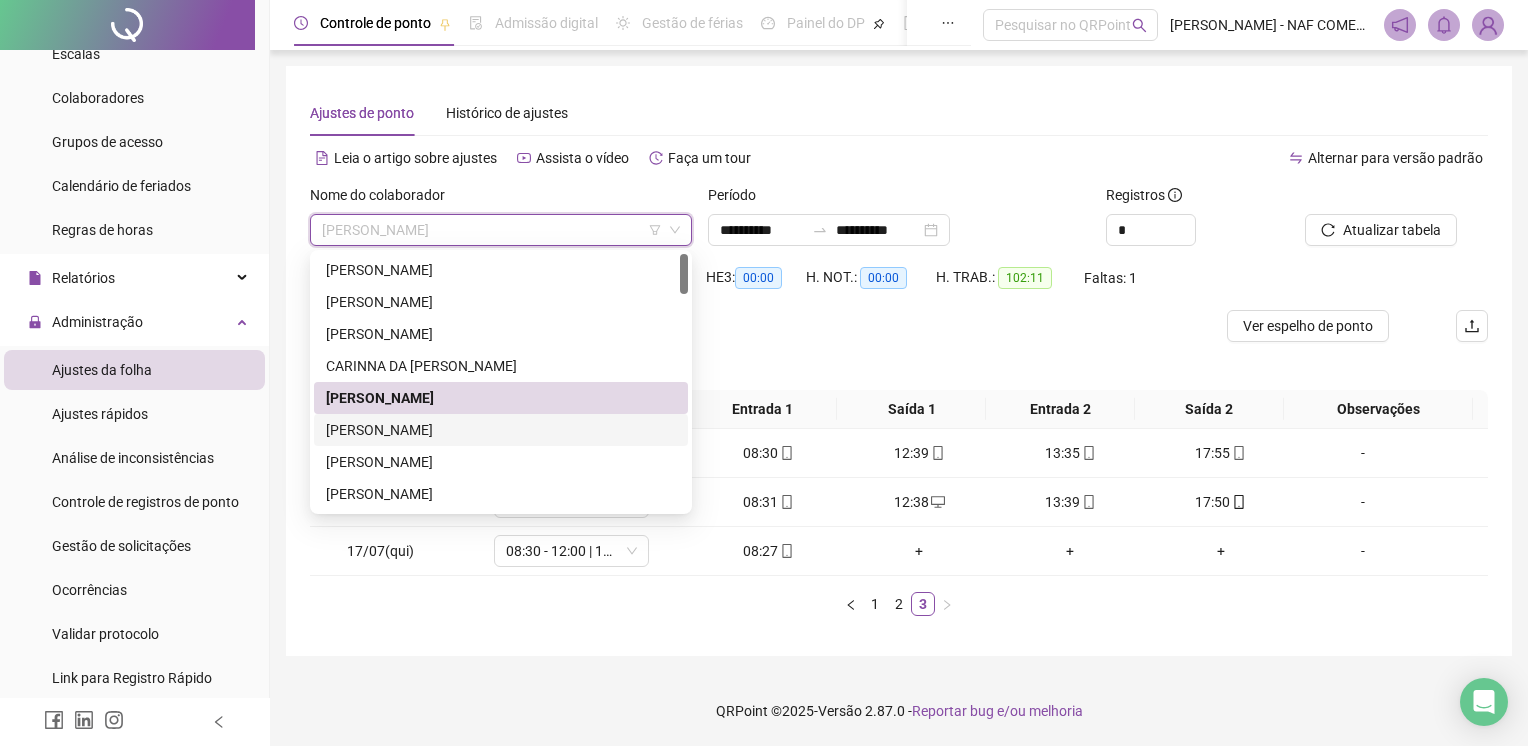 click on "[PERSON_NAME]" at bounding box center [501, 430] 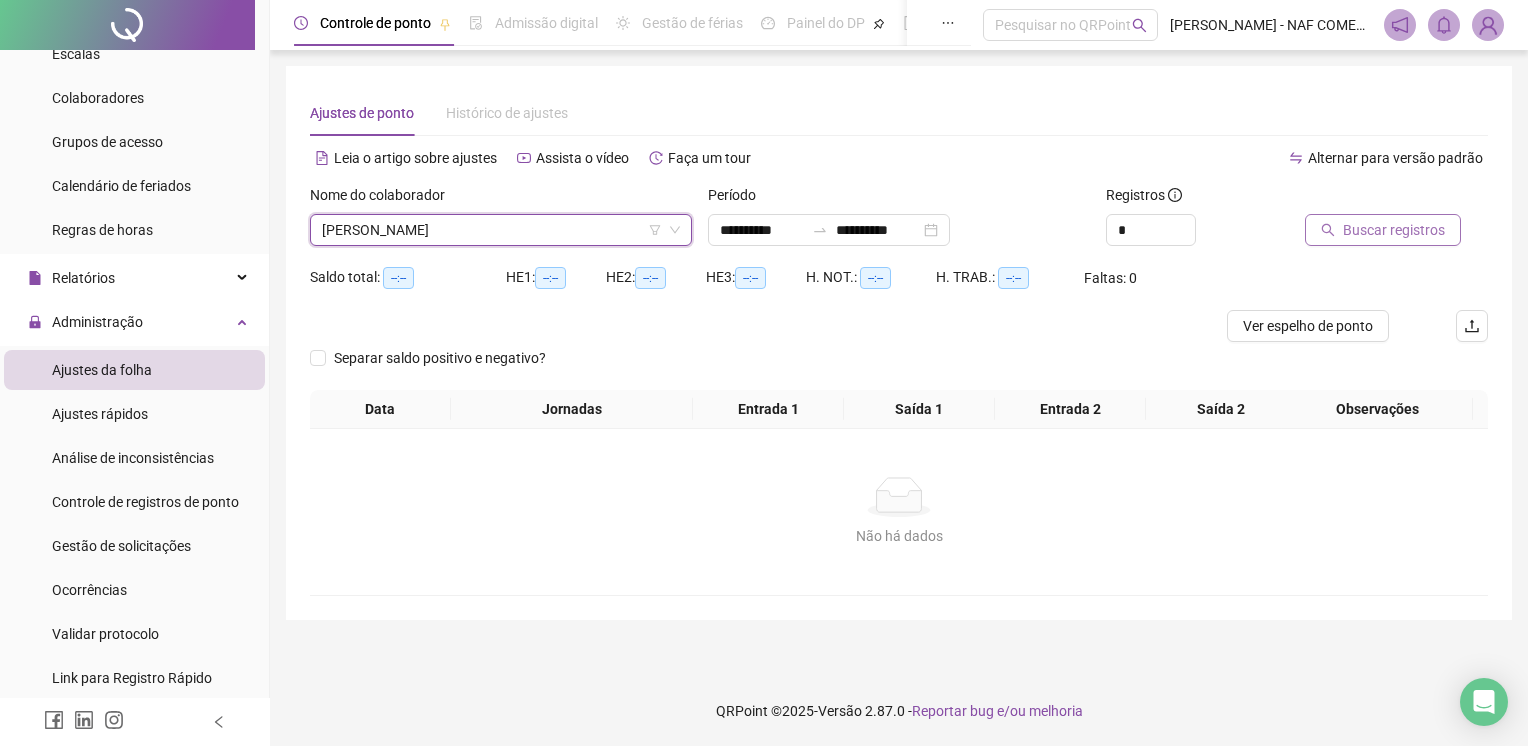 click on "Buscar registros" at bounding box center (1394, 230) 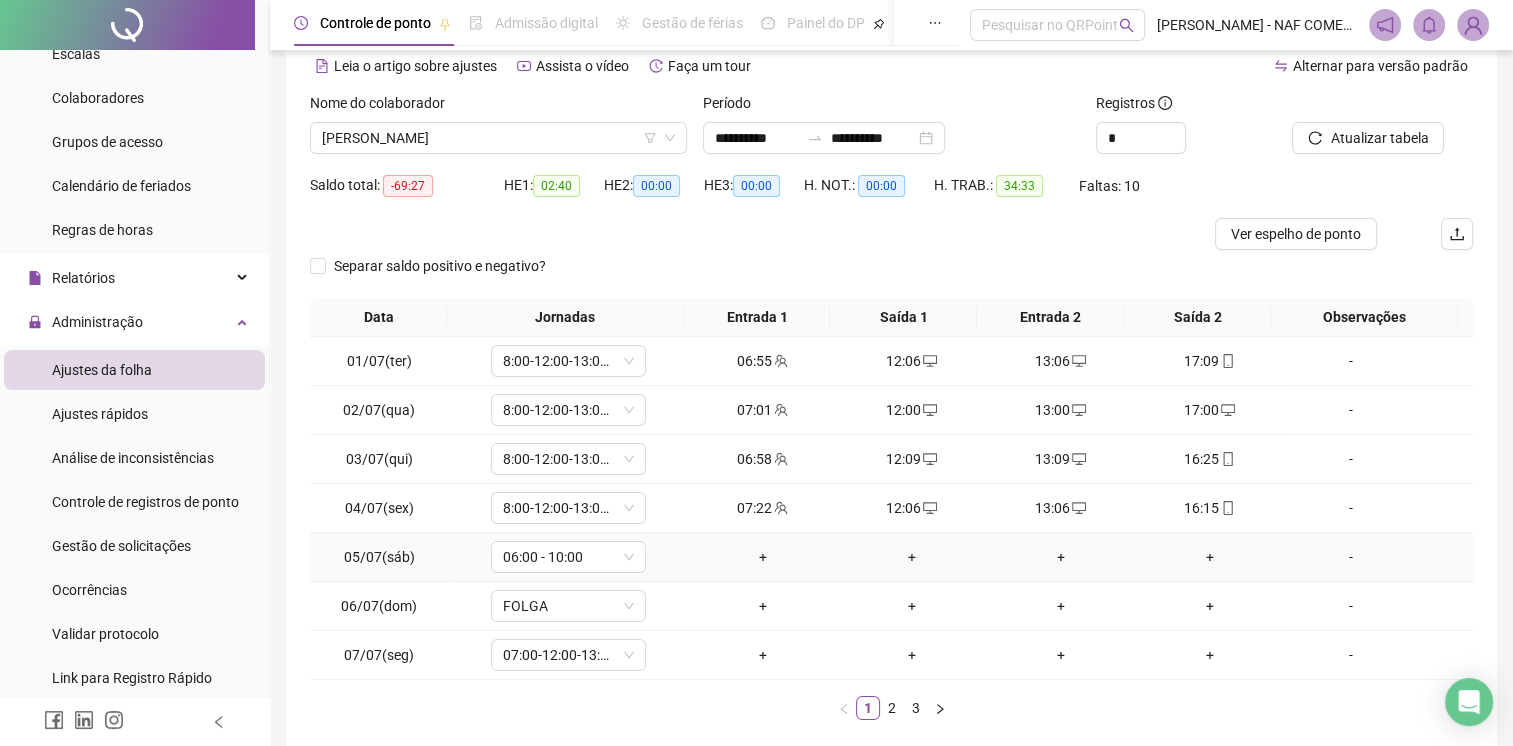 scroll, scrollTop: 90, scrollLeft: 0, axis: vertical 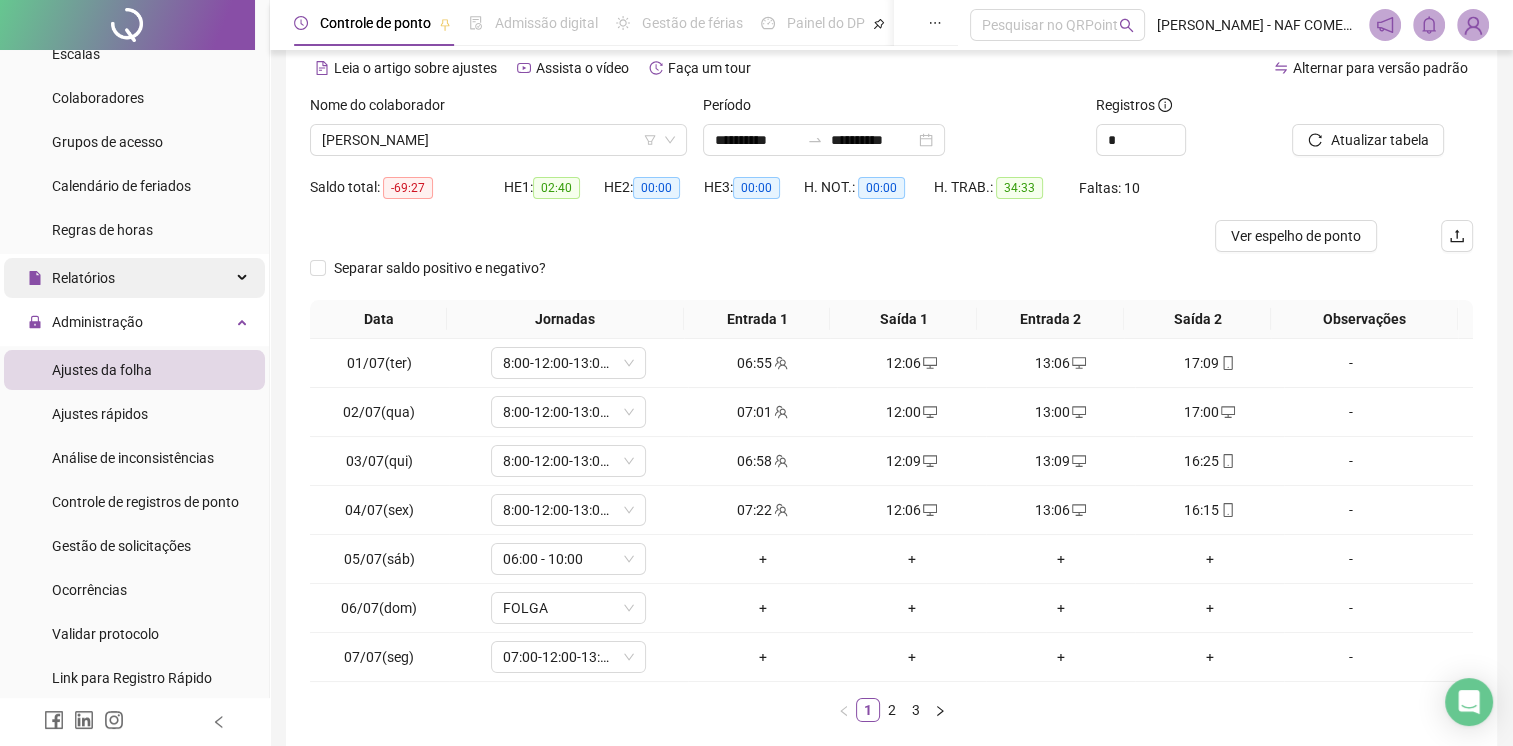 click on "Relatórios" at bounding box center [134, 278] 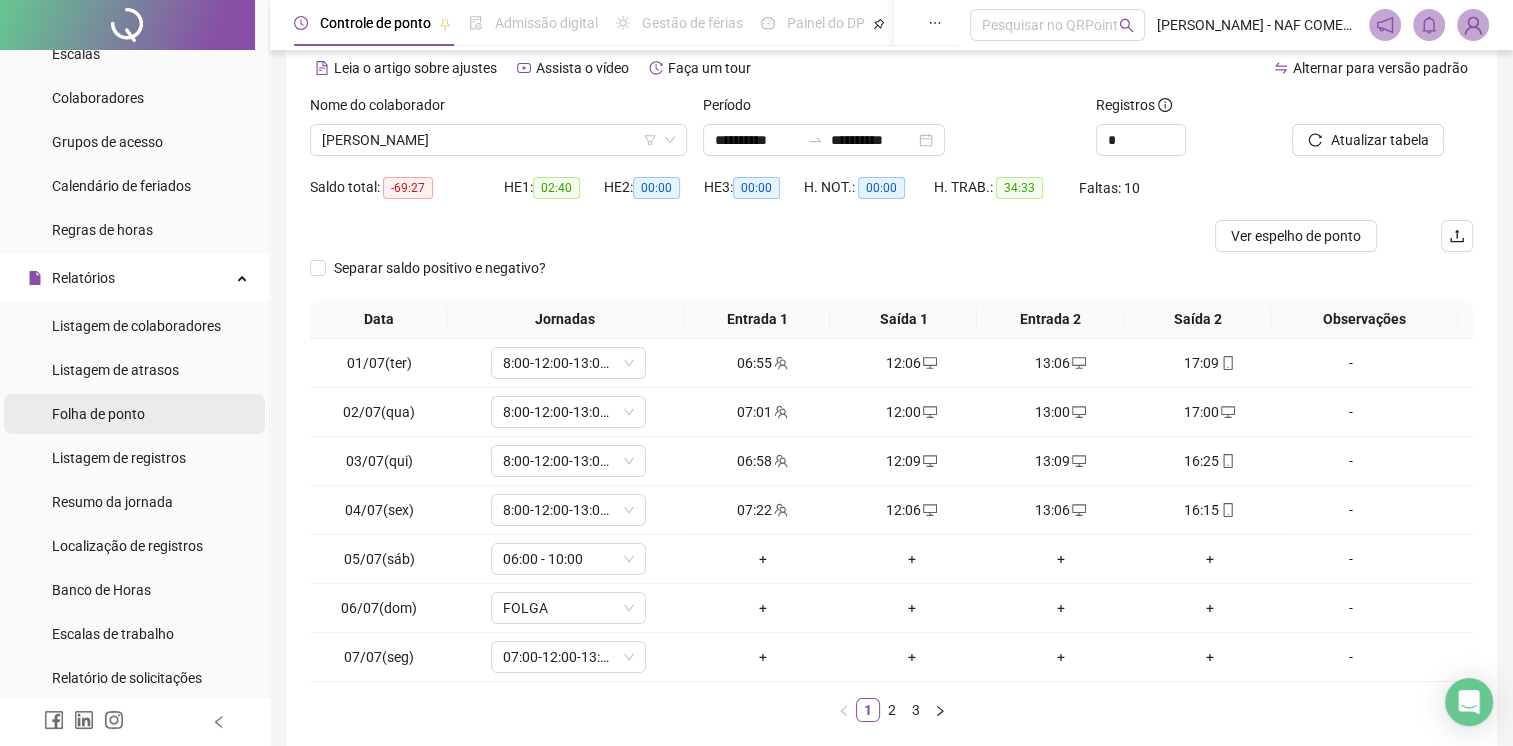 click on "Folha de ponto" at bounding box center (98, 414) 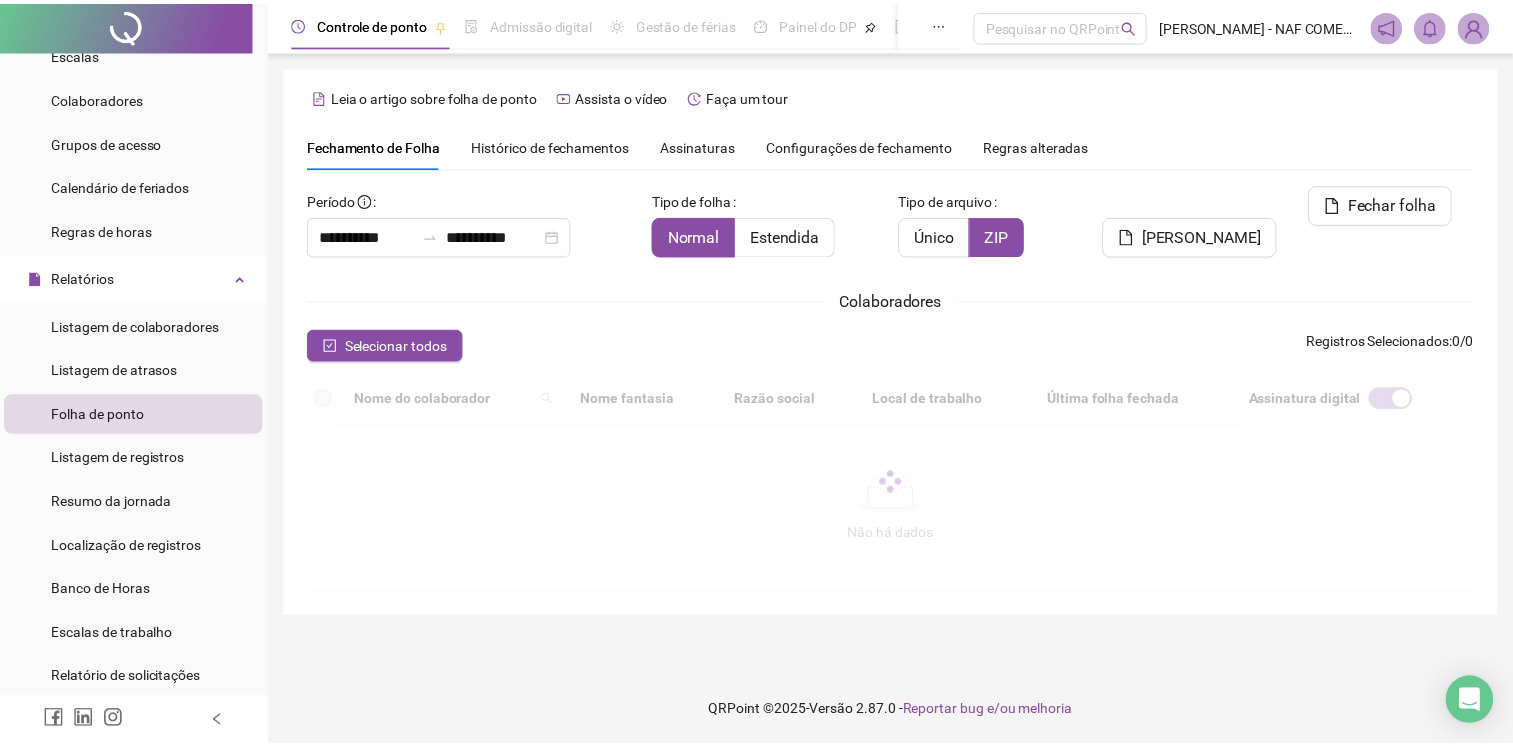 scroll, scrollTop: 36, scrollLeft: 0, axis: vertical 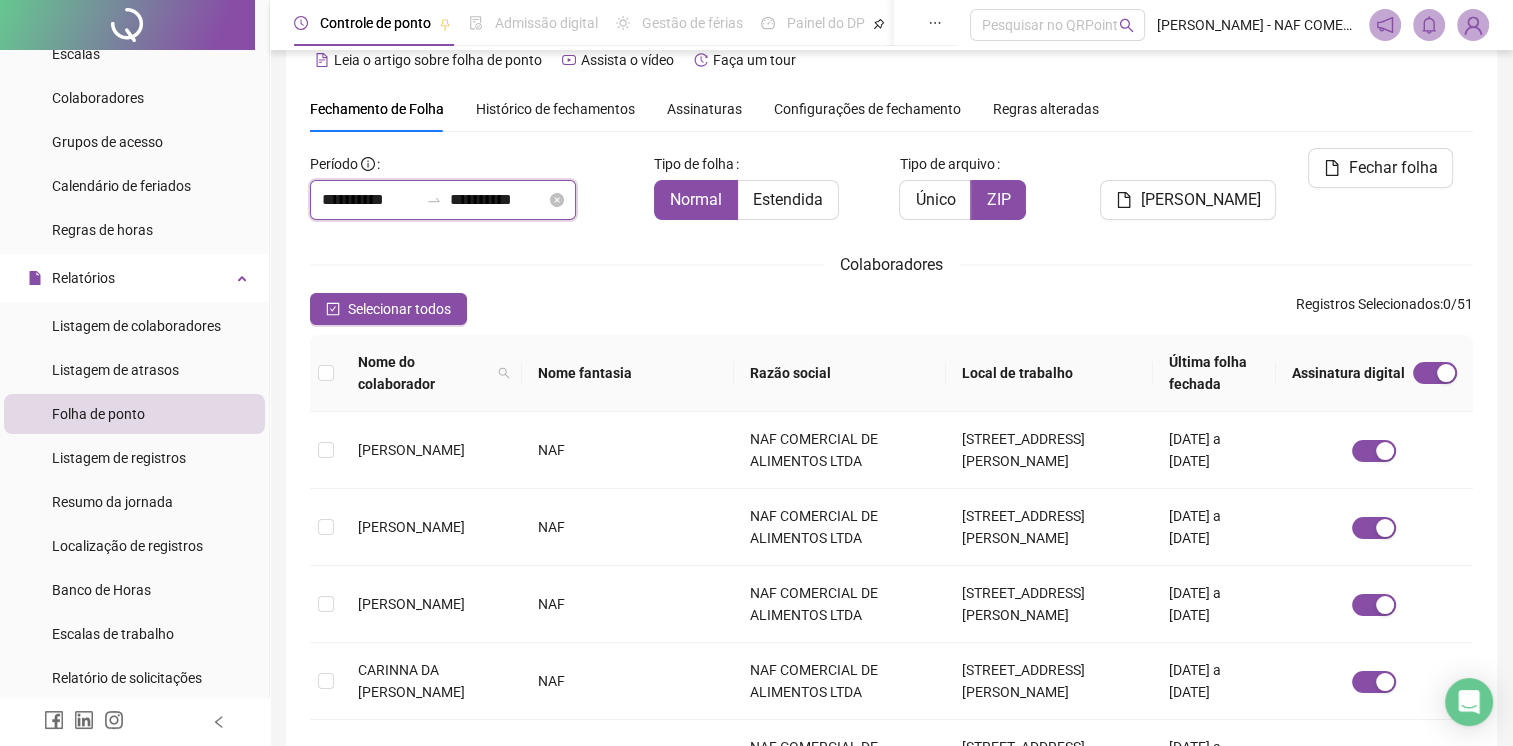 click on "**********" at bounding box center [498, 200] 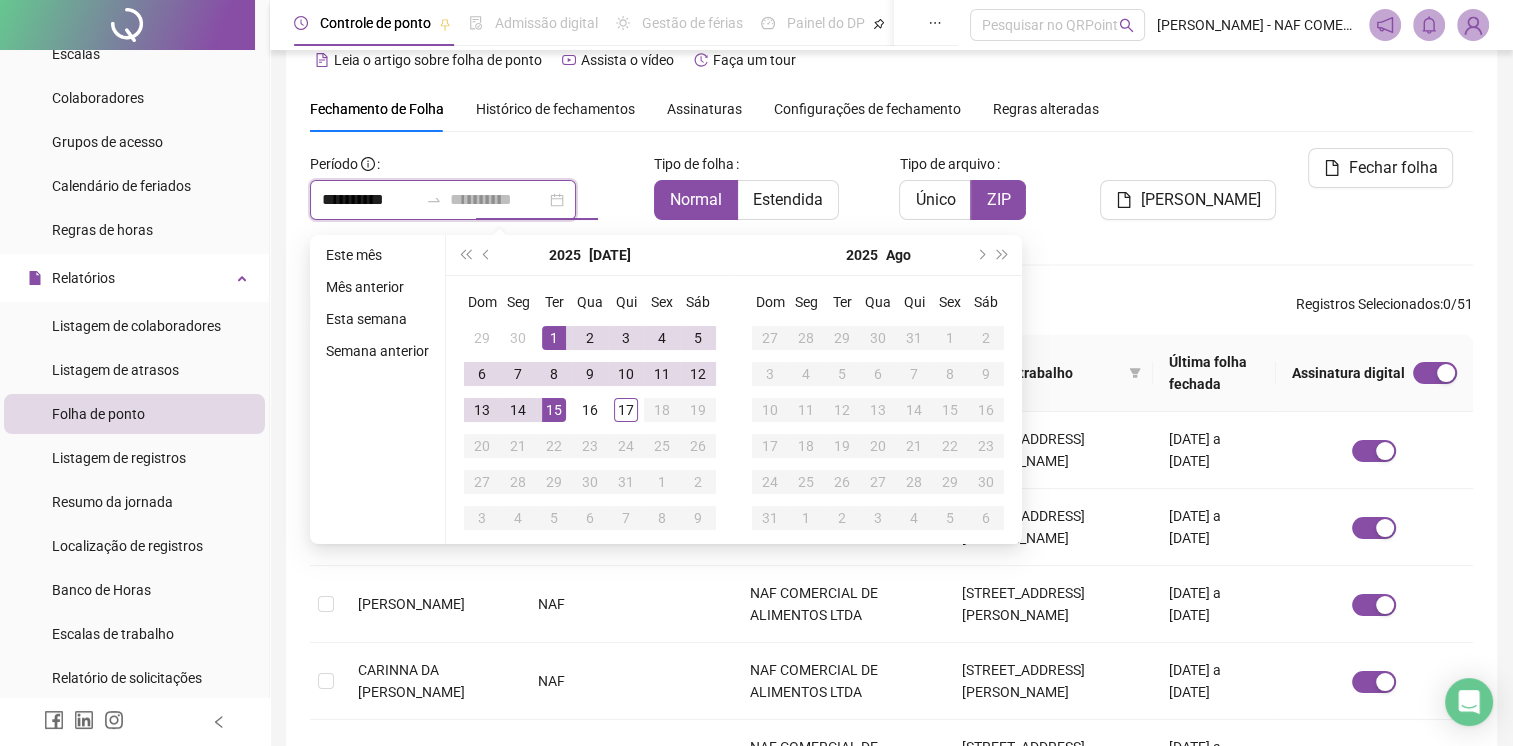 type on "**********" 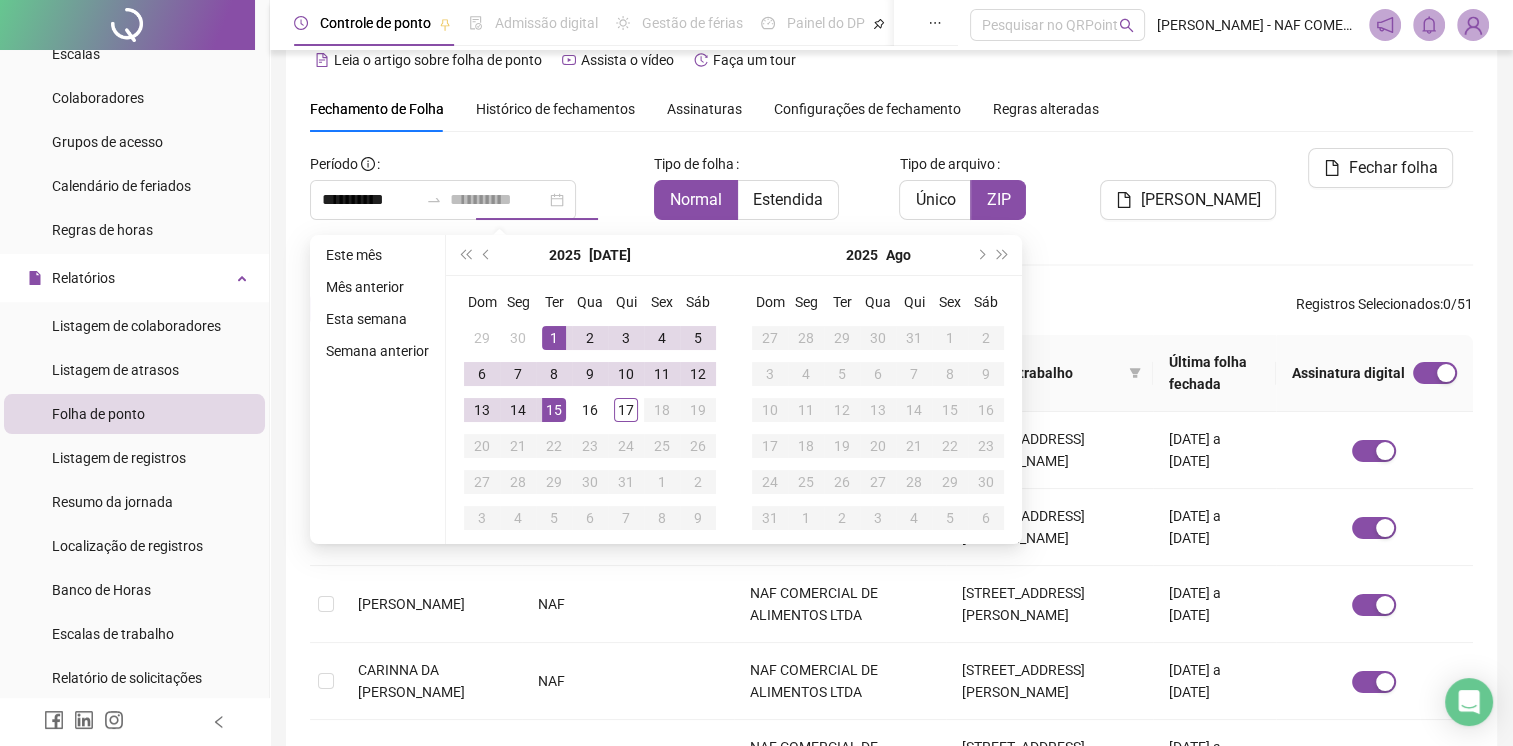 click on "15" at bounding box center [554, 410] 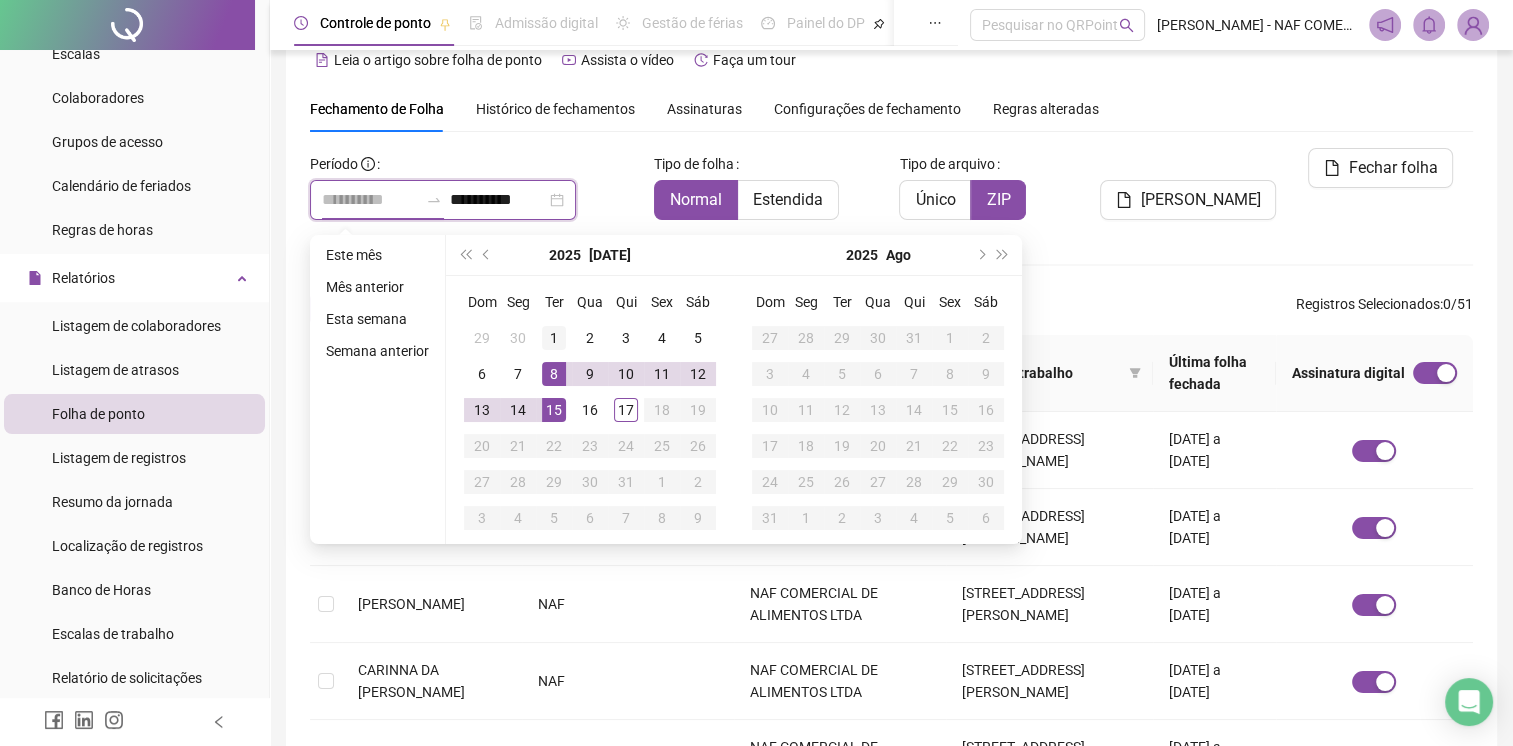 type on "**********" 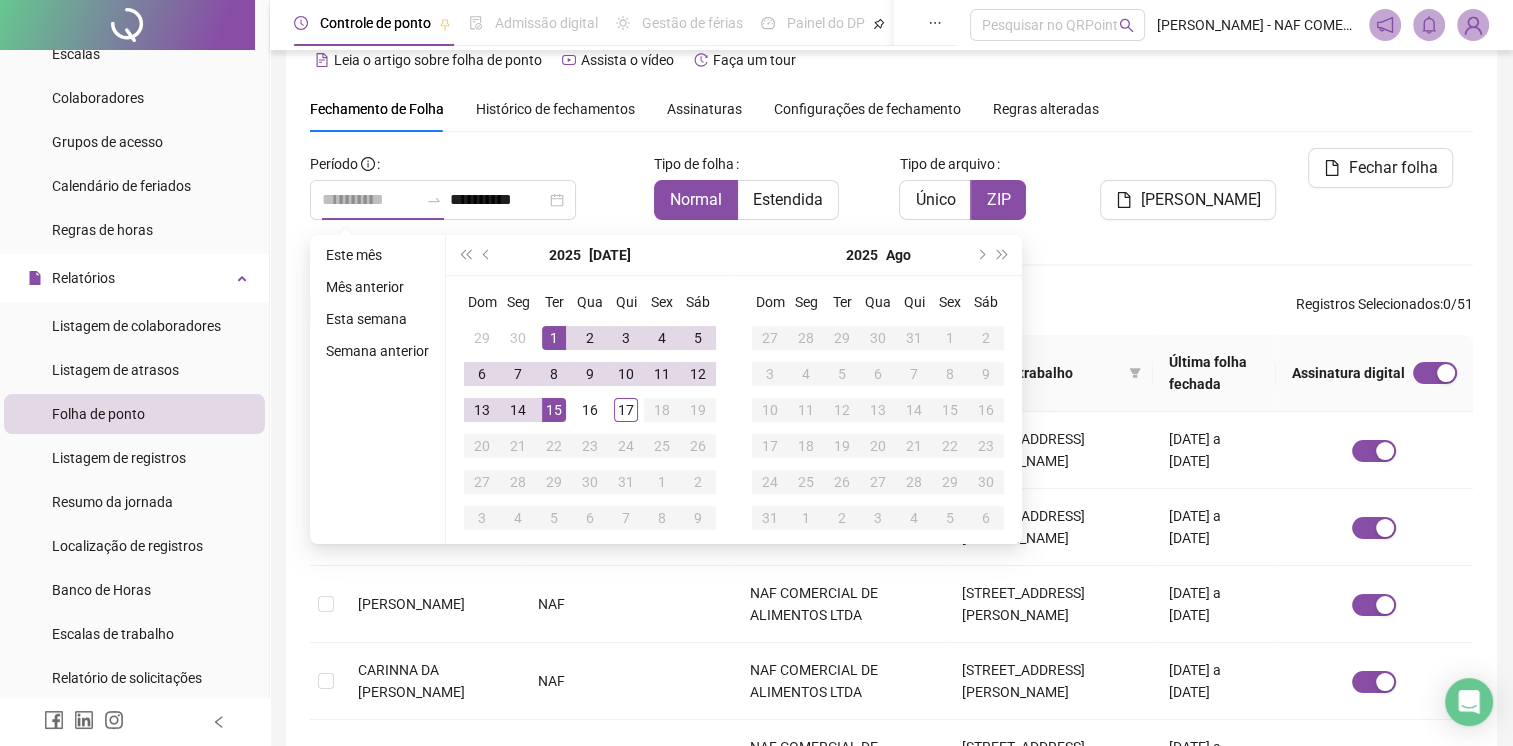 click on "1" at bounding box center [554, 338] 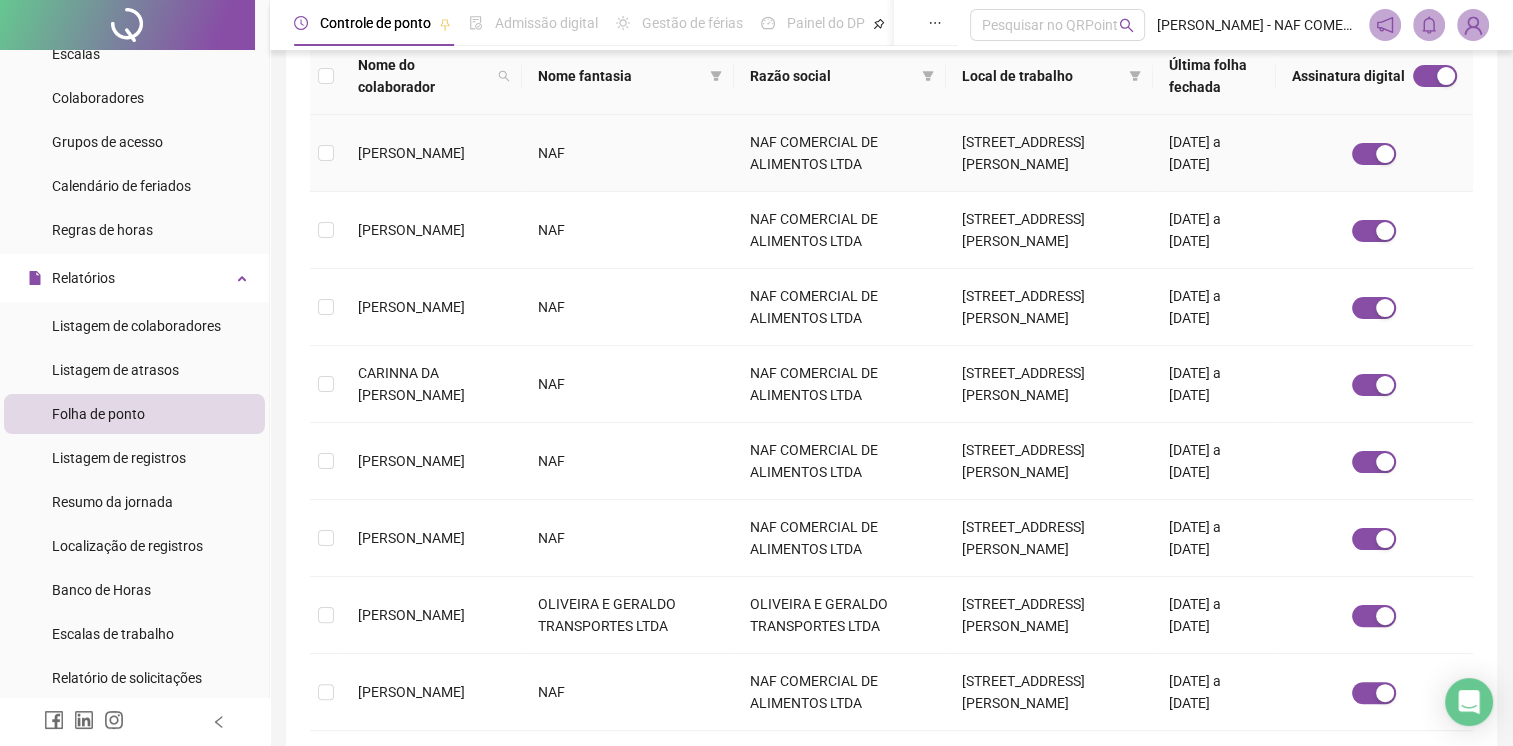 scroll, scrollTop: 336, scrollLeft: 0, axis: vertical 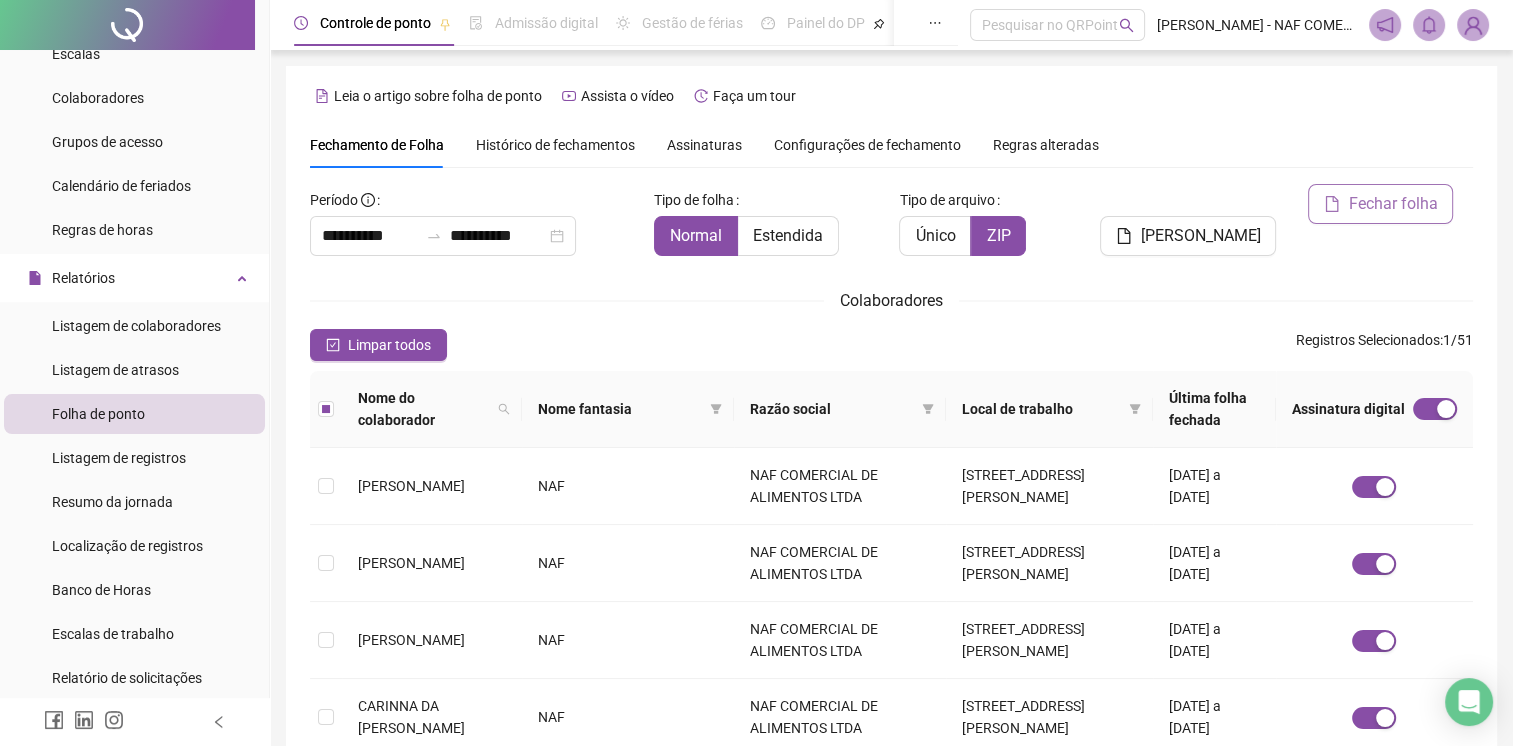 click on "Fechar folha" at bounding box center (1392, 204) 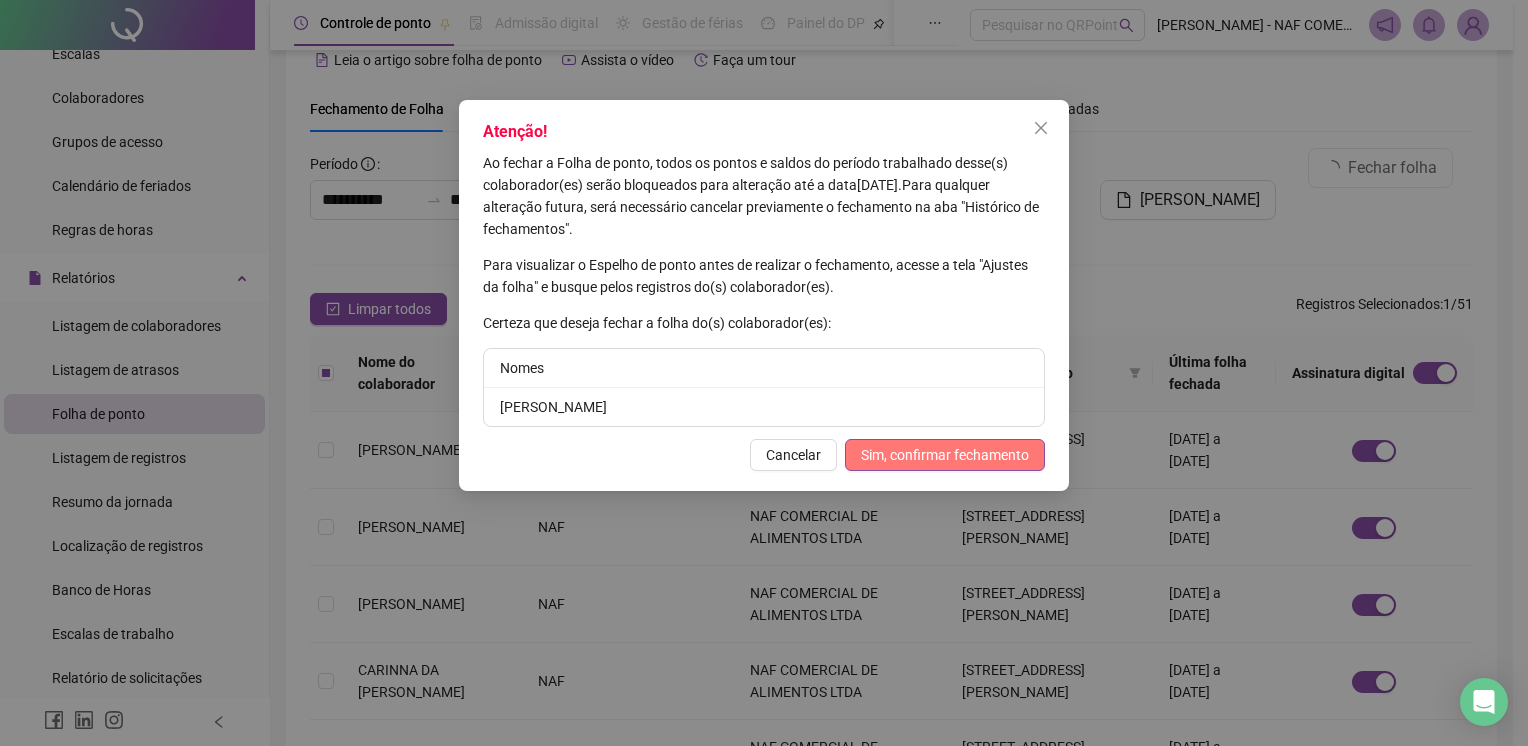 click on "Sim, confirmar fechamento" at bounding box center (945, 455) 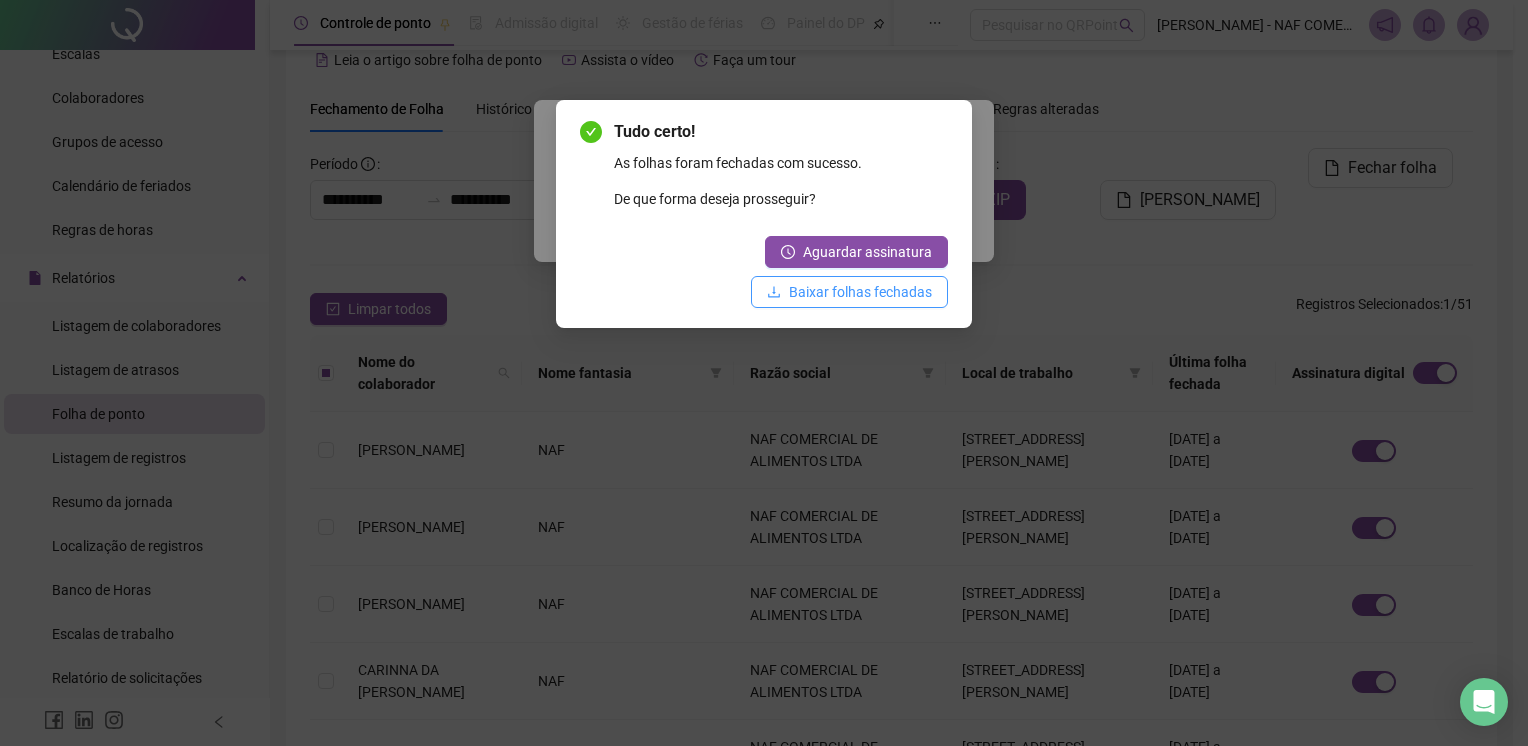 click on "Baixar folhas fechadas" at bounding box center [860, 292] 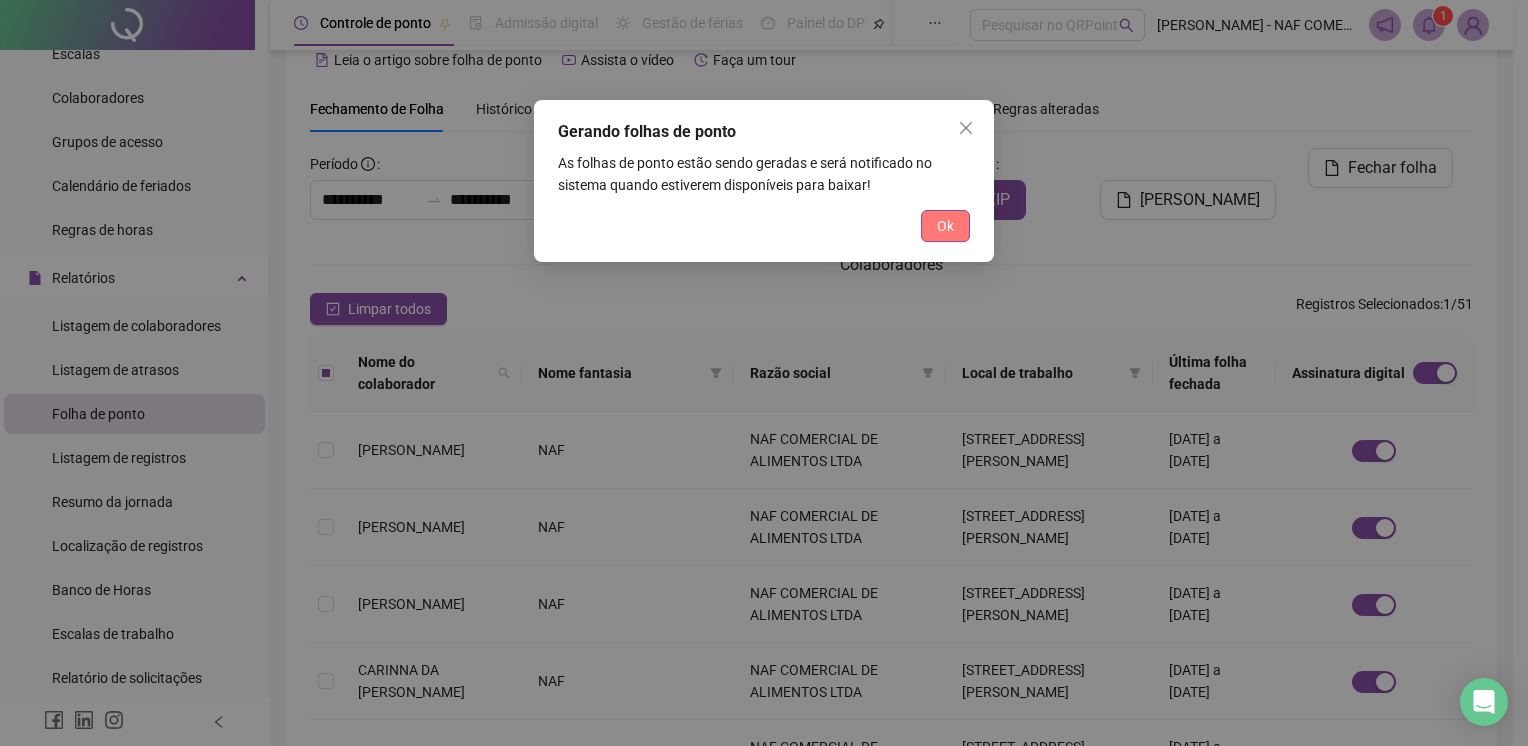 click on "Ok" at bounding box center (945, 226) 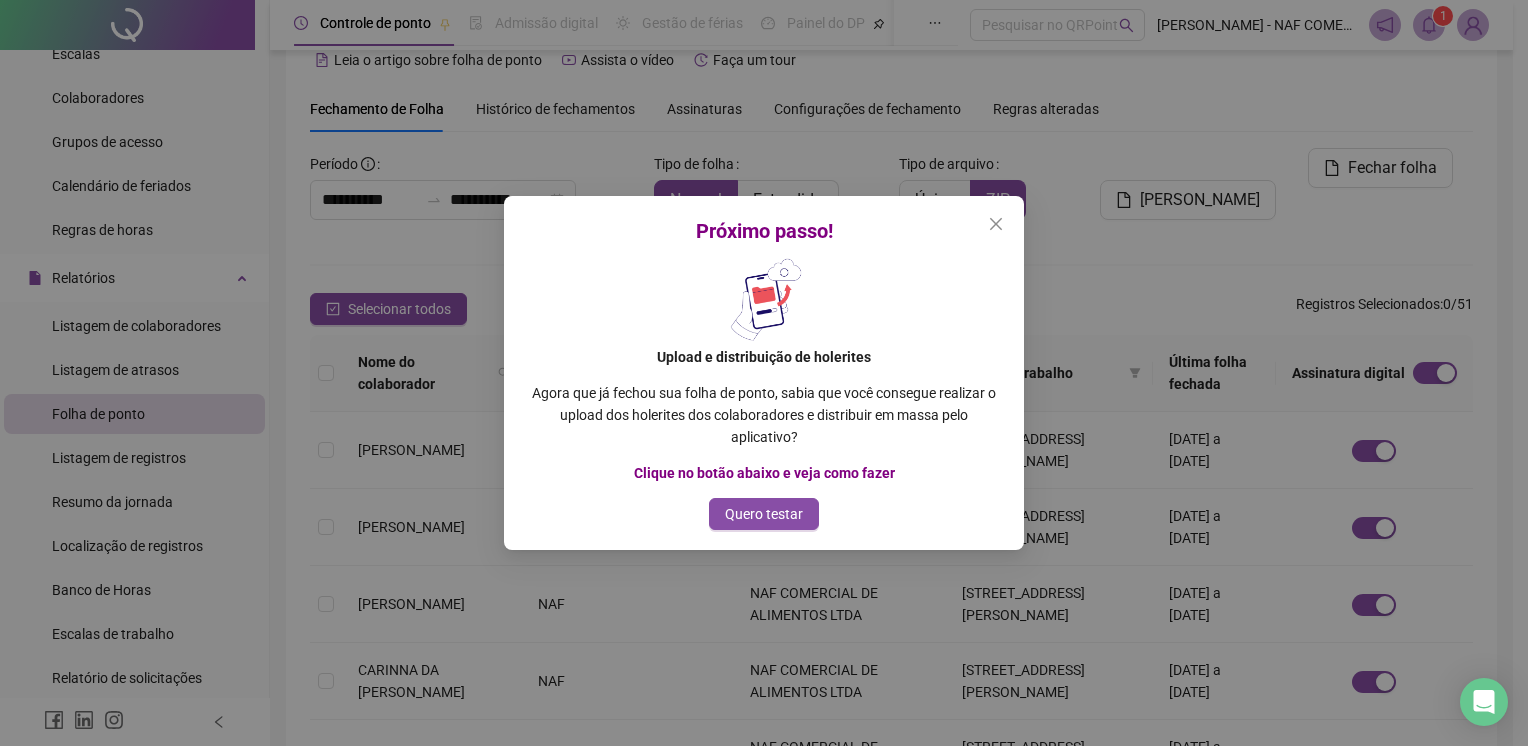 click on "Próximo passo!" at bounding box center [764, 231] 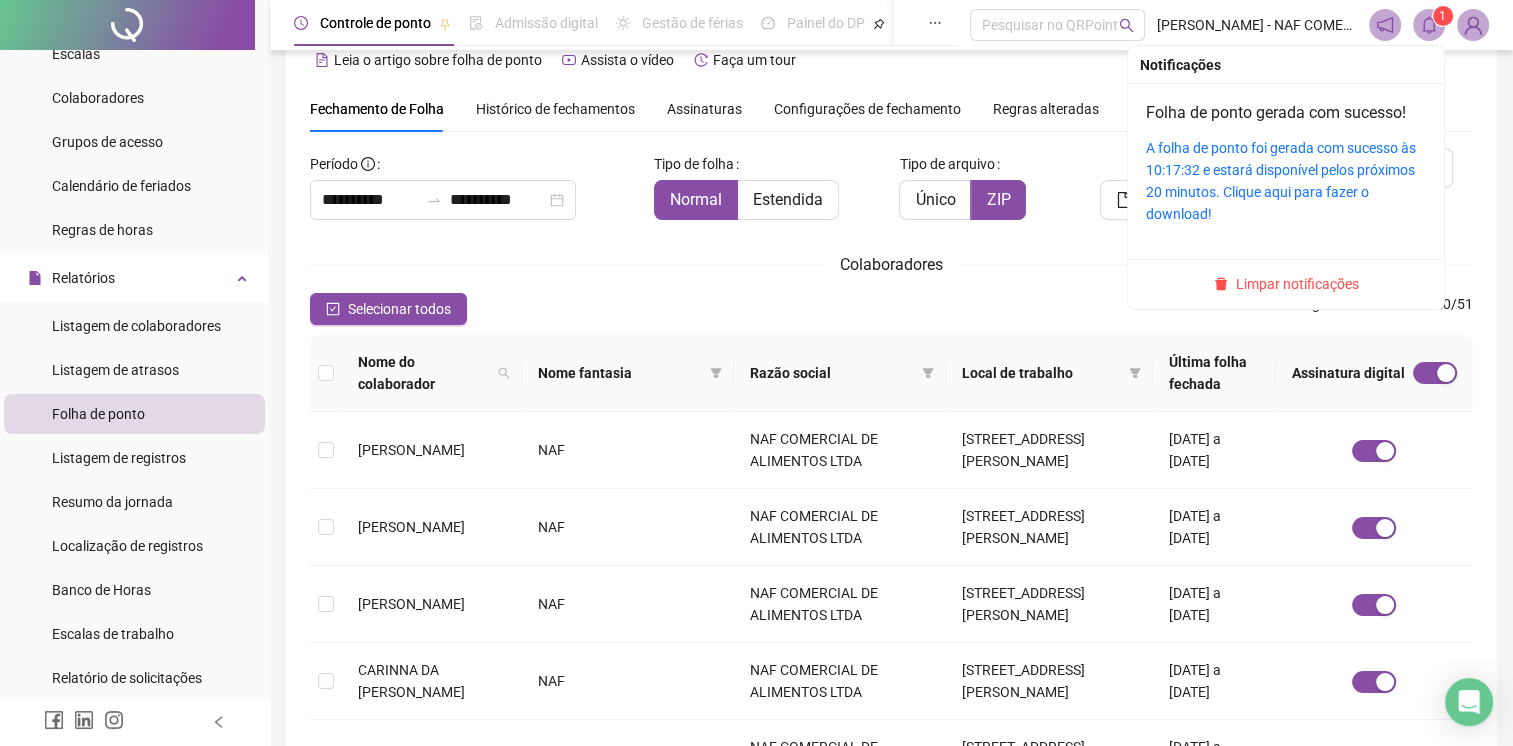click at bounding box center (1429, 25) 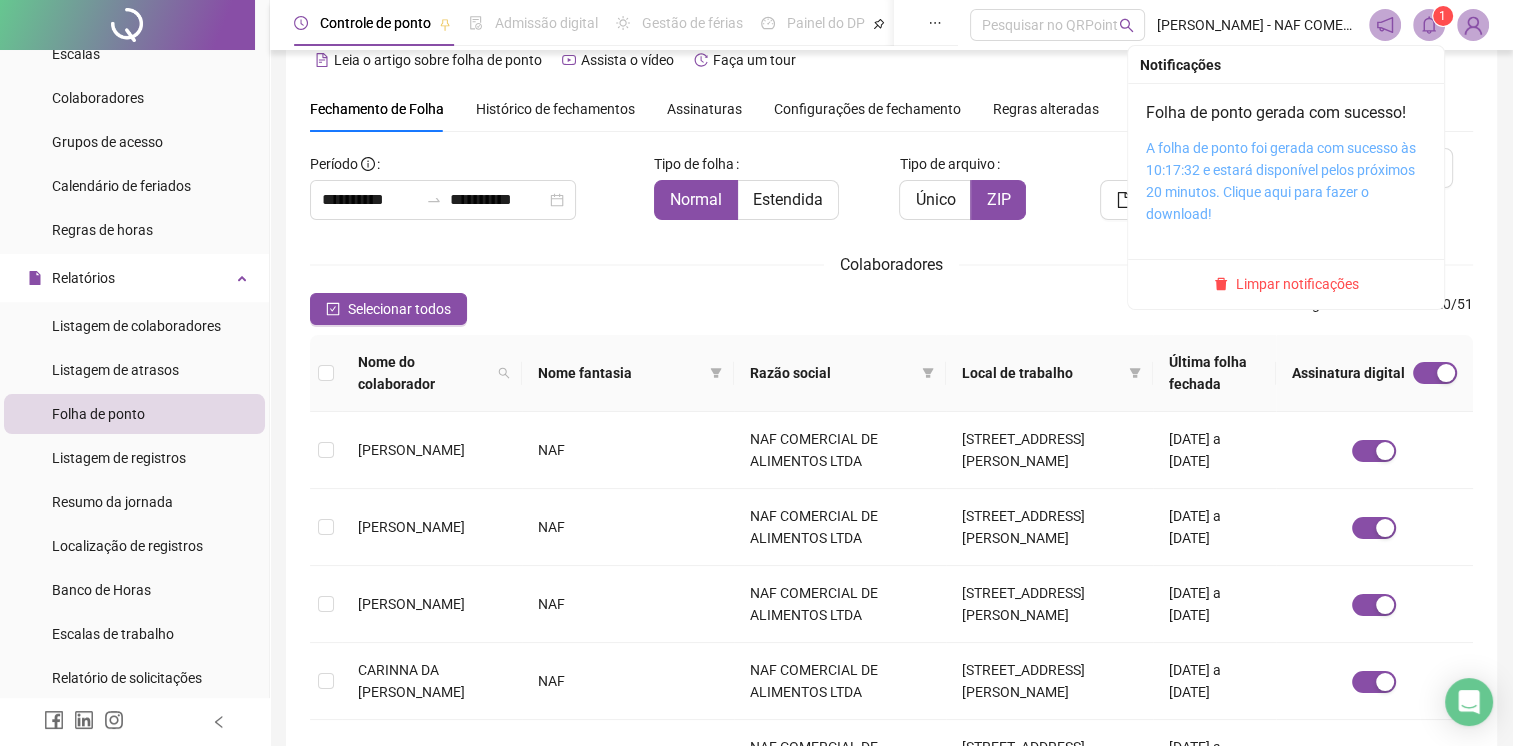 click on "A folha de ponto foi gerada com sucesso às 10:17:32 e estará disponível pelos próximos 20 minutos.
Clique aqui para fazer o download!" at bounding box center (1281, 181) 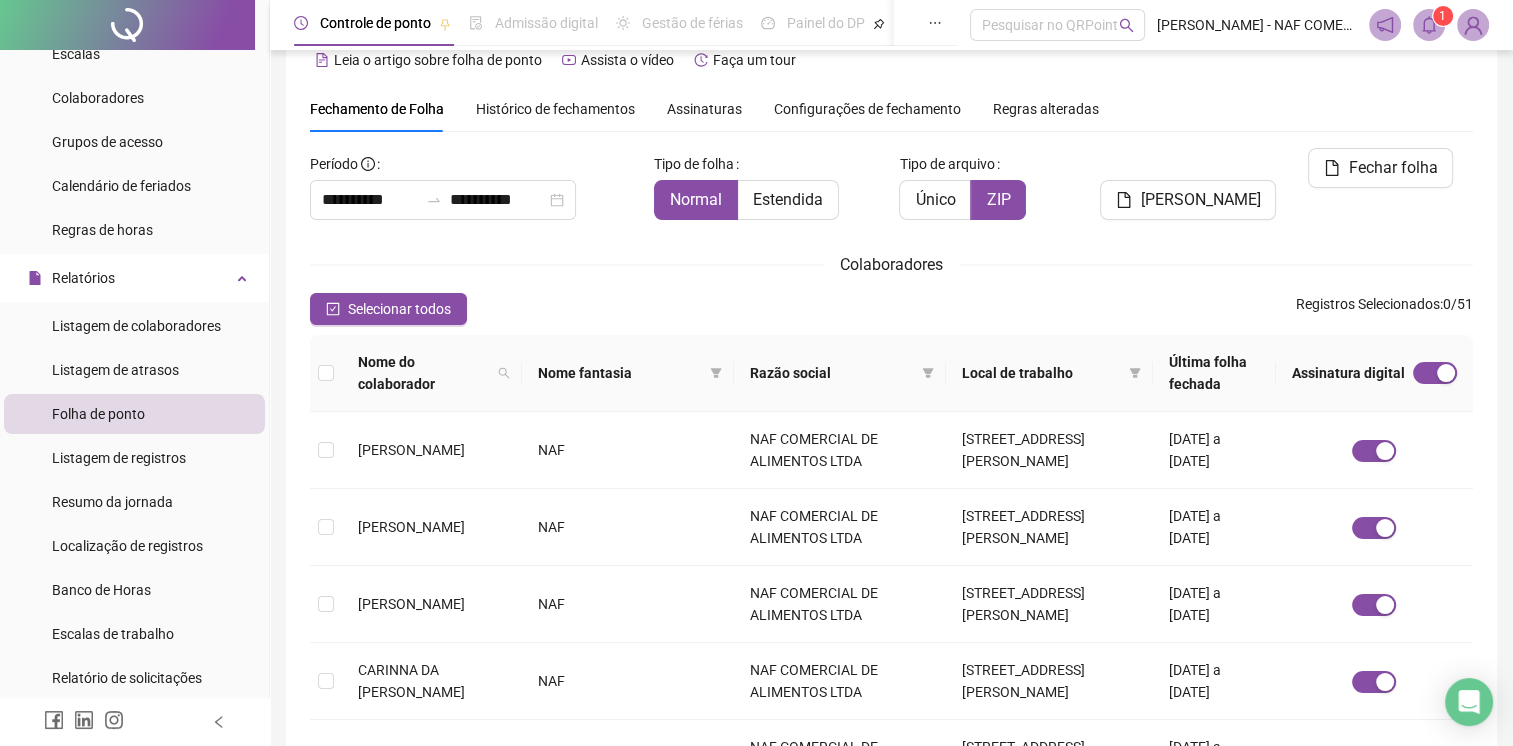 click on "Fechamento de Folha Histórico de fechamentos Assinaturas Configurações de fechamento Regras alteradas" at bounding box center (891, 109) 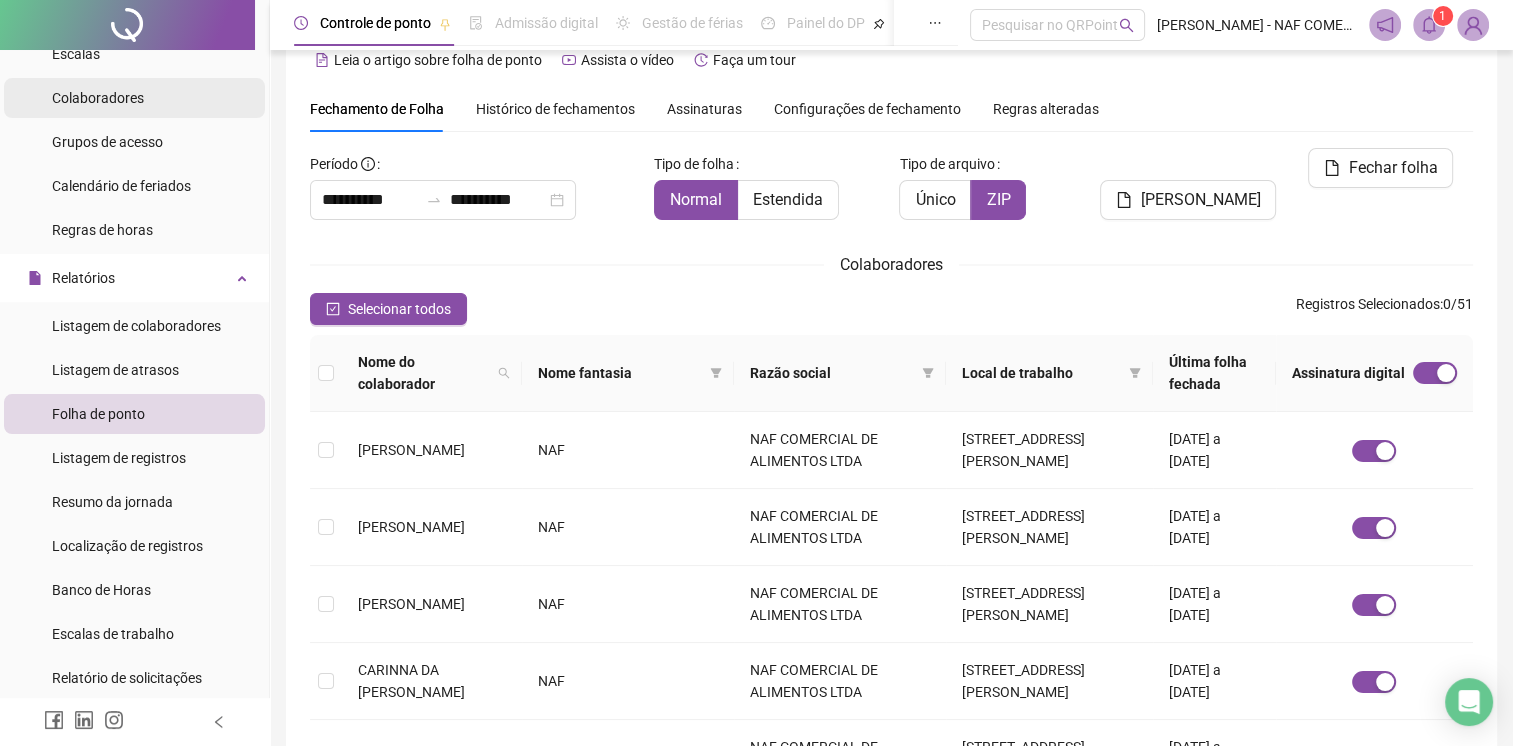 click on "Colaboradores" at bounding box center (98, 98) 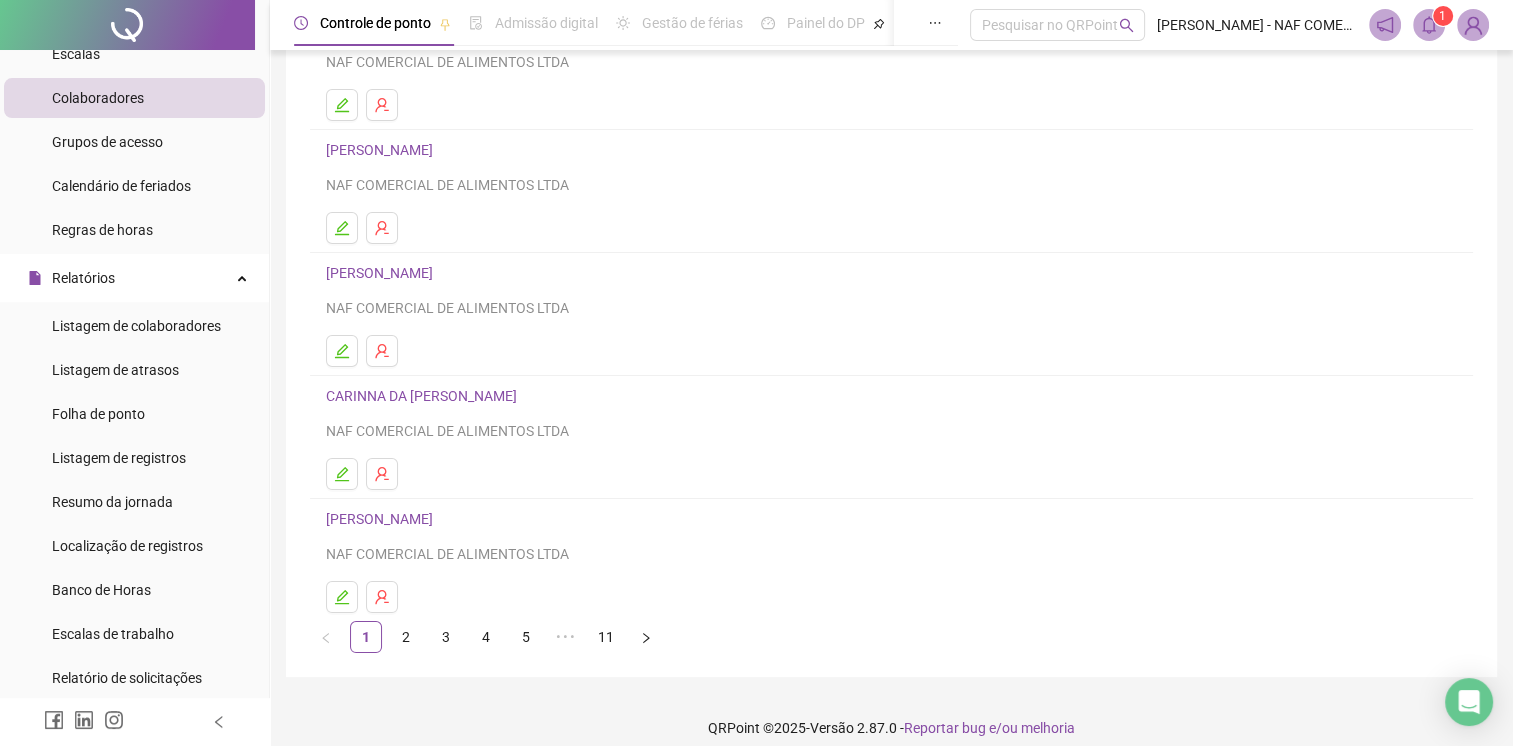 scroll, scrollTop: 220, scrollLeft: 0, axis: vertical 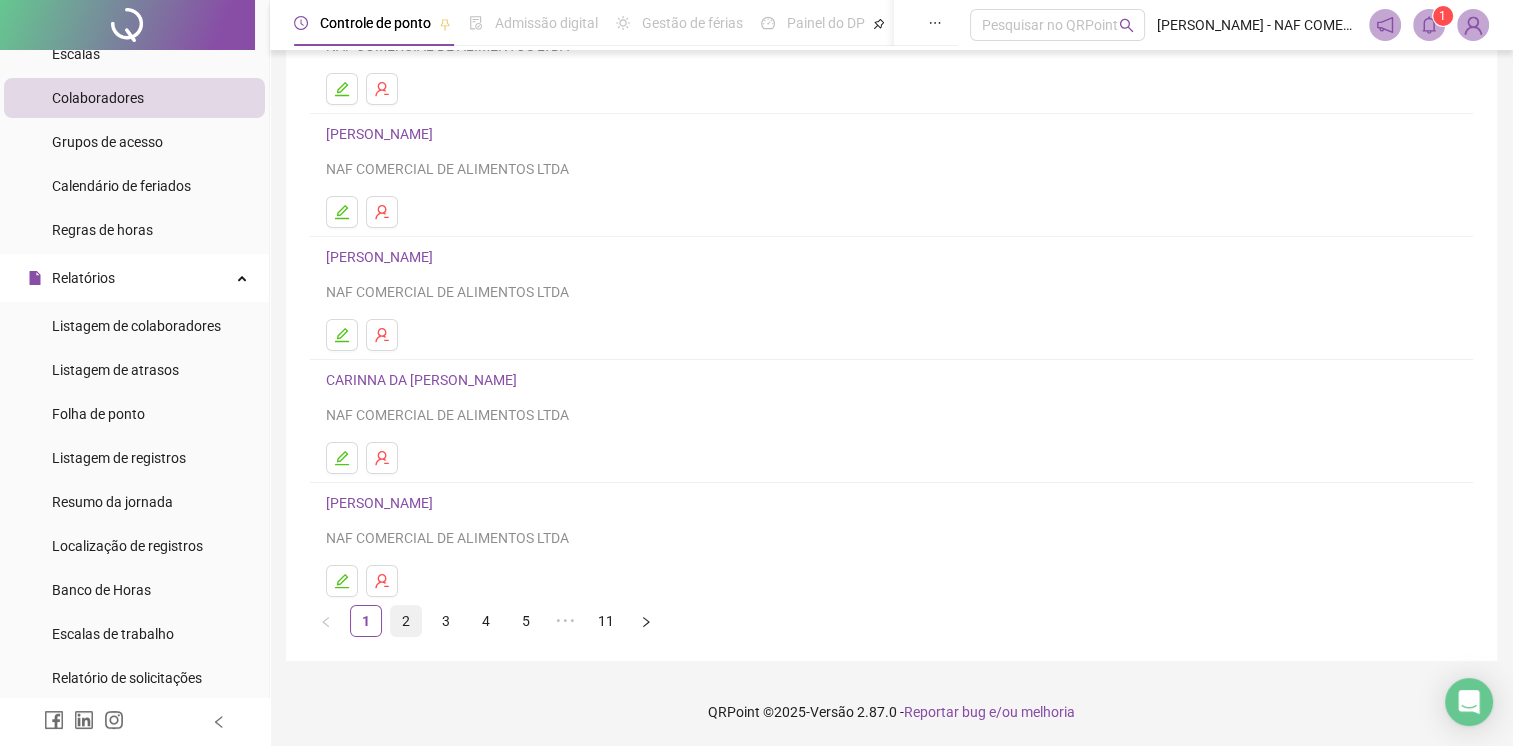 click on "2" at bounding box center [406, 621] 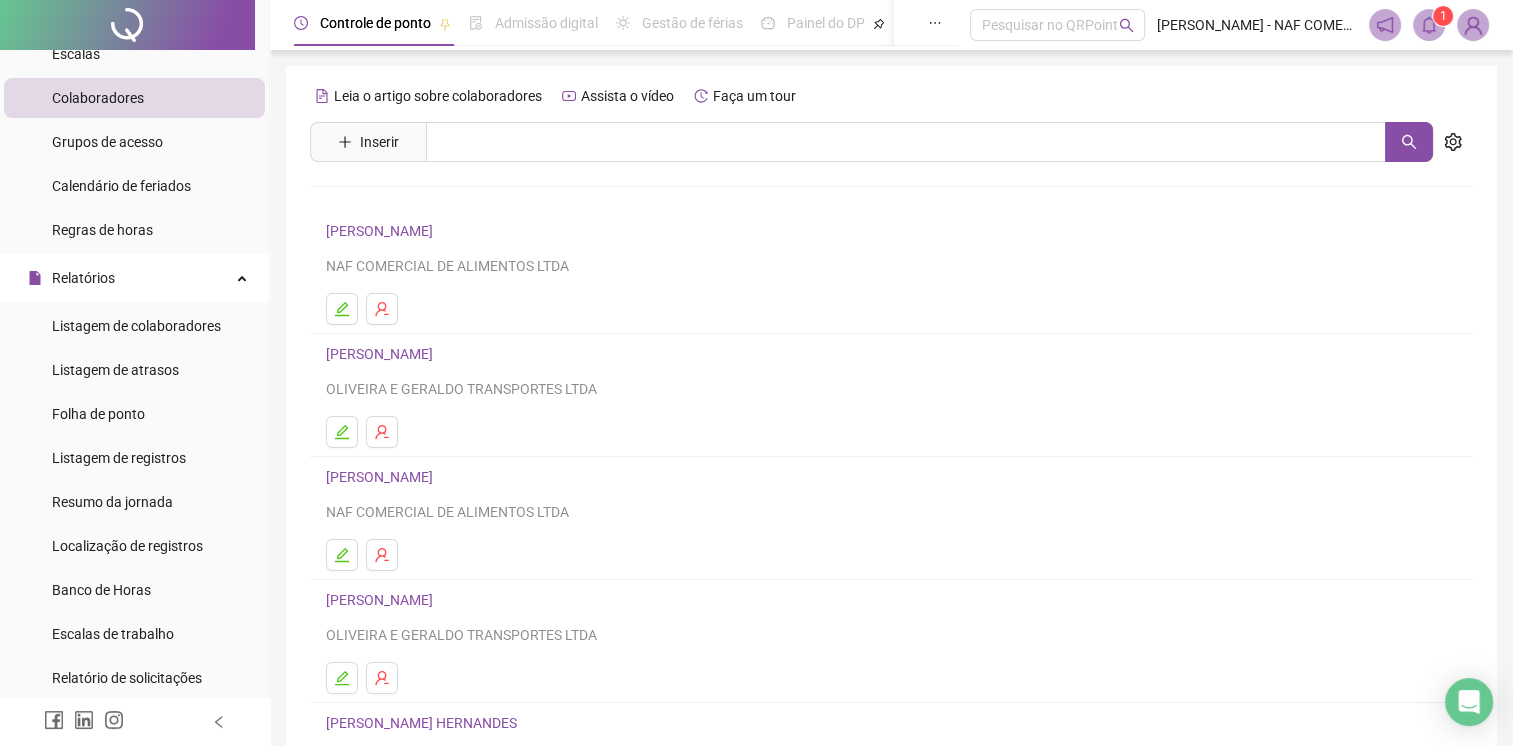 click on "[PERSON_NAME]" at bounding box center (382, 231) 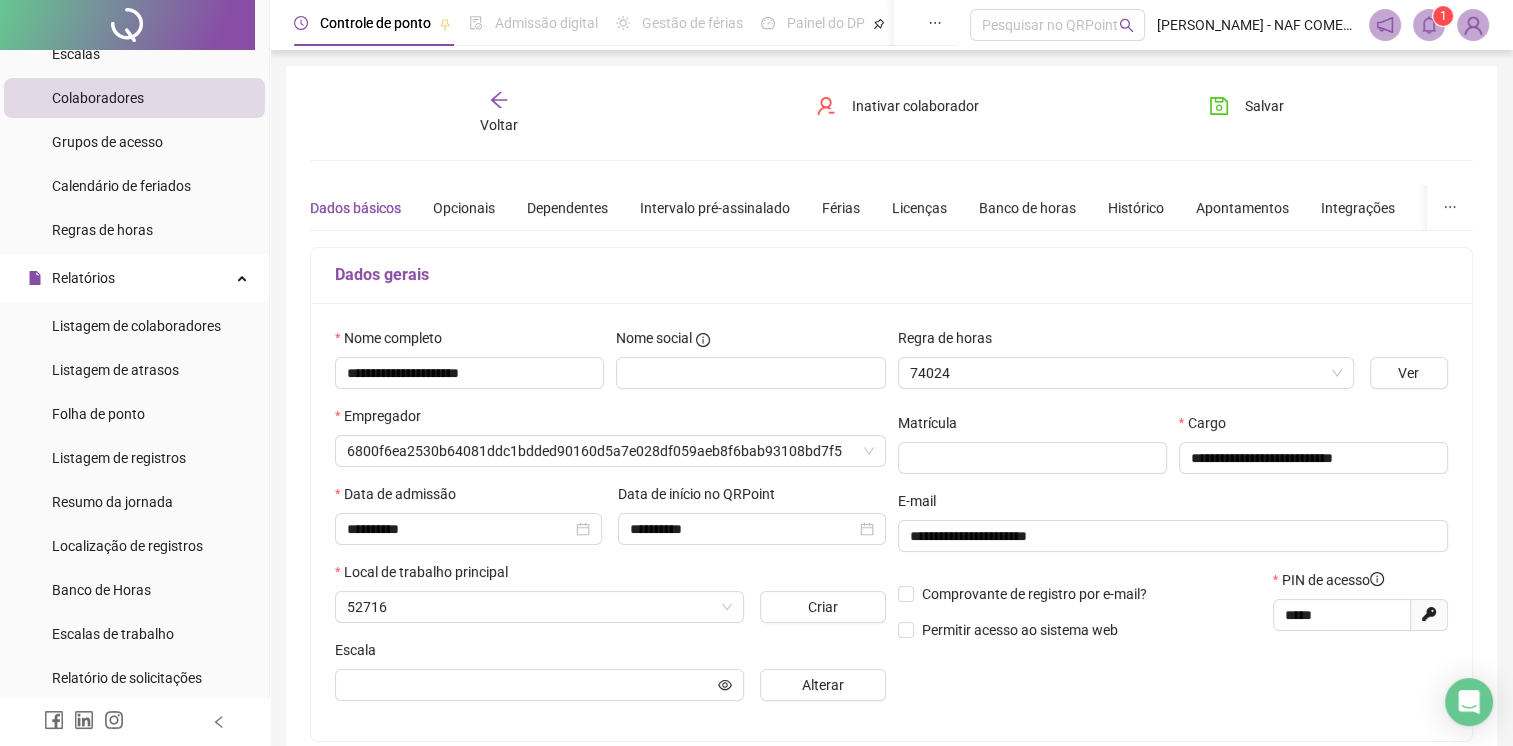 type on "**********" 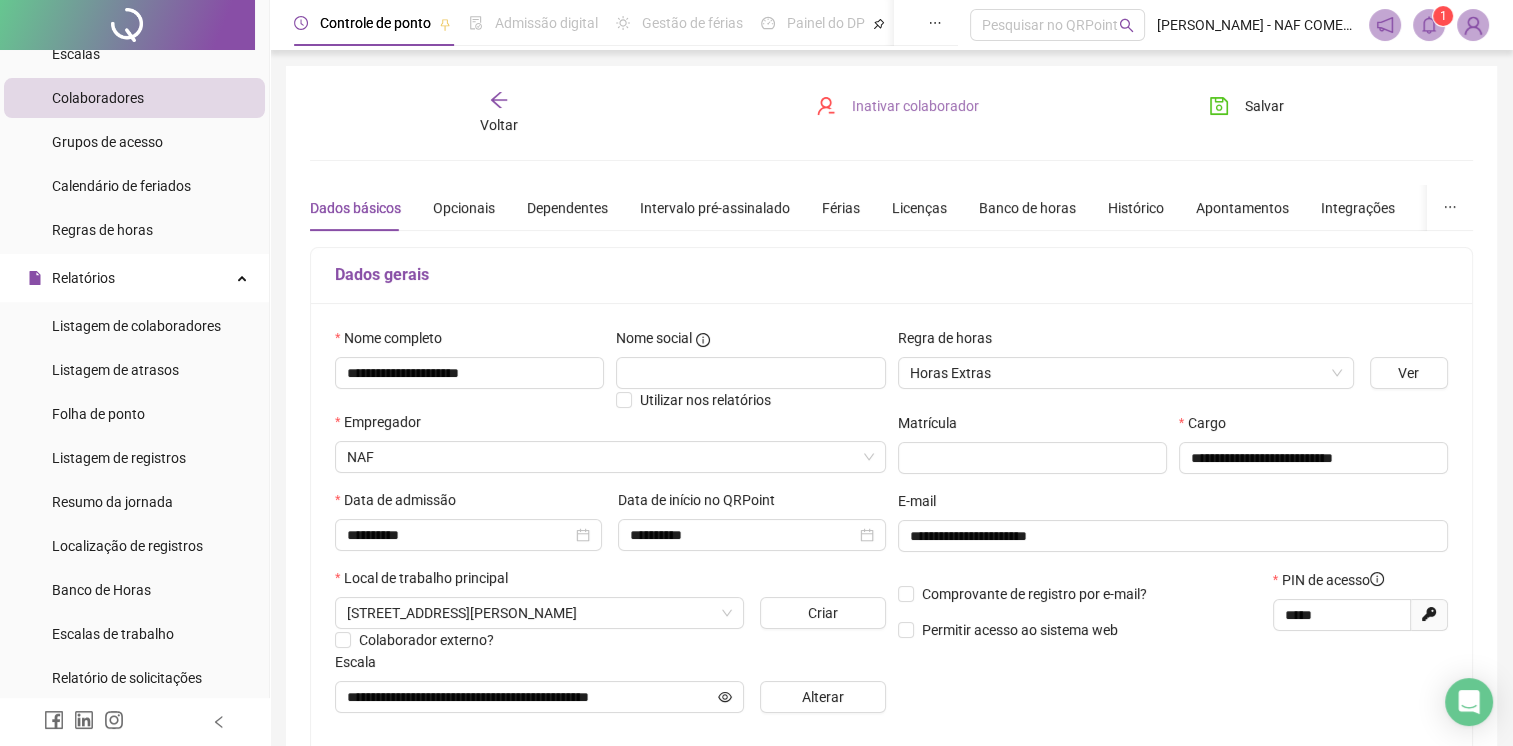 click on "Inativar colaborador" at bounding box center (915, 106) 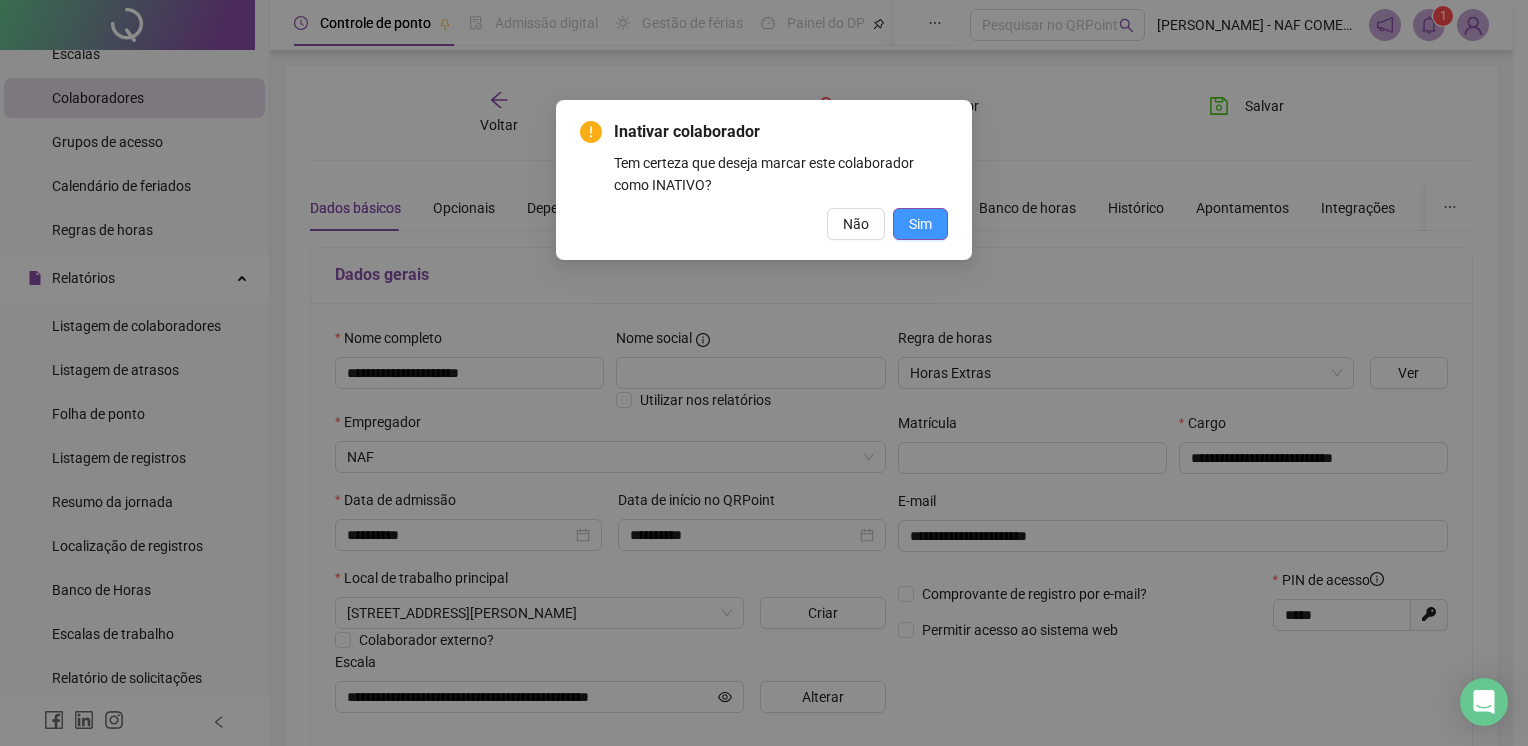 click on "Sim" at bounding box center (920, 224) 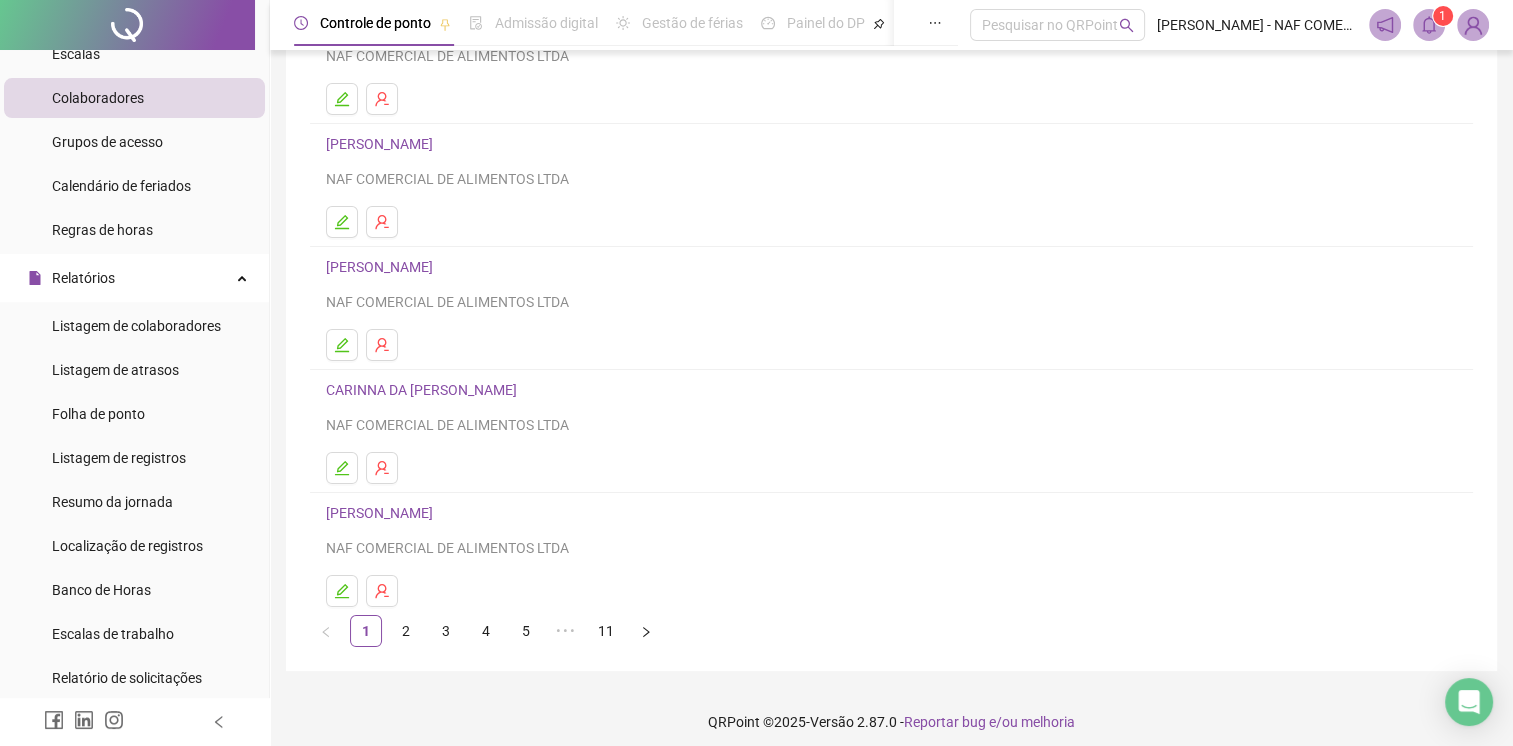 scroll, scrollTop: 220, scrollLeft: 0, axis: vertical 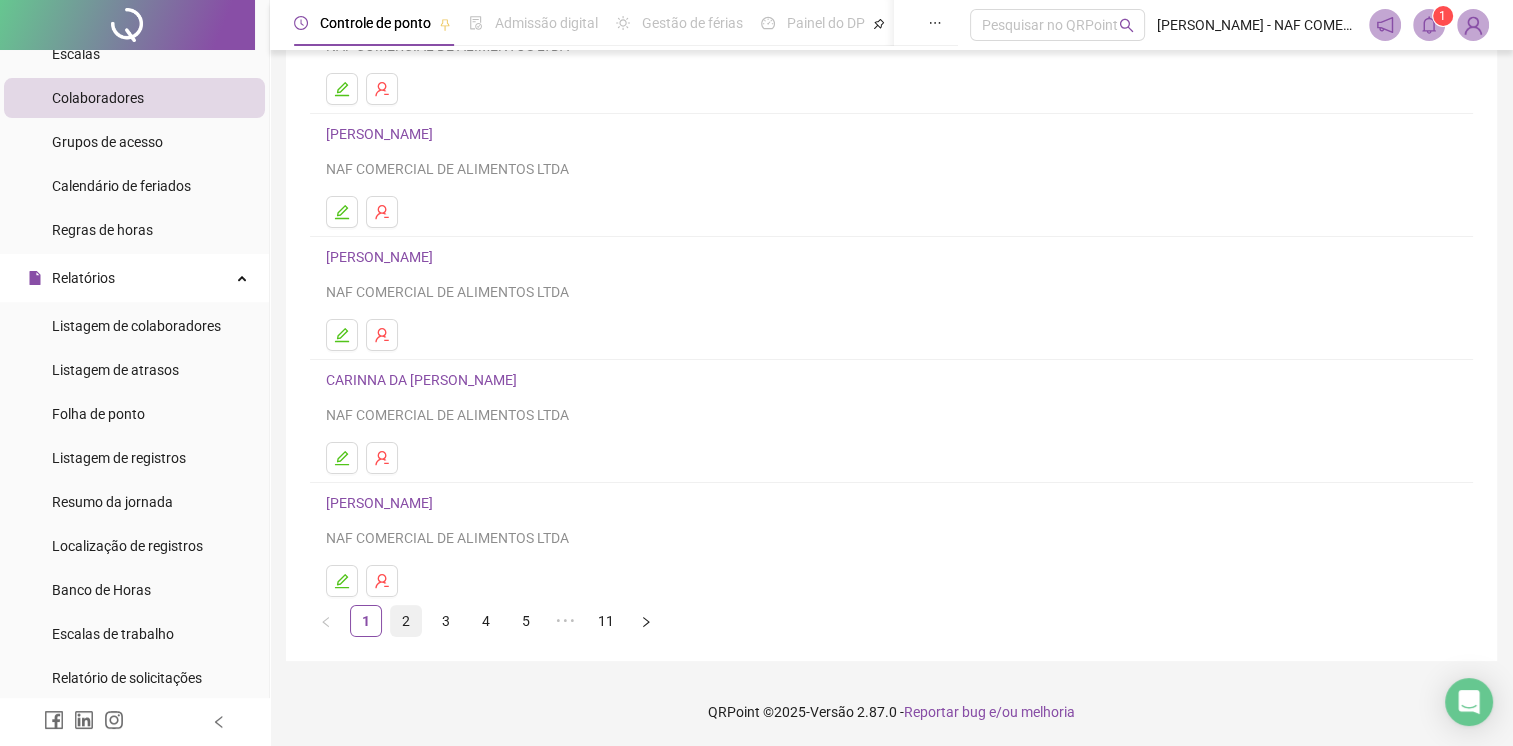 click on "2" at bounding box center [406, 621] 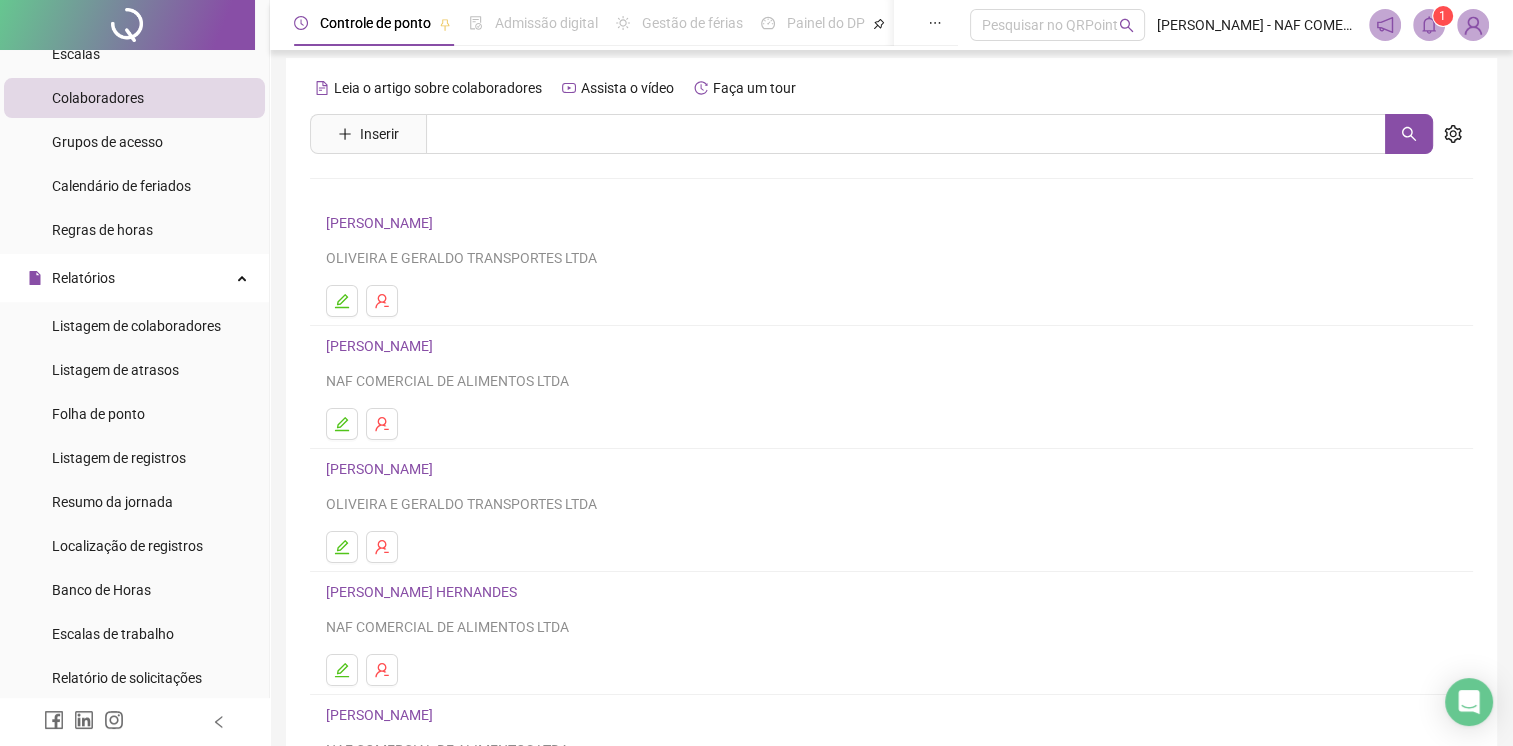 scroll, scrollTop: 0, scrollLeft: 0, axis: both 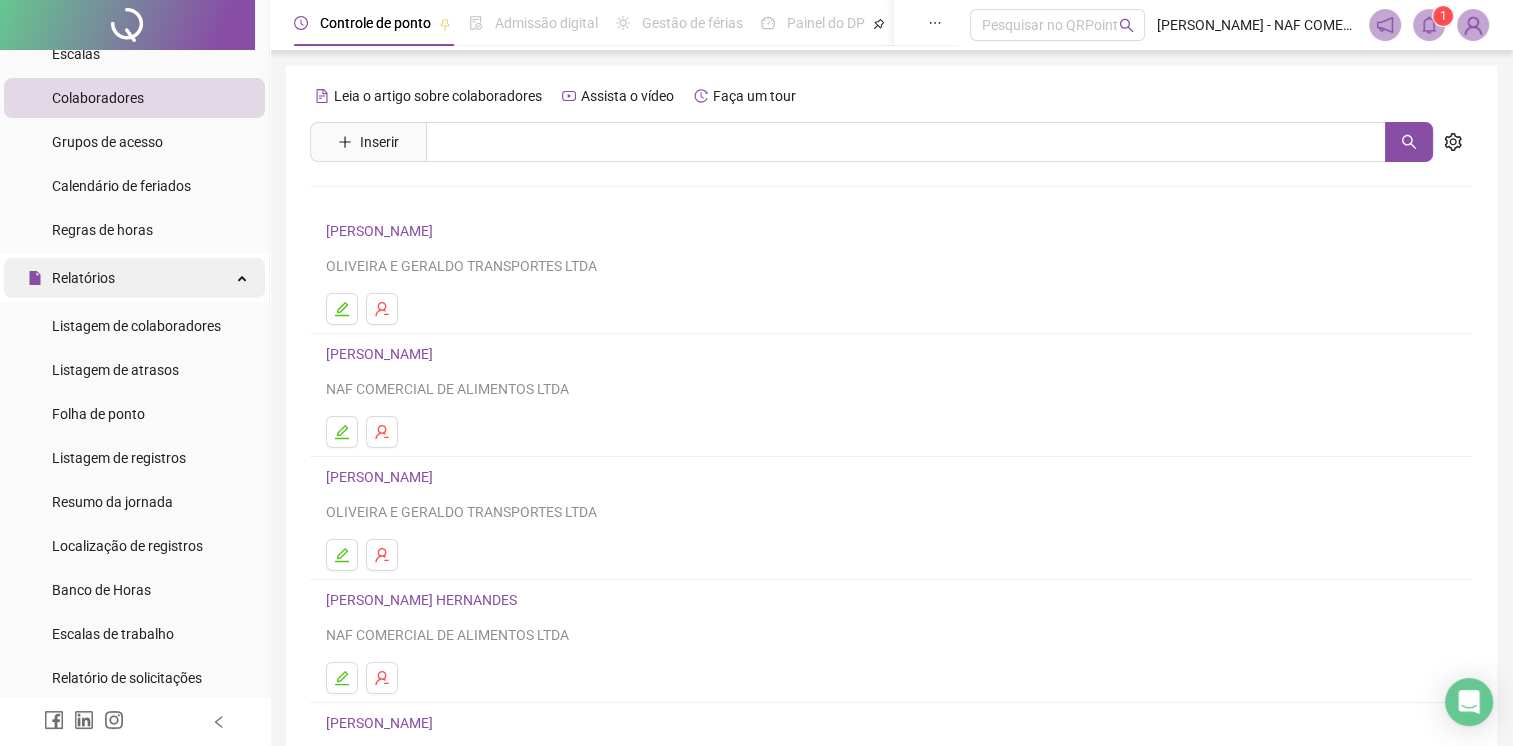 click on "Relatórios" at bounding box center [134, 278] 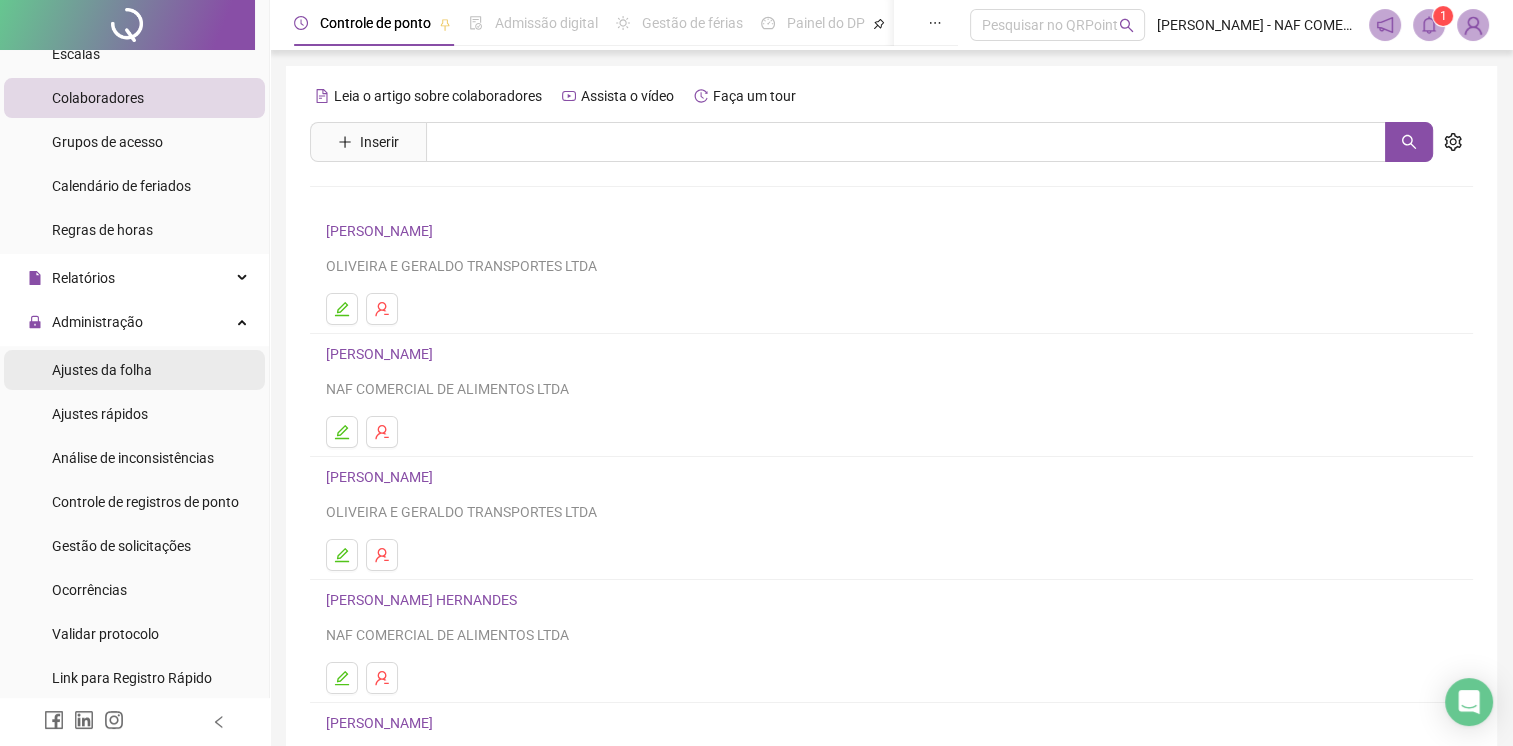 click on "Ajustes da folha" at bounding box center [102, 370] 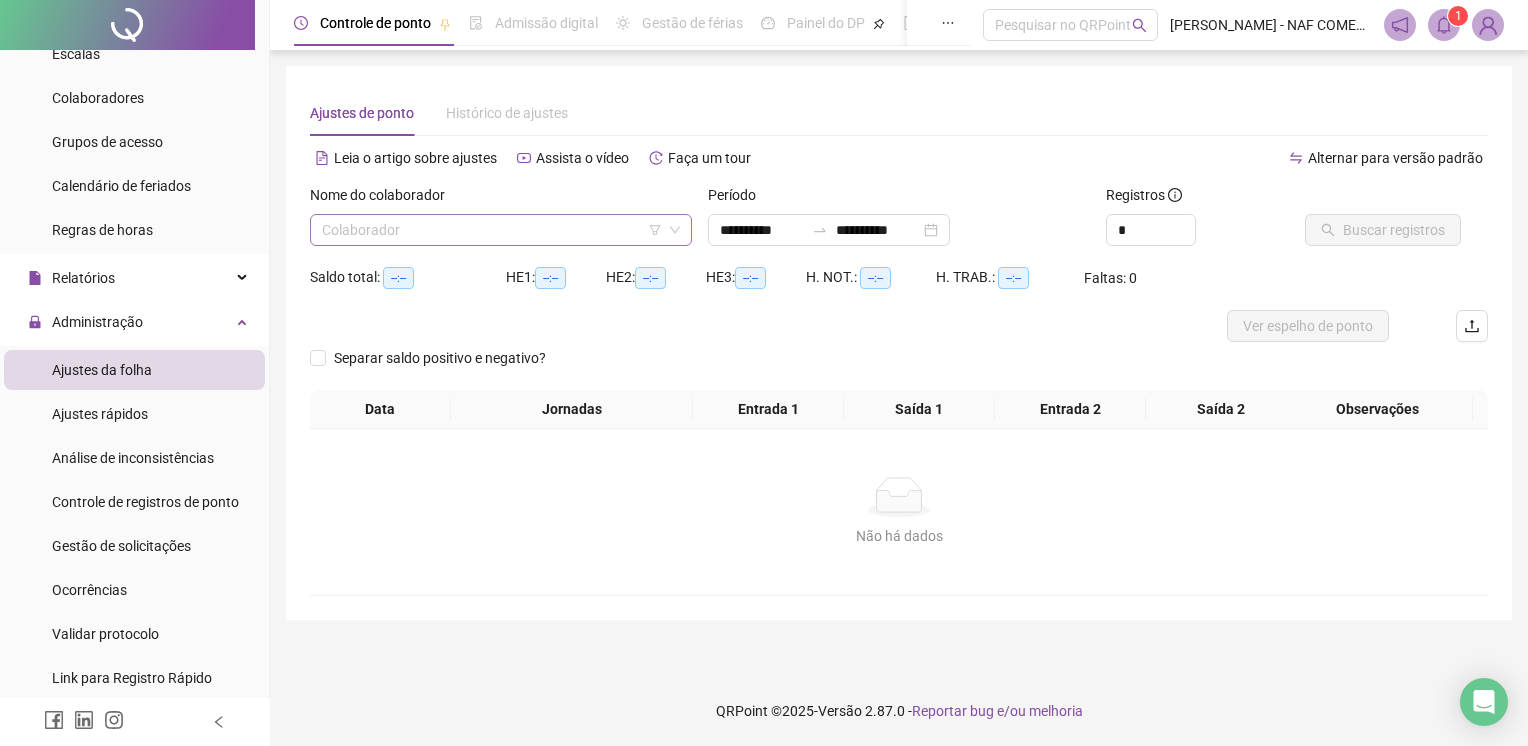 click at bounding box center [495, 230] 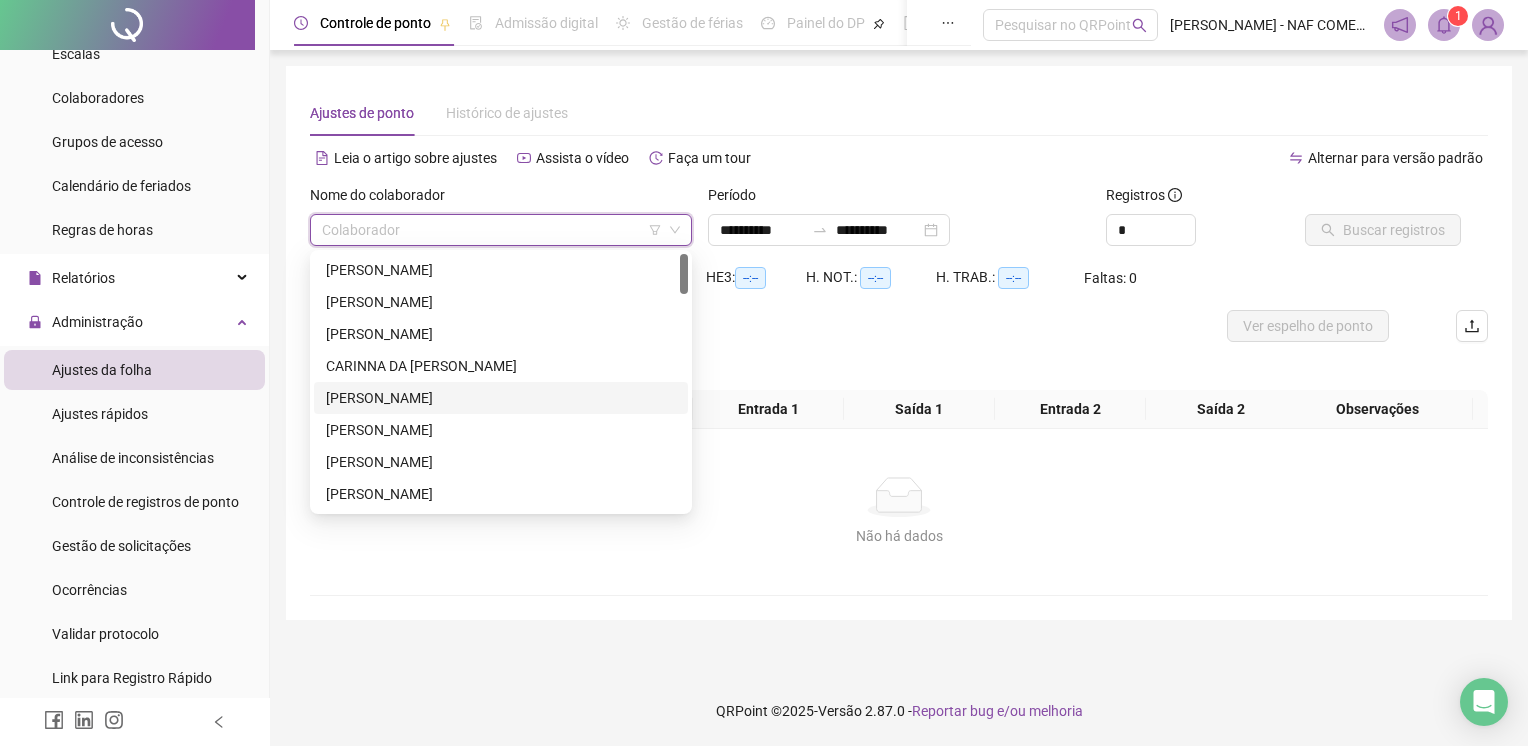 click on "[PERSON_NAME]" at bounding box center [501, 398] 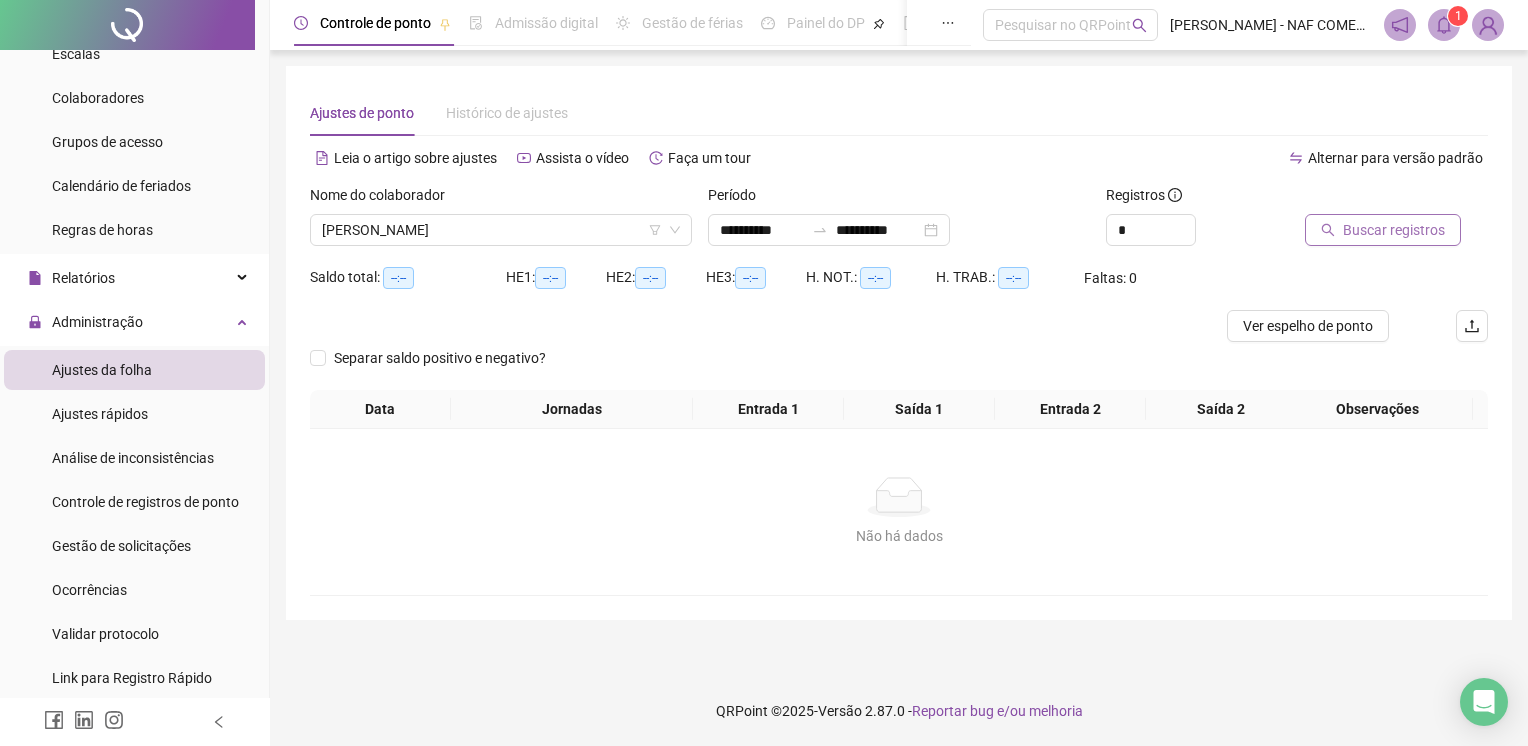 click on "Buscar registros" at bounding box center [1394, 230] 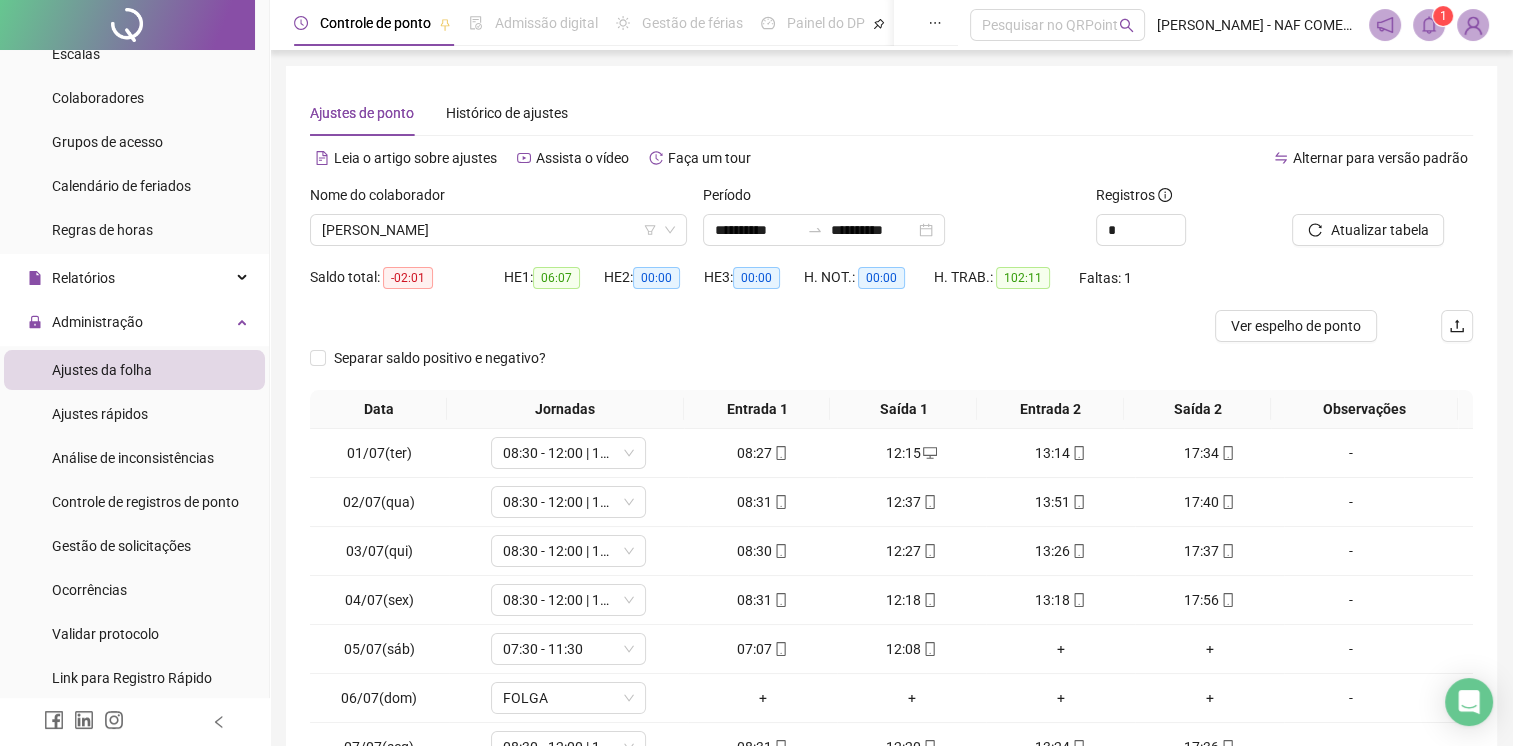 scroll, scrollTop: 190, scrollLeft: 0, axis: vertical 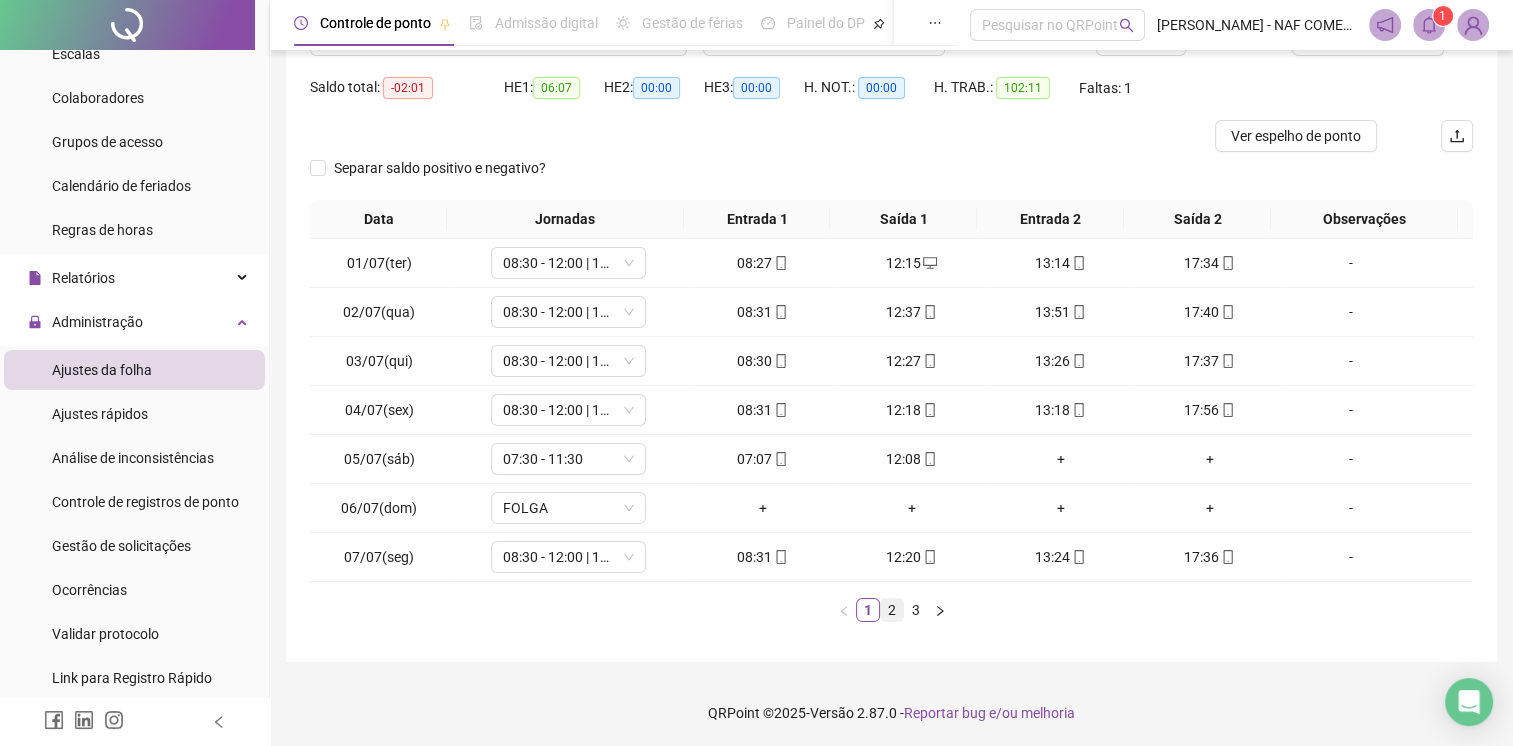 click on "2" at bounding box center (892, 610) 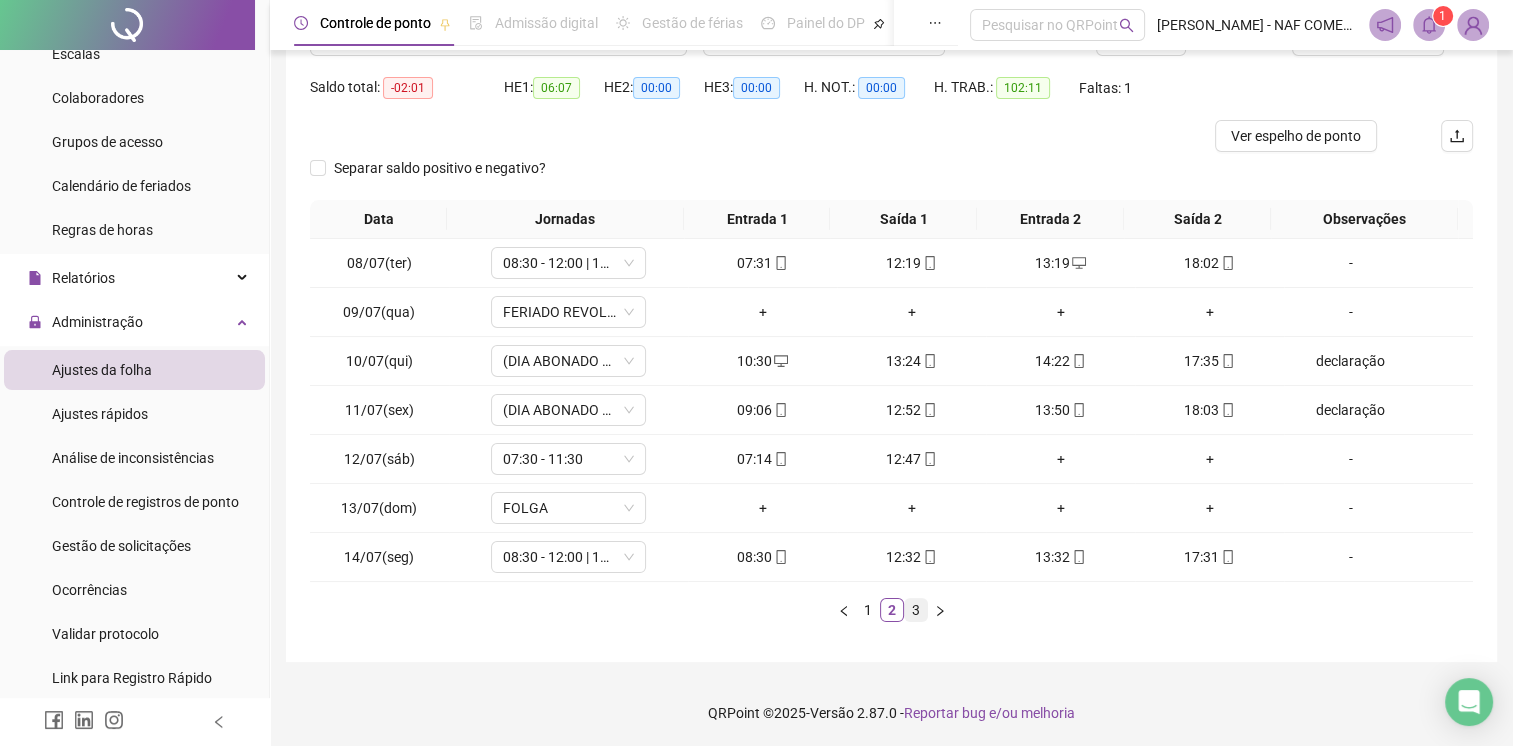 click on "3" at bounding box center (916, 610) 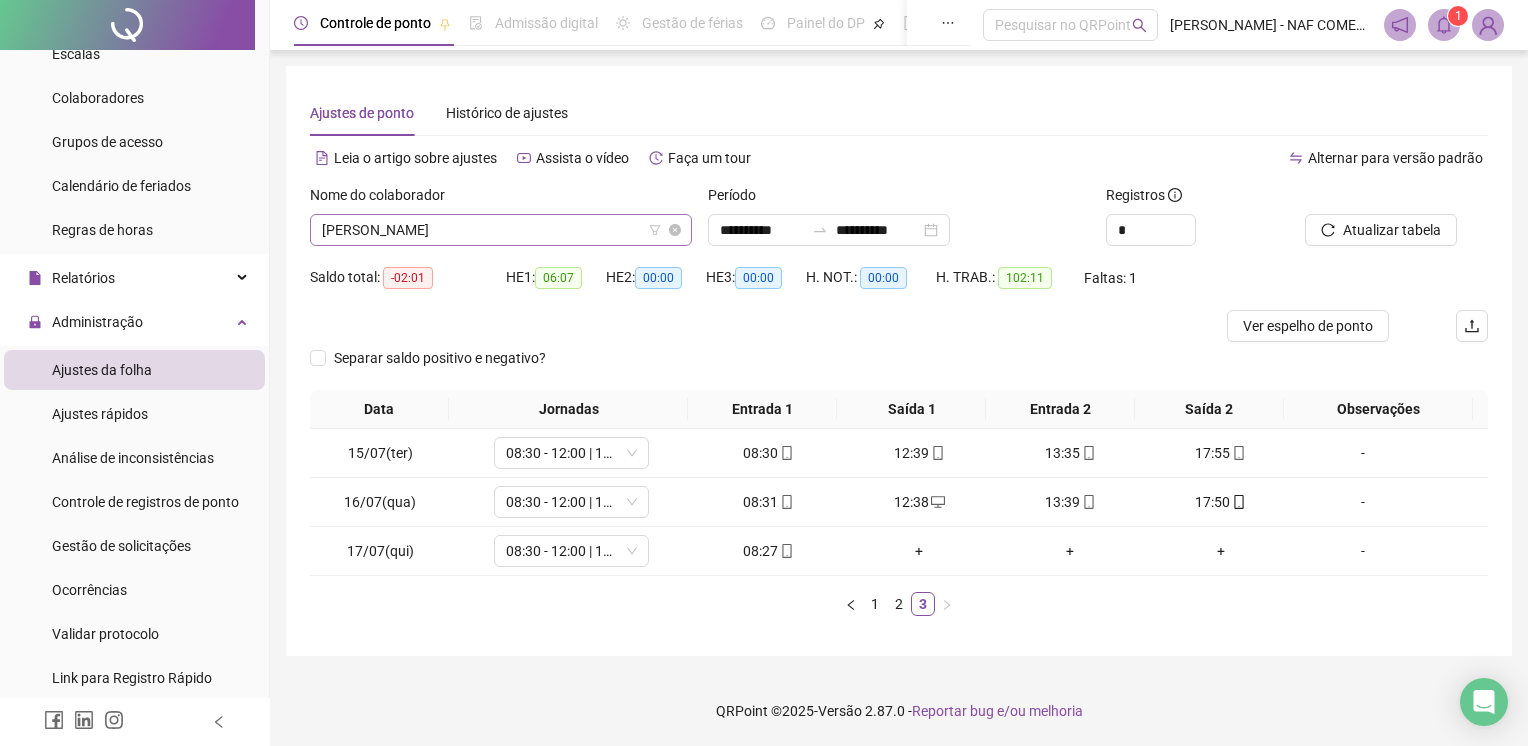click on "[PERSON_NAME]" at bounding box center [501, 230] 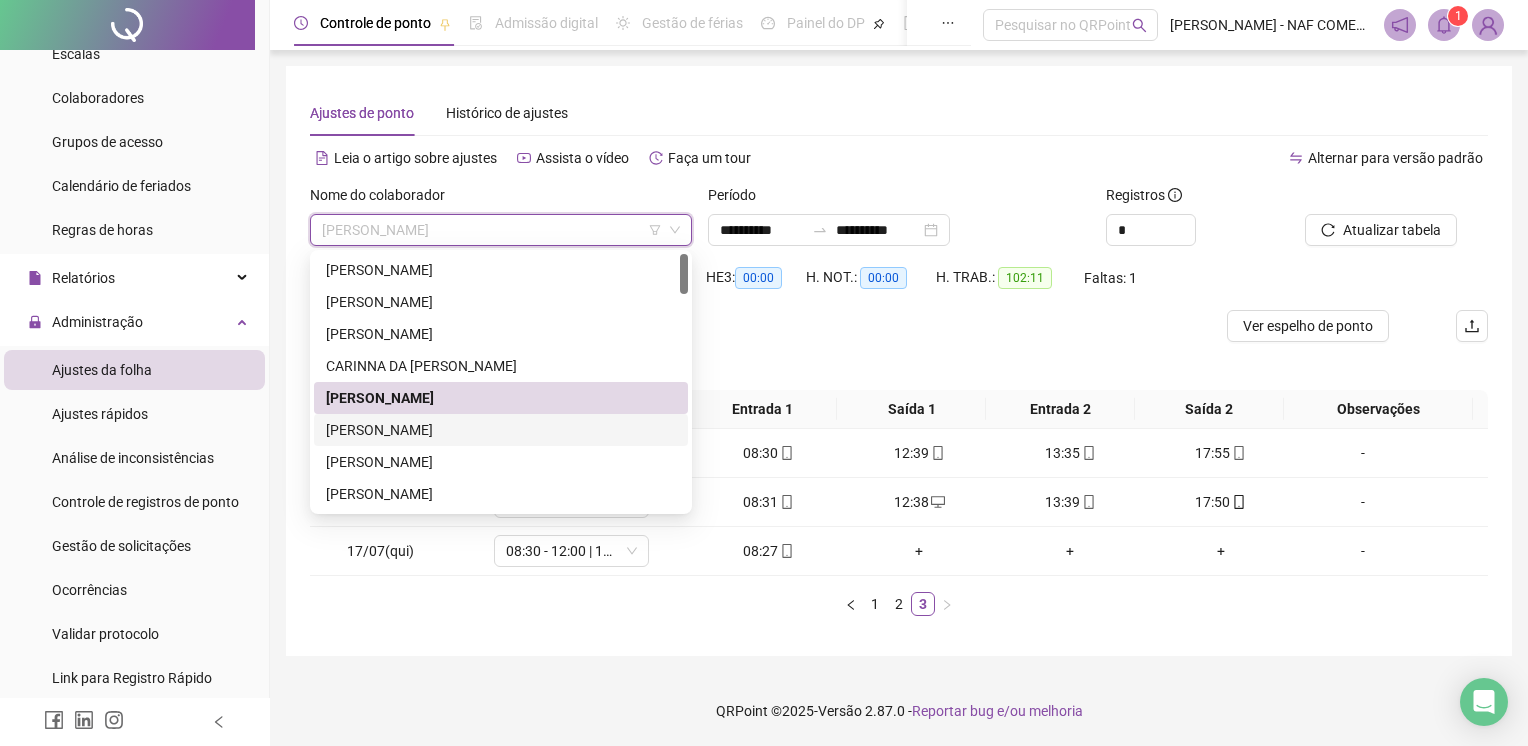 click on "[PERSON_NAME]" at bounding box center [501, 430] 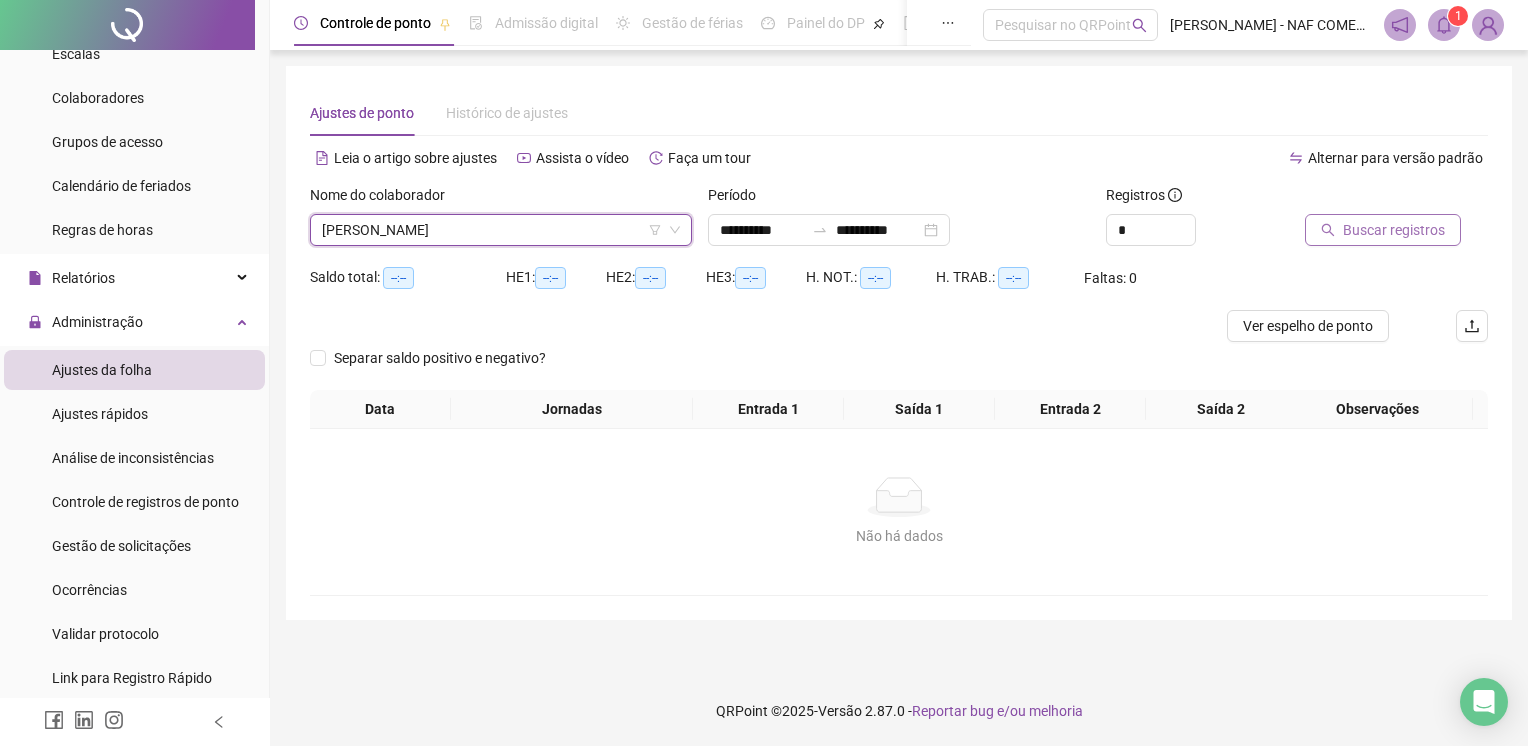 click on "Buscar registros" at bounding box center (1394, 230) 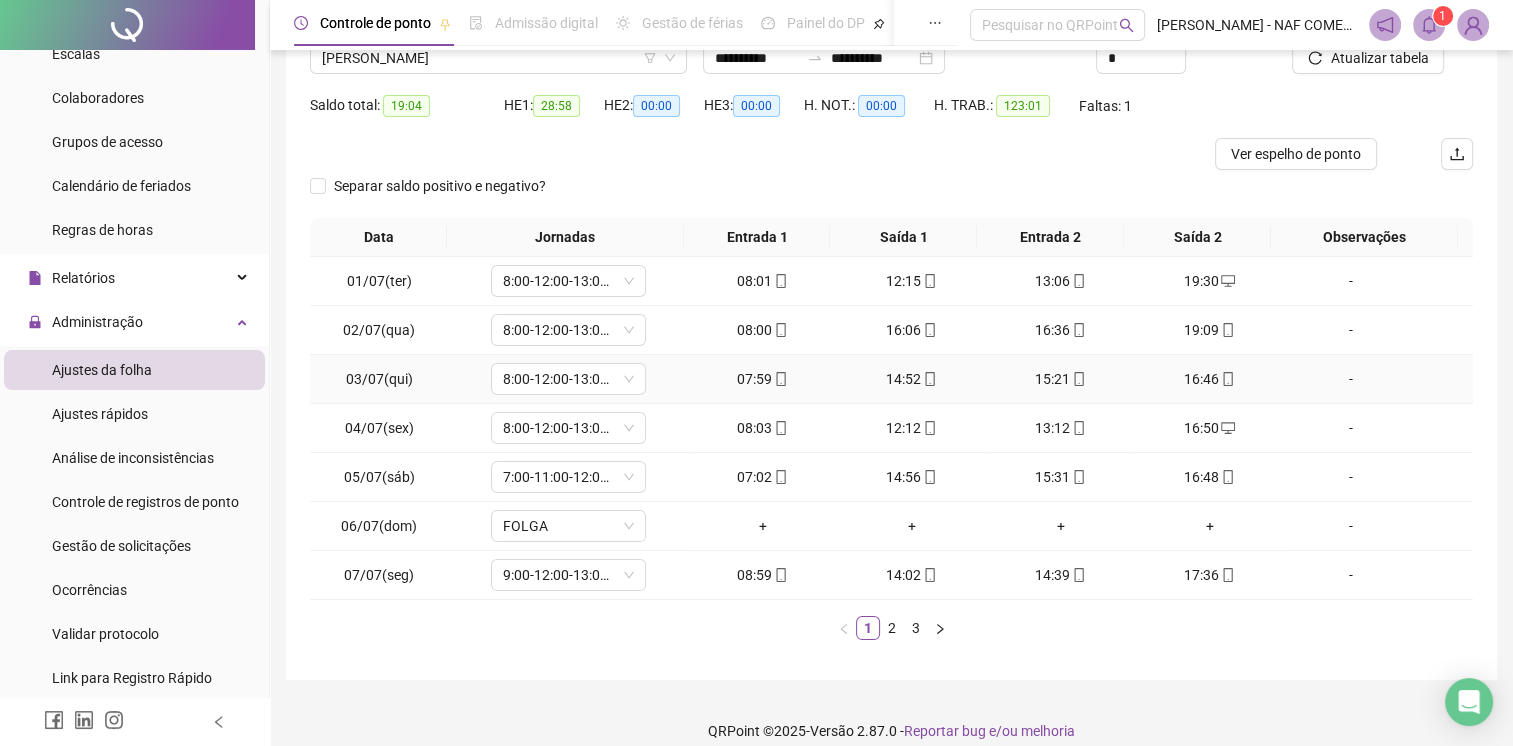 scroll, scrollTop: 190, scrollLeft: 0, axis: vertical 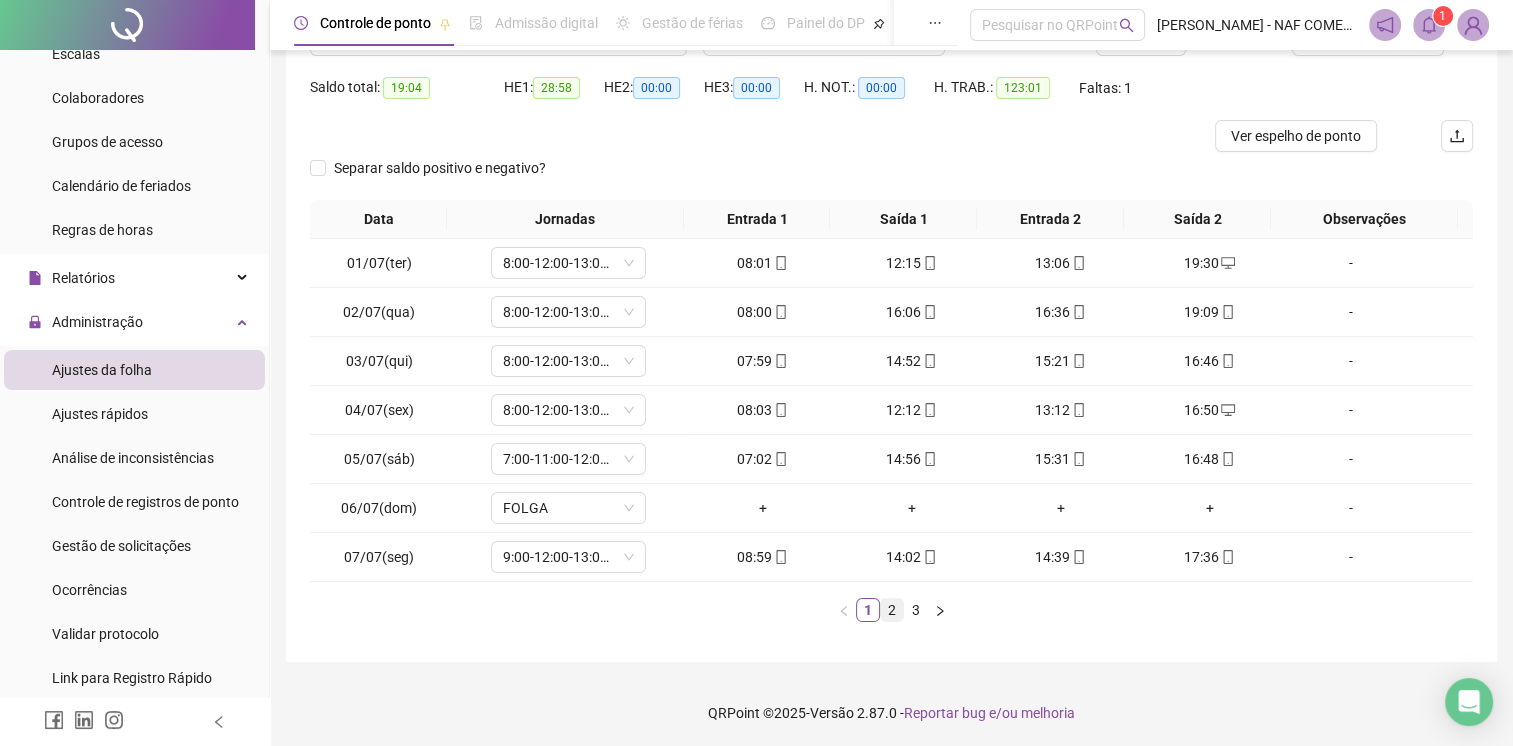 click on "2" at bounding box center (892, 610) 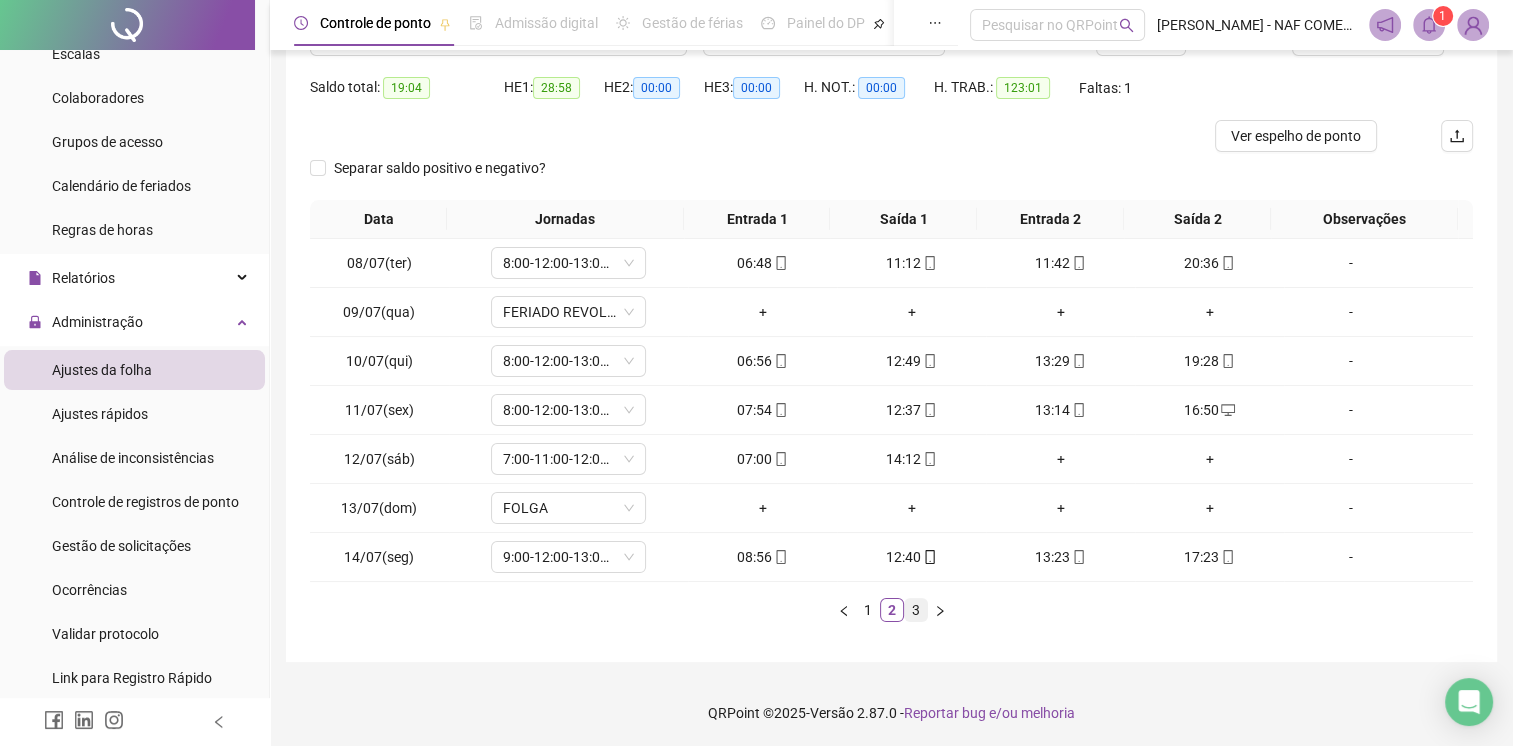 click on "3" at bounding box center (916, 610) 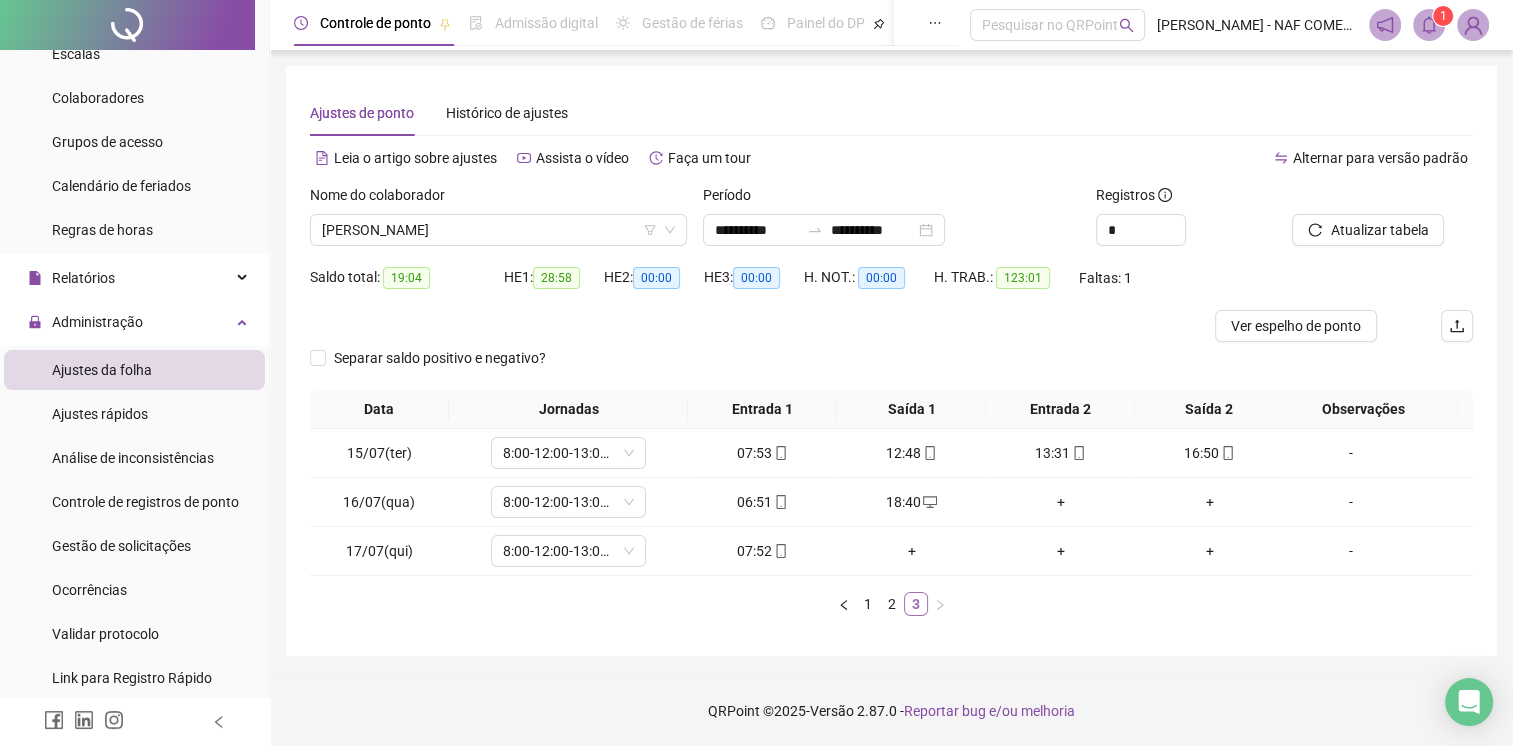 scroll, scrollTop: 0, scrollLeft: 0, axis: both 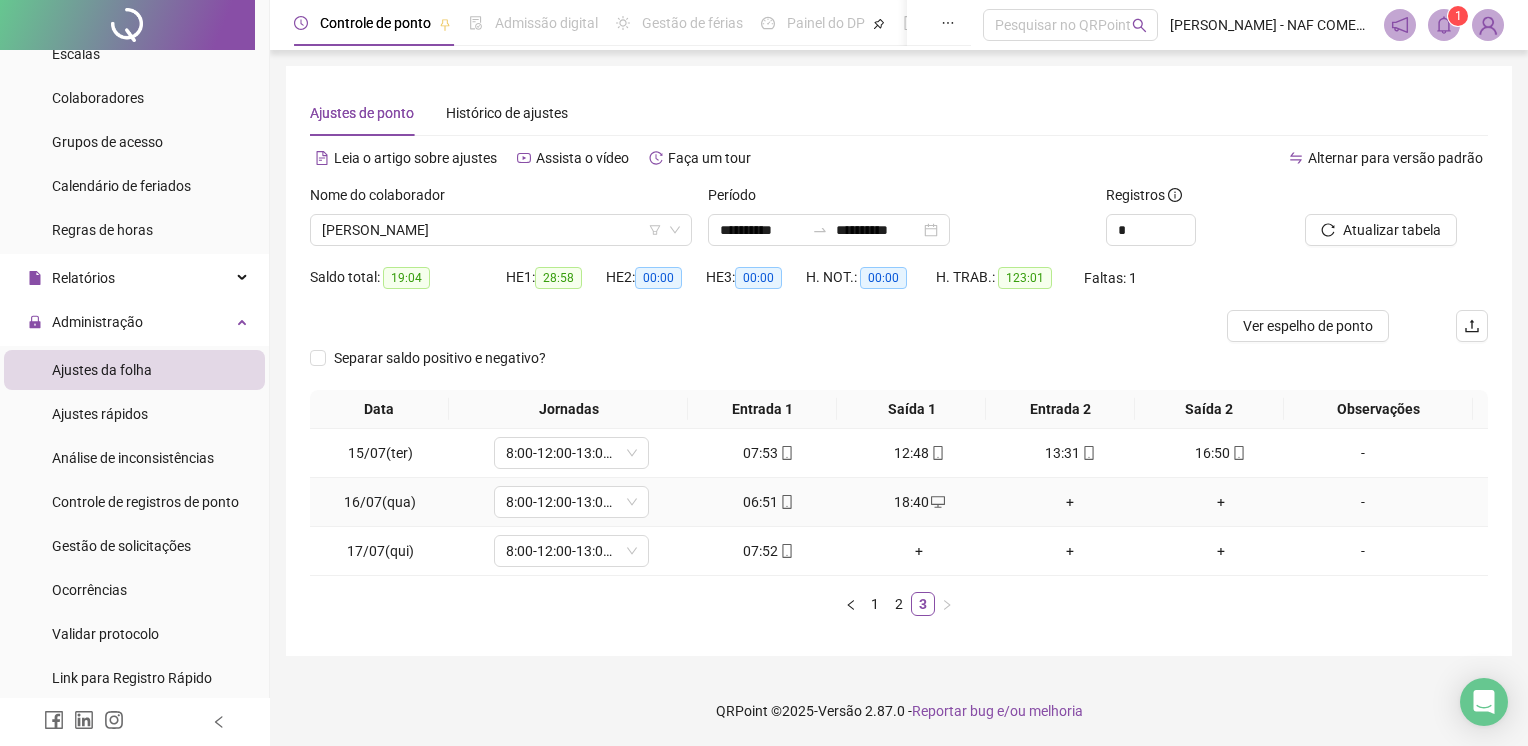 click on "+" at bounding box center (1070, 502) 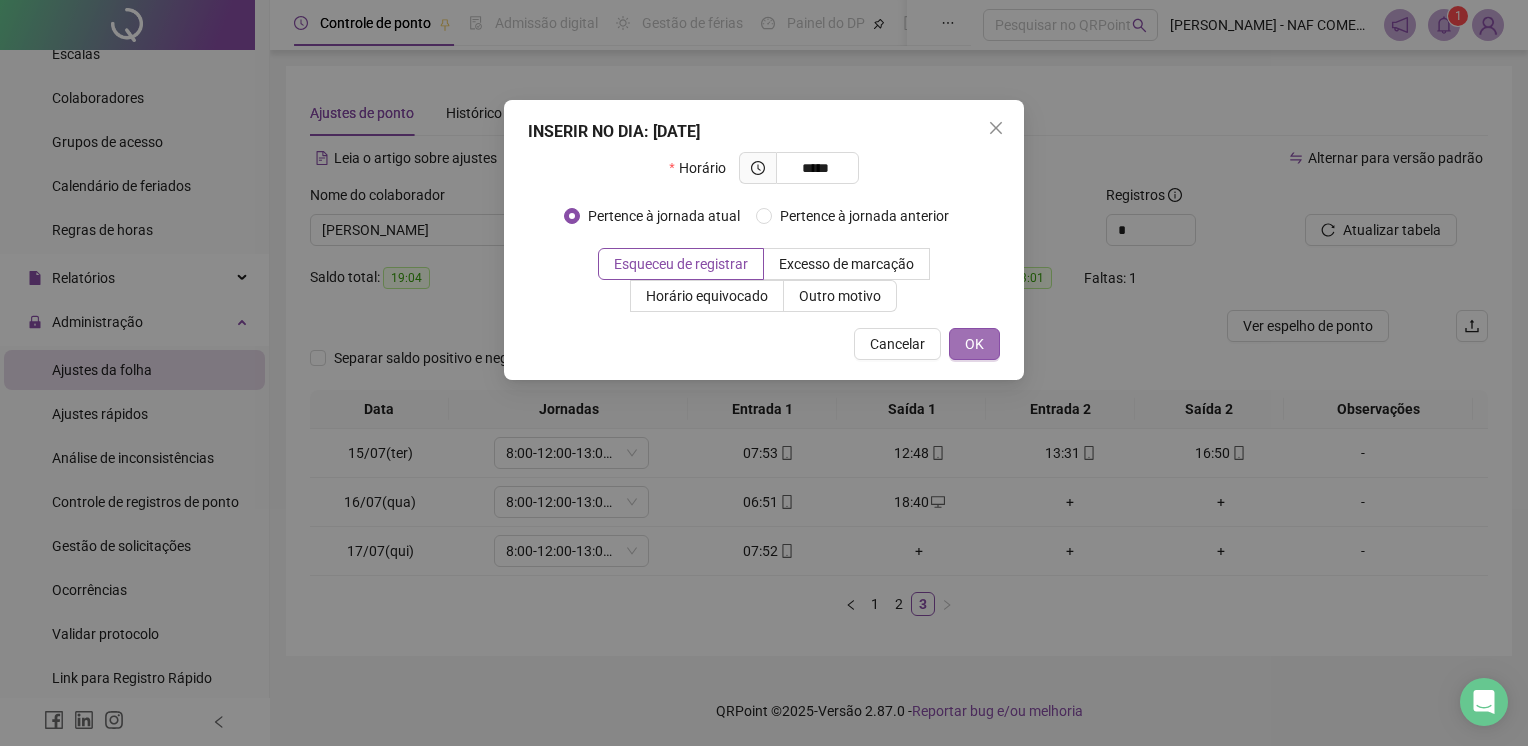 type on "*****" 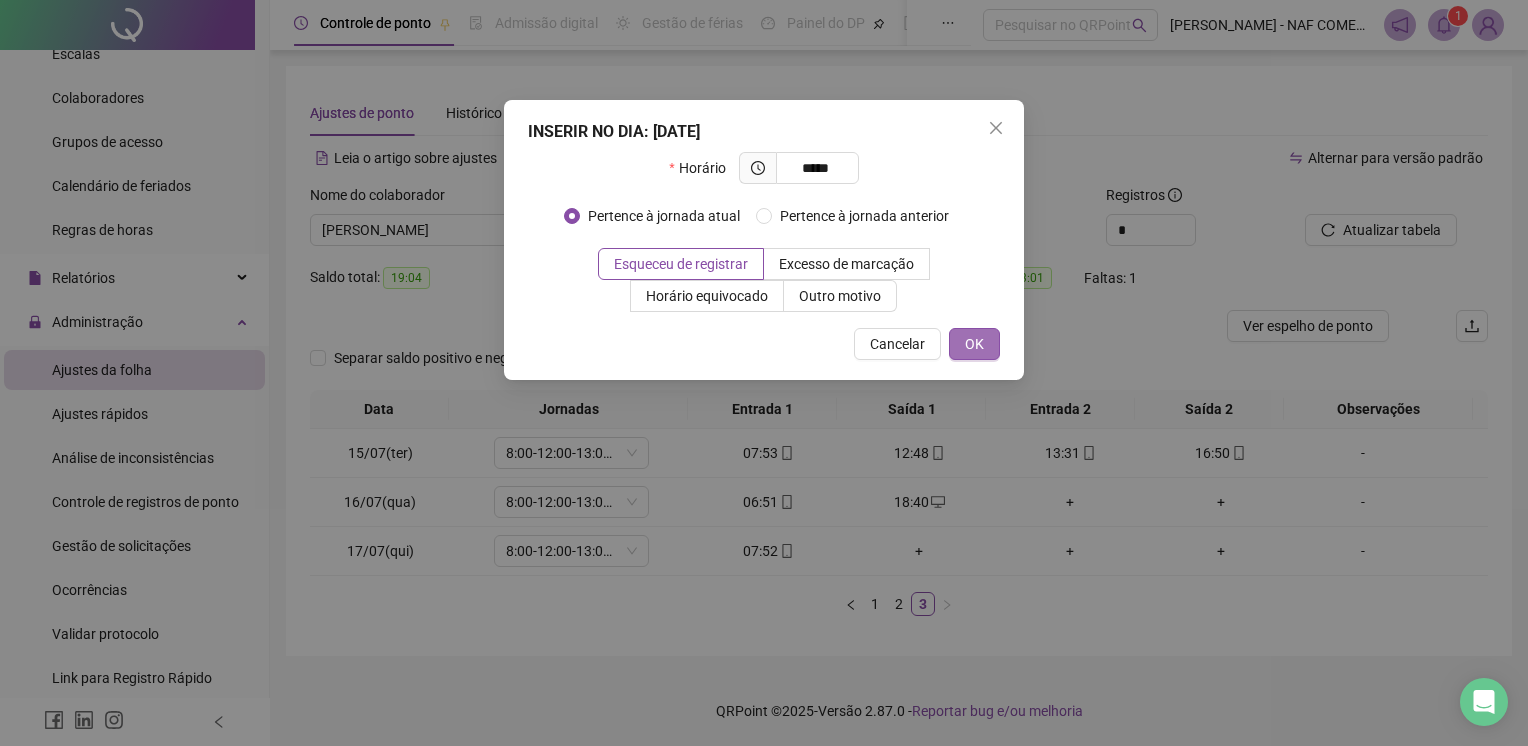 click on "OK" at bounding box center [974, 344] 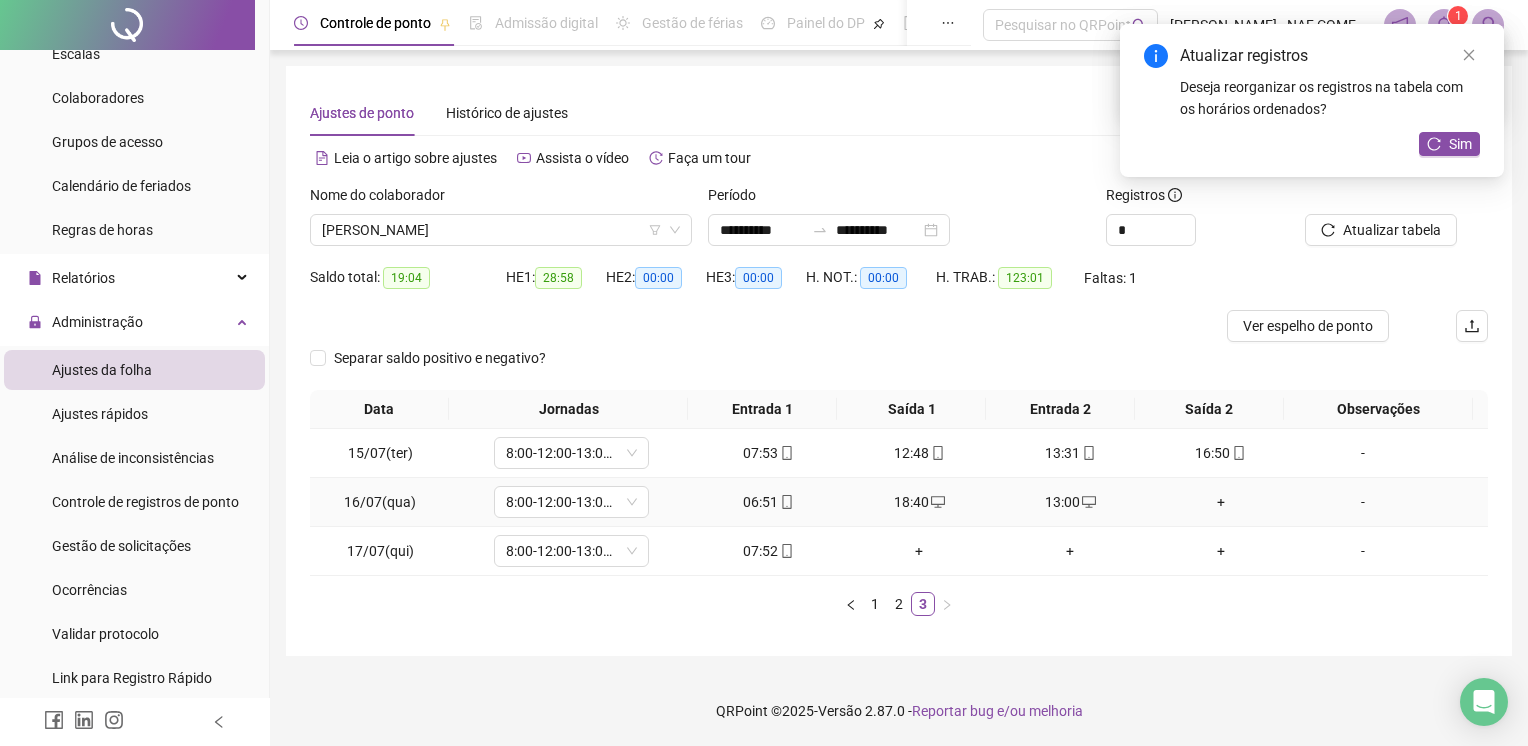 click on "+" at bounding box center (1221, 502) 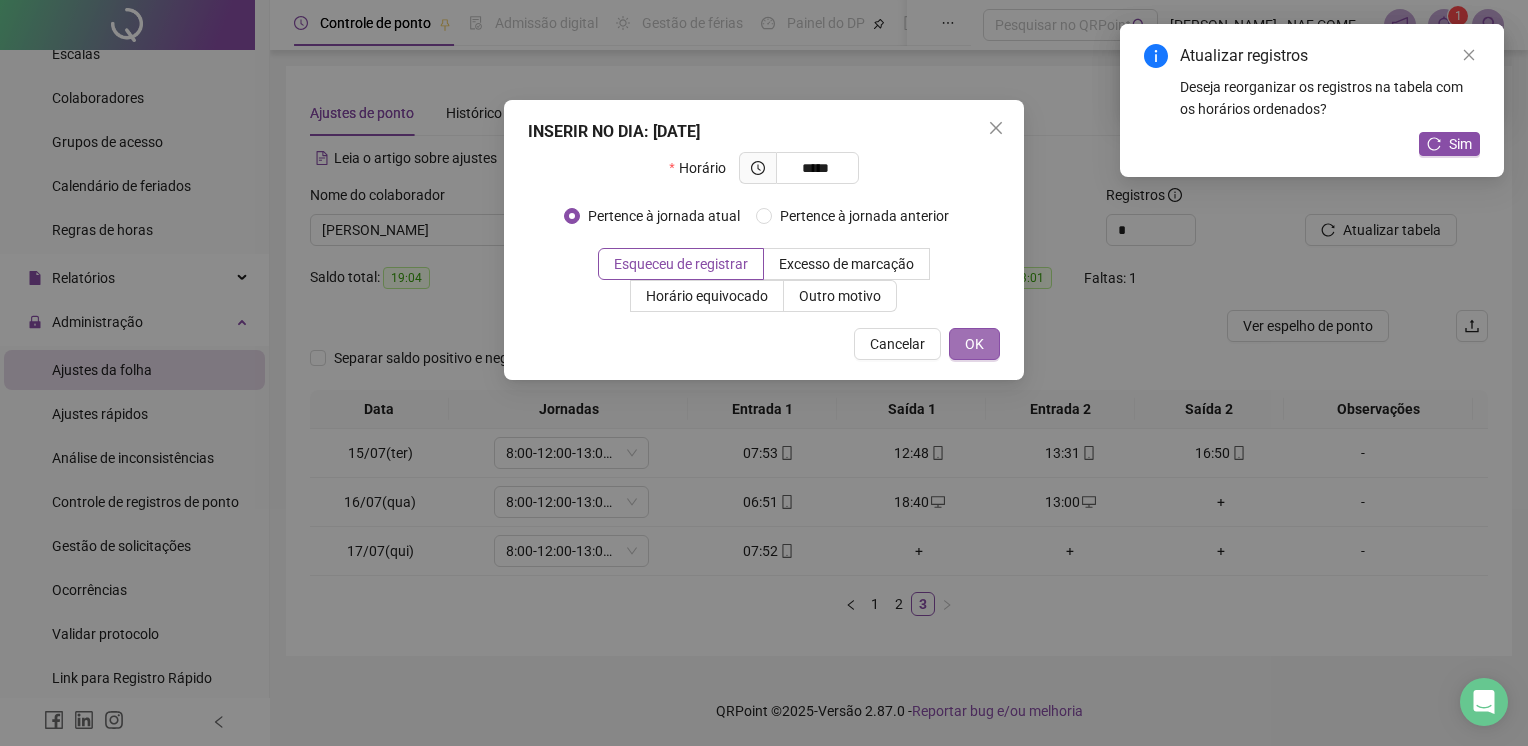 type on "*****" 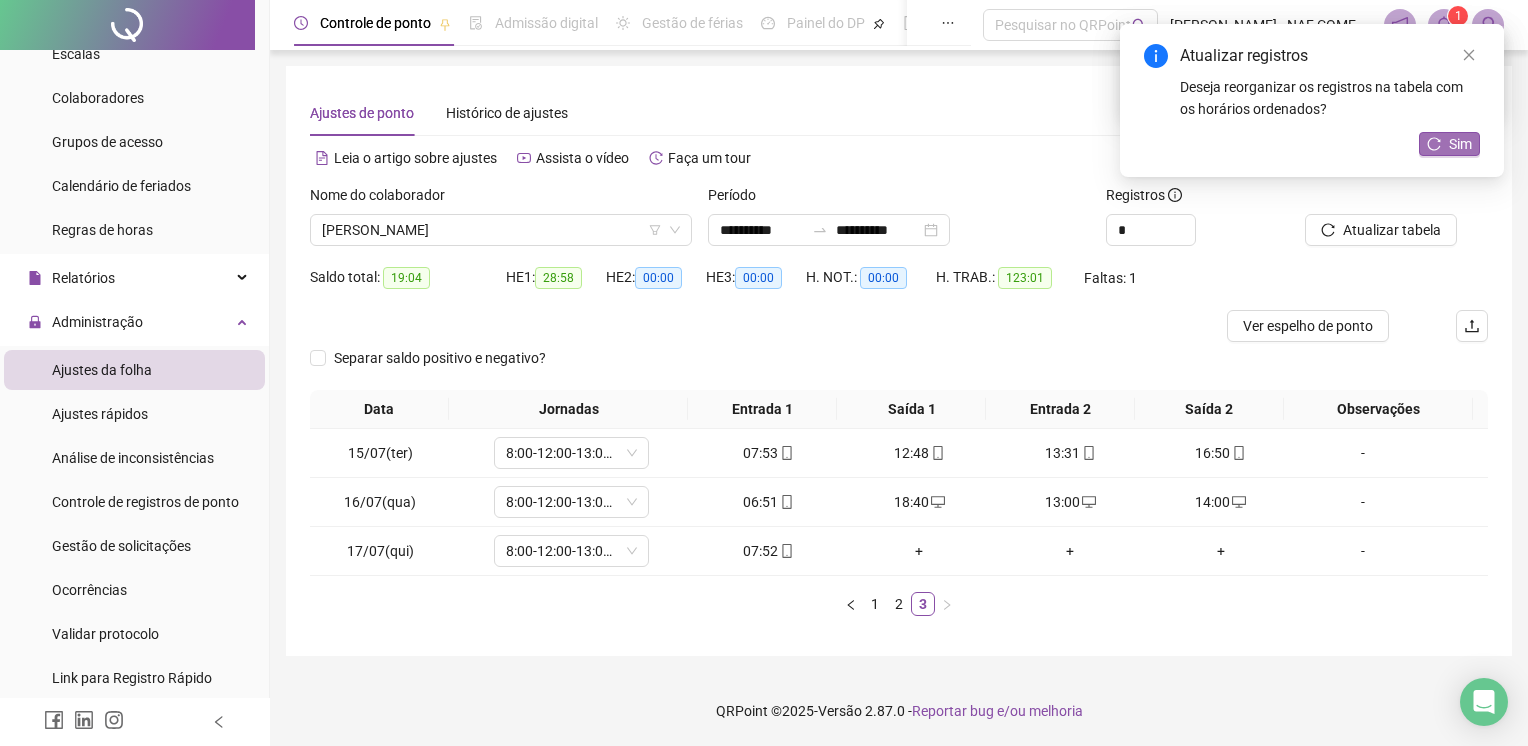 click on "Sim" at bounding box center [1460, 144] 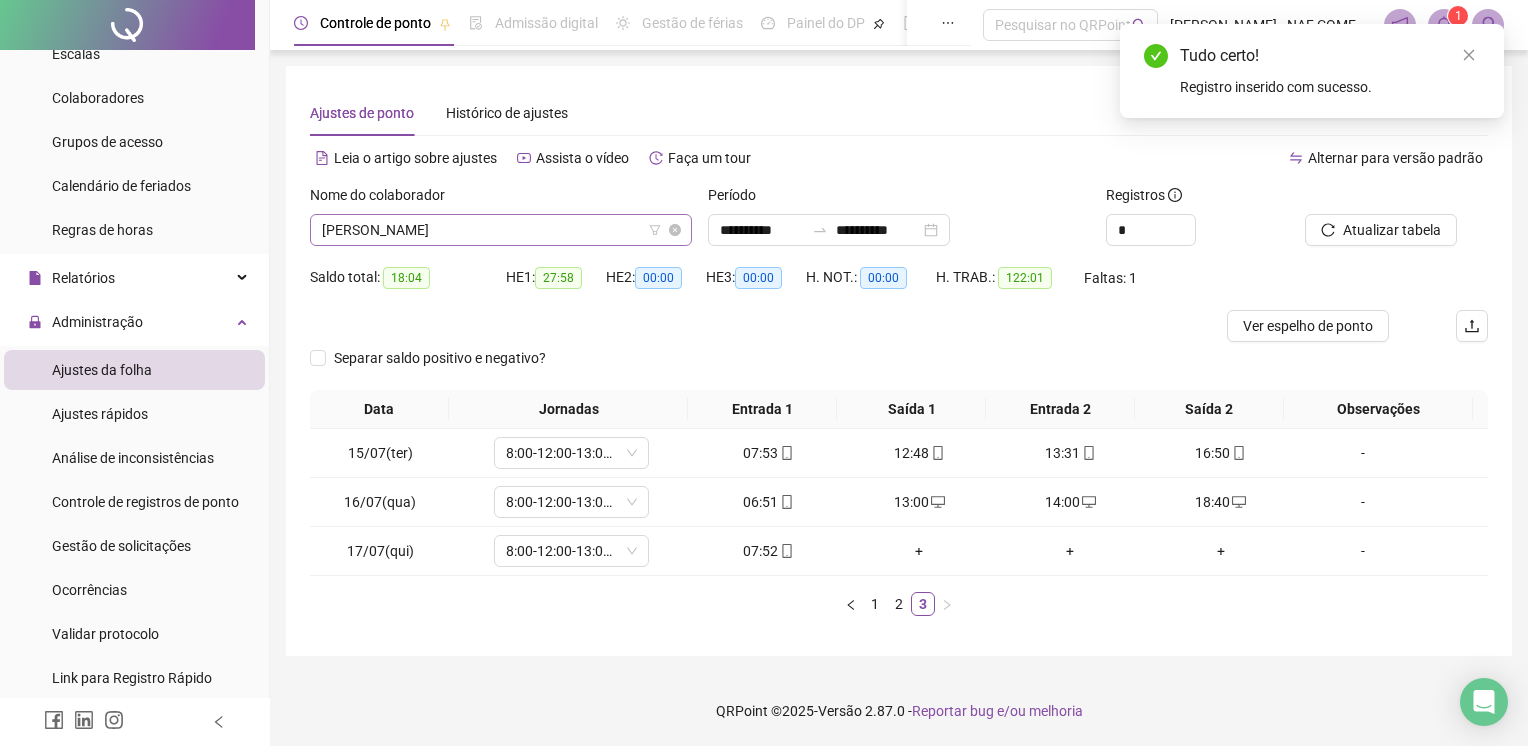 click on "[PERSON_NAME]" at bounding box center (501, 230) 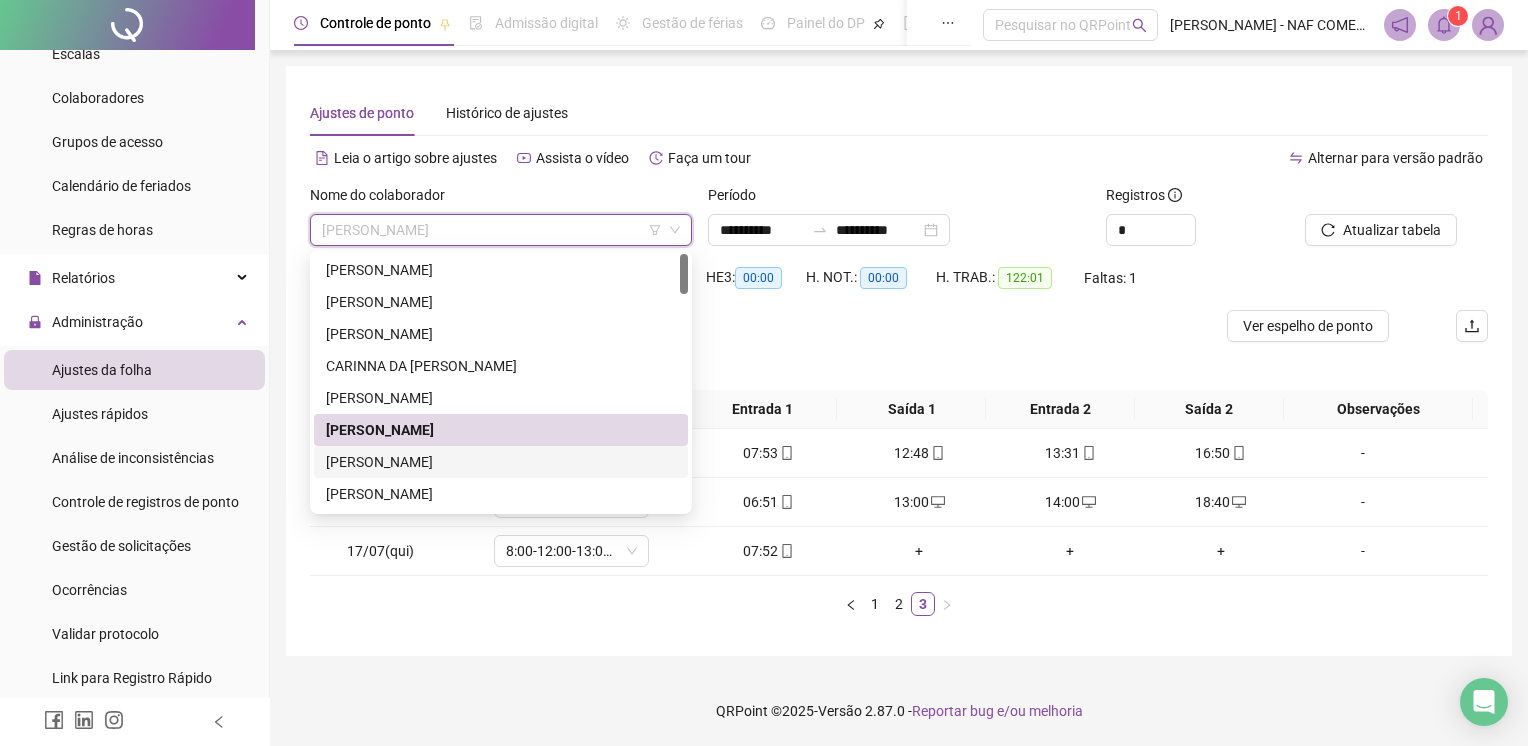 click on "[PERSON_NAME]" at bounding box center (501, 462) 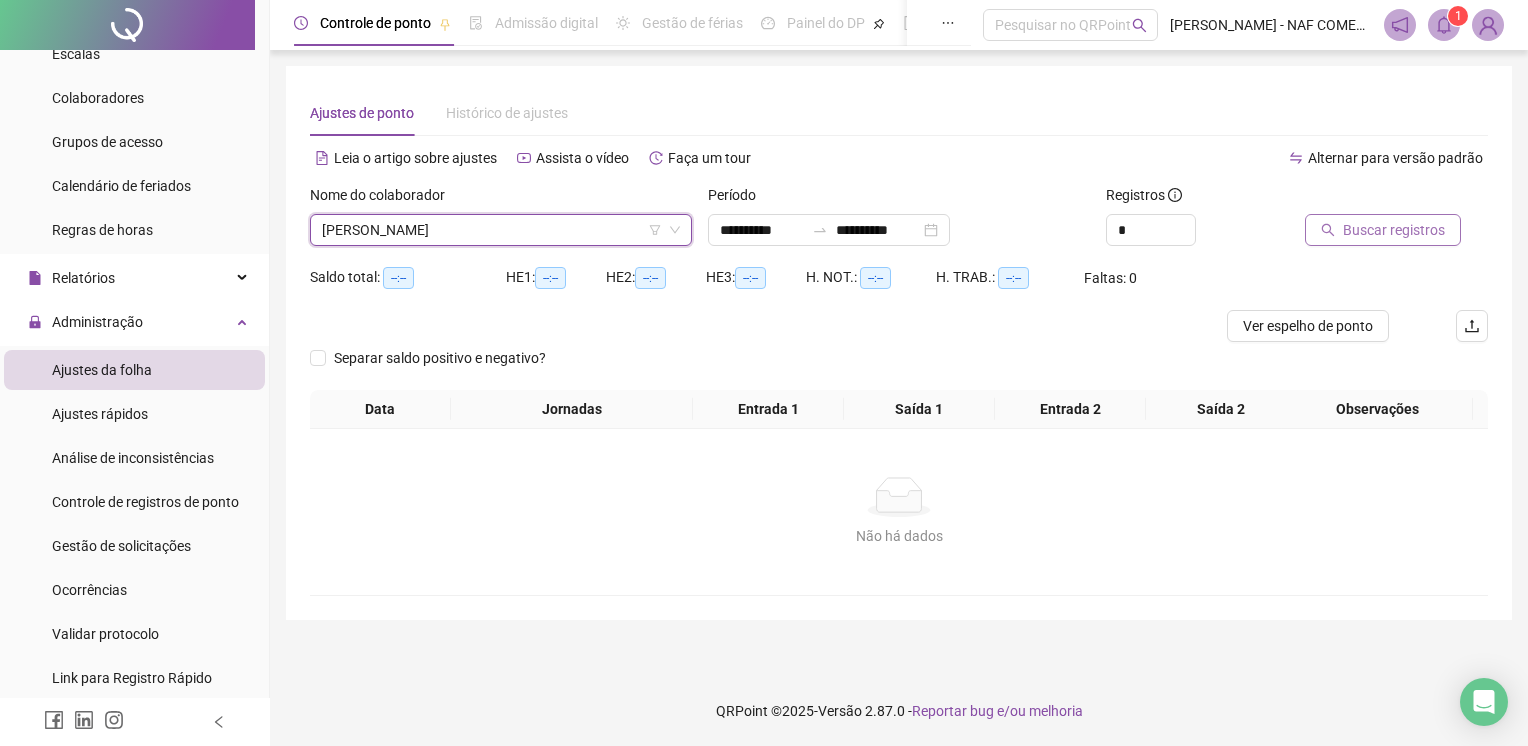 click on "Buscar registros" at bounding box center (1394, 230) 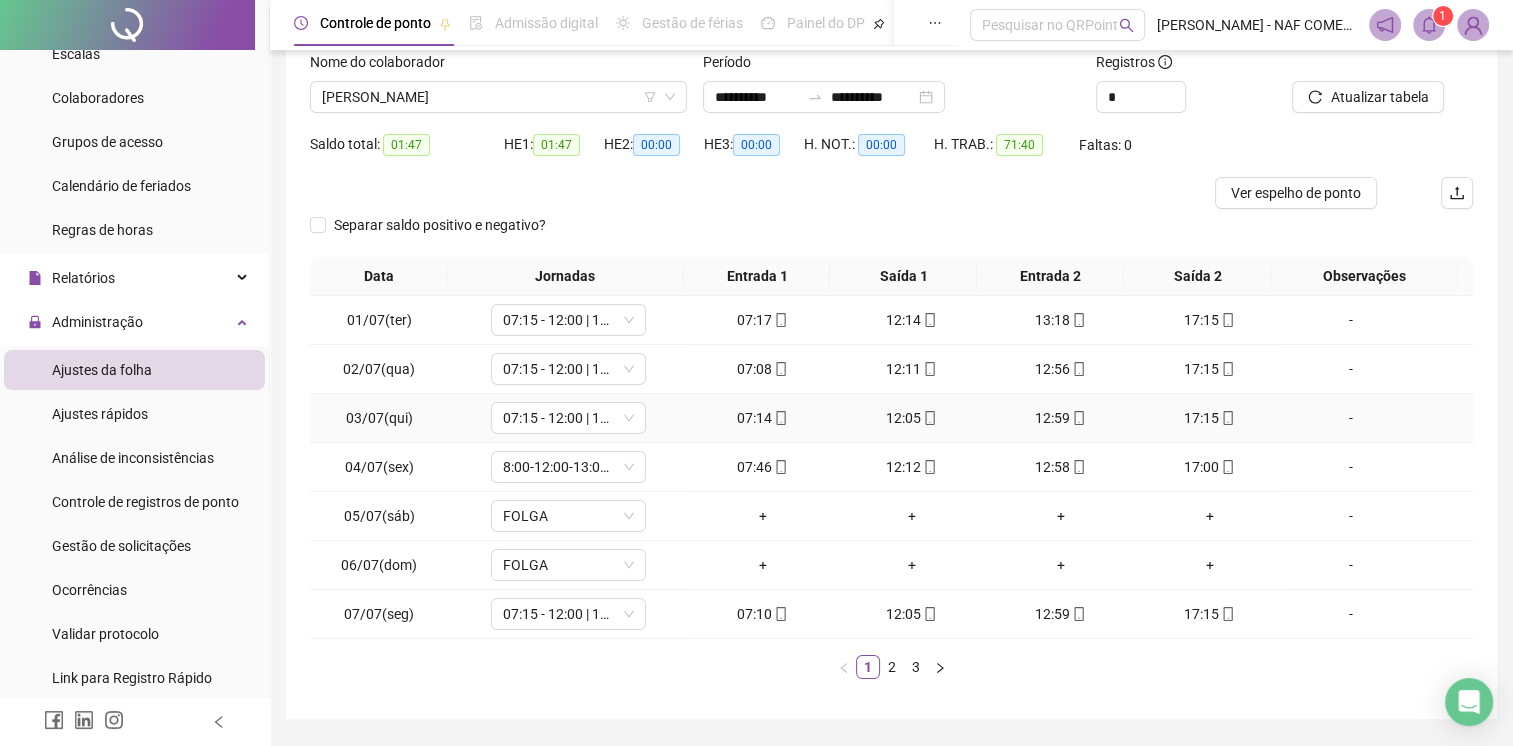 scroll, scrollTop: 190, scrollLeft: 0, axis: vertical 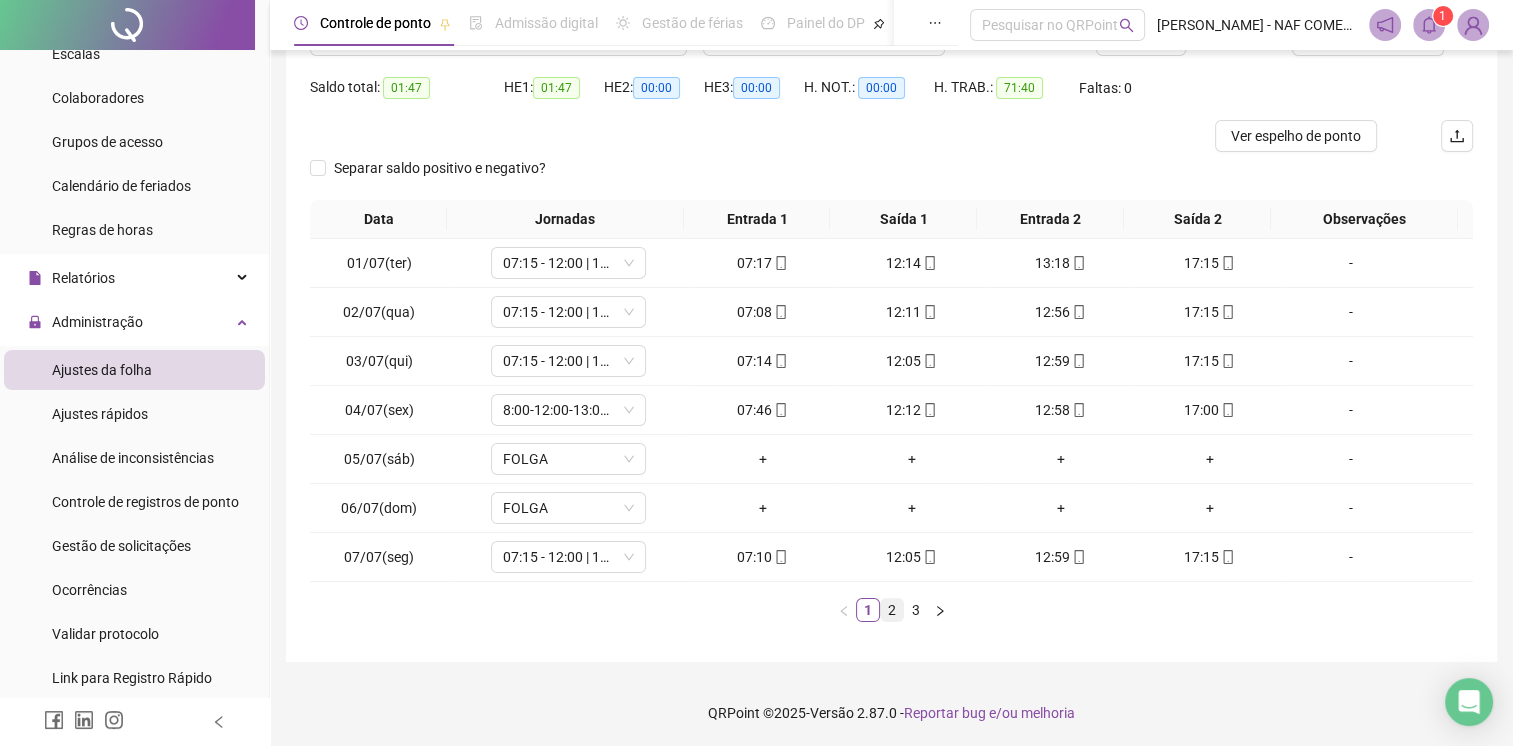 click on "2" at bounding box center [892, 610] 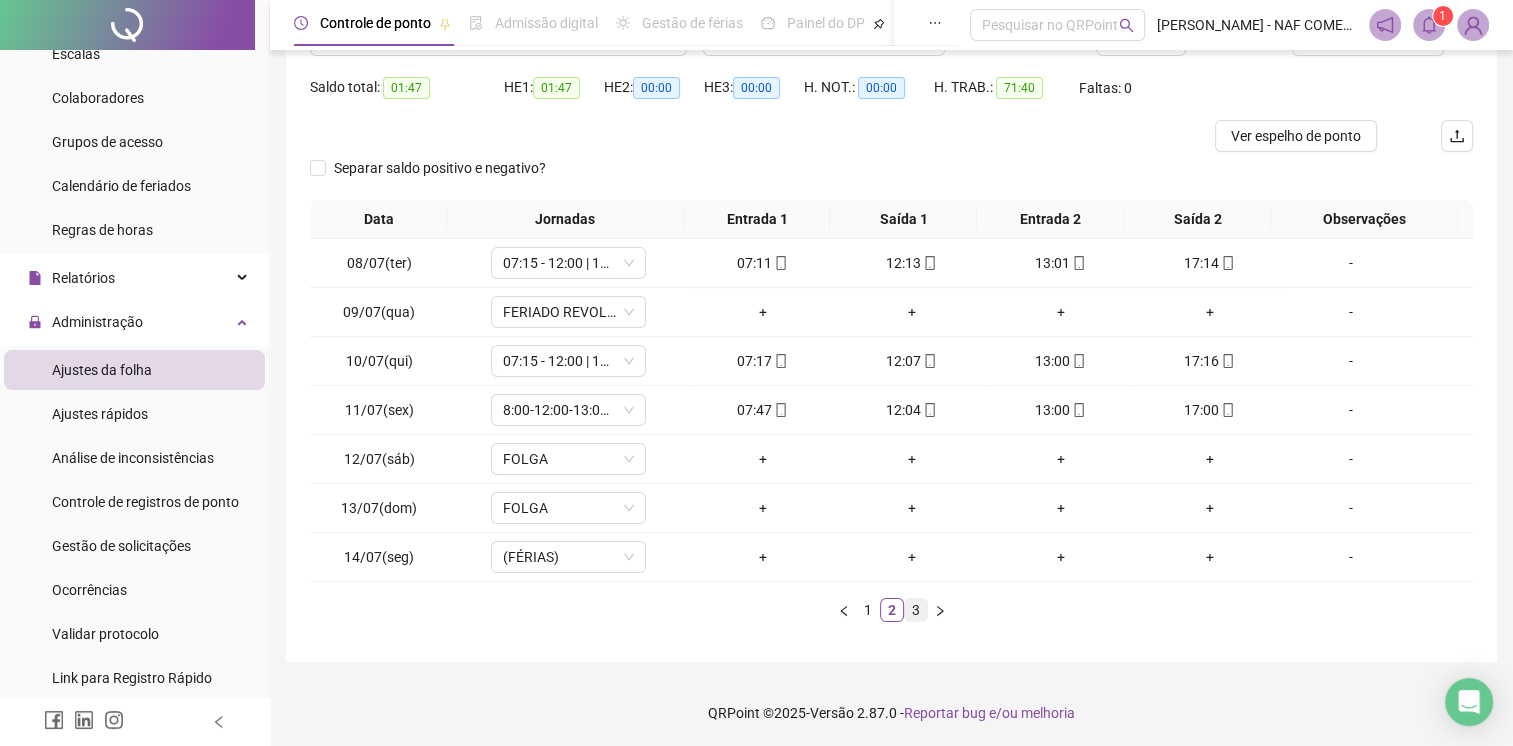 click on "3" at bounding box center (916, 610) 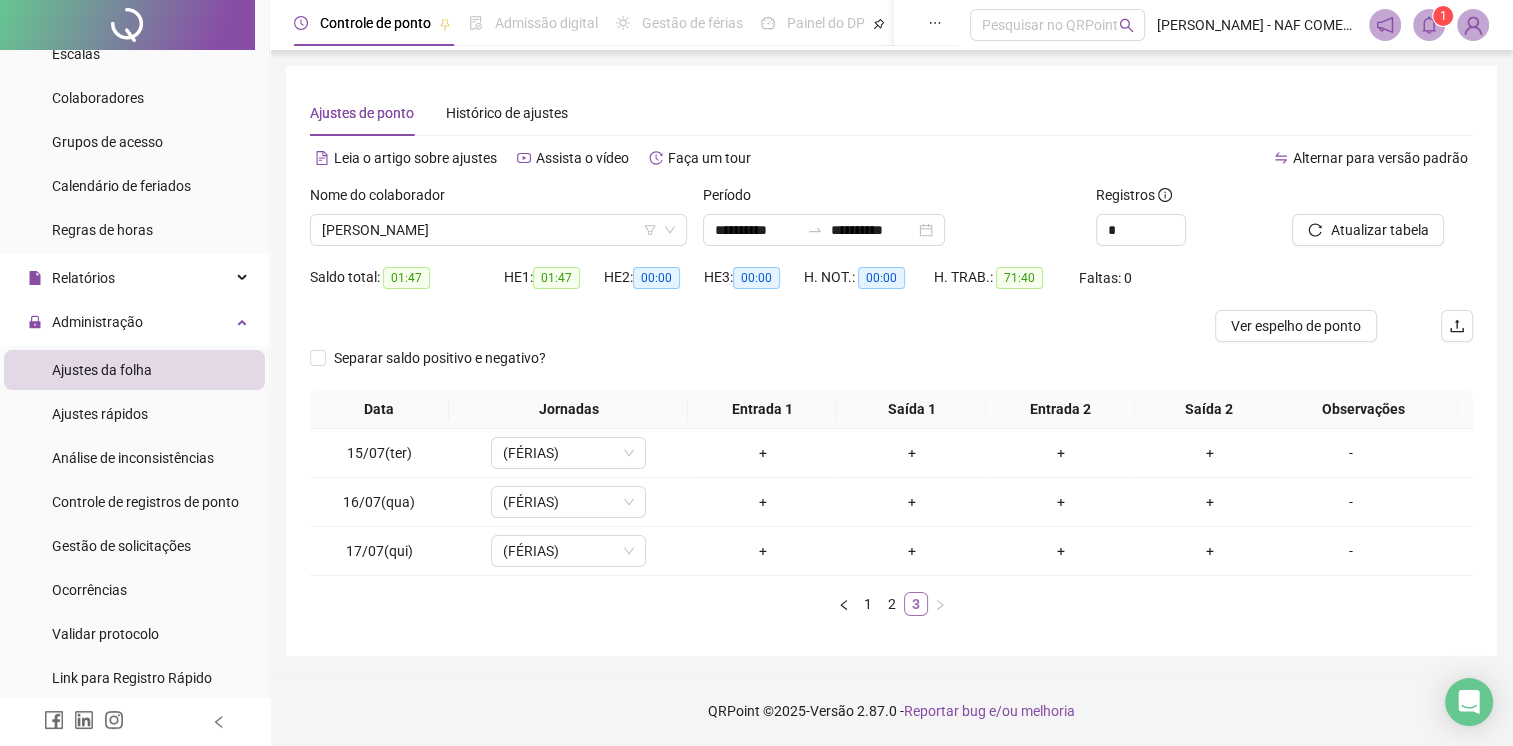 scroll, scrollTop: 0, scrollLeft: 0, axis: both 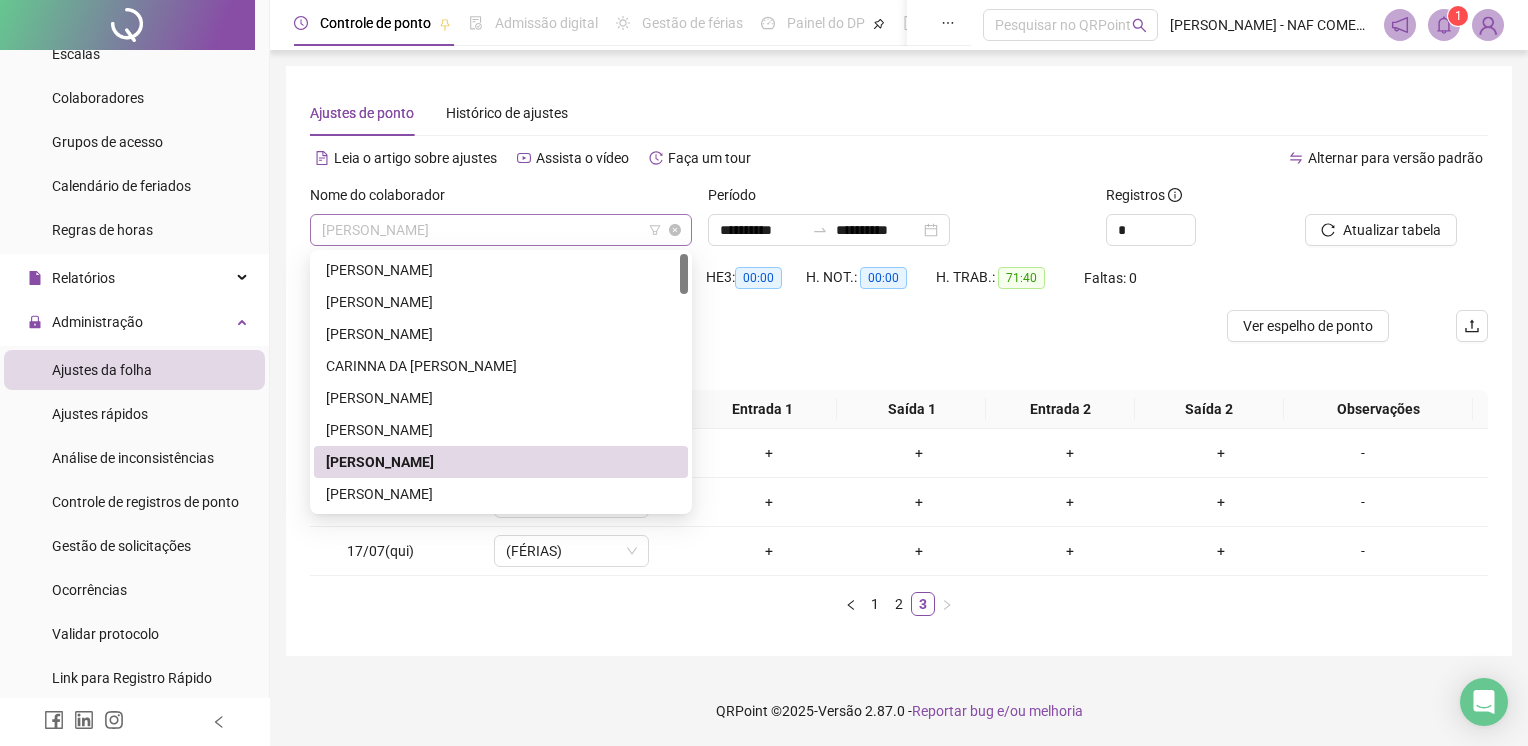 click on "[PERSON_NAME]" at bounding box center [501, 230] 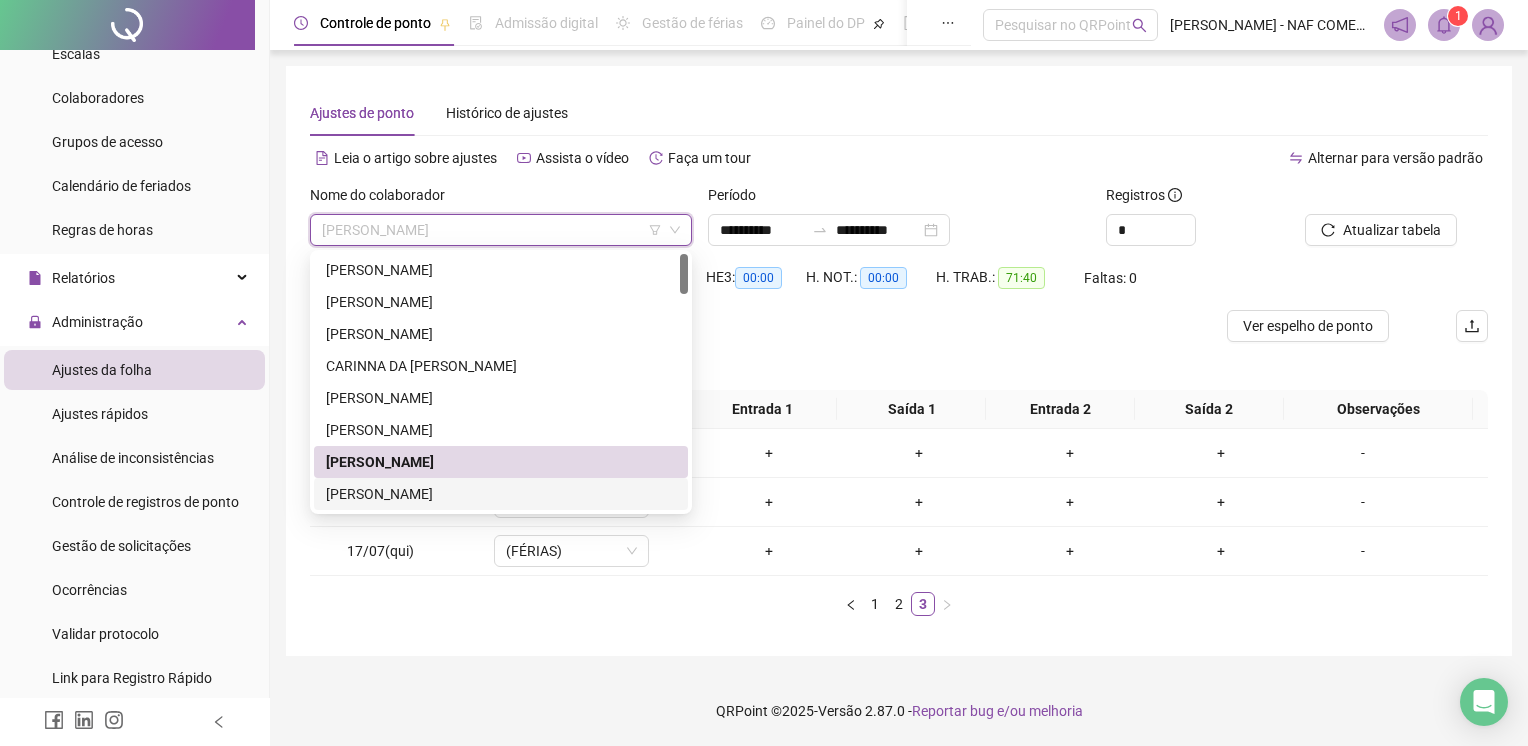 click on "[PERSON_NAME]" at bounding box center [501, 494] 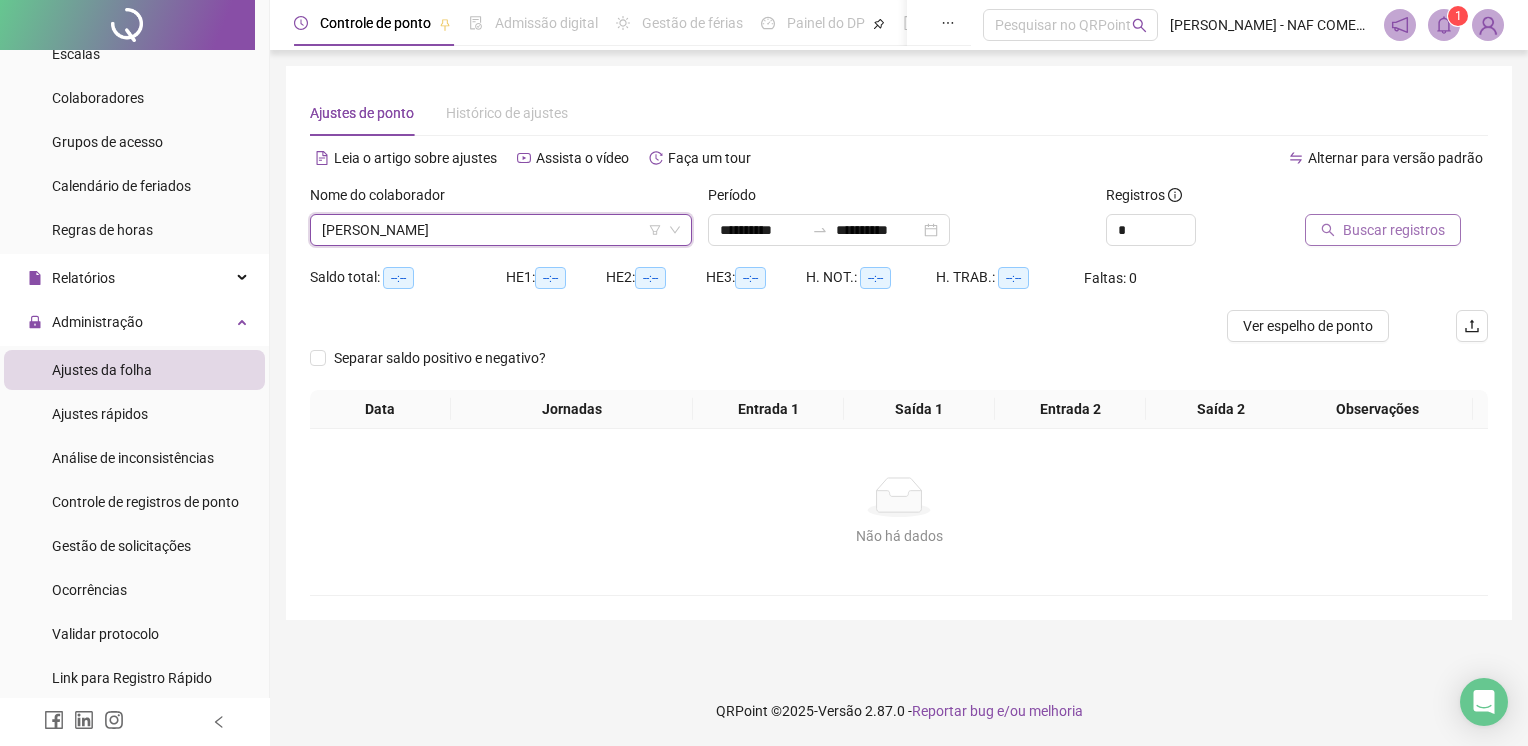 click 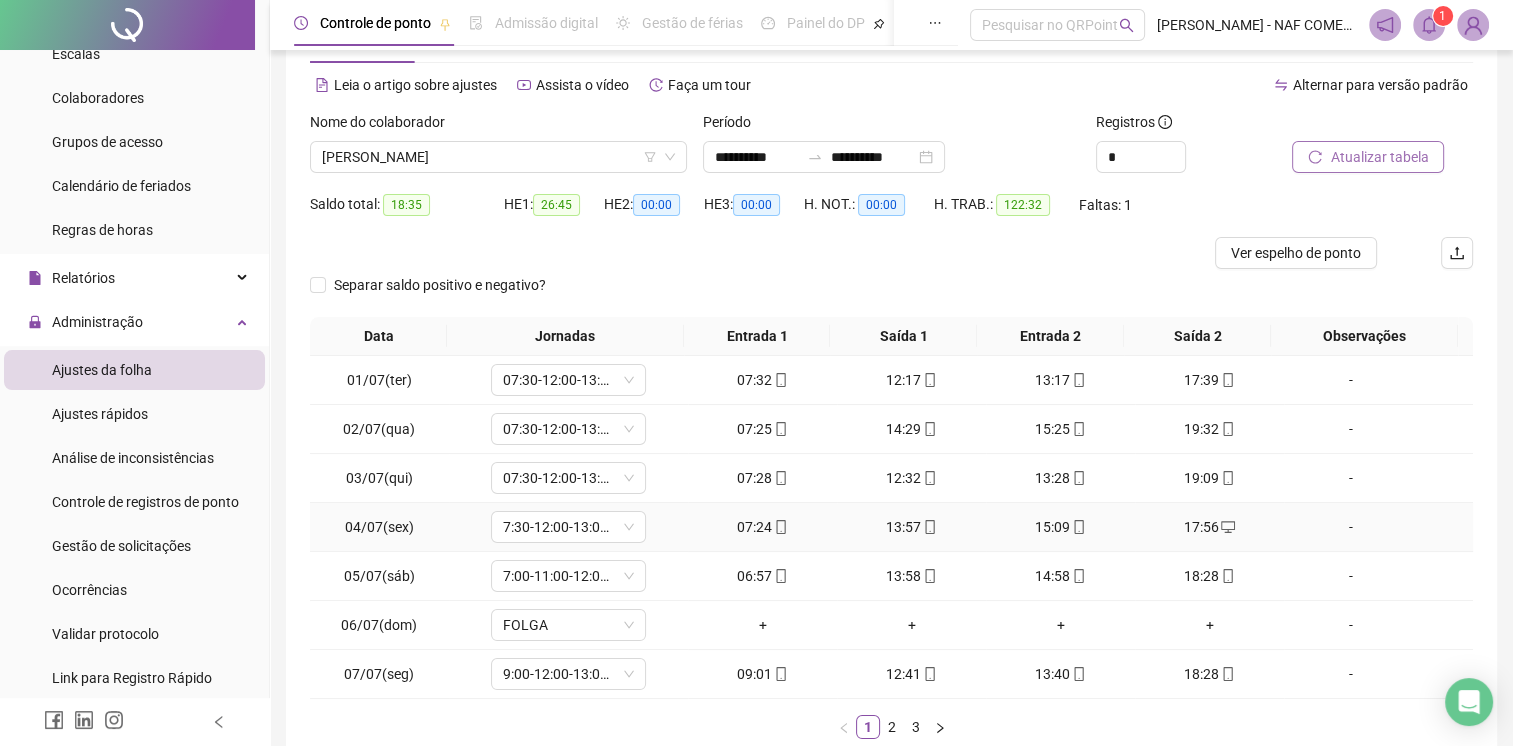 scroll, scrollTop: 190, scrollLeft: 0, axis: vertical 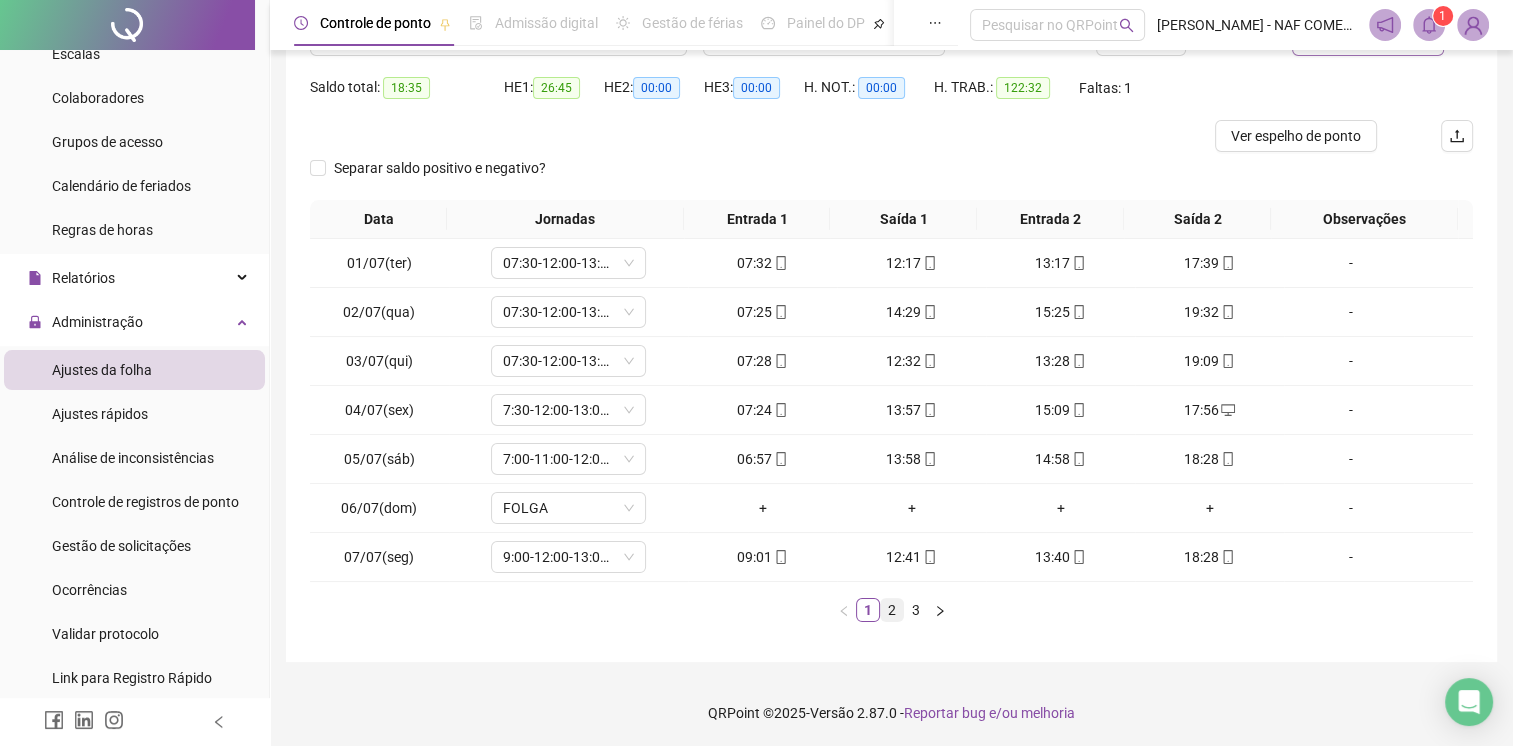 click on "2" at bounding box center [892, 610] 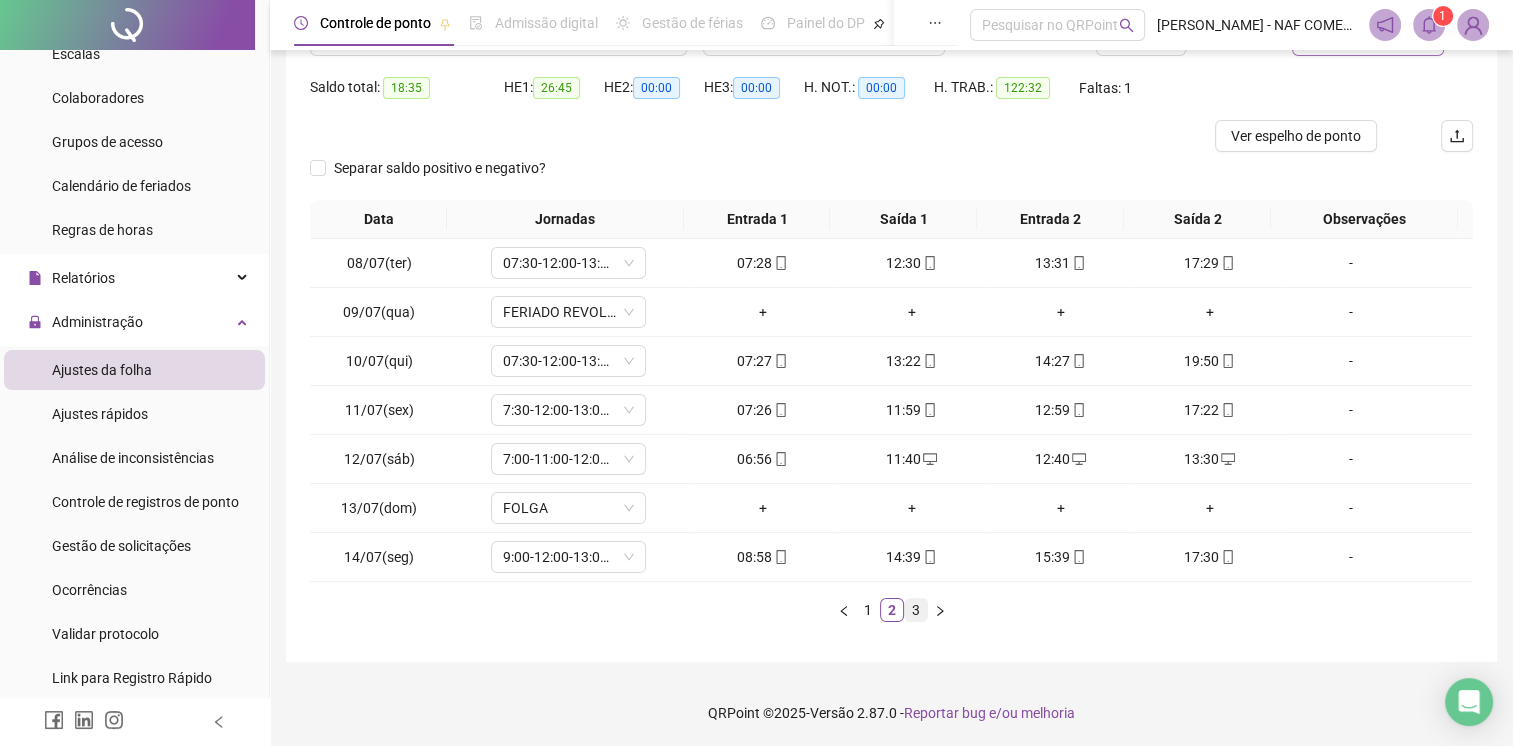 click on "3" at bounding box center [916, 610] 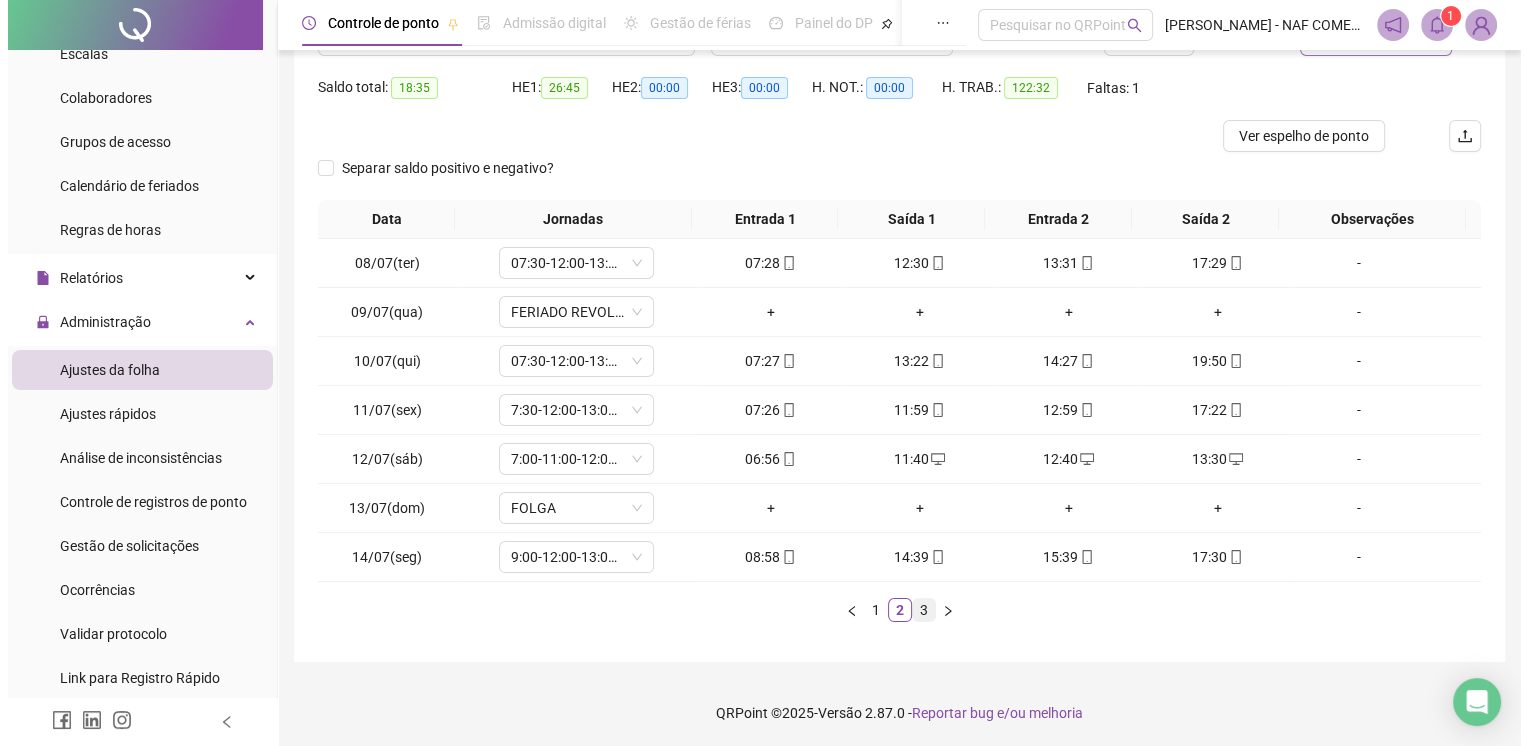 scroll, scrollTop: 0, scrollLeft: 0, axis: both 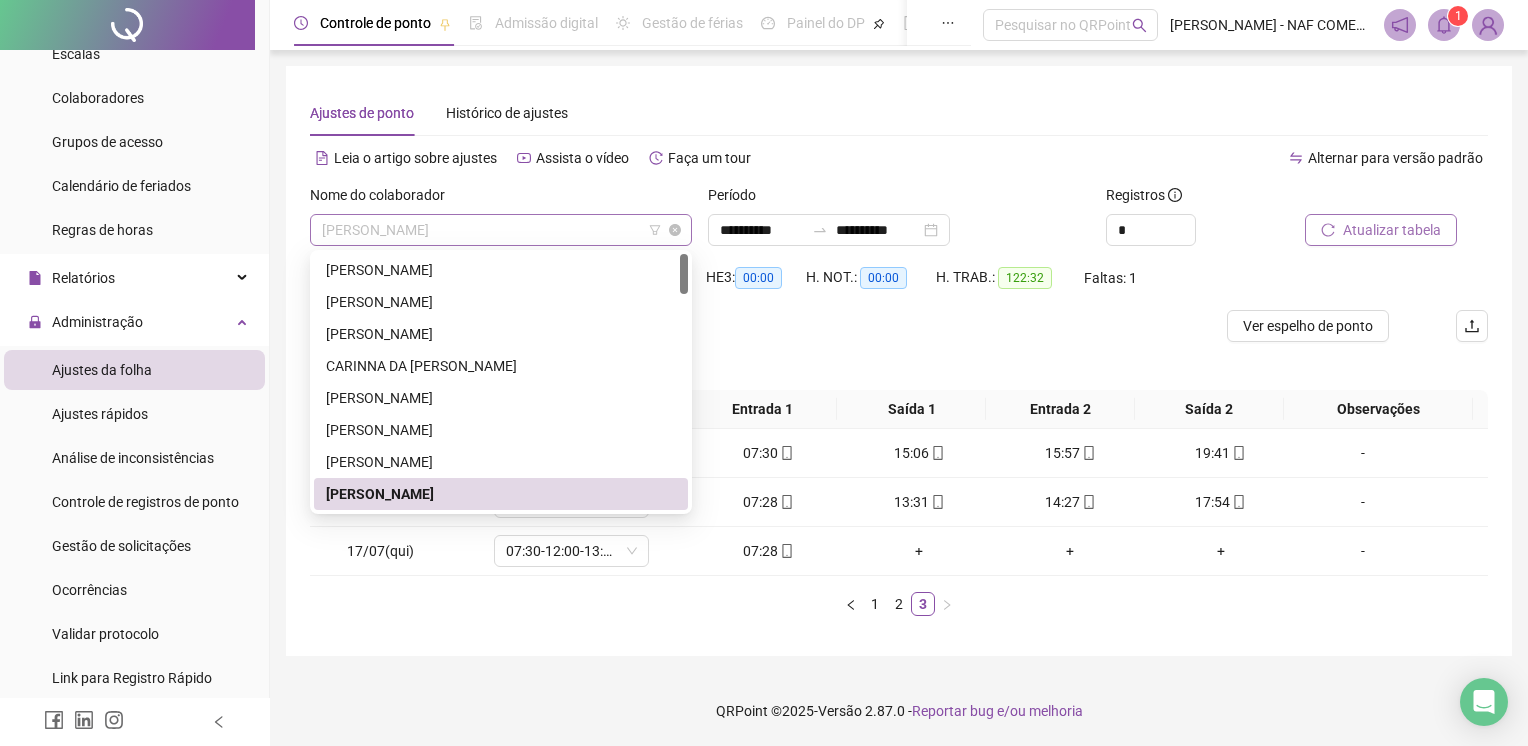click on "[PERSON_NAME]" at bounding box center (501, 230) 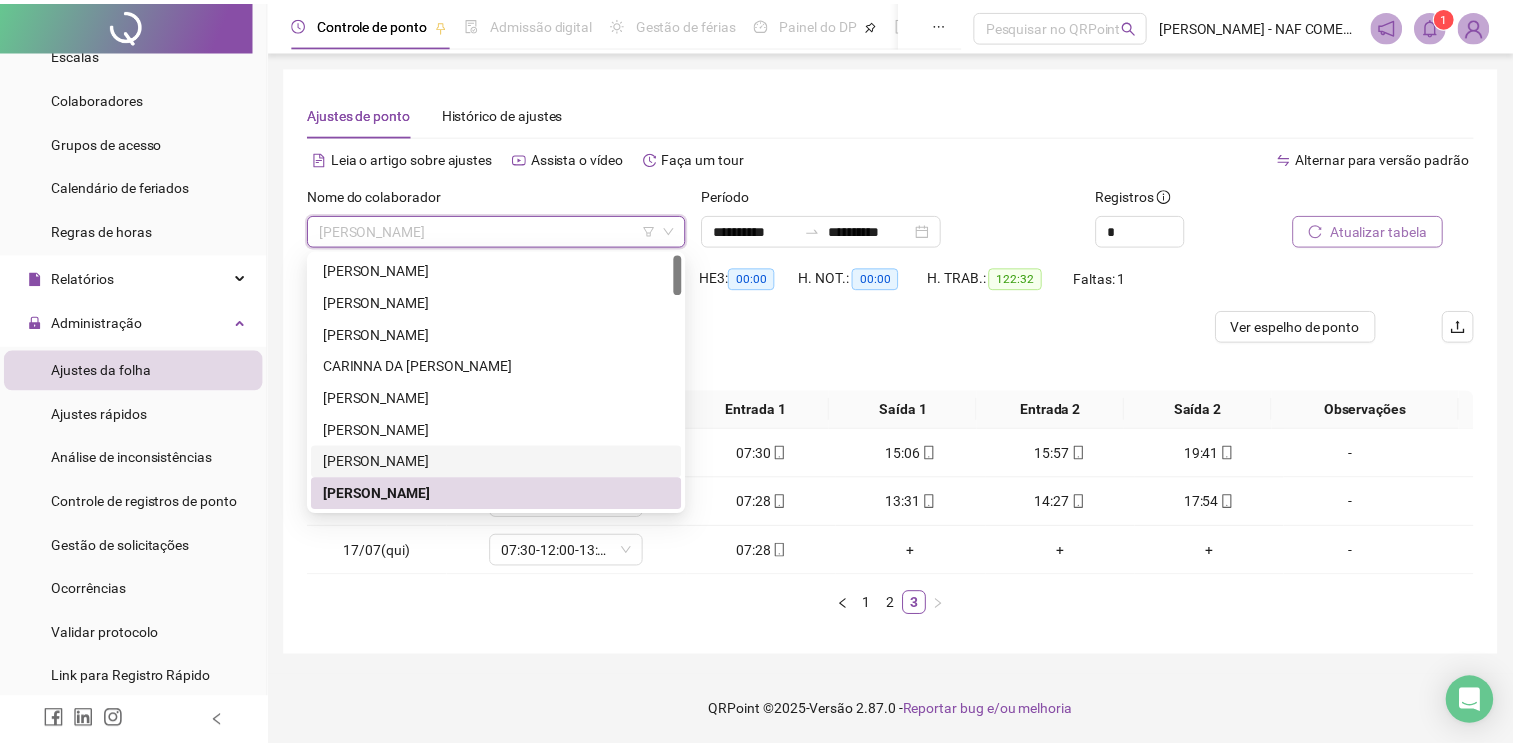 scroll, scrollTop: 200, scrollLeft: 0, axis: vertical 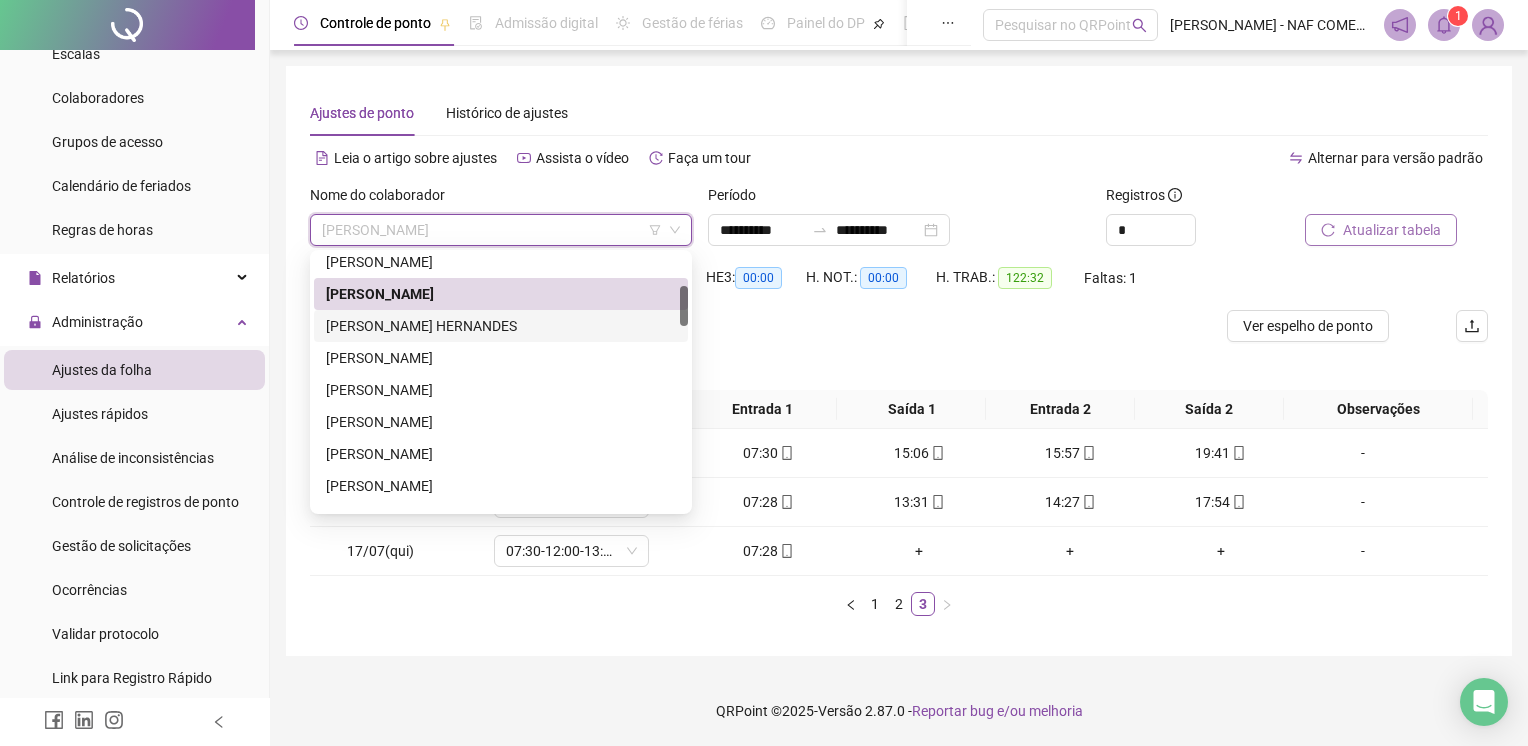 click on "[PERSON_NAME] HERNANDES" at bounding box center (501, 326) 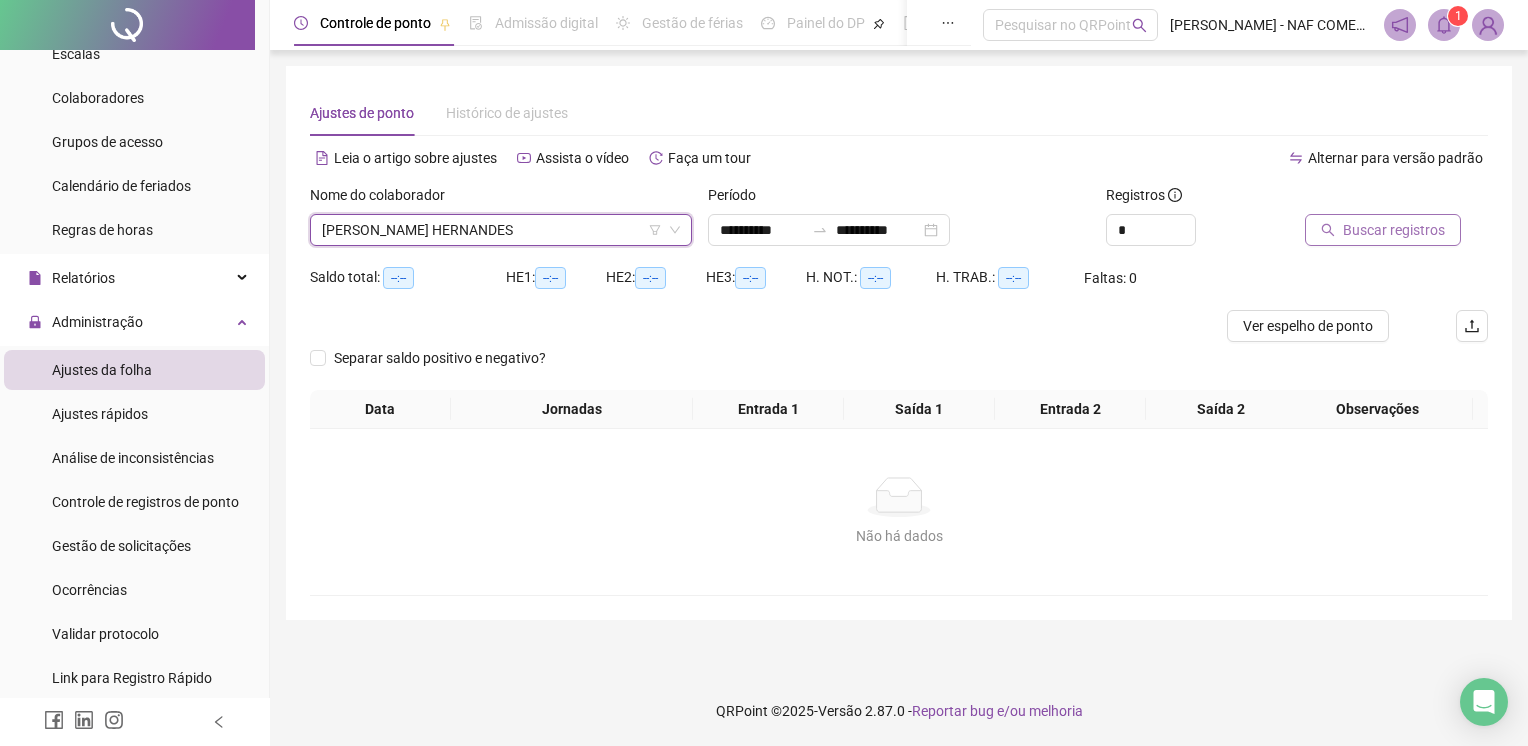click on "Buscar registros" at bounding box center (1383, 230) 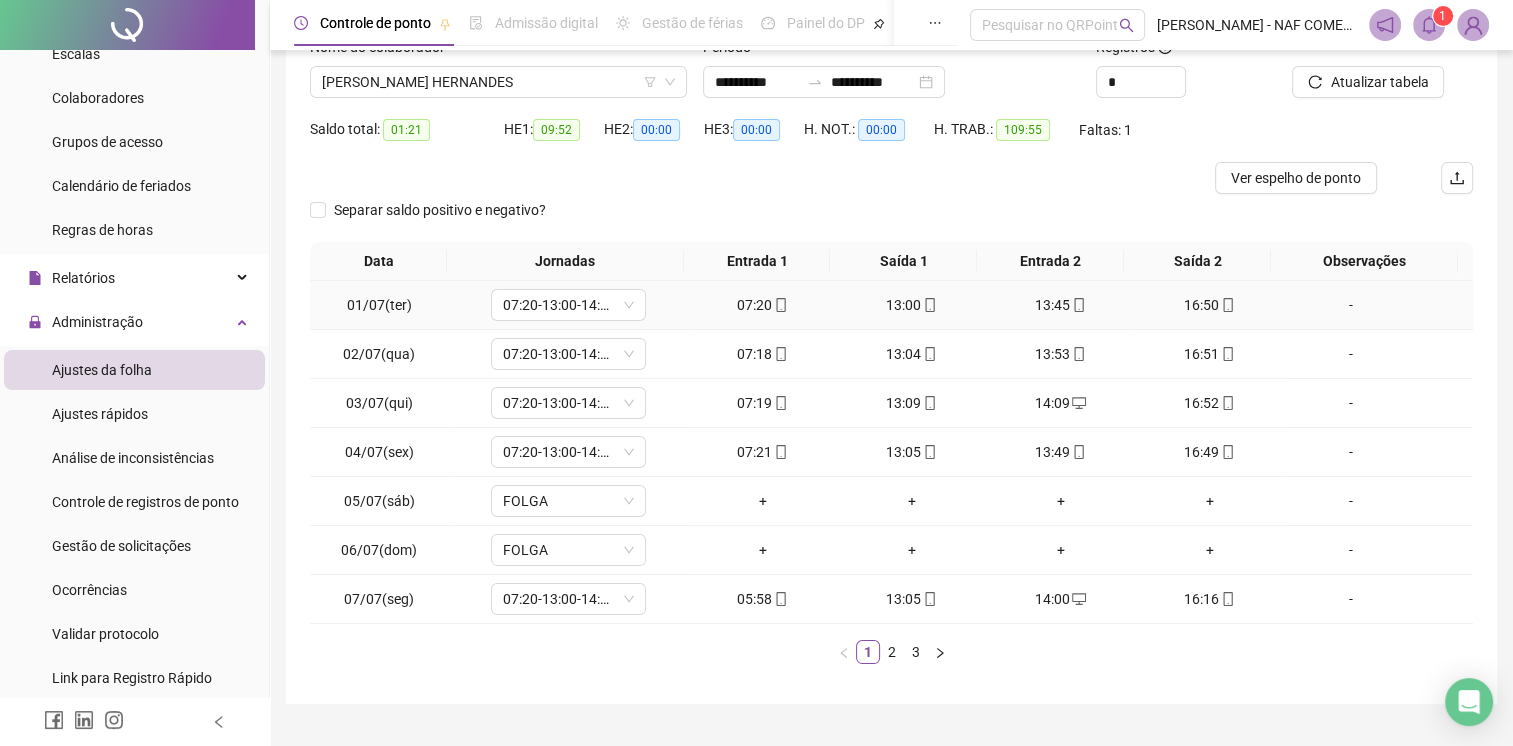 scroll, scrollTop: 190, scrollLeft: 0, axis: vertical 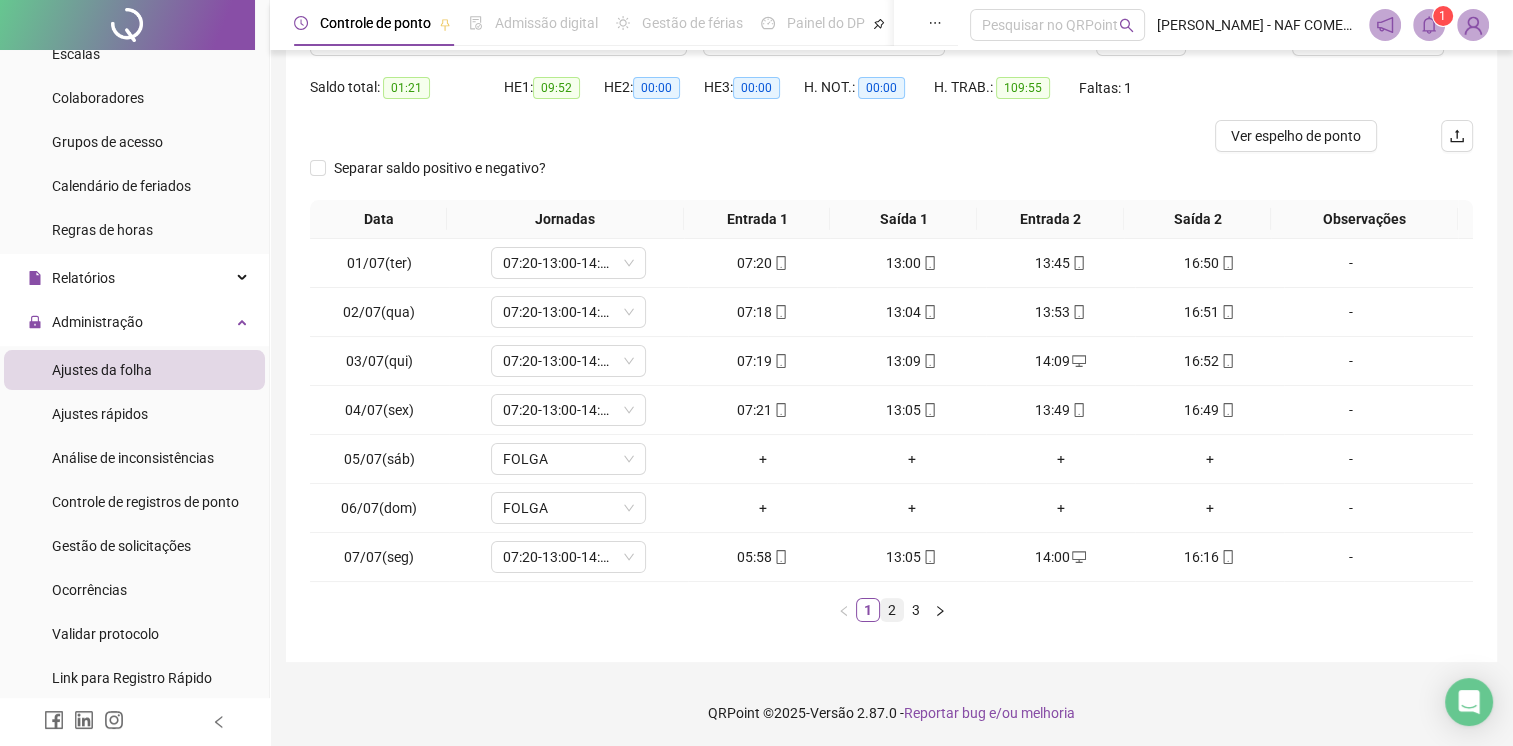 click on "2" at bounding box center [892, 610] 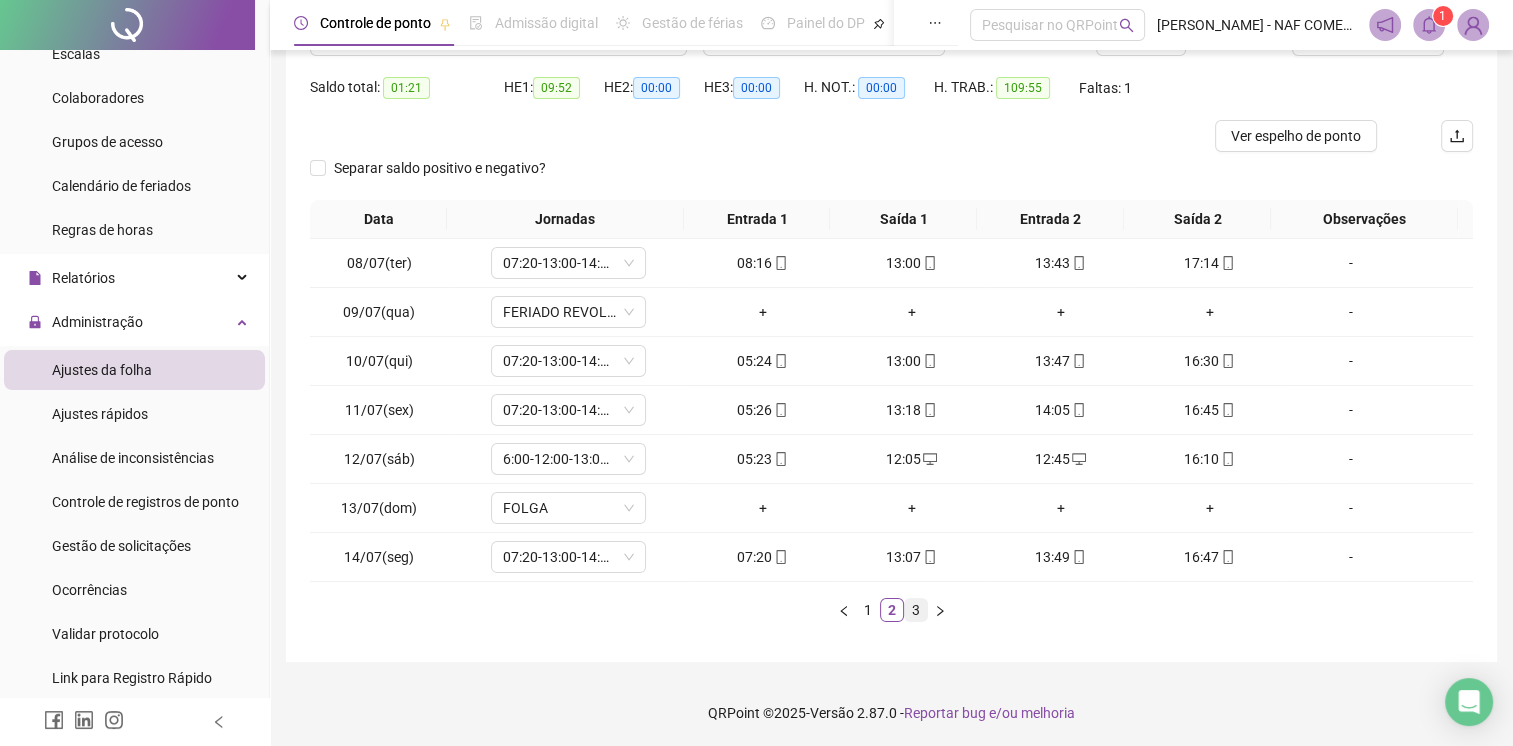 click on "3" at bounding box center [916, 610] 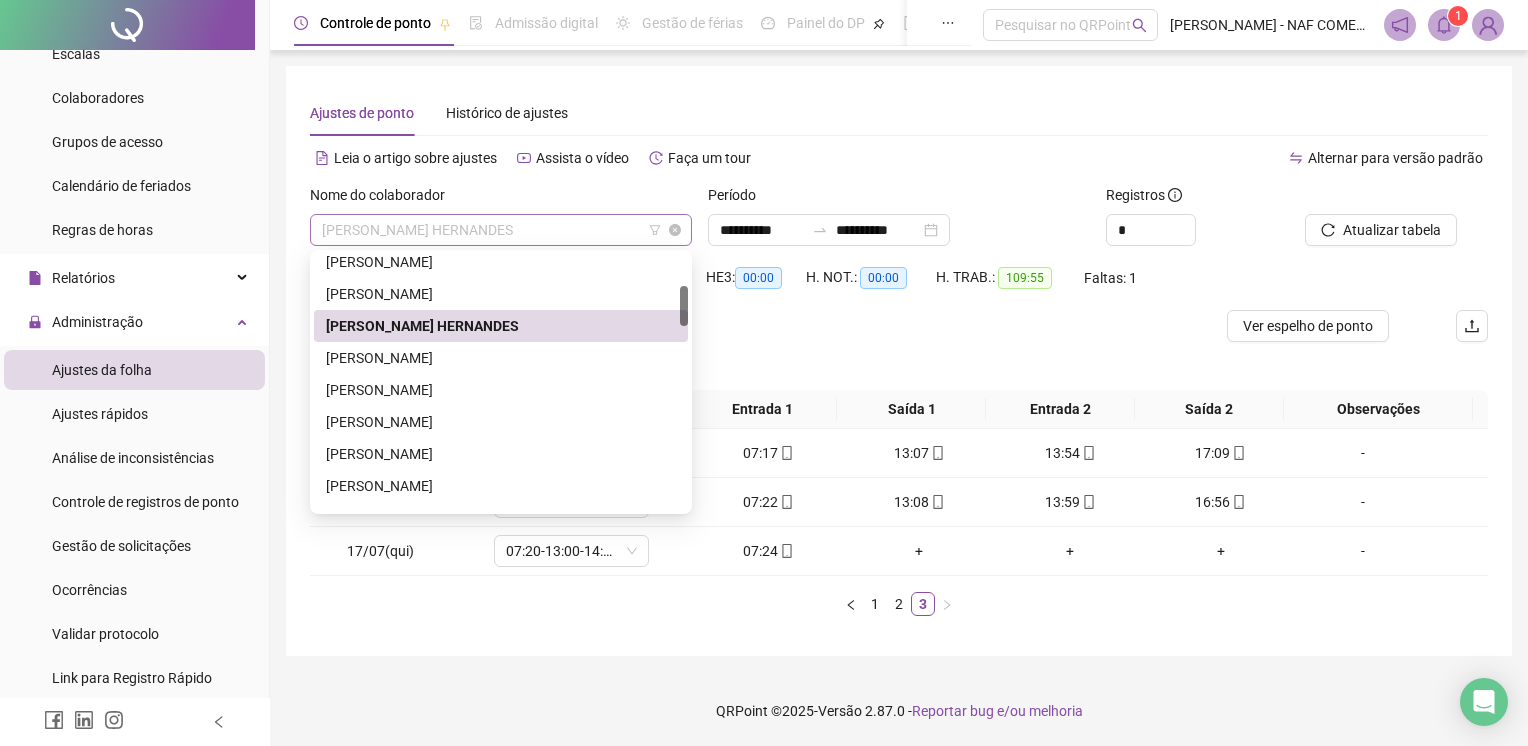 click on "[PERSON_NAME] HERNANDES" at bounding box center (501, 230) 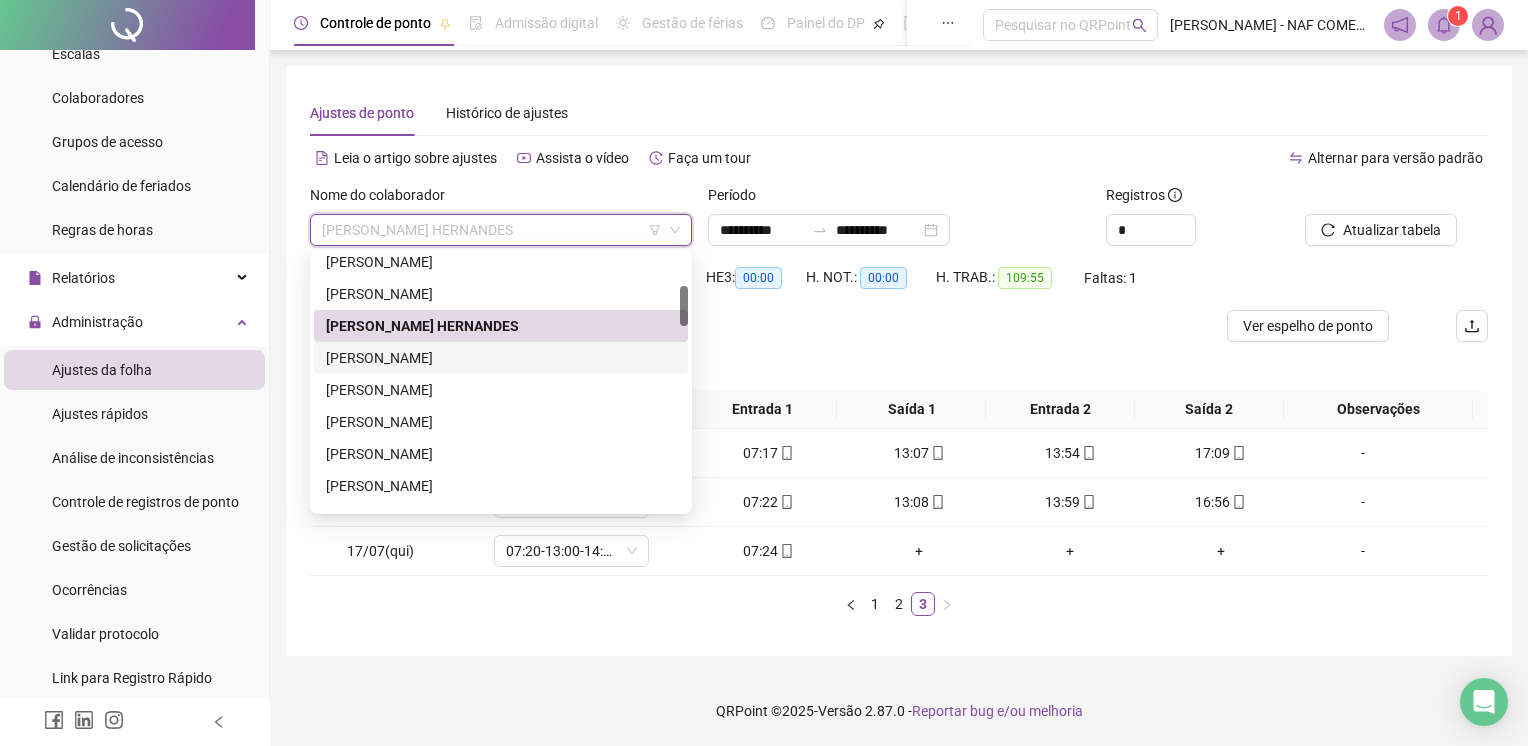 click on "[PERSON_NAME]" at bounding box center [501, 358] 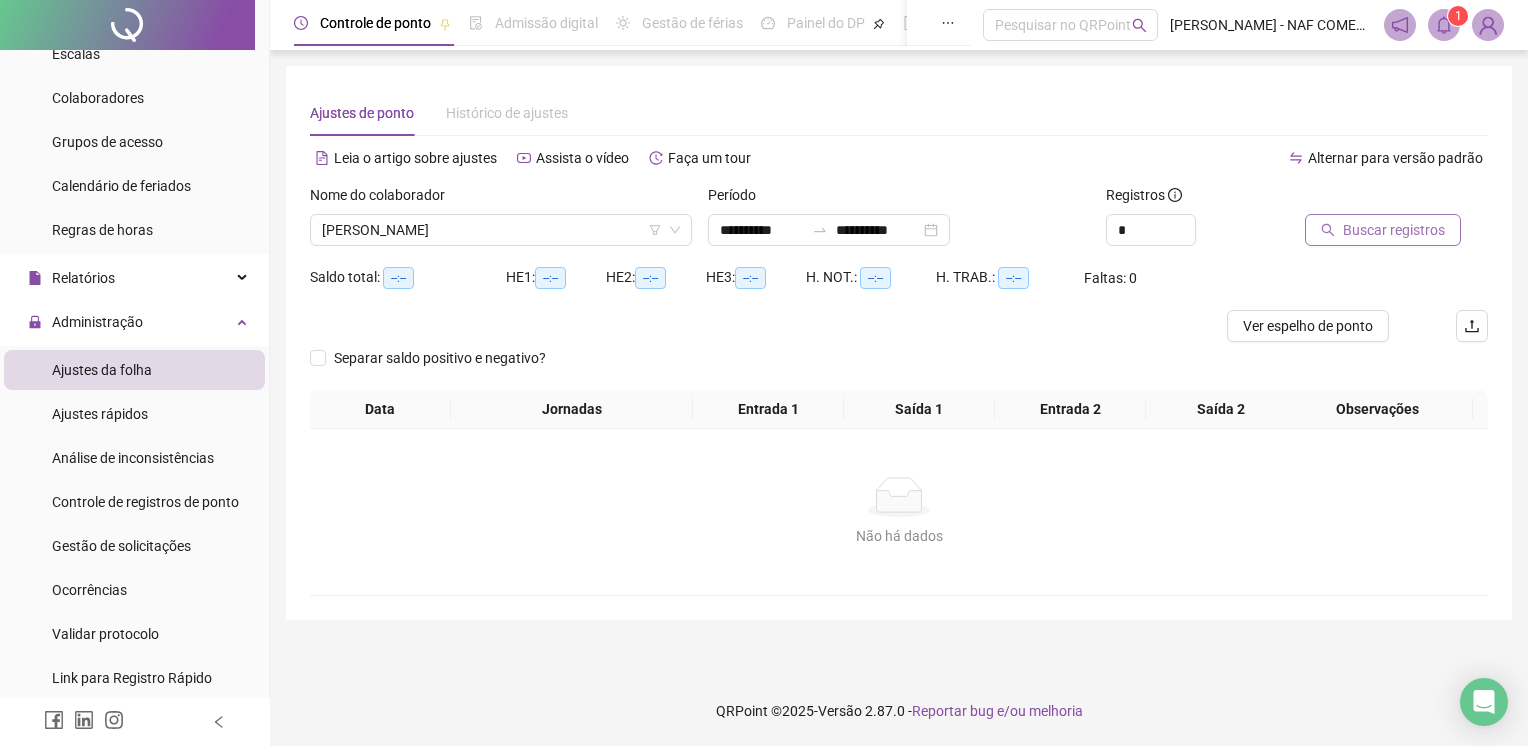 click on "Buscar registros" at bounding box center [1394, 230] 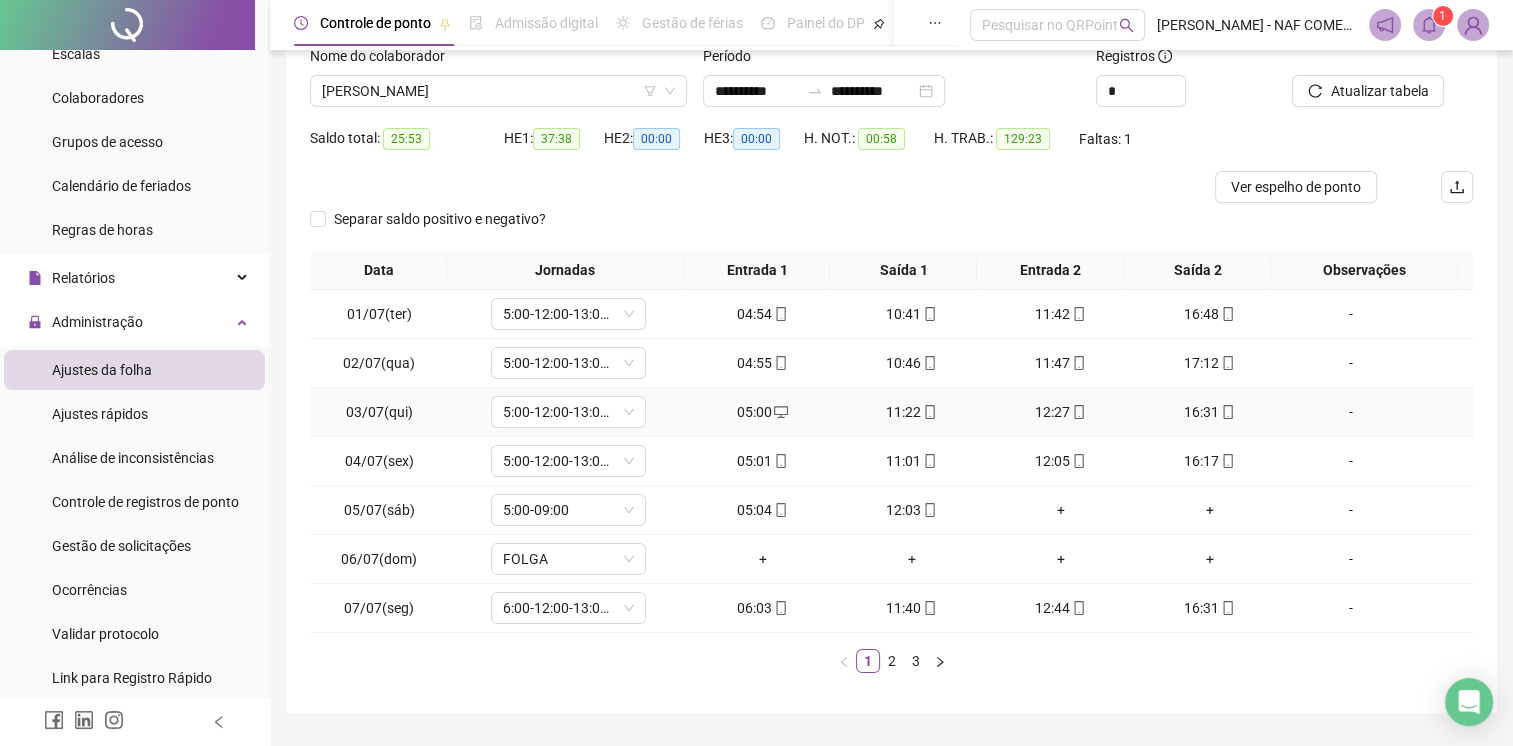 scroll, scrollTop: 190, scrollLeft: 0, axis: vertical 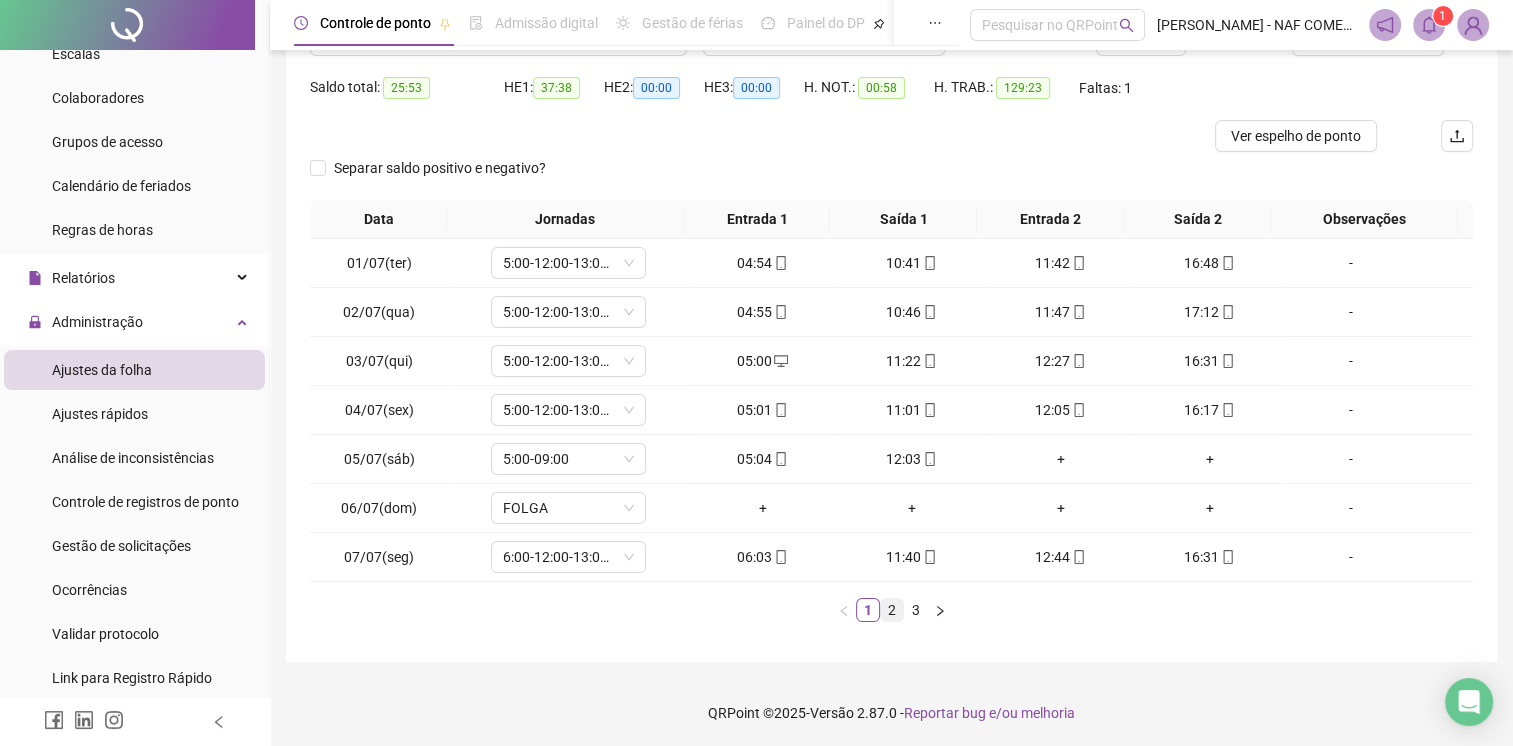 click on "2" at bounding box center [892, 610] 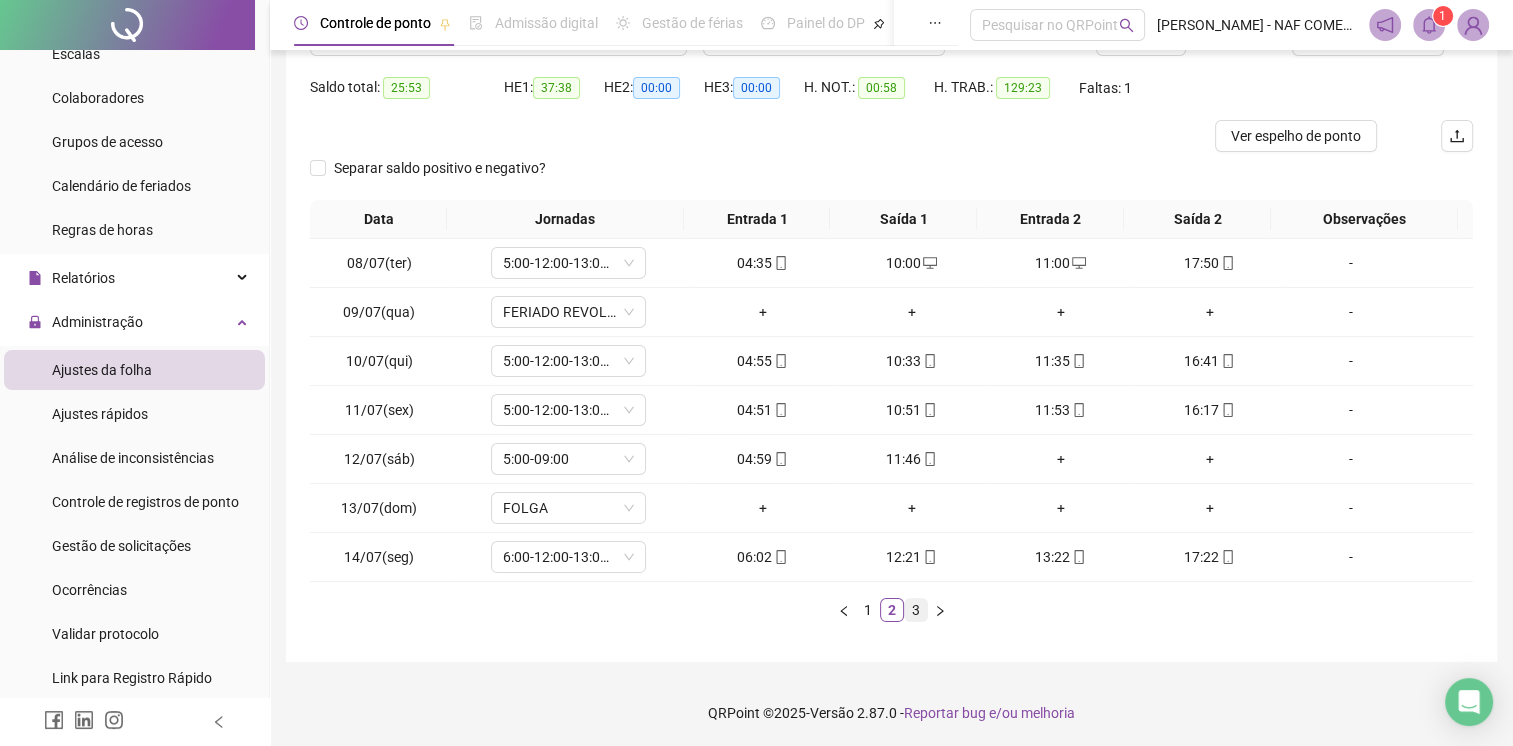 click on "3" at bounding box center (916, 610) 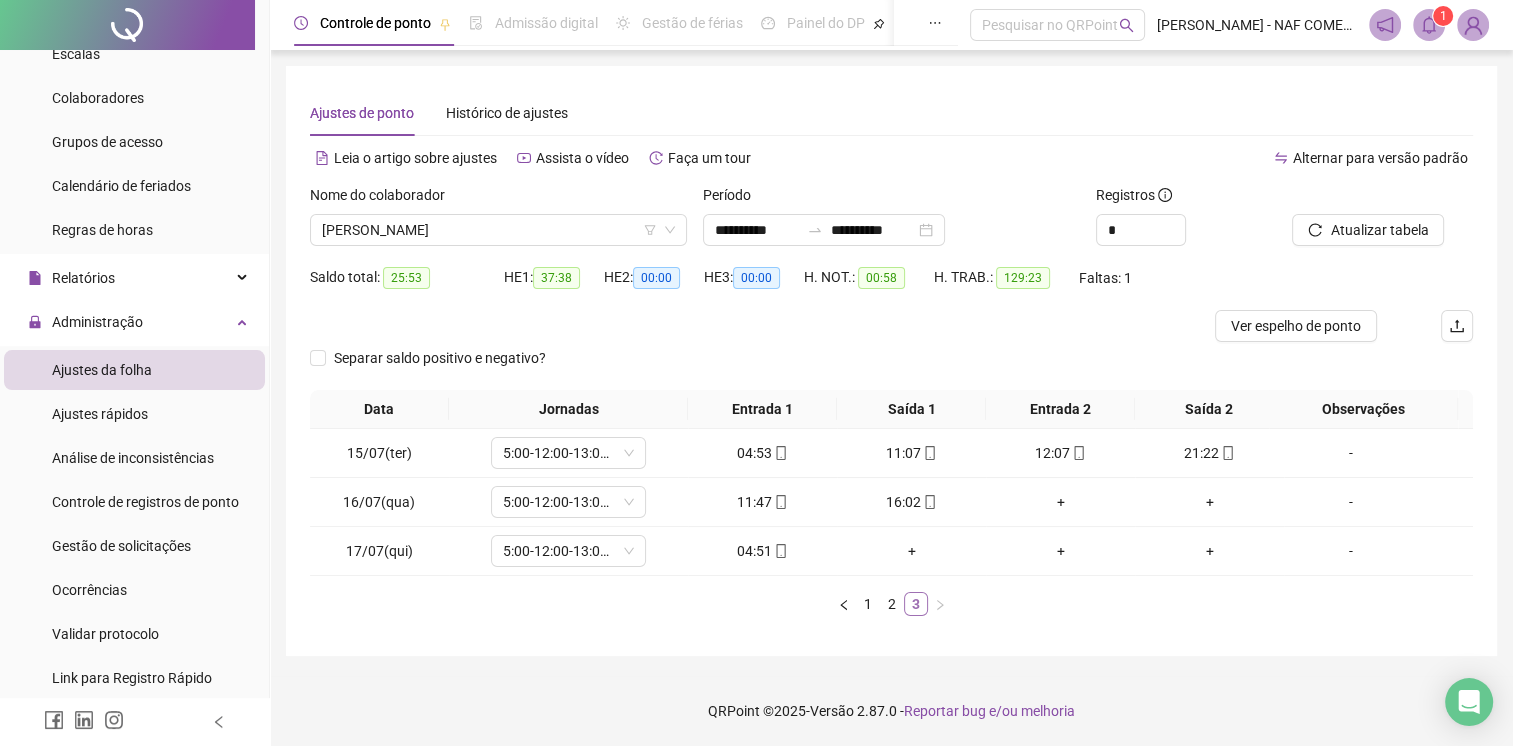 scroll, scrollTop: 0, scrollLeft: 0, axis: both 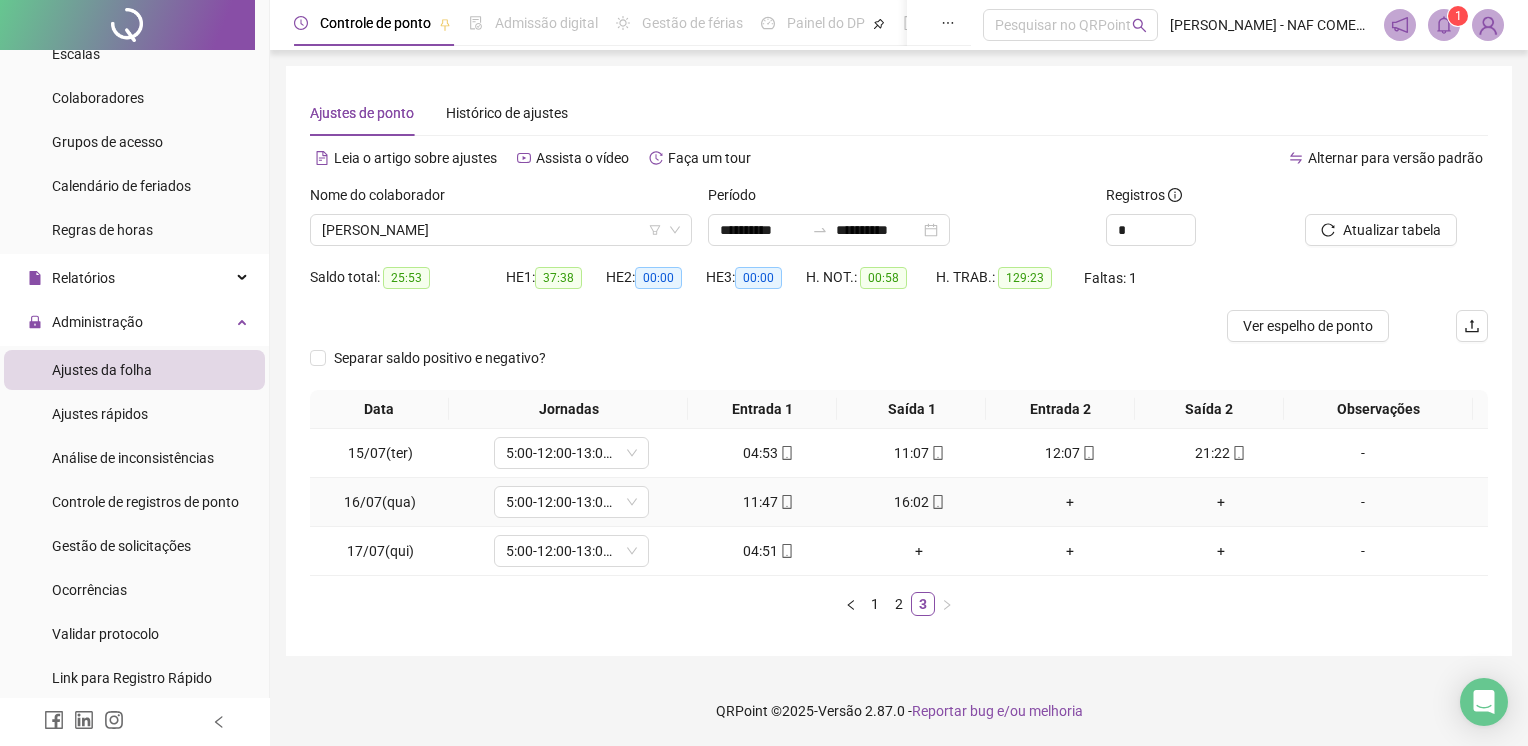 click on "-" at bounding box center (1363, 502) 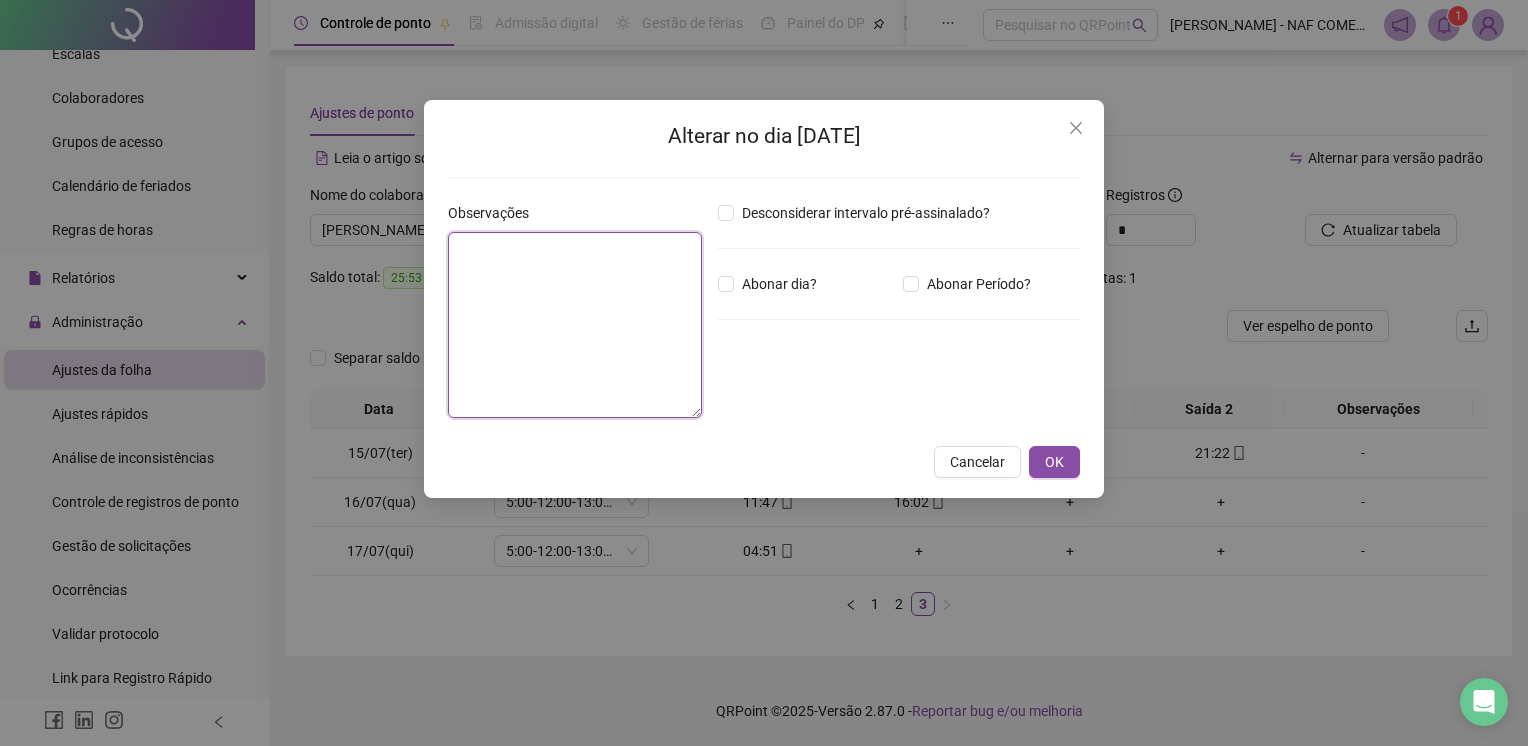 click at bounding box center (575, 325) 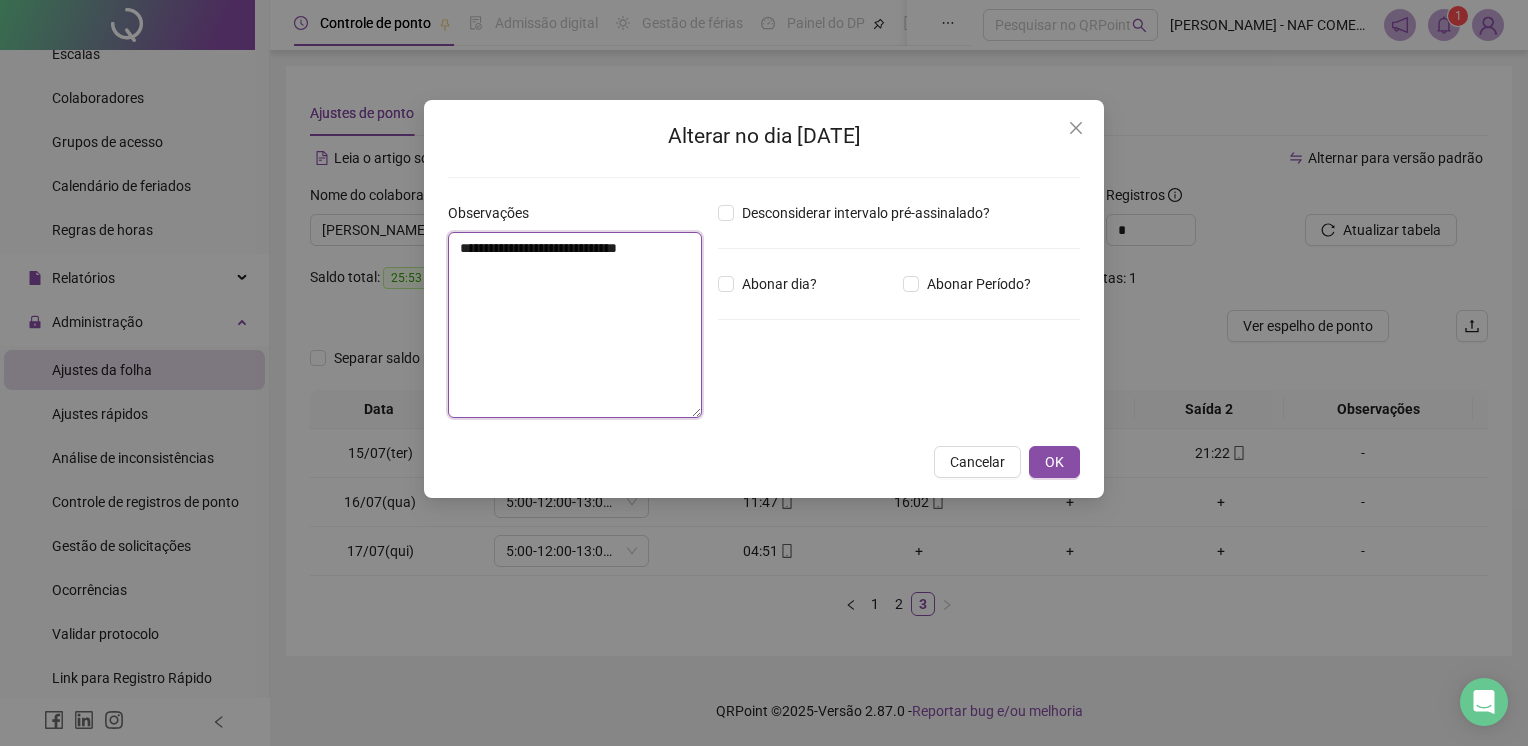 type on "**********" 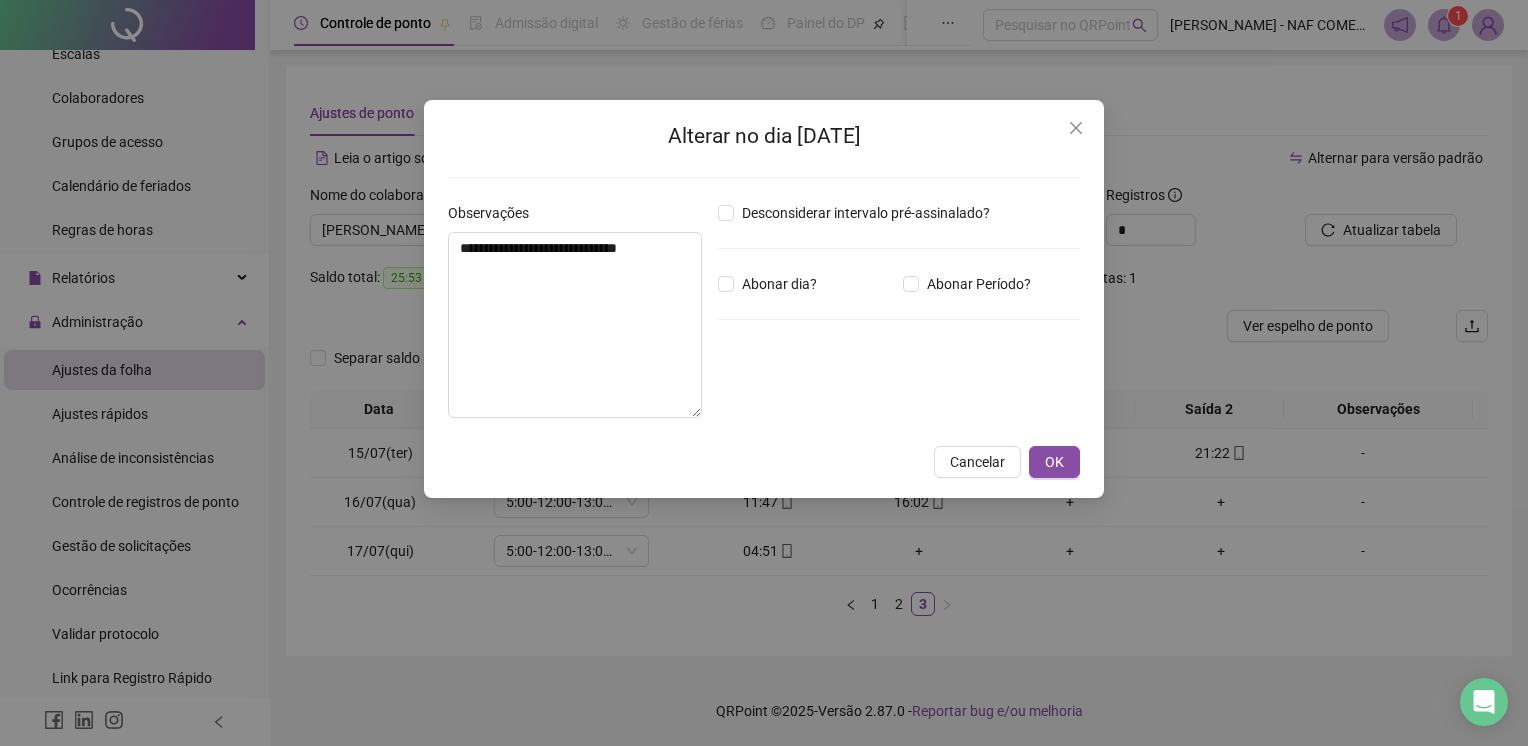 click on "**********" at bounding box center (764, 299) 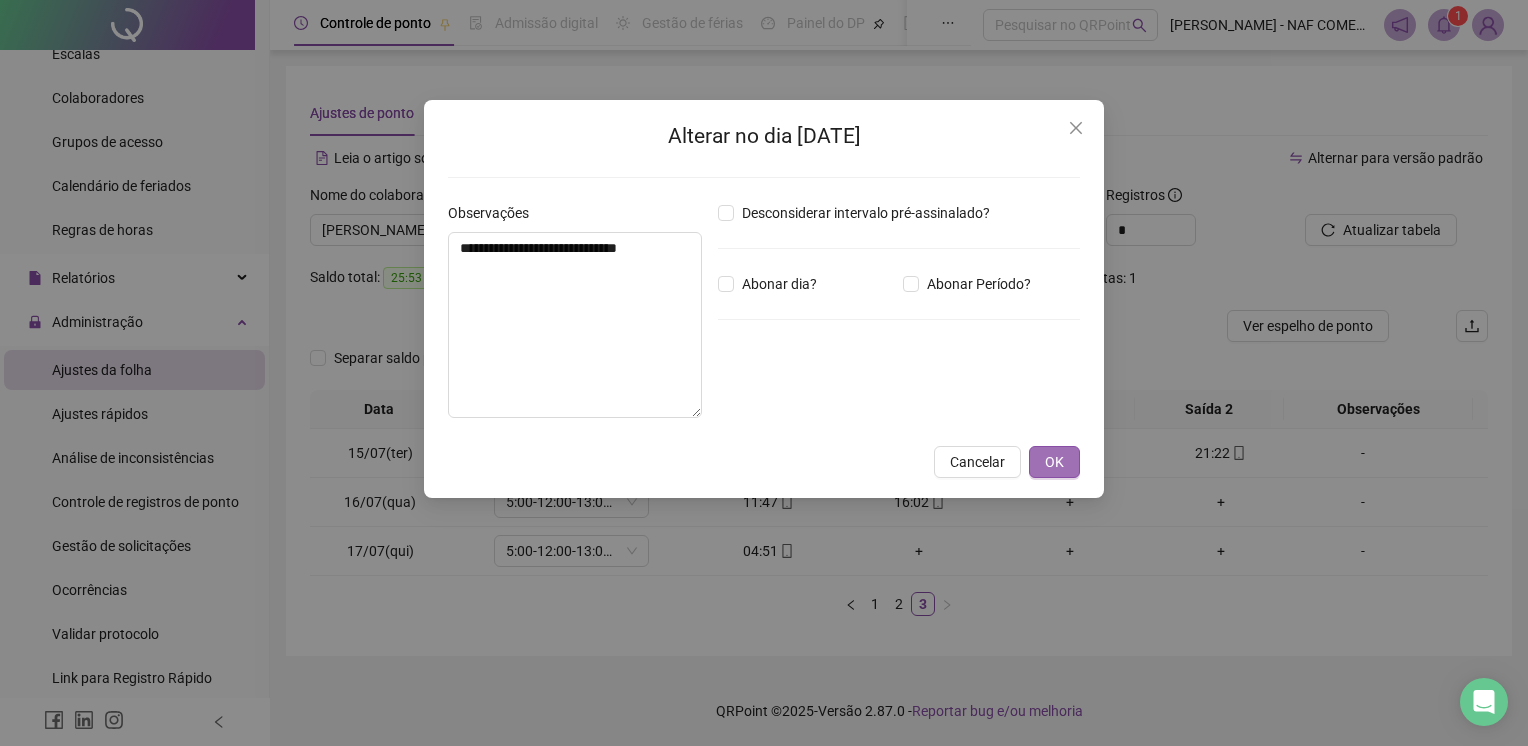 click on "OK" at bounding box center [1054, 462] 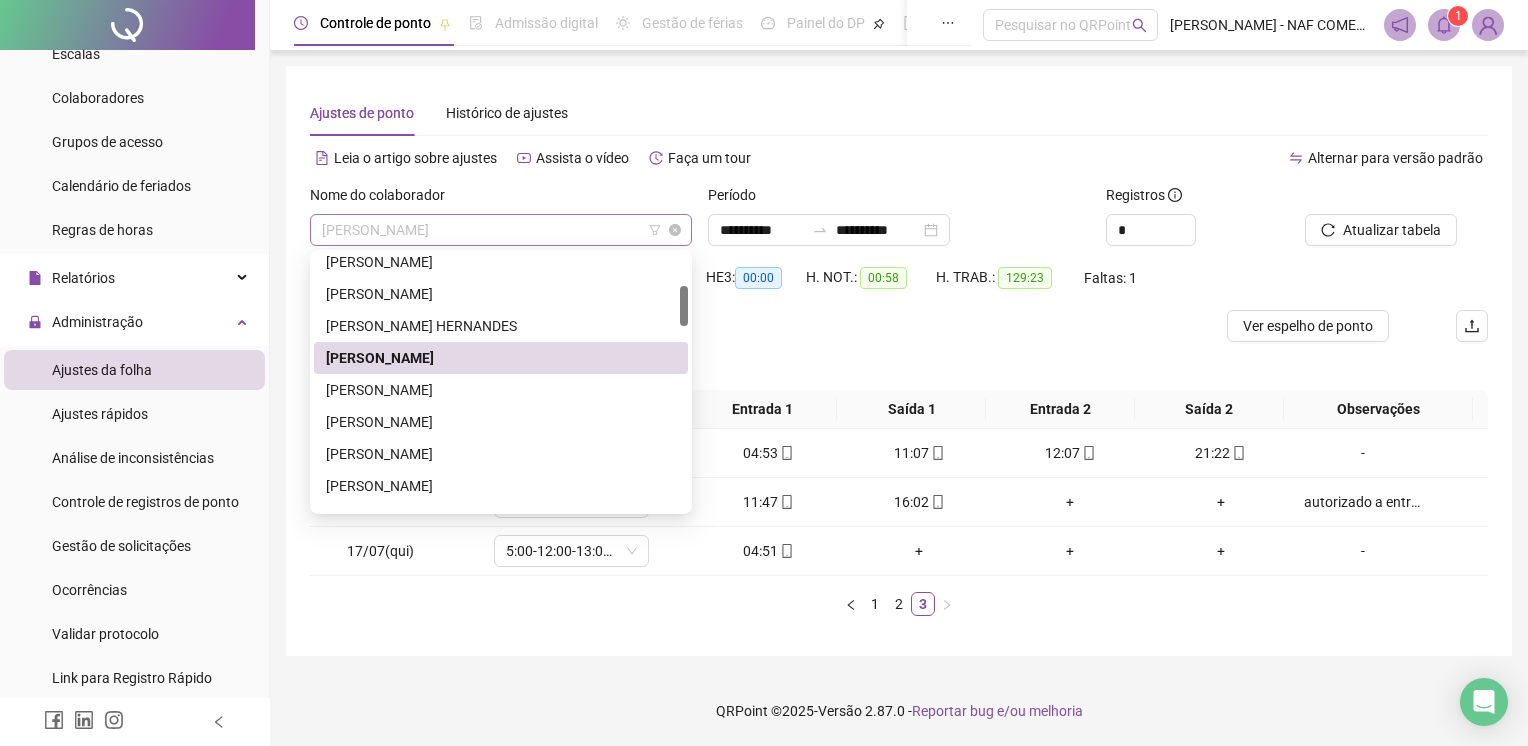 click on "[PERSON_NAME]" at bounding box center [501, 230] 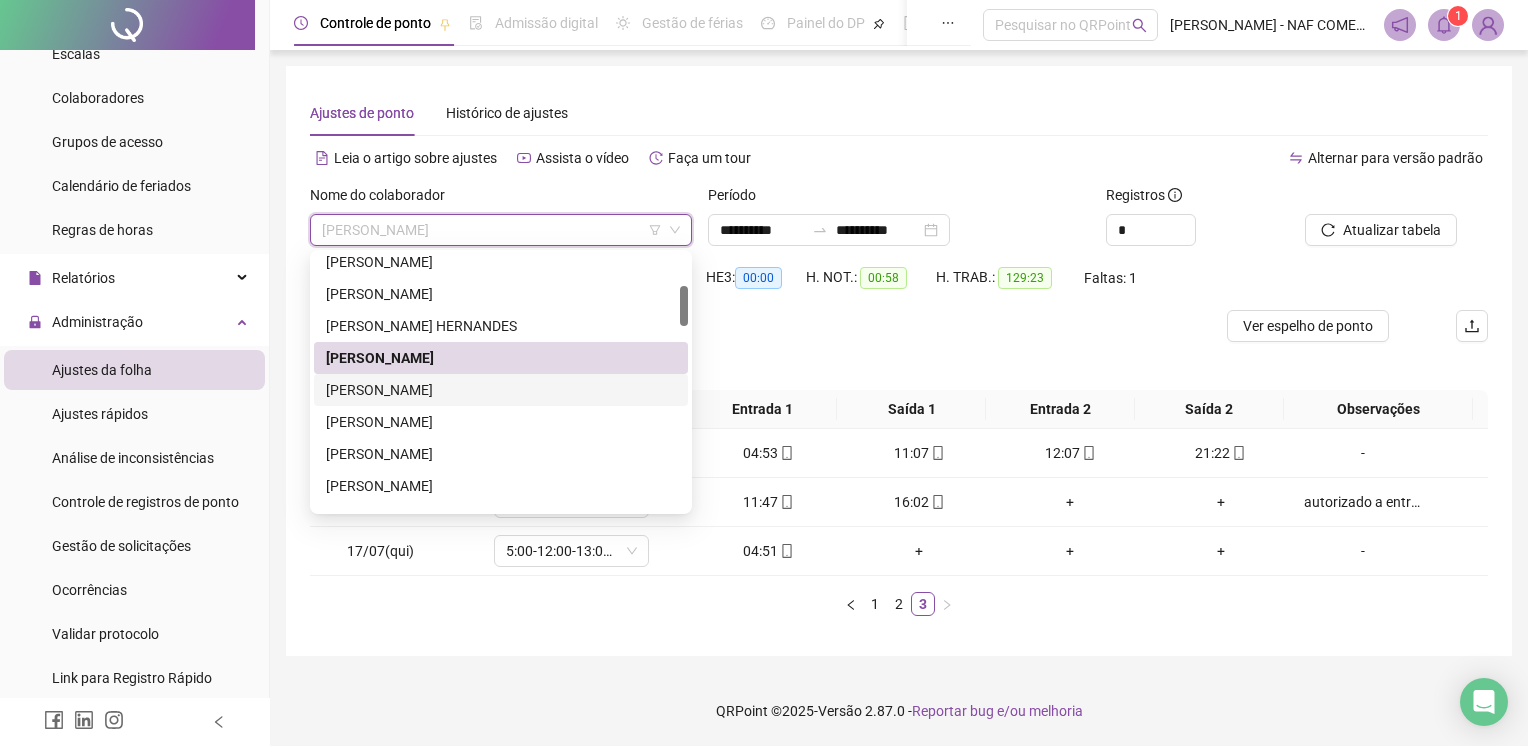 click on "[PERSON_NAME]" at bounding box center [501, 390] 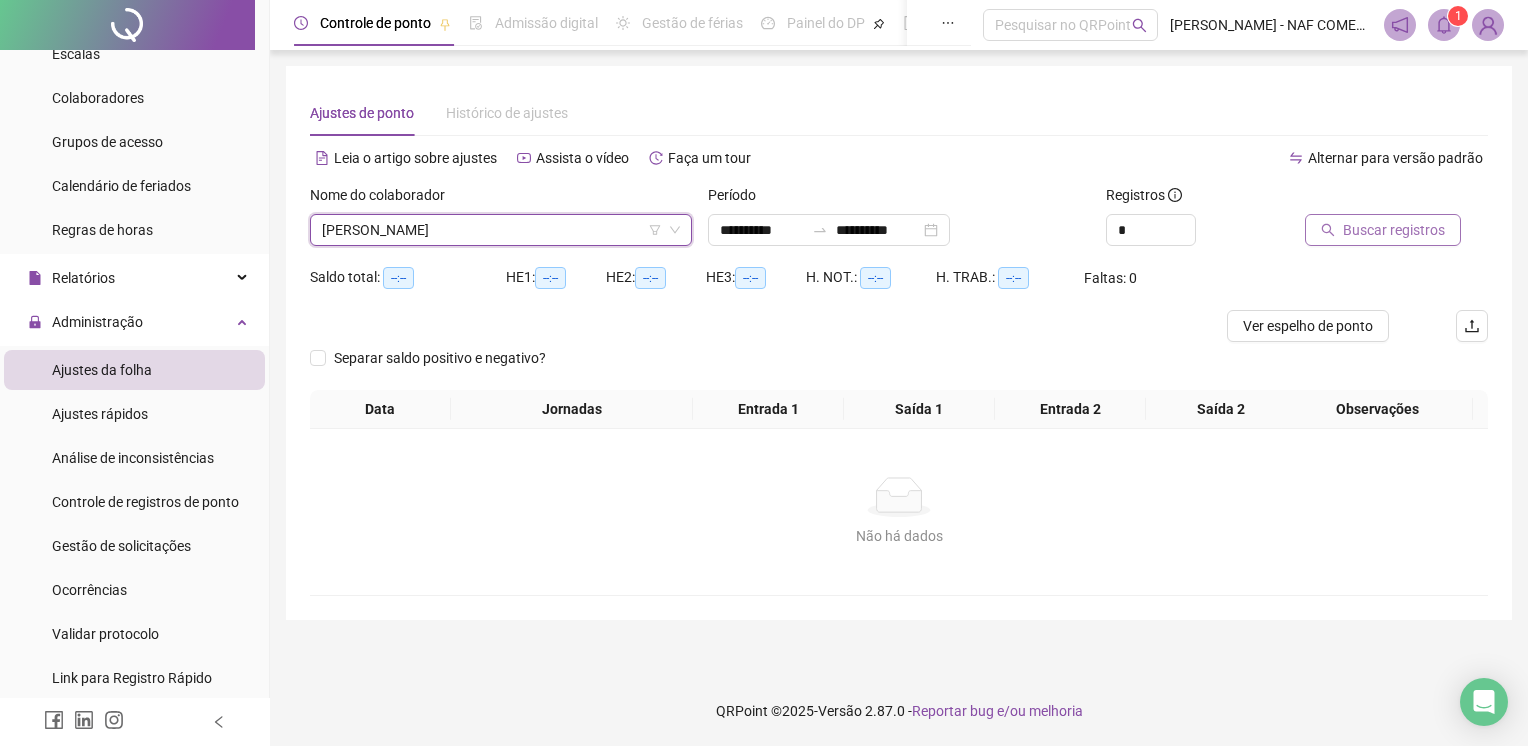 click on "Buscar registros" at bounding box center [1394, 230] 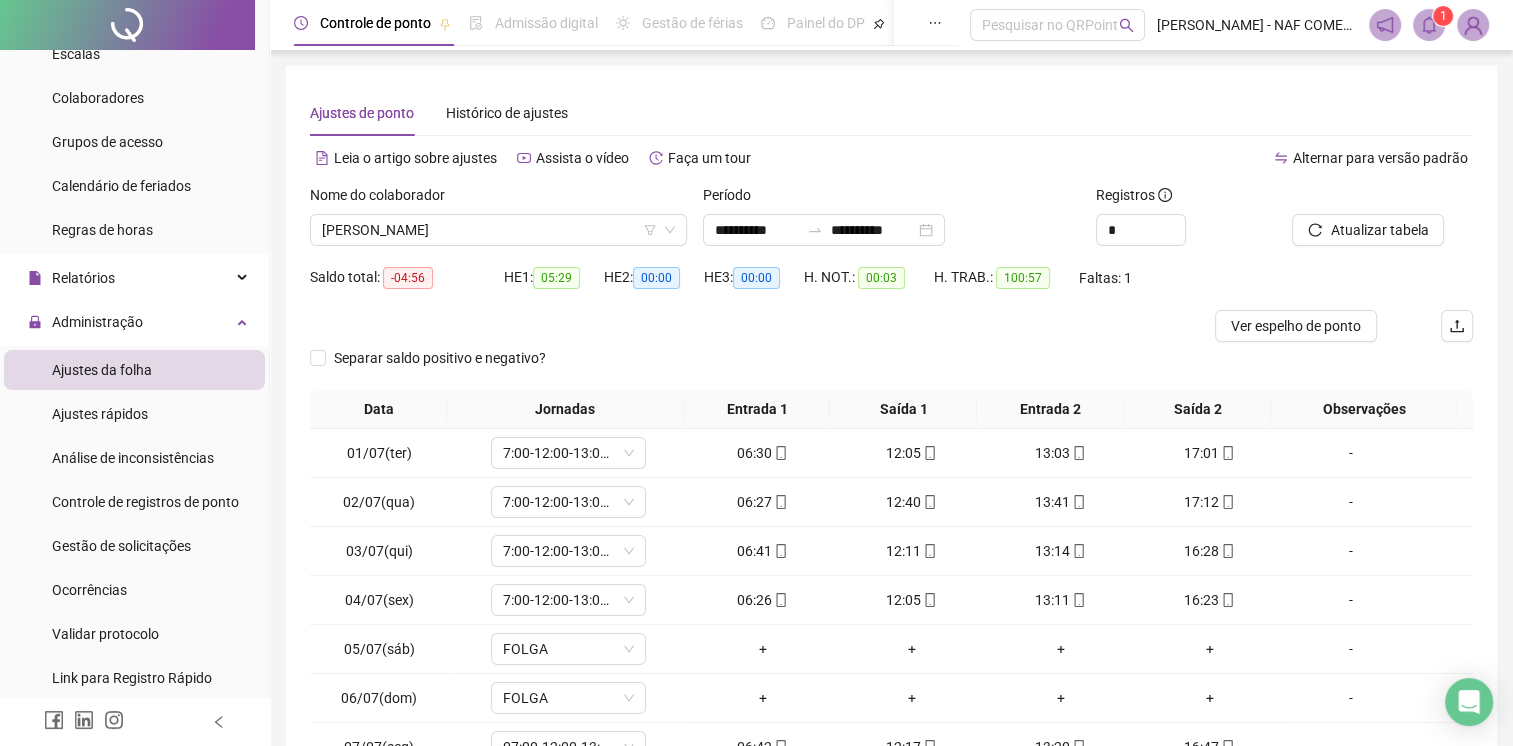 drag, startPoint x: 1406, startPoint y: 223, endPoint x: 991, endPoint y: 336, distance: 430.10928 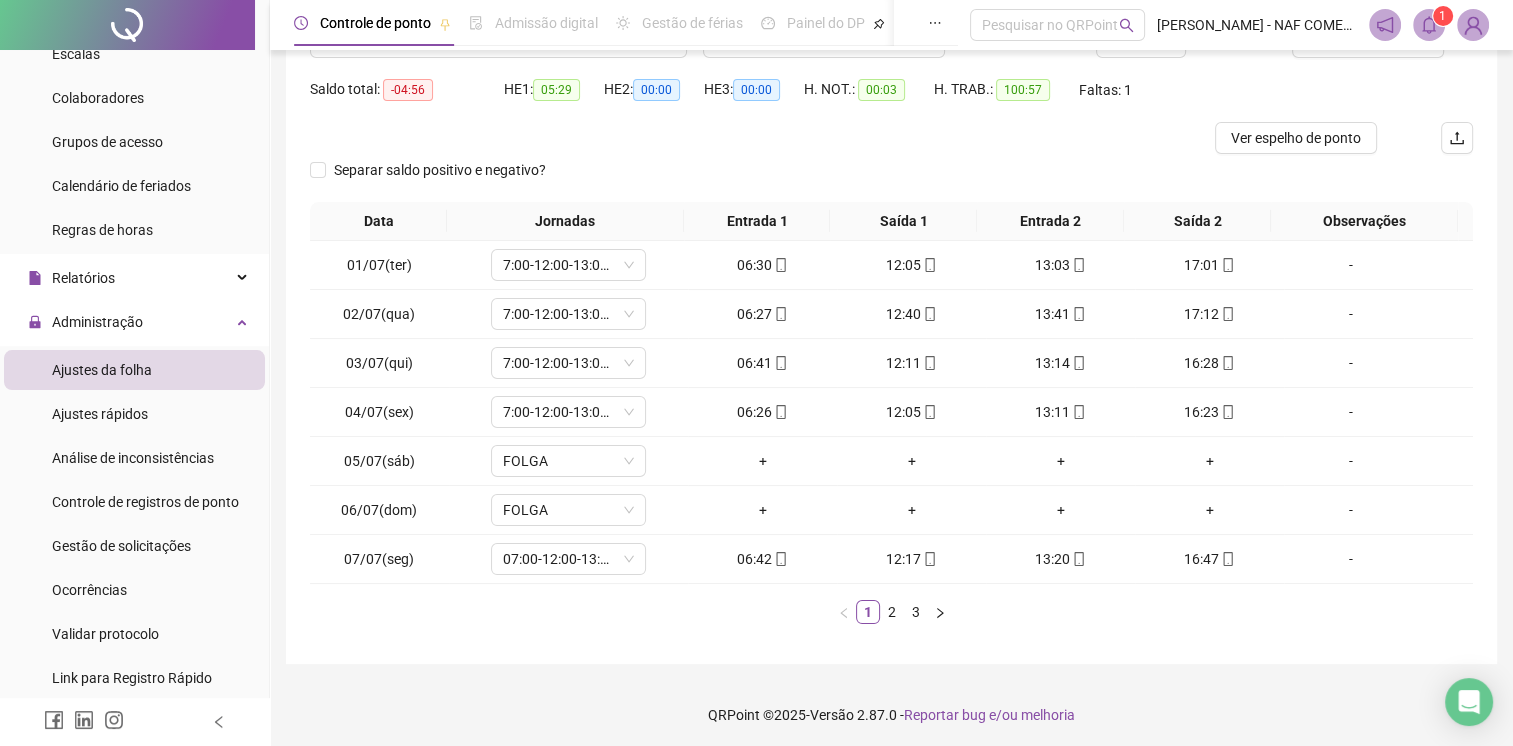scroll, scrollTop: 190, scrollLeft: 0, axis: vertical 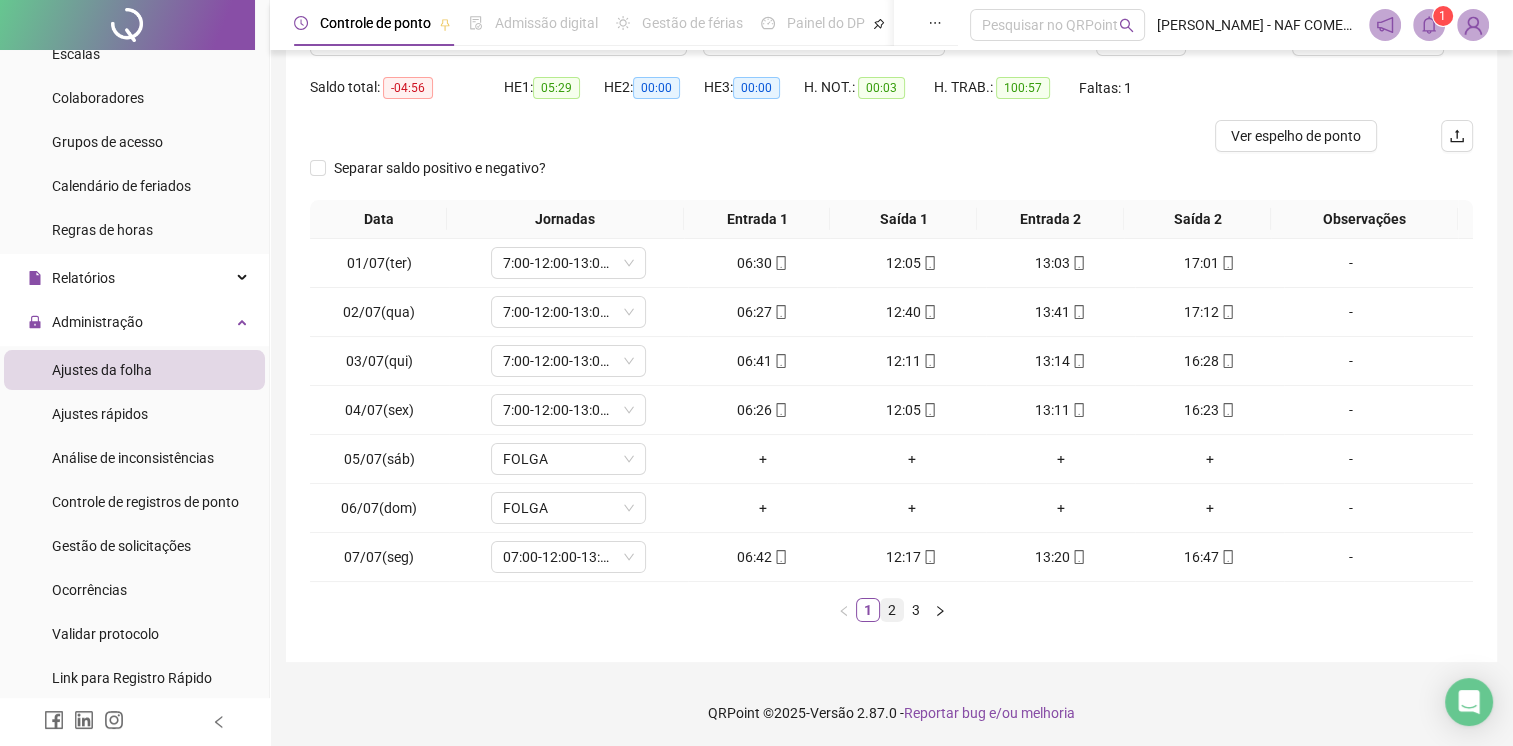 click on "2" at bounding box center [892, 610] 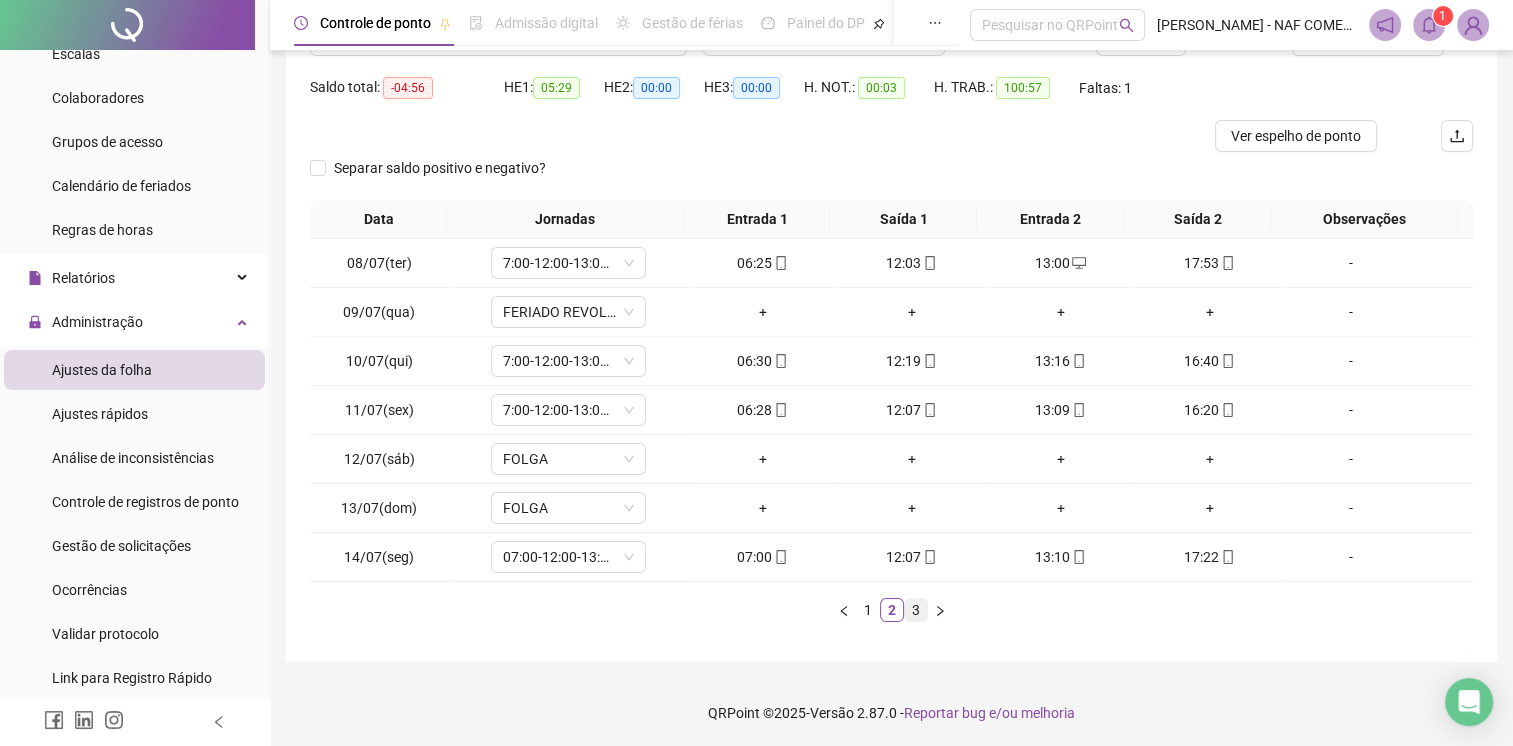 click on "3" at bounding box center [916, 610] 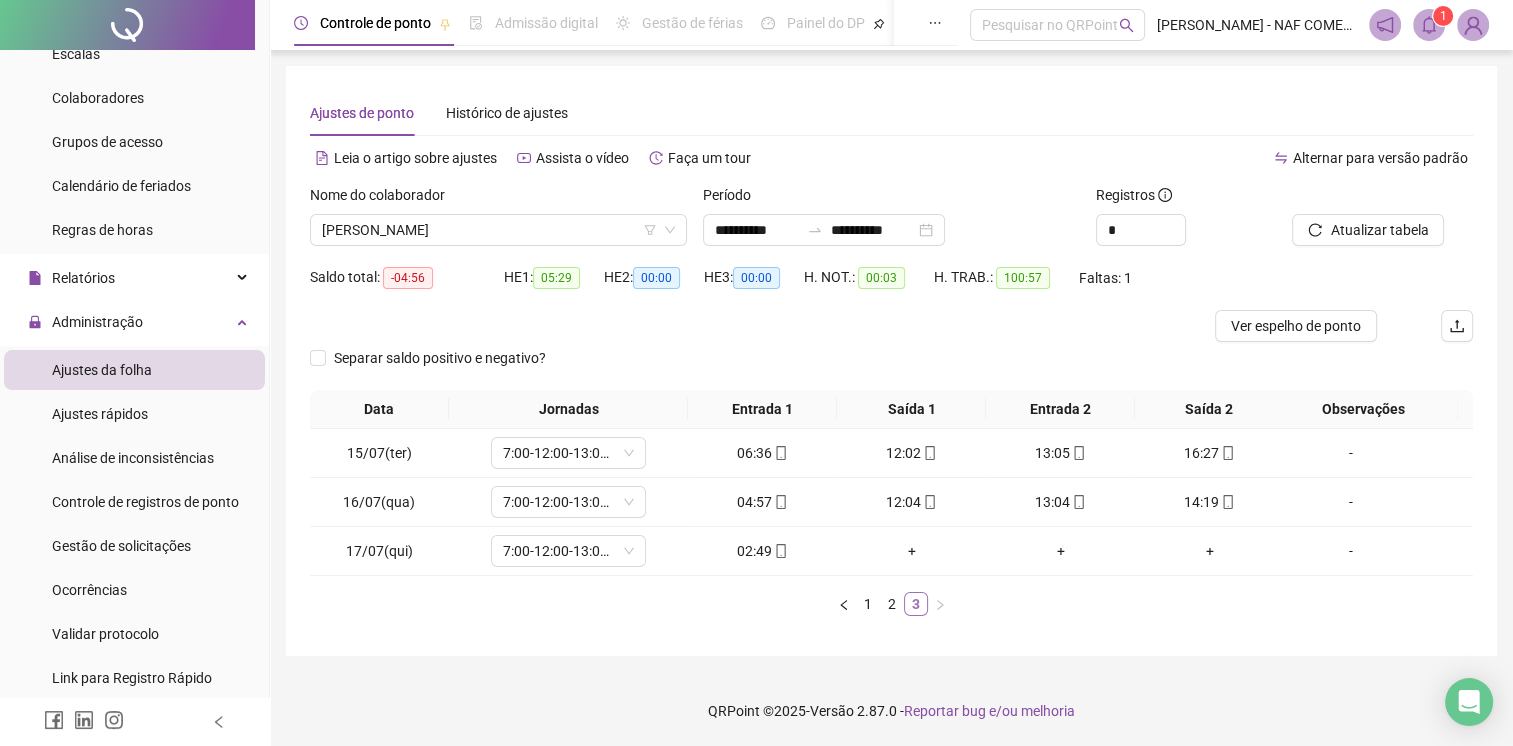 scroll, scrollTop: 0, scrollLeft: 0, axis: both 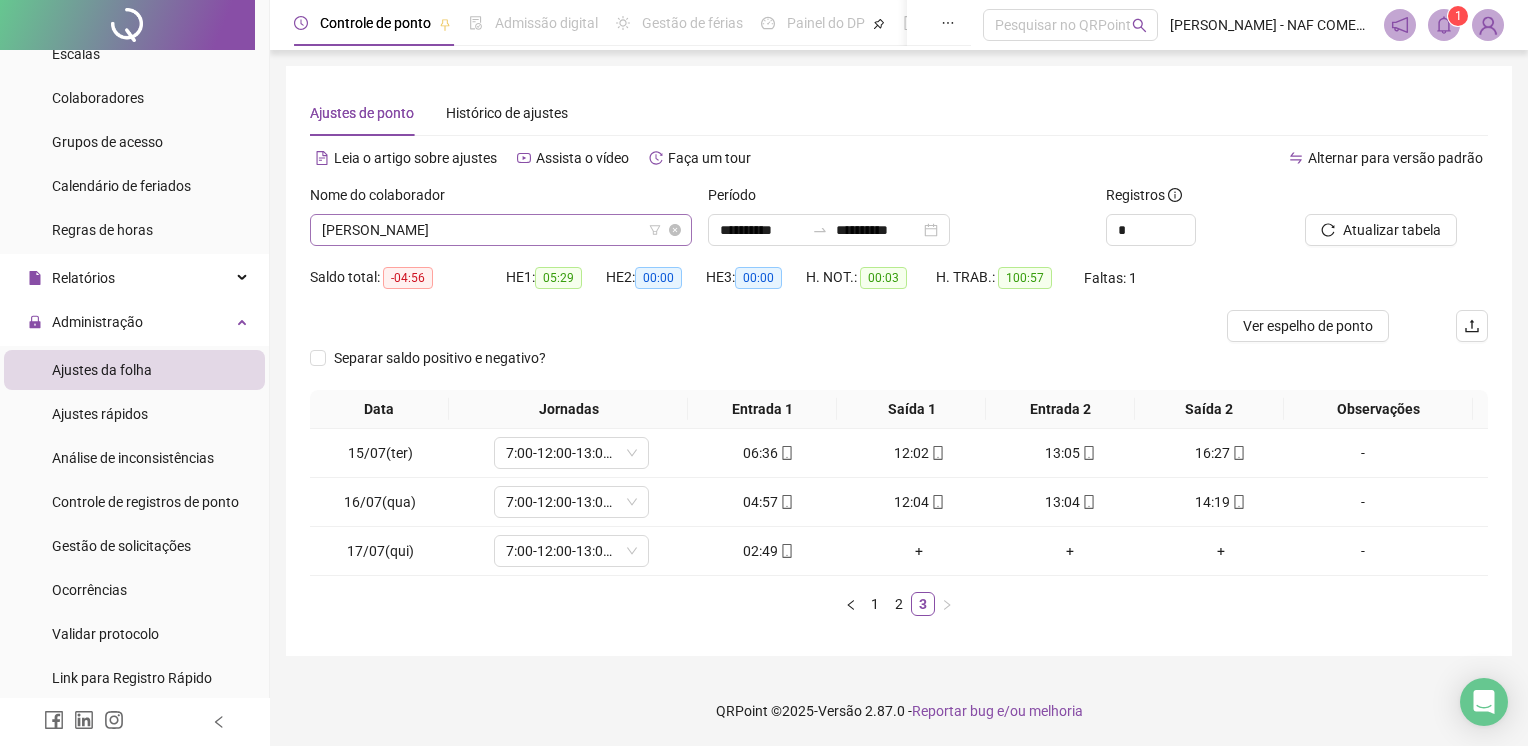 click on "[PERSON_NAME]" at bounding box center [501, 230] 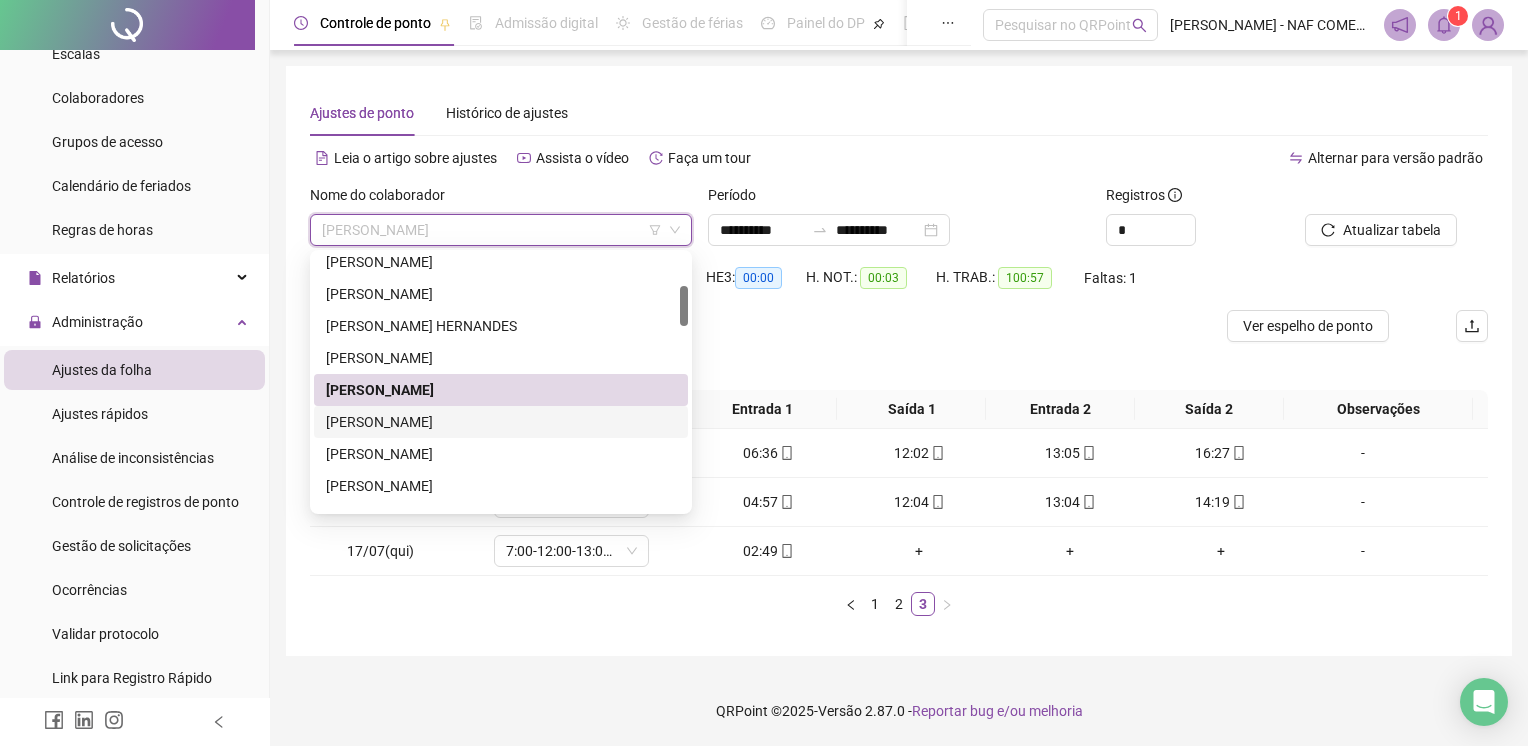 click on "[PERSON_NAME]" at bounding box center (501, 422) 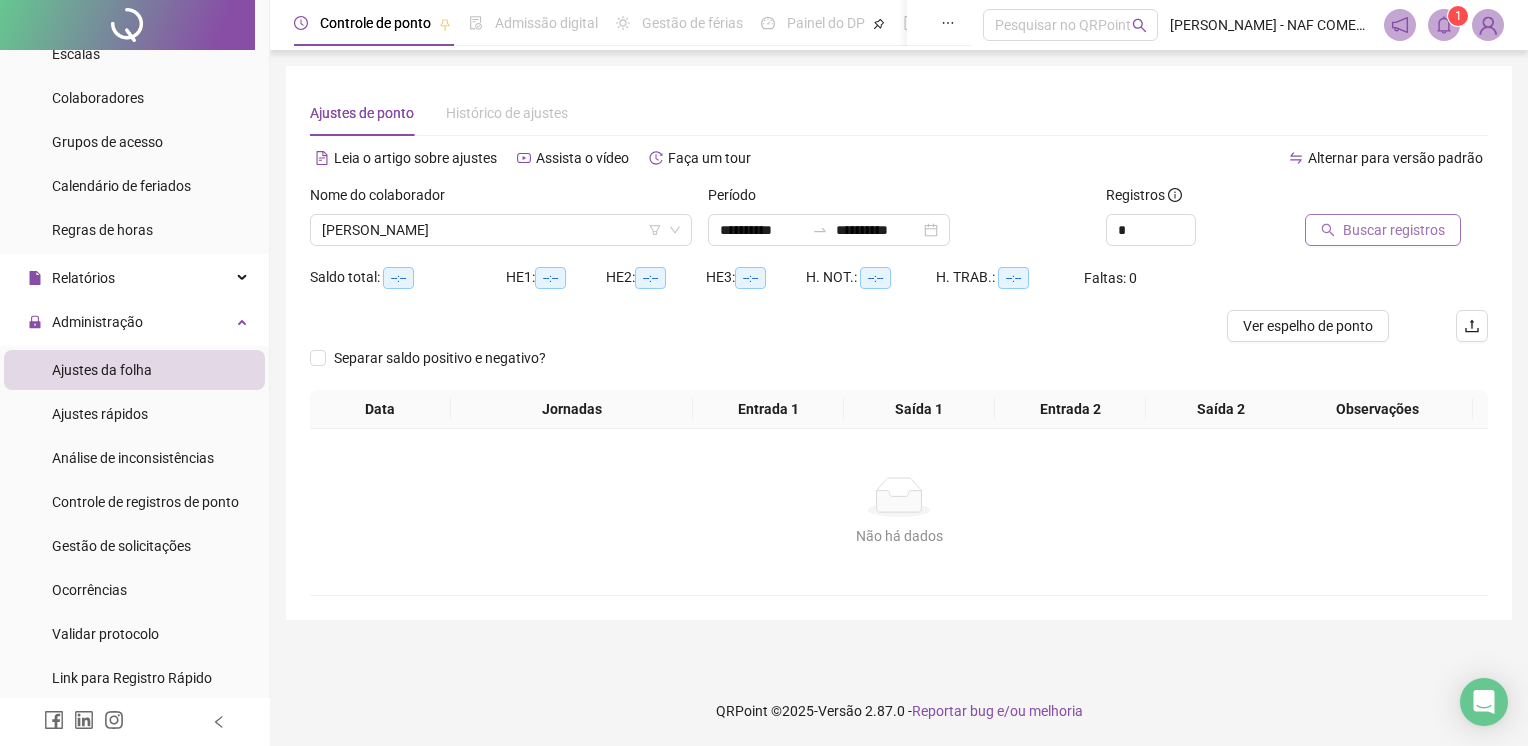 click on "Buscar registros" at bounding box center (1394, 230) 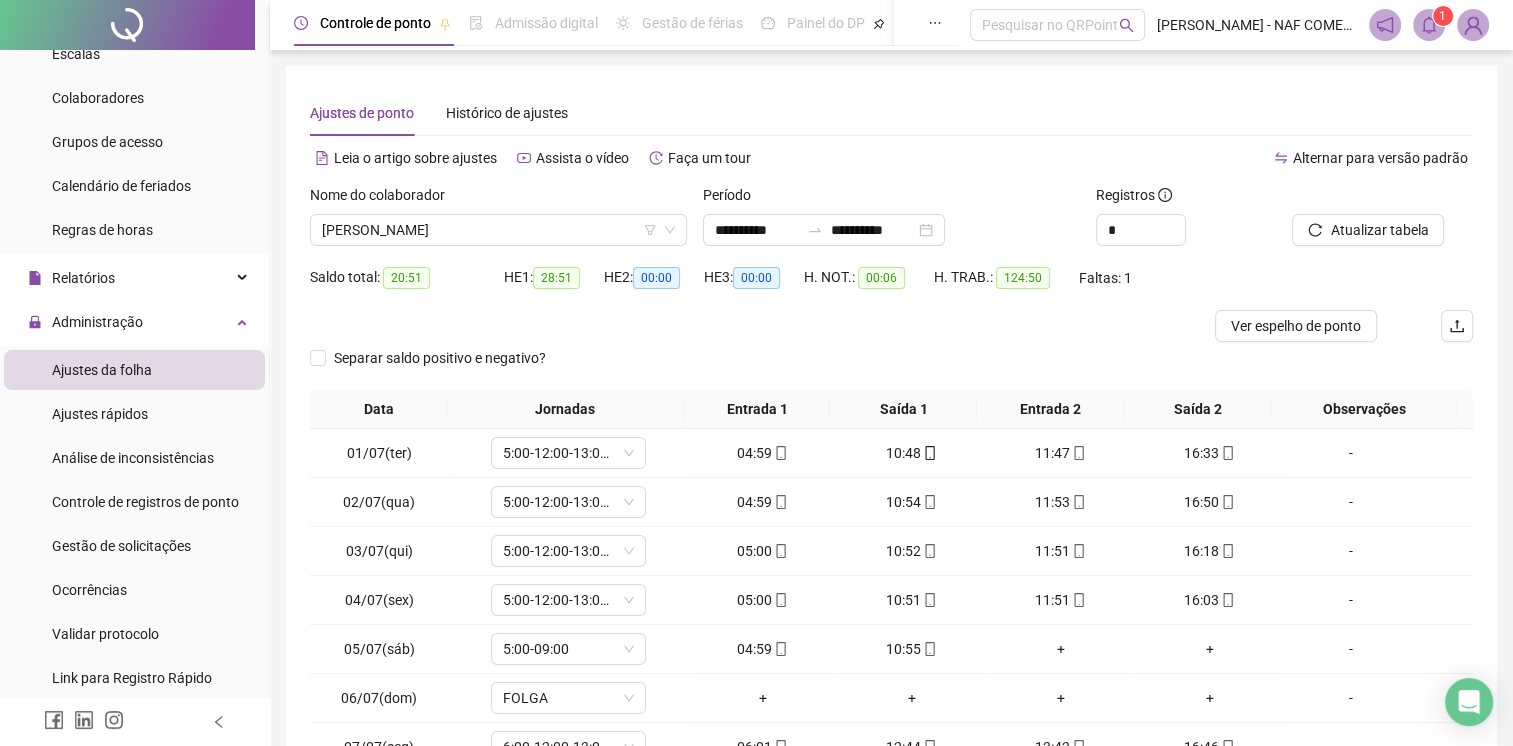 scroll, scrollTop: 190, scrollLeft: 0, axis: vertical 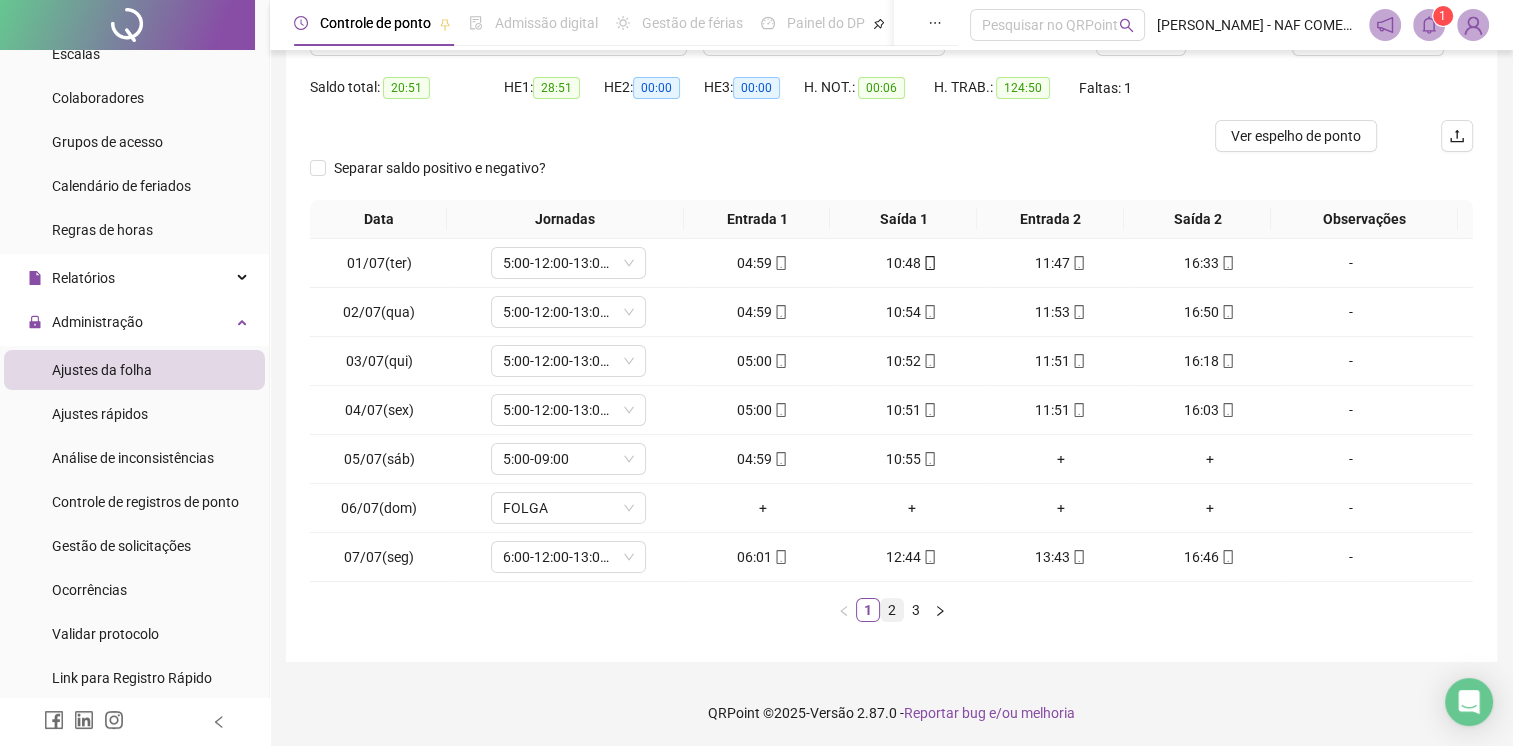 click on "2" at bounding box center (892, 610) 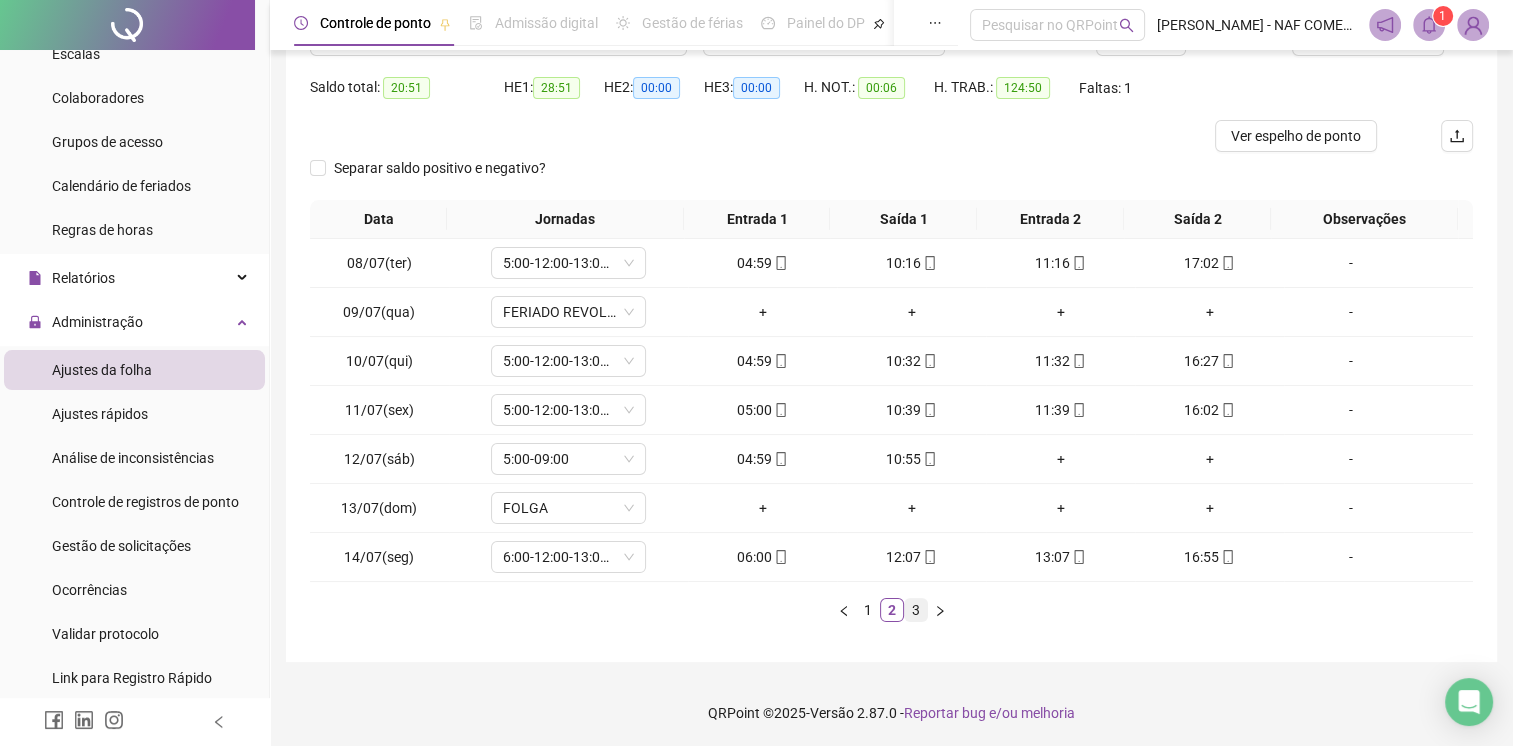 click on "3" at bounding box center [916, 610] 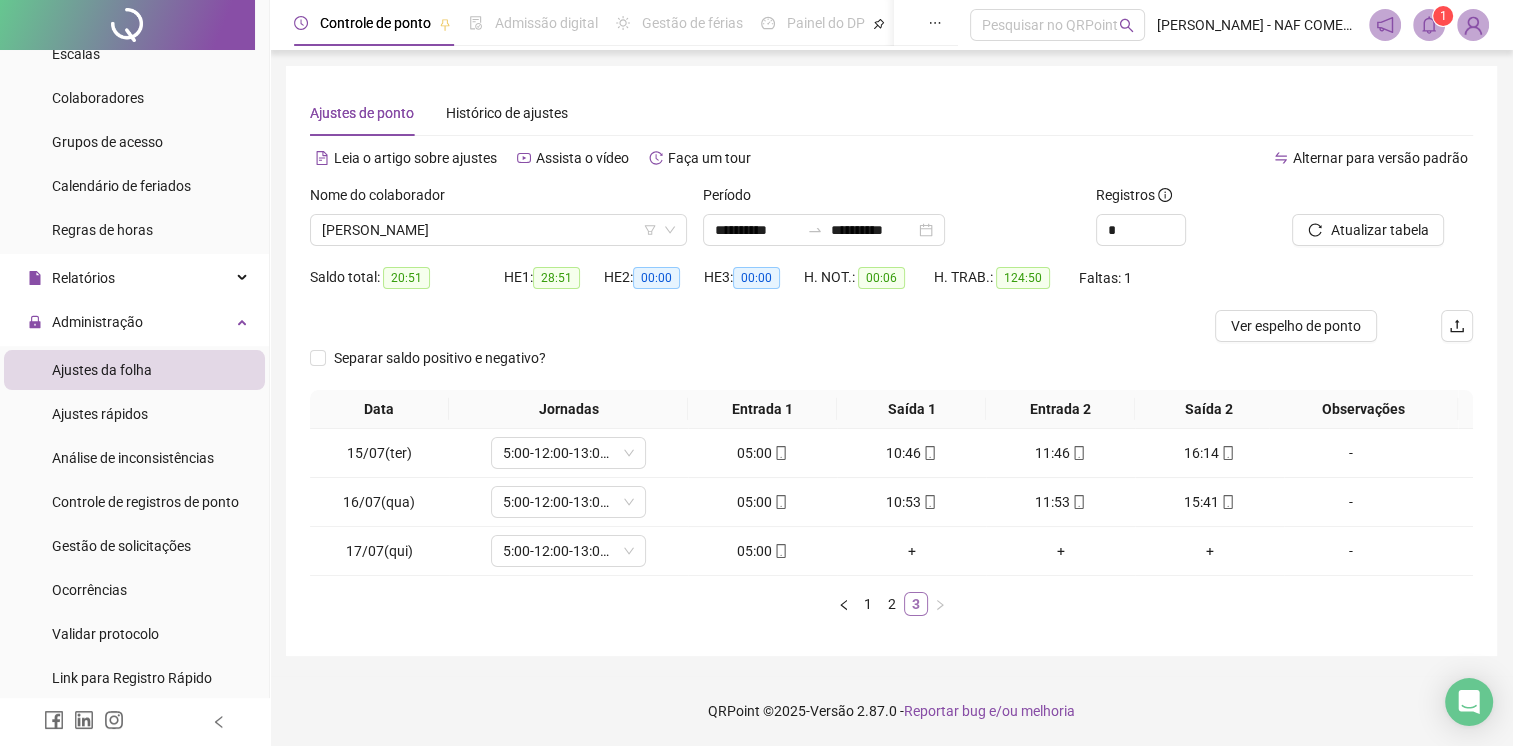 scroll, scrollTop: 0, scrollLeft: 0, axis: both 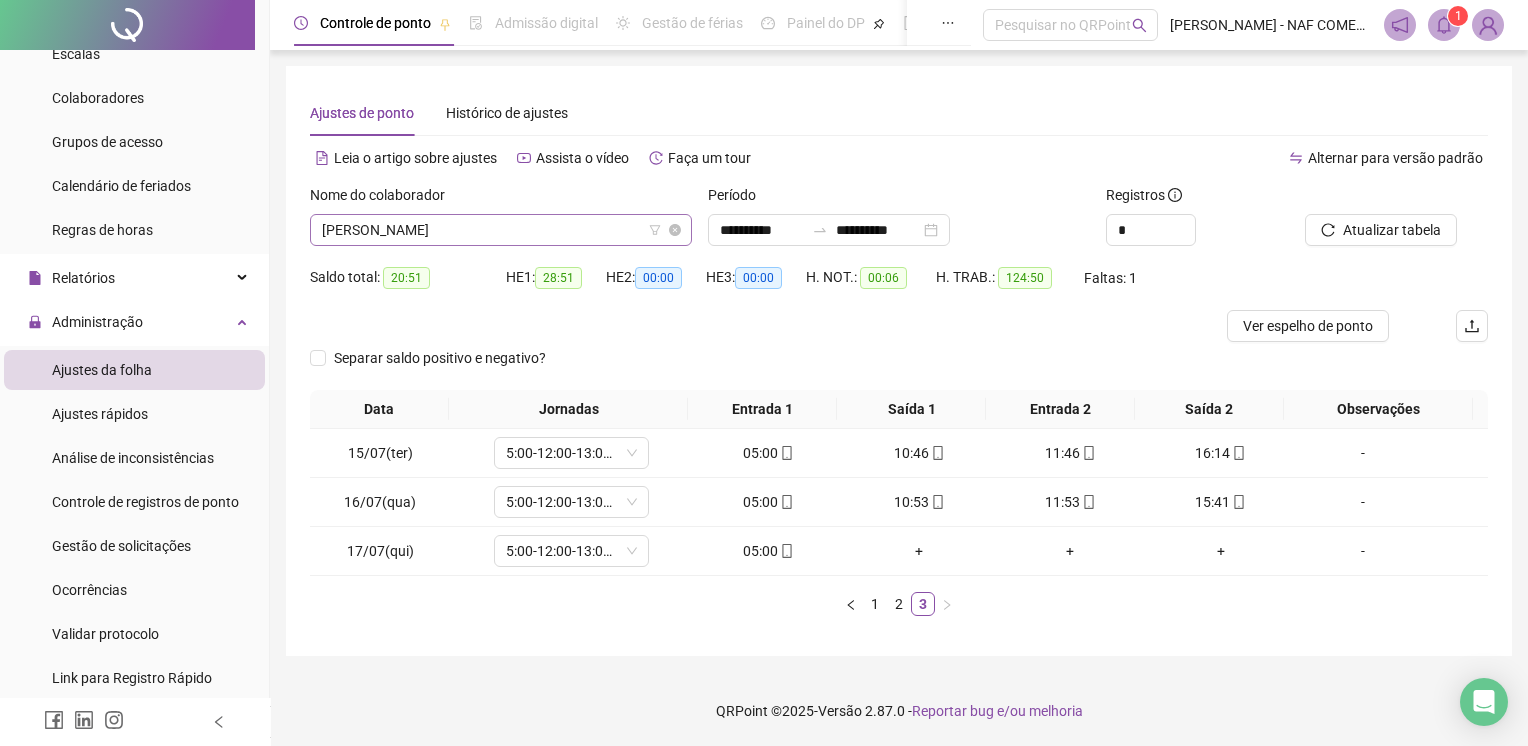 click on "[PERSON_NAME]" at bounding box center [501, 230] 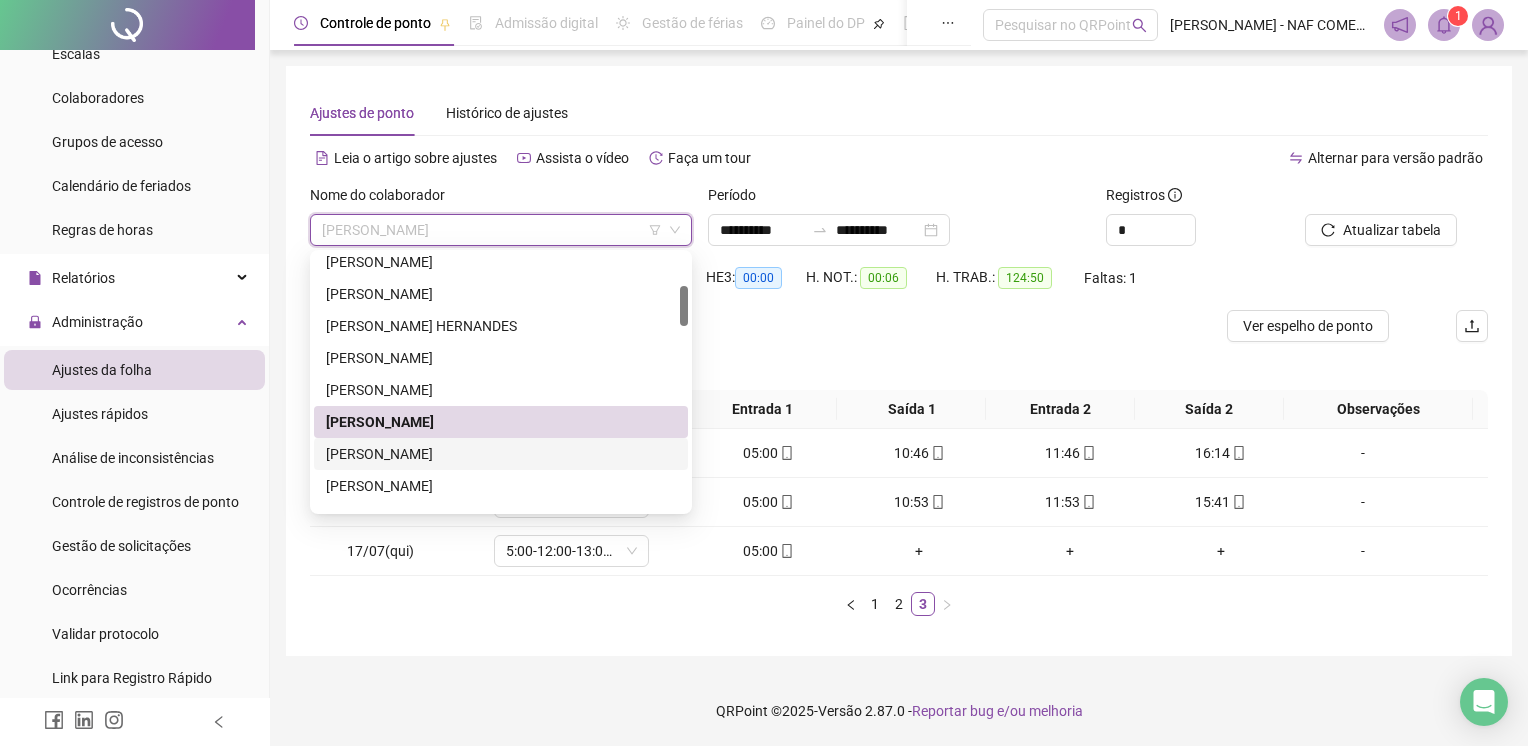 click on "[PERSON_NAME]" at bounding box center [501, 454] 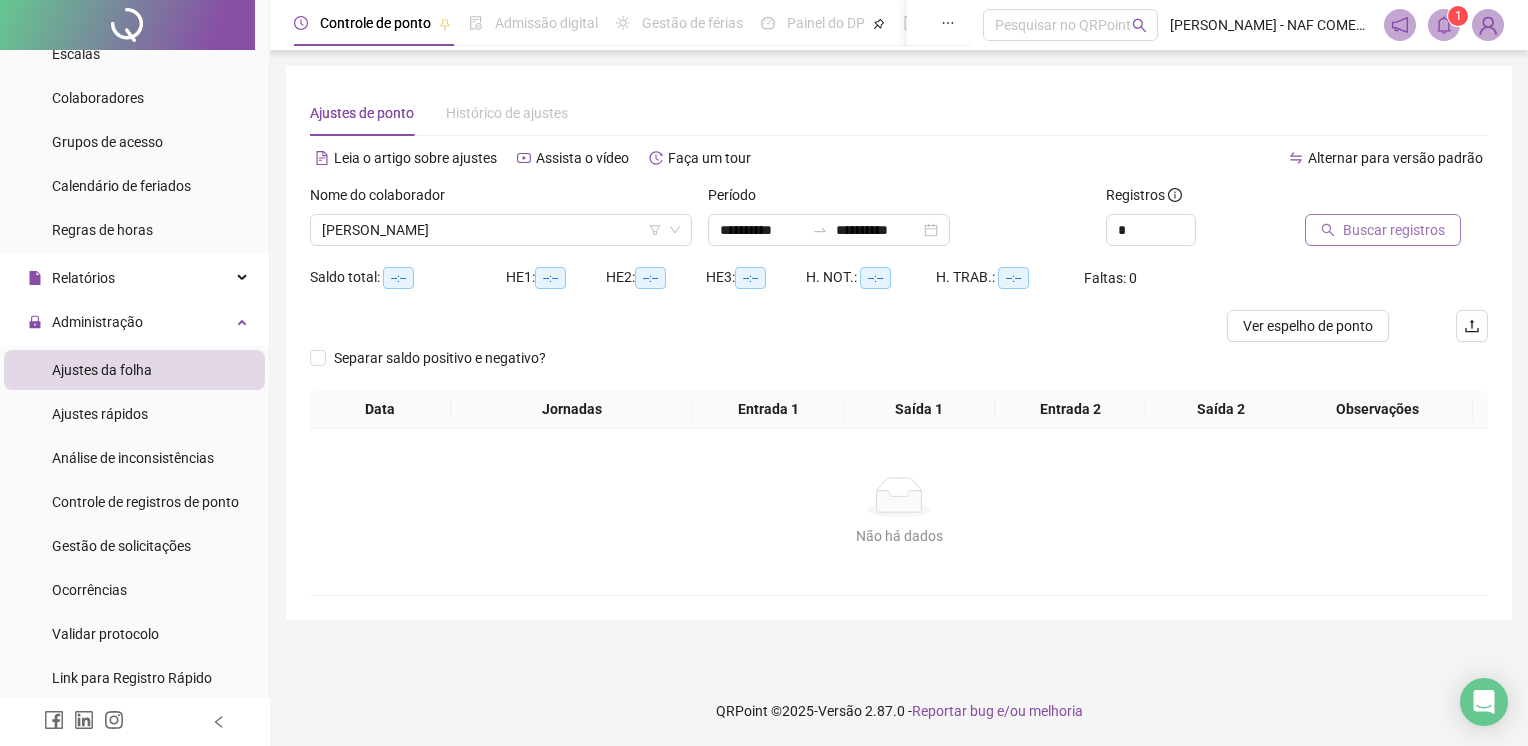 click on "Buscar registros" at bounding box center (1394, 230) 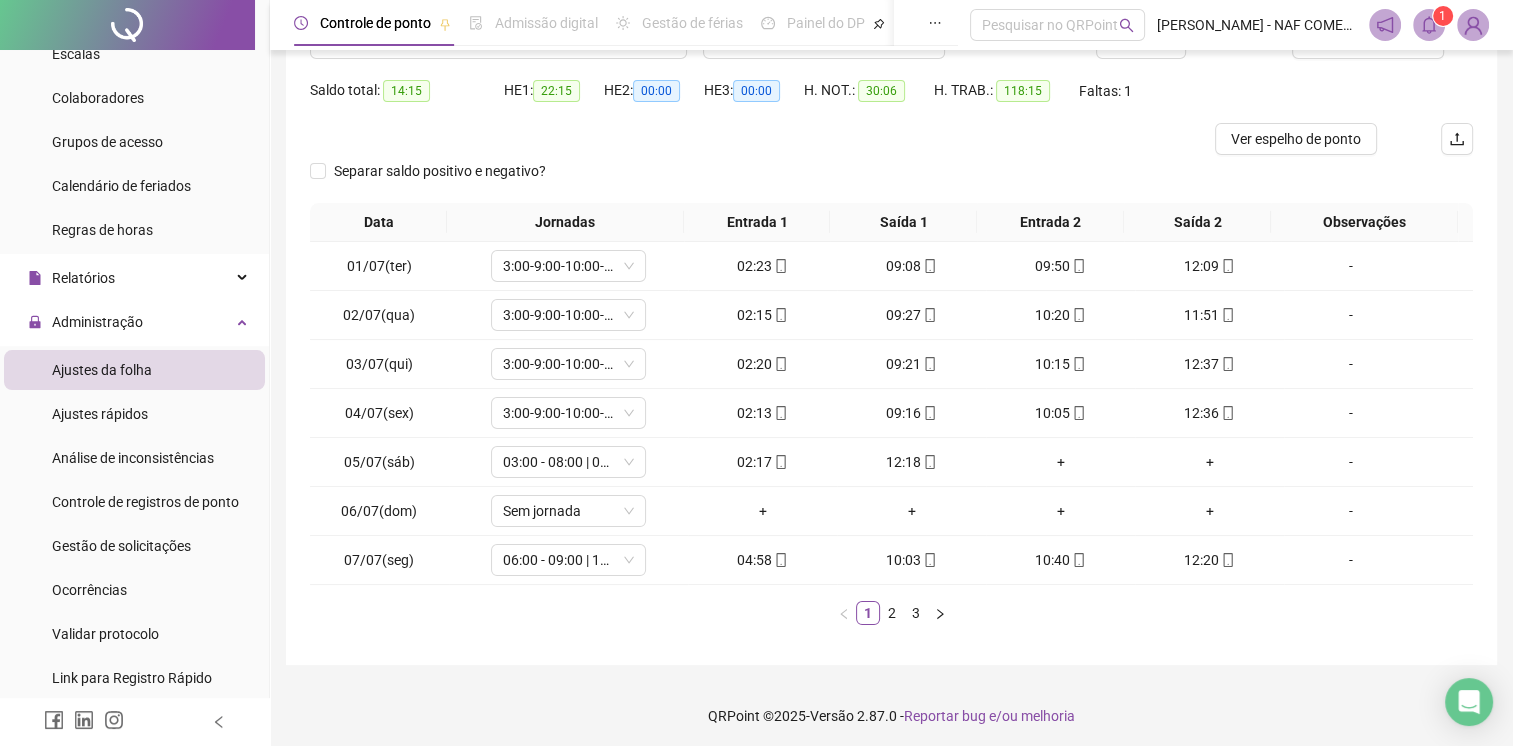 scroll, scrollTop: 190, scrollLeft: 0, axis: vertical 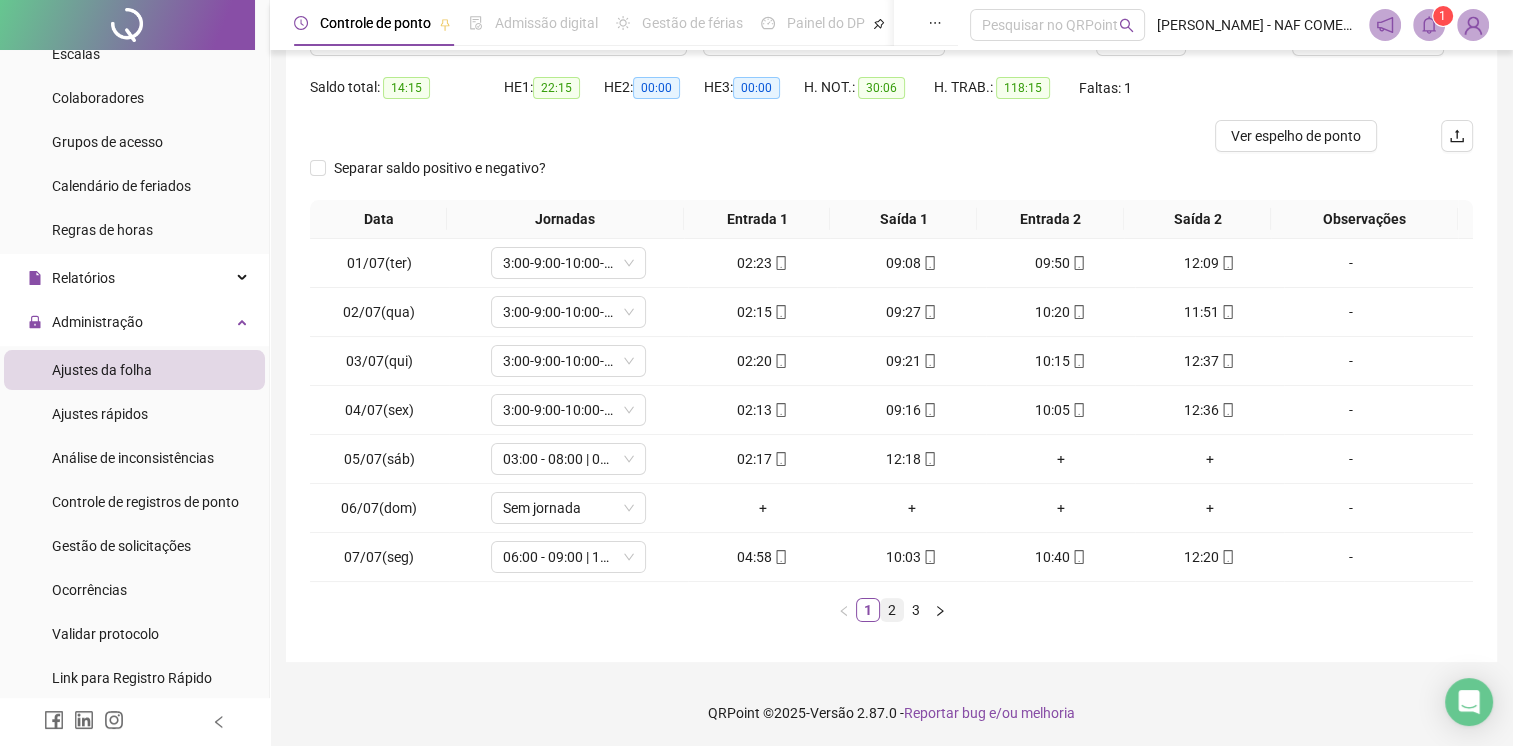 click on "2" at bounding box center [892, 610] 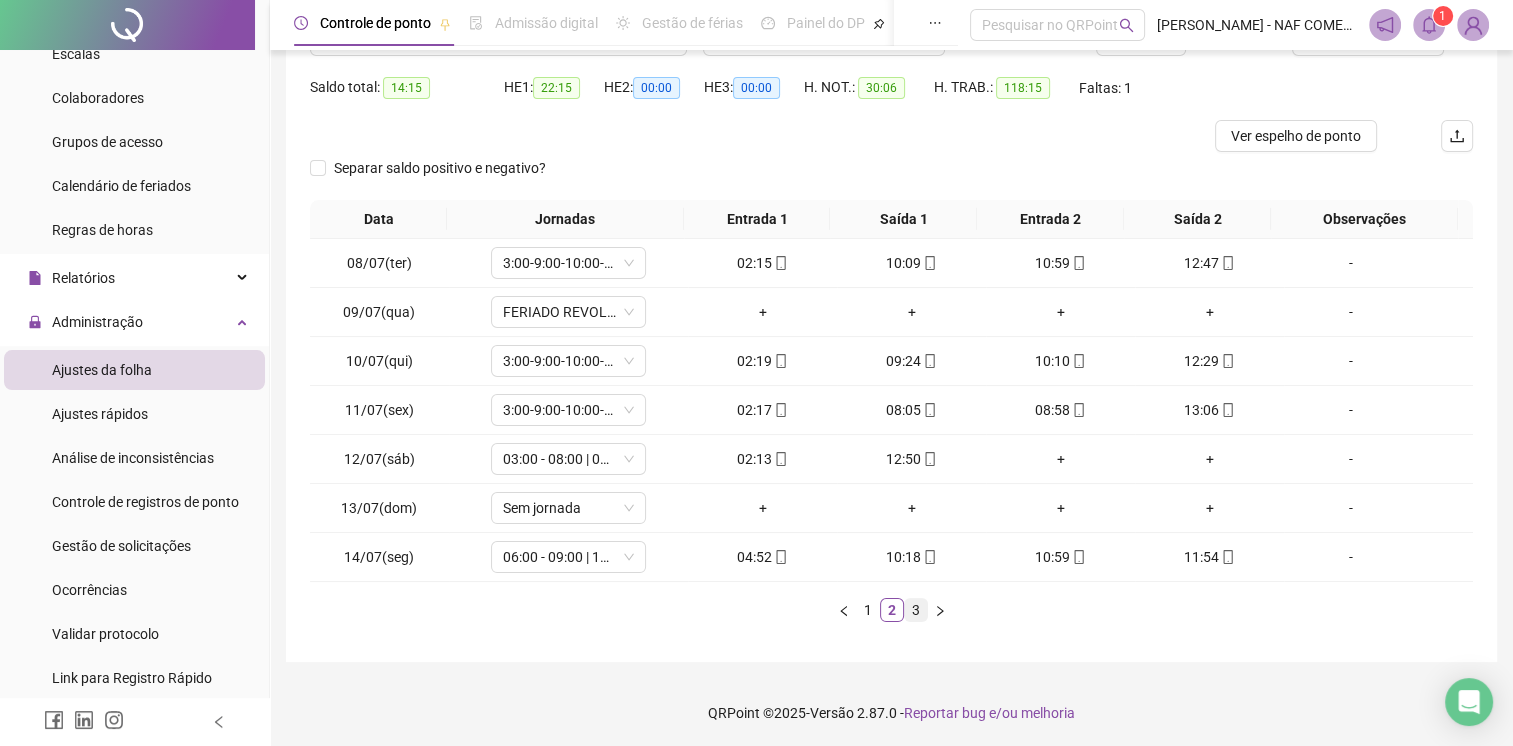 click on "3" at bounding box center (916, 610) 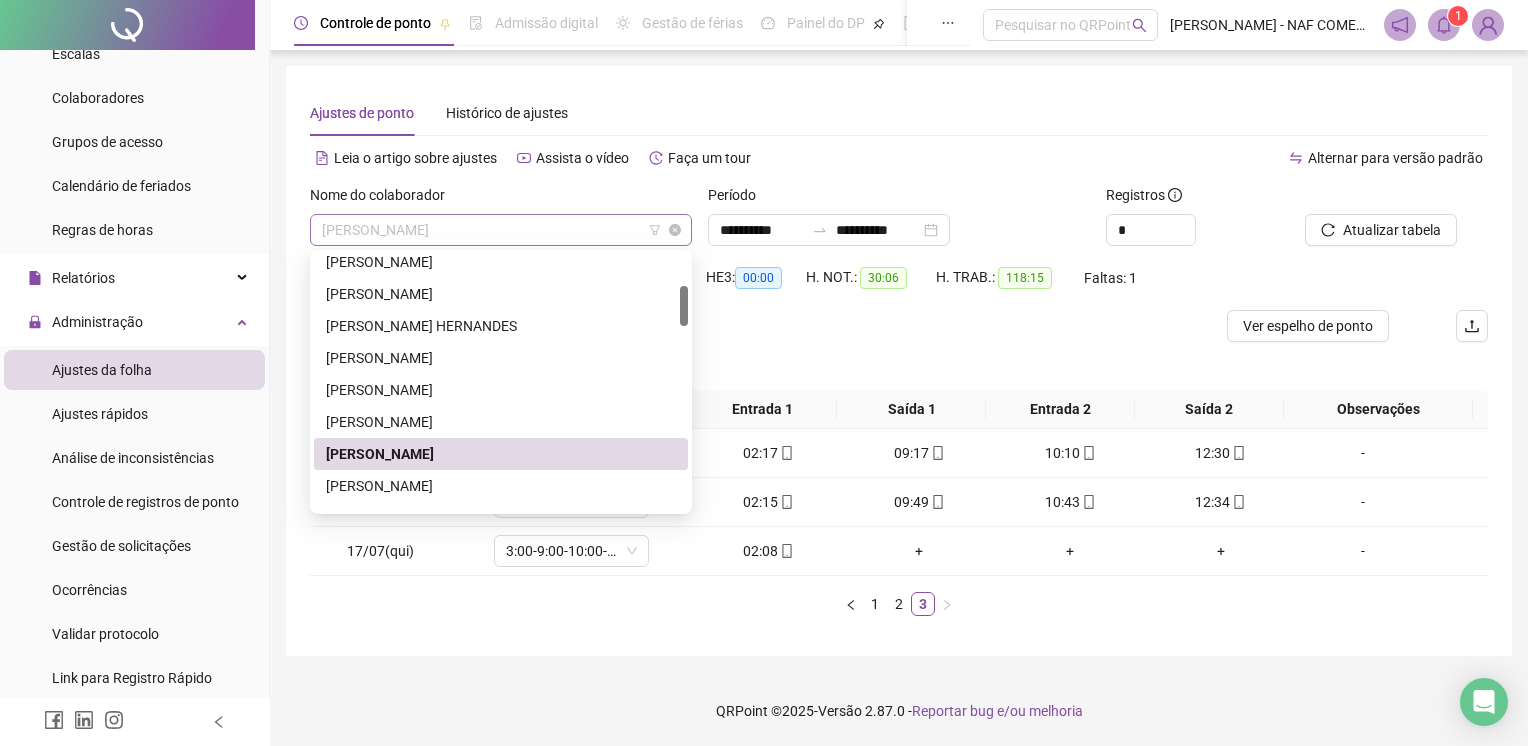 click on "[PERSON_NAME]" at bounding box center (501, 230) 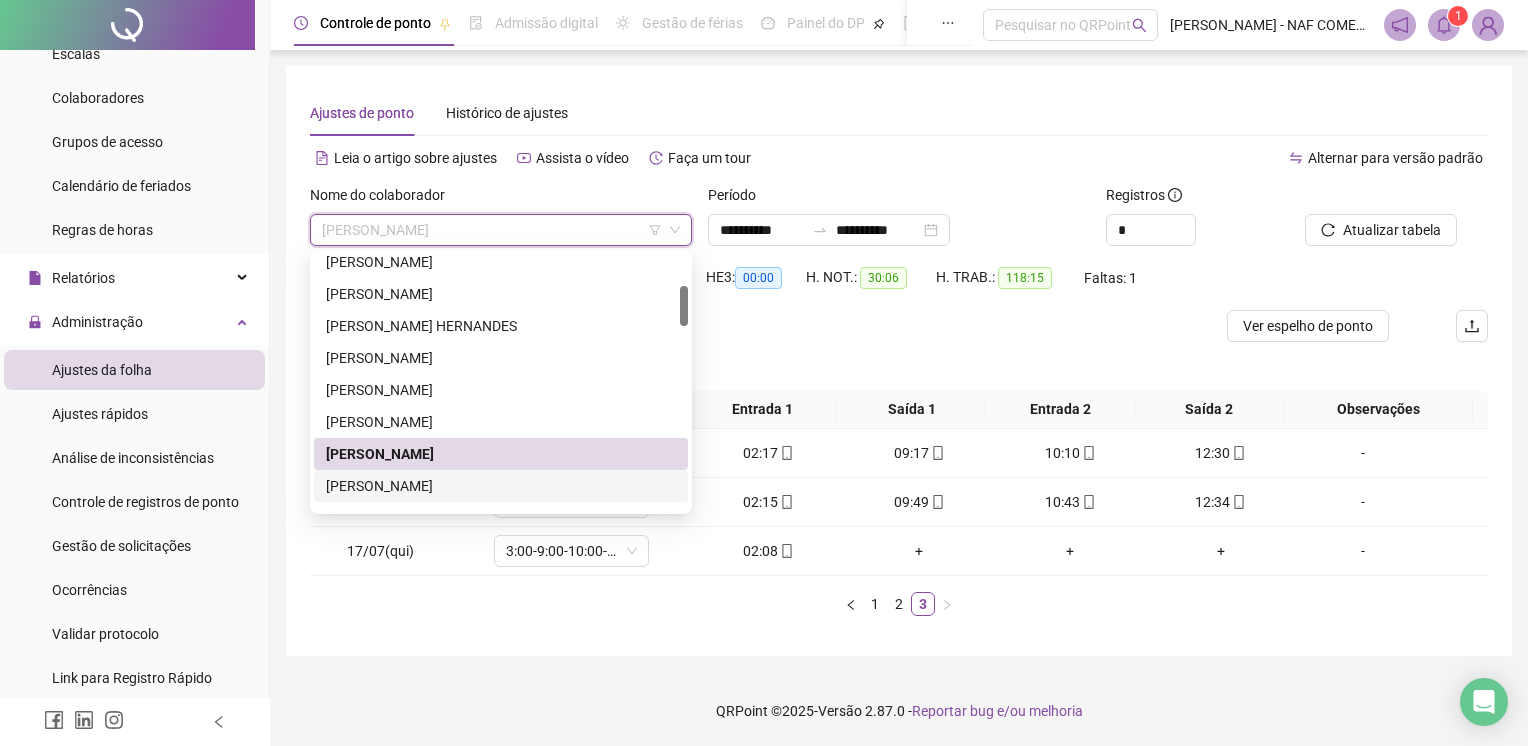 click on "[PERSON_NAME]" at bounding box center [501, 486] 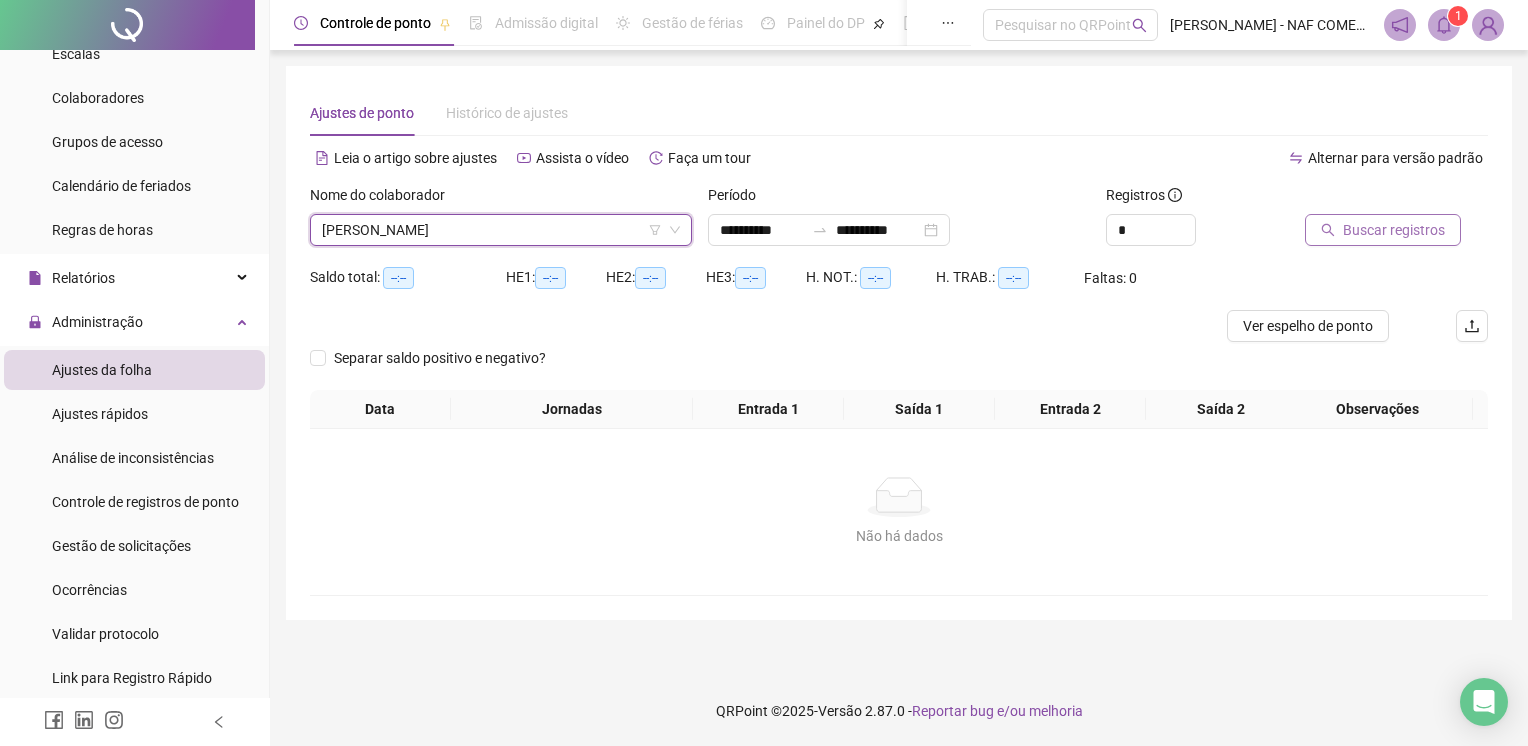 click on "Buscar registros" at bounding box center [1394, 230] 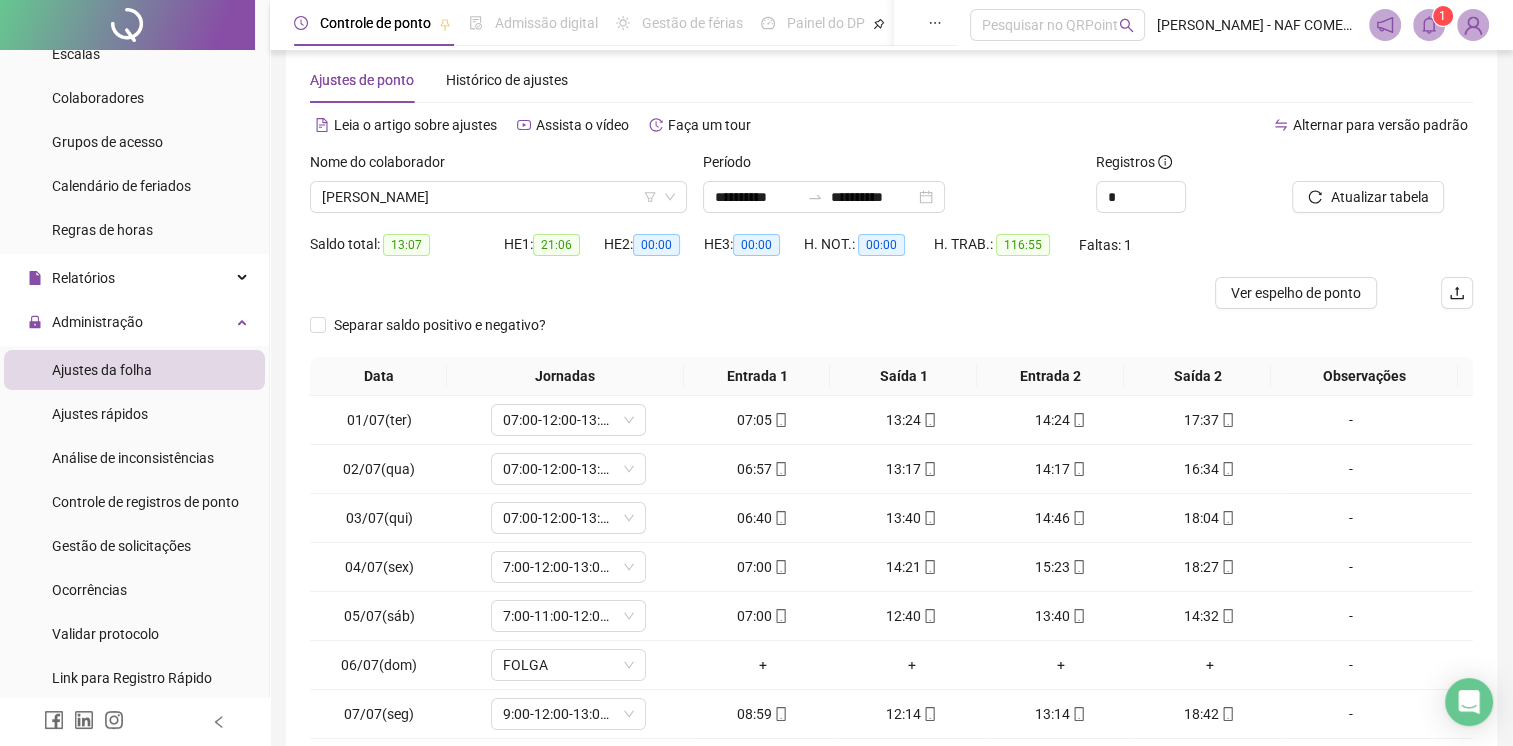 scroll, scrollTop: 190, scrollLeft: 0, axis: vertical 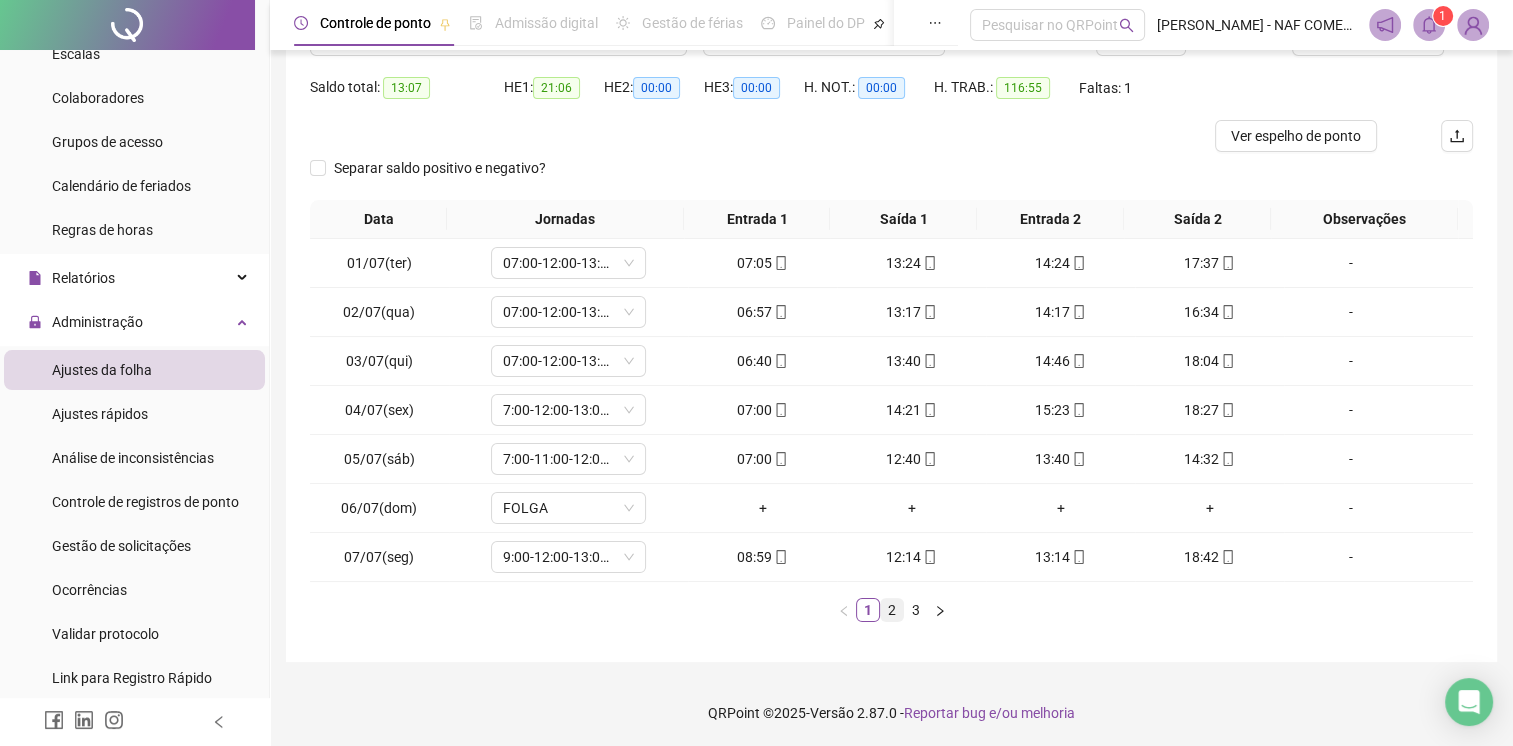 click on "2" at bounding box center [892, 610] 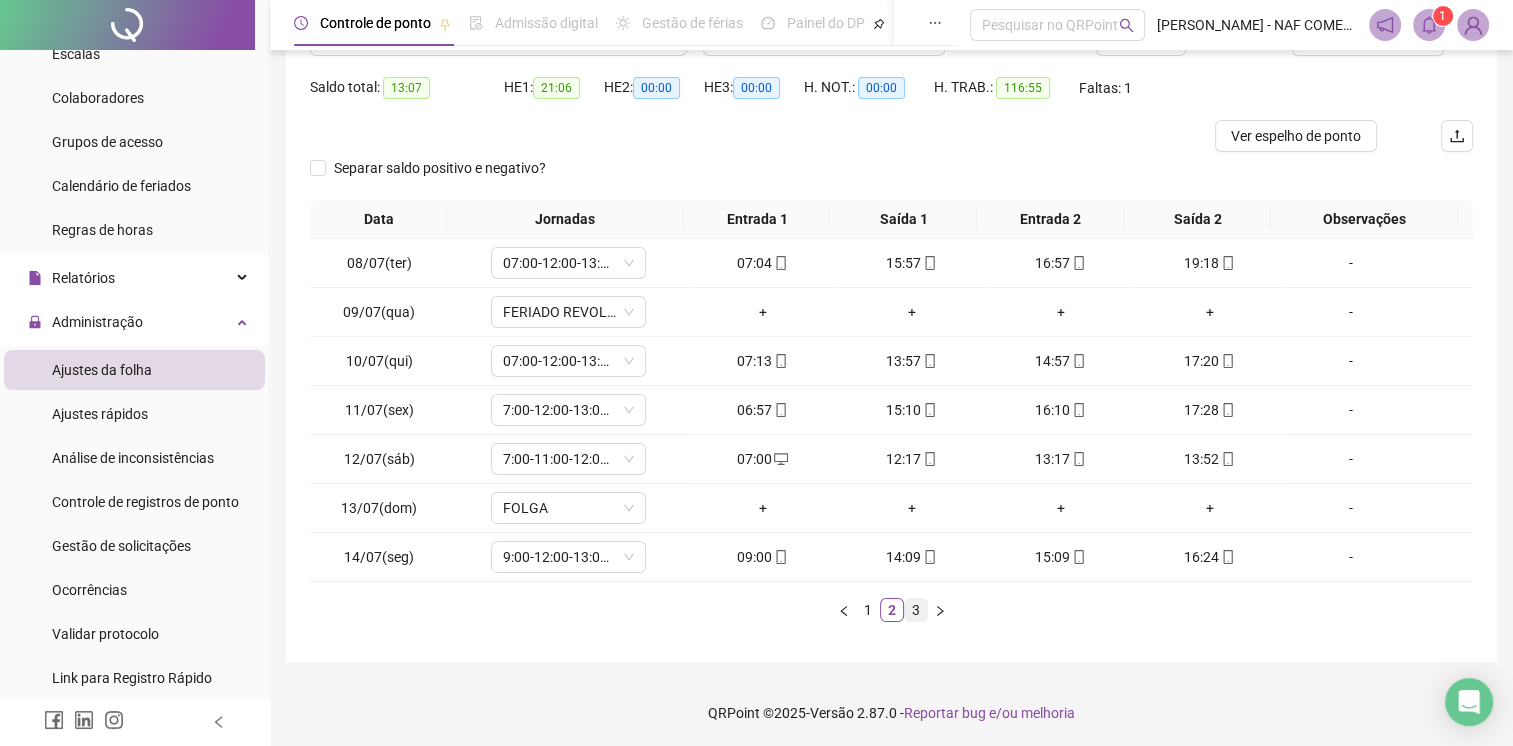 click on "3" at bounding box center [916, 610] 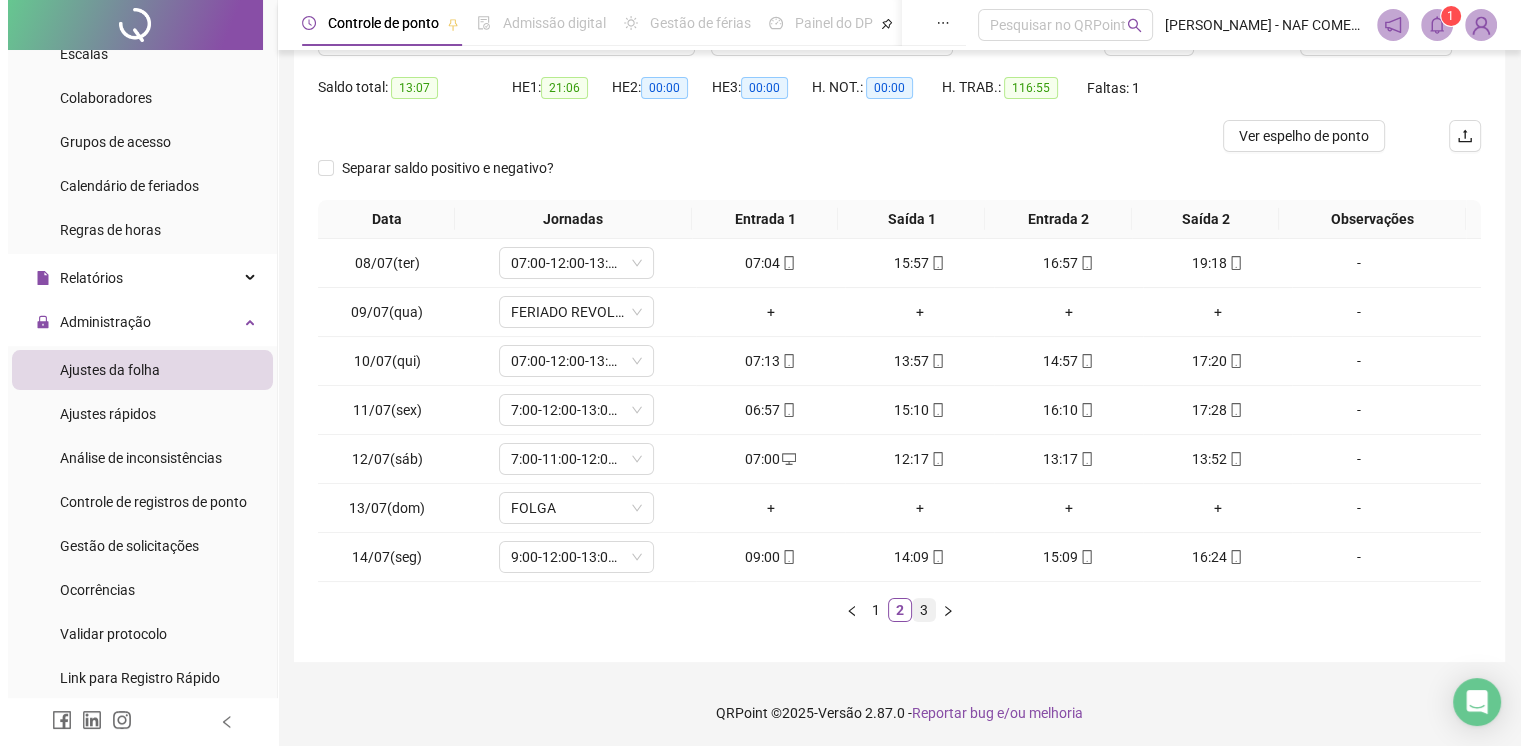 scroll, scrollTop: 0, scrollLeft: 0, axis: both 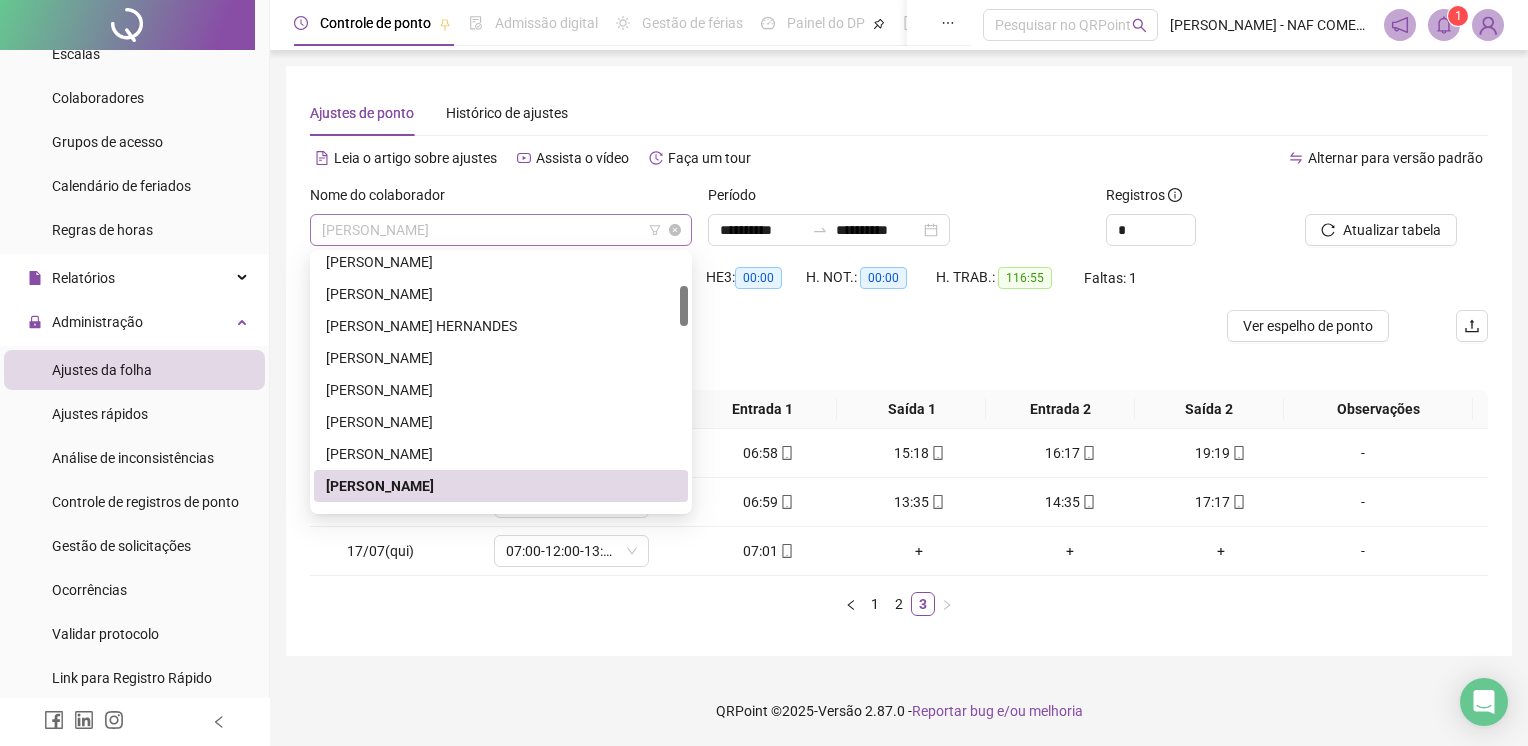 click on "[PERSON_NAME]" at bounding box center [501, 230] 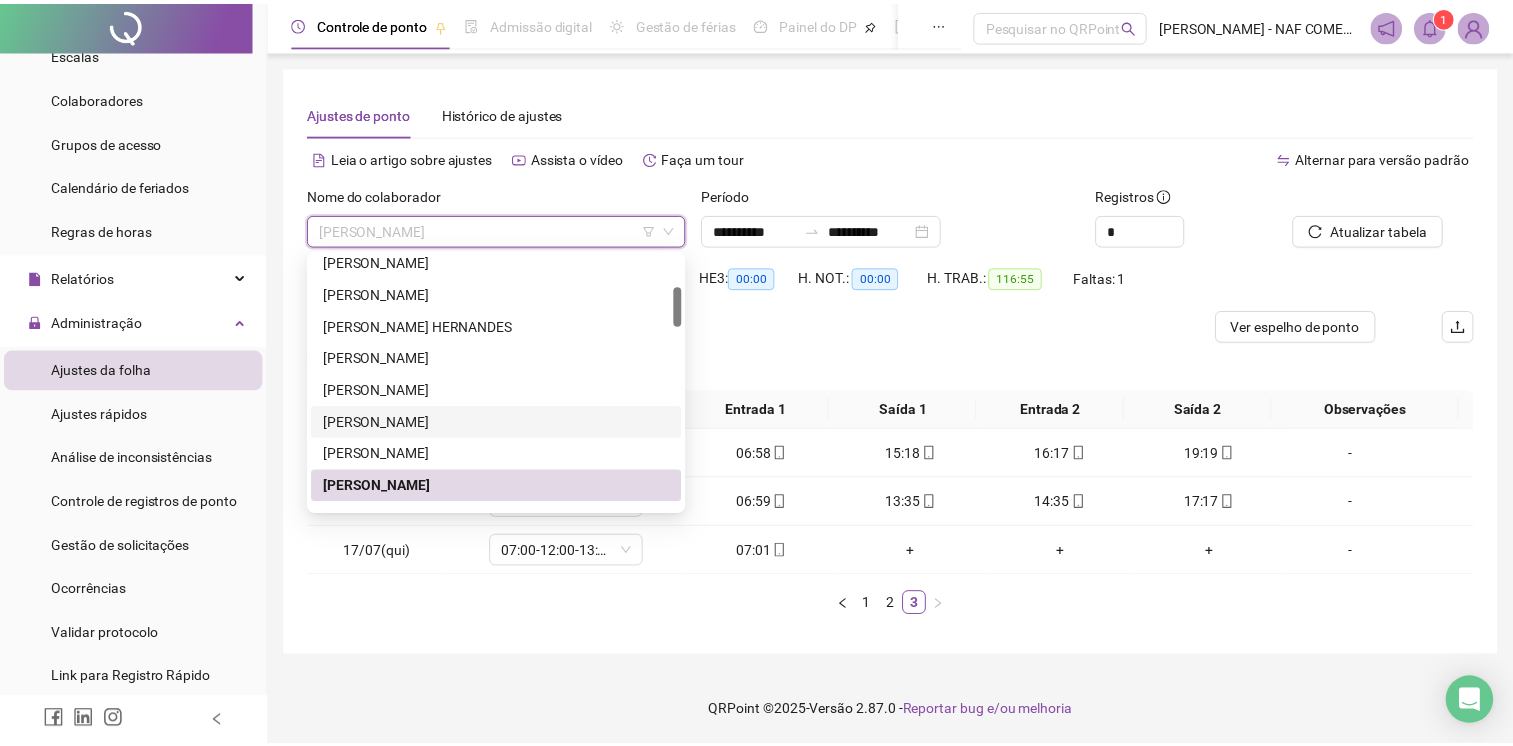 scroll, scrollTop: 400, scrollLeft: 0, axis: vertical 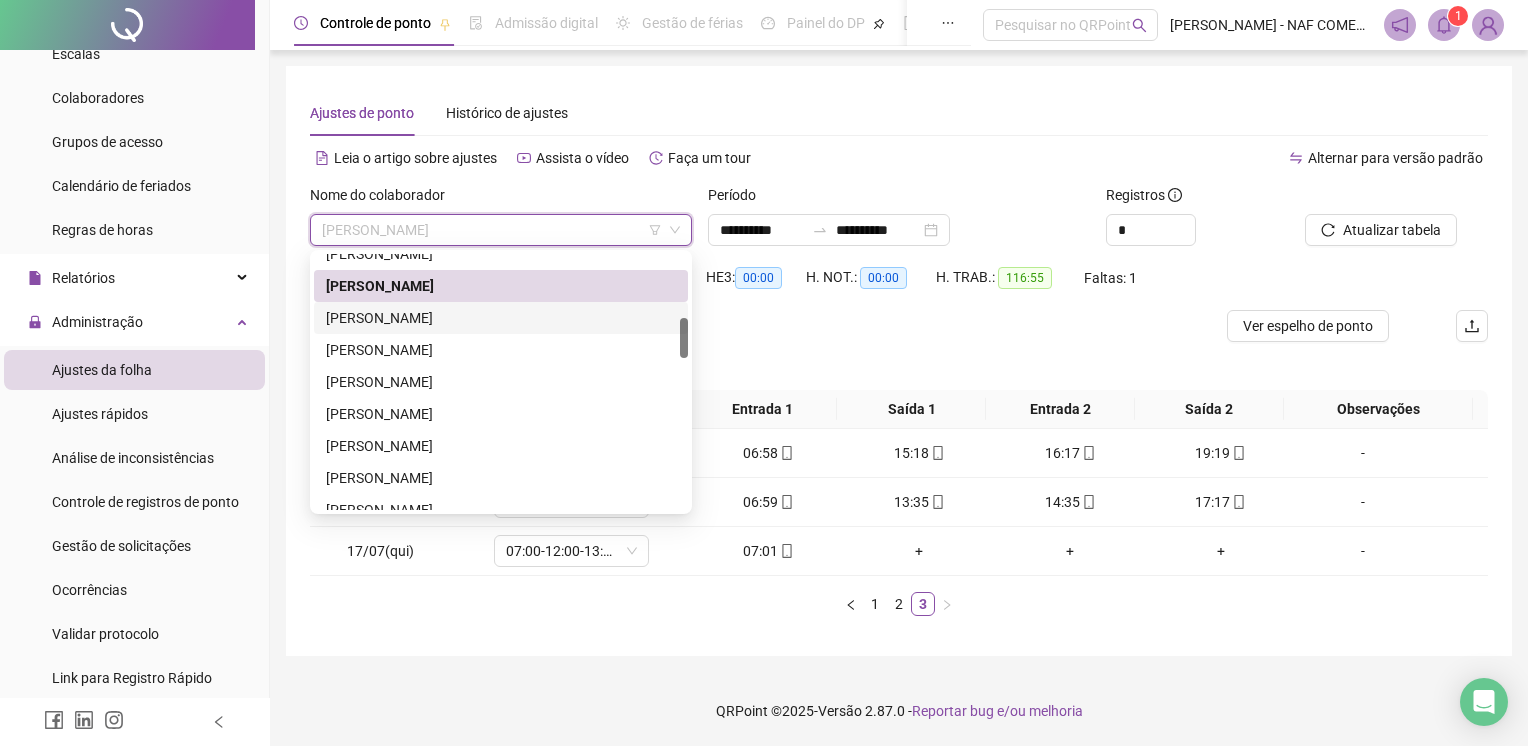 click on "[PERSON_NAME]" at bounding box center [501, 318] 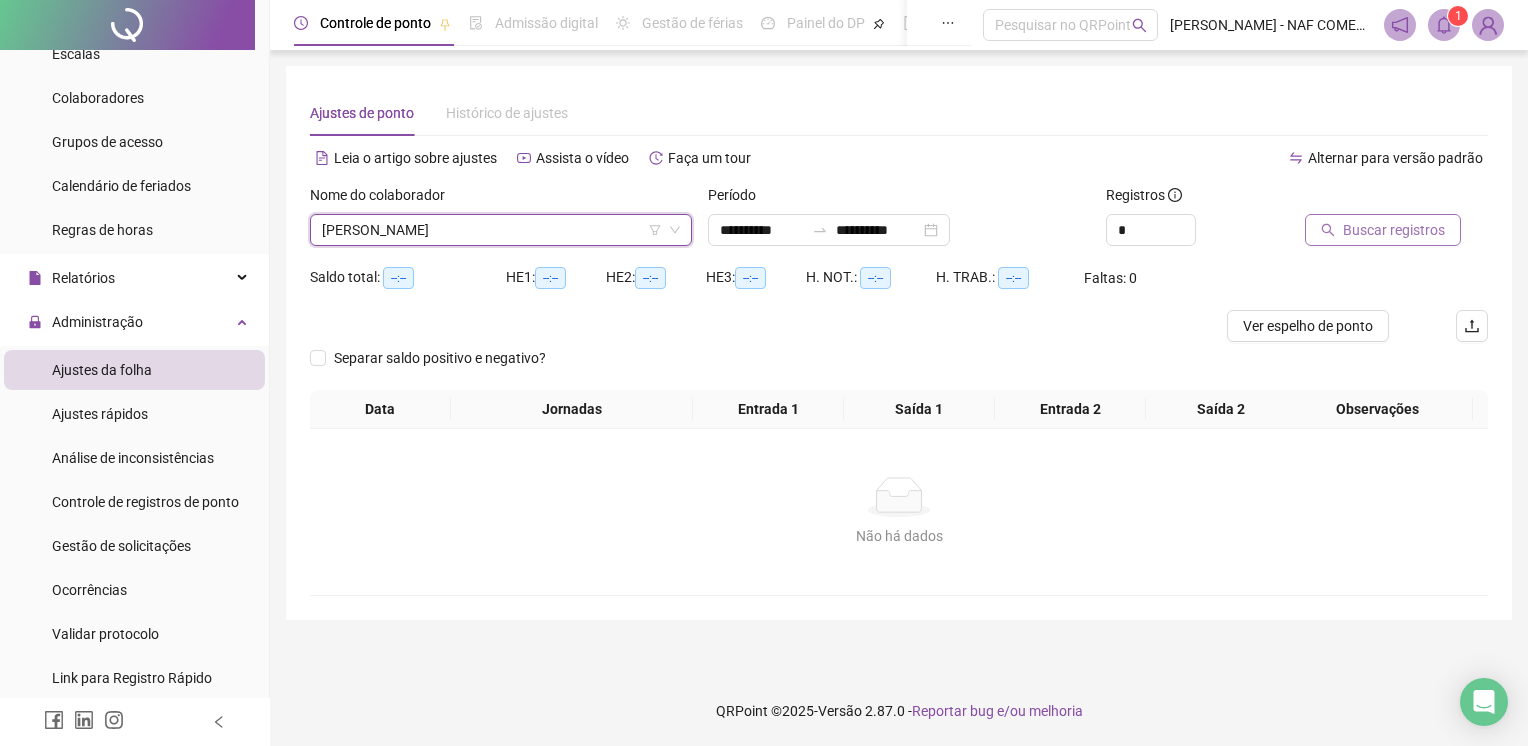 click on "Buscar registros" at bounding box center [1383, 230] 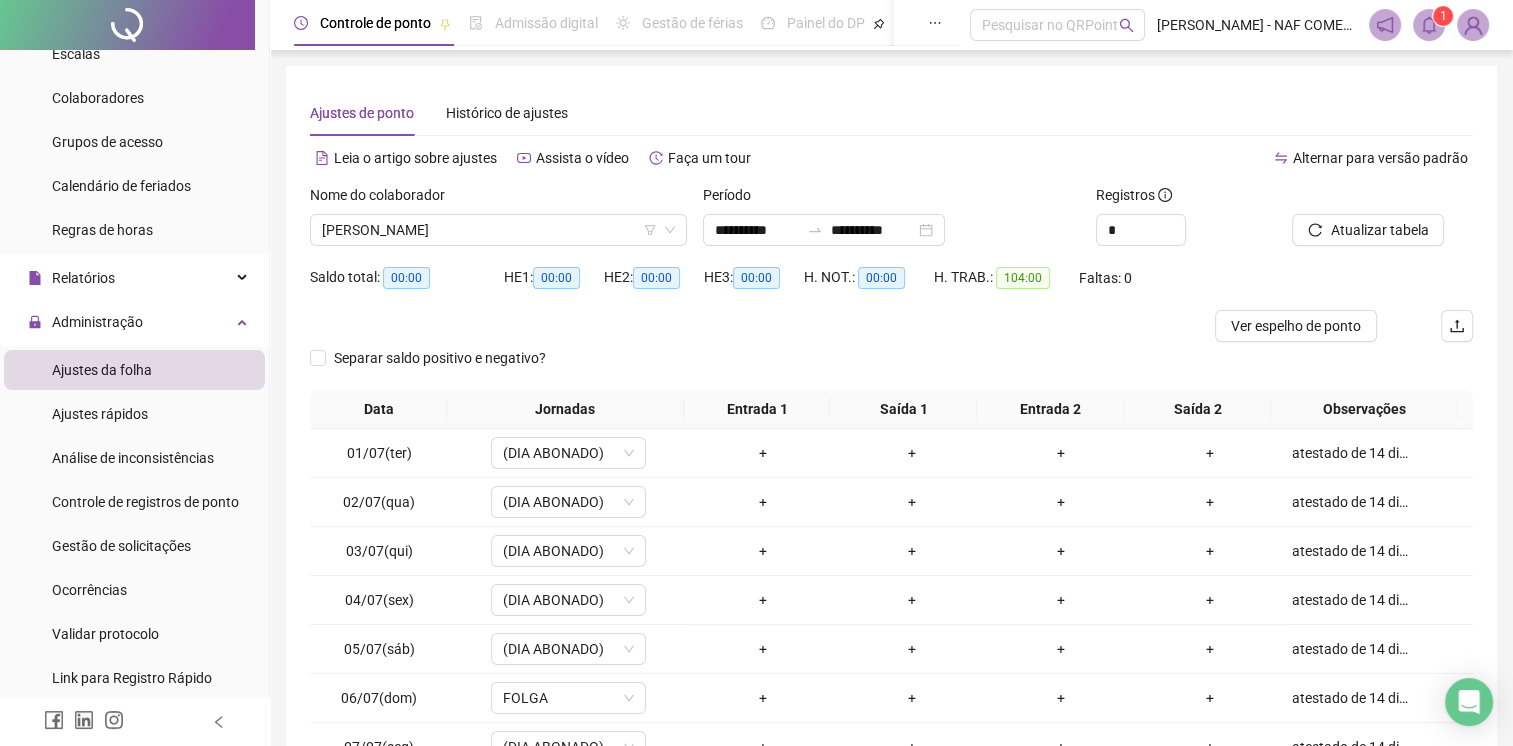 scroll, scrollTop: 190, scrollLeft: 0, axis: vertical 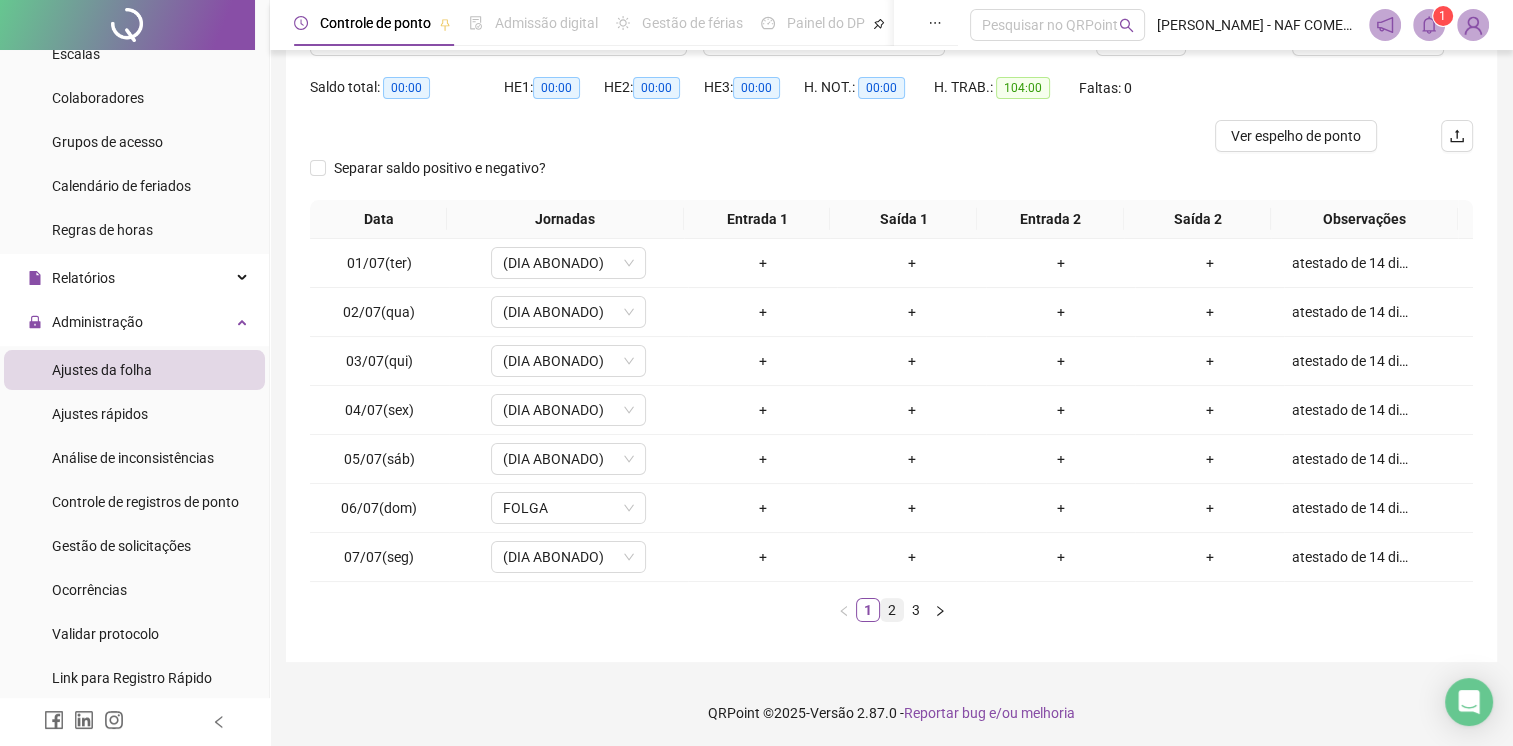 click on "2" at bounding box center (892, 610) 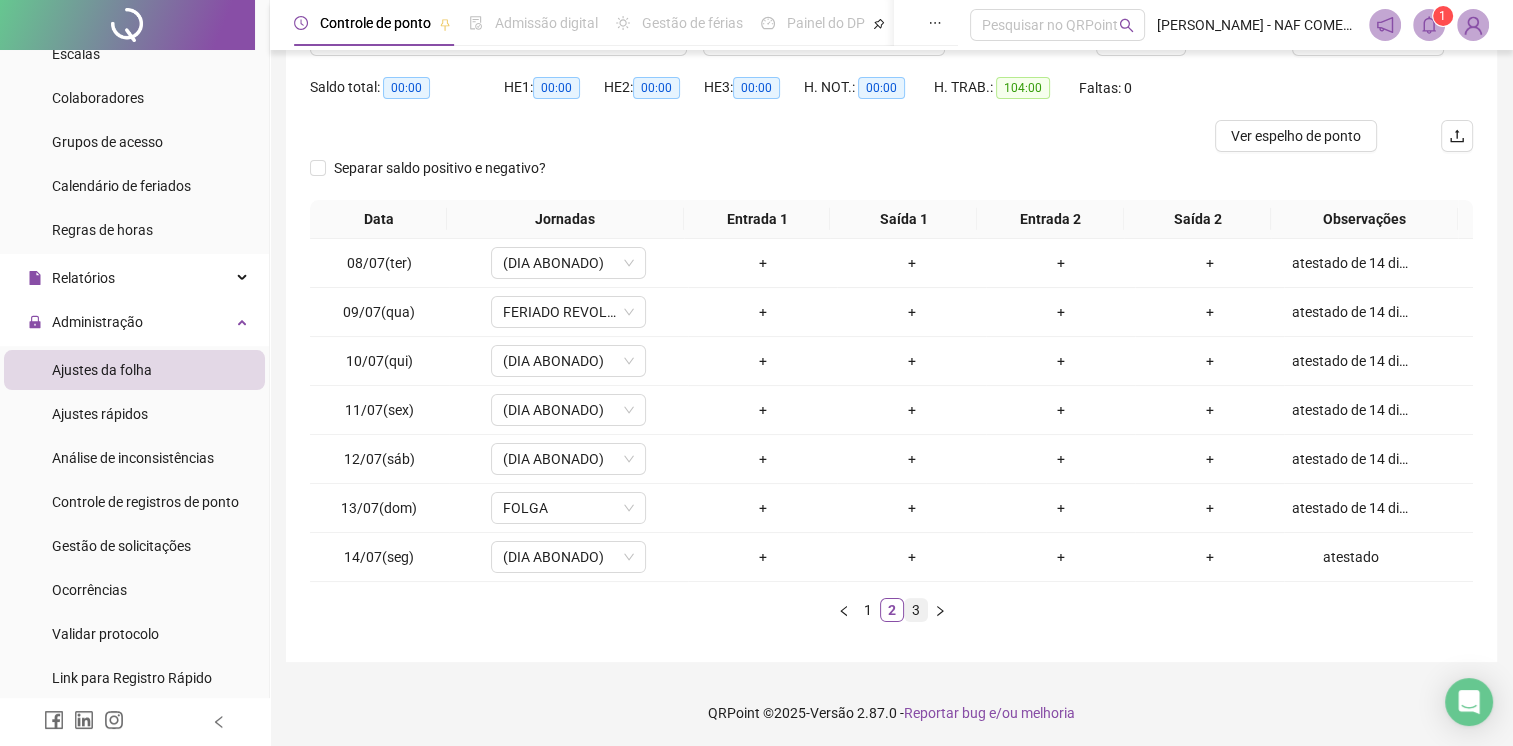 click on "3" at bounding box center [916, 610] 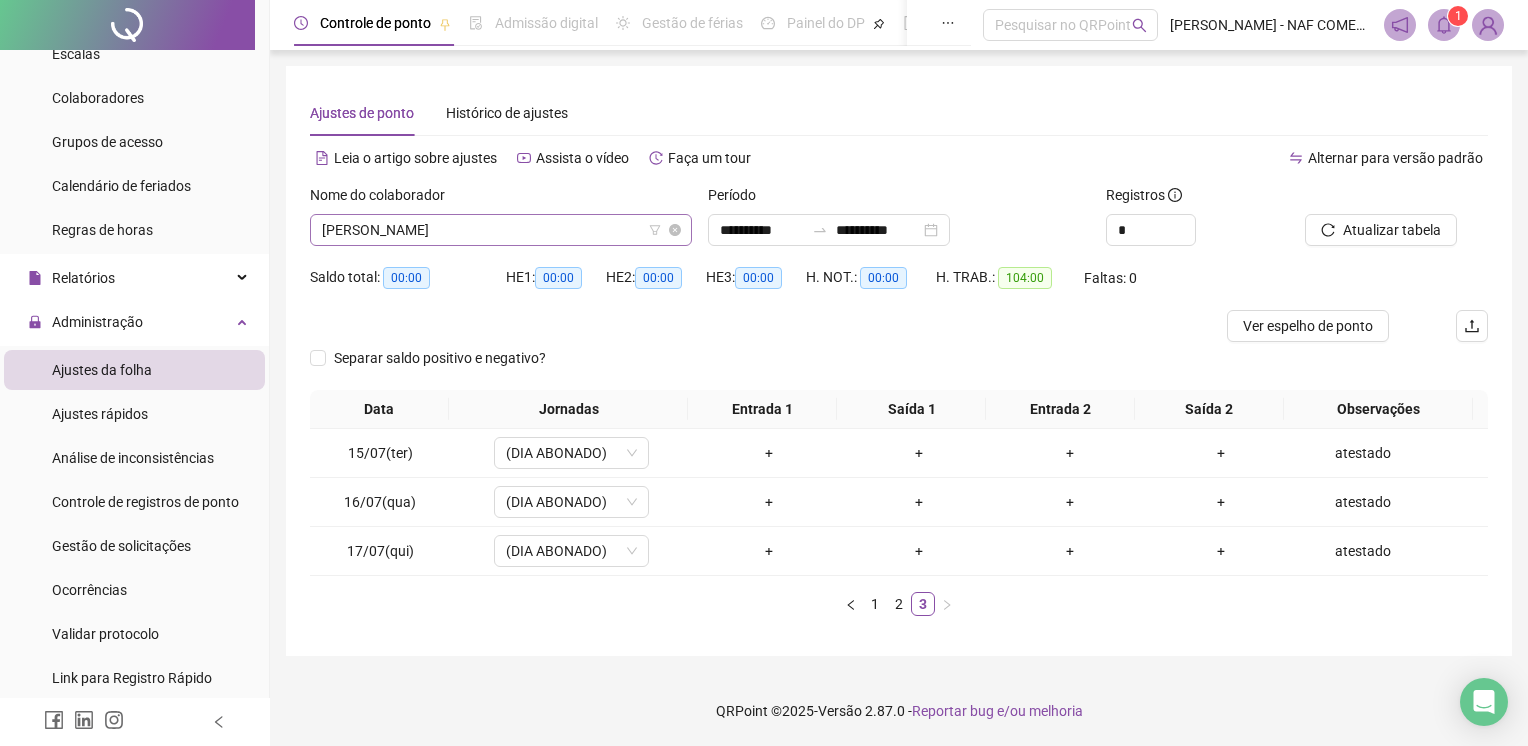 click on "[PERSON_NAME]" at bounding box center [501, 230] 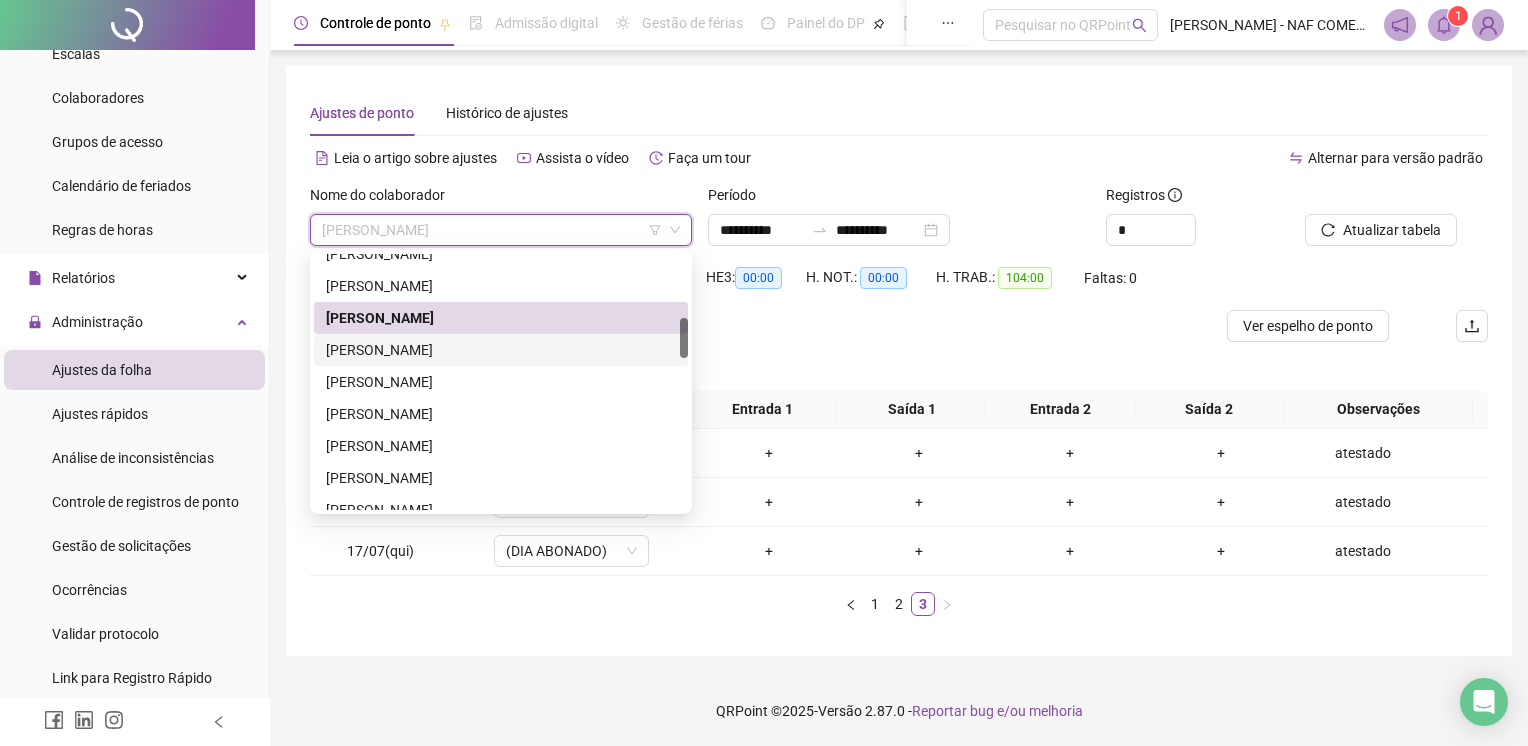 click on "[PERSON_NAME]" at bounding box center (501, 350) 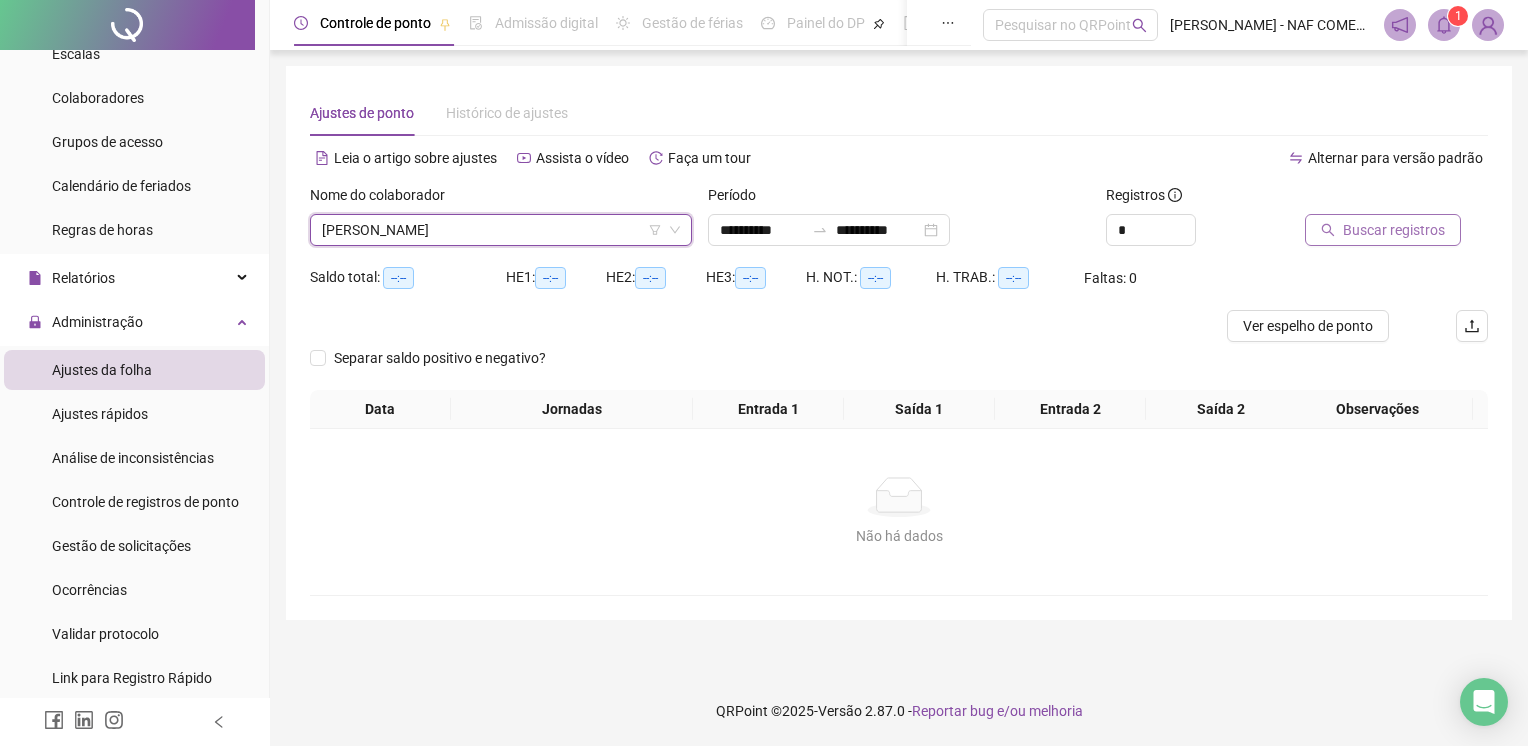 click on "Buscar registros" at bounding box center (1394, 230) 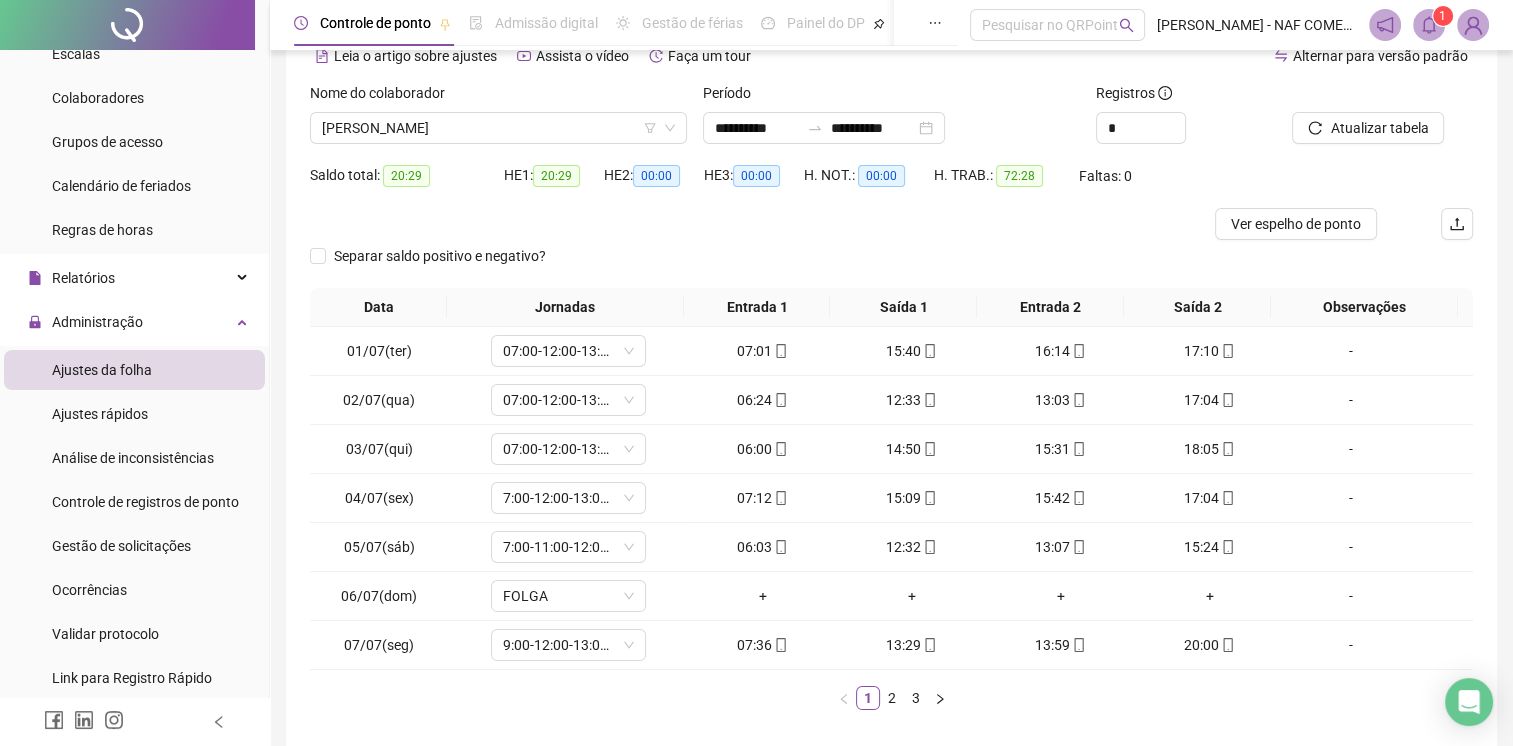 scroll, scrollTop: 190, scrollLeft: 0, axis: vertical 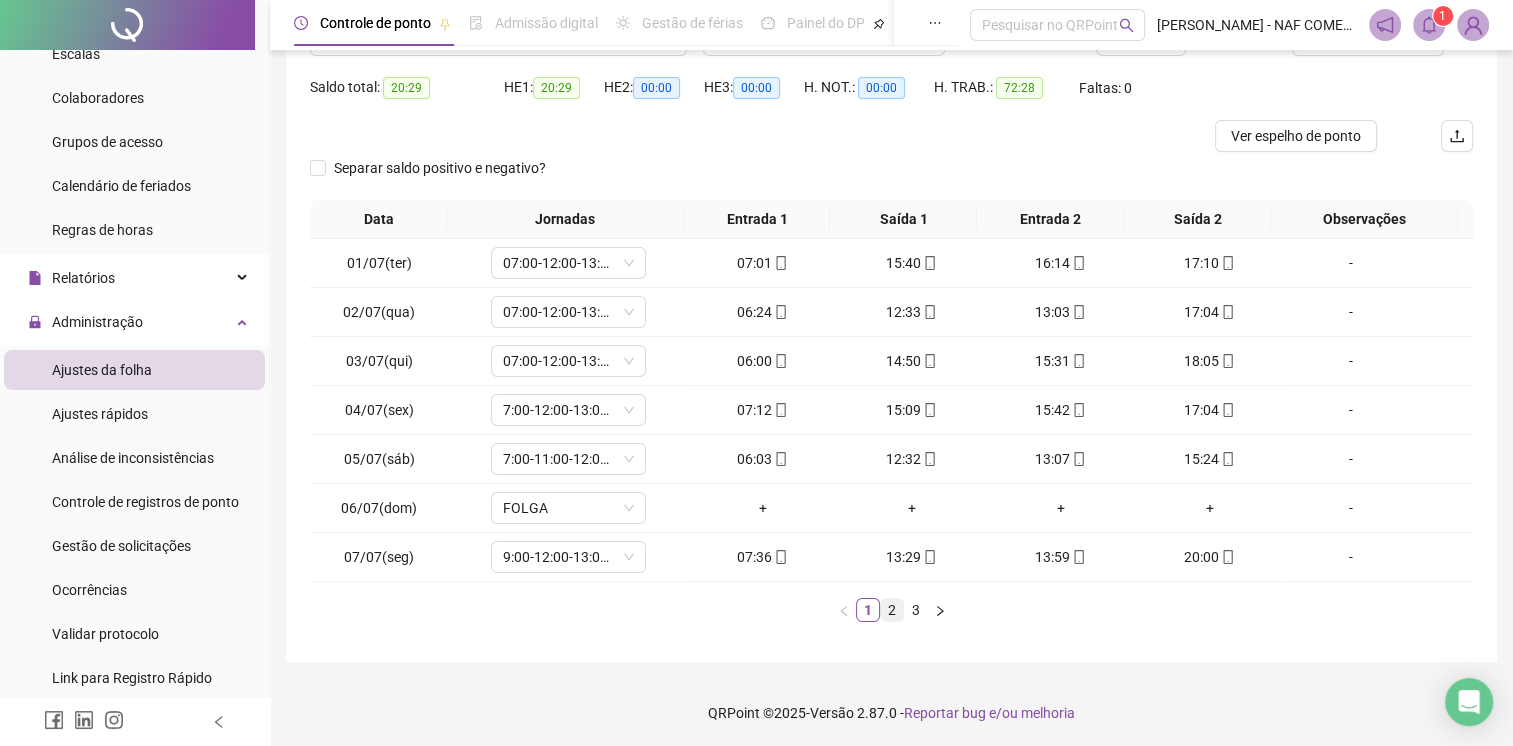click on "2" at bounding box center [892, 610] 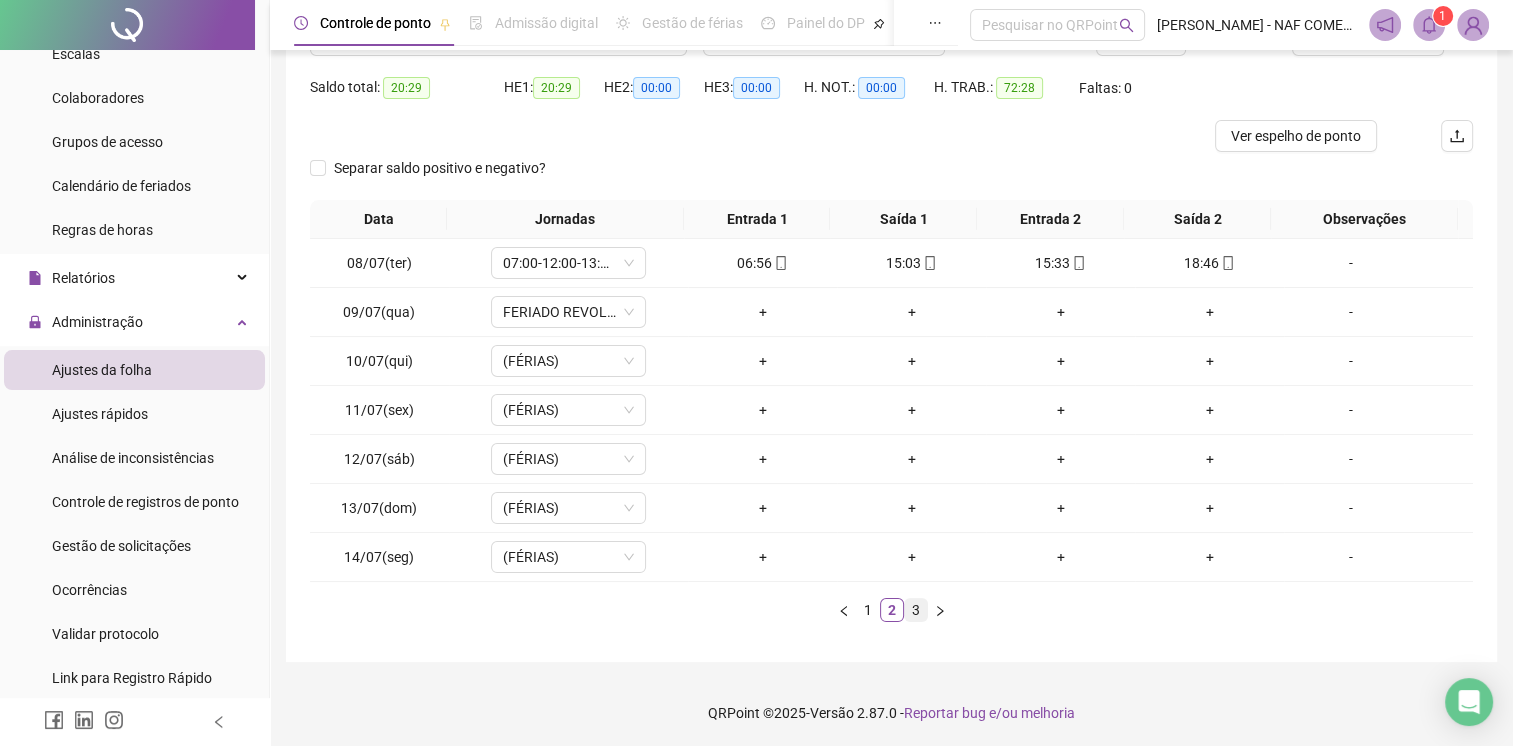 click on "3" at bounding box center [916, 610] 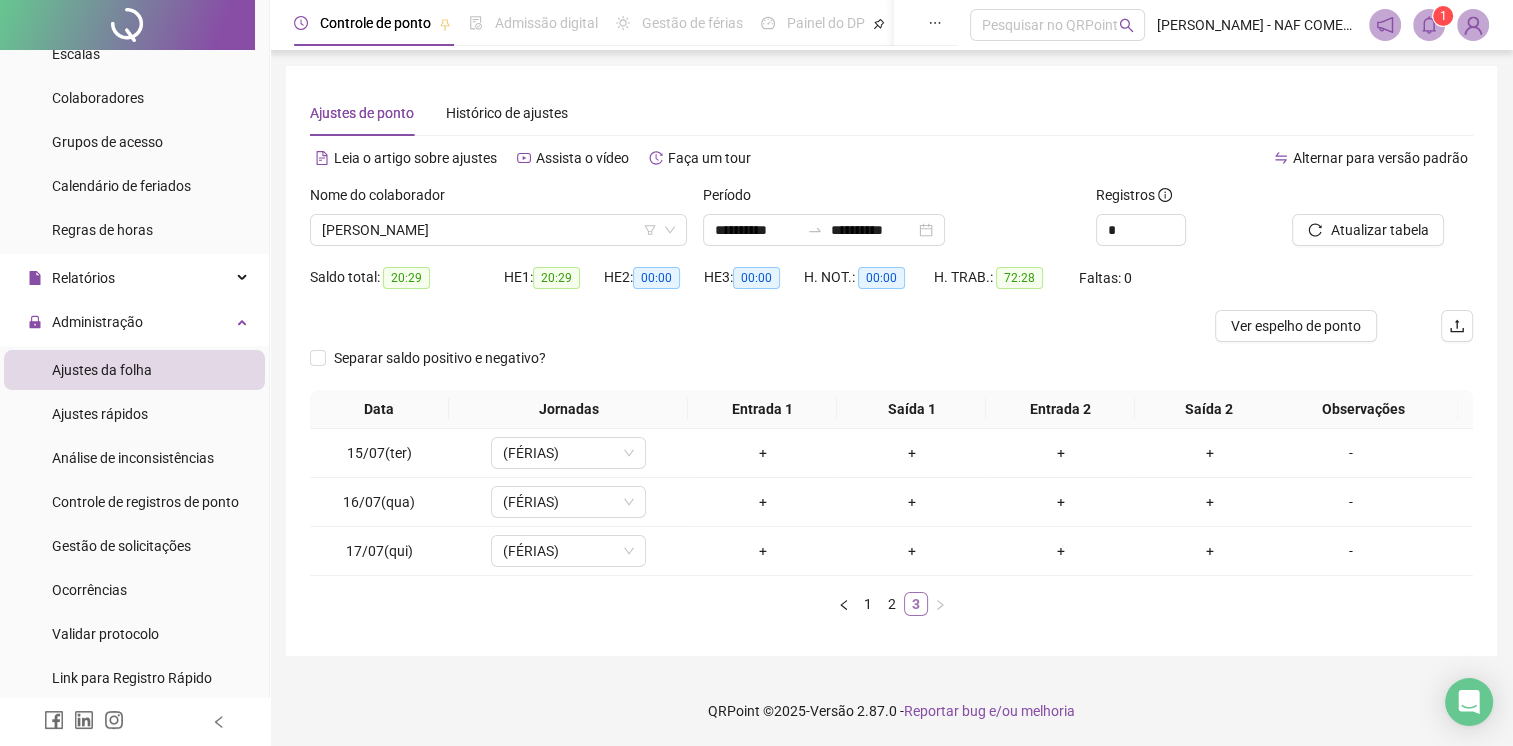 scroll, scrollTop: 0, scrollLeft: 0, axis: both 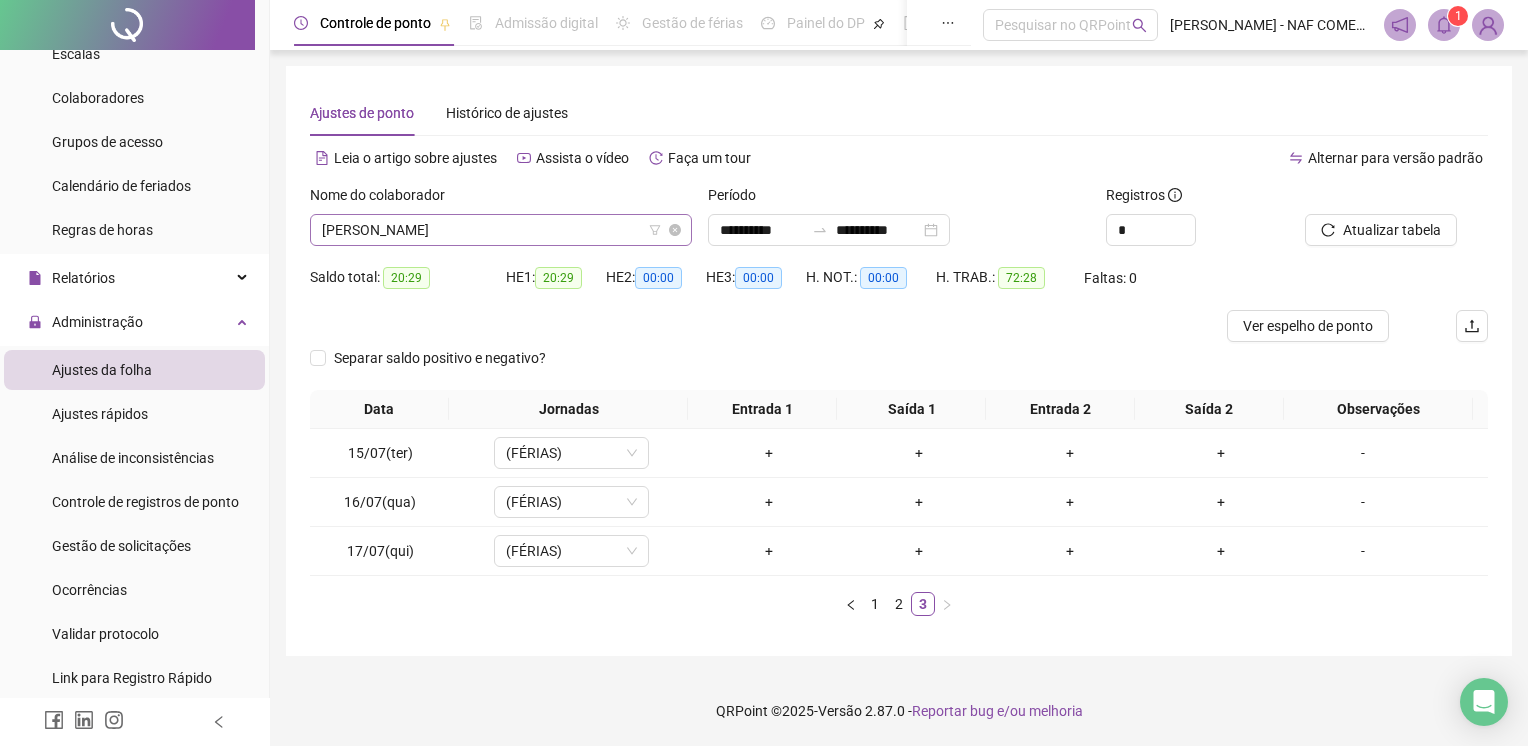 click on "[PERSON_NAME]" at bounding box center [501, 230] 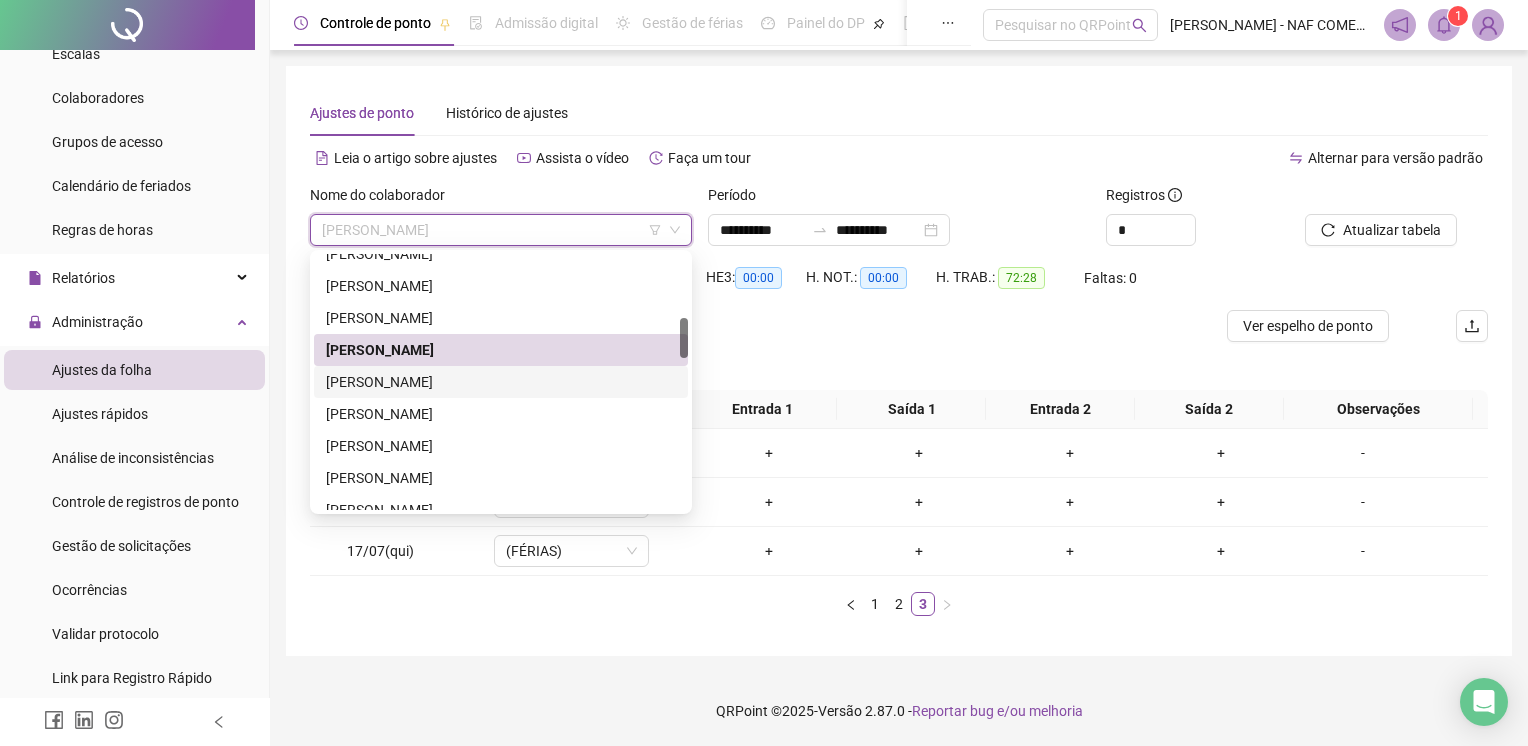 click on "[PERSON_NAME]" at bounding box center (501, 382) 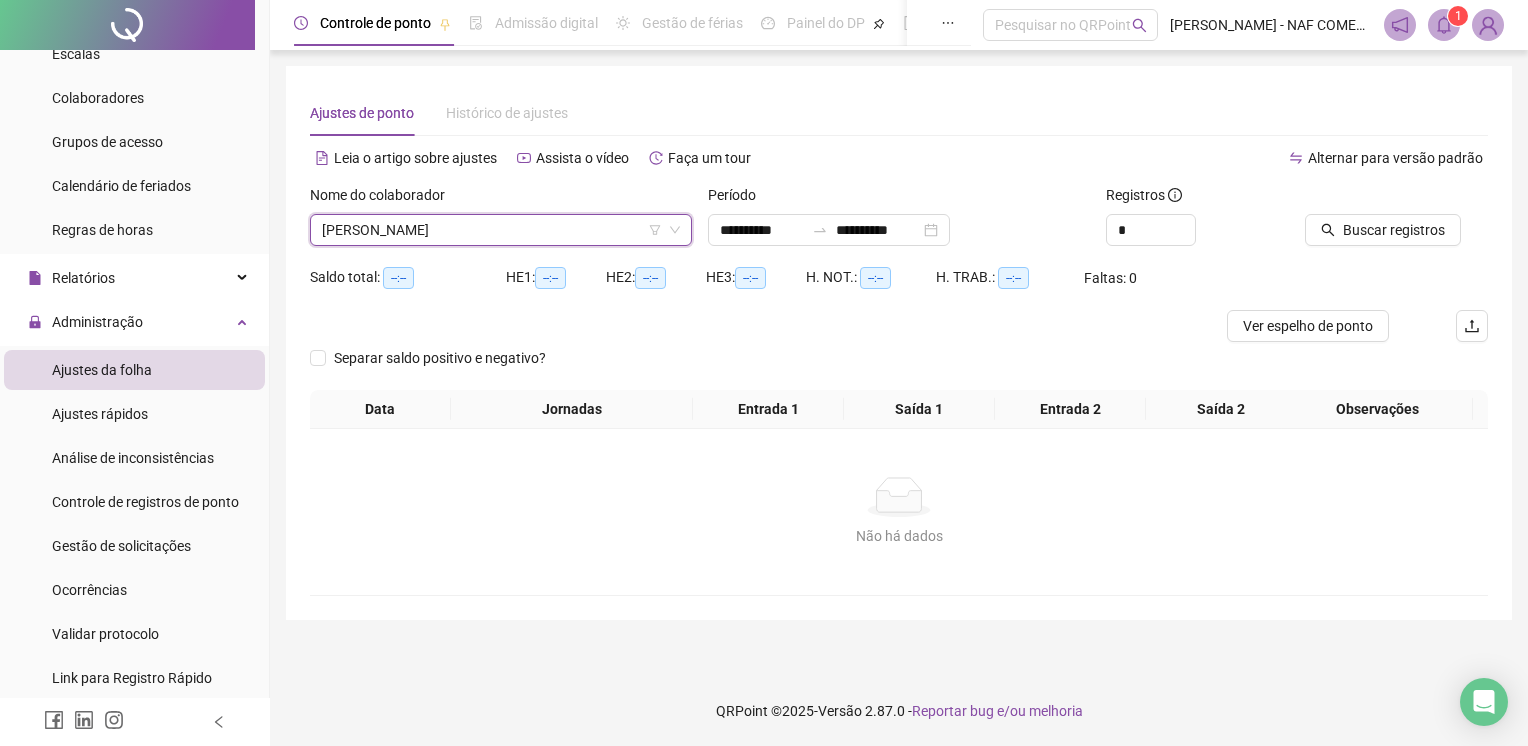 click on "Buscar registros" at bounding box center [1396, 223] 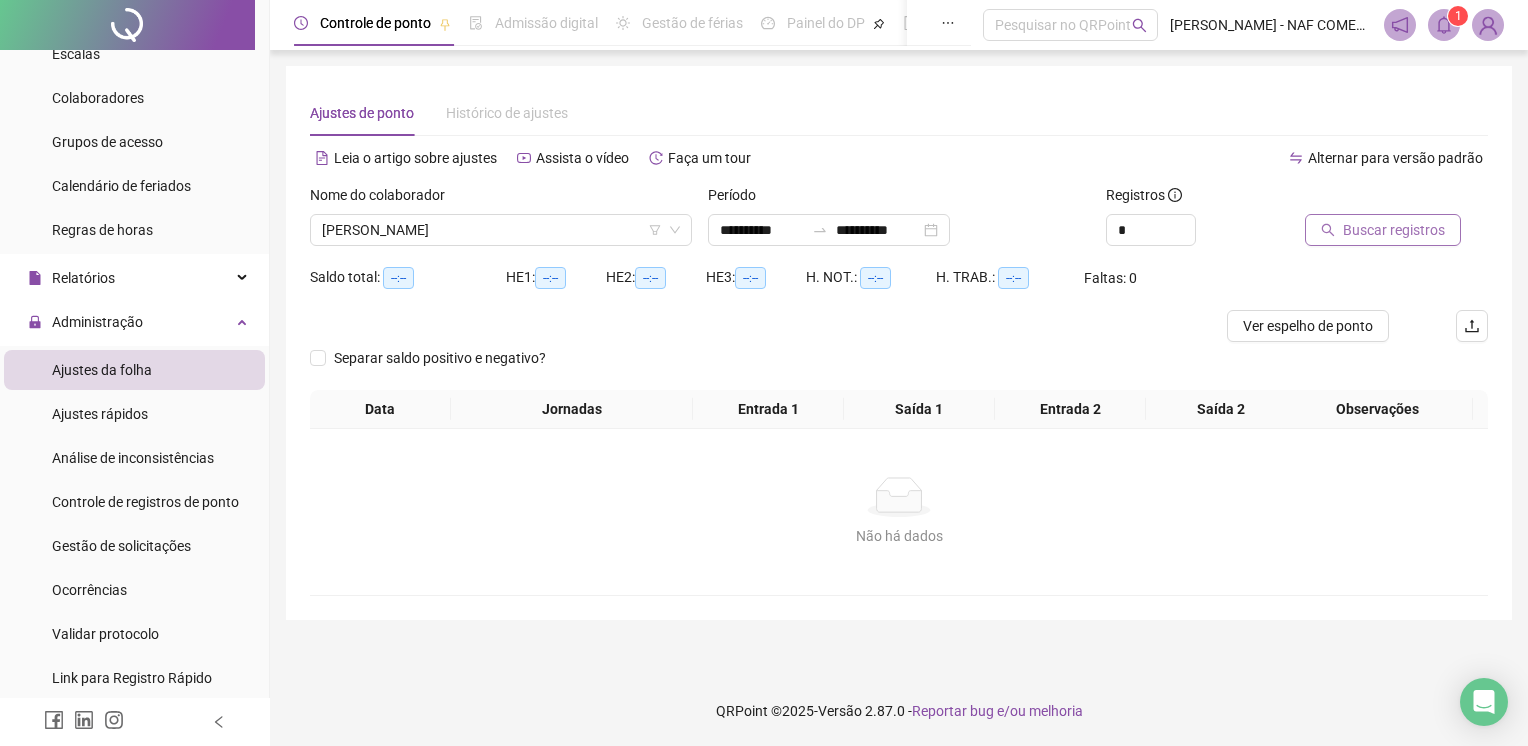 click on "Buscar registros" at bounding box center (1394, 230) 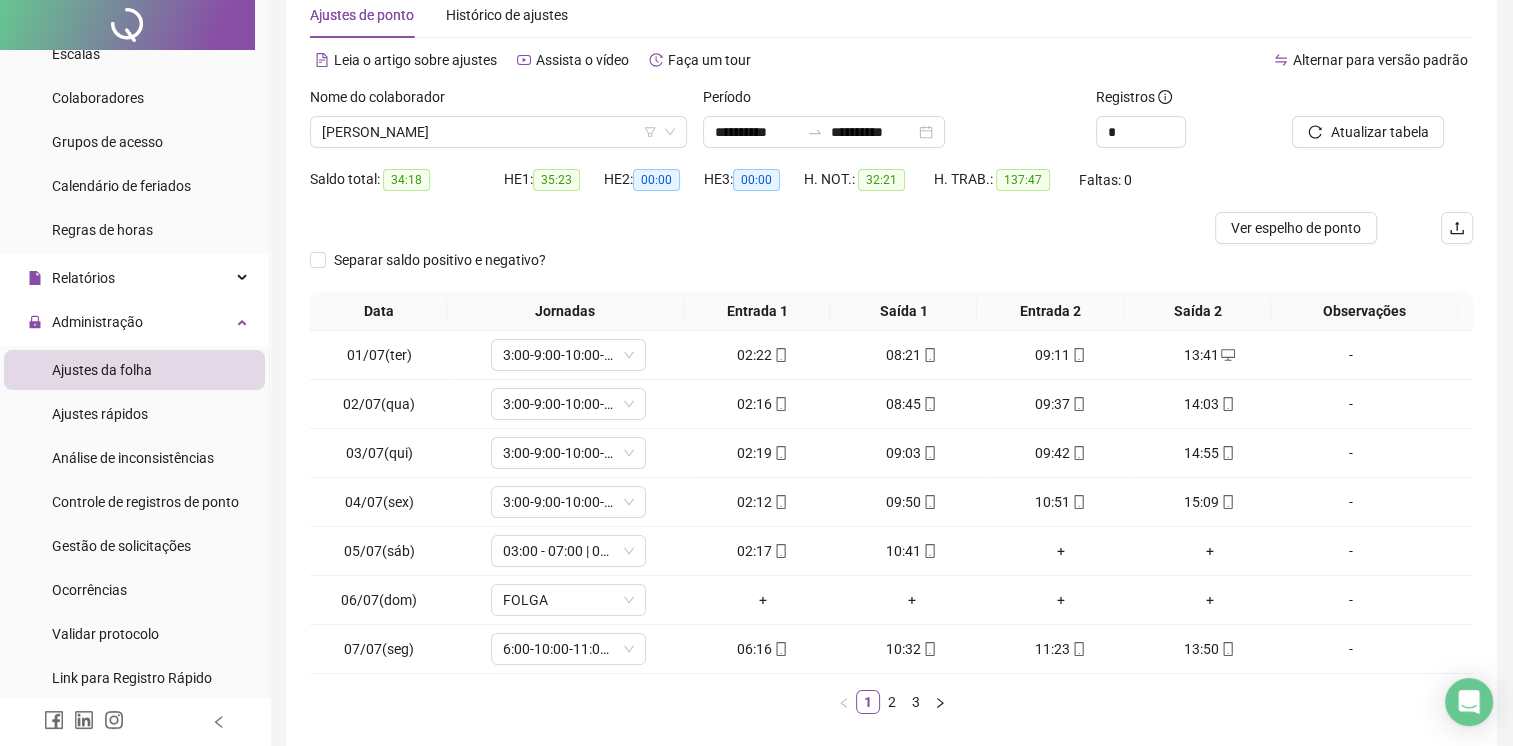 scroll, scrollTop: 190, scrollLeft: 0, axis: vertical 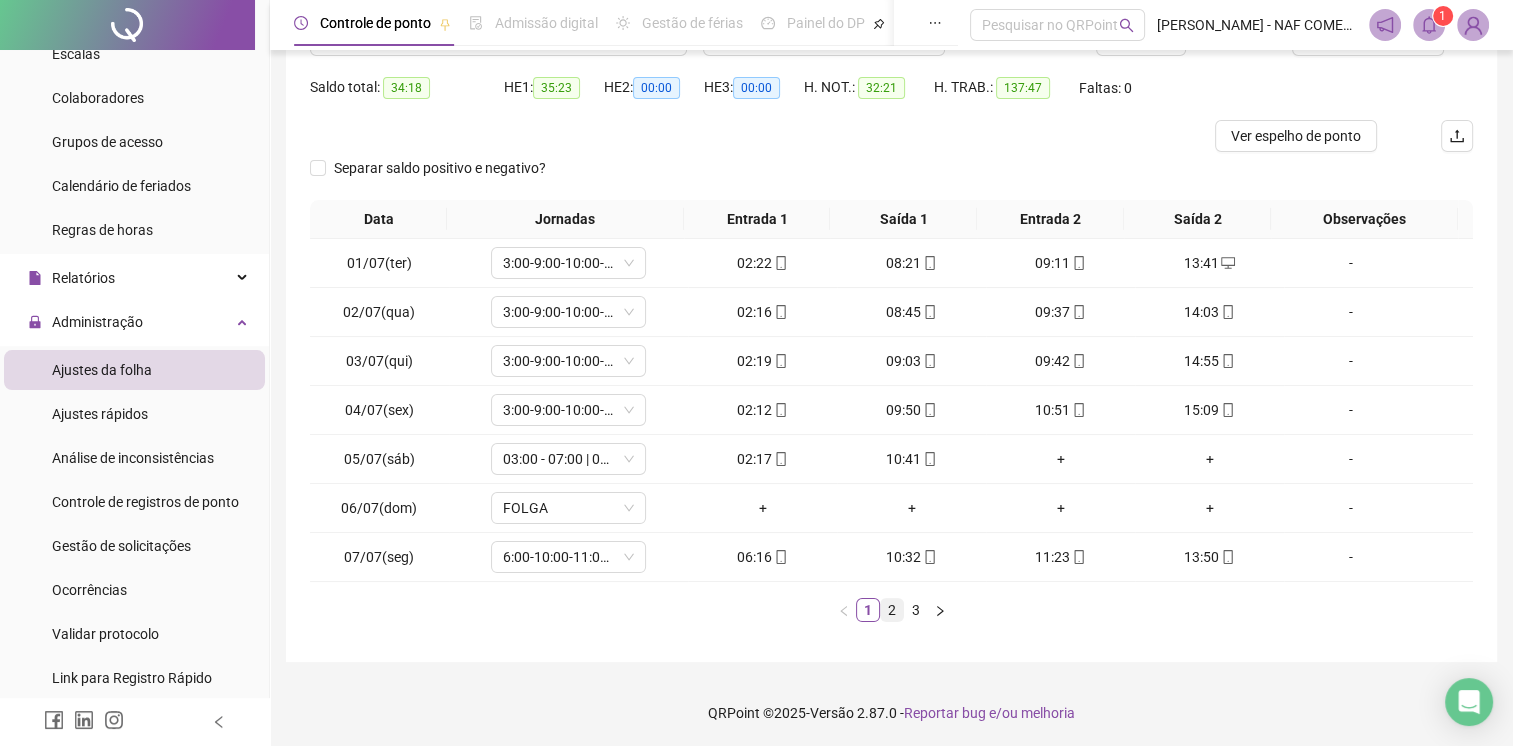 click on "2" at bounding box center [892, 610] 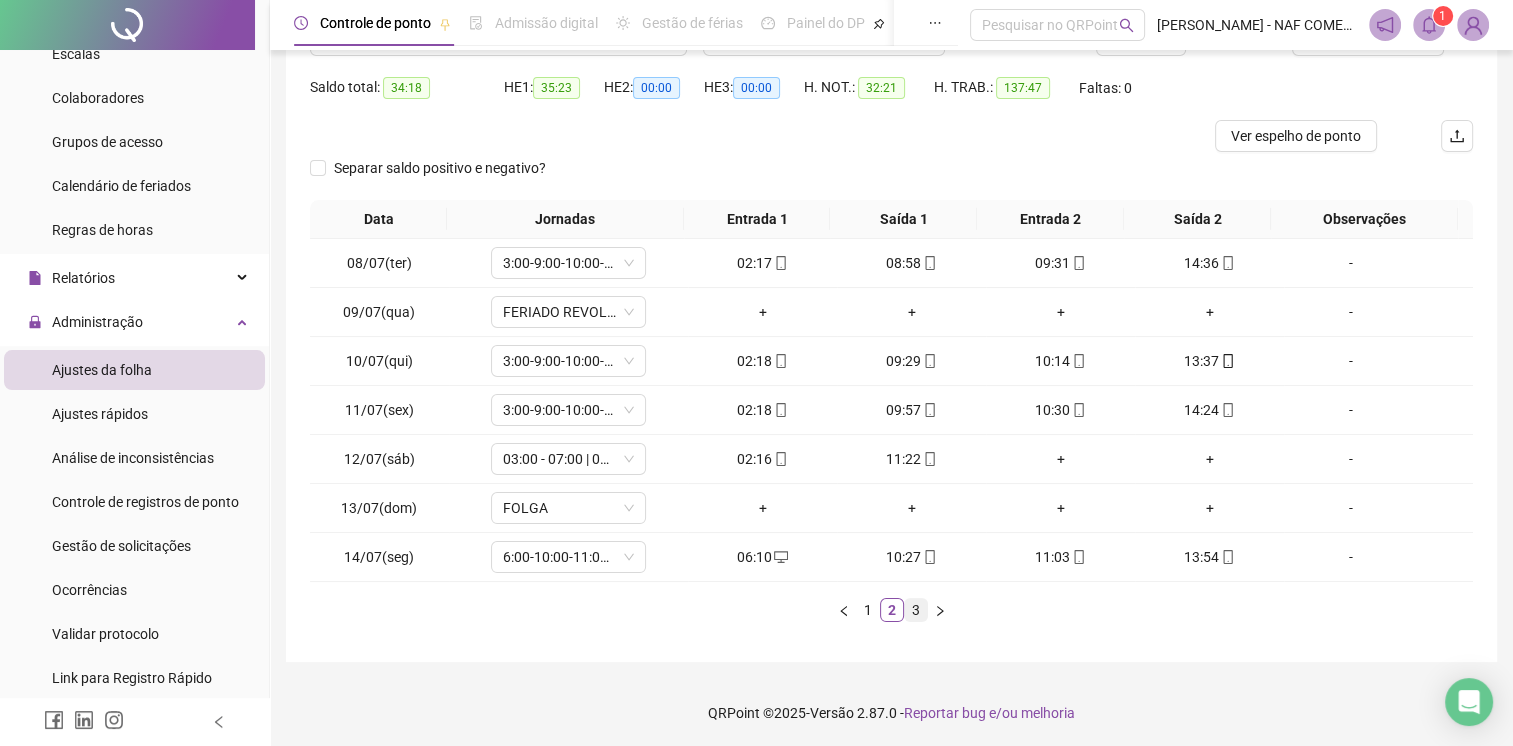 click on "3" at bounding box center (916, 610) 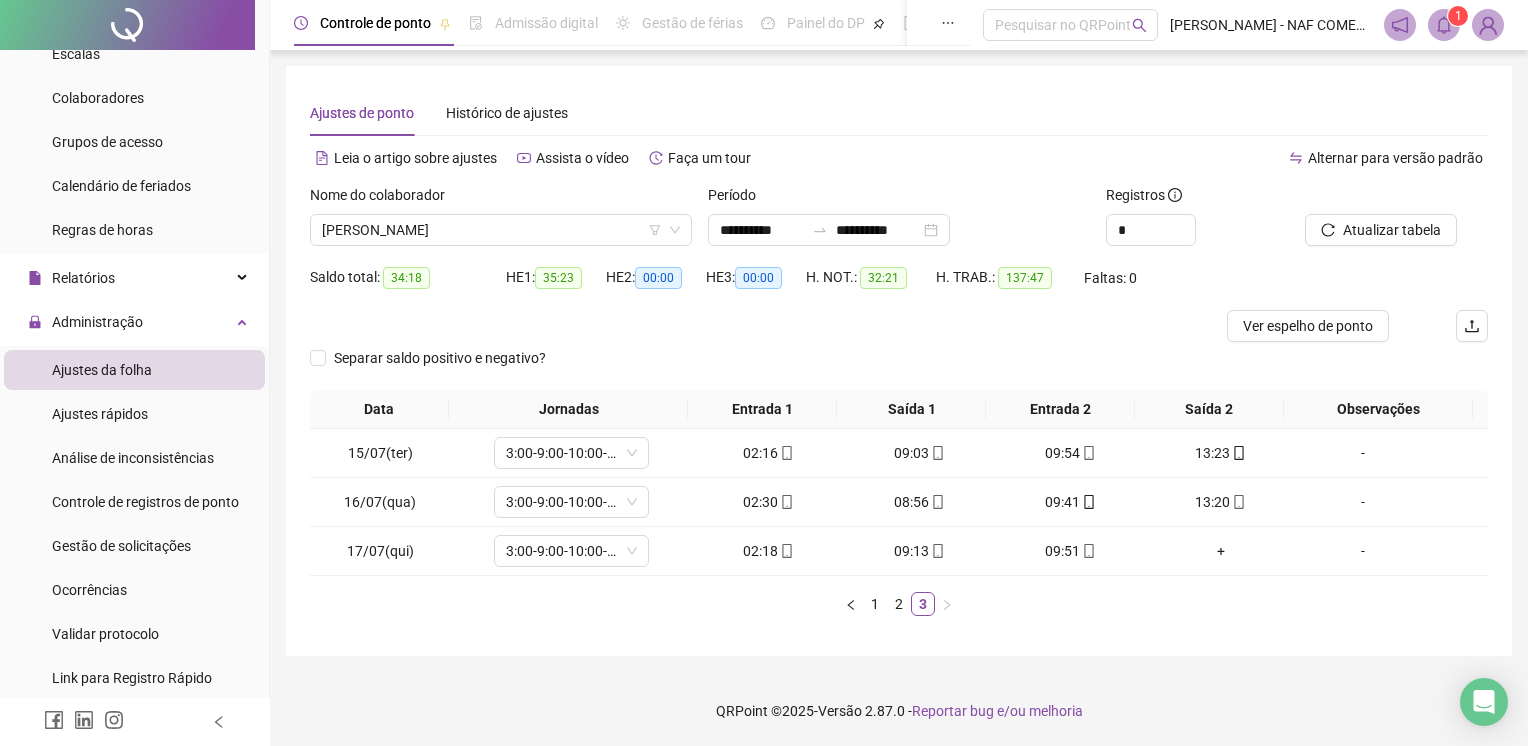 click on "Nome do colaborador" at bounding box center (501, 199) 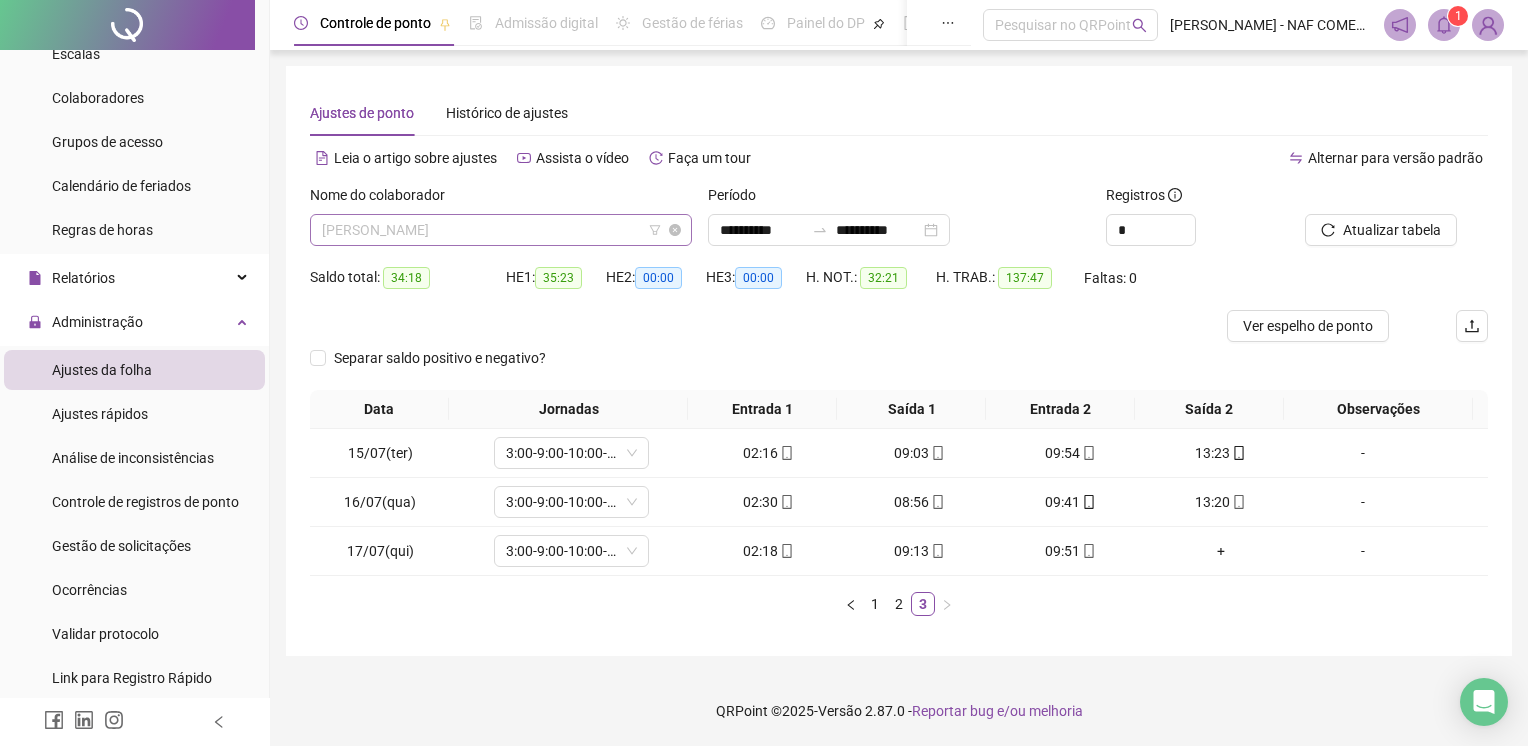click on "[PERSON_NAME]" at bounding box center (501, 230) 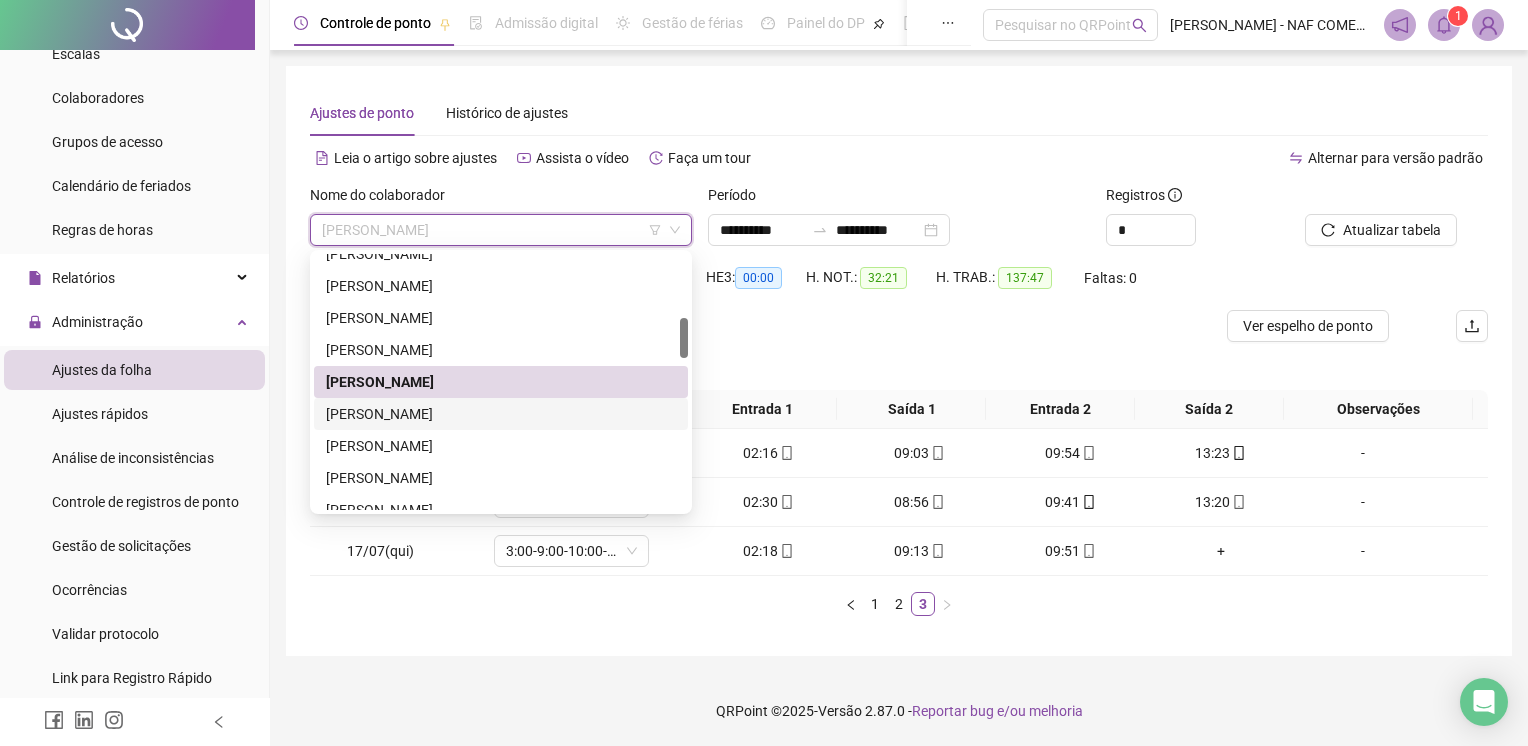 click on "[PERSON_NAME]" at bounding box center (501, 414) 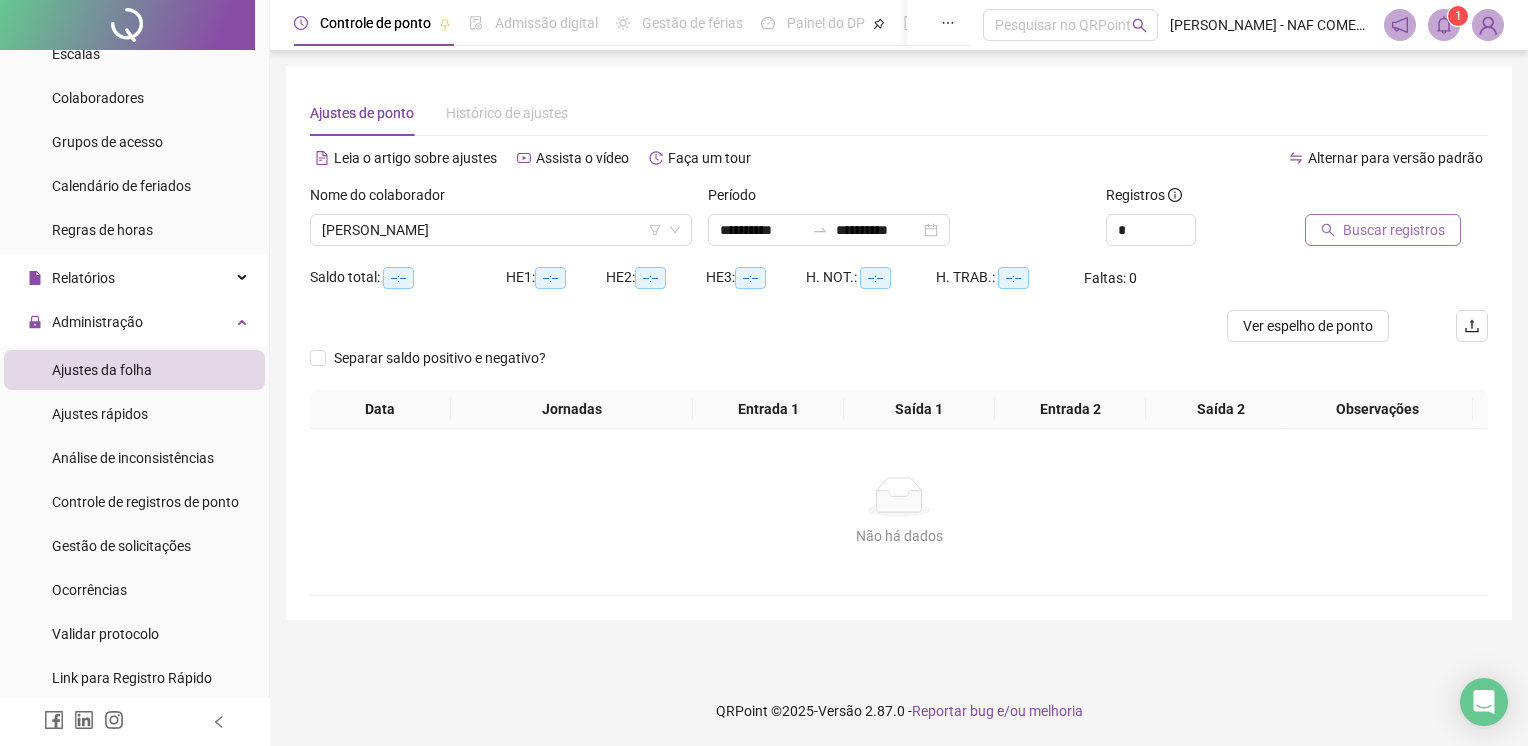 click on "Buscar registros" at bounding box center (1383, 230) 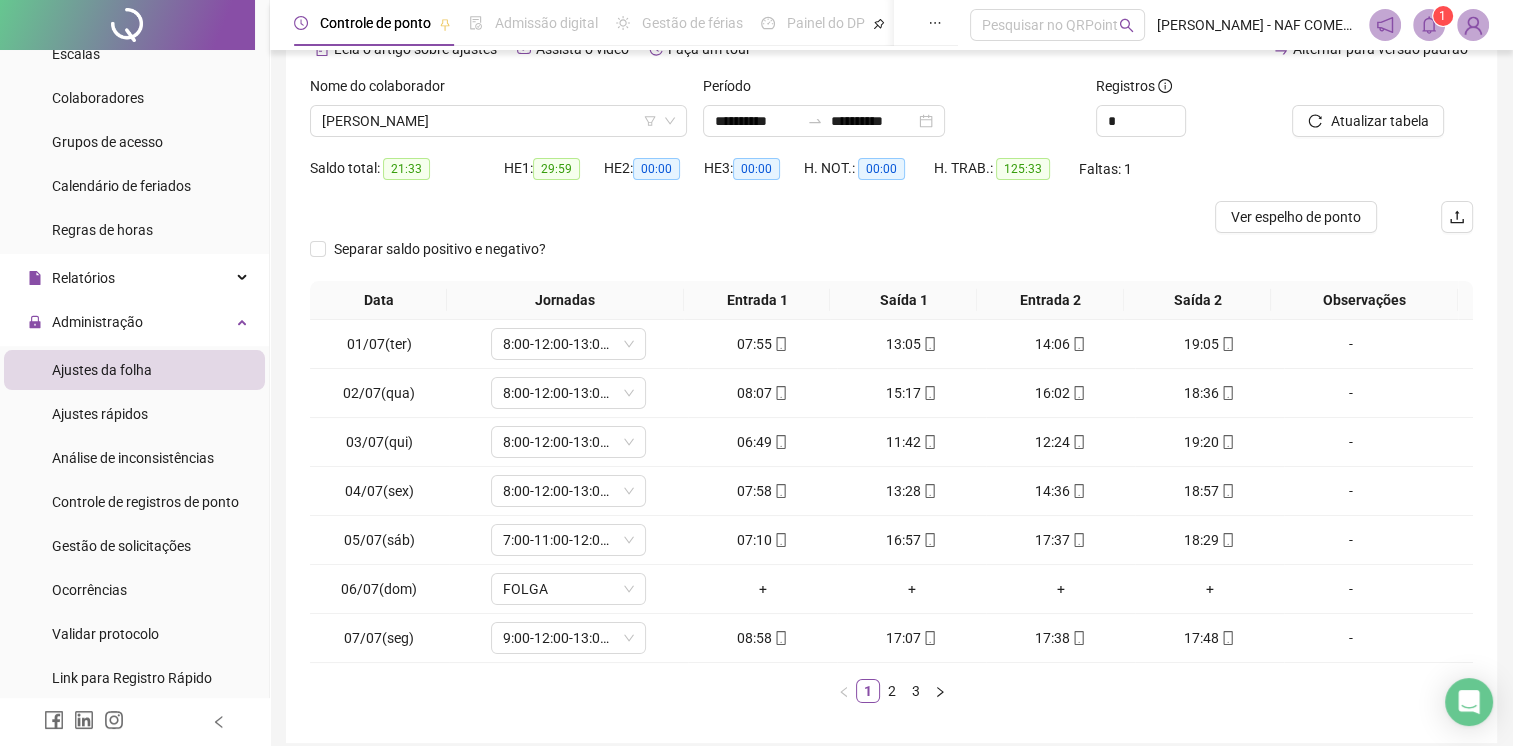 scroll, scrollTop: 190, scrollLeft: 0, axis: vertical 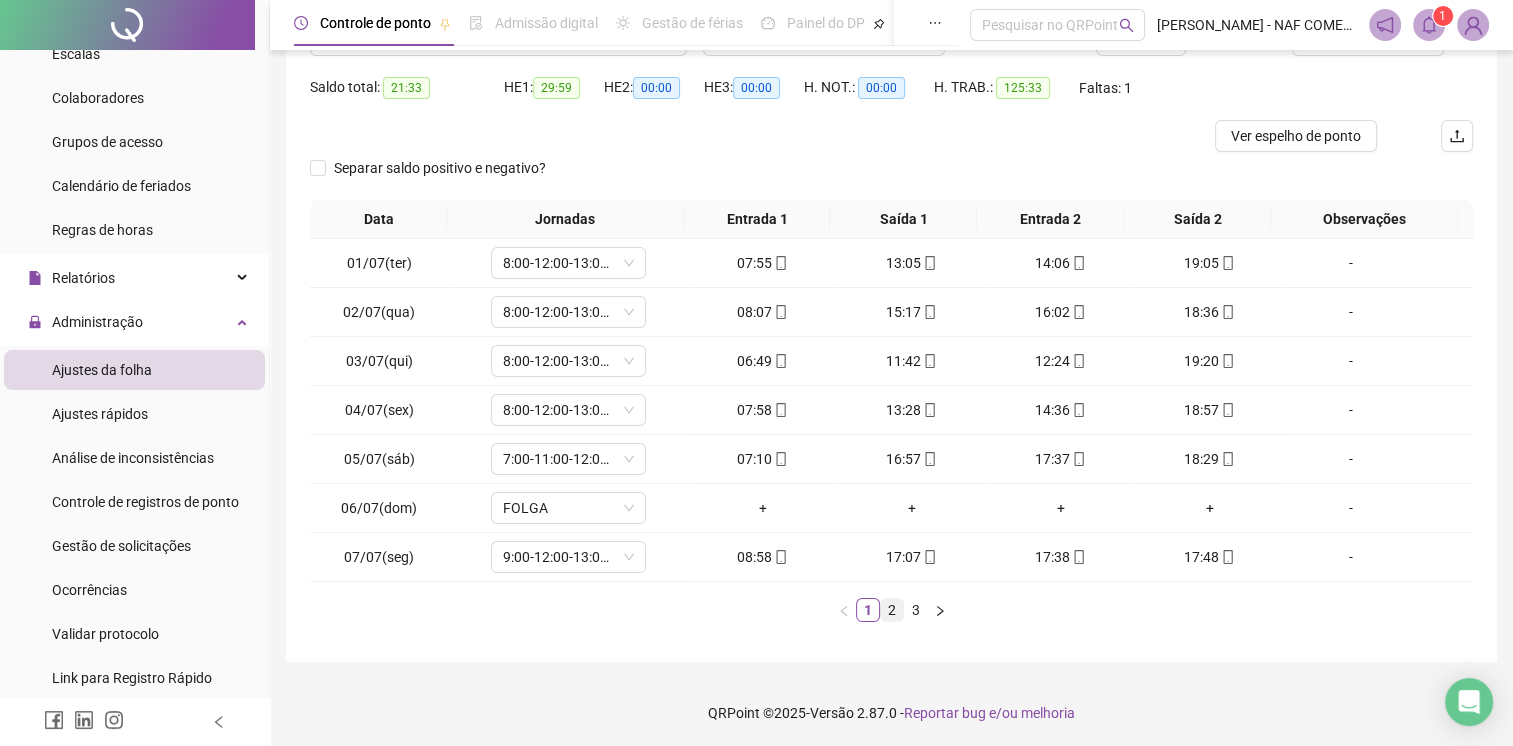 click on "2" at bounding box center [892, 610] 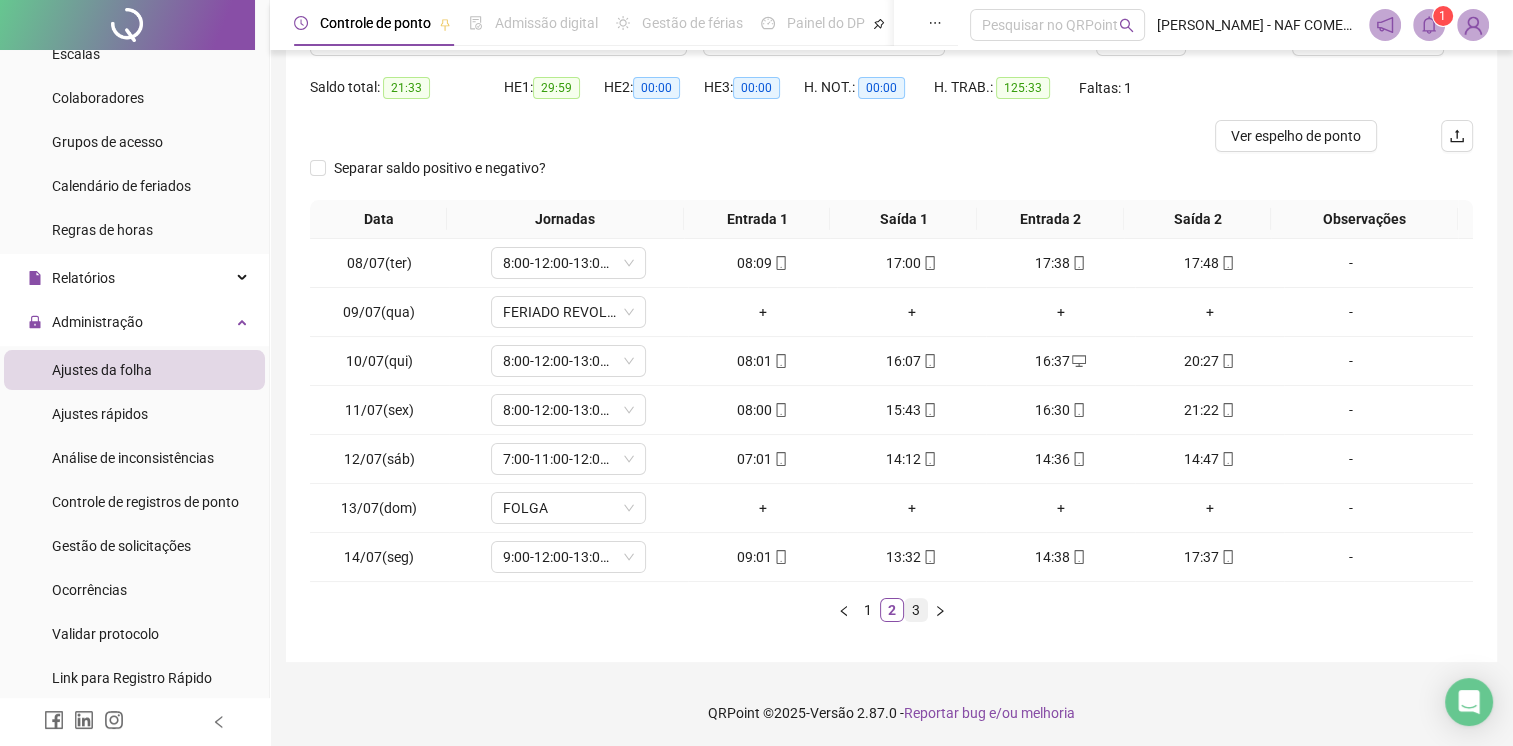 click on "3" at bounding box center [916, 610] 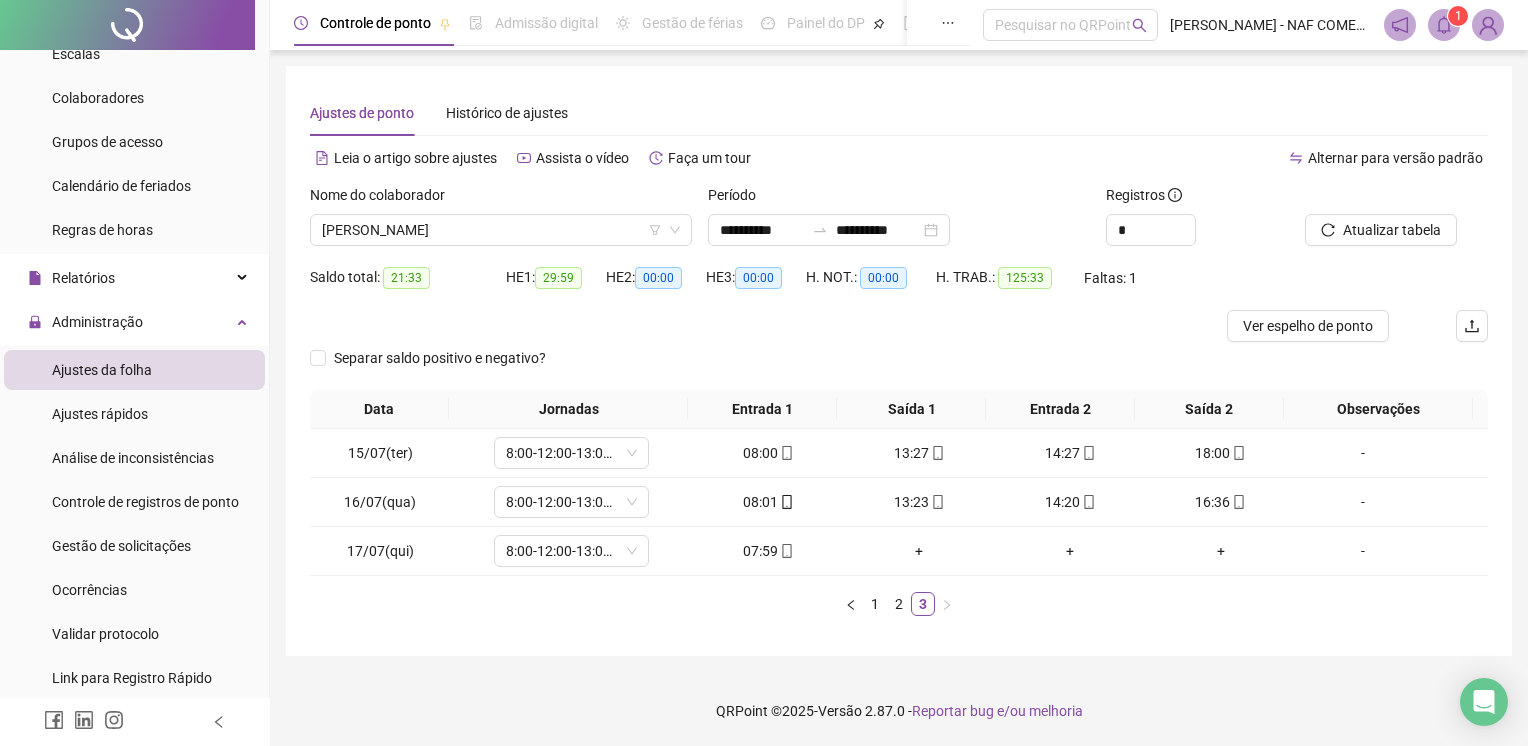 click on "Nome do colaborador" at bounding box center [501, 199] 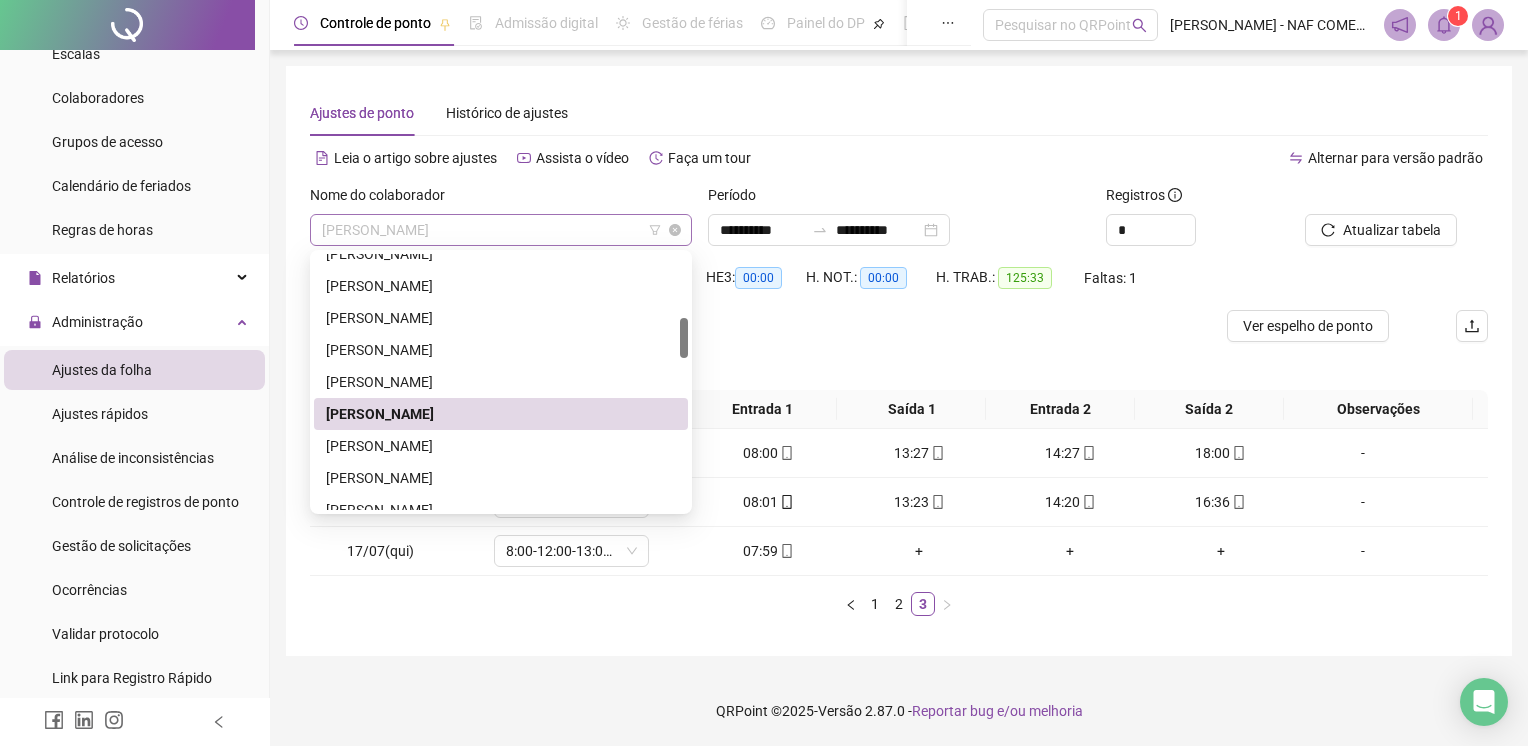 click on "[PERSON_NAME]" at bounding box center [501, 230] 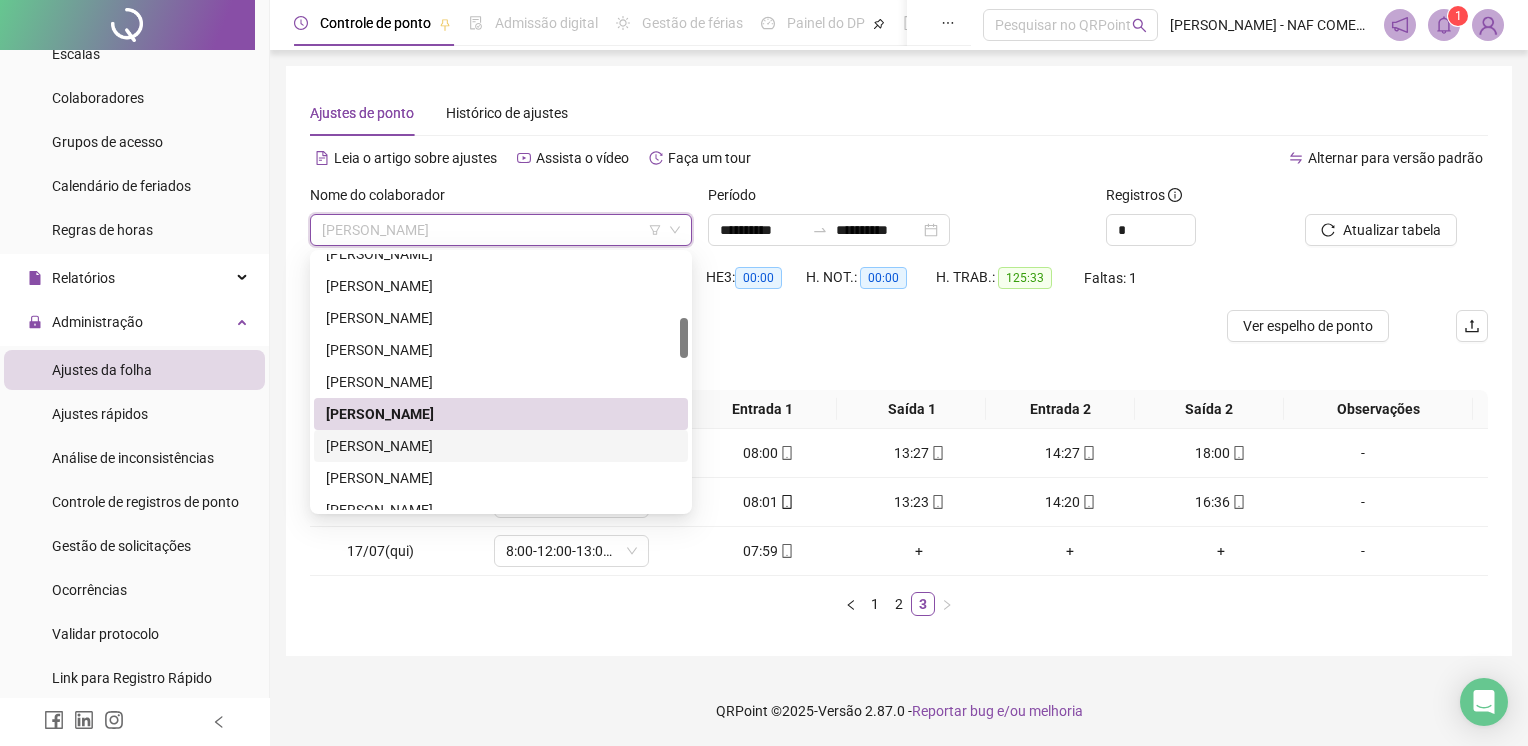 click on "[PERSON_NAME]" at bounding box center (501, 446) 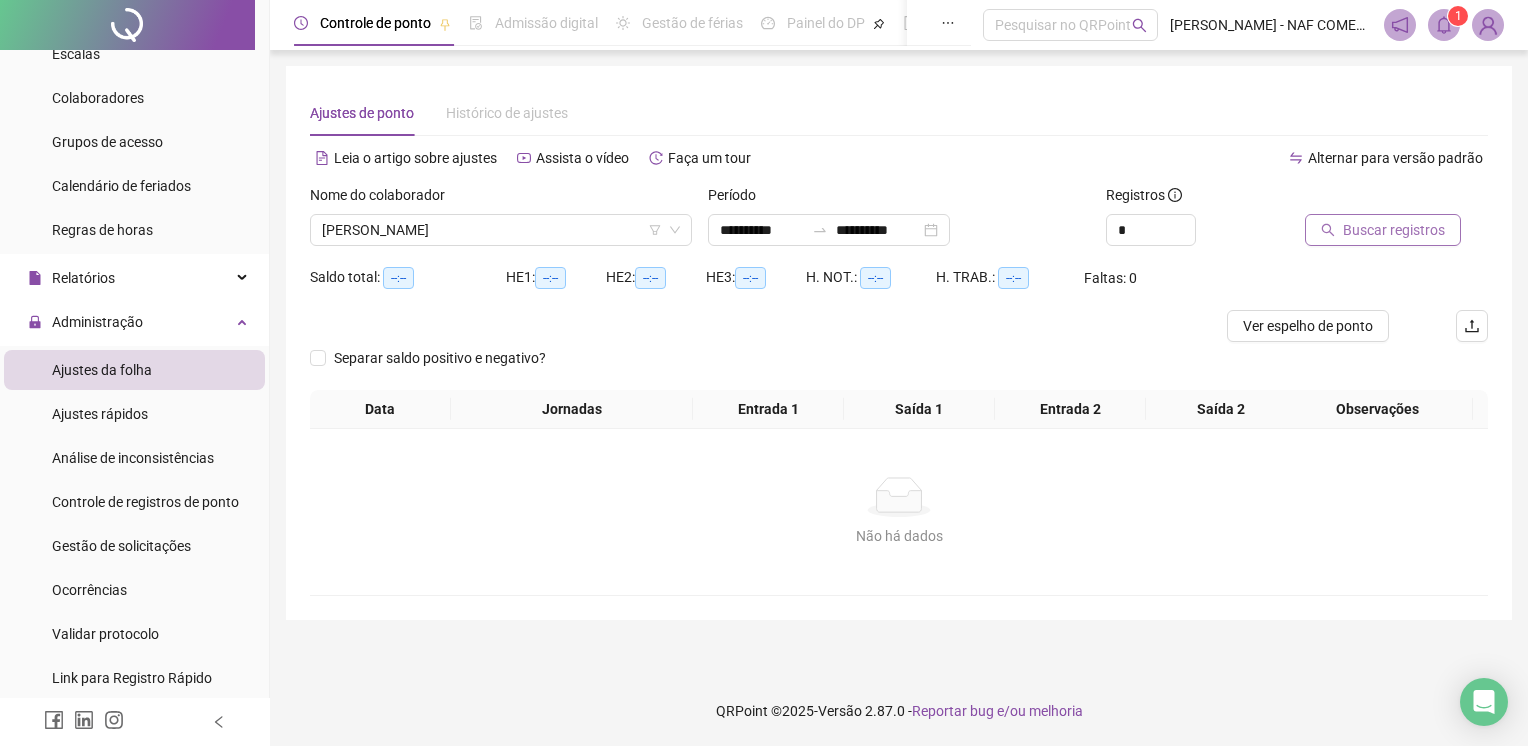 click on "Buscar registros" at bounding box center [1394, 230] 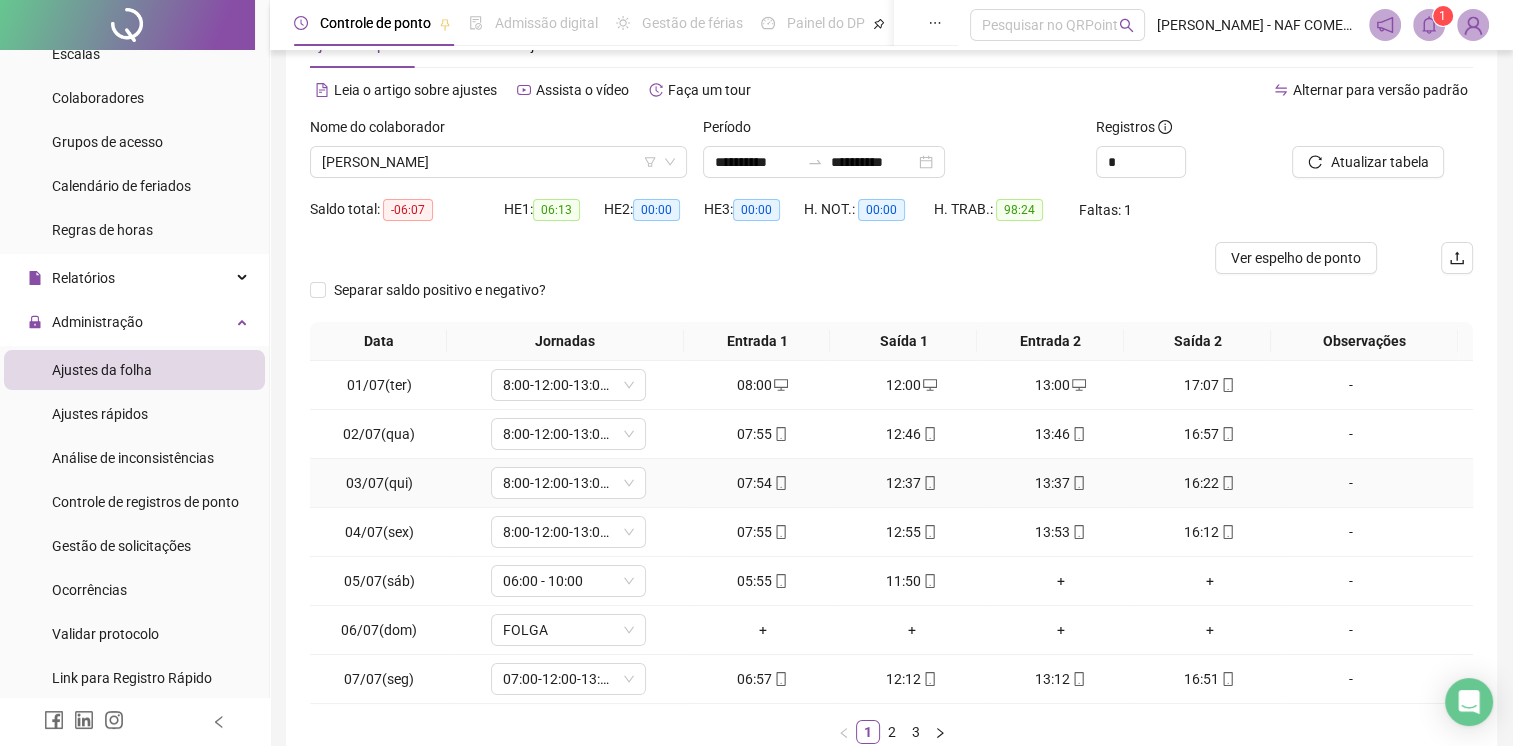 scroll, scrollTop: 190, scrollLeft: 0, axis: vertical 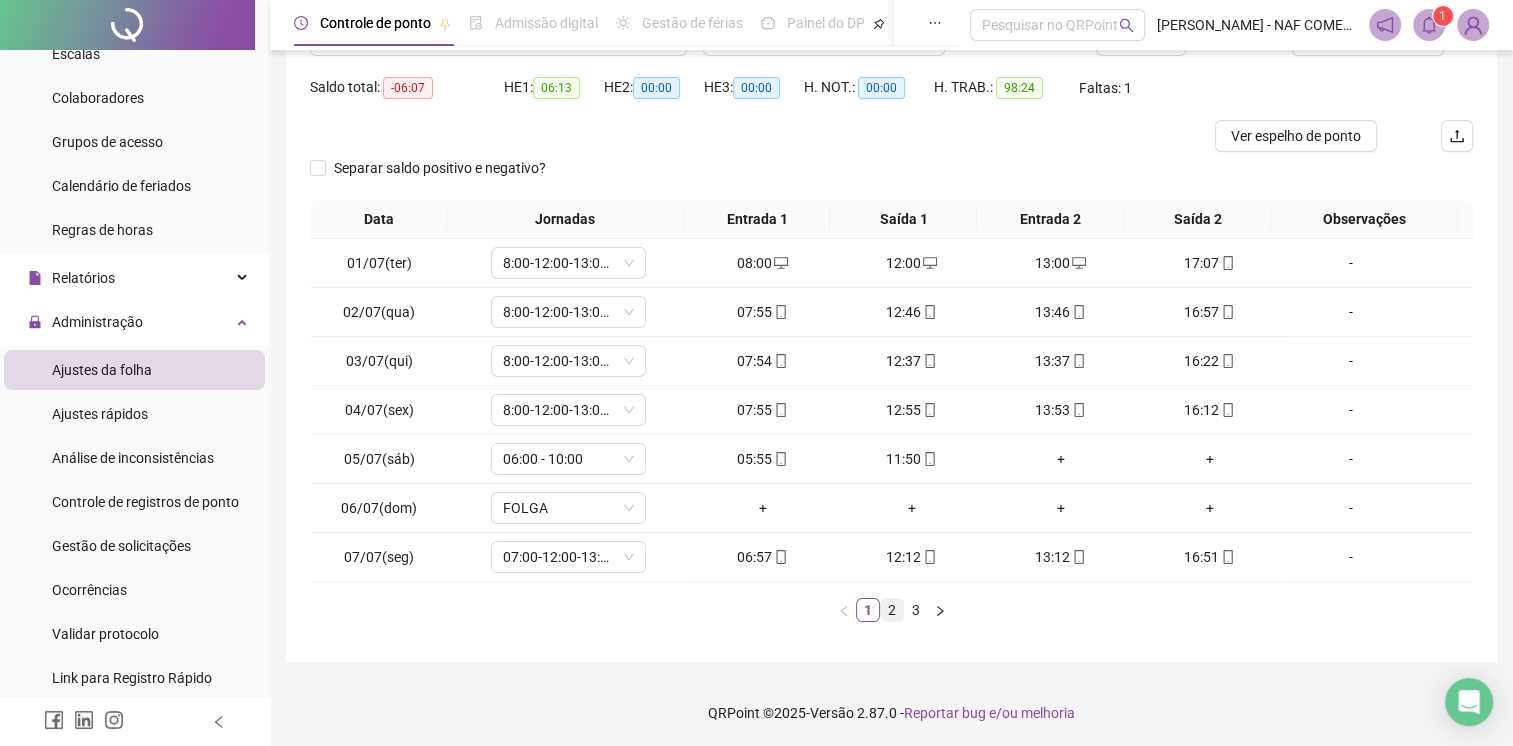 click on "2" at bounding box center [892, 610] 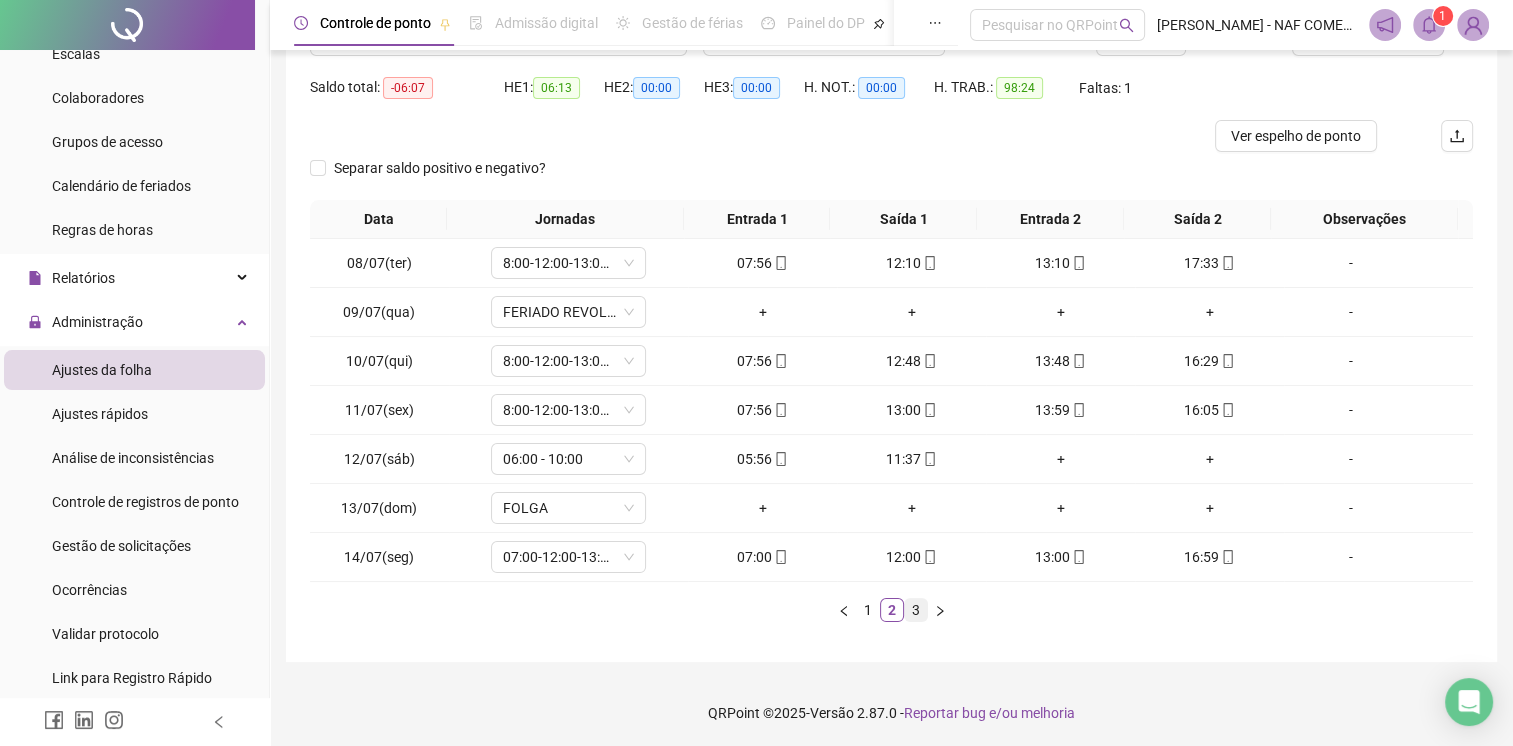 click on "3" at bounding box center [916, 610] 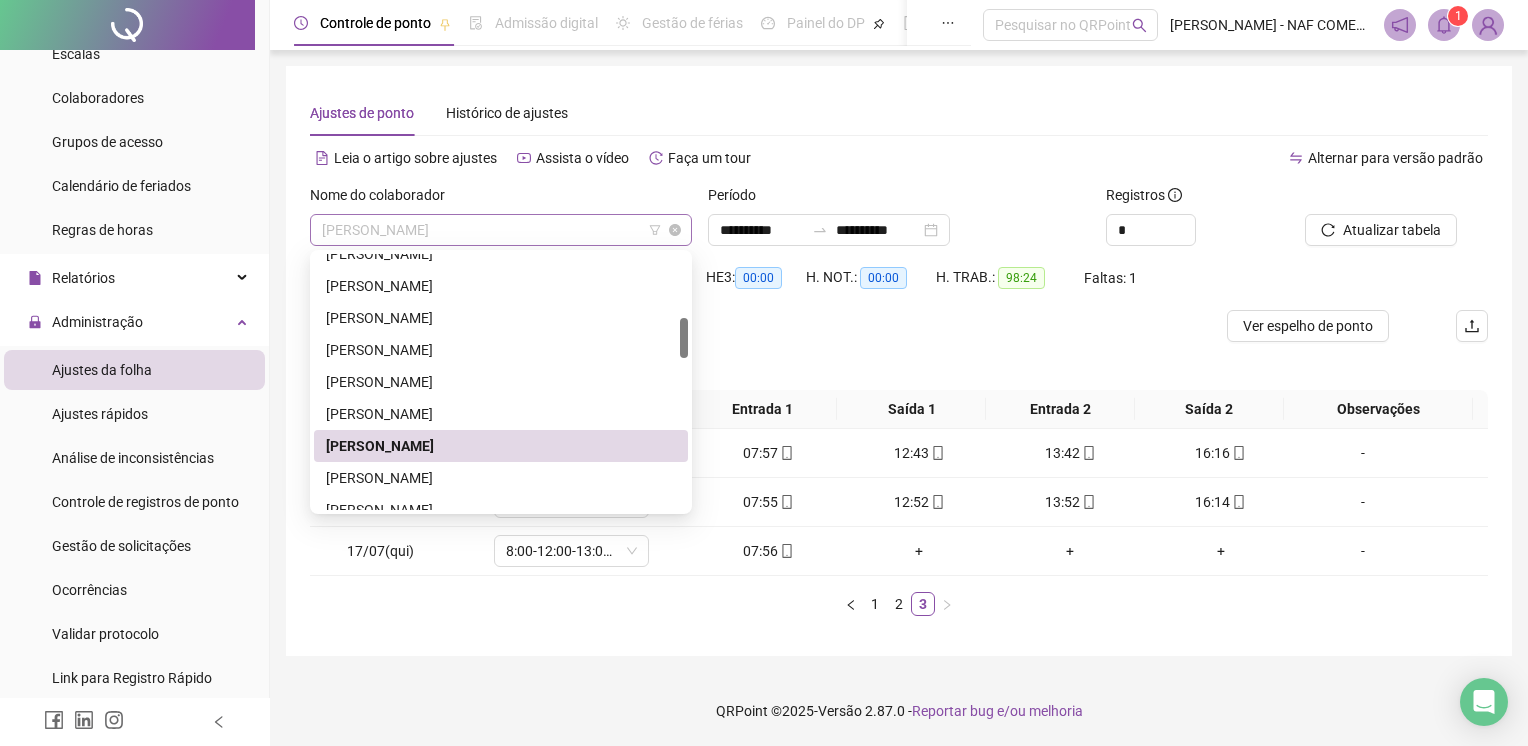click on "[PERSON_NAME]" at bounding box center (501, 230) 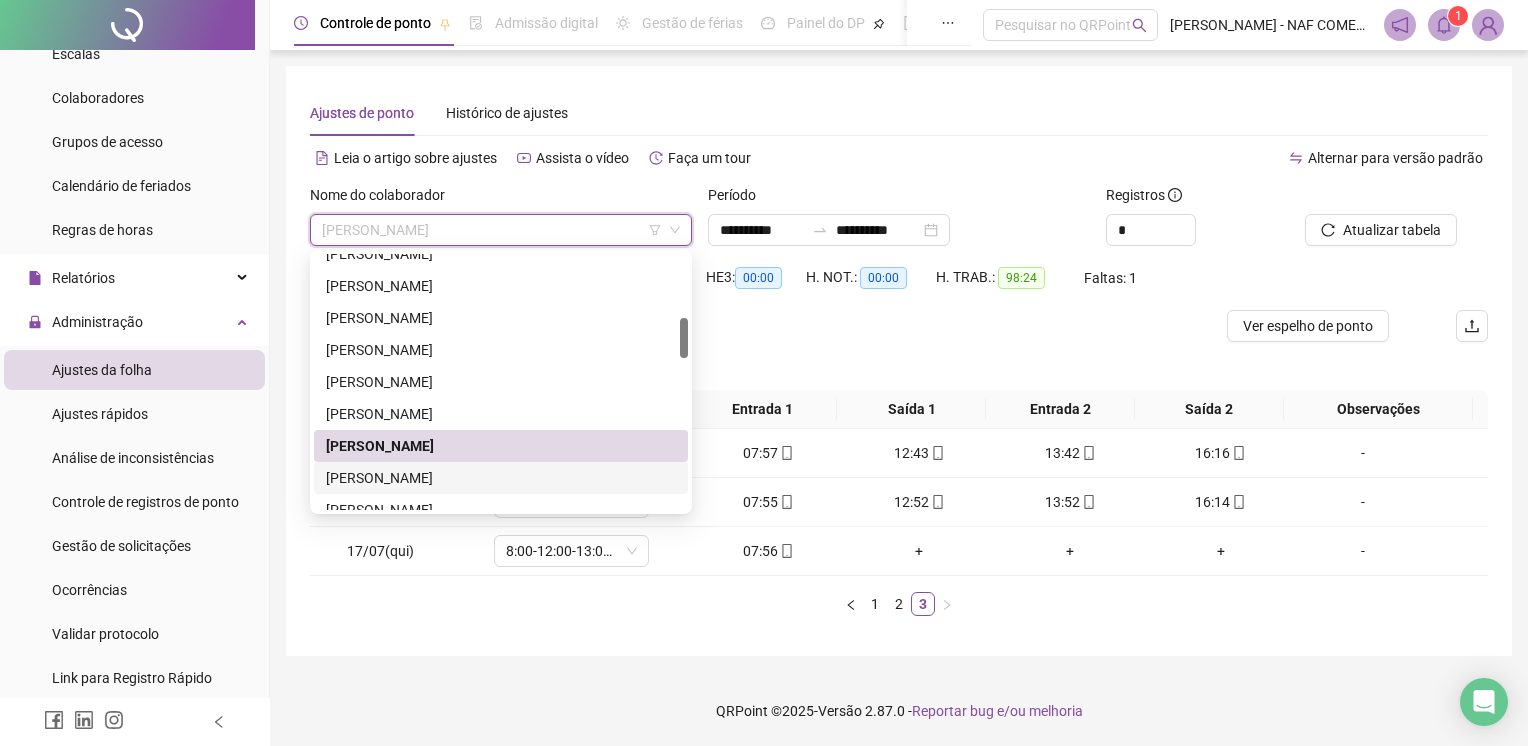 click on "[PERSON_NAME]" at bounding box center [501, 478] 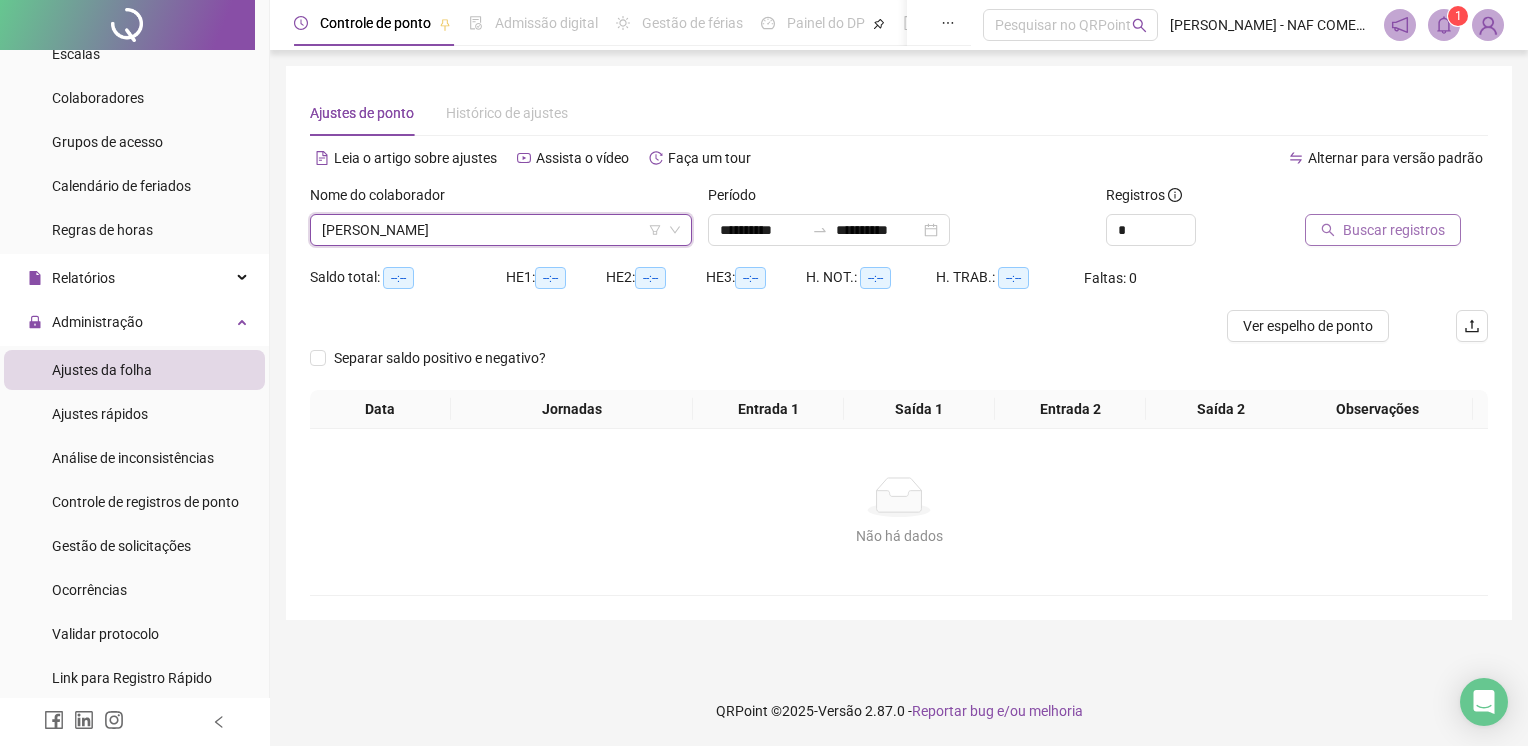 click on "Buscar registros" at bounding box center [1394, 230] 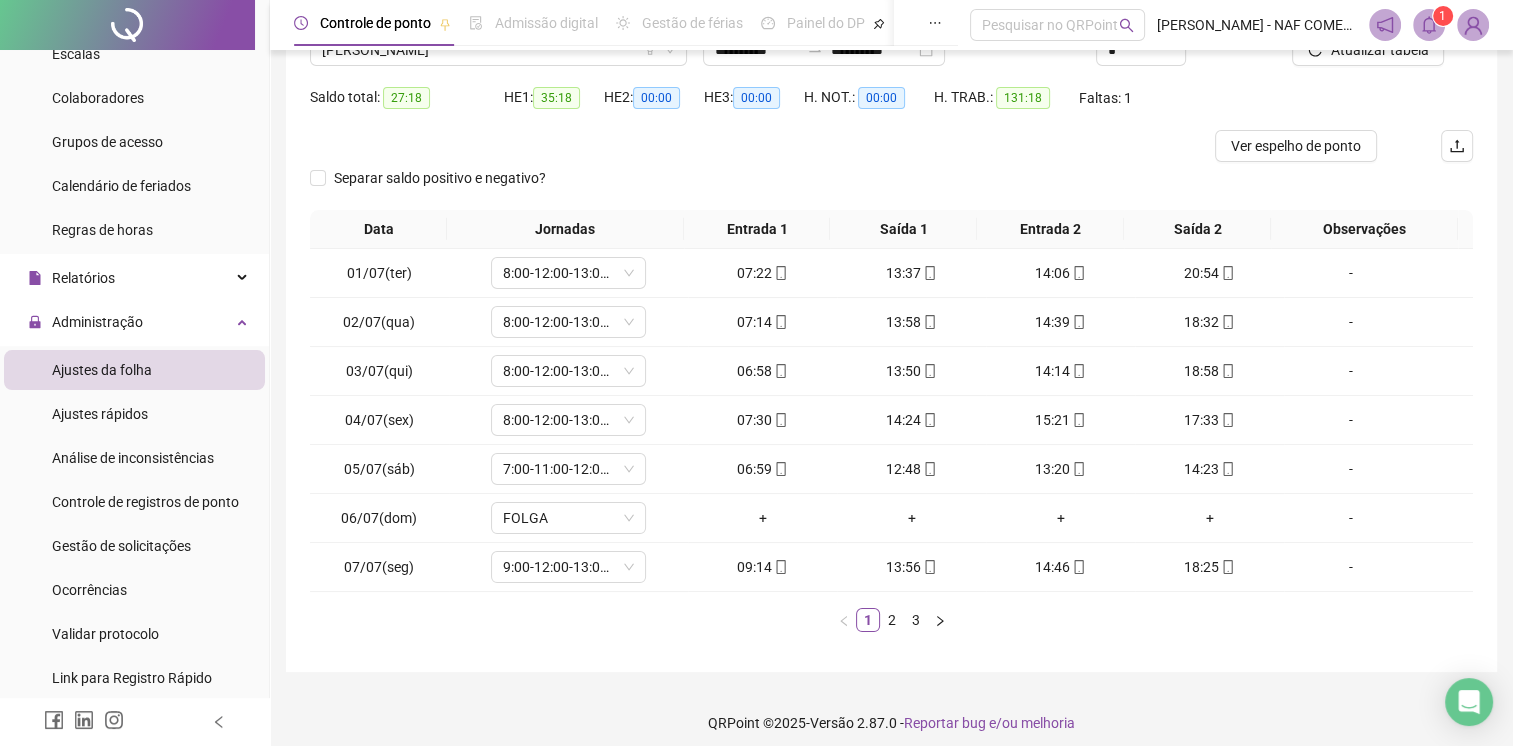scroll, scrollTop: 190, scrollLeft: 0, axis: vertical 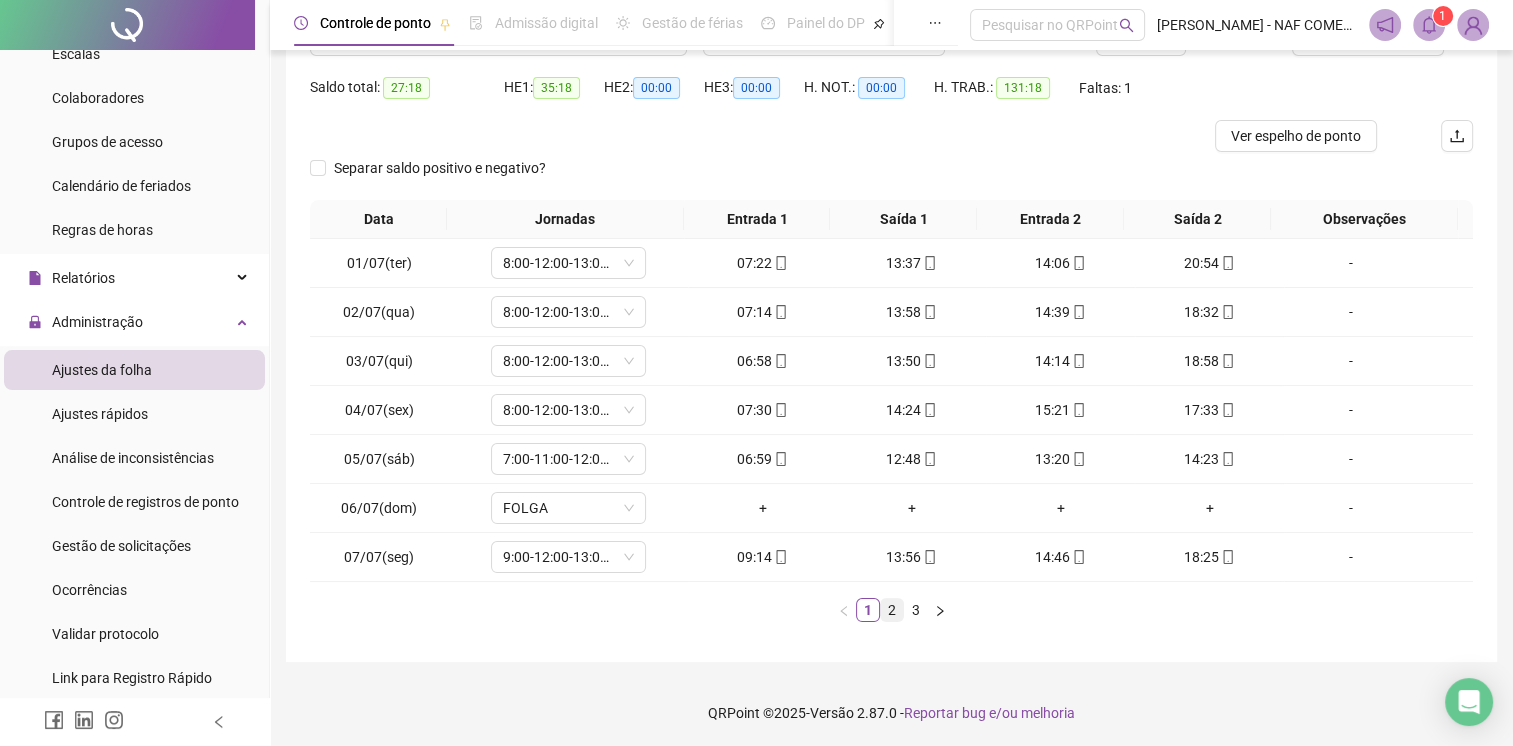 click on "2" at bounding box center [892, 610] 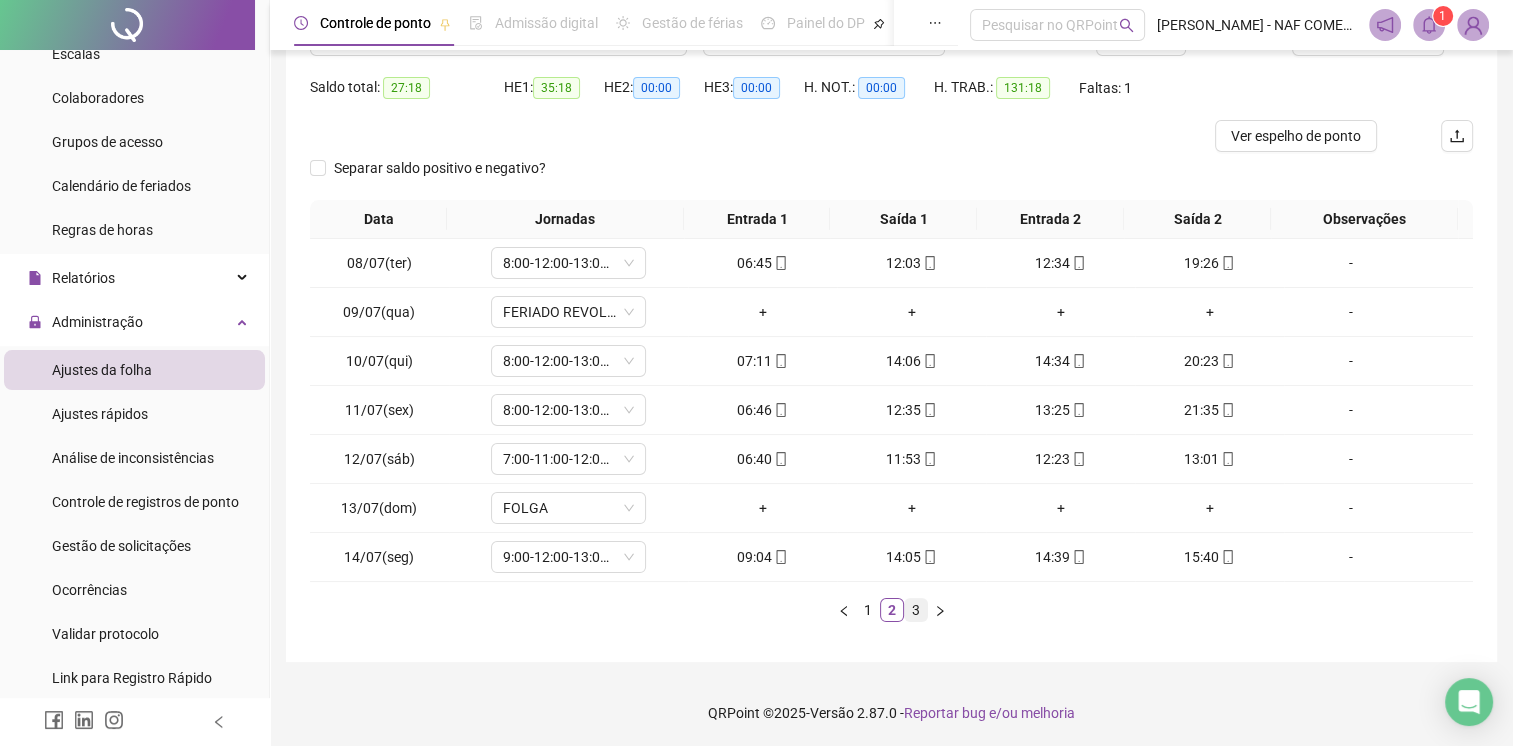 click on "3" at bounding box center [916, 610] 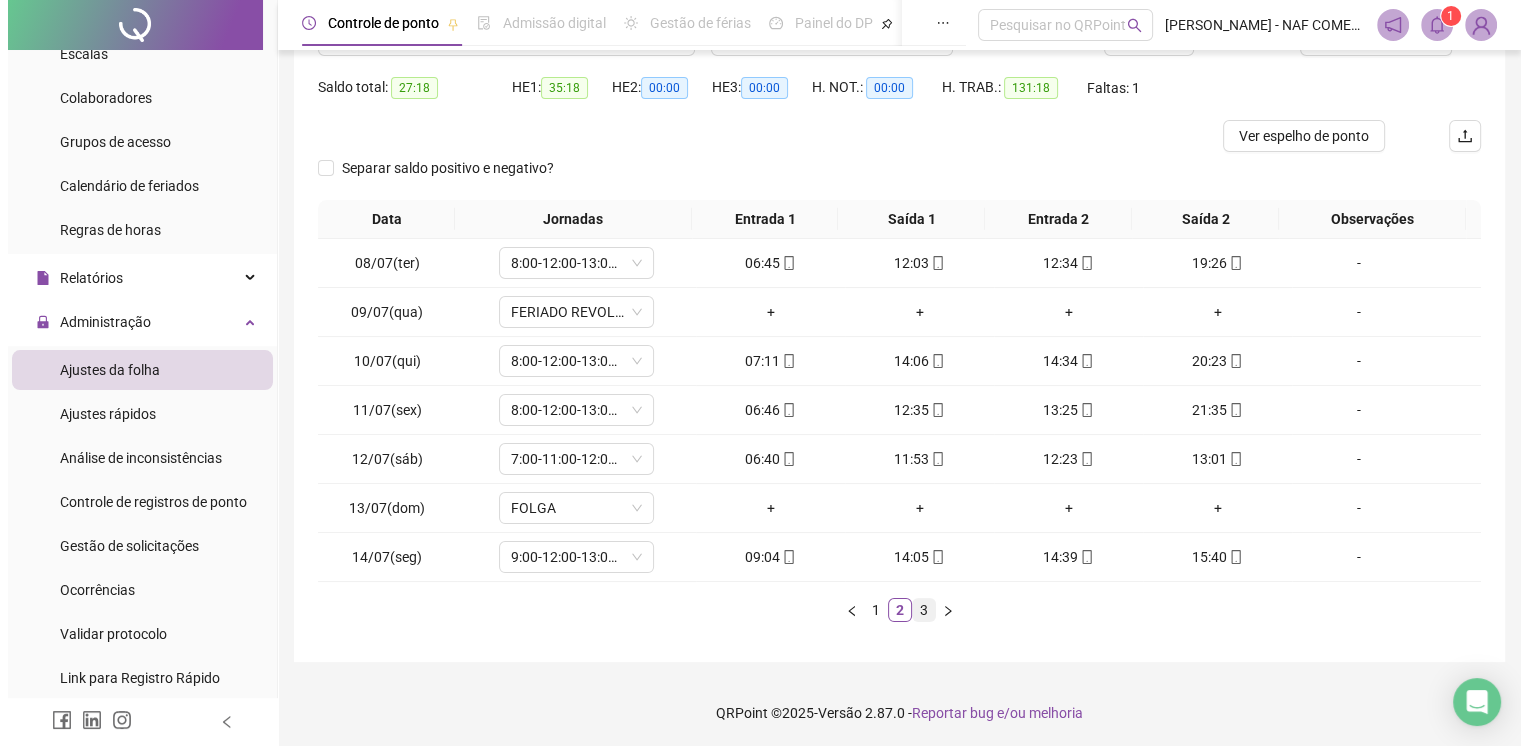 scroll, scrollTop: 0, scrollLeft: 0, axis: both 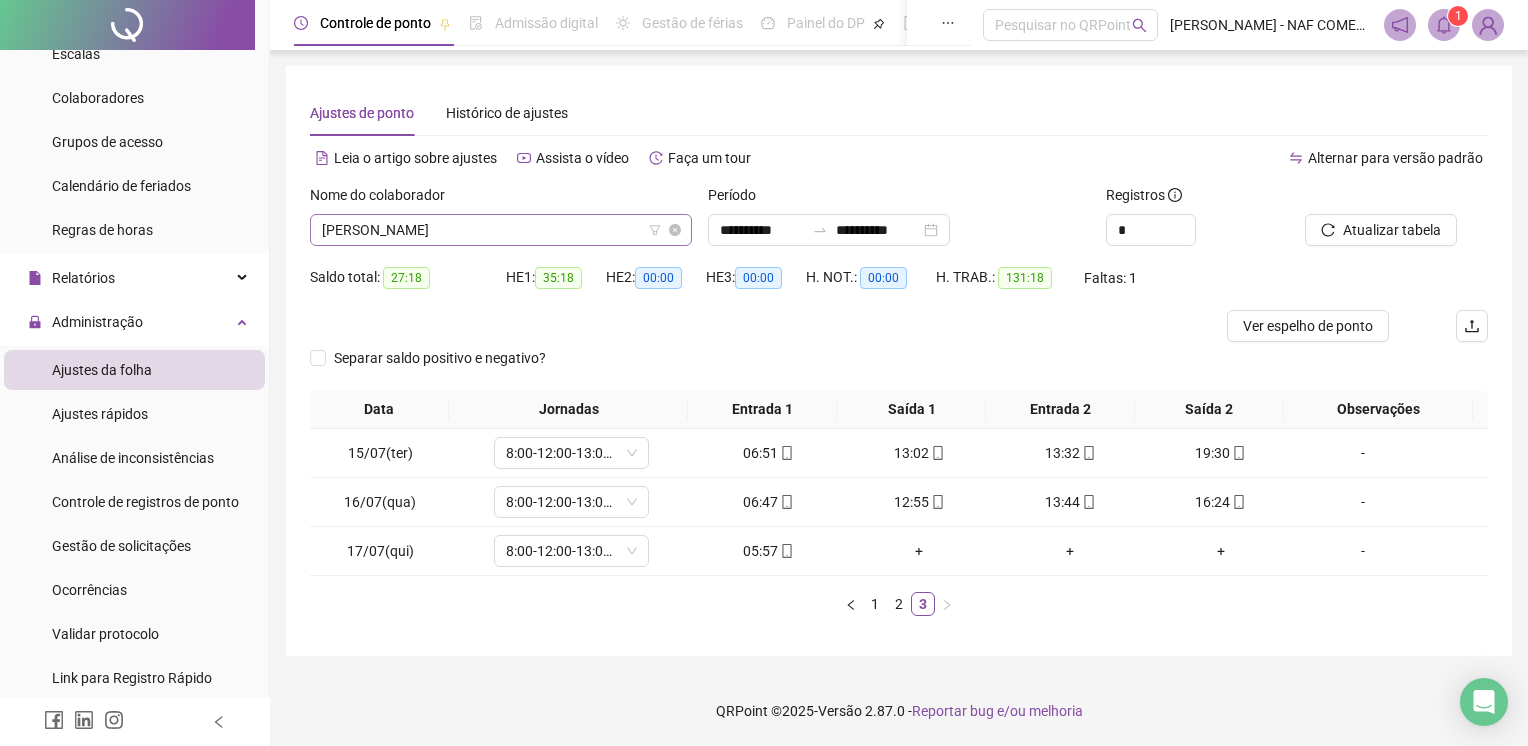 click on "[PERSON_NAME]" at bounding box center (501, 230) 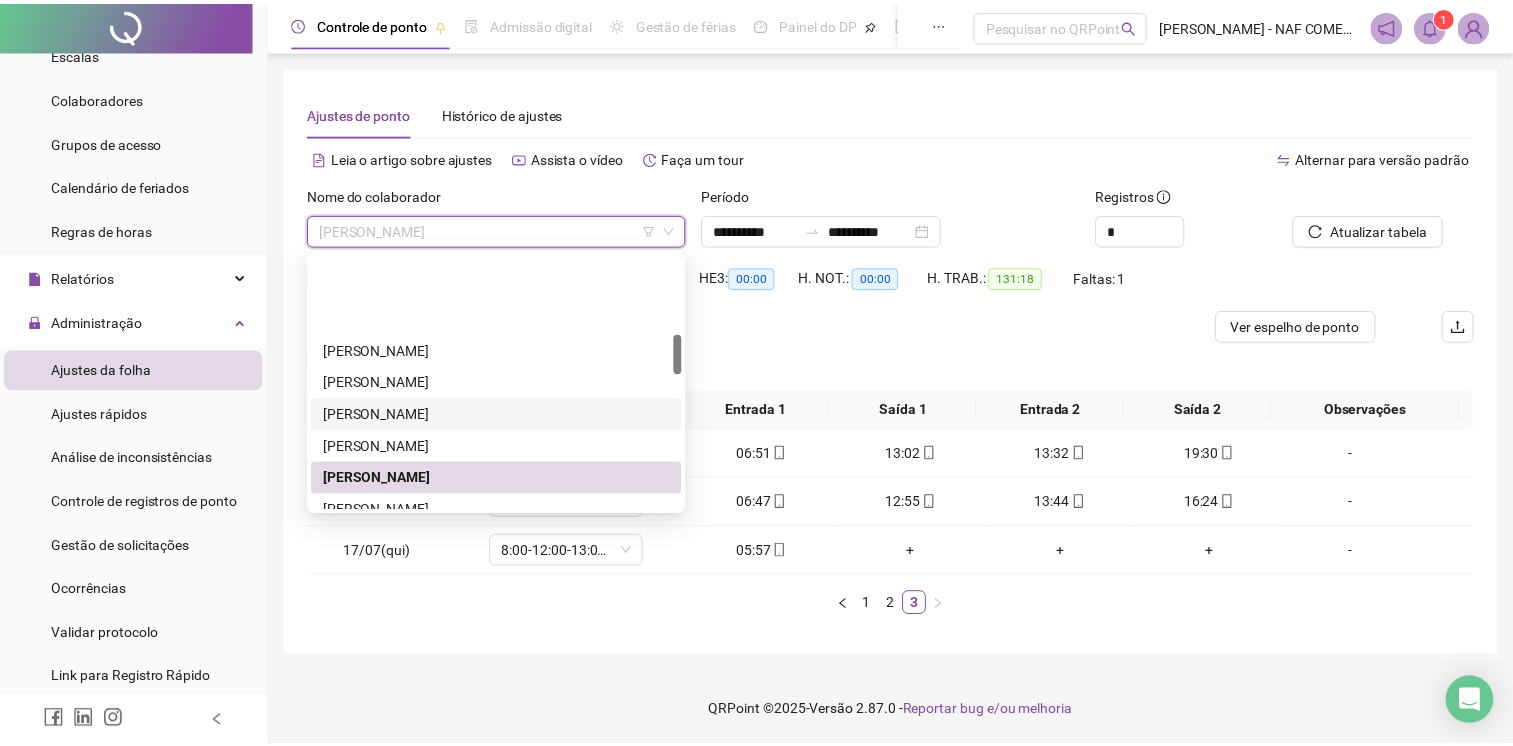 scroll, scrollTop: 600, scrollLeft: 0, axis: vertical 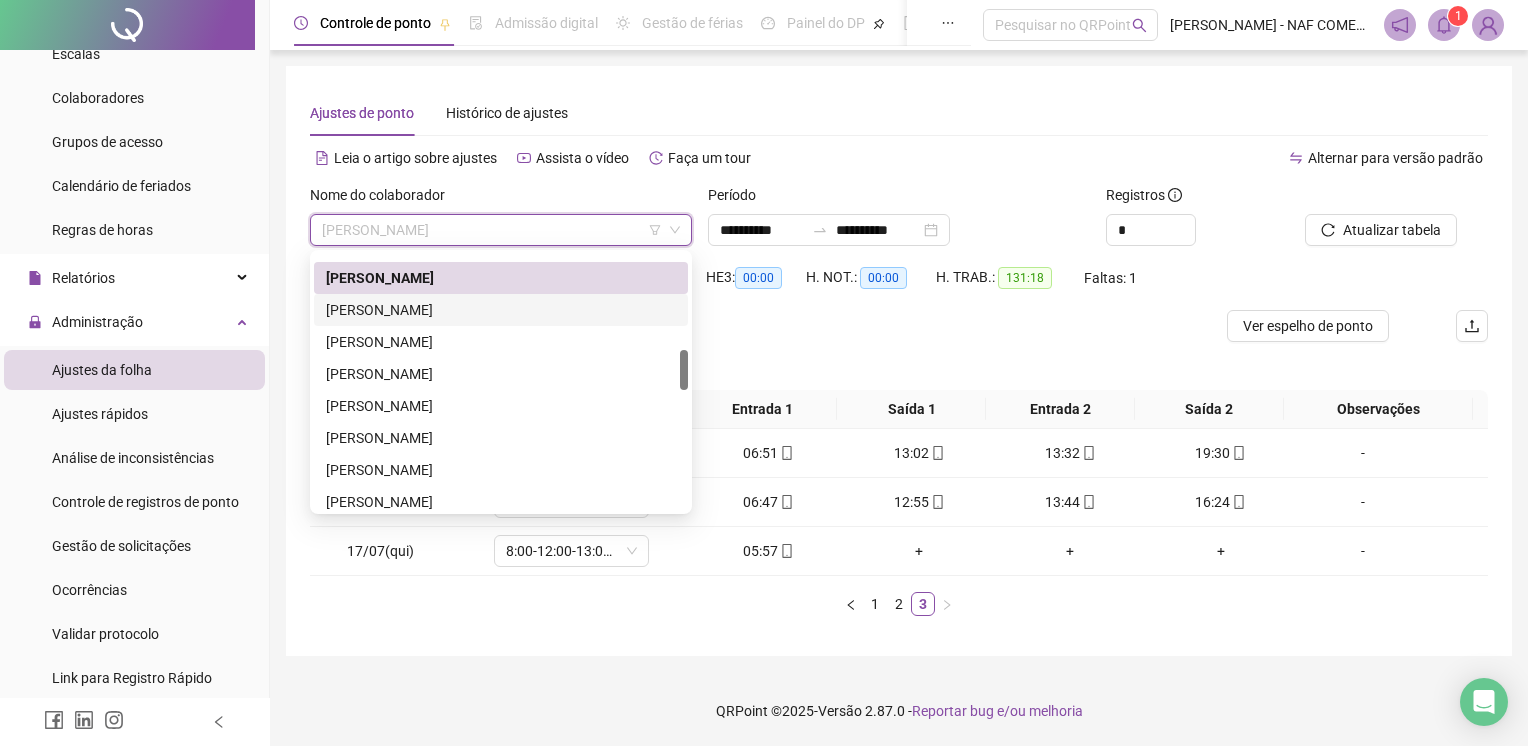 click on "[PERSON_NAME]" at bounding box center [501, 310] 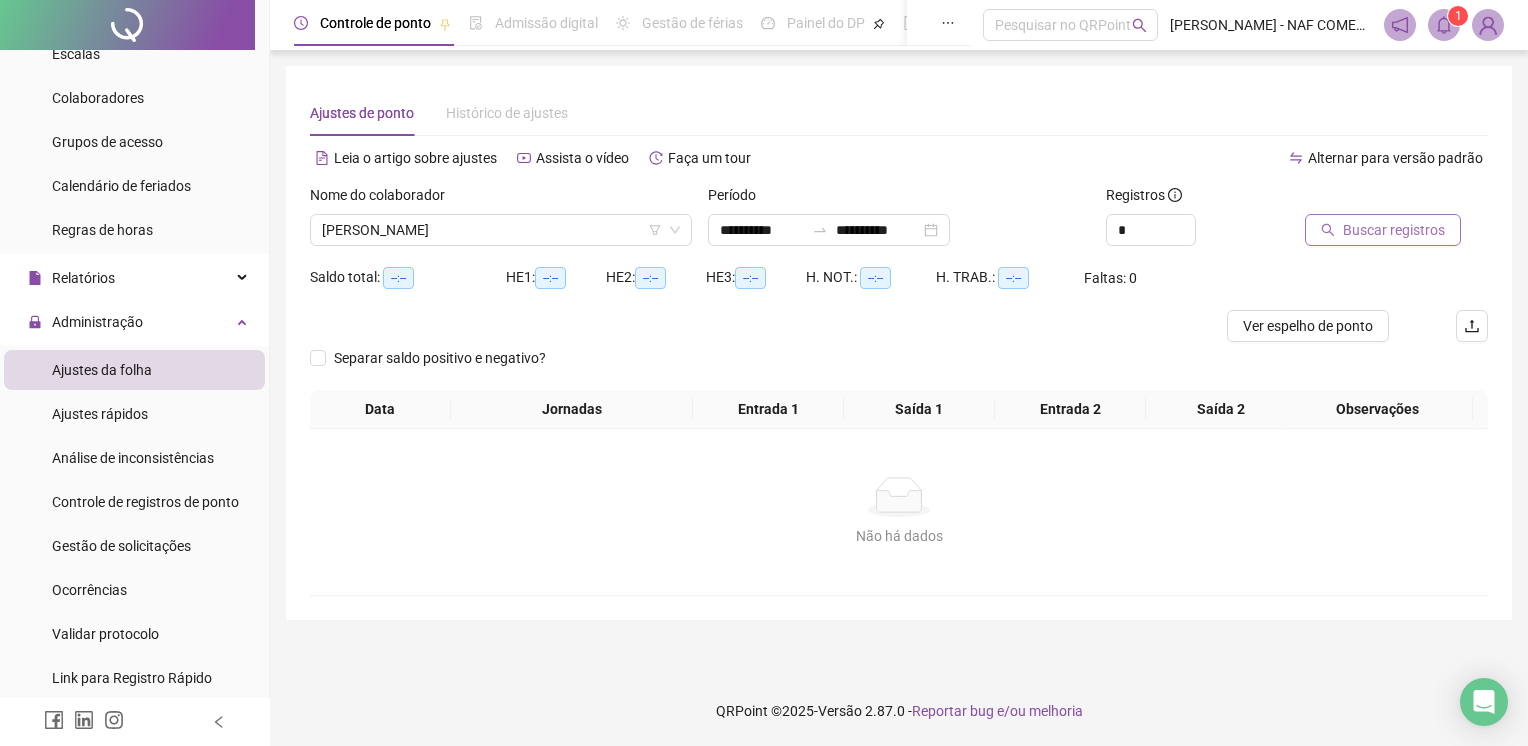 click on "Buscar registros" at bounding box center [1394, 230] 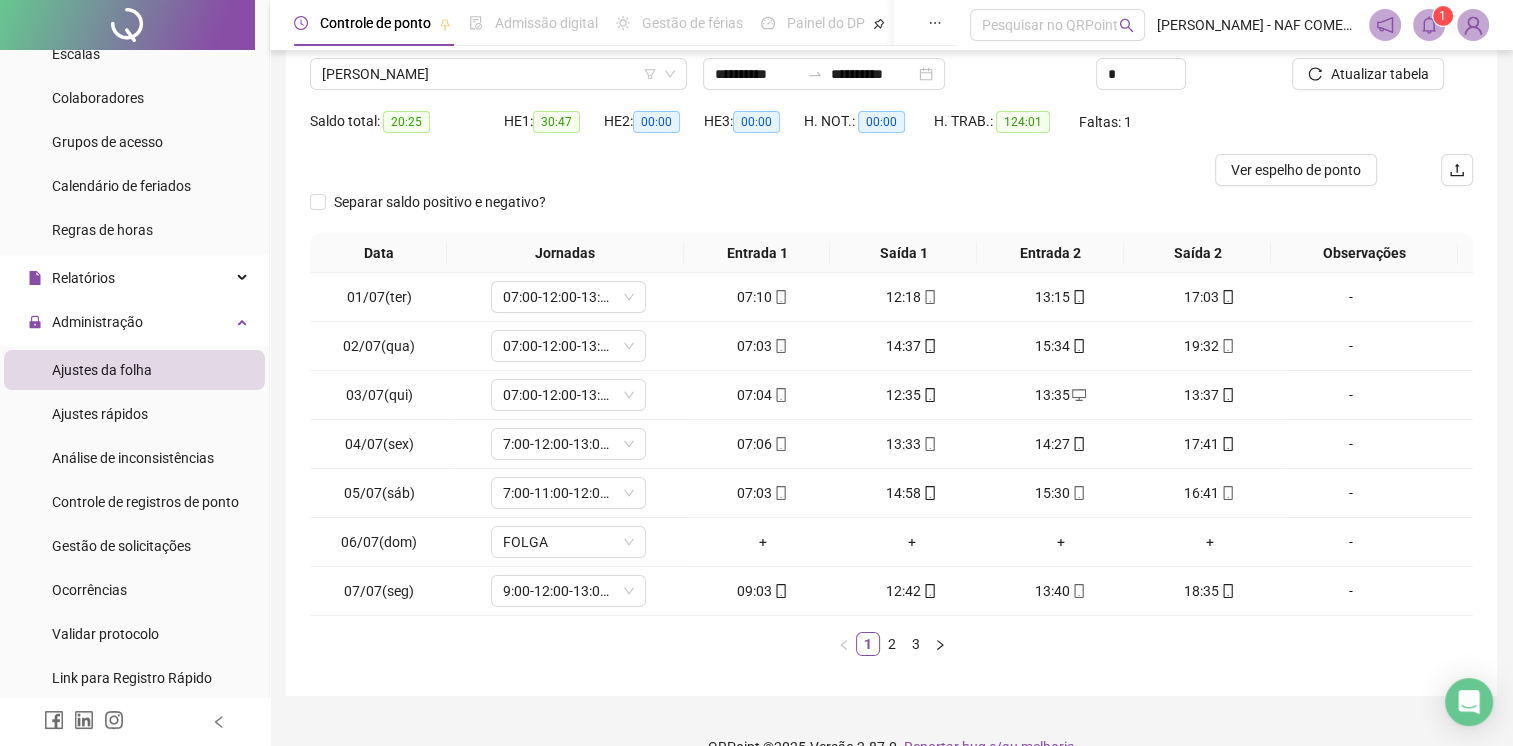scroll, scrollTop: 190, scrollLeft: 0, axis: vertical 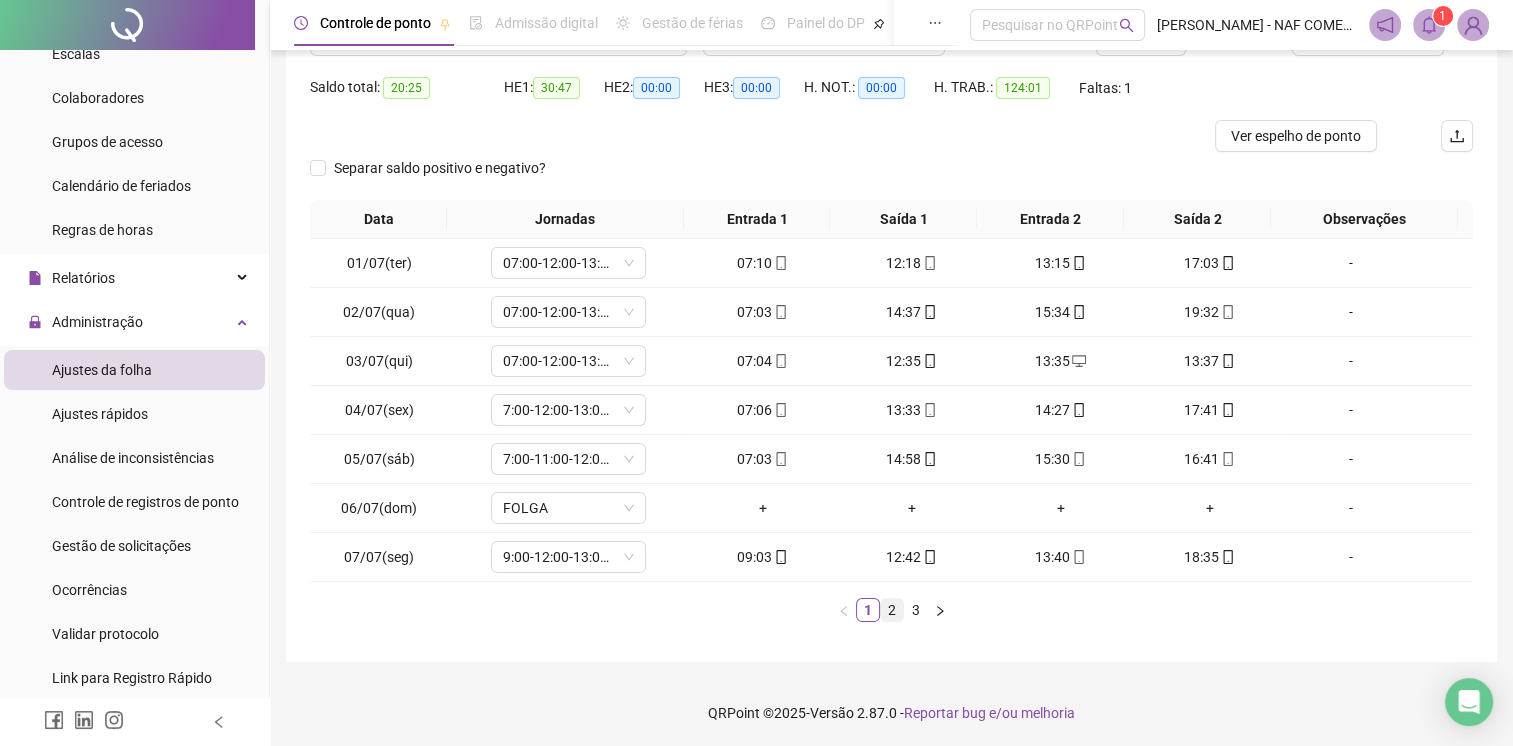 click on "2" at bounding box center [892, 610] 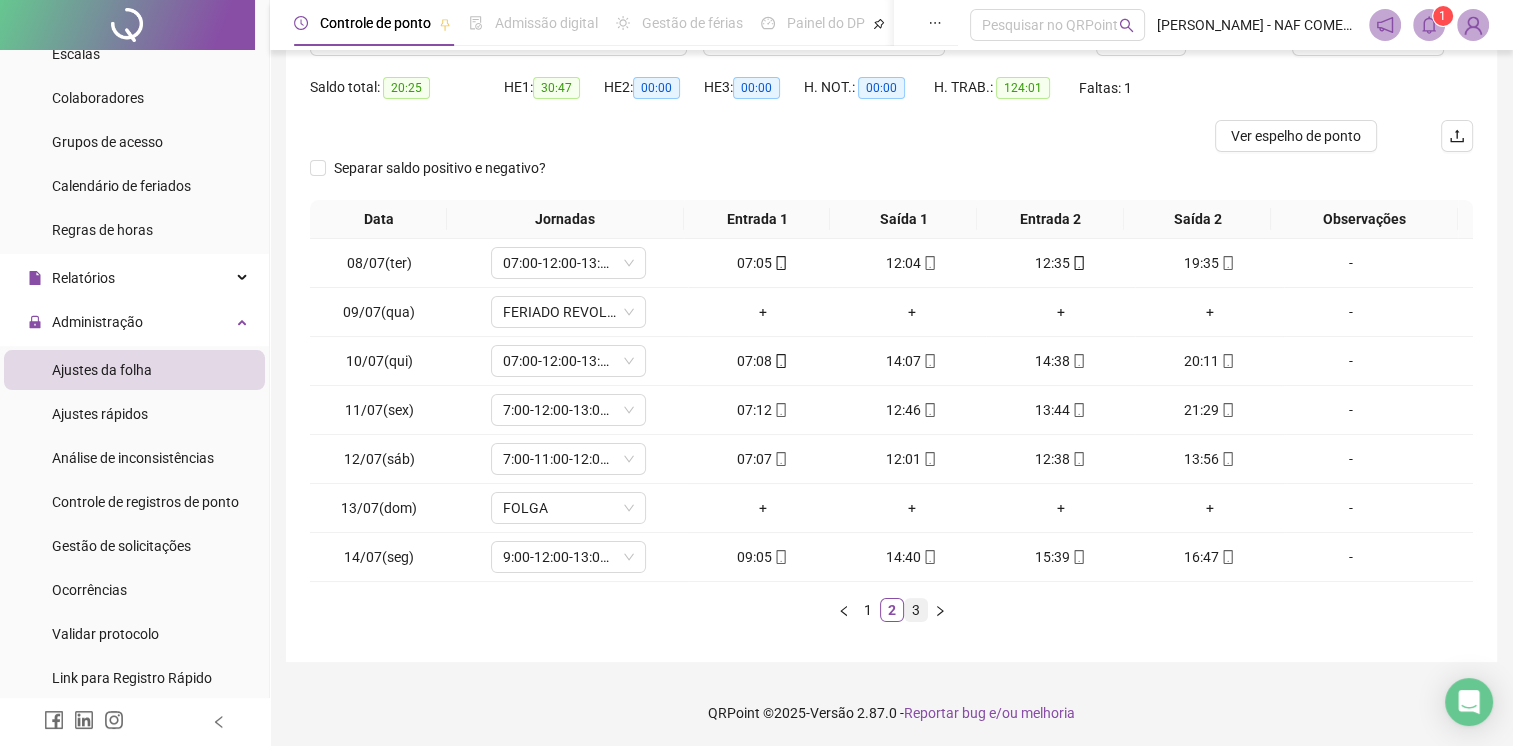 click on "3" at bounding box center [916, 610] 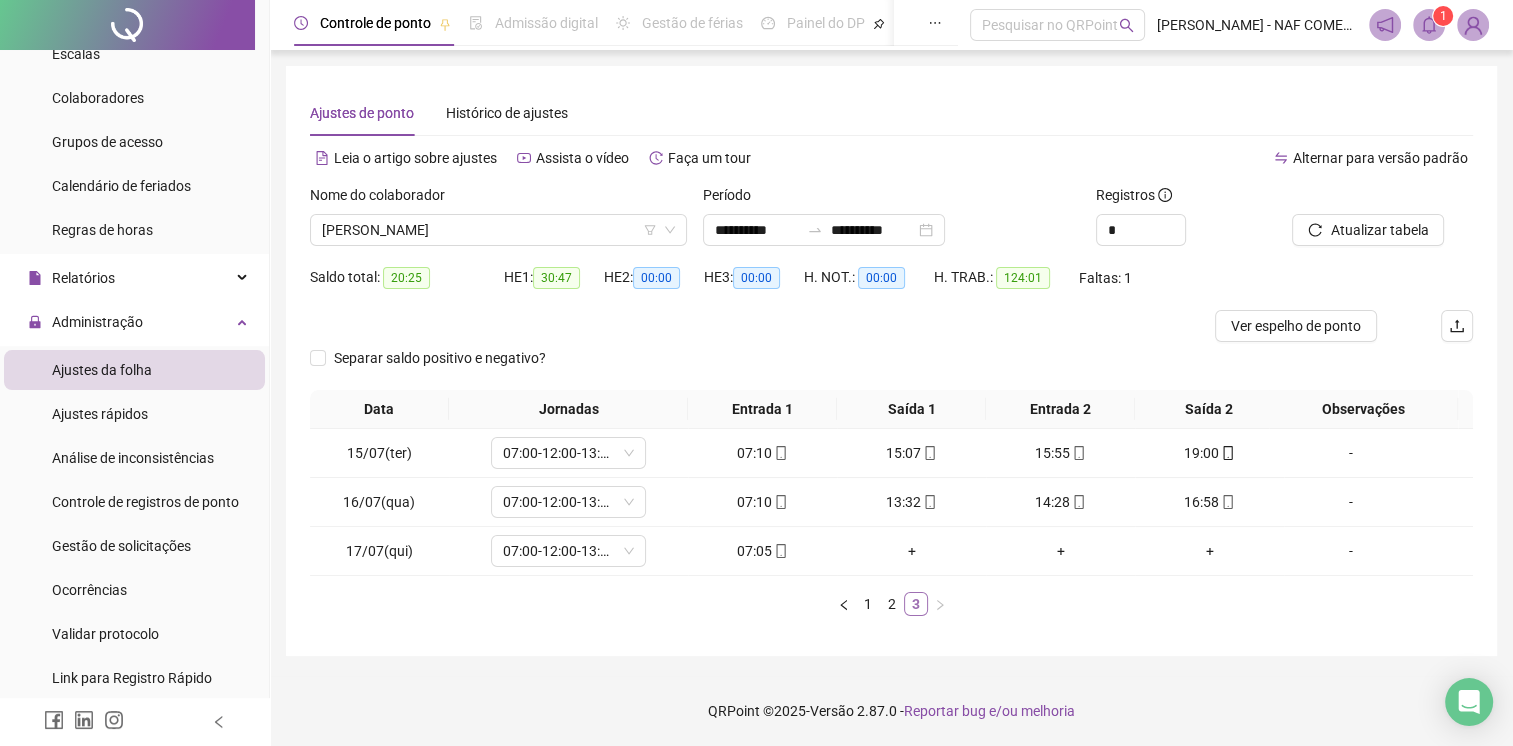 scroll, scrollTop: 0, scrollLeft: 0, axis: both 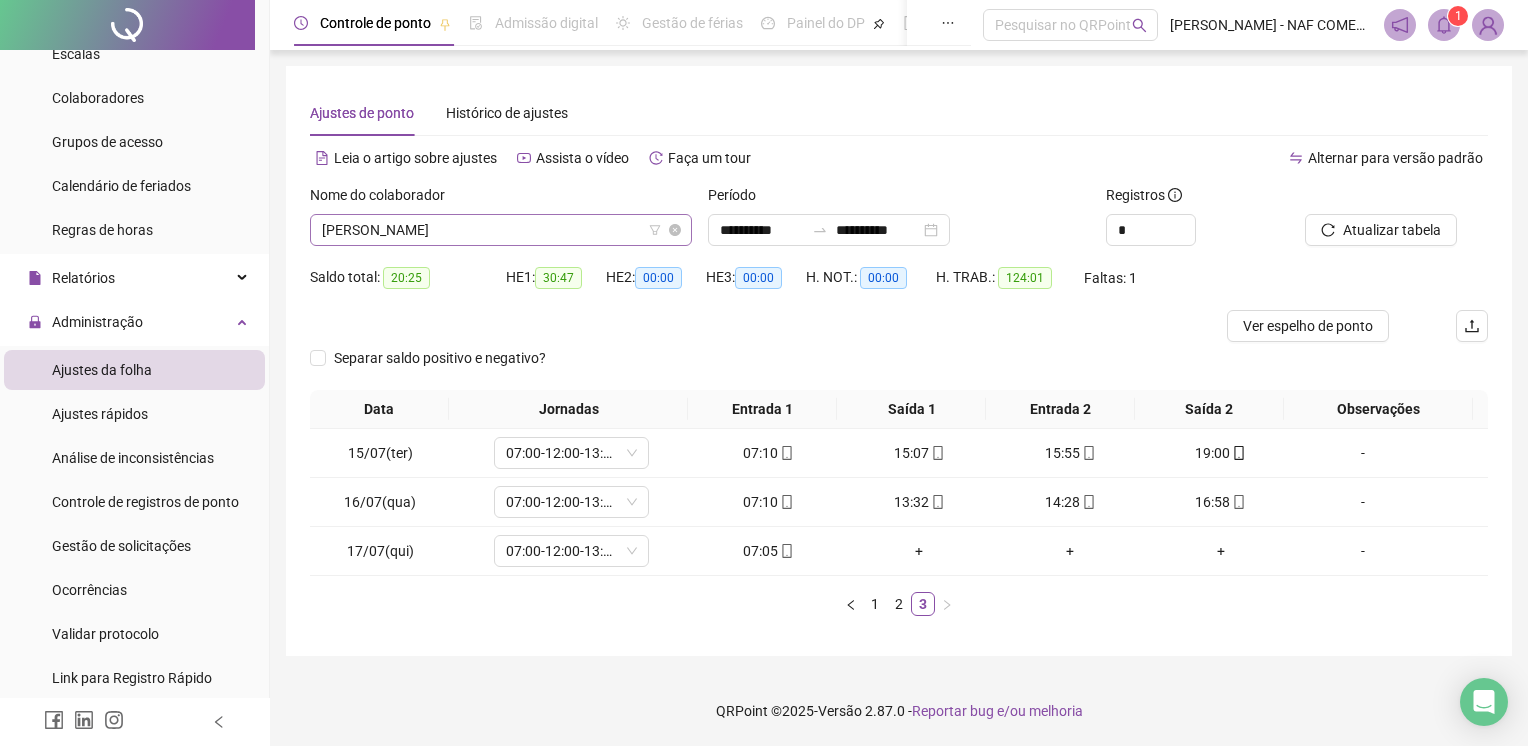 click on "[PERSON_NAME]" at bounding box center [501, 230] 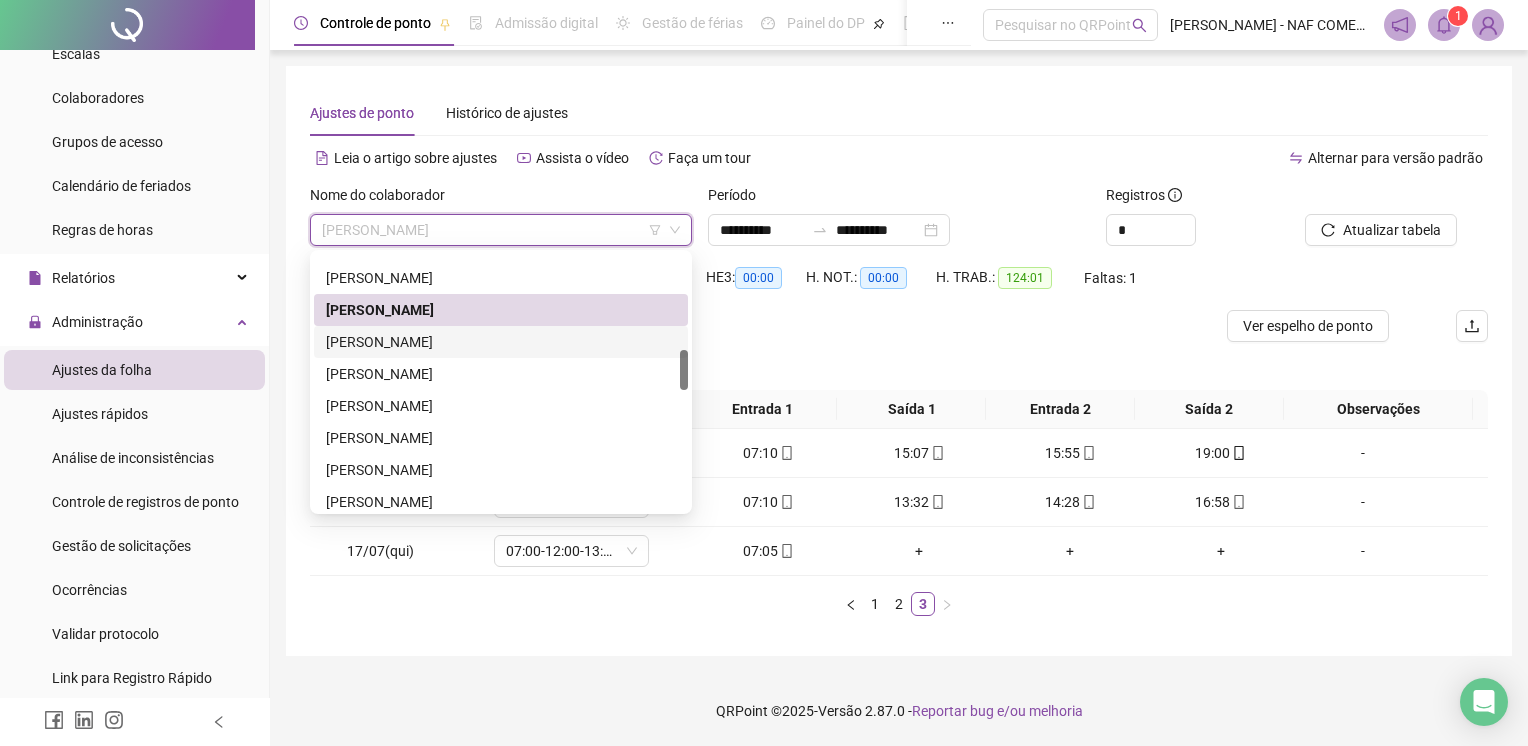 click on "[PERSON_NAME]" at bounding box center [501, 342] 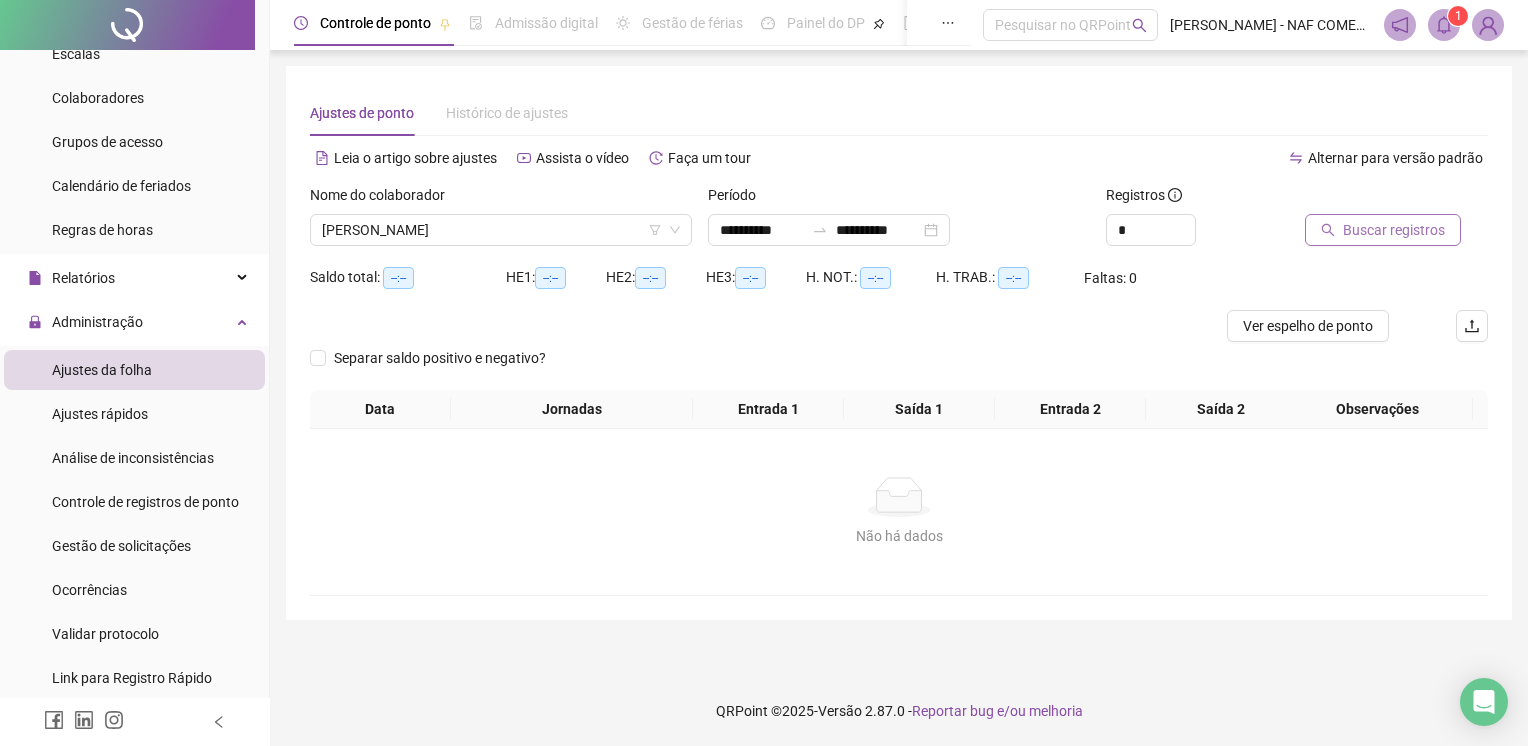 click on "Buscar registros" at bounding box center [1394, 230] 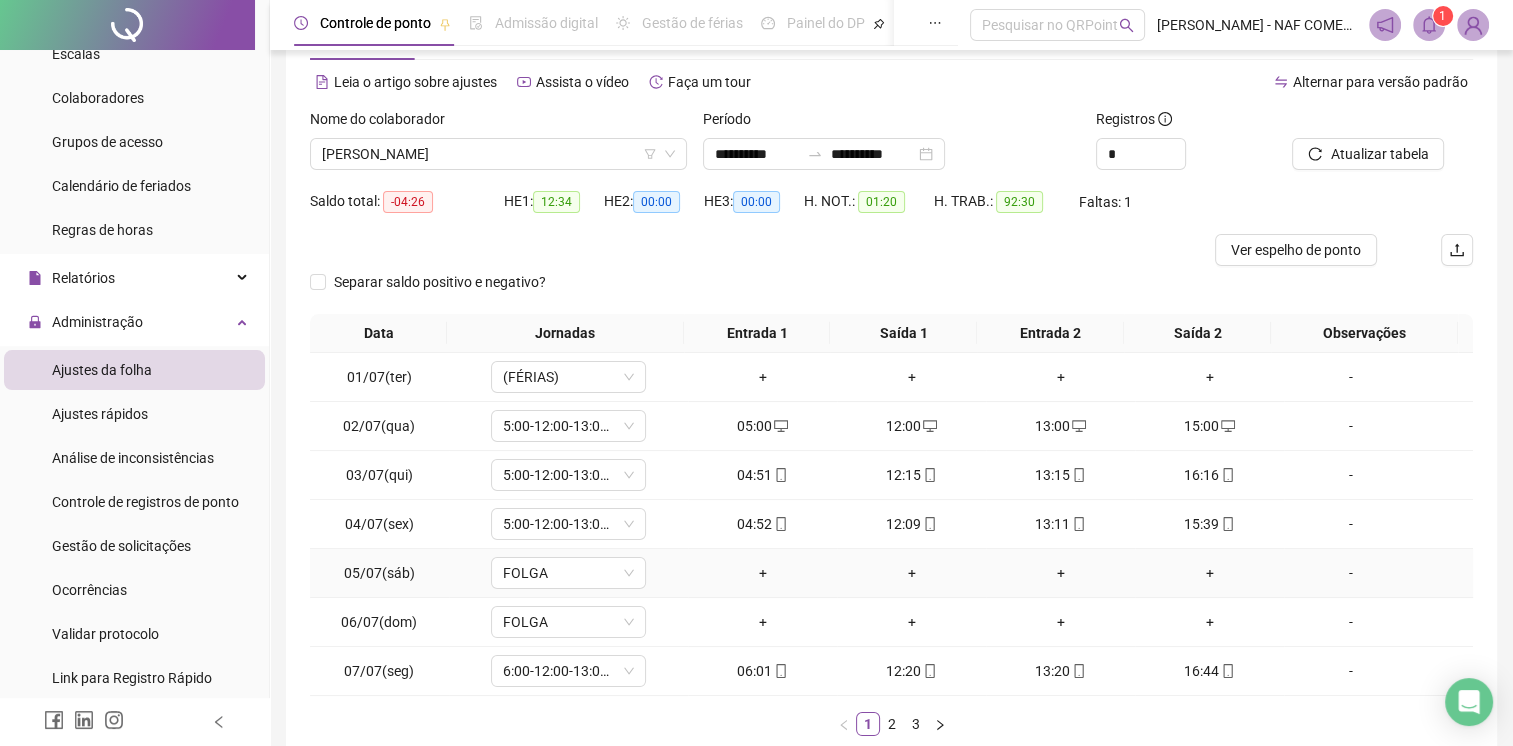 scroll, scrollTop: 190, scrollLeft: 0, axis: vertical 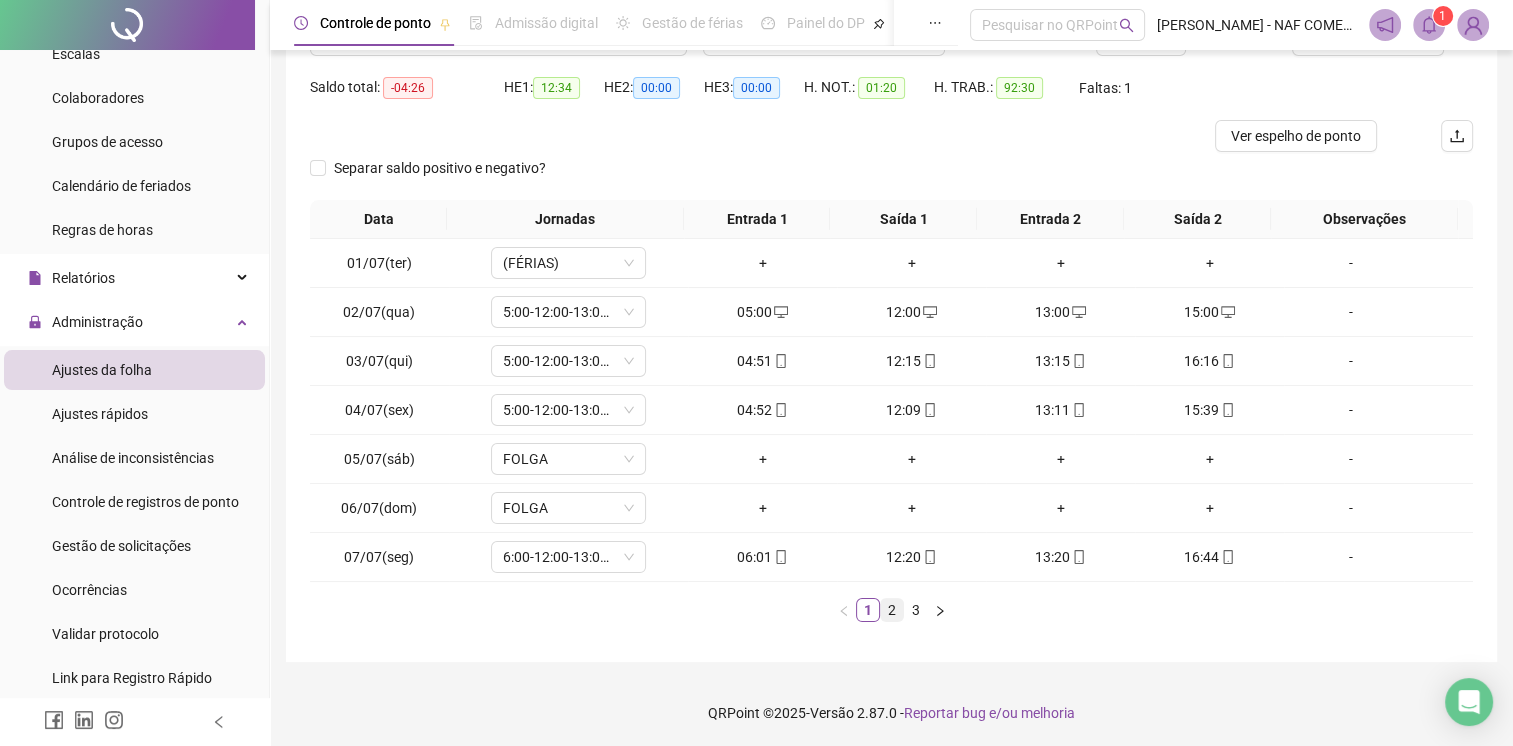 click on "2" at bounding box center (892, 610) 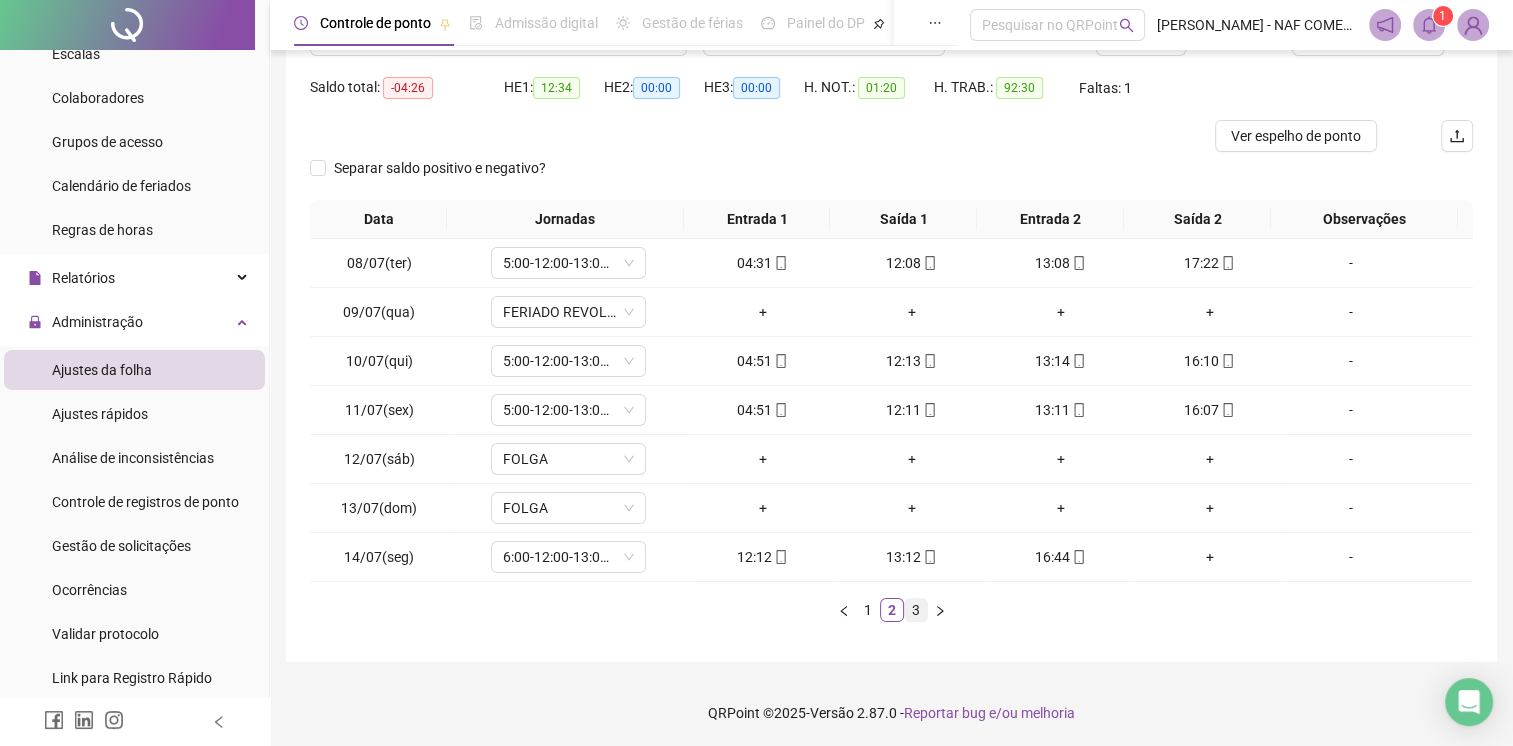 click on "3" at bounding box center (916, 610) 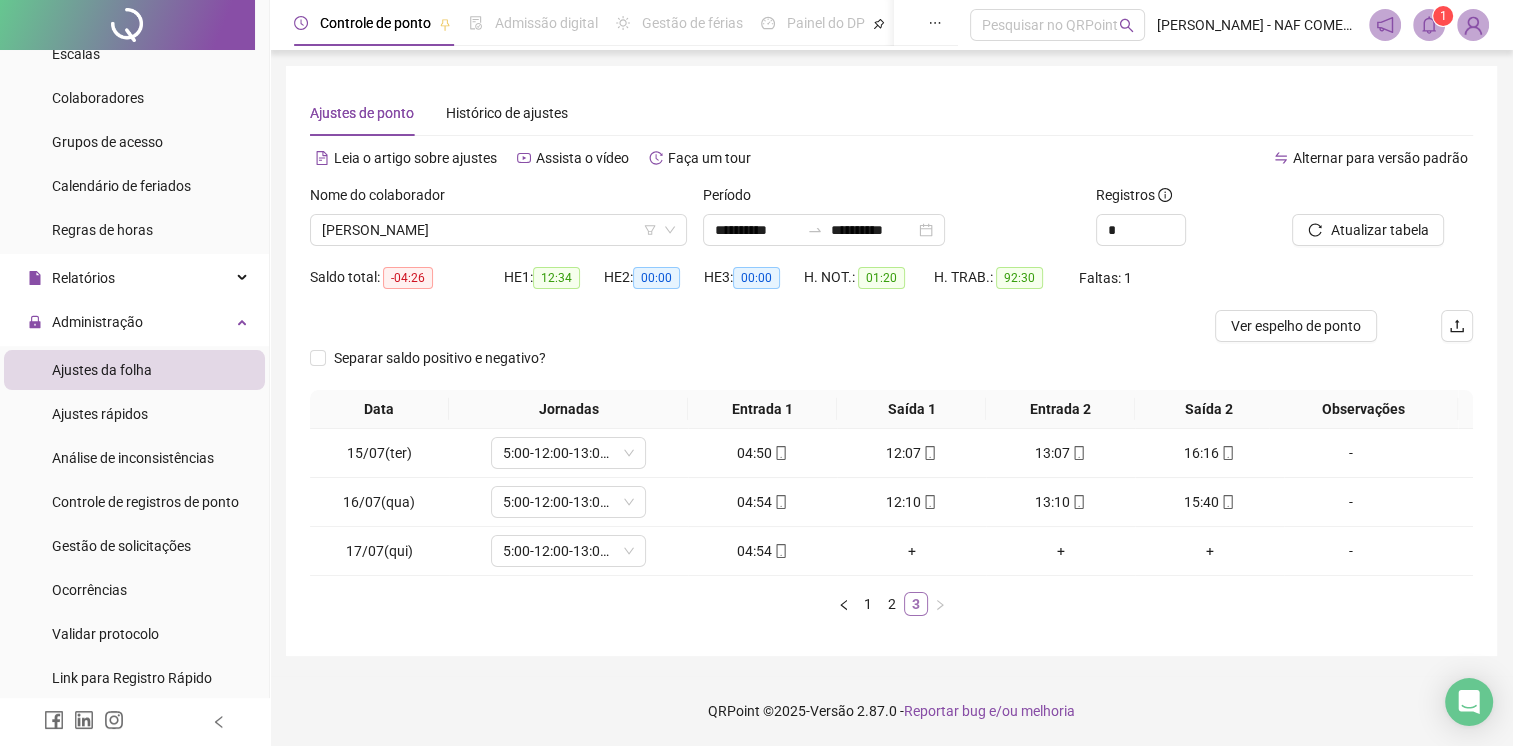 scroll, scrollTop: 0, scrollLeft: 0, axis: both 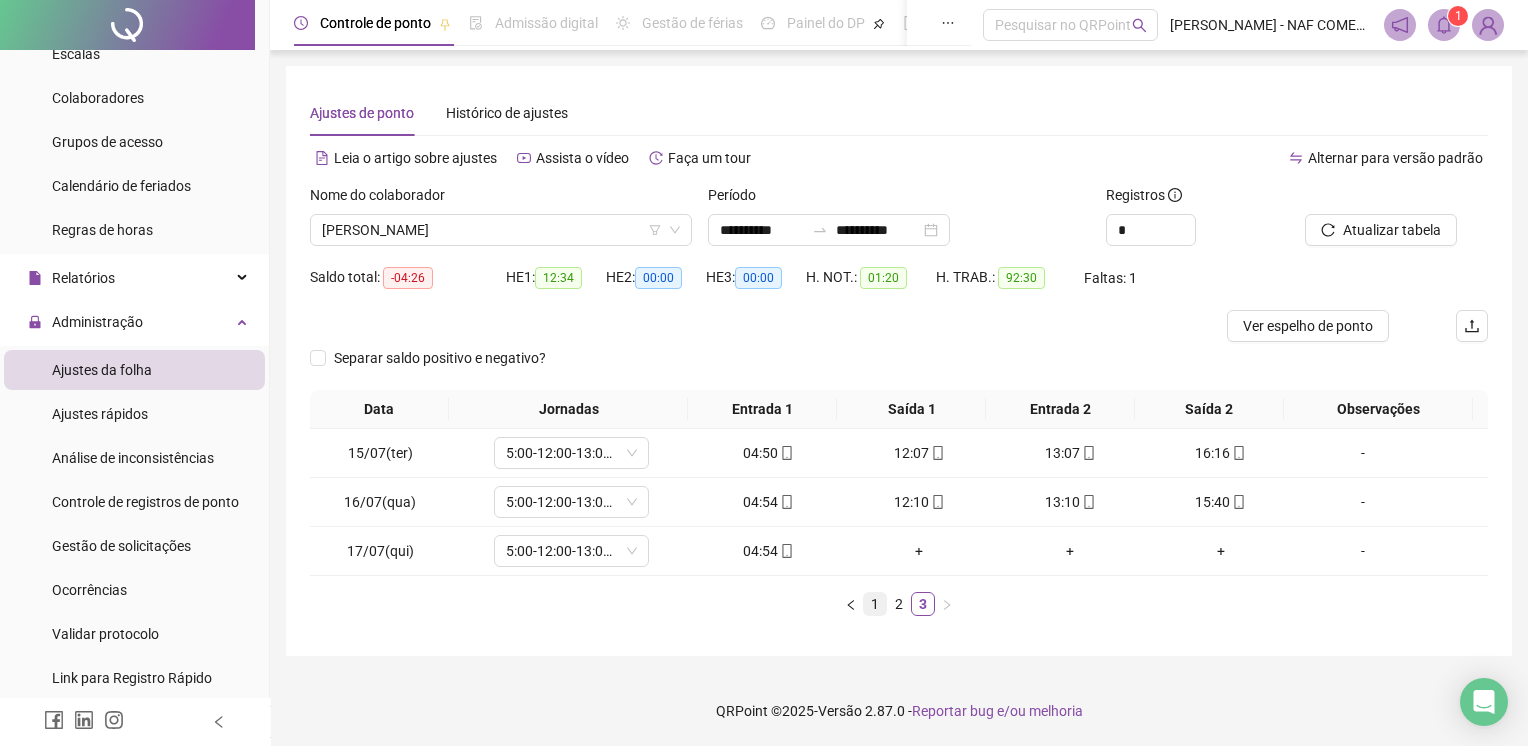 click on "1" at bounding box center [875, 604] 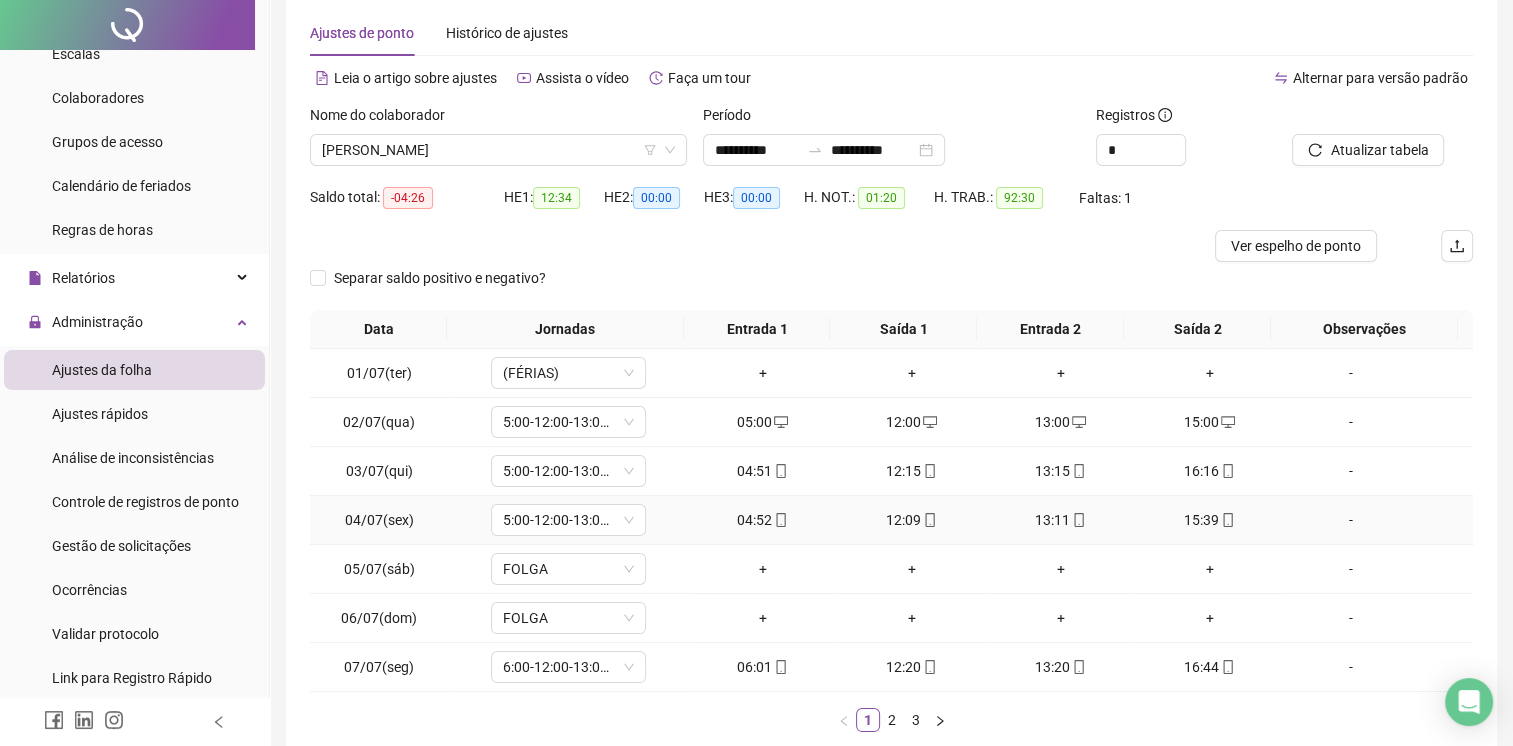 scroll, scrollTop: 190, scrollLeft: 0, axis: vertical 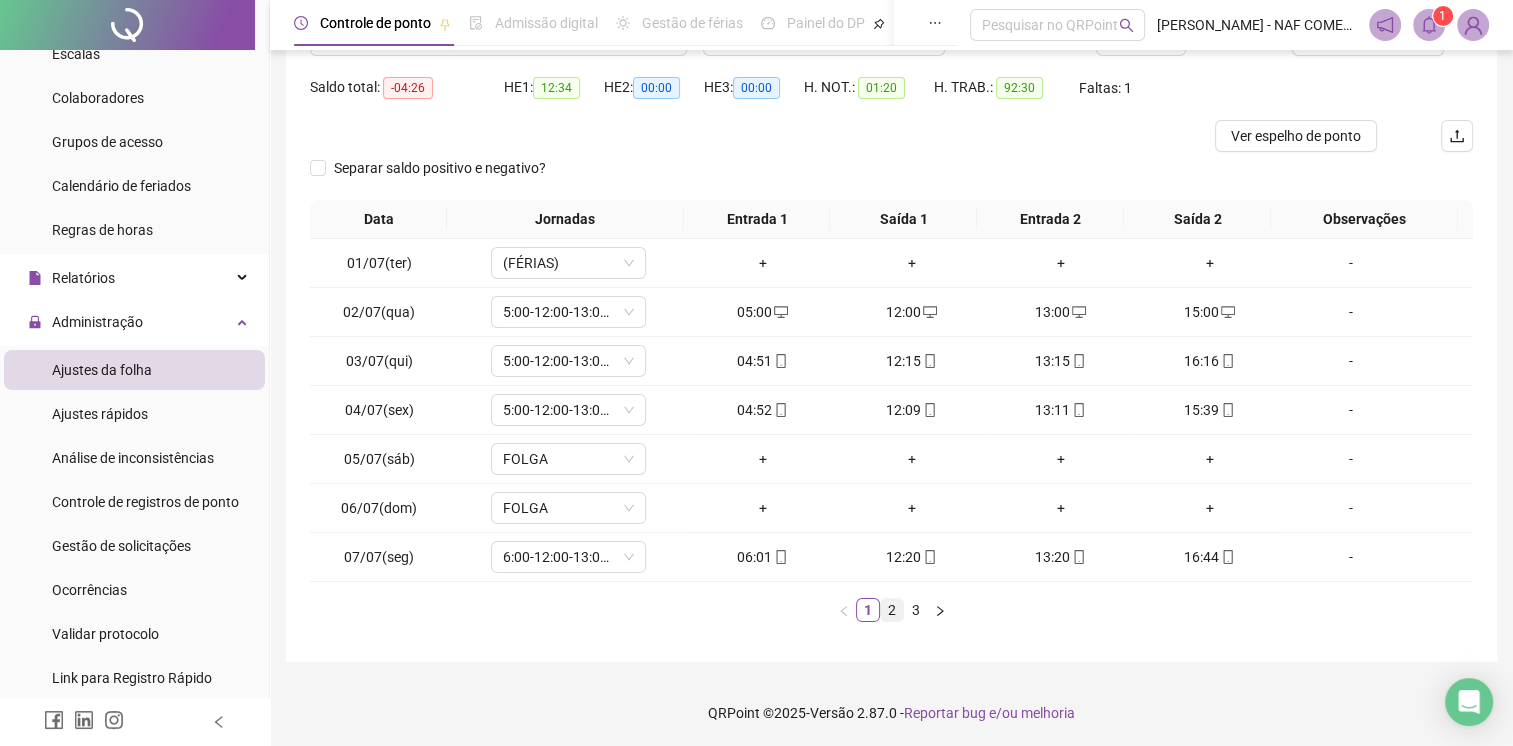 click on "2" at bounding box center [892, 610] 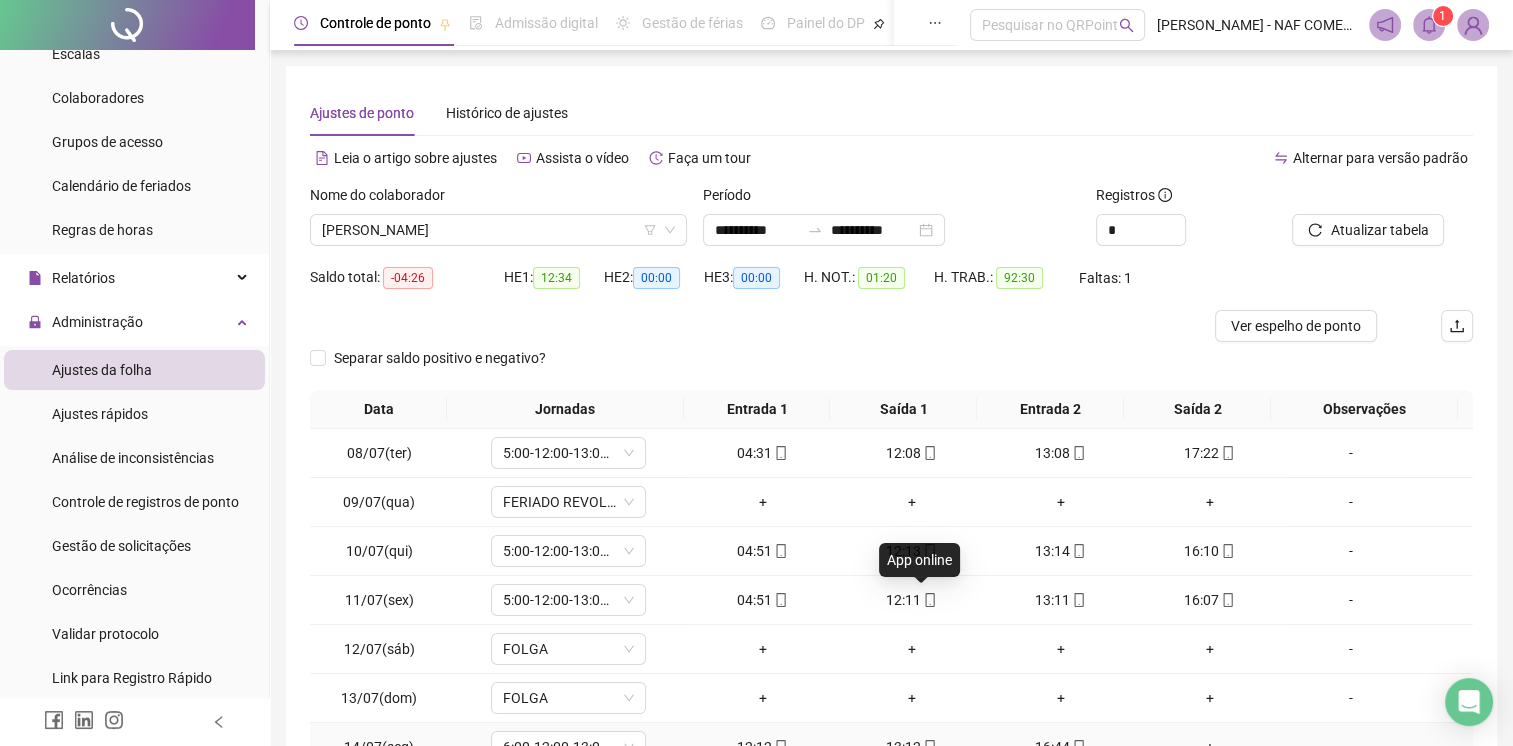 scroll, scrollTop: 190, scrollLeft: 0, axis: vertical 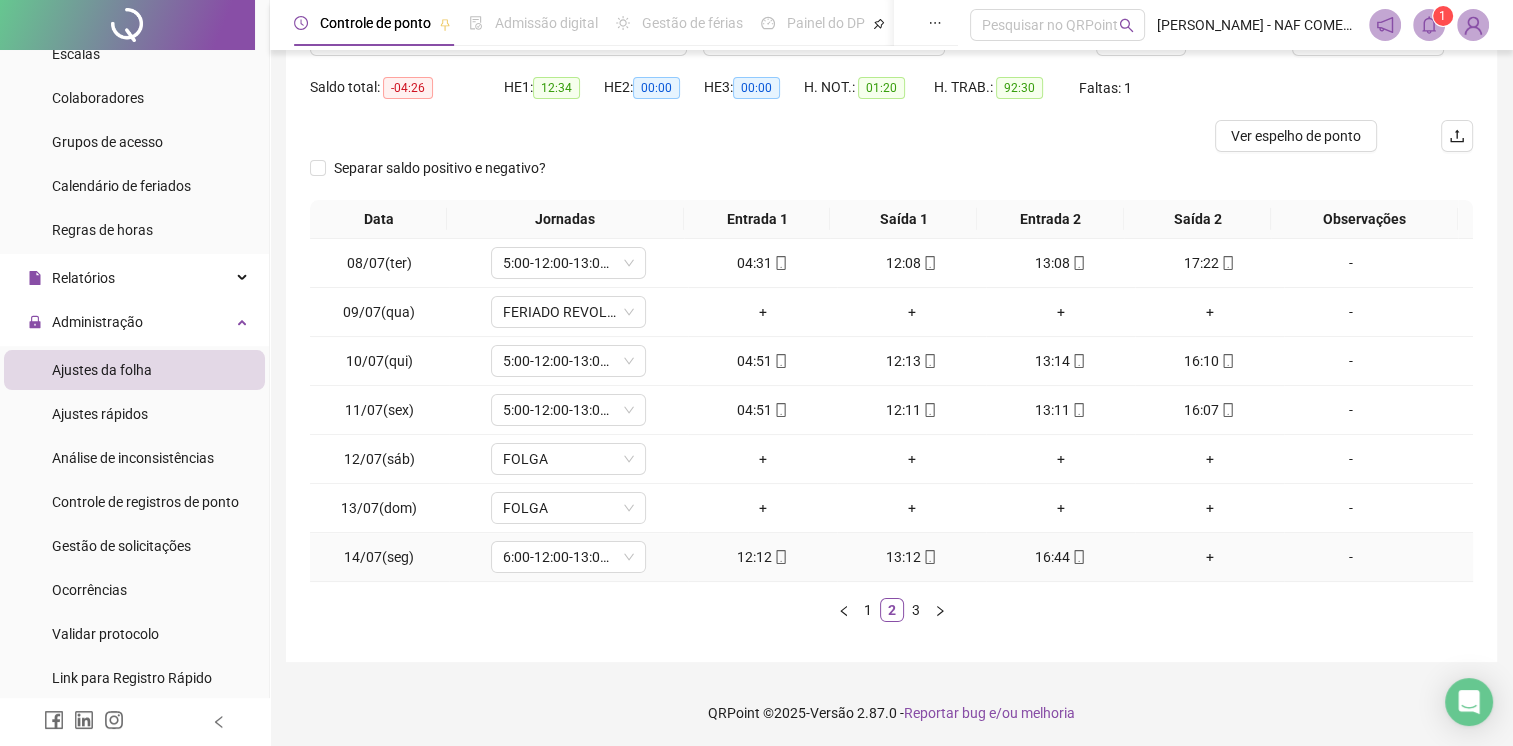 click on "+" at bounding box center [1209, 557] 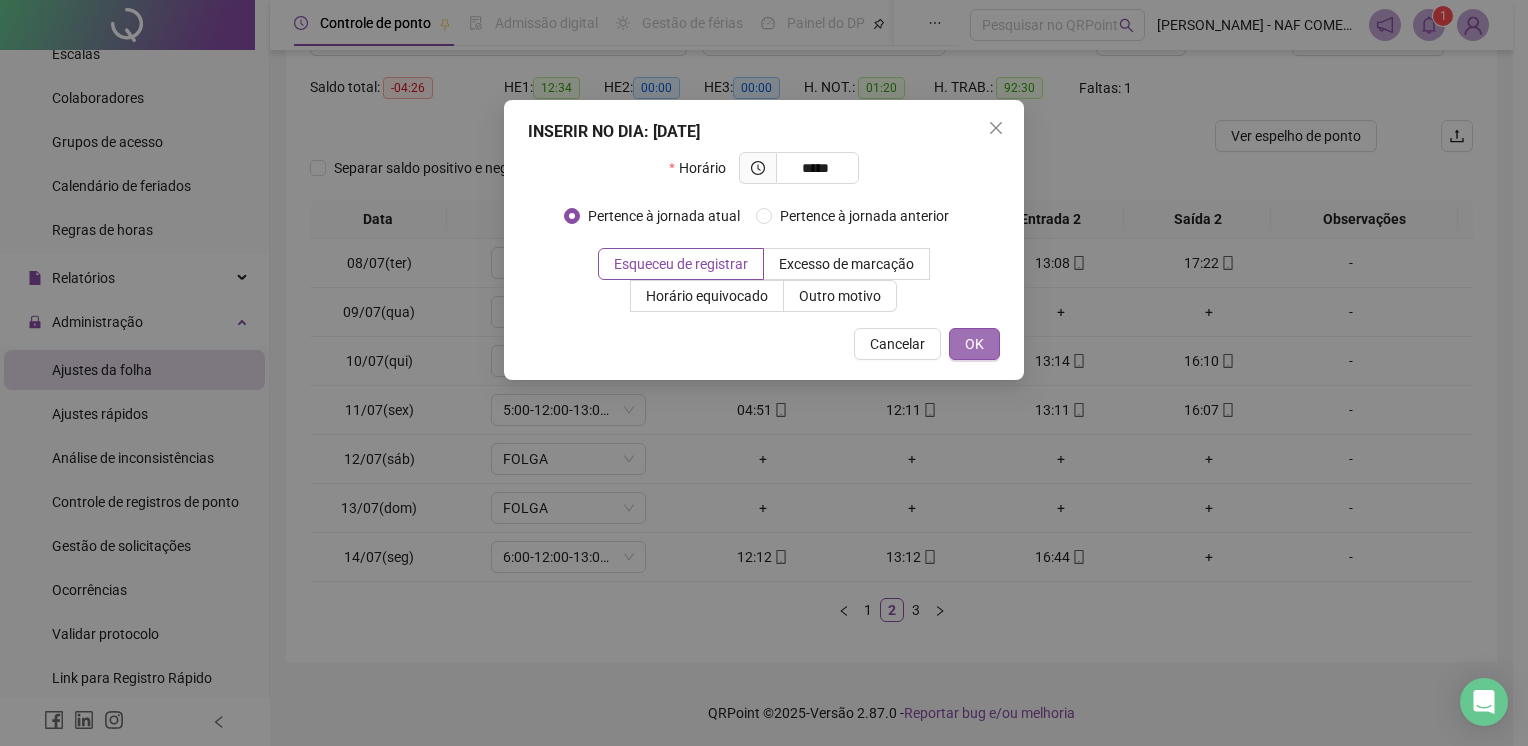 type on "*****" 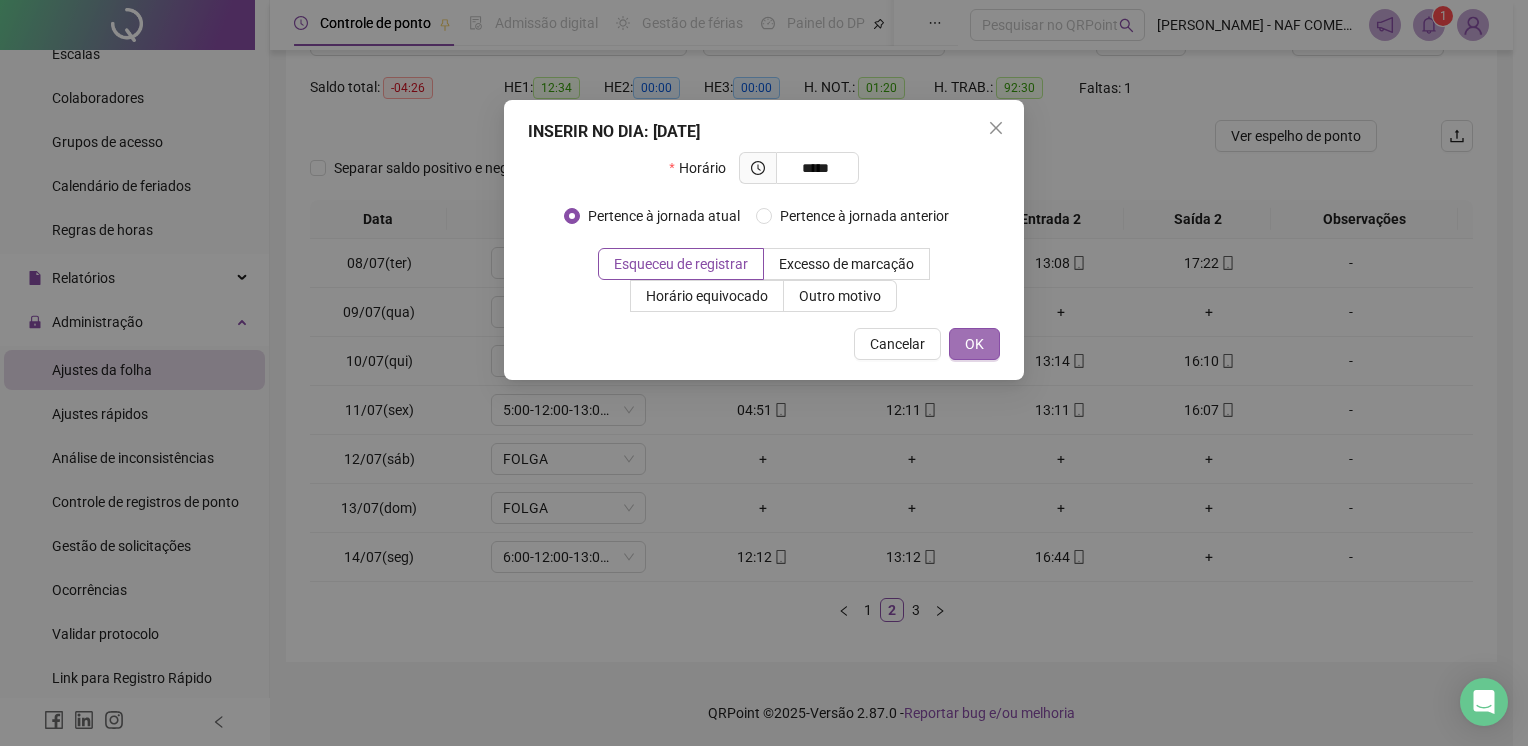 click on "OK" at bounding box center [974, 344] 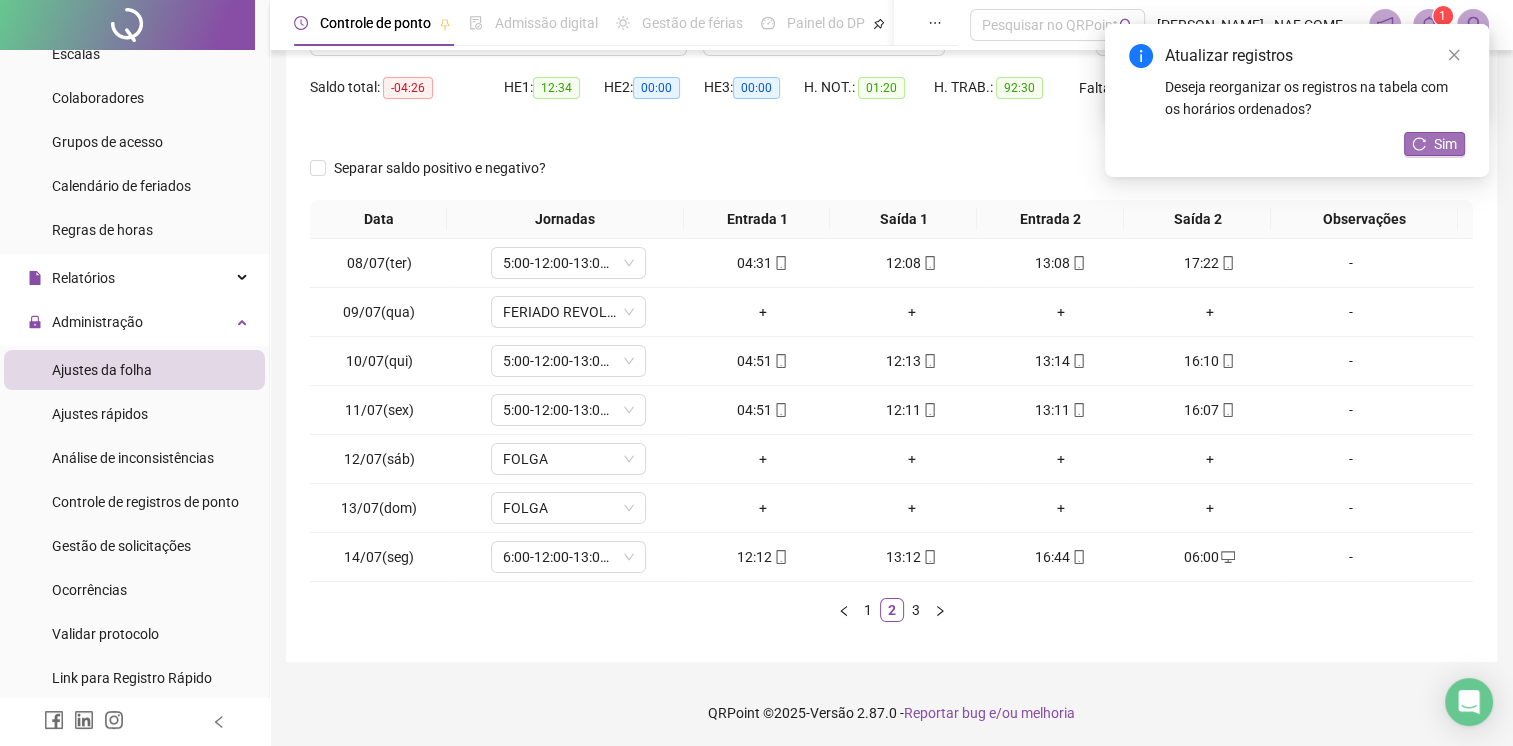 click on "Sim" at bounding box center [1445, 144] 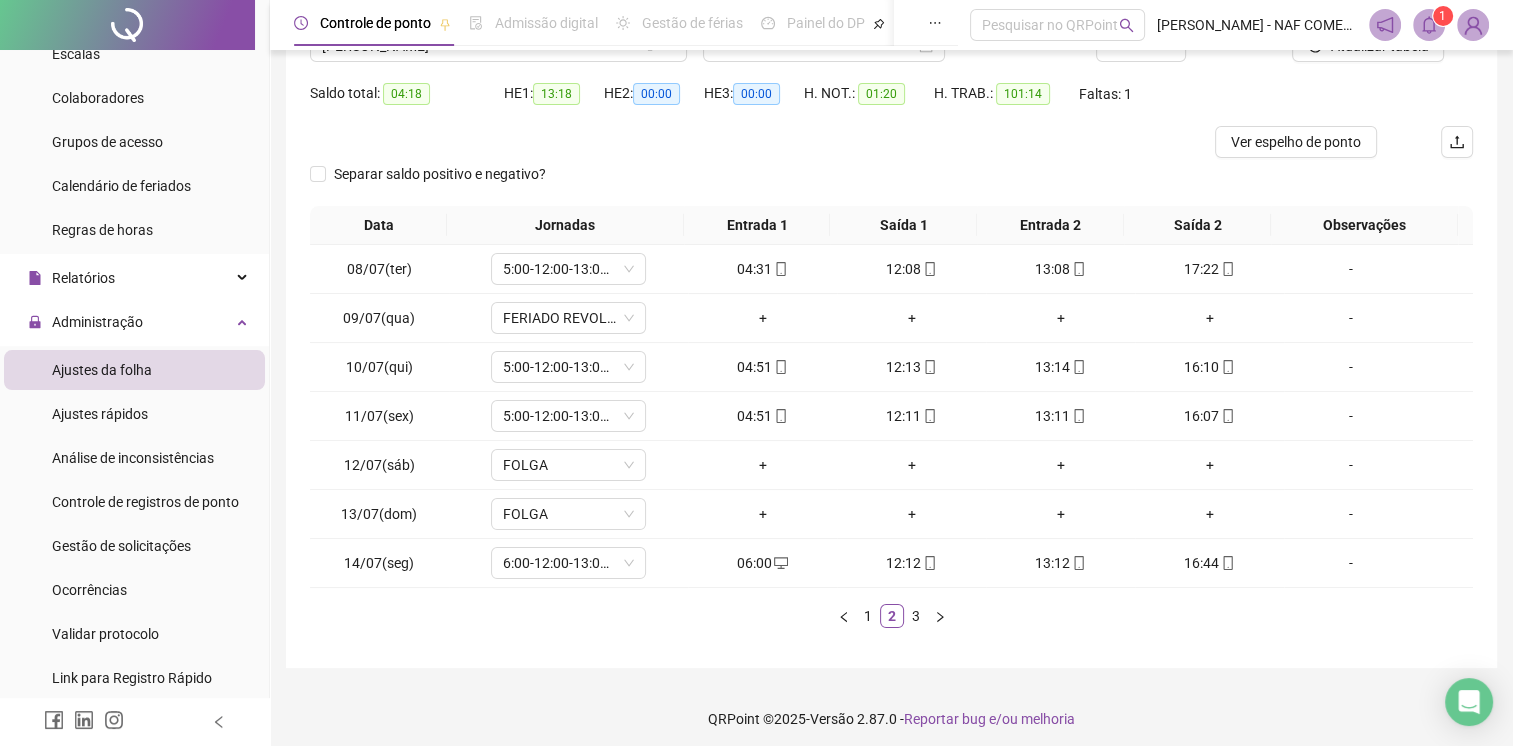 scroll, scrollTop: 190, scrollLeft: 0, axis: vertical 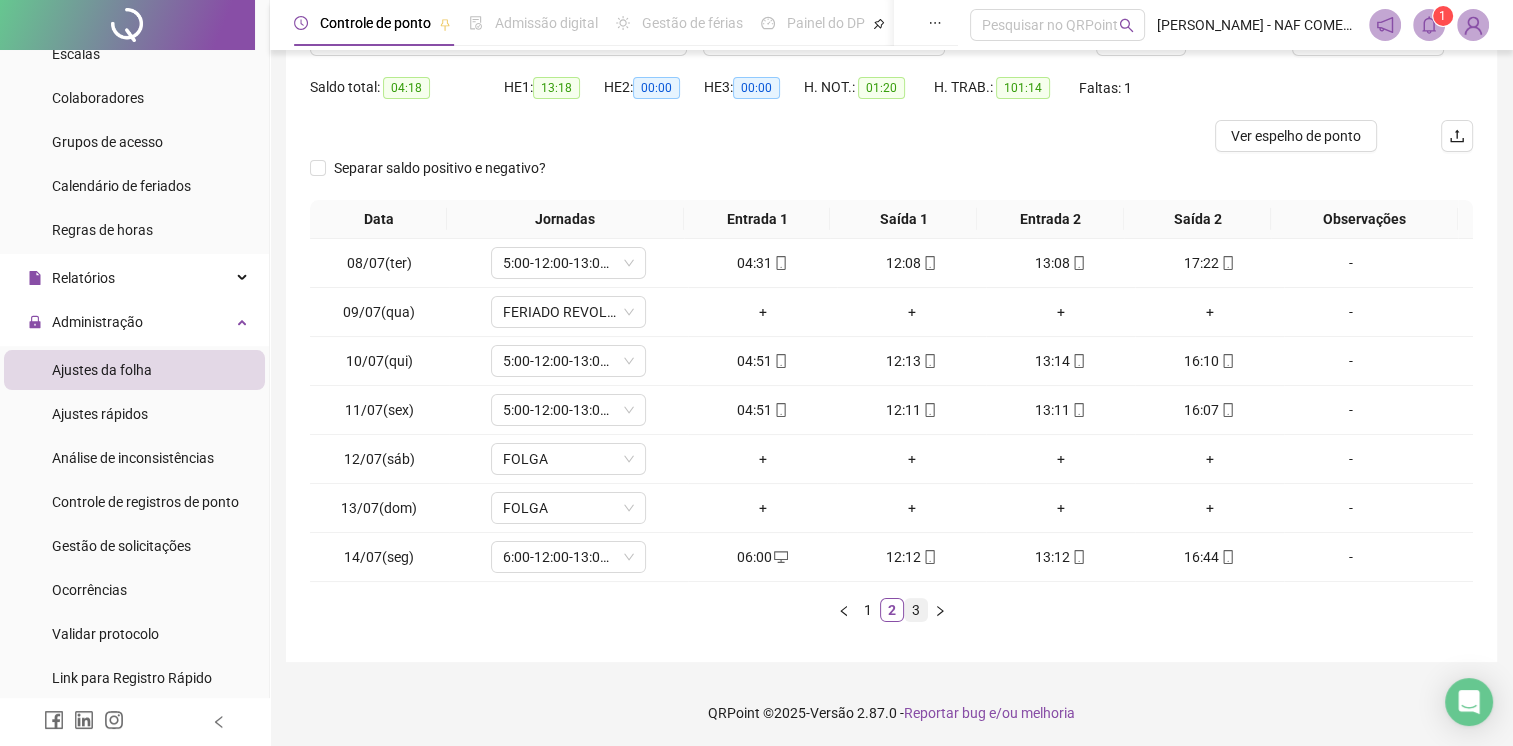 click on "3" at bounding box center [916, 610] 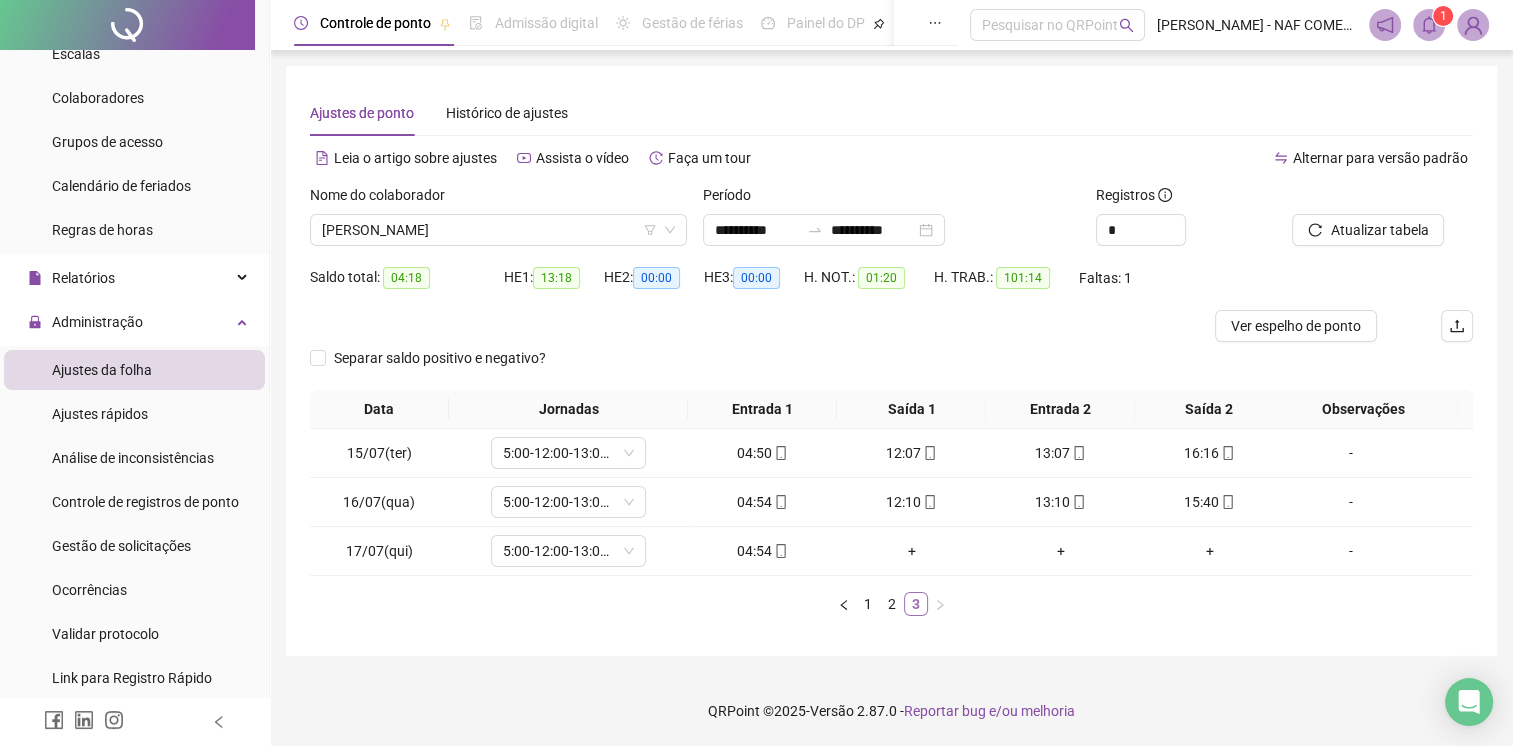 scroll, scrollTop: 0, scrollLeft: 0, axis: both 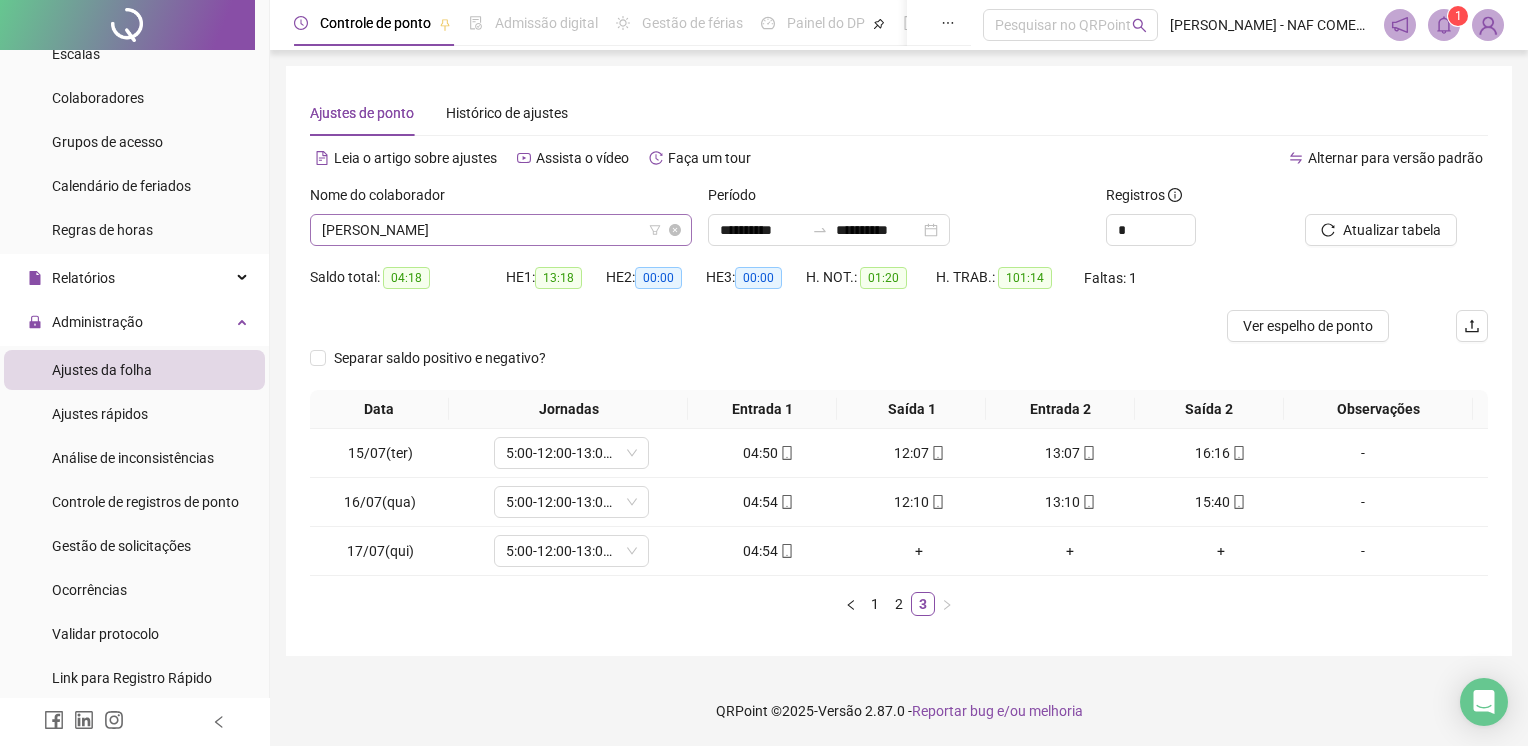 click on "[PERSON_NAME]" at bounding box center (501, 230) 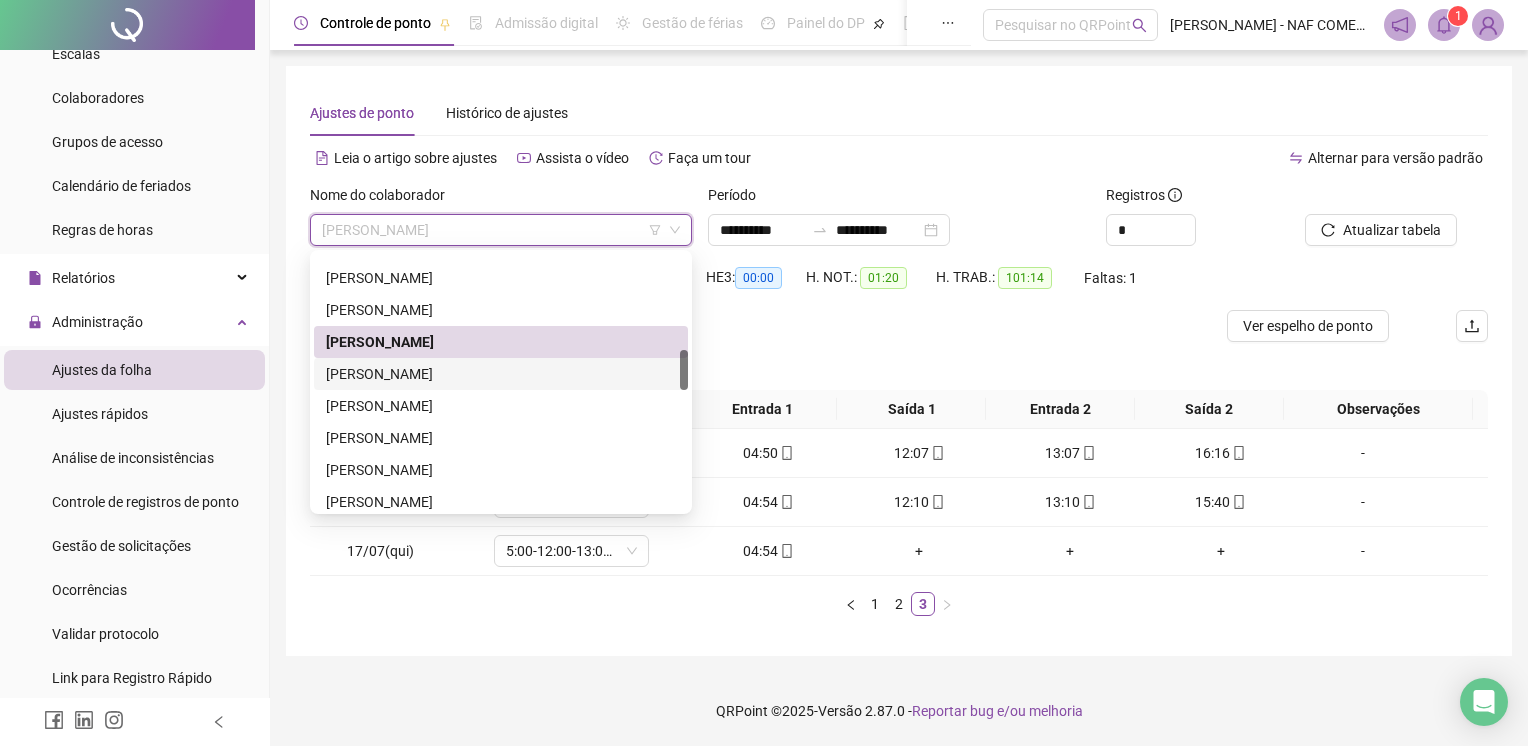 click on "[PERSON_NAME]" at bounding box center (501, 374) 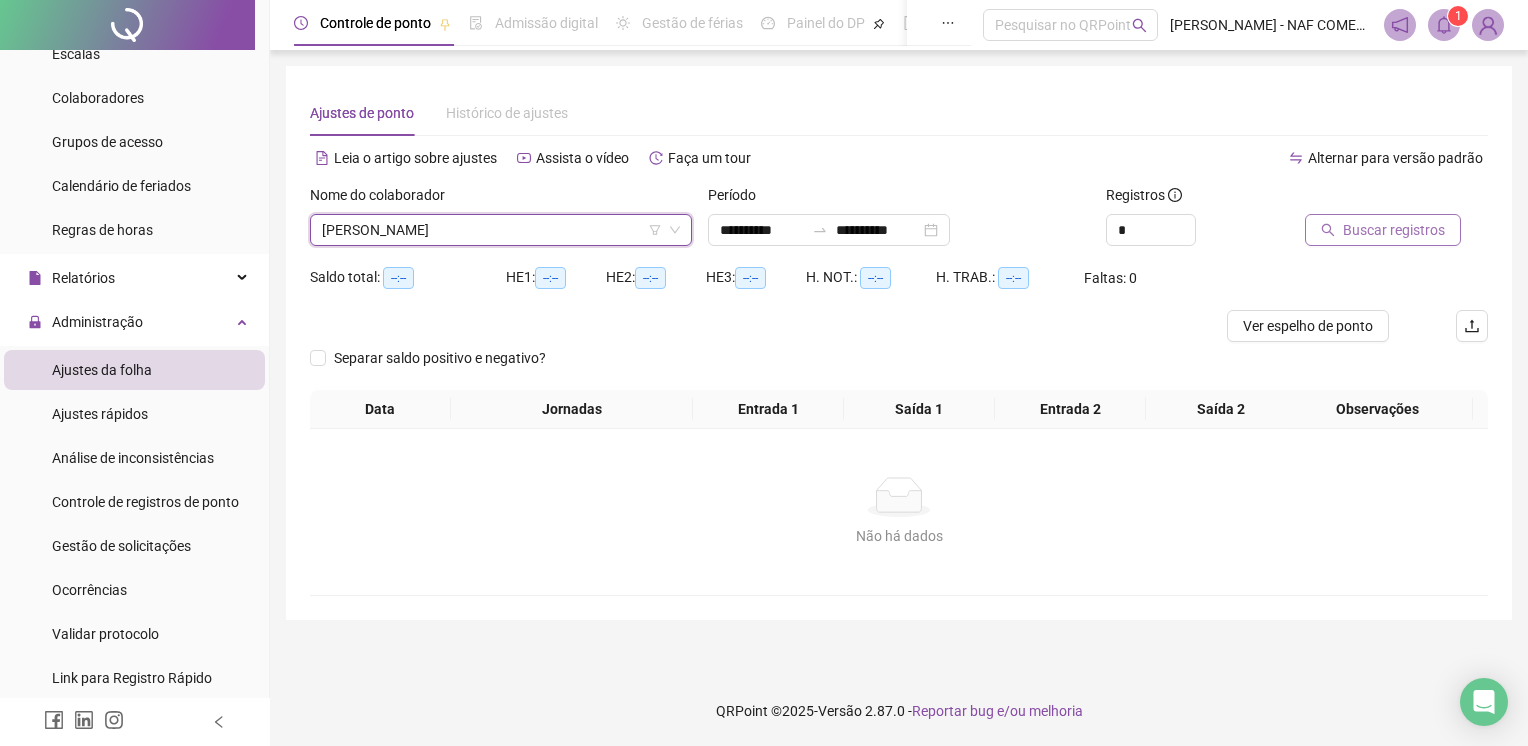 click on "Buscar registros" at bounding box center [1394, 230] 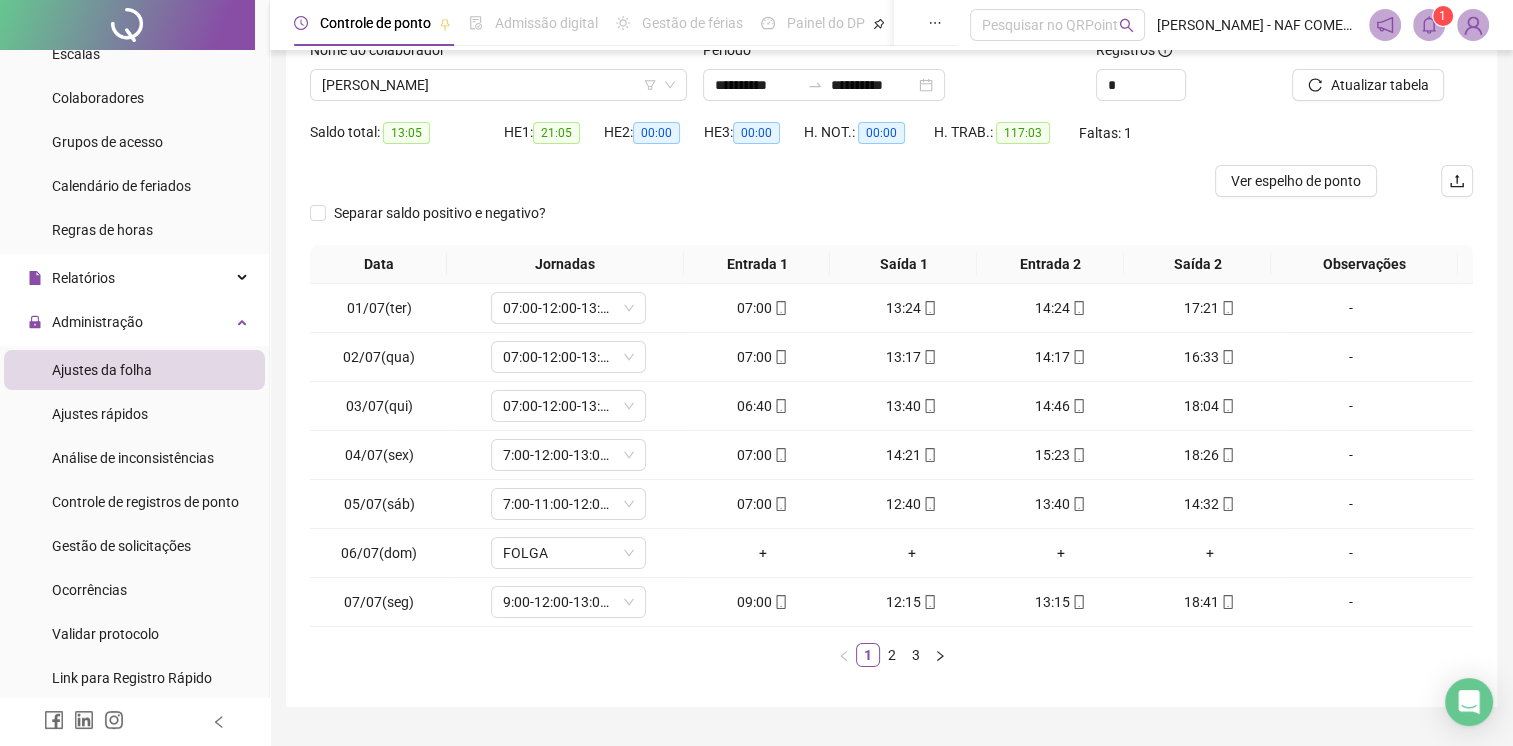 scroll, scrollTop: 190, scrollLeft: 0, axis: vertical 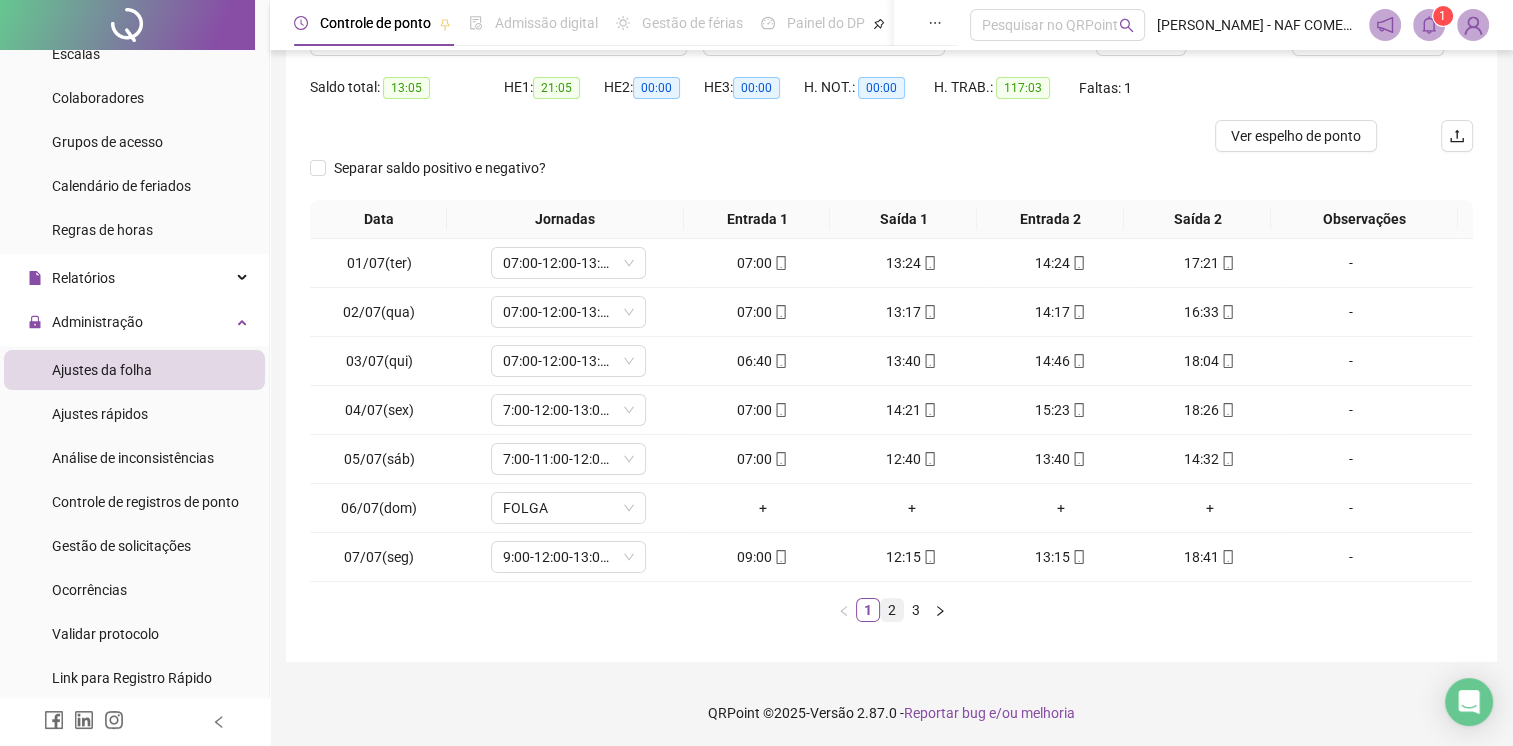 click on "2" at bounding box center [892, 610] 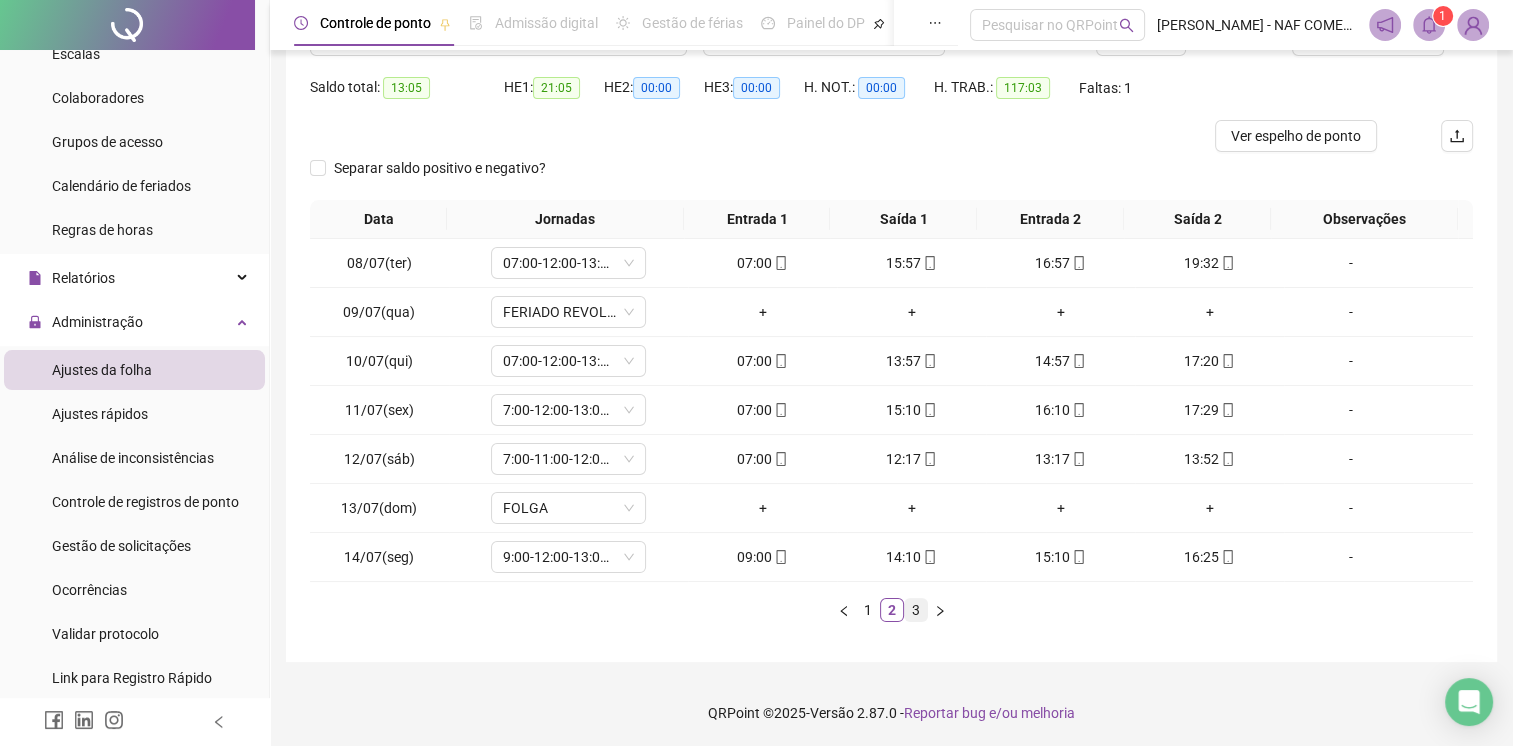 click on "3" at bounding box center (916, 610) 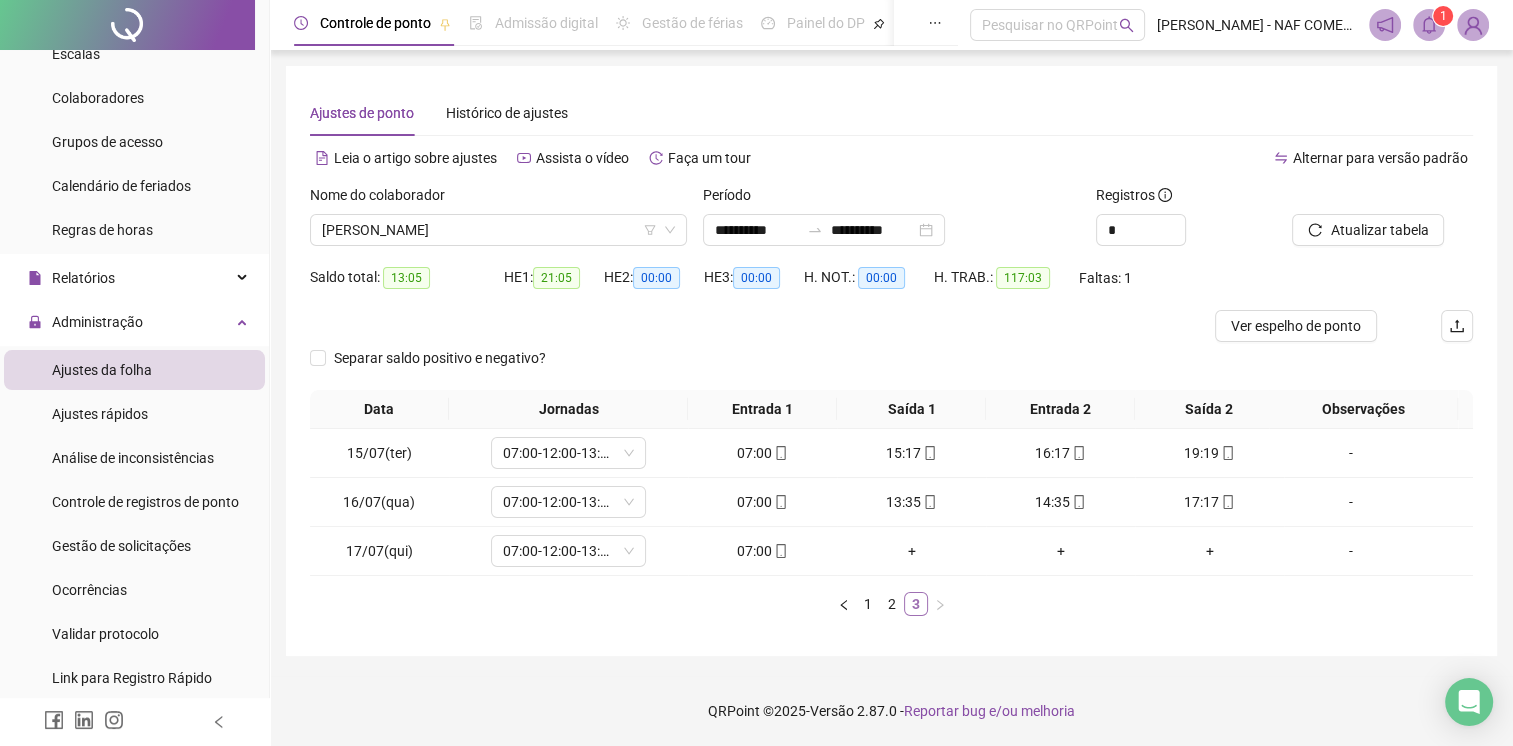 scroll, scrollTop: 0, scrollLeft: 0, axis: both 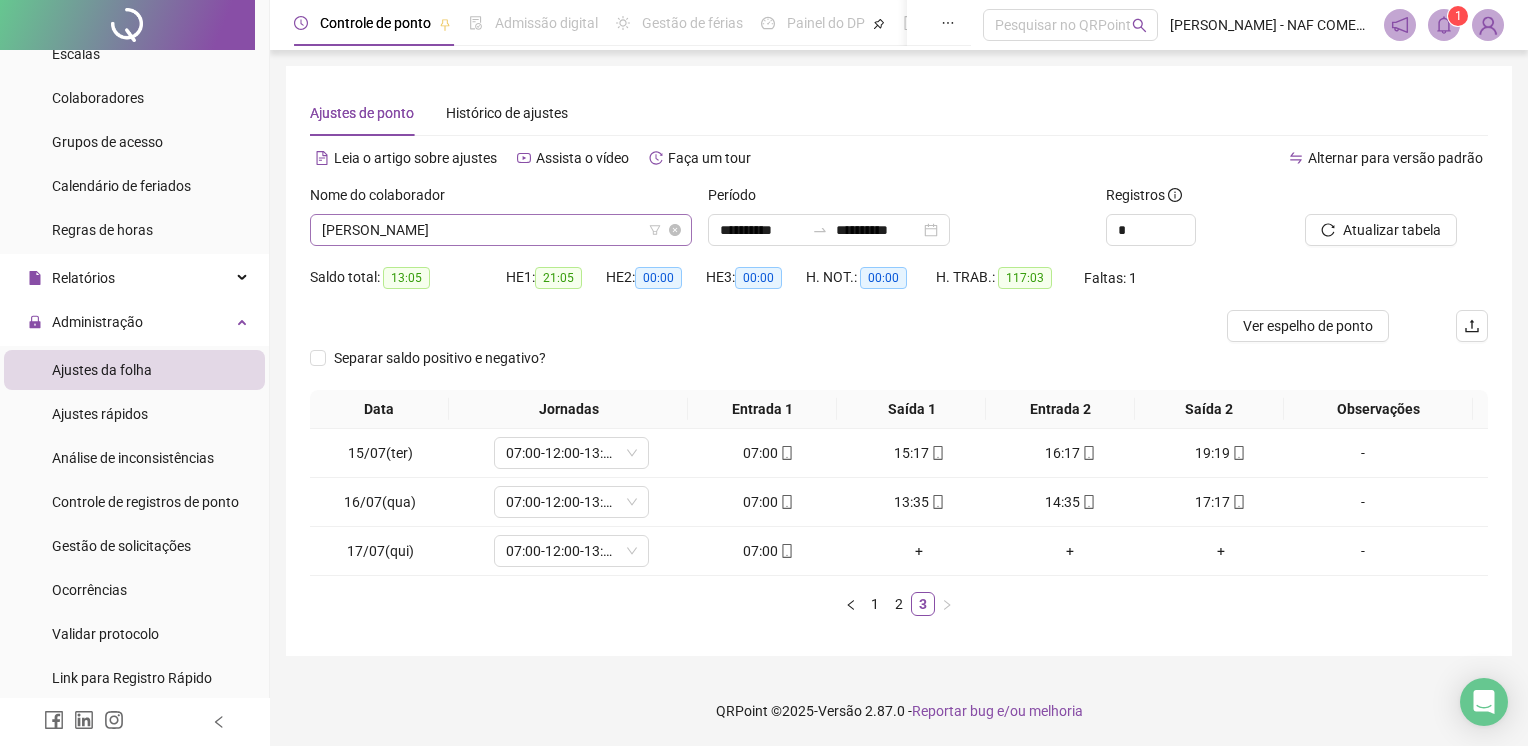 click on "[PERSON_NAME]" at bounding box center [501, 230] 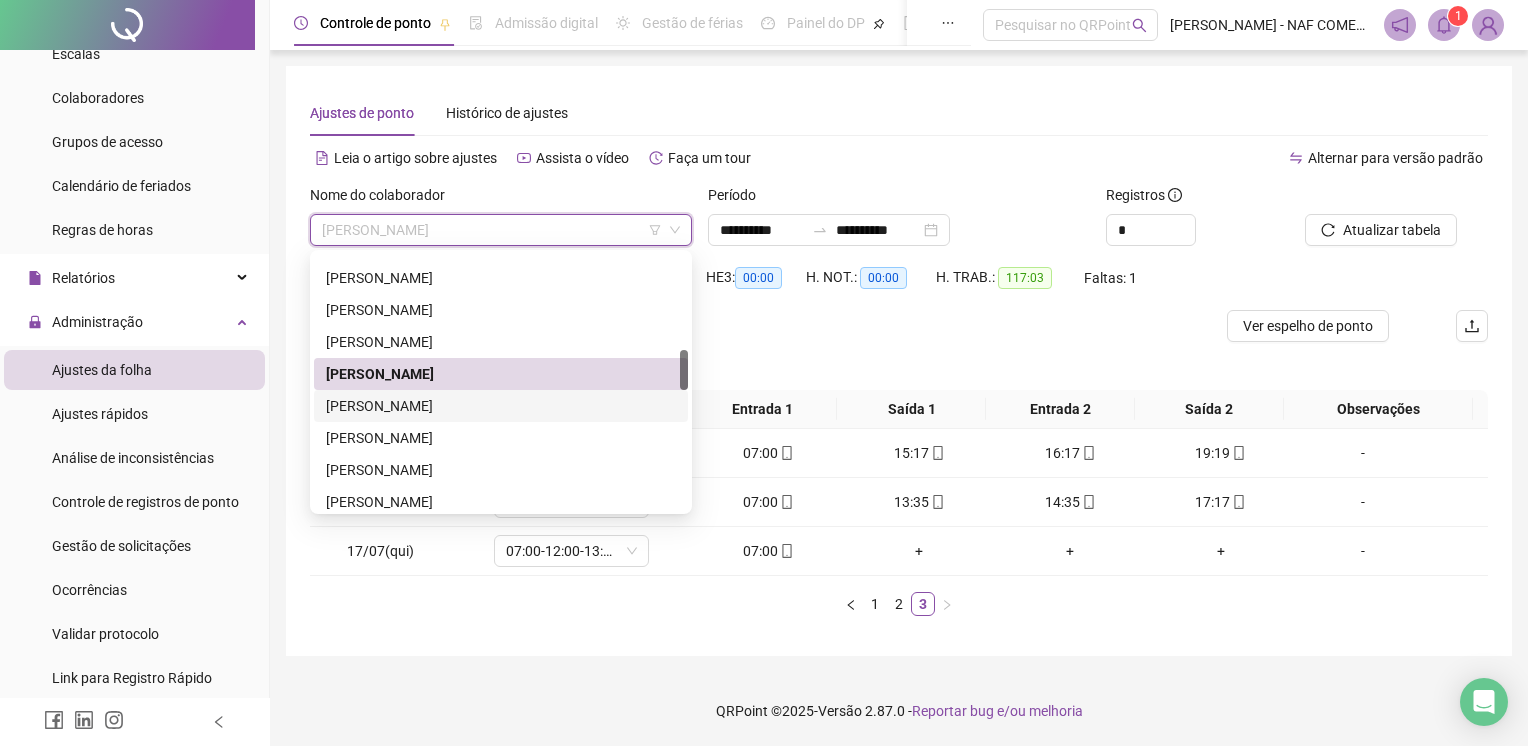 click on "[PERSON_NAME]" at bounding box center [501, 406] 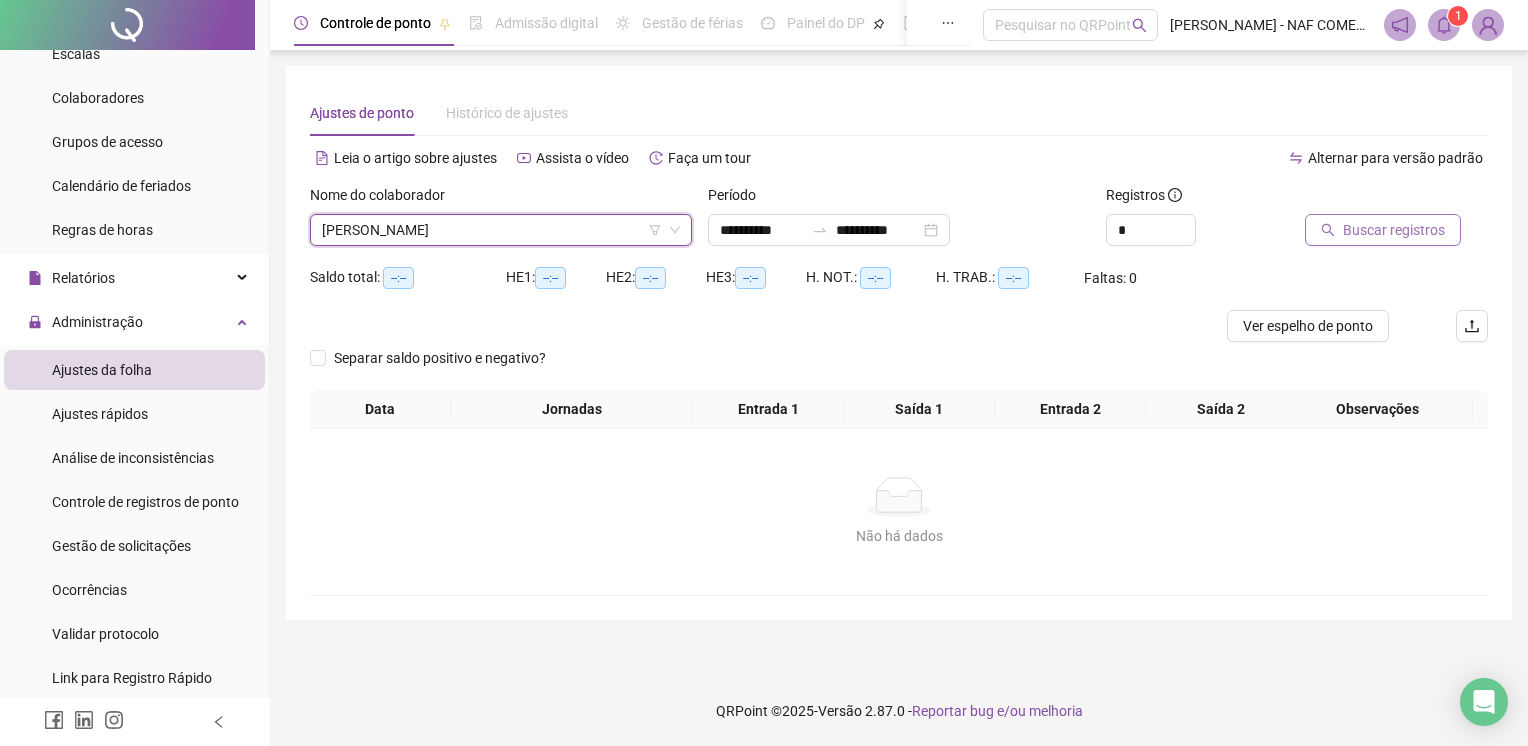 click on "Buscar registros" at bounding box center [1394, 230] 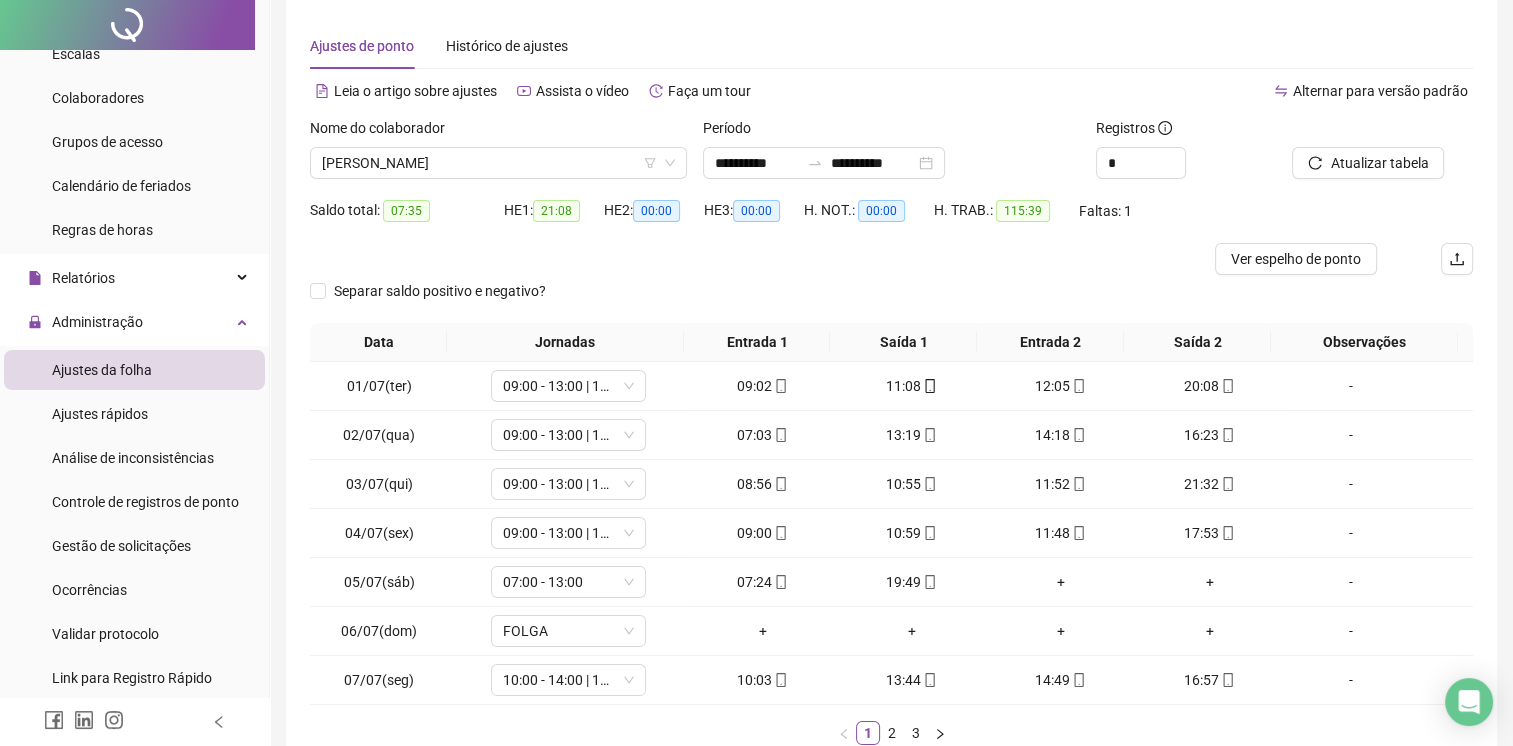scroll, scrollTop: 190, scrollLeft: 0, axis: vertical 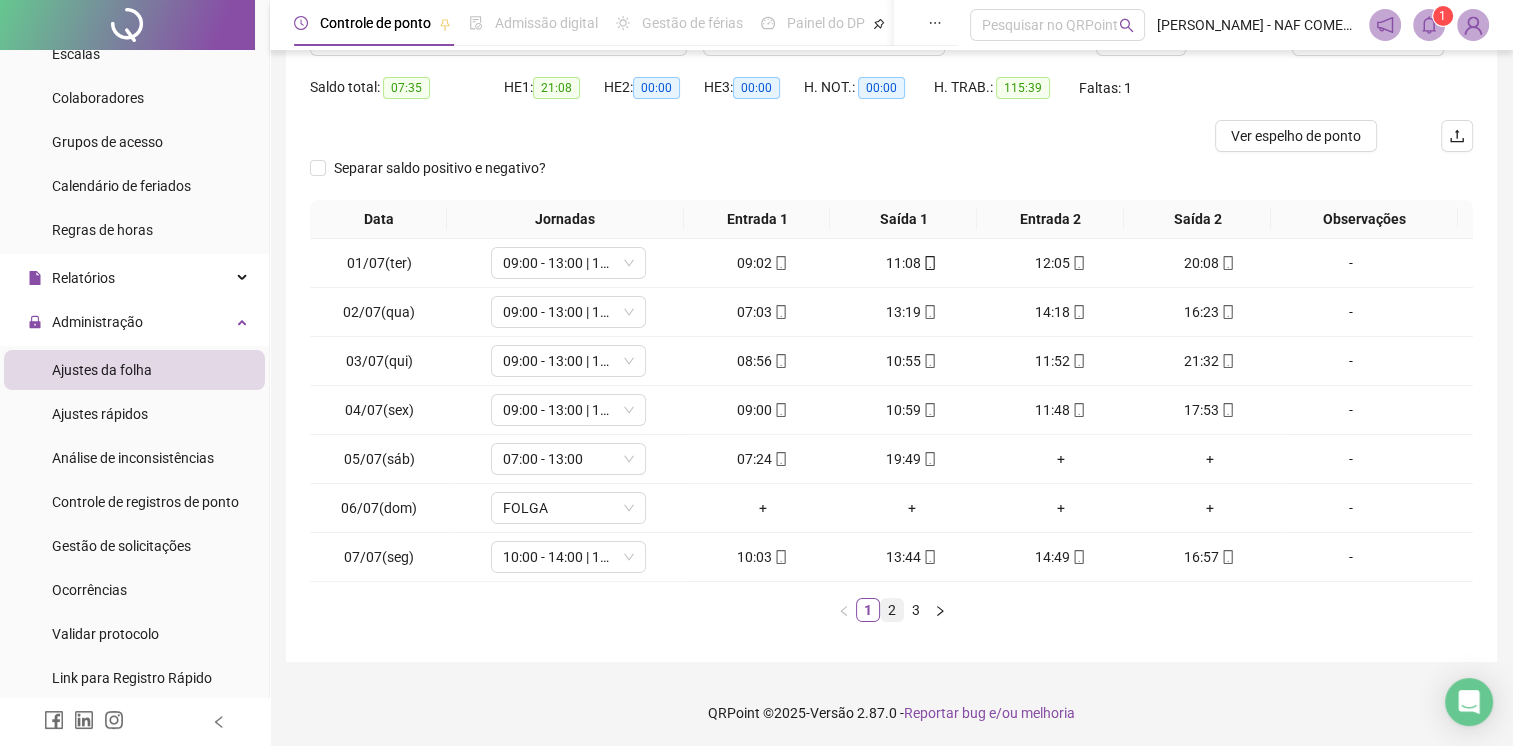 drag, startPoint x: 972, startPoint y: 458, endPoint x: 896, endPoint y: 608, distance: 168.1547 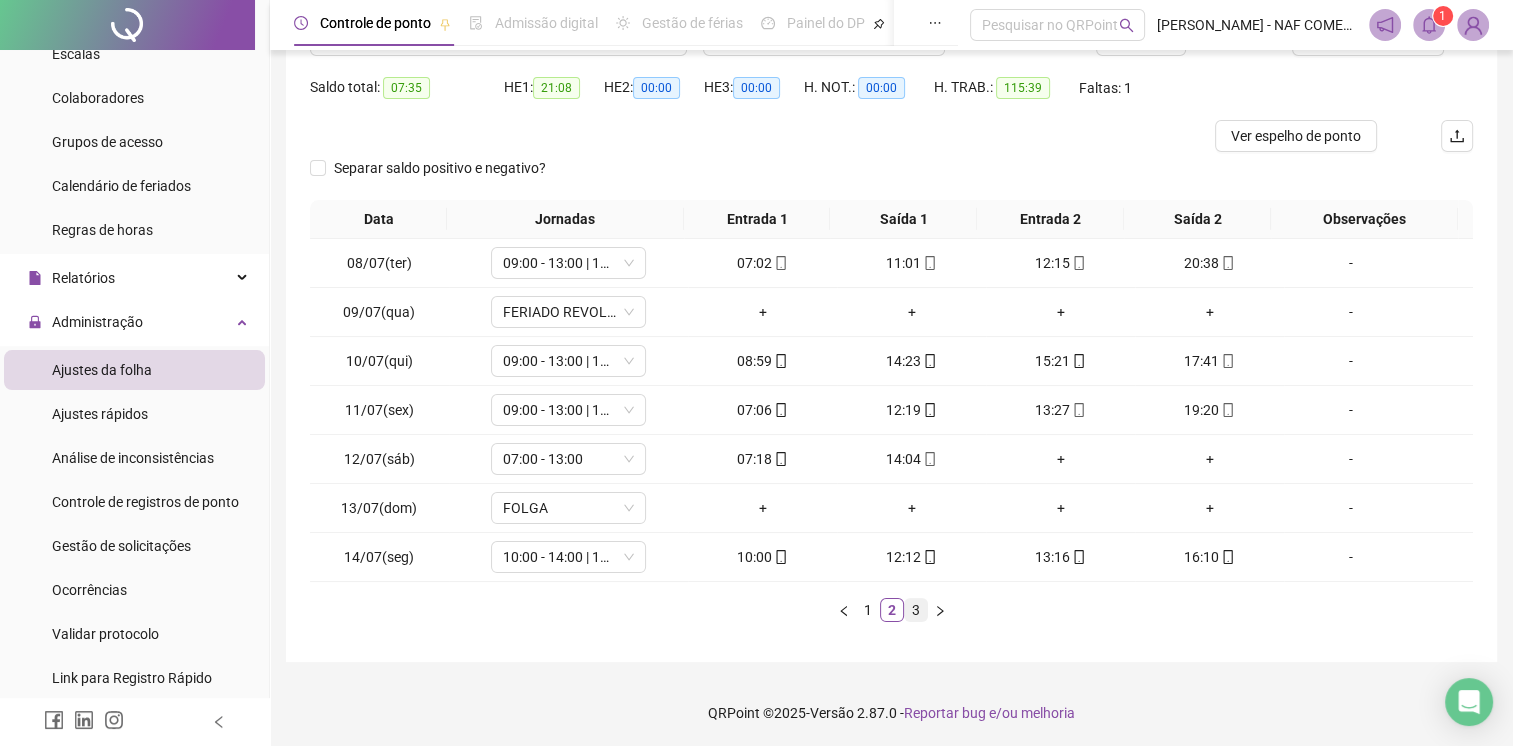click on "3" at bounding box center (916, 610) 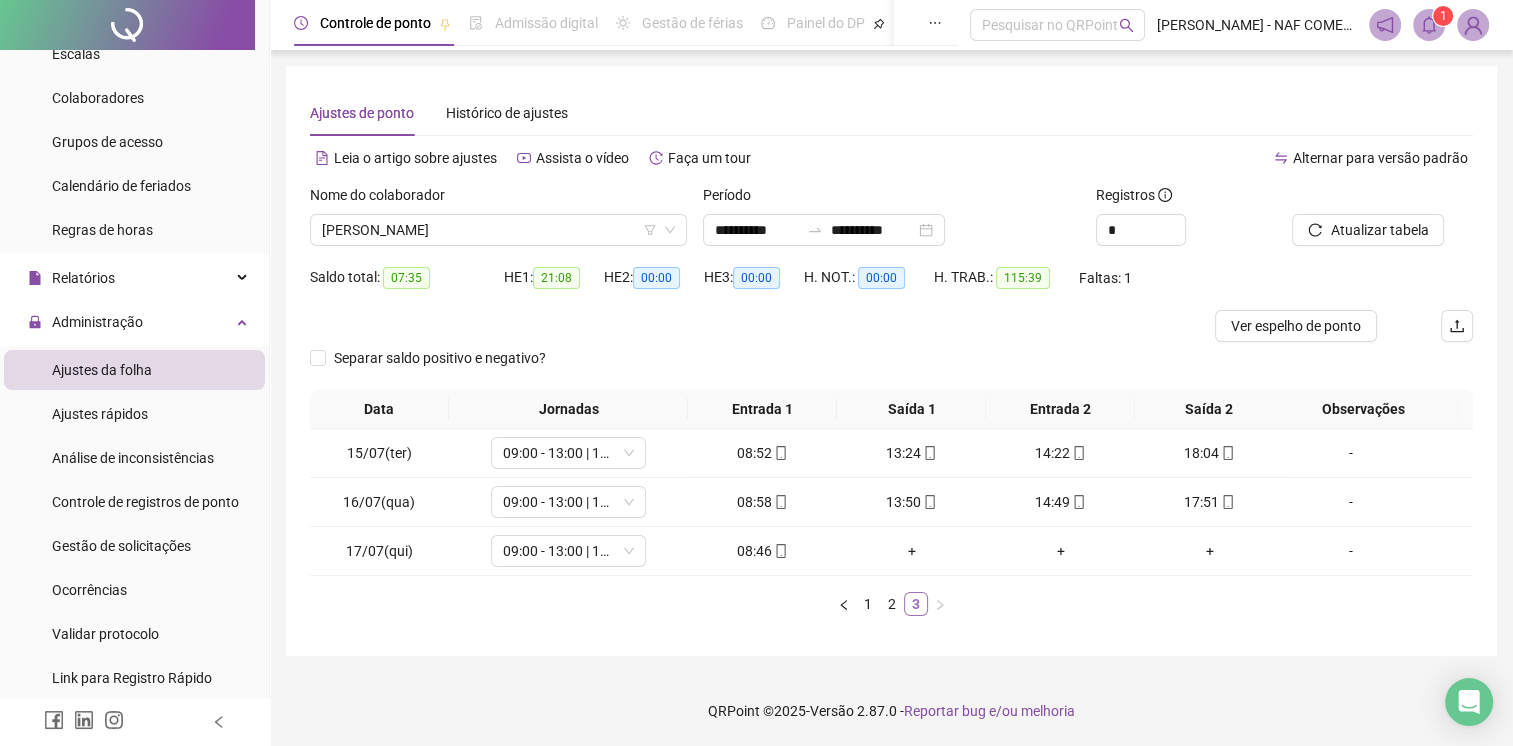 scroll, scrollTop: 0, scrollLeft: 0, axis: both 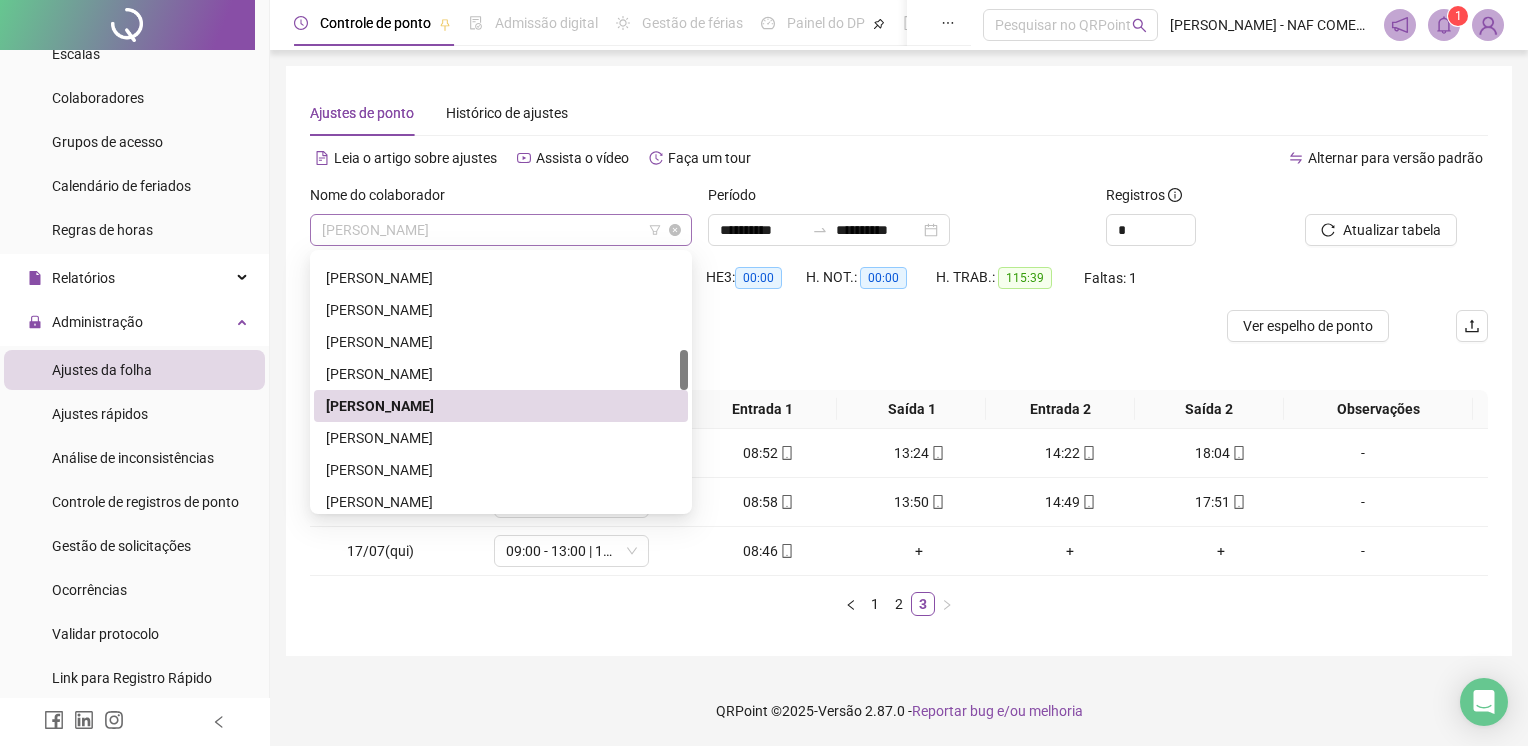 click on "[PERSON_NAME]" at bounding box center [501, 230] 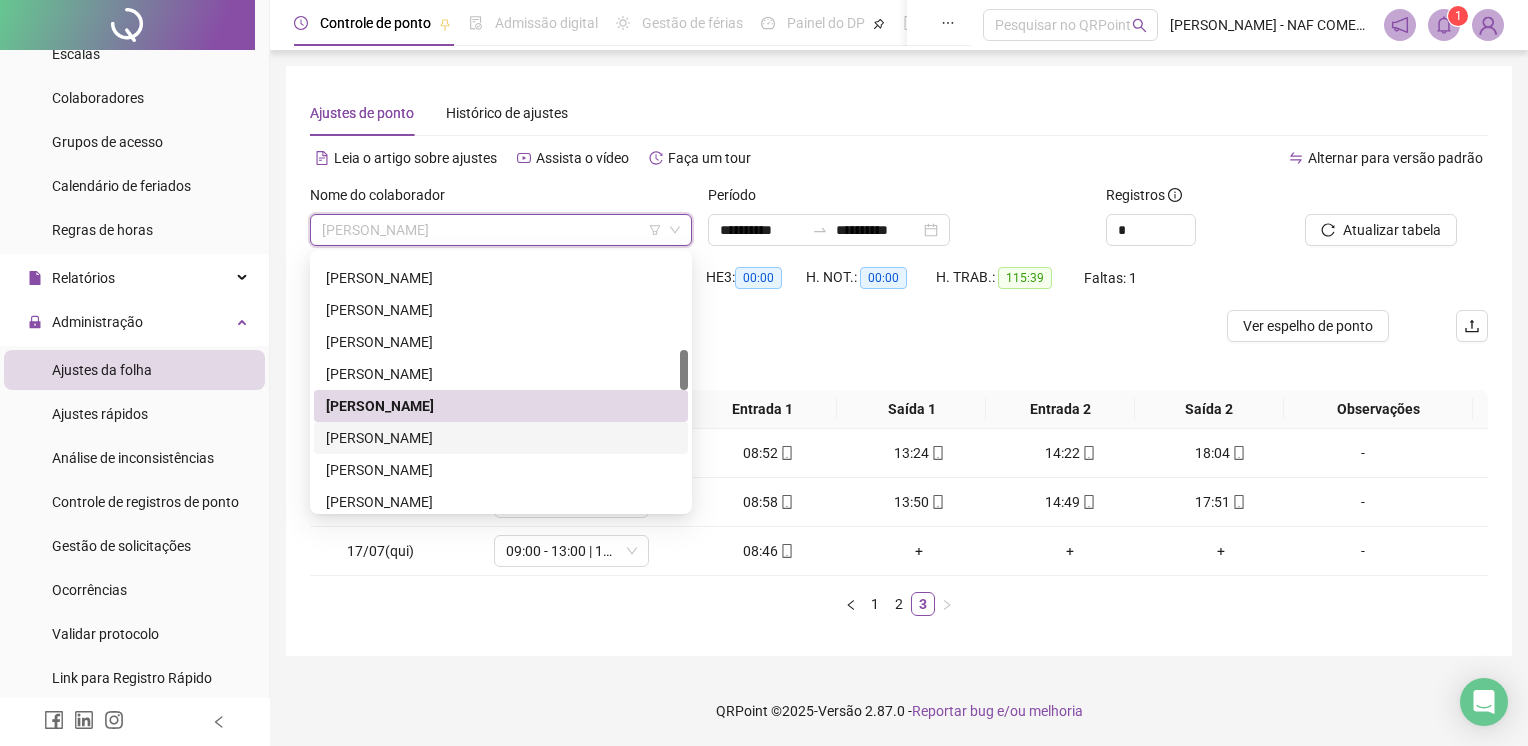 click on "[PERSON_NAME]" at bounding box center (501, 438) 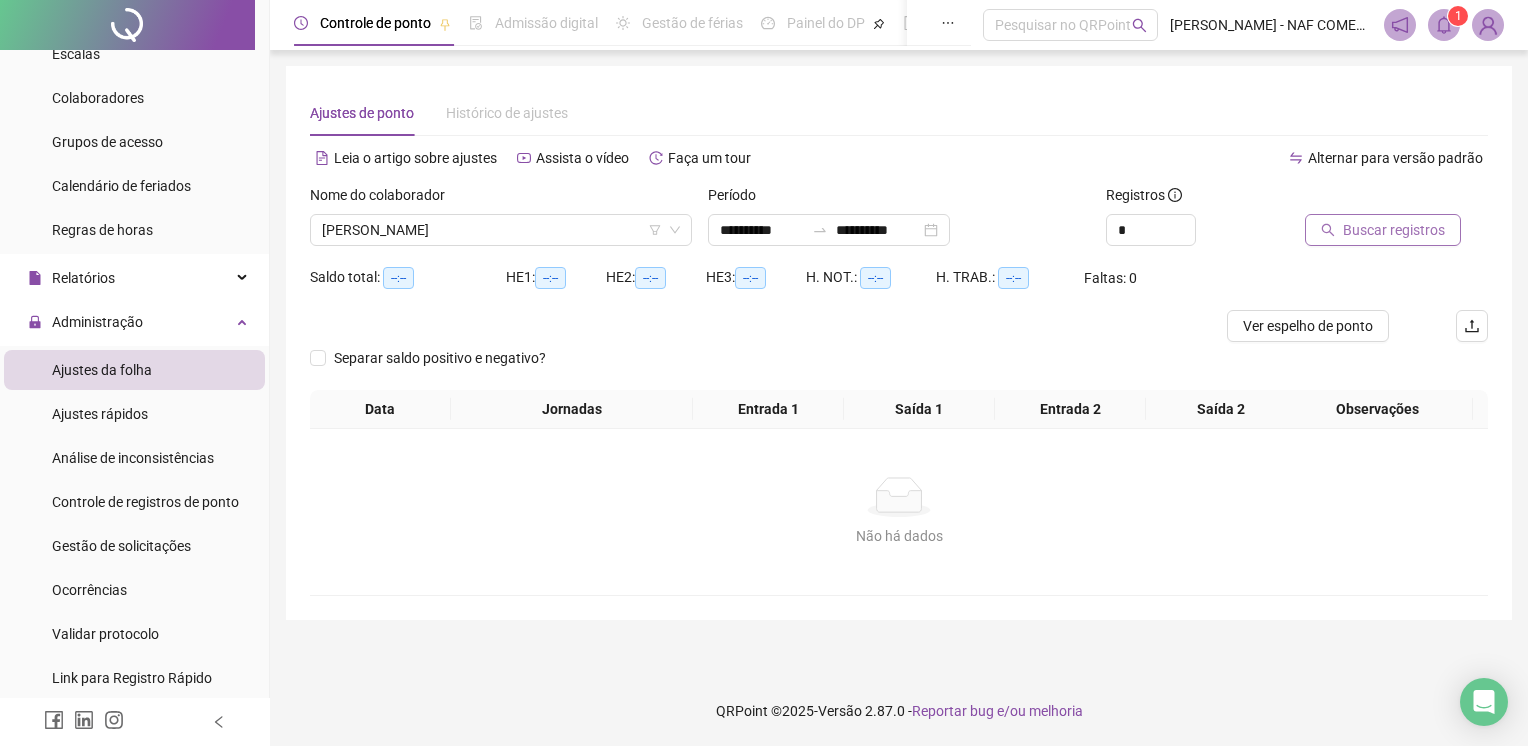 click on "Buscar registros" at bounding box center (1394, 230) 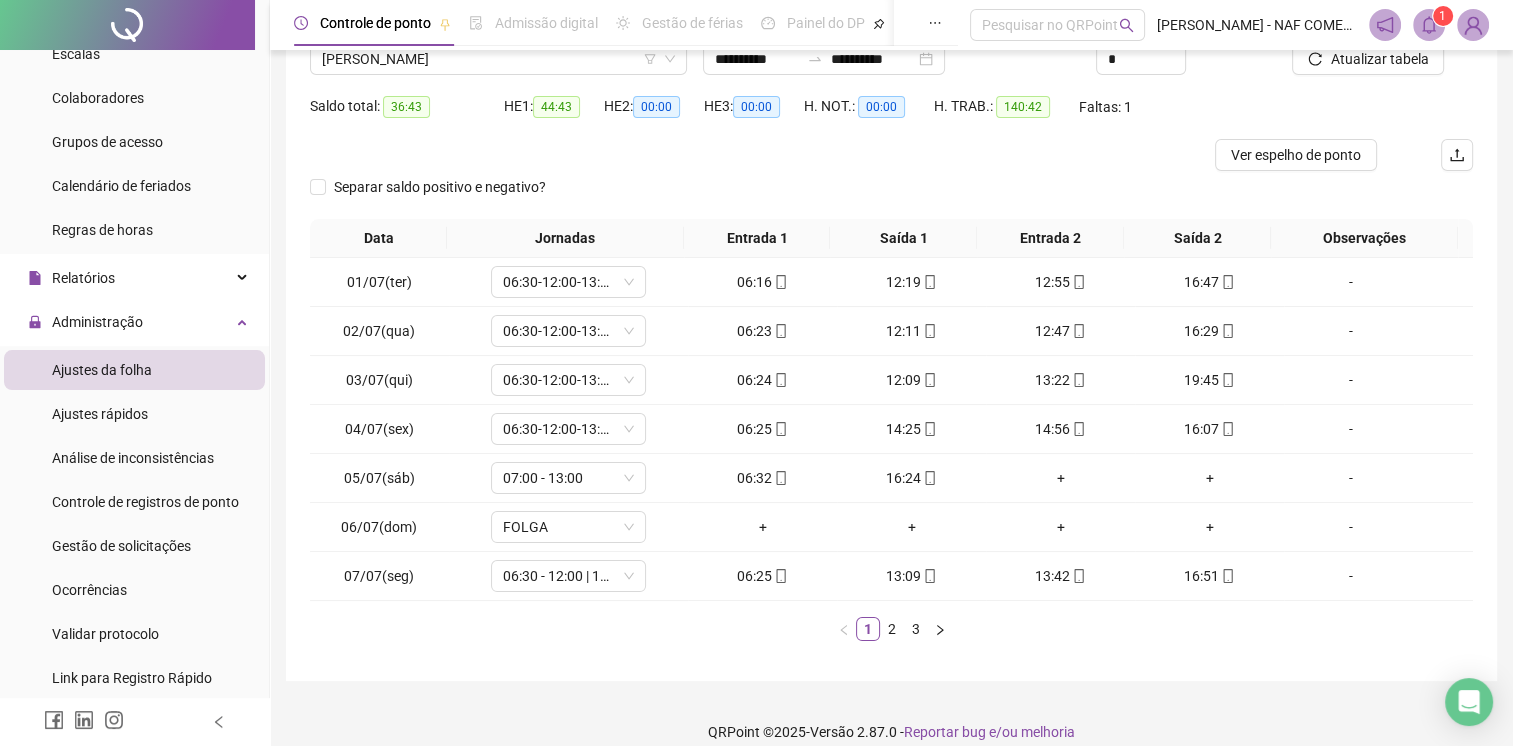 scroll, scrollTop: 190, scrollLeft: 0, axis: vertical 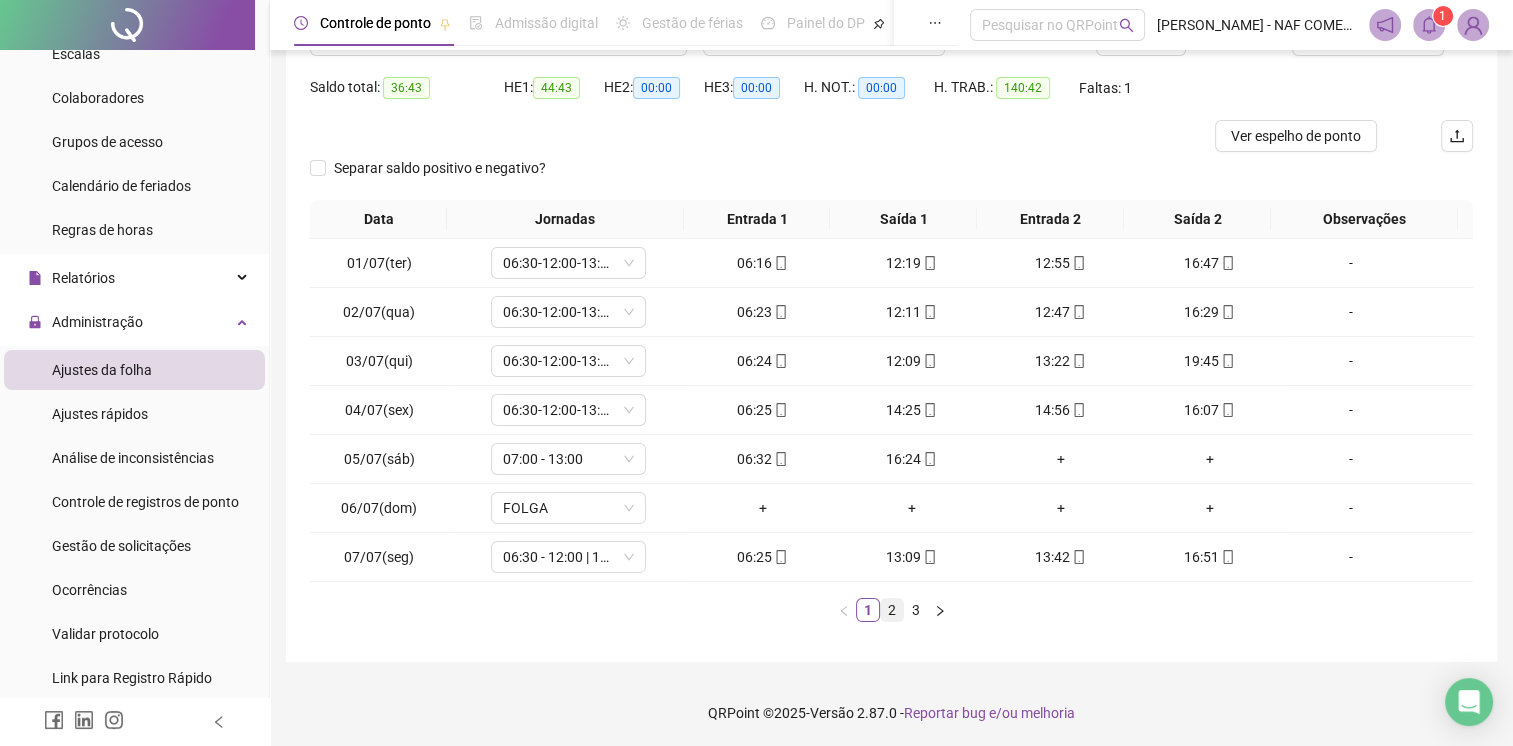 click on "2" at bounding box center [892, 610] 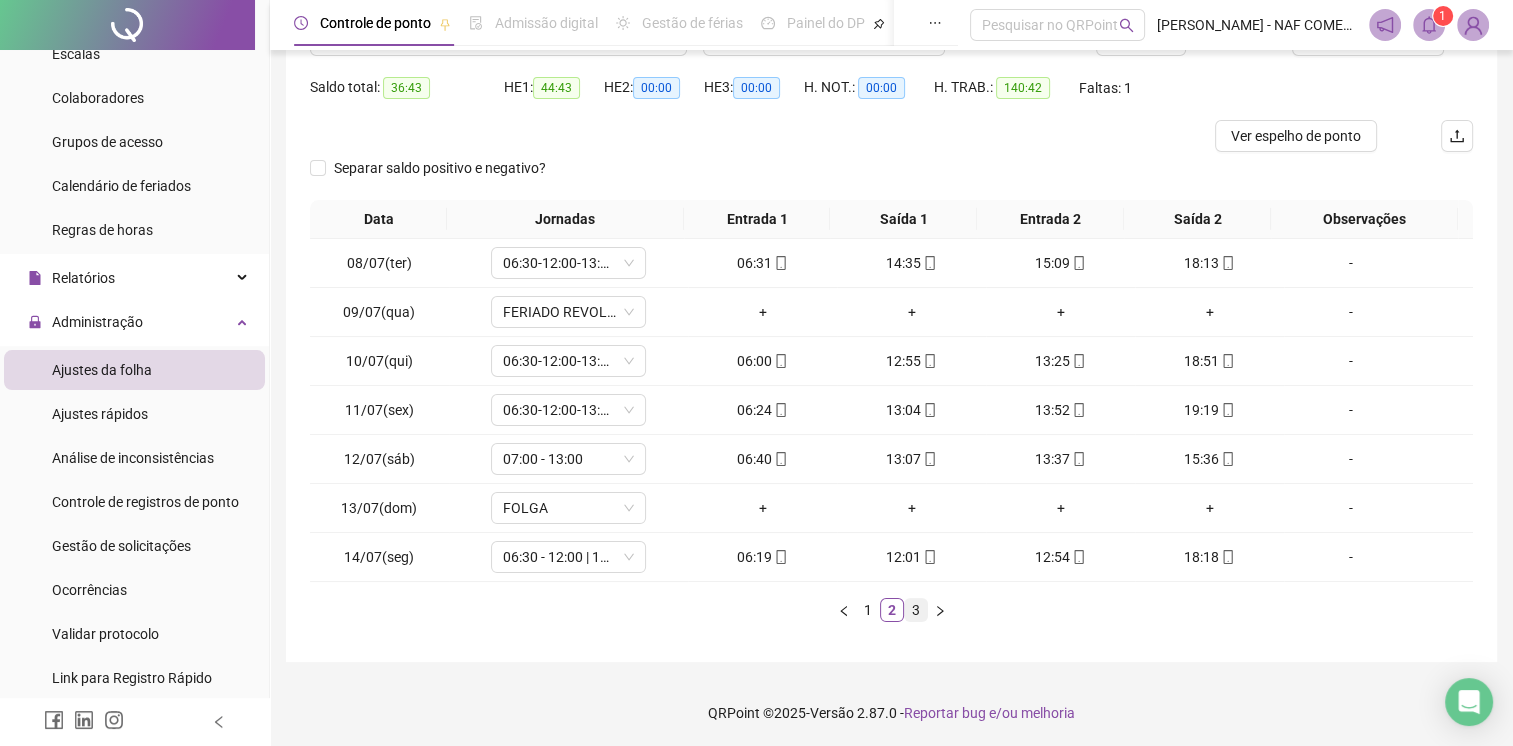 click on "3" at bounding box center (916, 610) 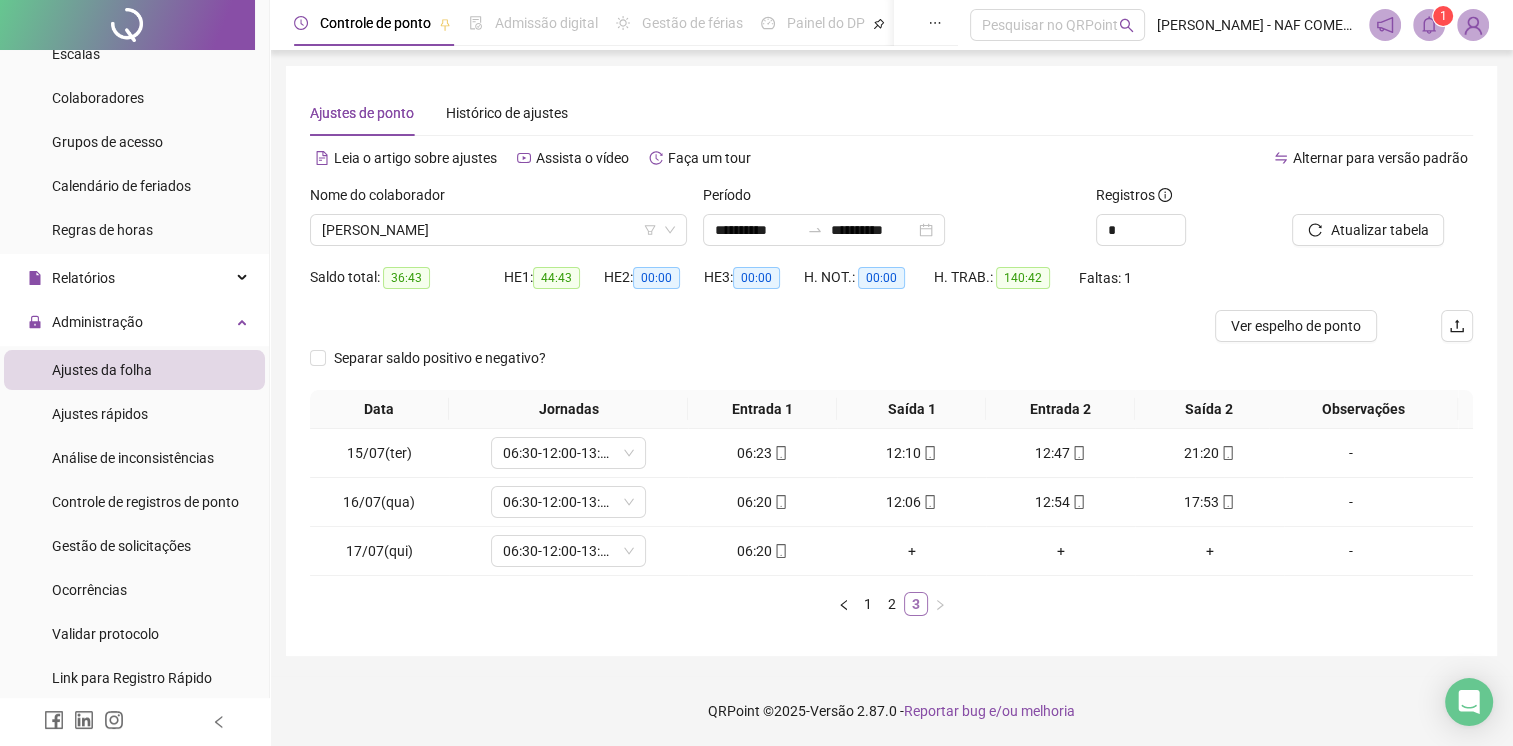 scroll, scrollTop: 0, scrollLeft: 0, axis: both 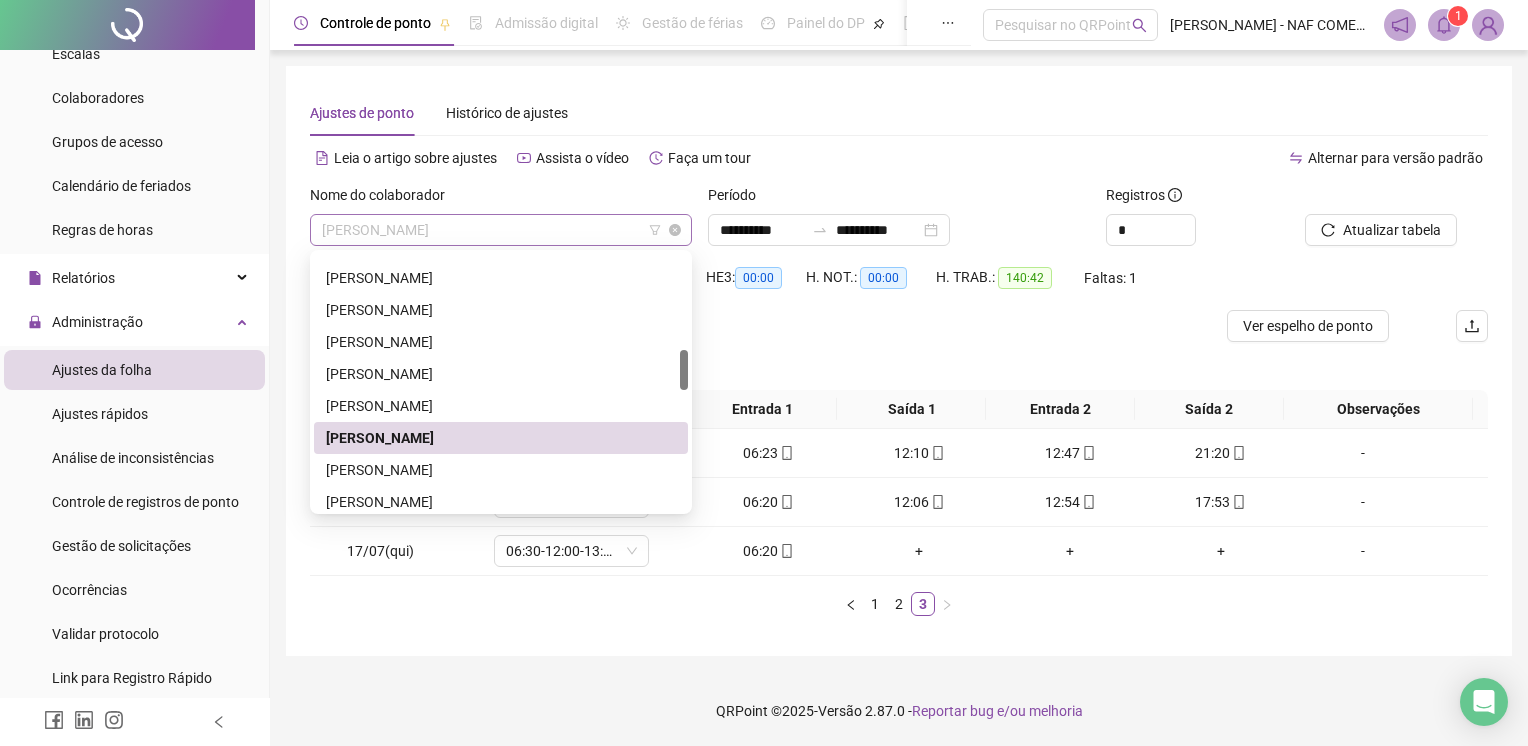click on "[PERSON_NAME]" at bounding box center [501, 230] 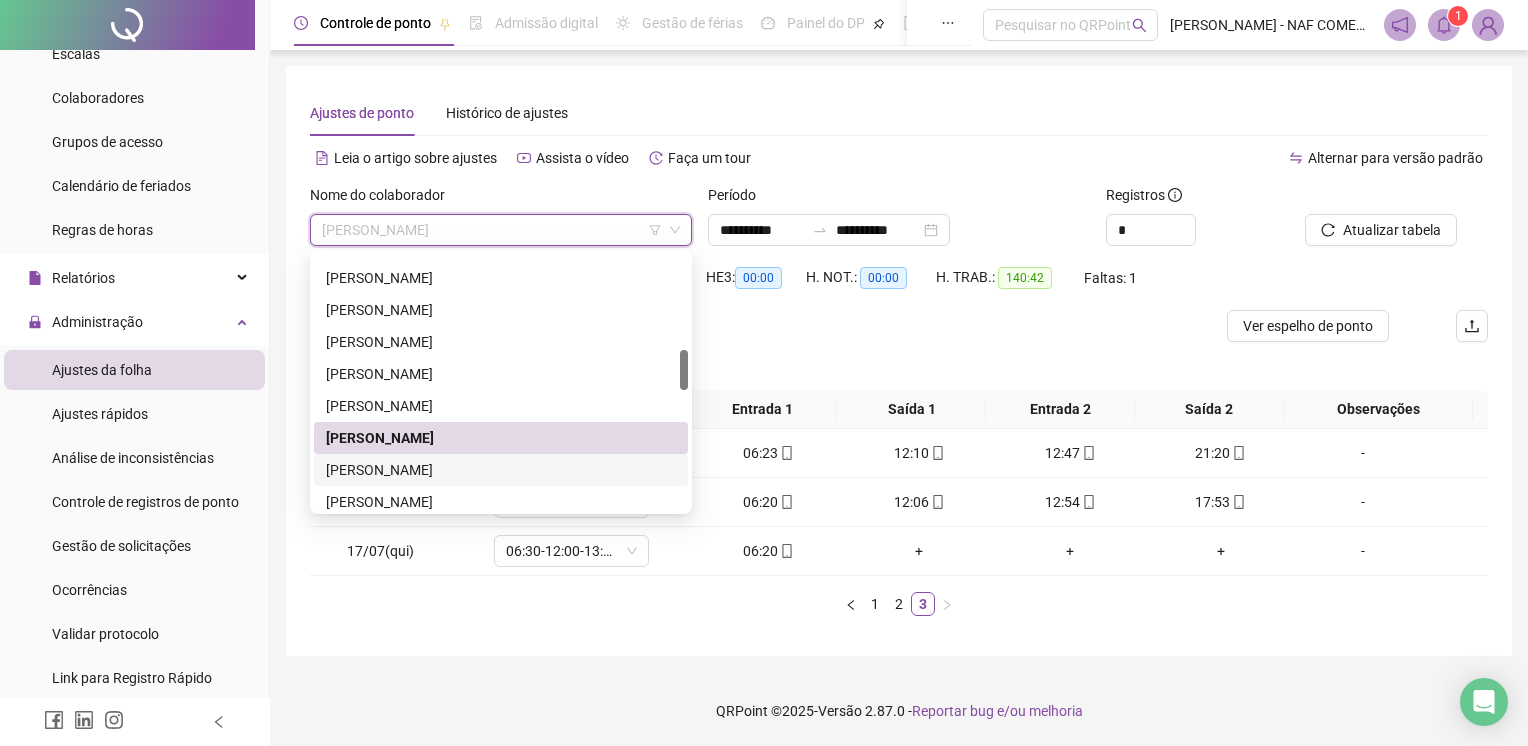 click on "[PERSON_NAME]" at bounding box center [501, 470] 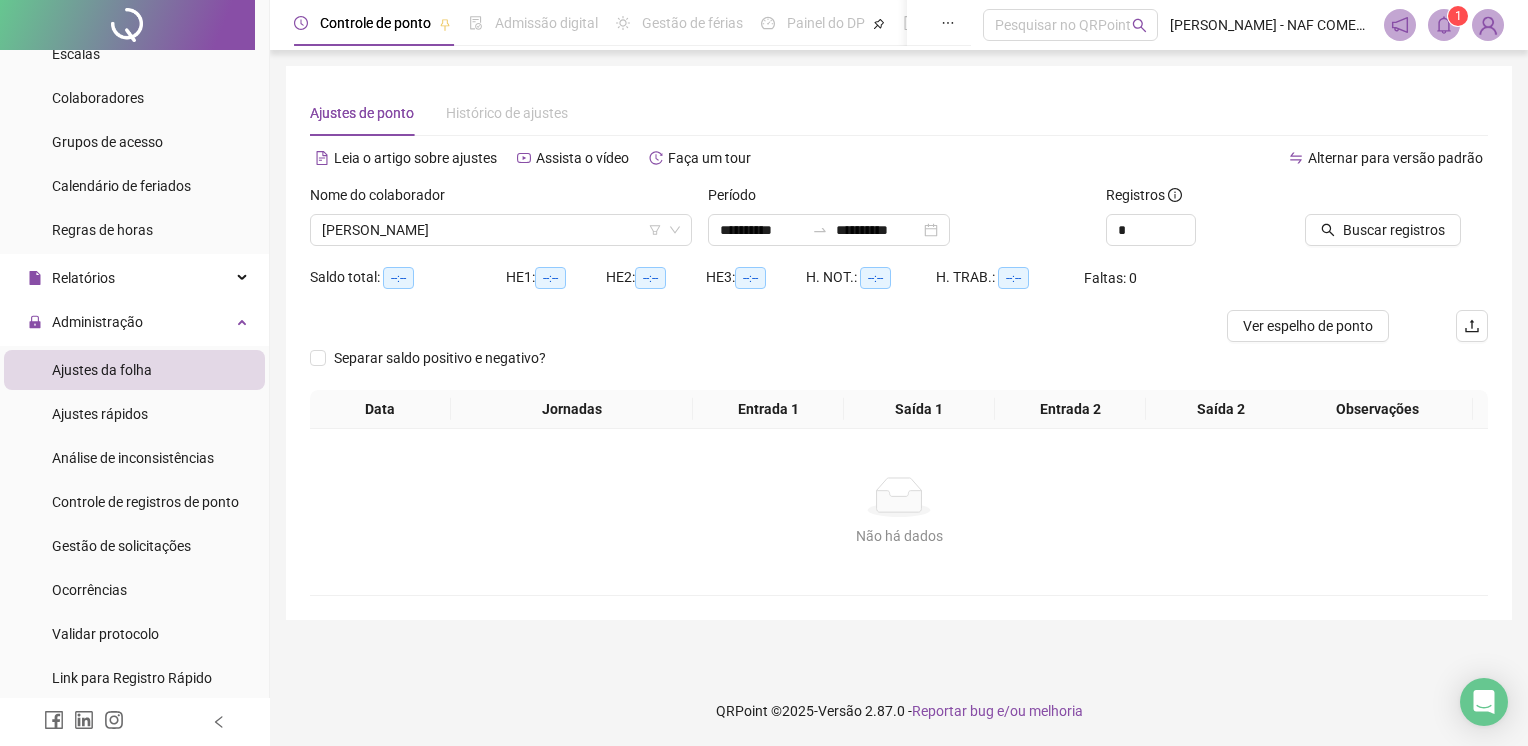 click 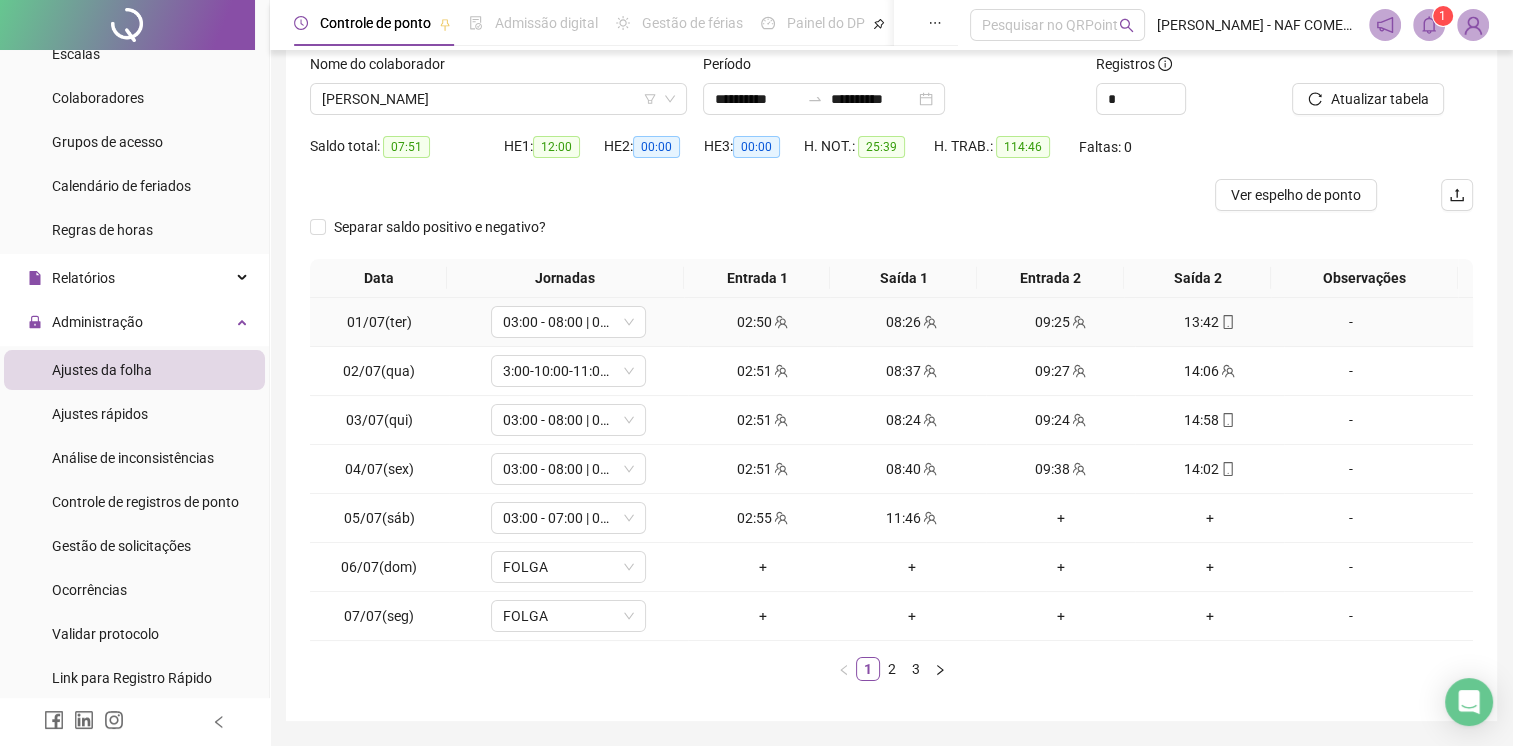 scroll, scrollTop: 190, scrollLeft: 0, axis: vertical 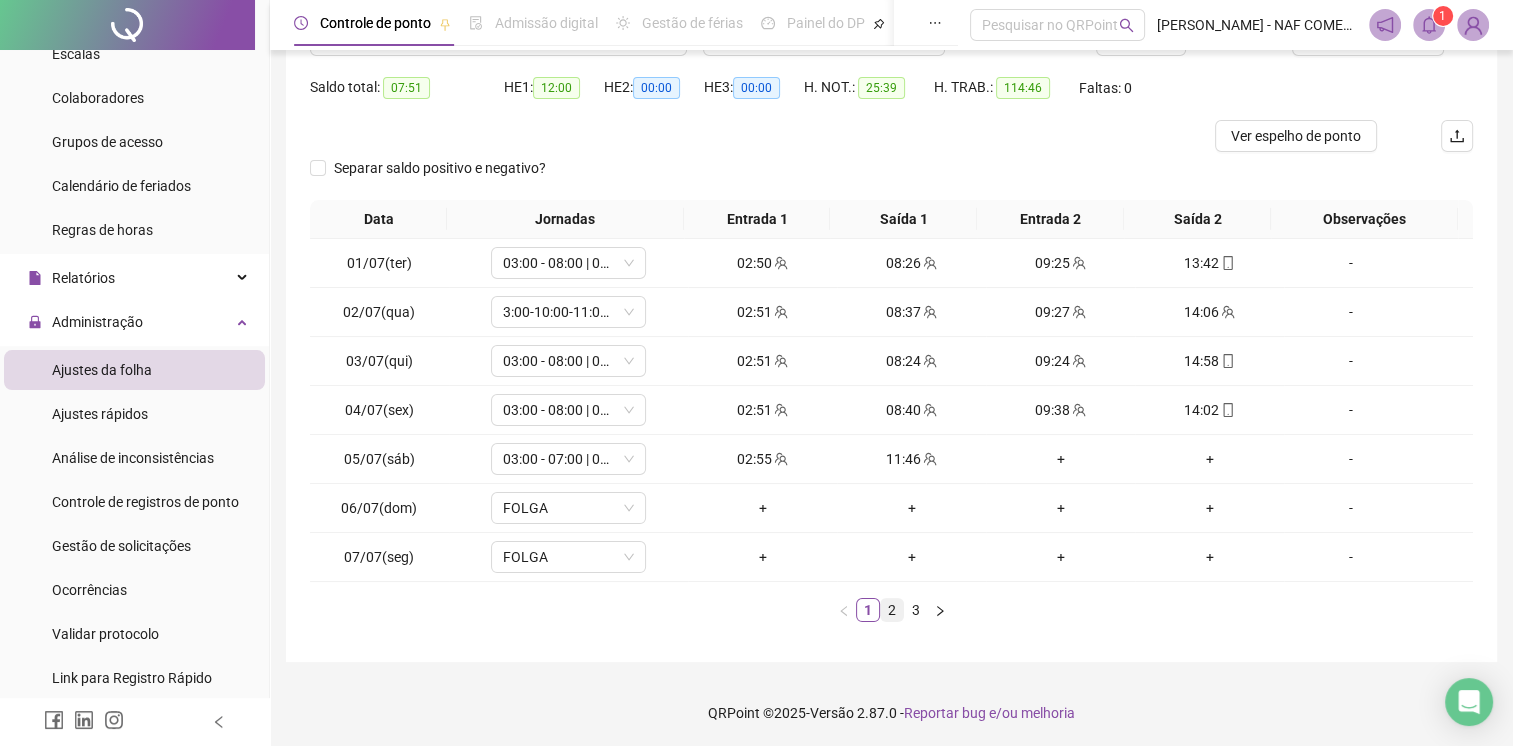 click on "2" at bounding box center [892, 610] 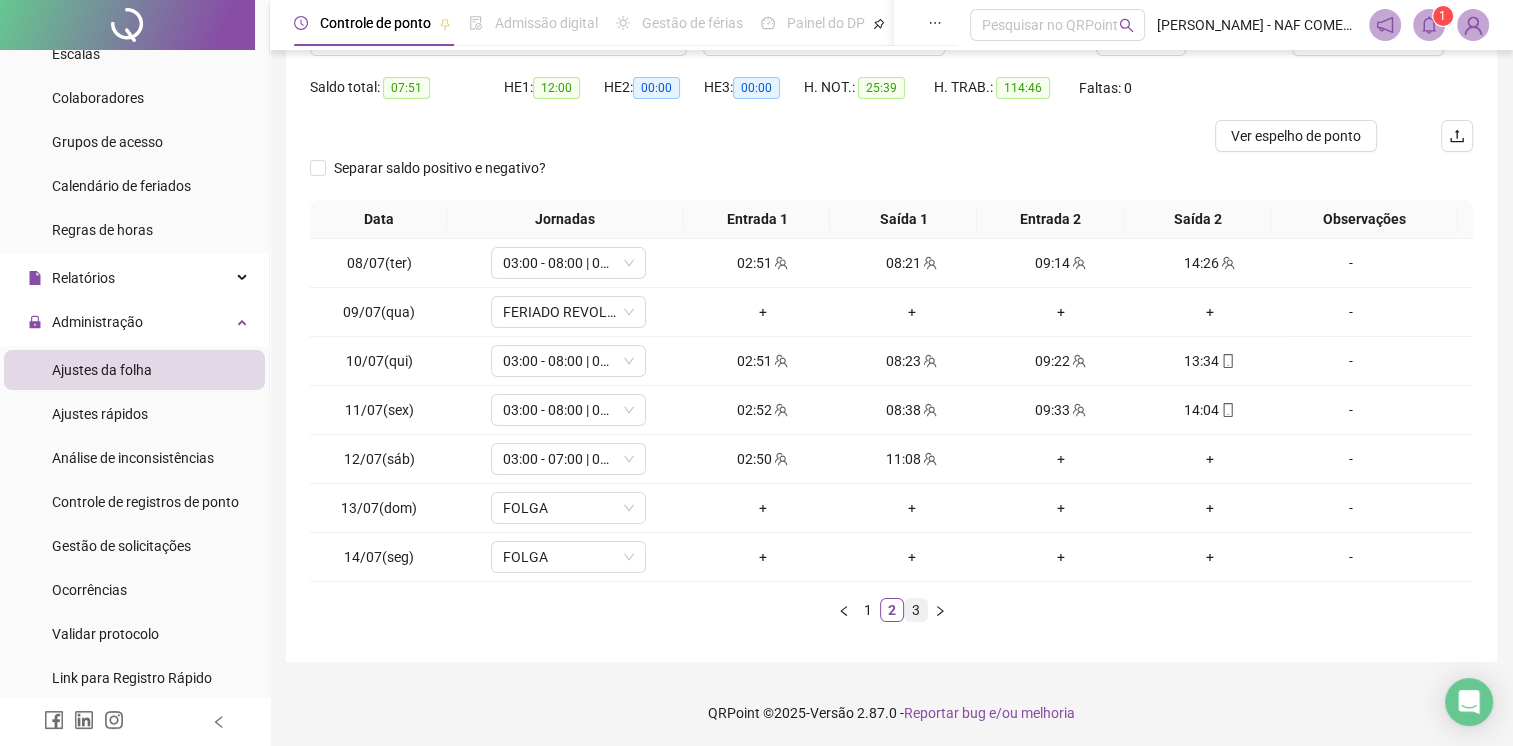click on "3" at bounding box center [916, 610] 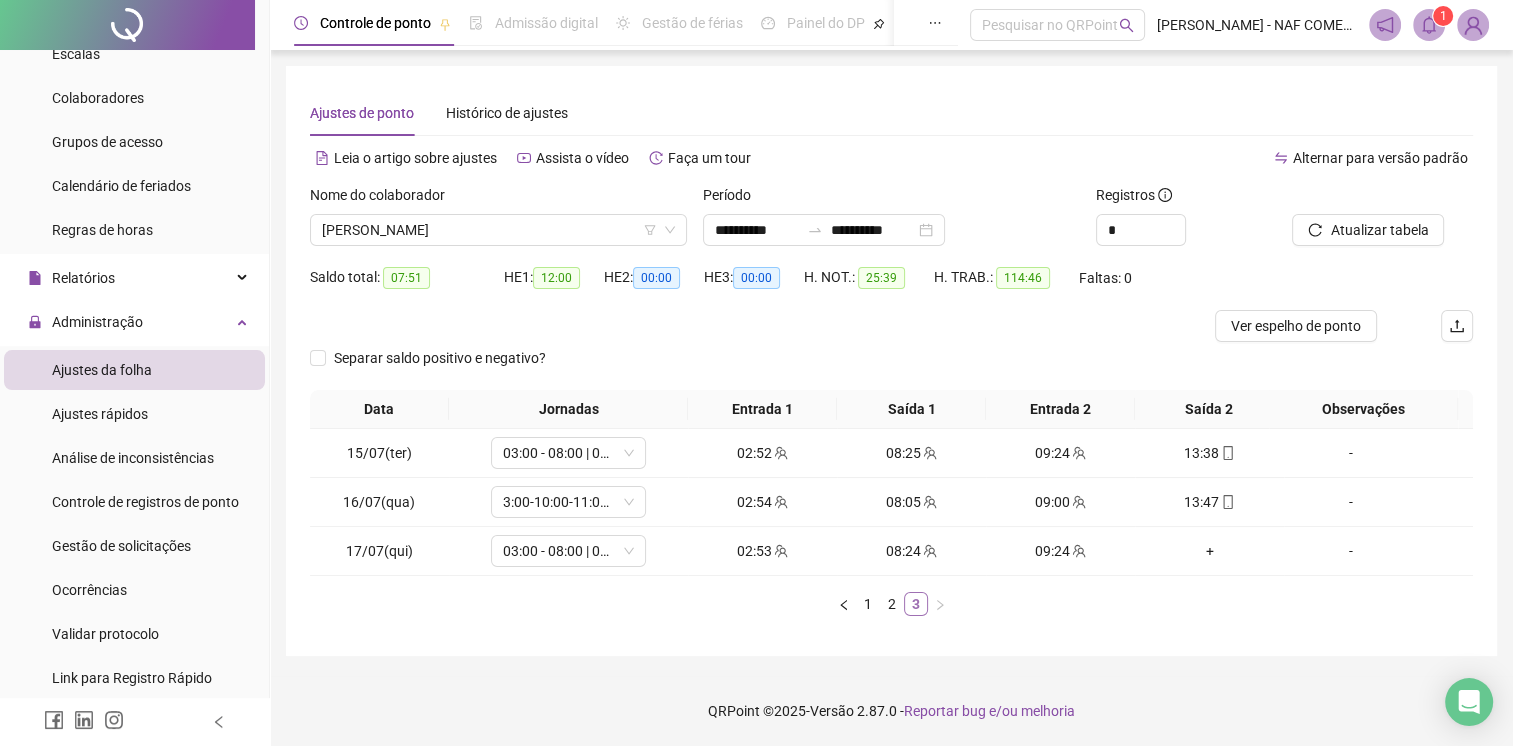 scroll, scrollTop: 0, scrollLeft: 0, axis: both 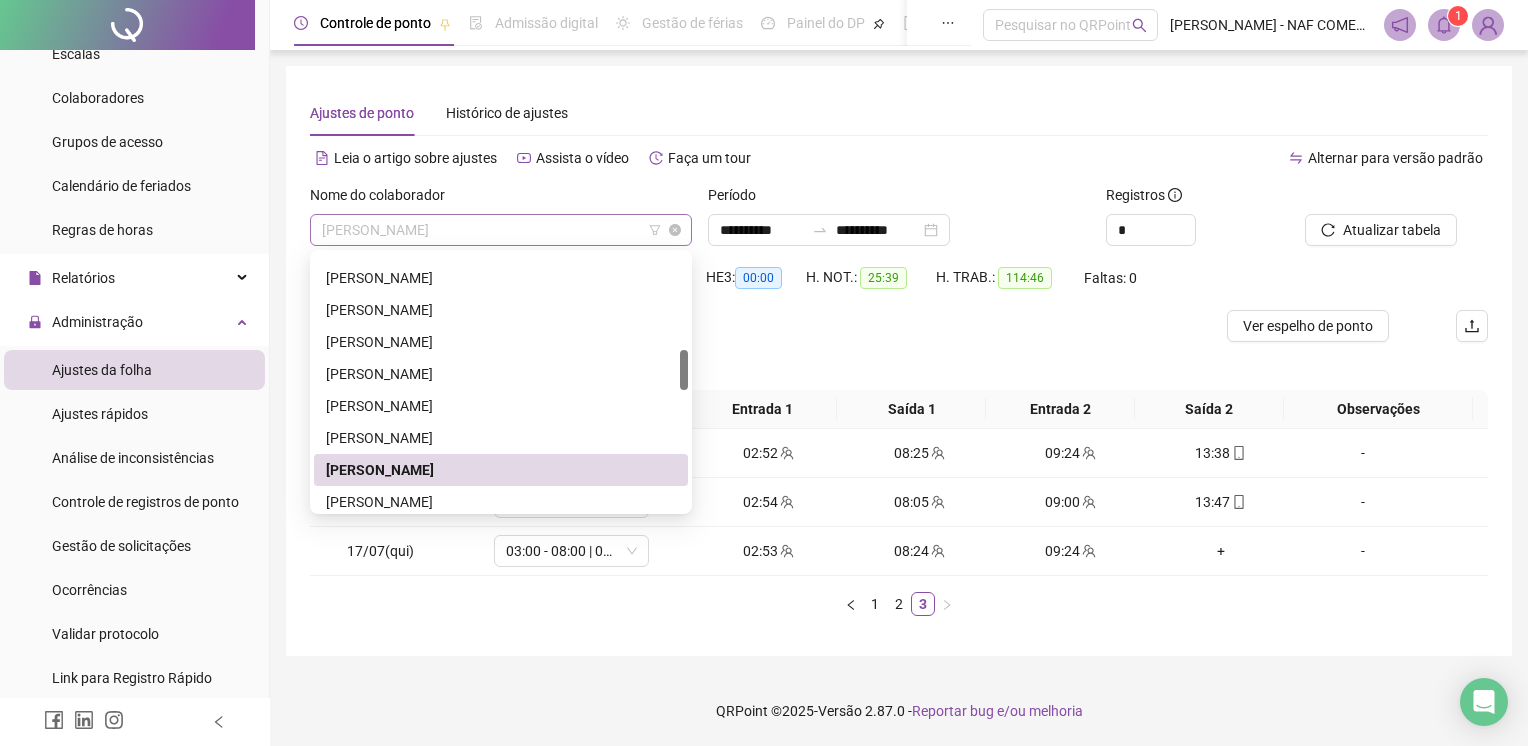click on "[PERSON_NAME]" at bounding box center (501, 230) 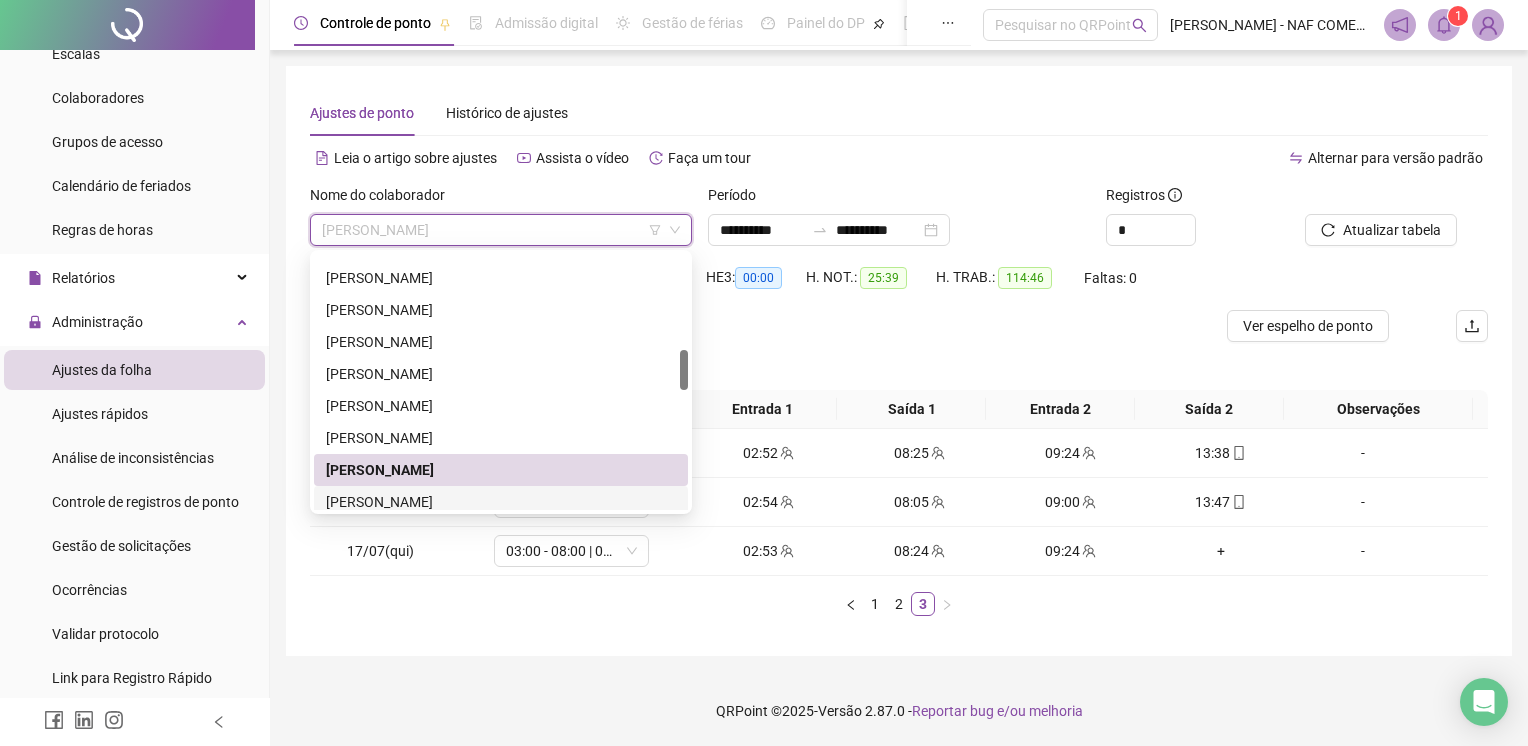 click on "[PERSON_NAME]" at bounding box center (501, 502) 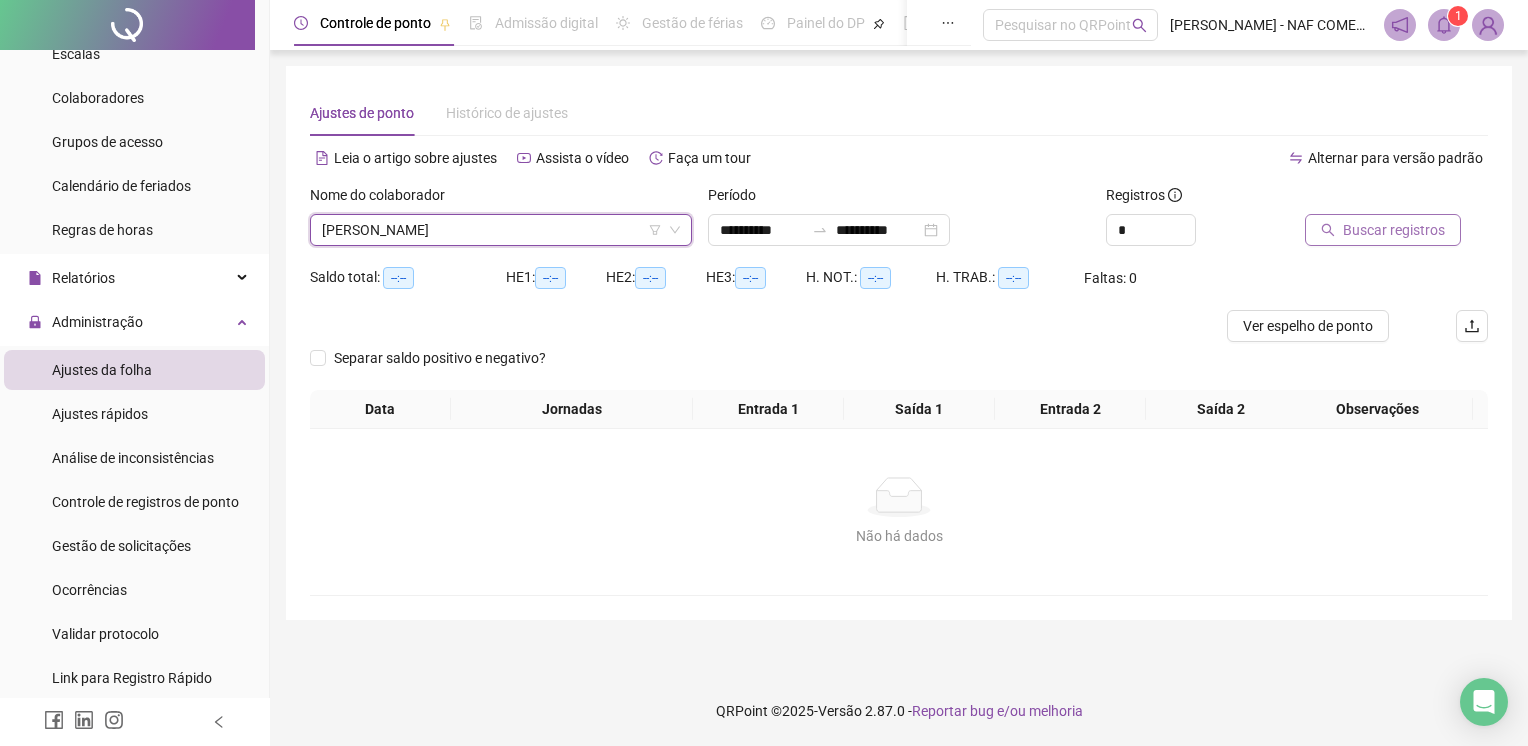 click on "Buscar registros" at bounding box center (1394, 230) 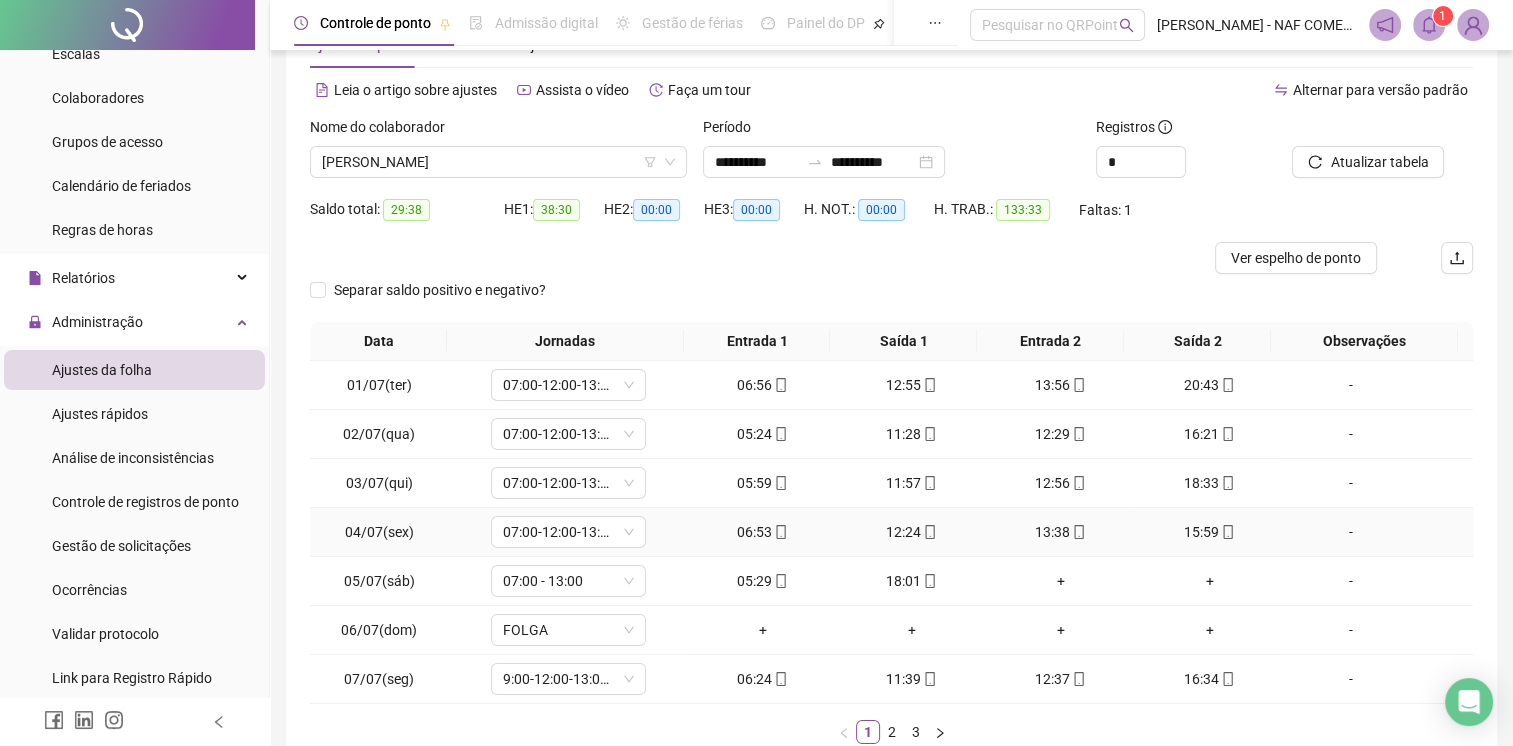 scroll, scrollTop: 190, scrollLeft: 0, axis: vertical 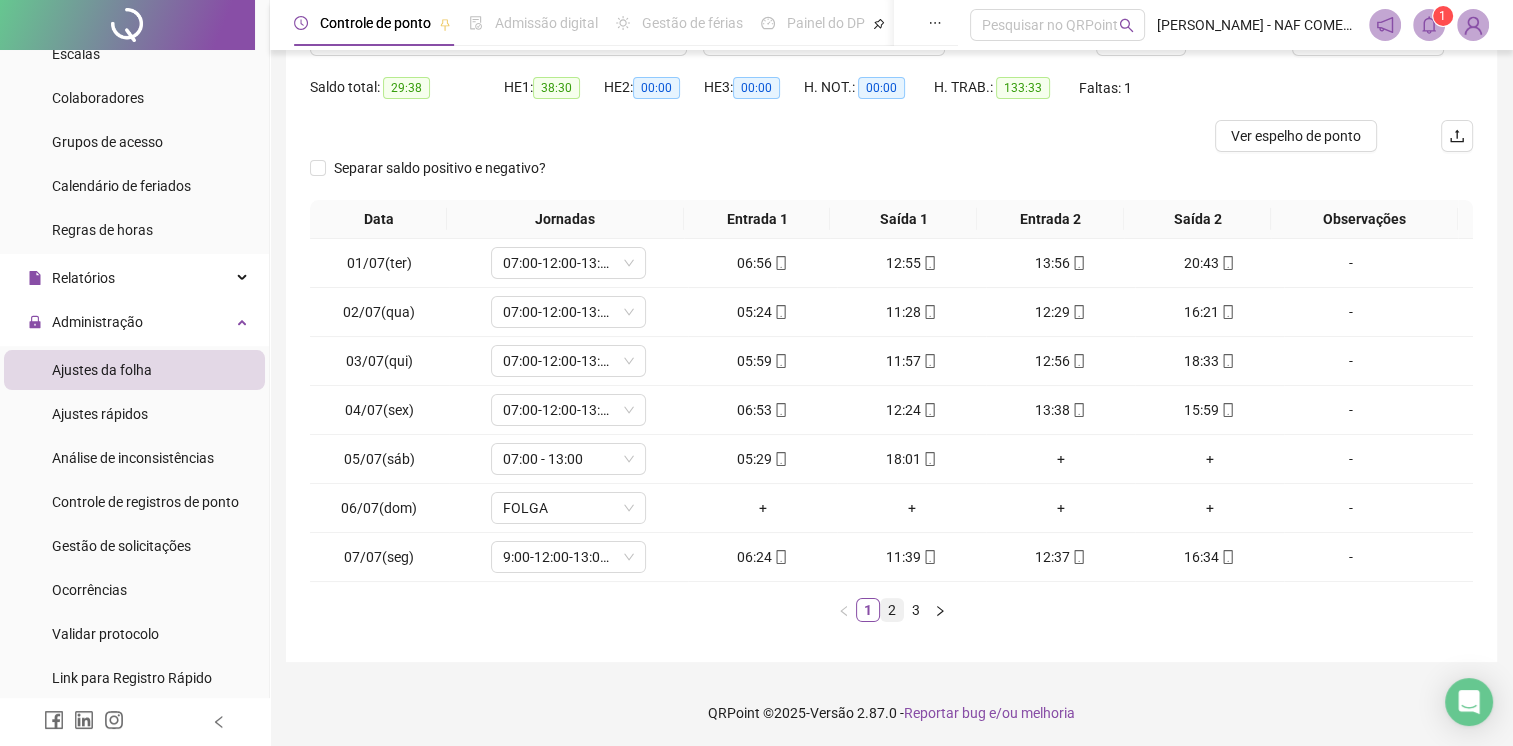 click on "2" at bounding box center [892, 610] 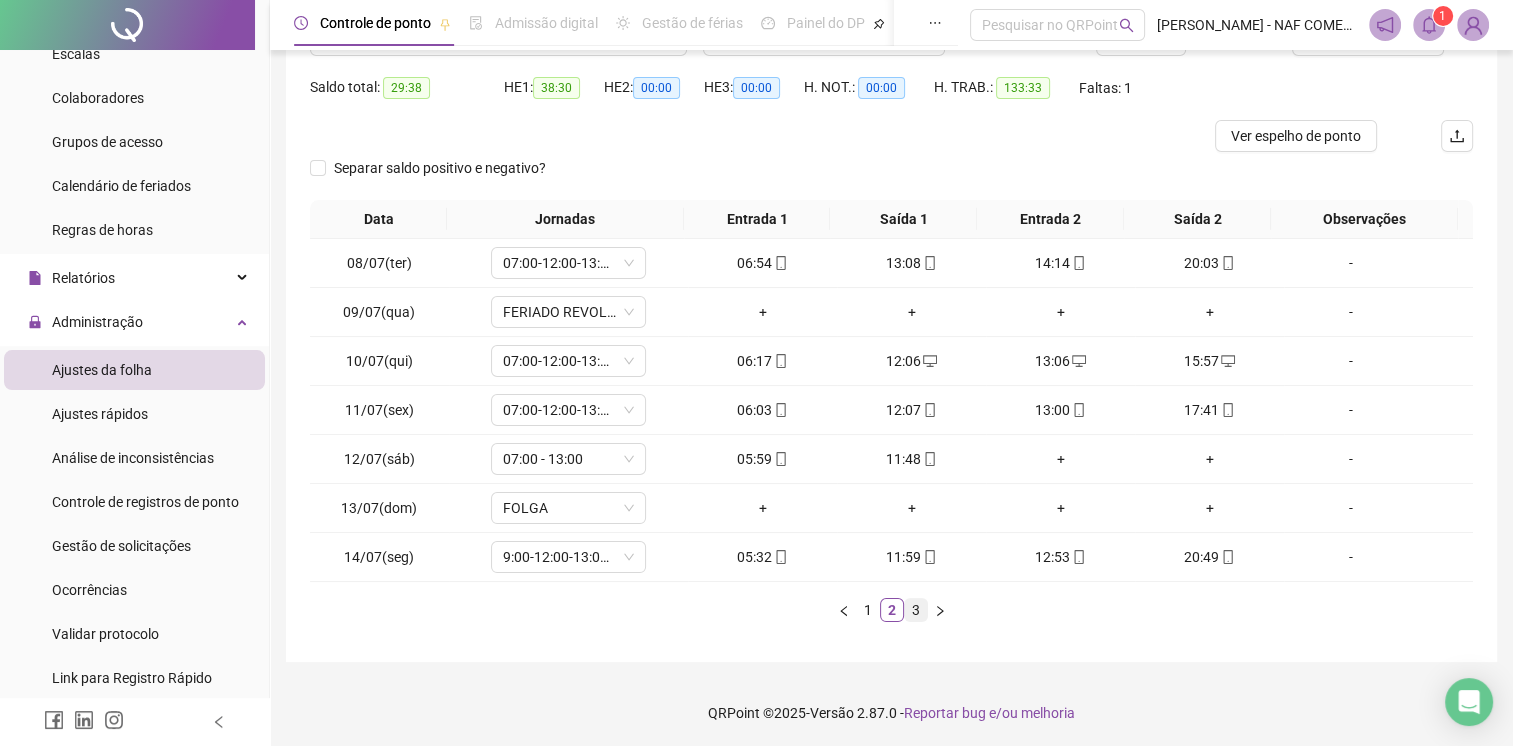 click on "3" at bounding box center (916, 610) 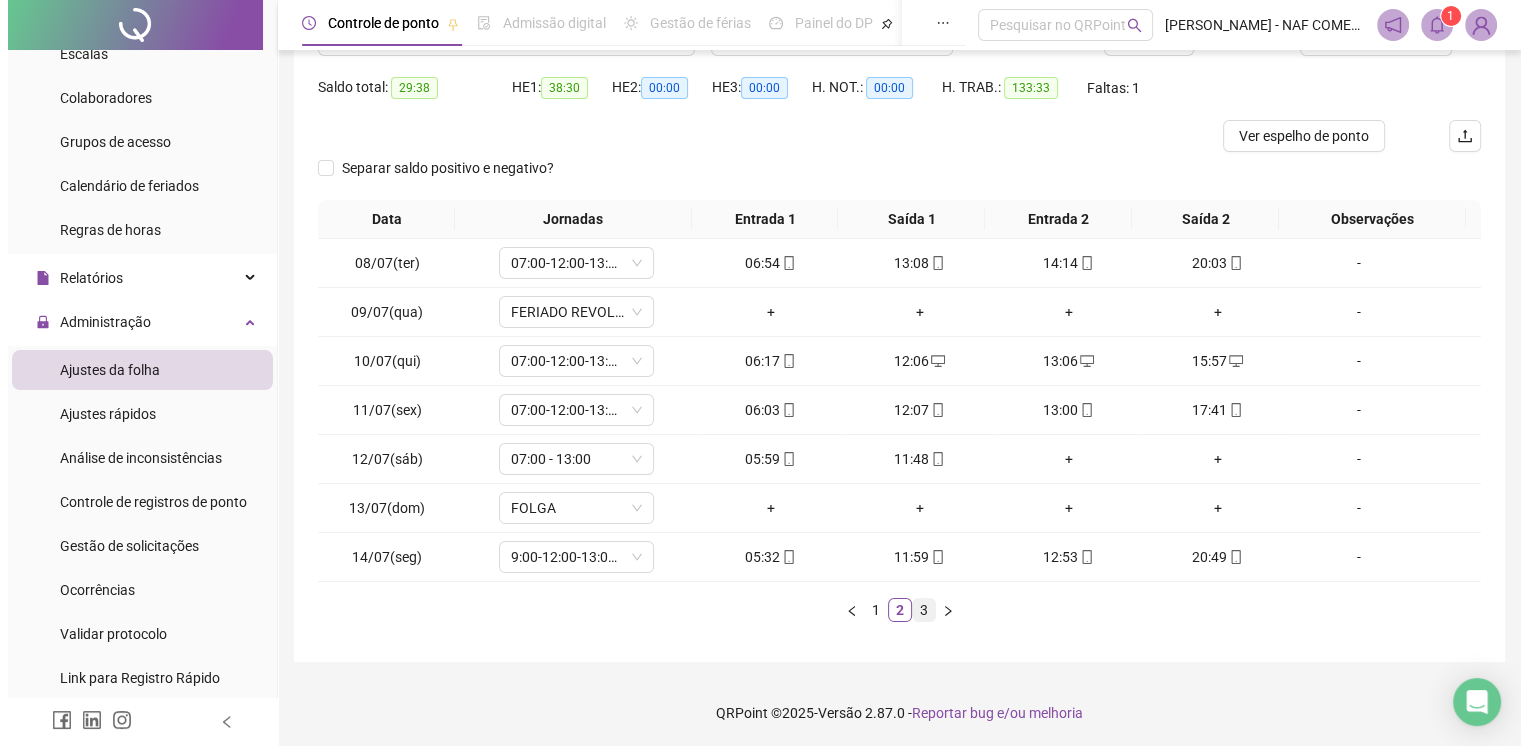 scroll, scrollTop: 0, scrollLeft: 0, axis: both 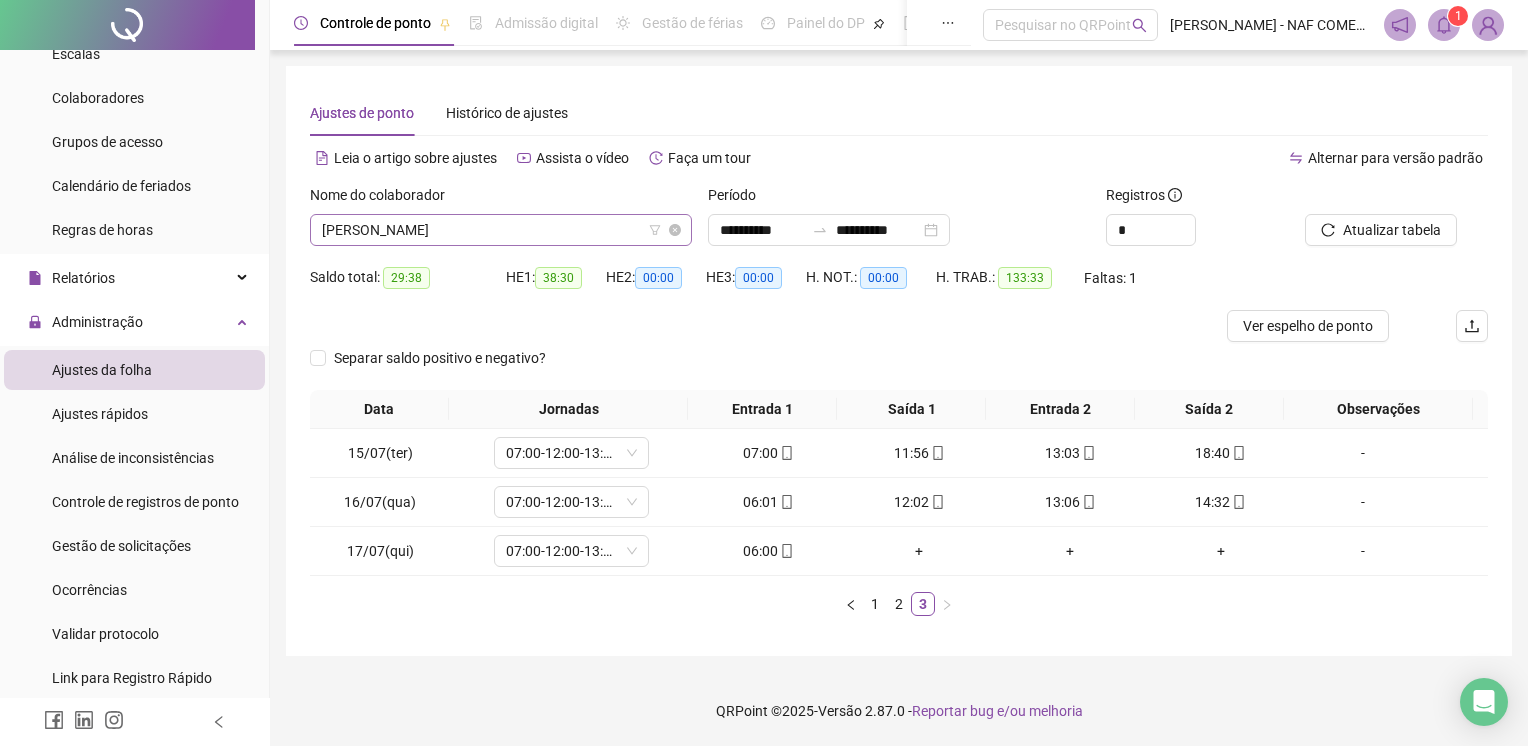 click on "[PERSON_NAME]" at bounding box center [501, 230] 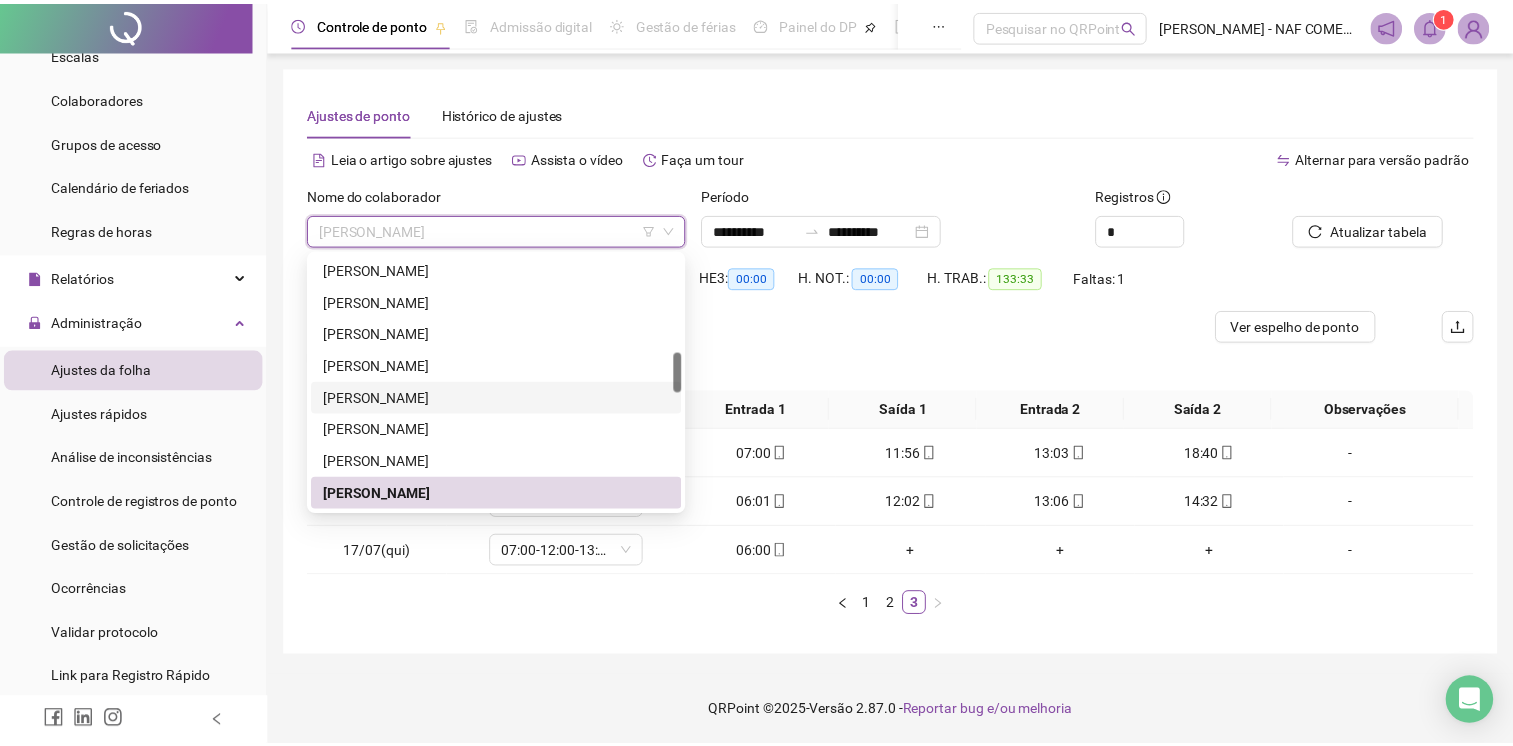 scroll, scrollTop: 808, scrollLeft: 0, axis: vertical 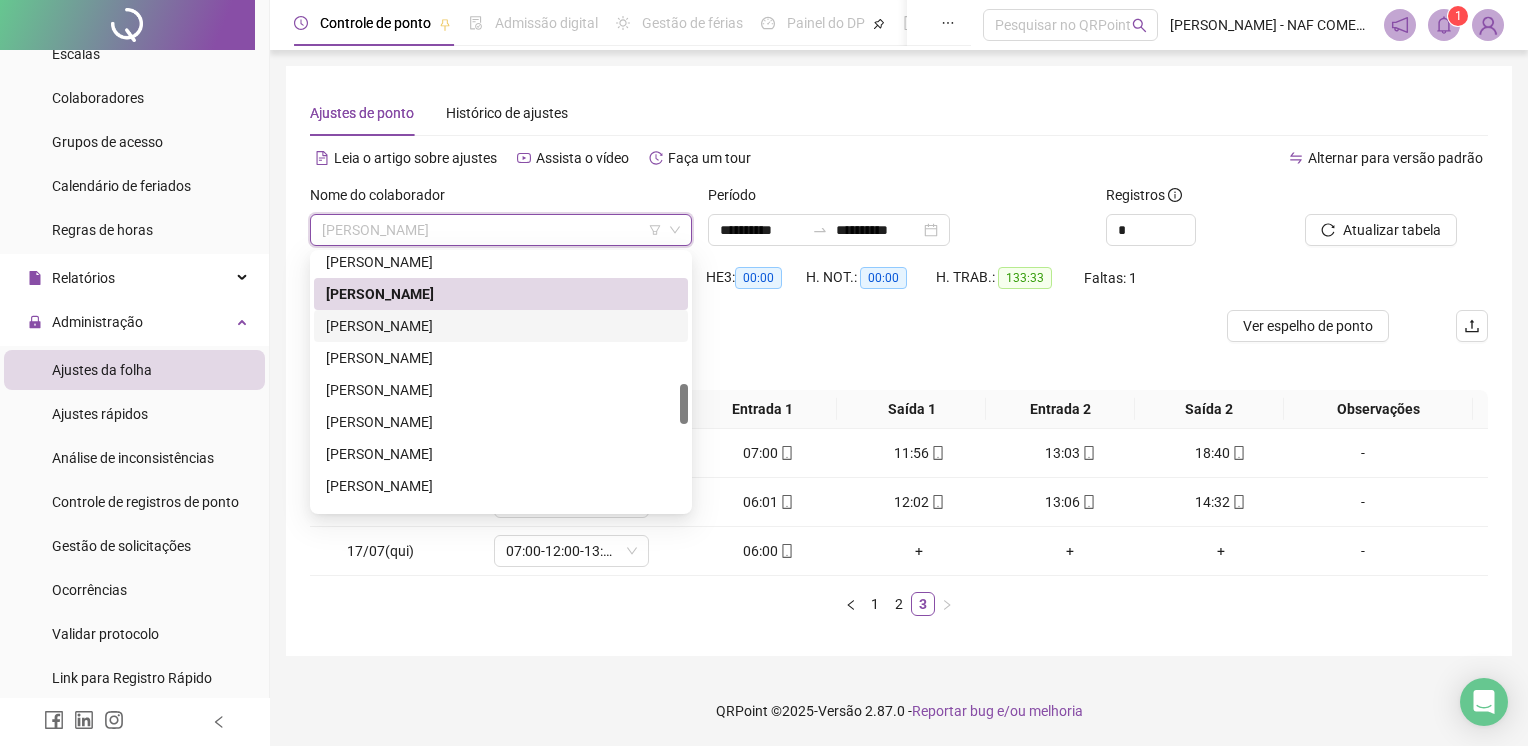 click on "[PERSON_NAME]" at bounding box center (501, 326) 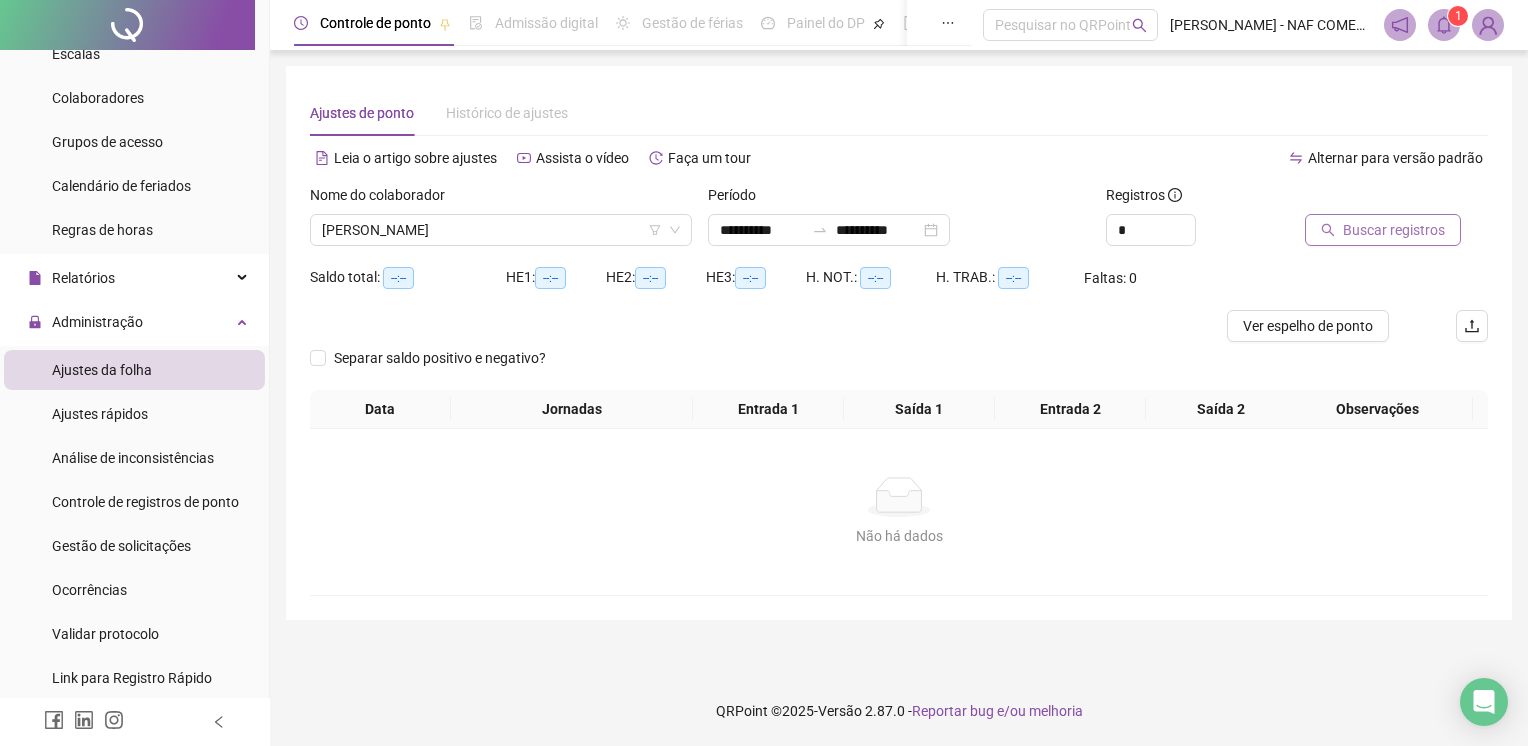 click on "Buscar registros" at bounding box center [1394, 230] 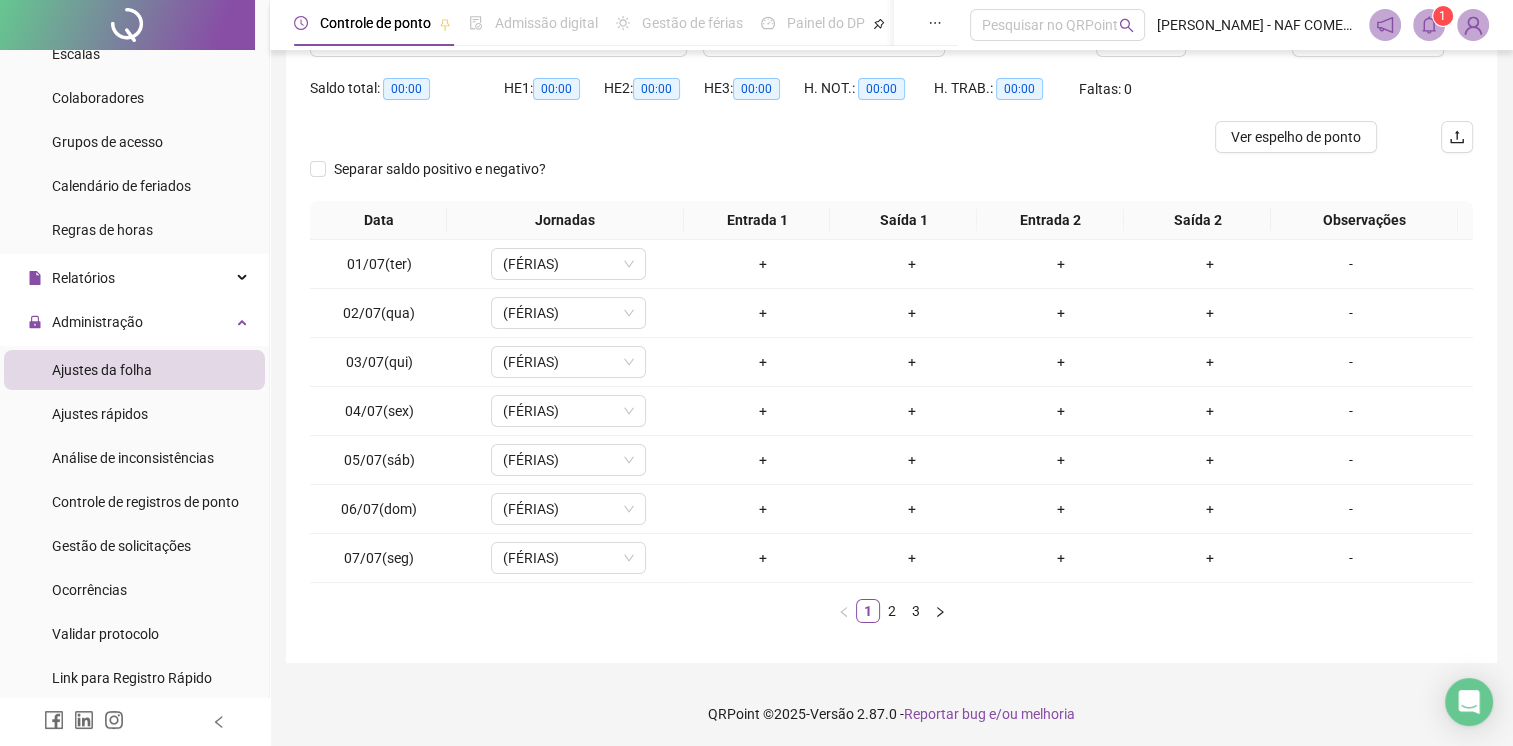 scroll, scrollTop: 190, scrollLeft: 0, axis: vertical 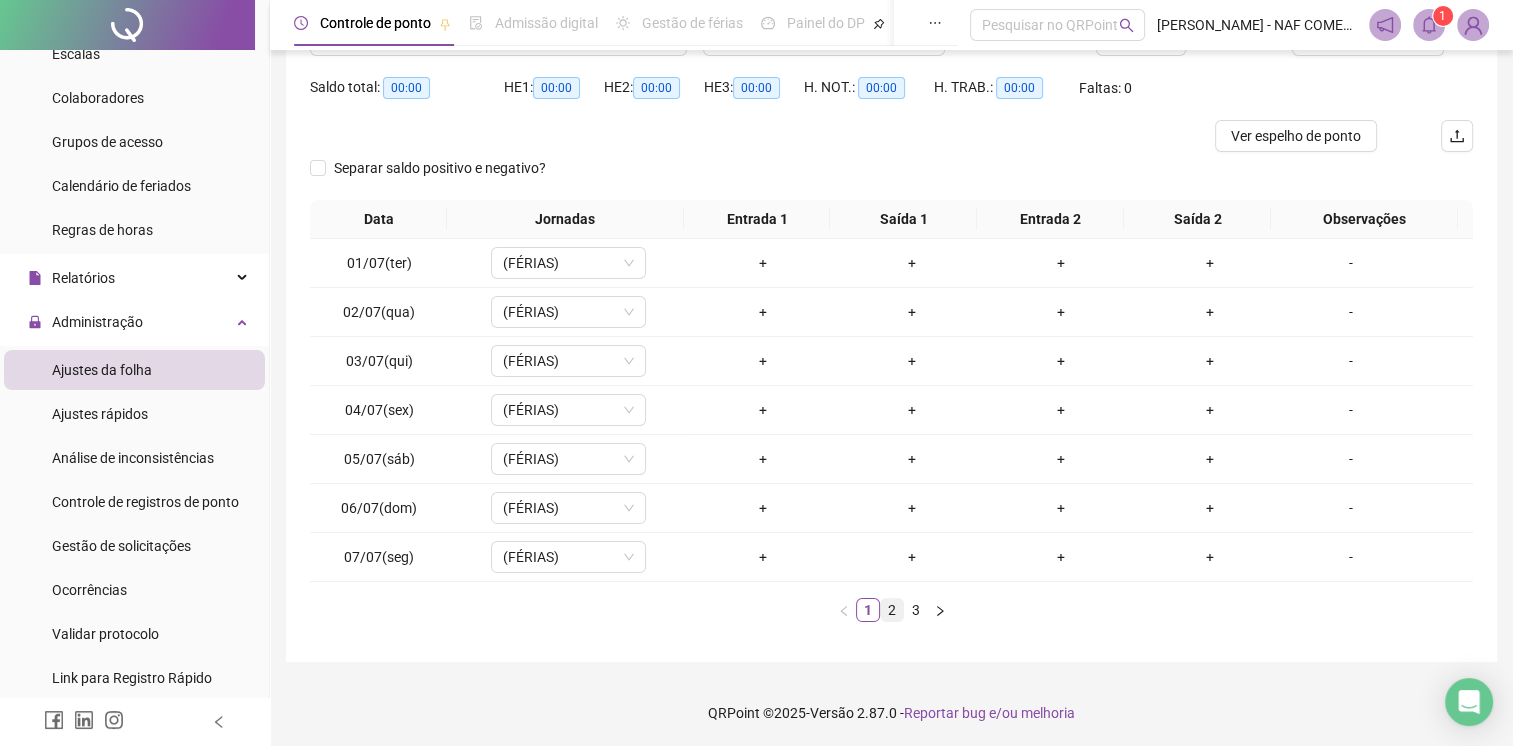 click on "2" at bounding box center [892, 610] 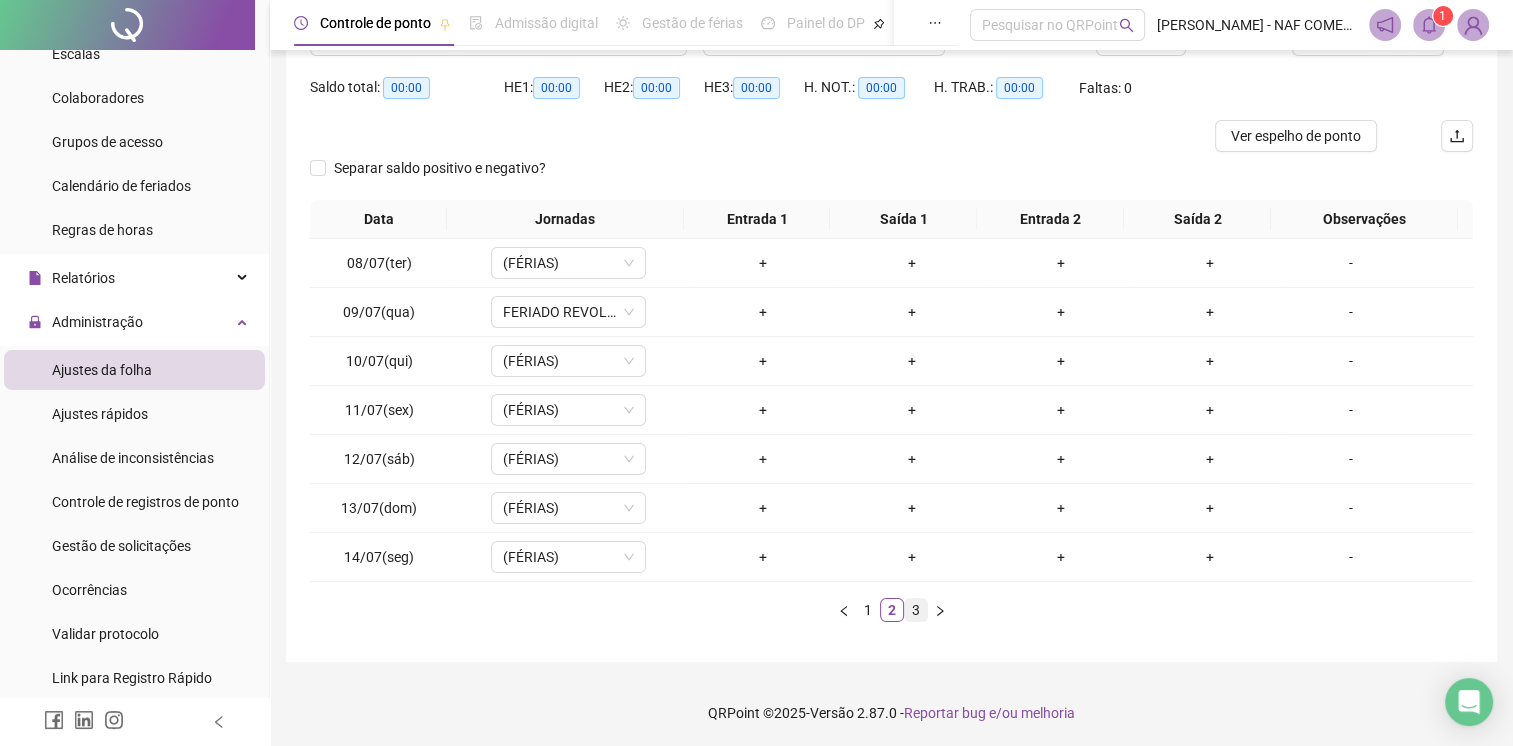 click on "3" at bounding box center (916, 610) 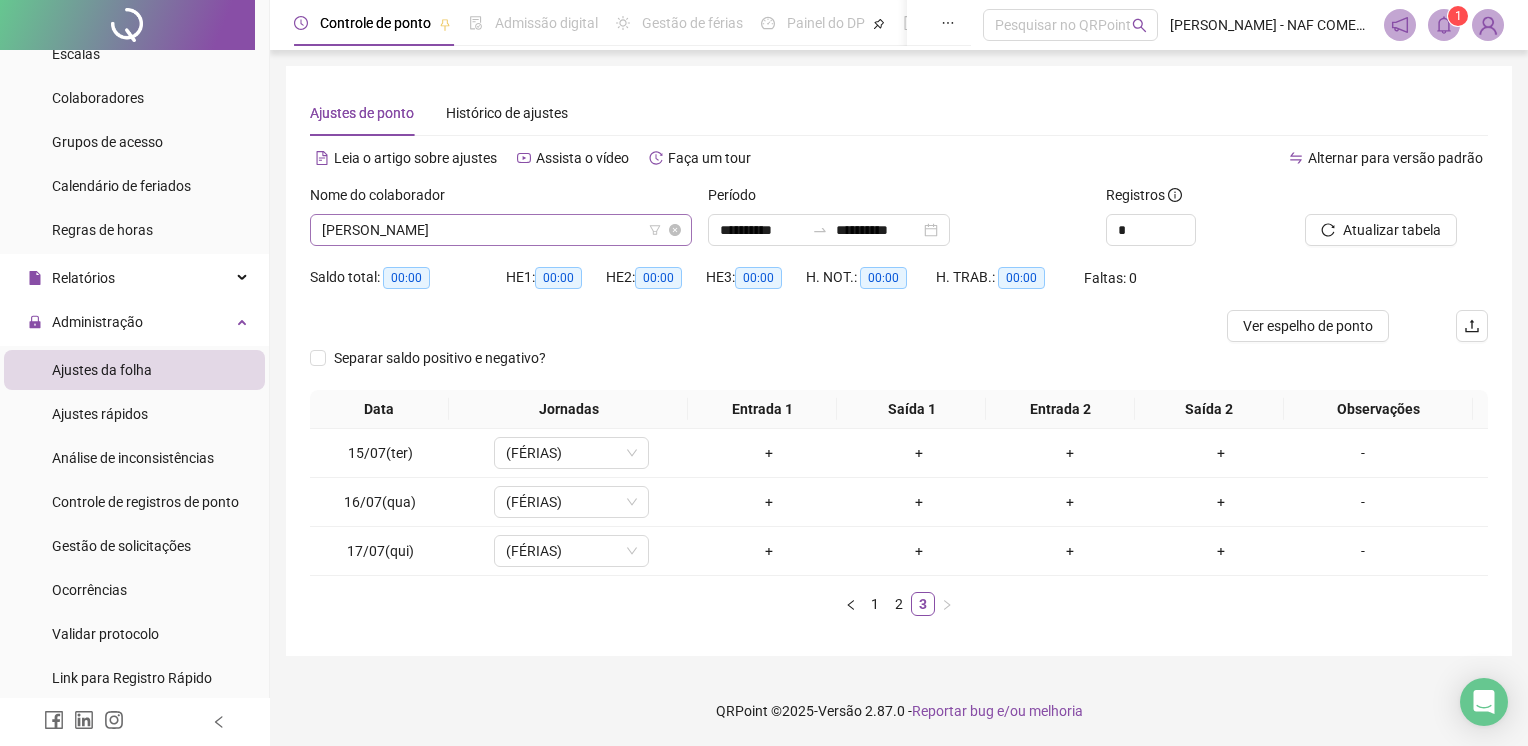 click on "[PERSON_NAME]" at bounding box center (501, 230) 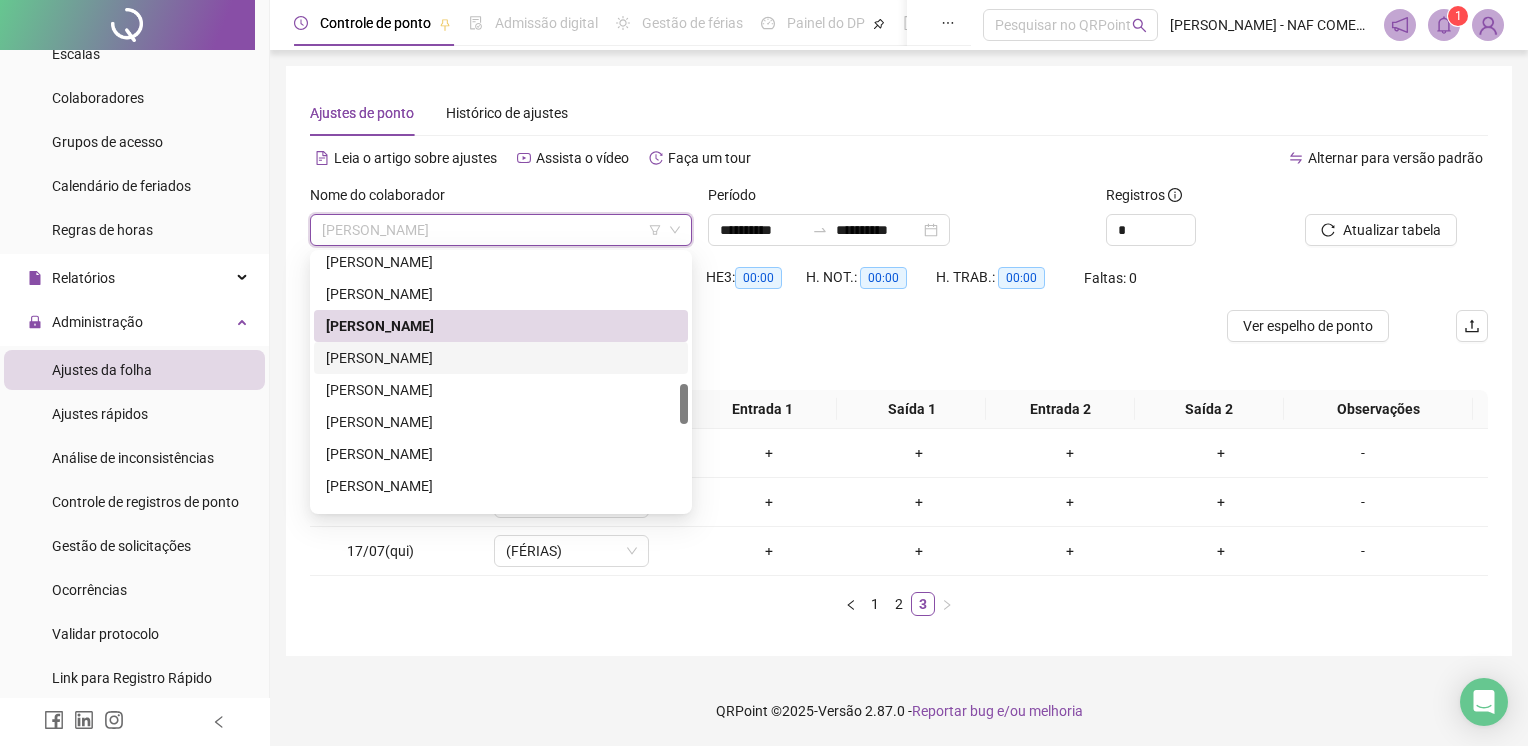 click on "[PERSON_NAME]" at bounding box center (501, 358) 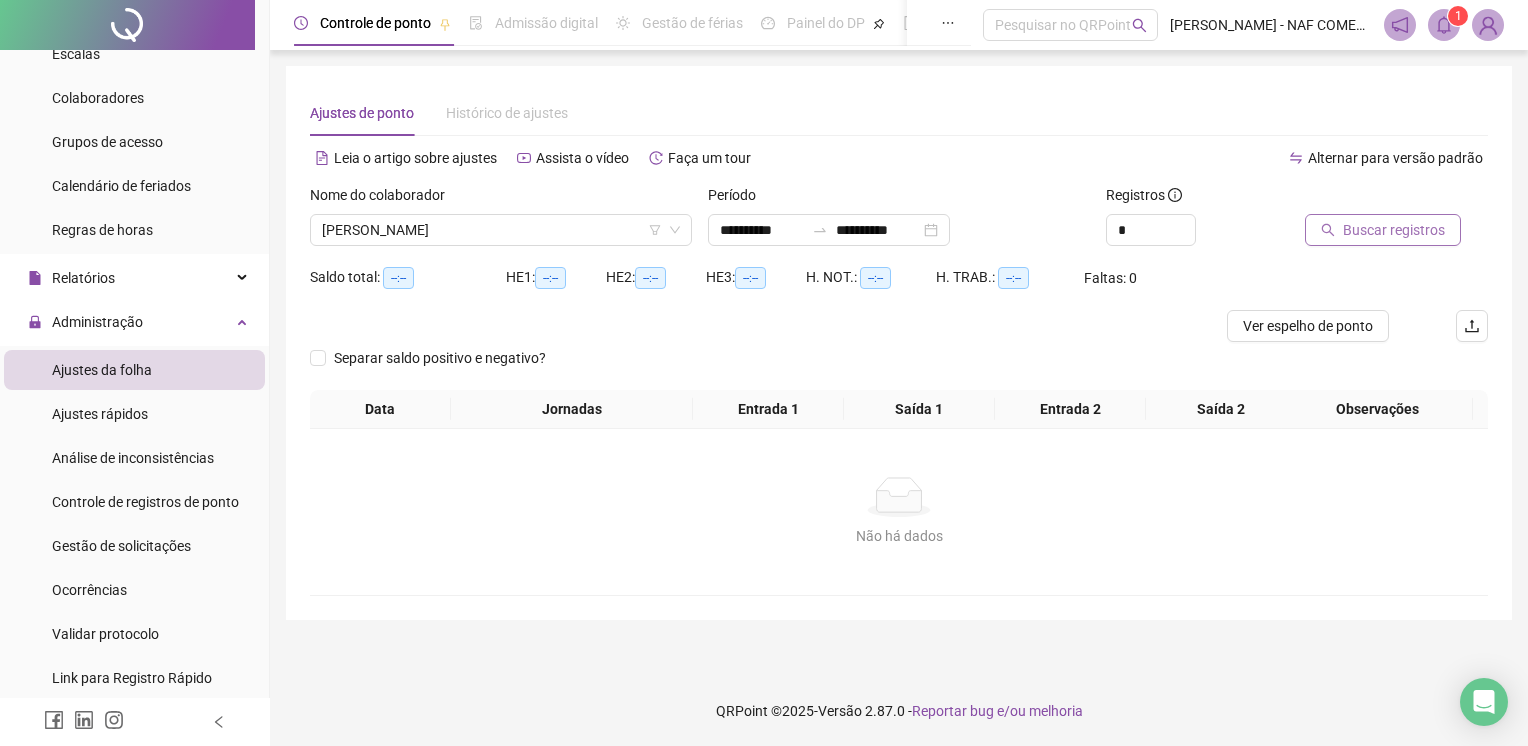 click on "Buscar registros" at bounding box center (1394, 230) 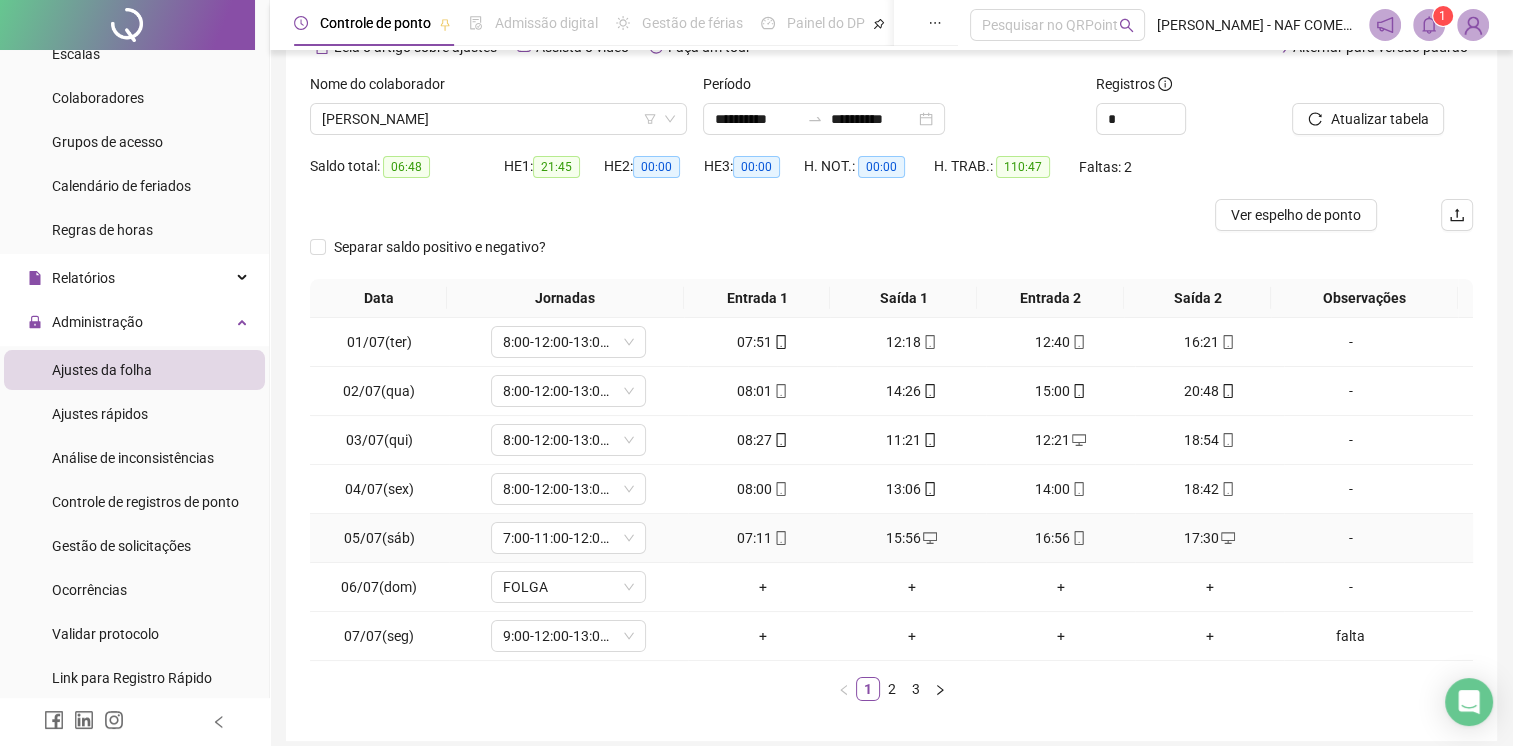 scroll, scrollTop: 190, scrollLeft: 0, axis: vertical 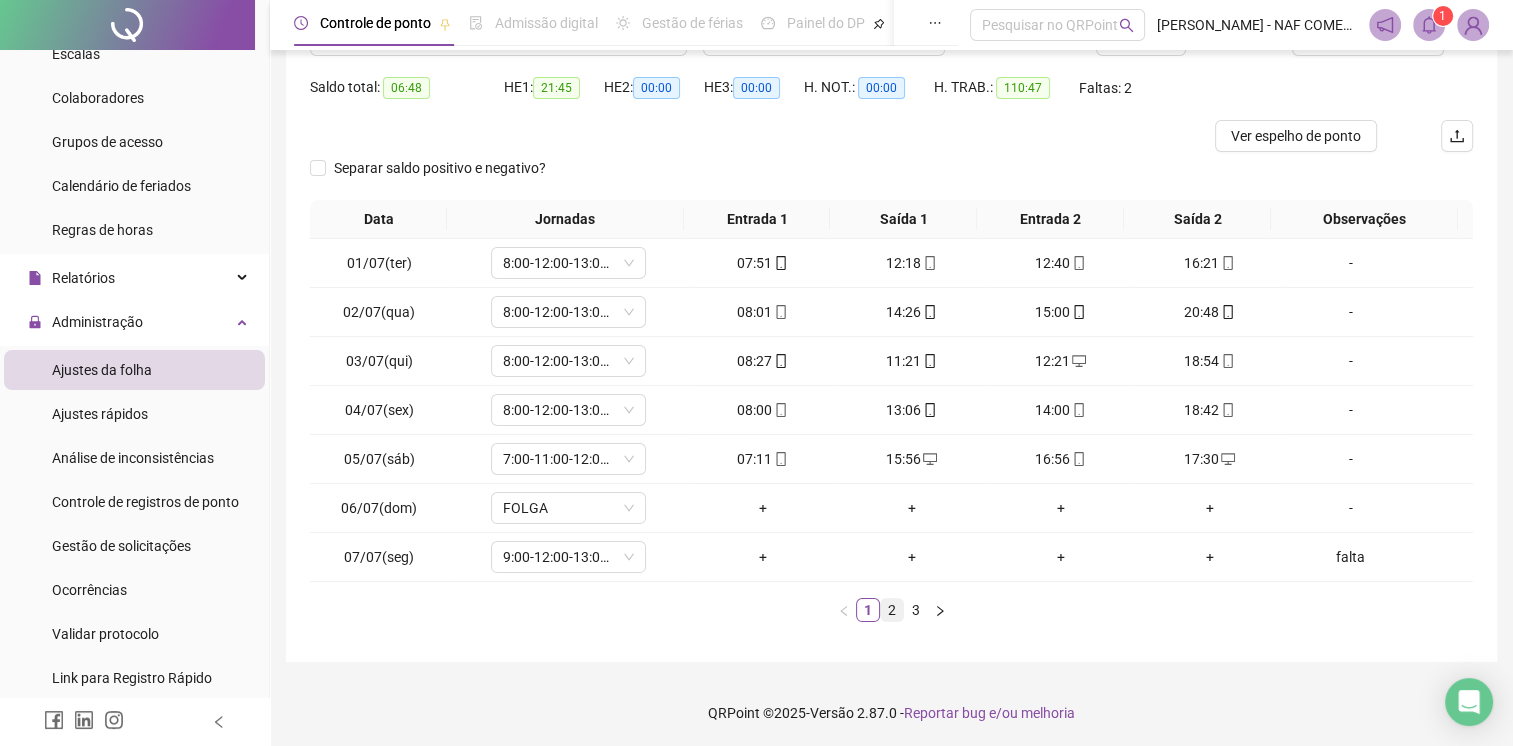 click on "2" at bounding box center (892, 610) 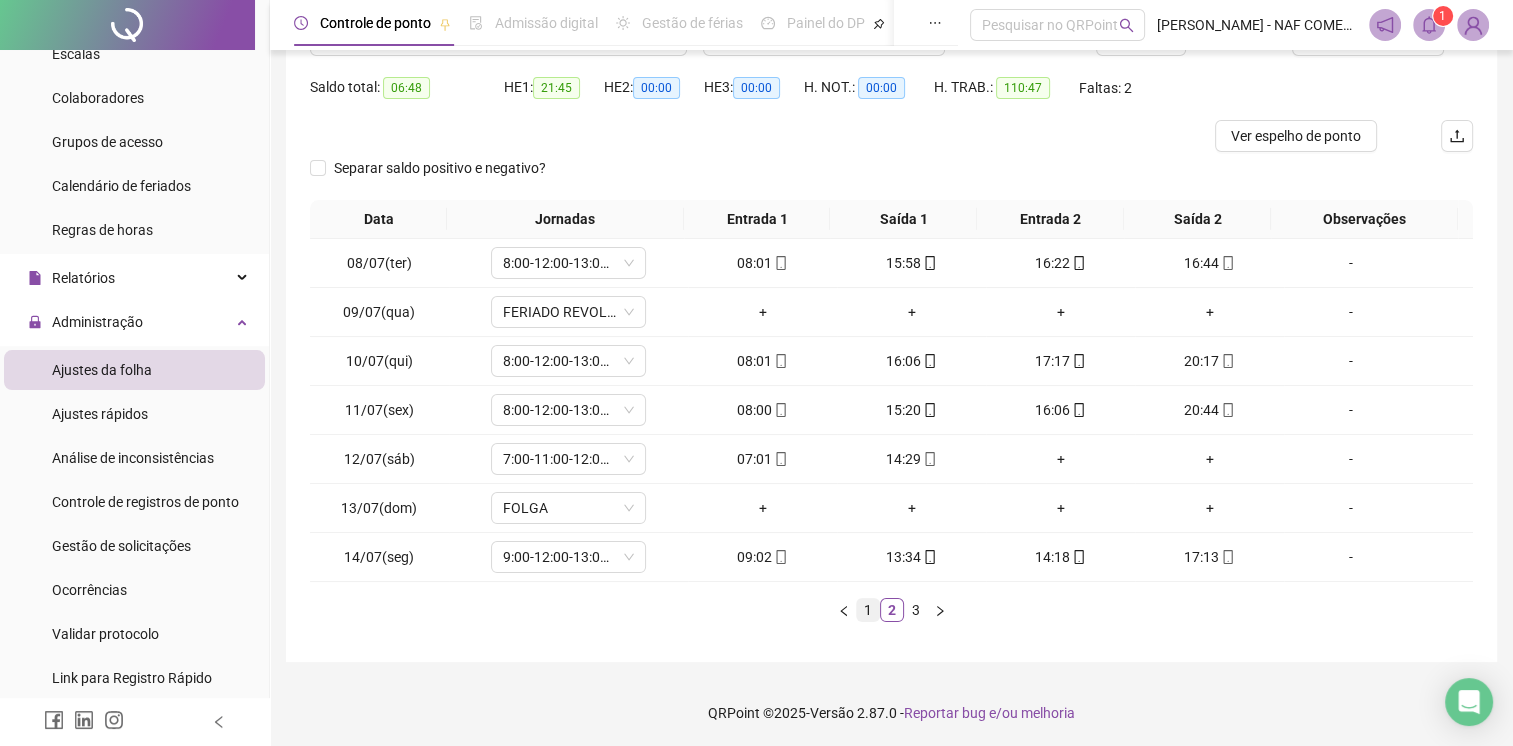 click on "1" at bounding box center [868, 610] 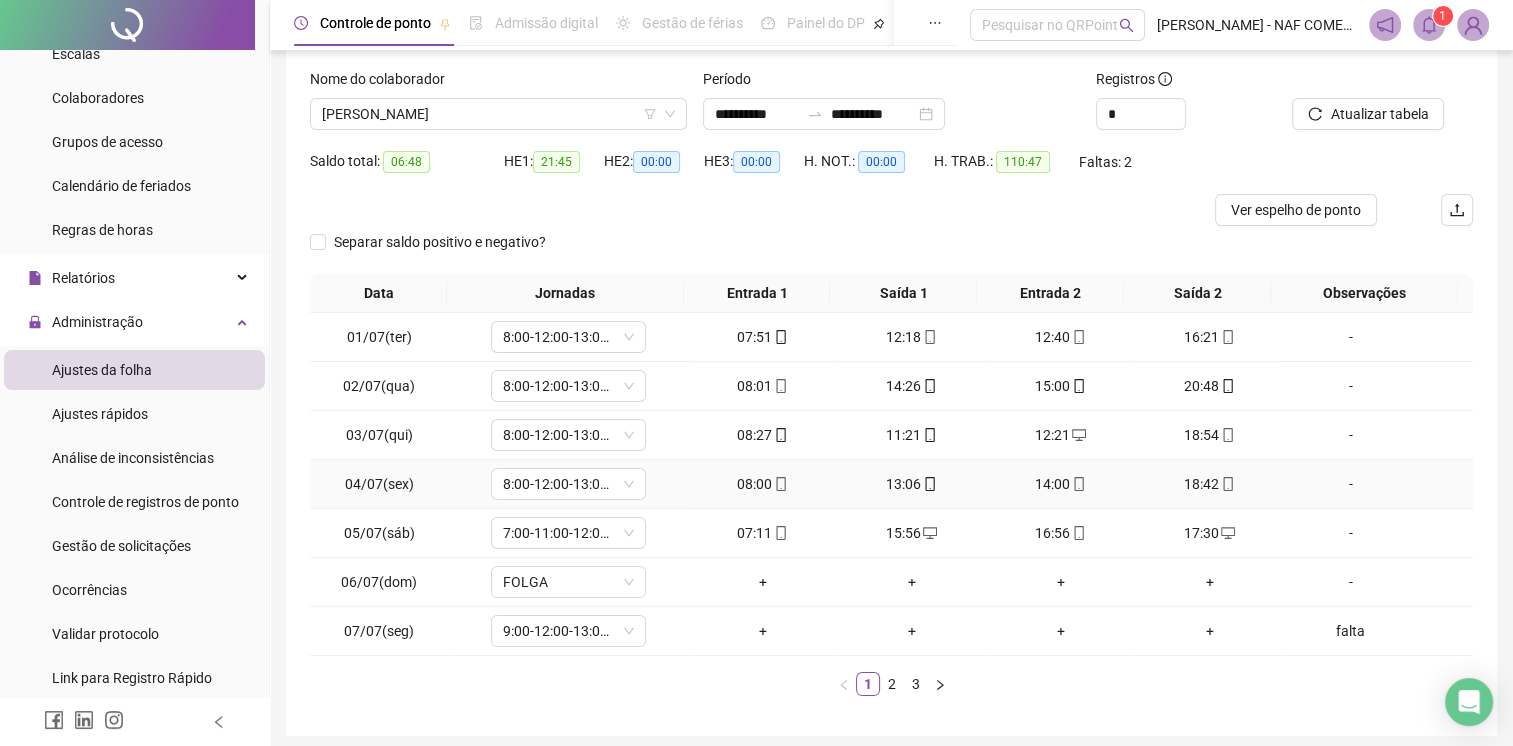 scroll, scrollTop: 190, scrollLeft: 0, axis: vertical 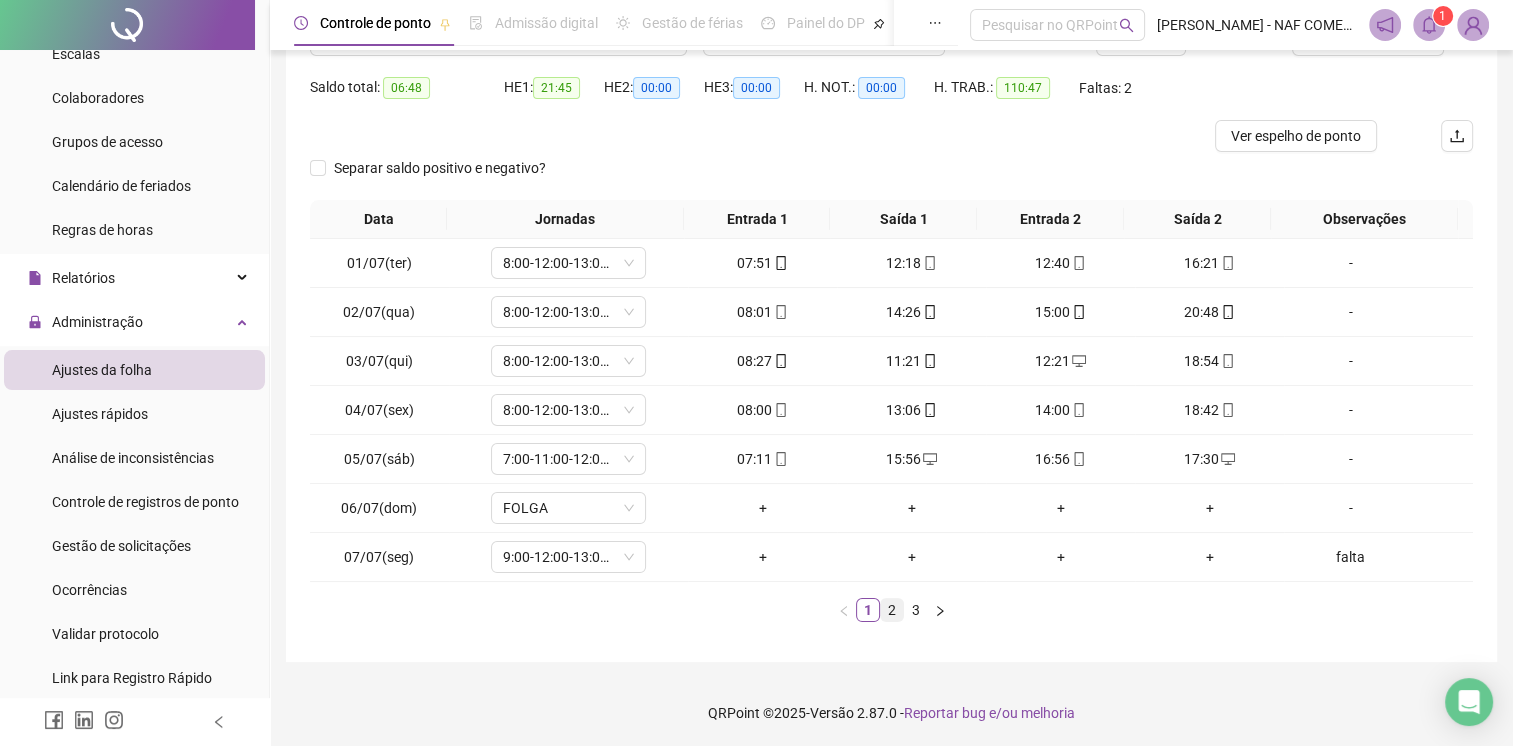 click on "2" at bounding box center [892, 610] 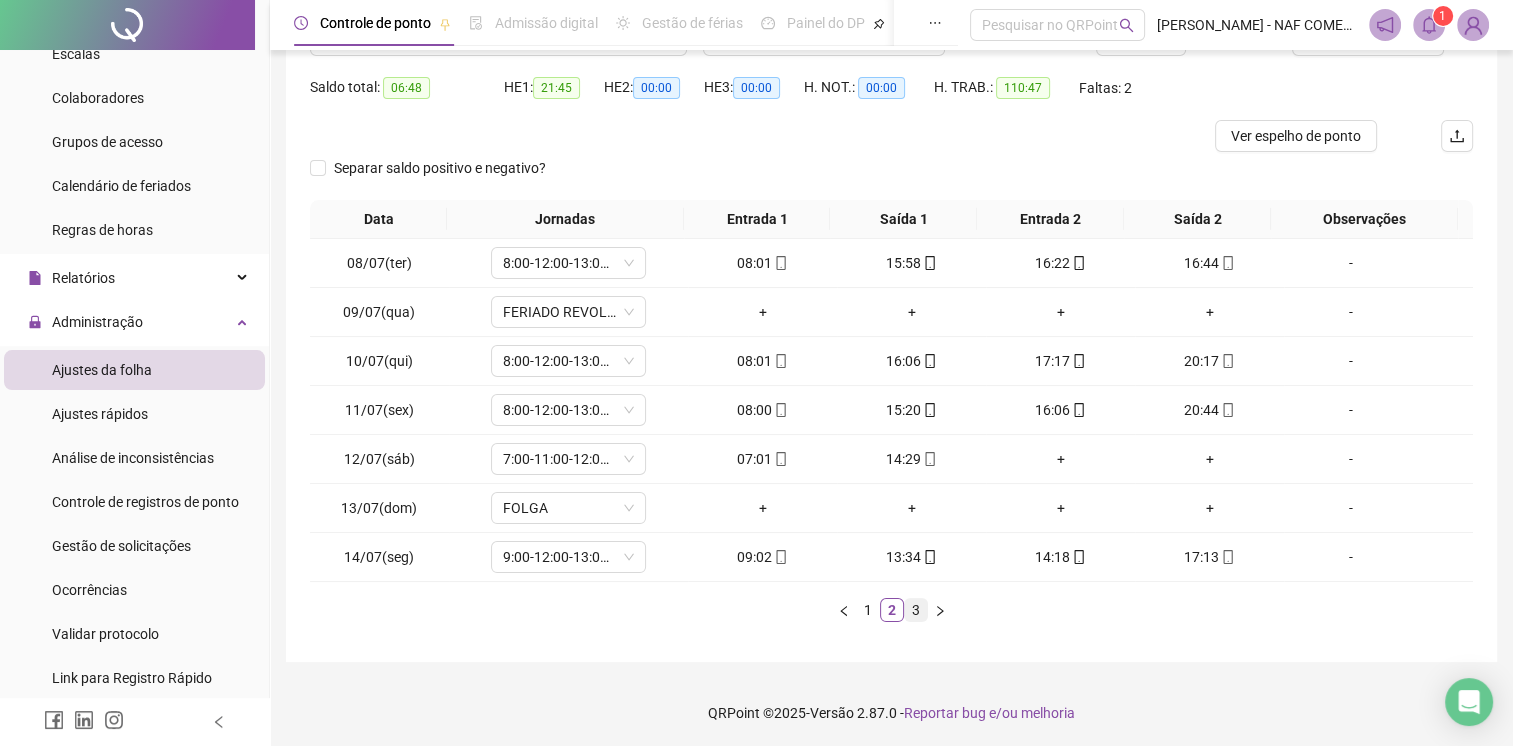 click on "3" at bounding box center (916, 610) 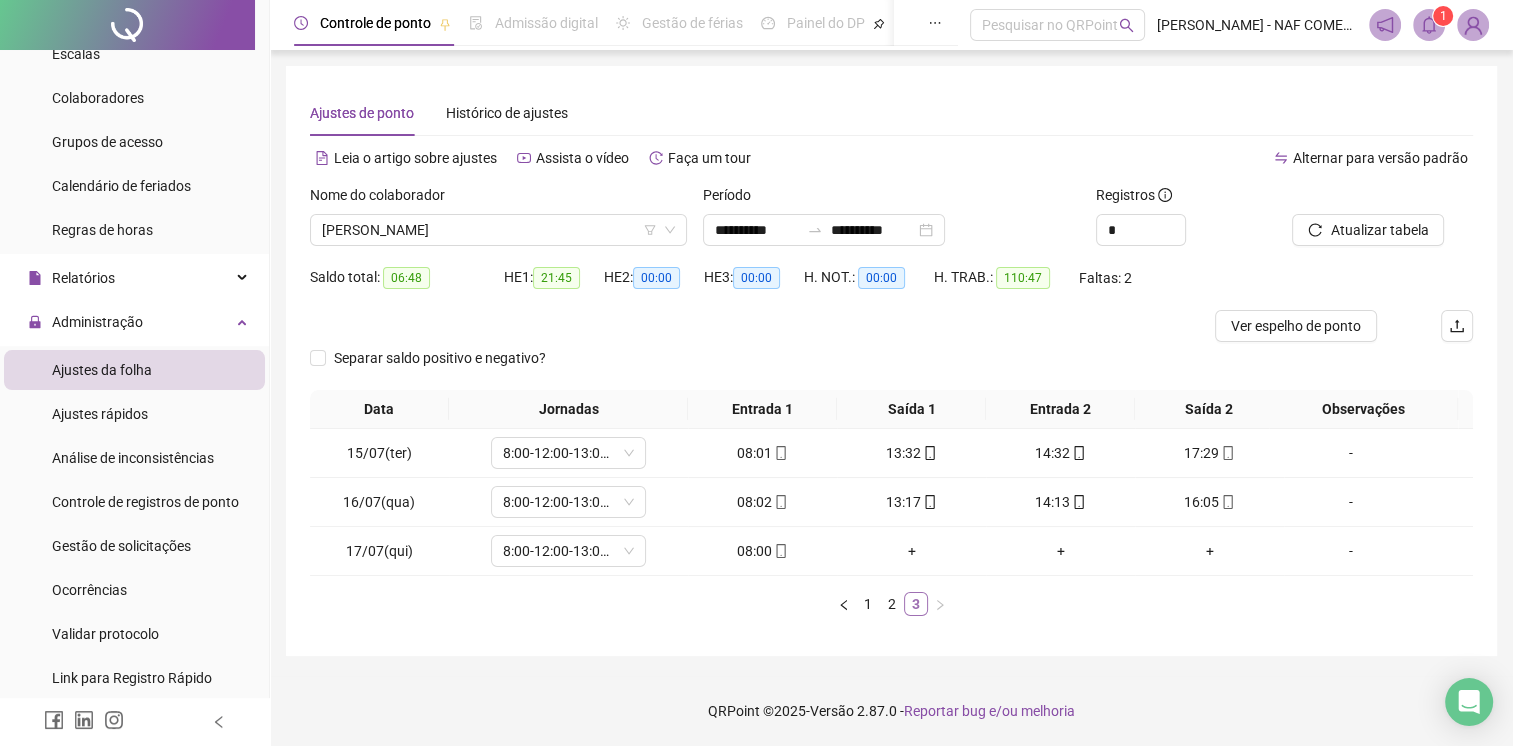 scroll, scrollTop: 0, scrollLeft: 0, axis: both 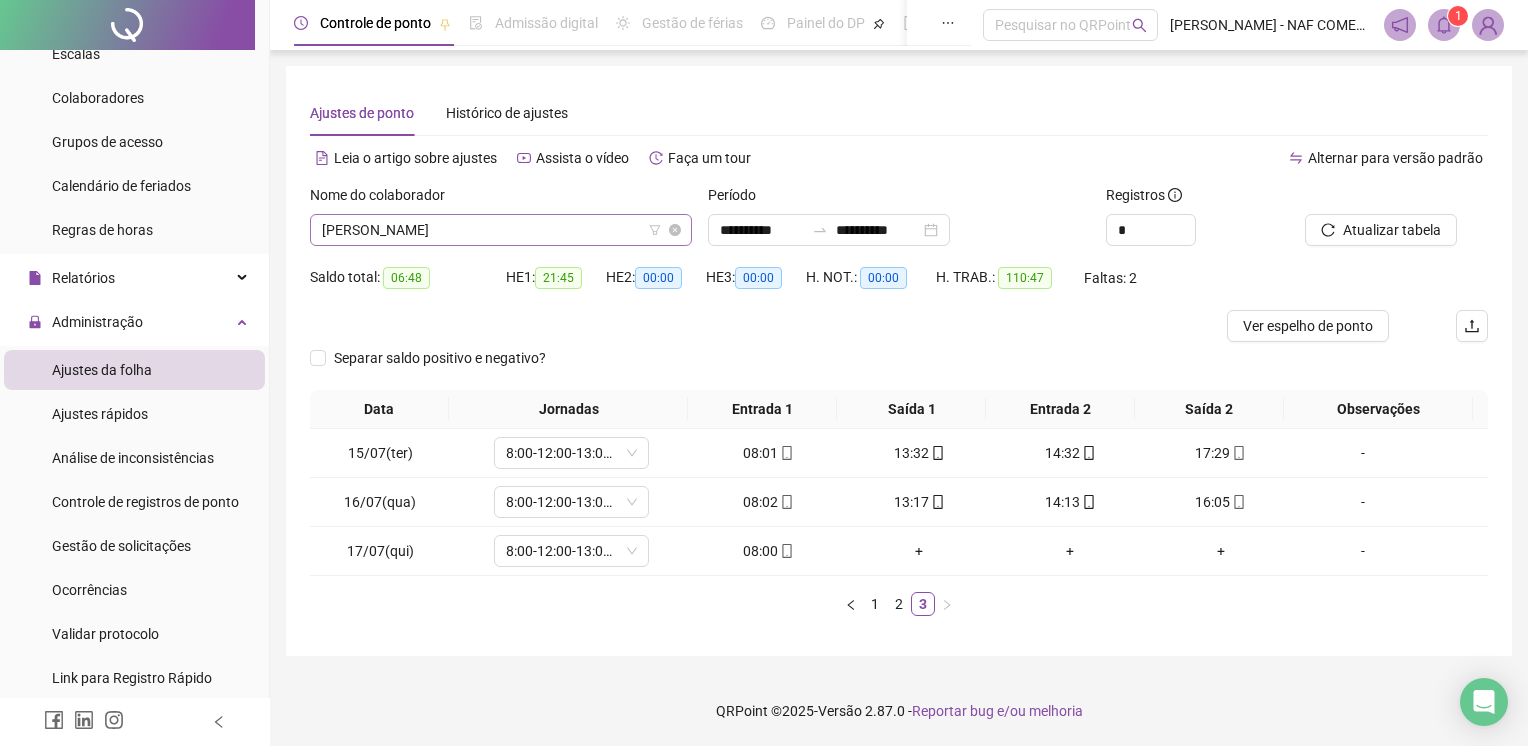 click on "[PERSON_NAME]" at bounding box center [501, 230] 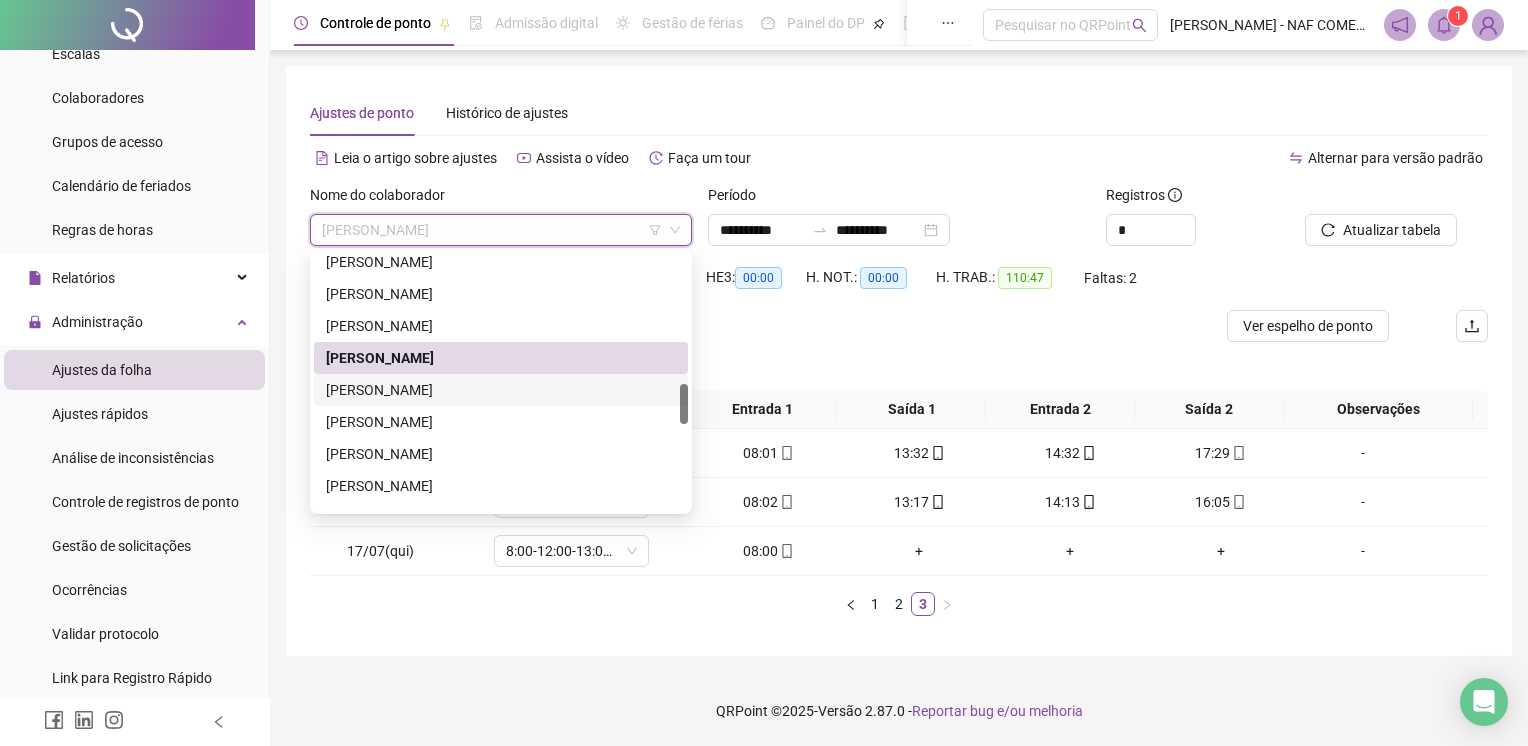 click on "[PERSON_NAME]" at bounding box center [501, 390] 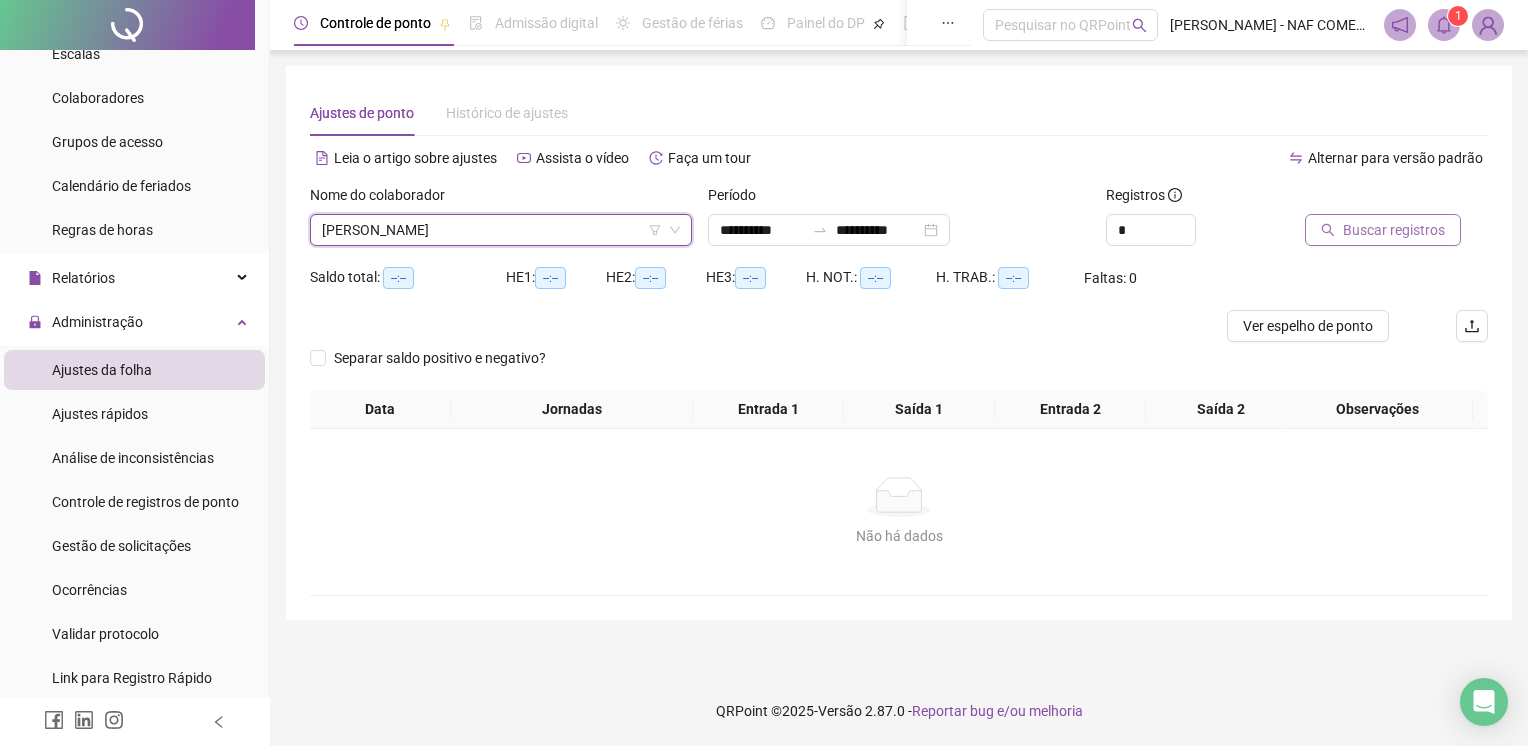 click on "Buscar registros" at bounding box center [1394, 230] 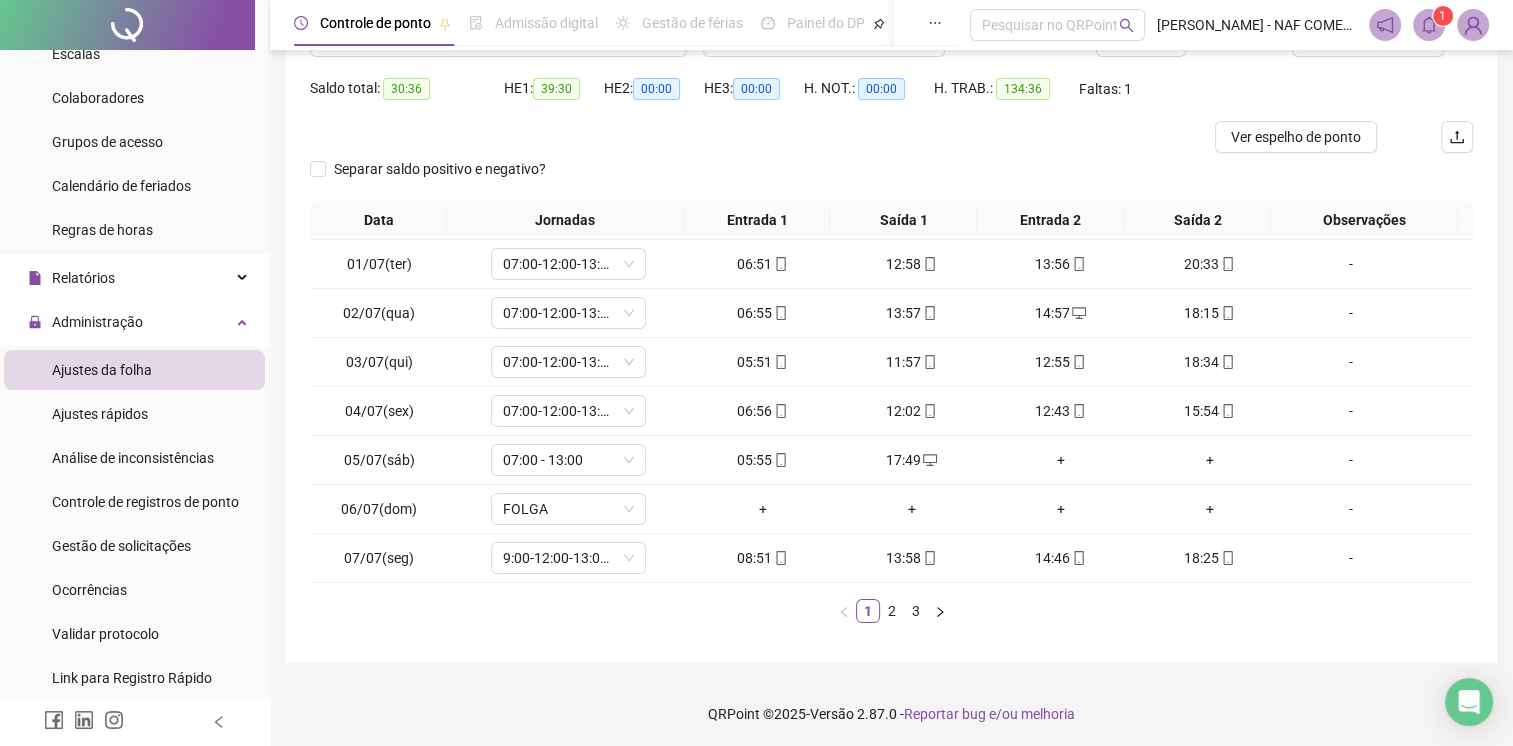 scroll, scrollTop: 190, scrollLeft: 0, axis: vertical 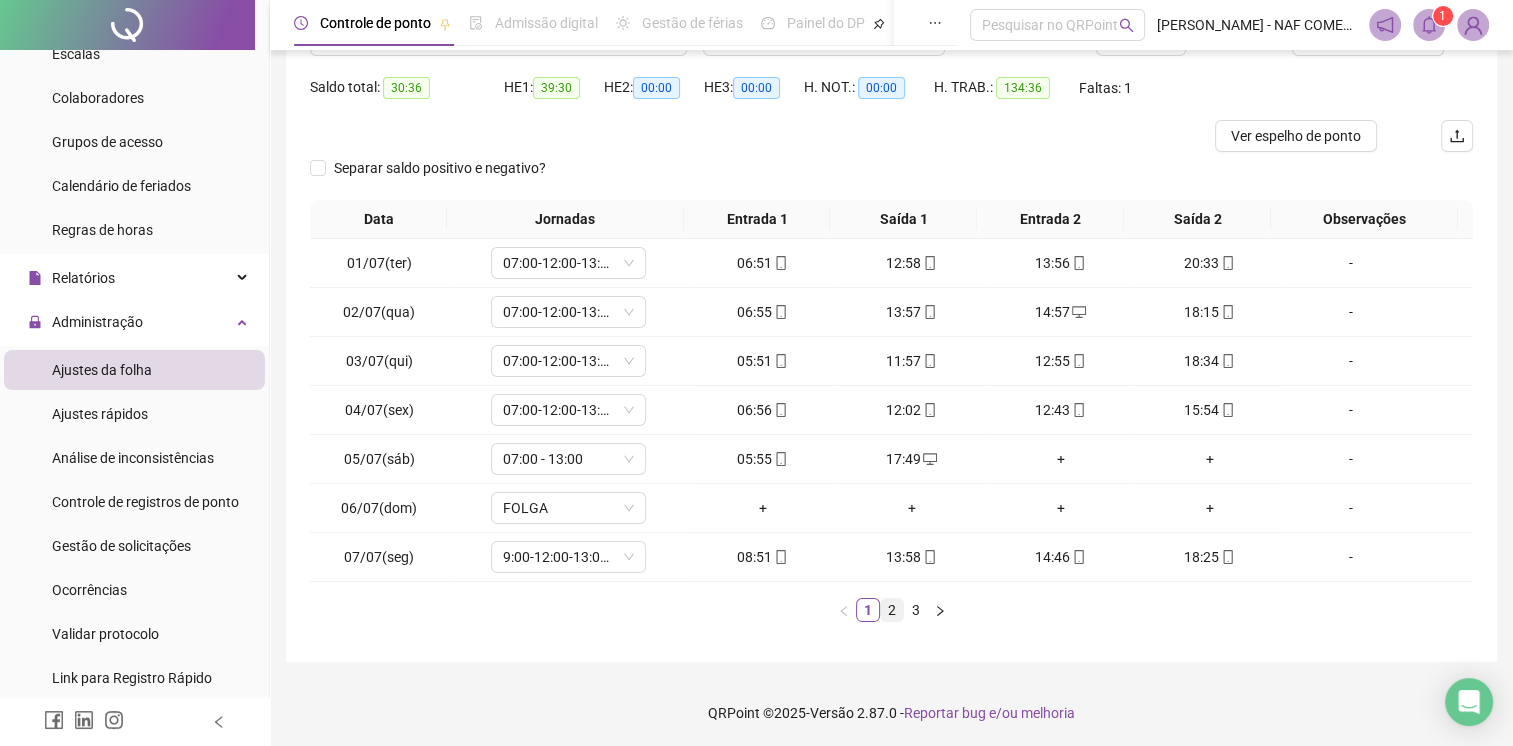 click on "2" at bounding box center (892, 610) 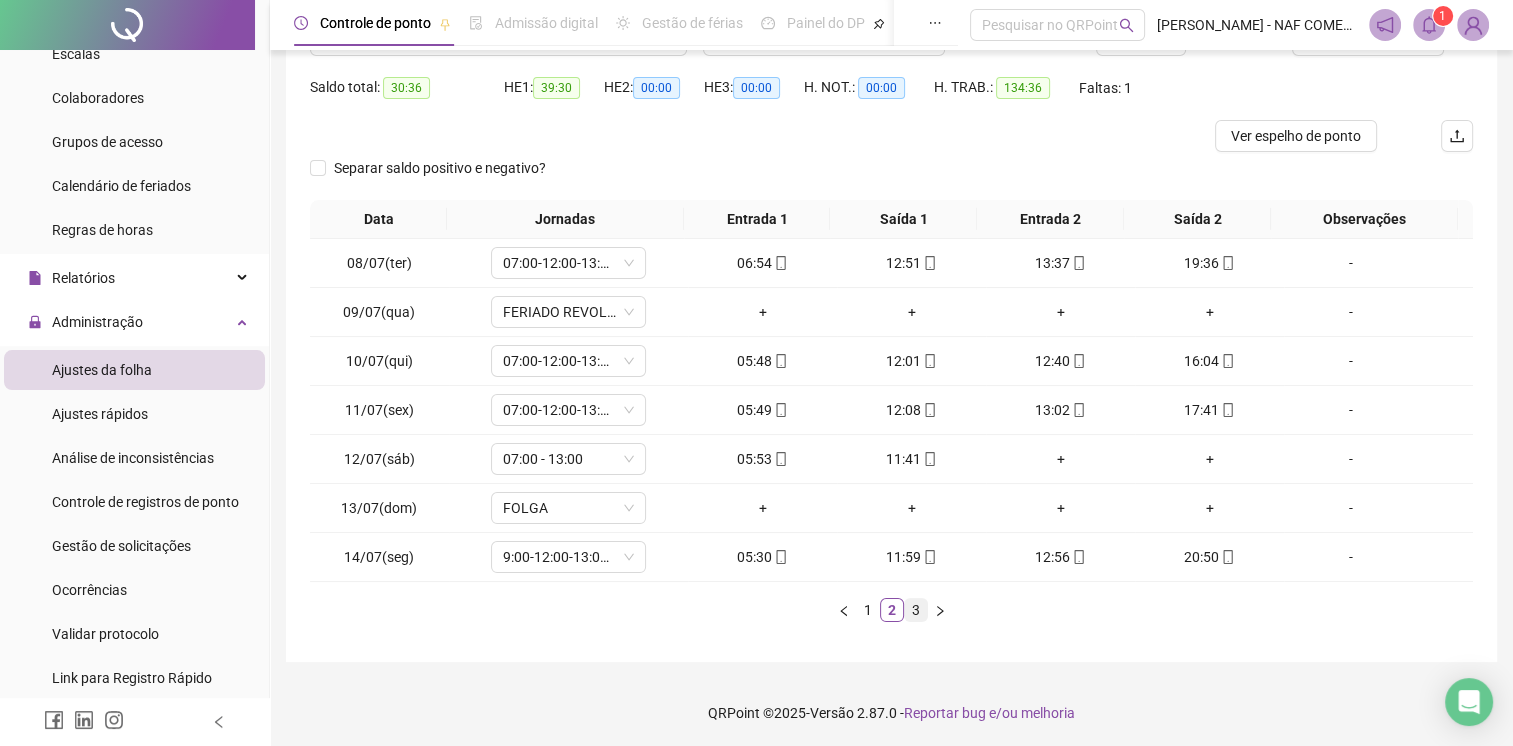 click on "3" at bounding box center (916, 610) 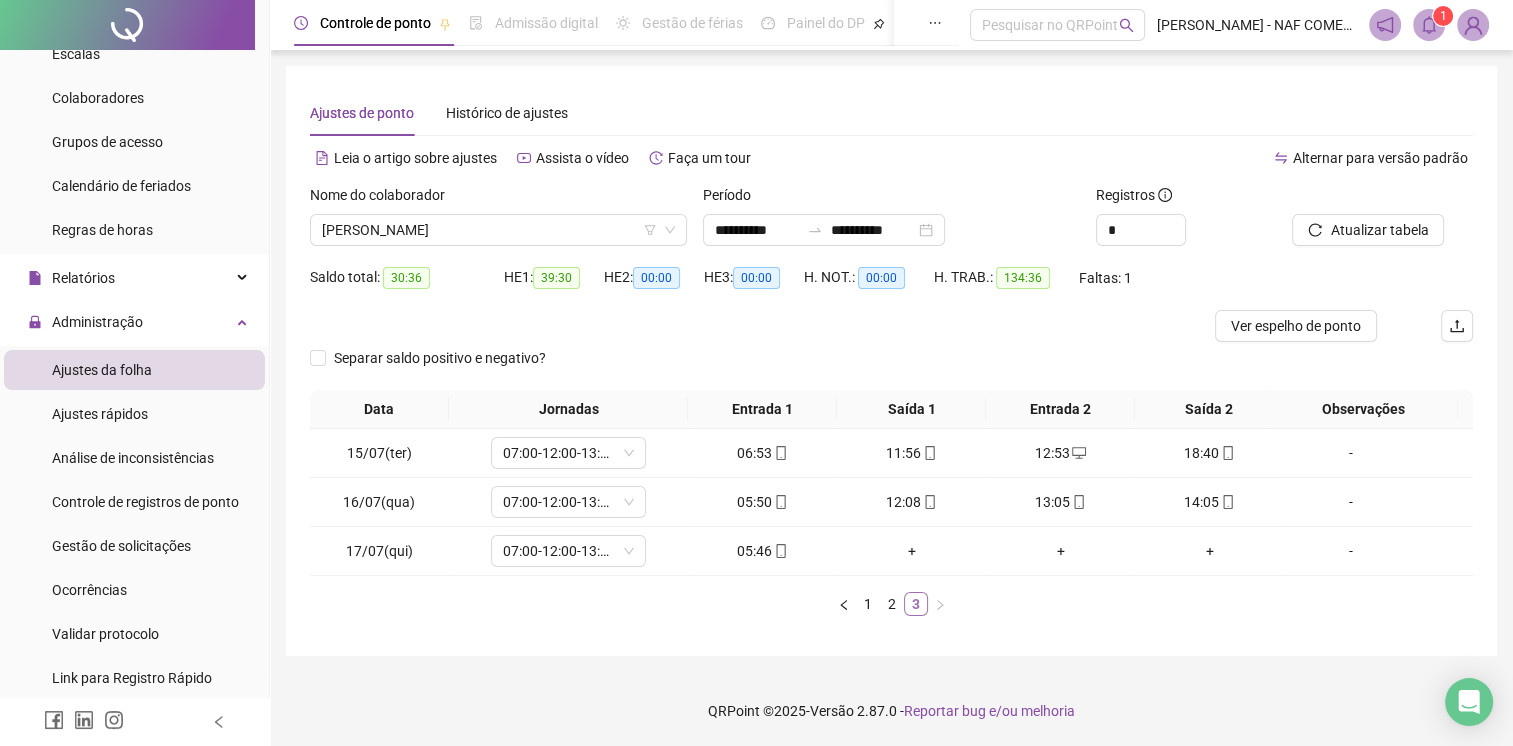 scroll, scrollTop: 0, scrollLeft: 0, axis: both 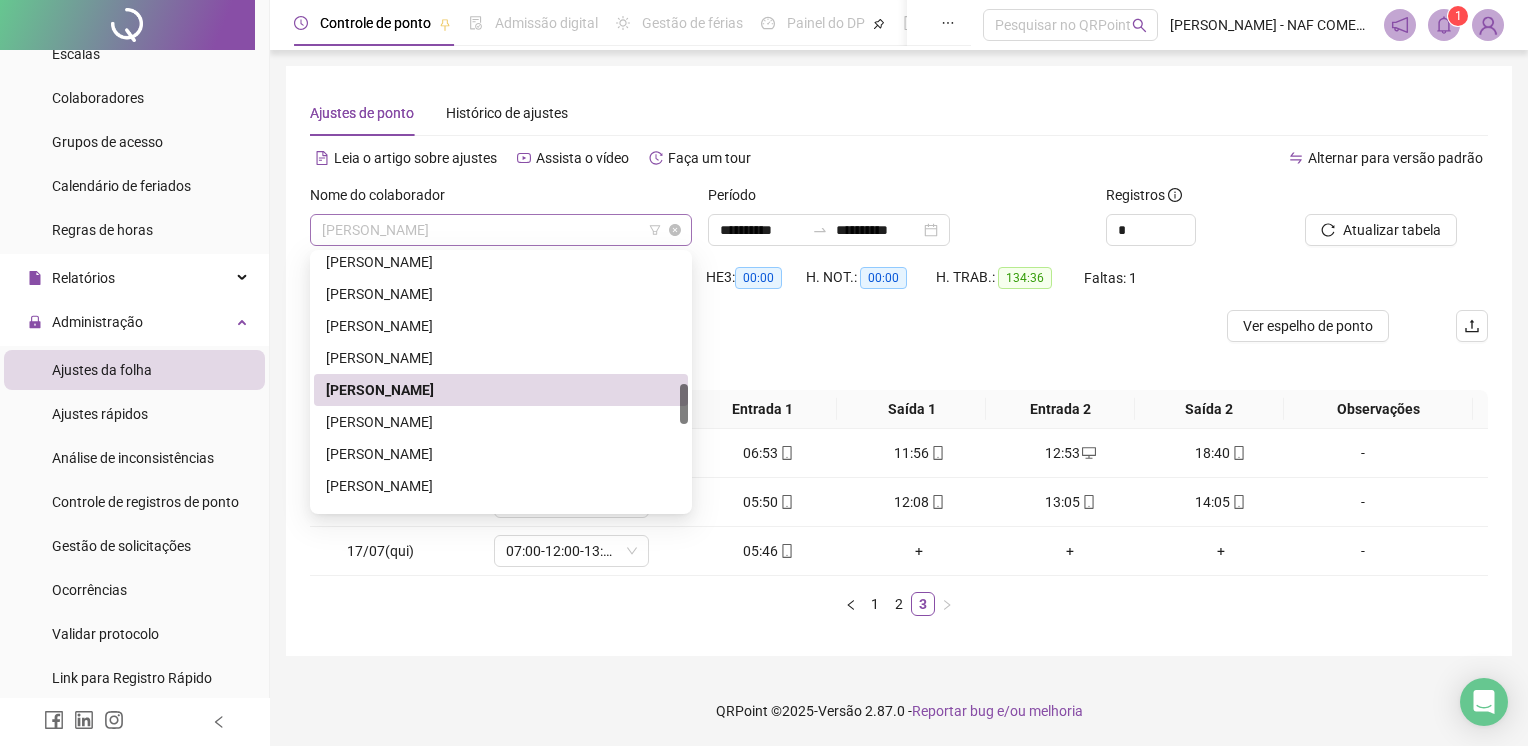 click on "[PERSON_NAME]" at bounding box center [501, 230] 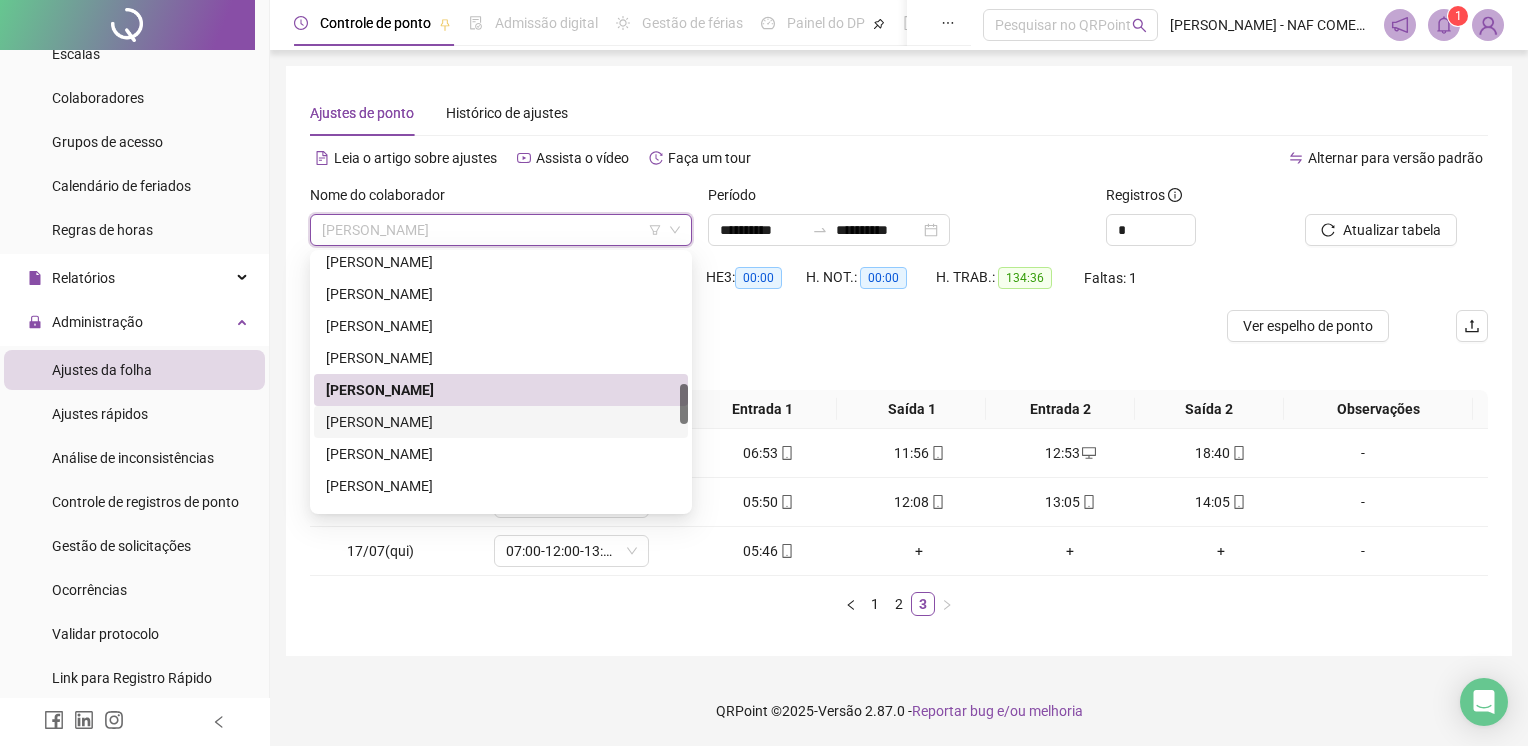 click on "[PERSON_NAME]" at bounding box center (501, 422) 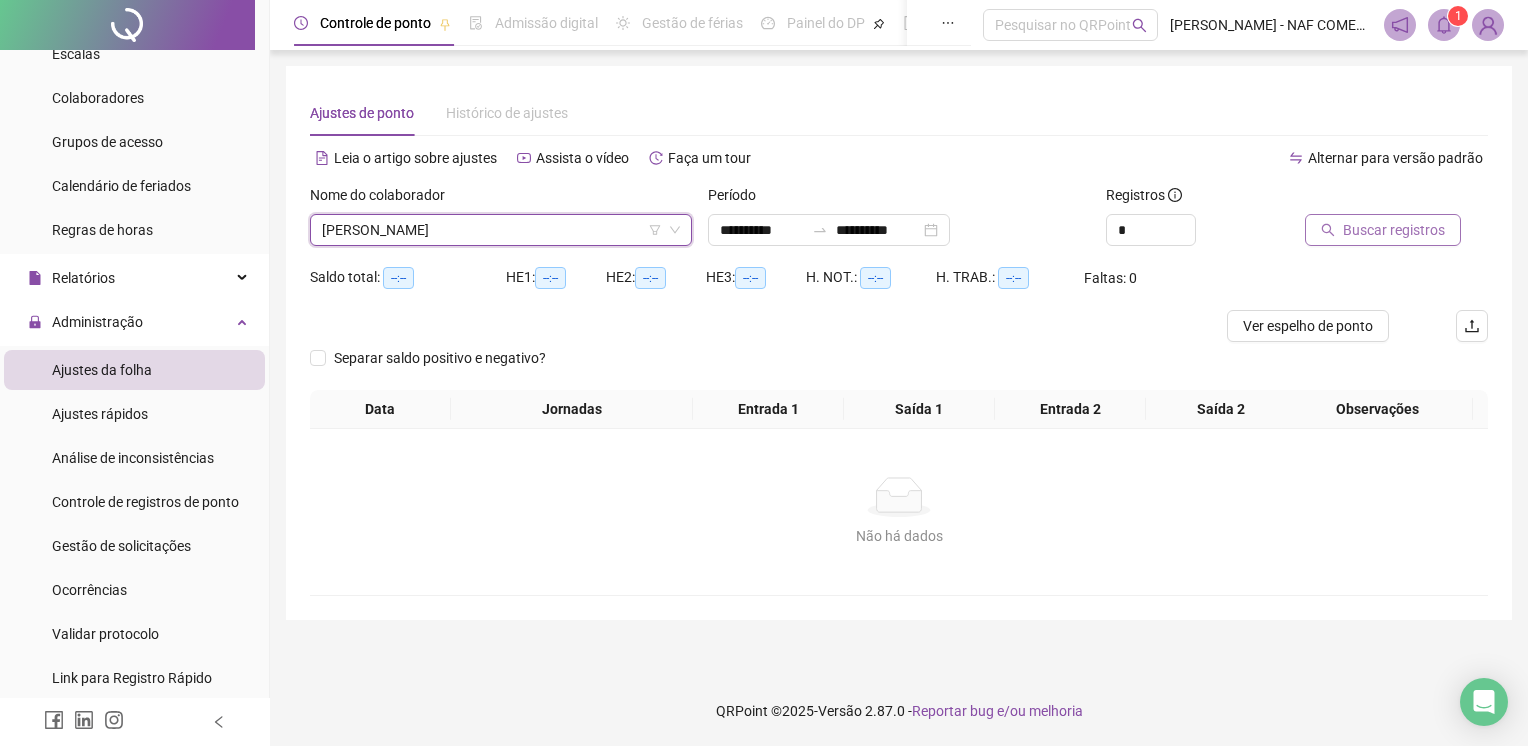 click on "Buscar registros" at bounding box center (1394, 230) 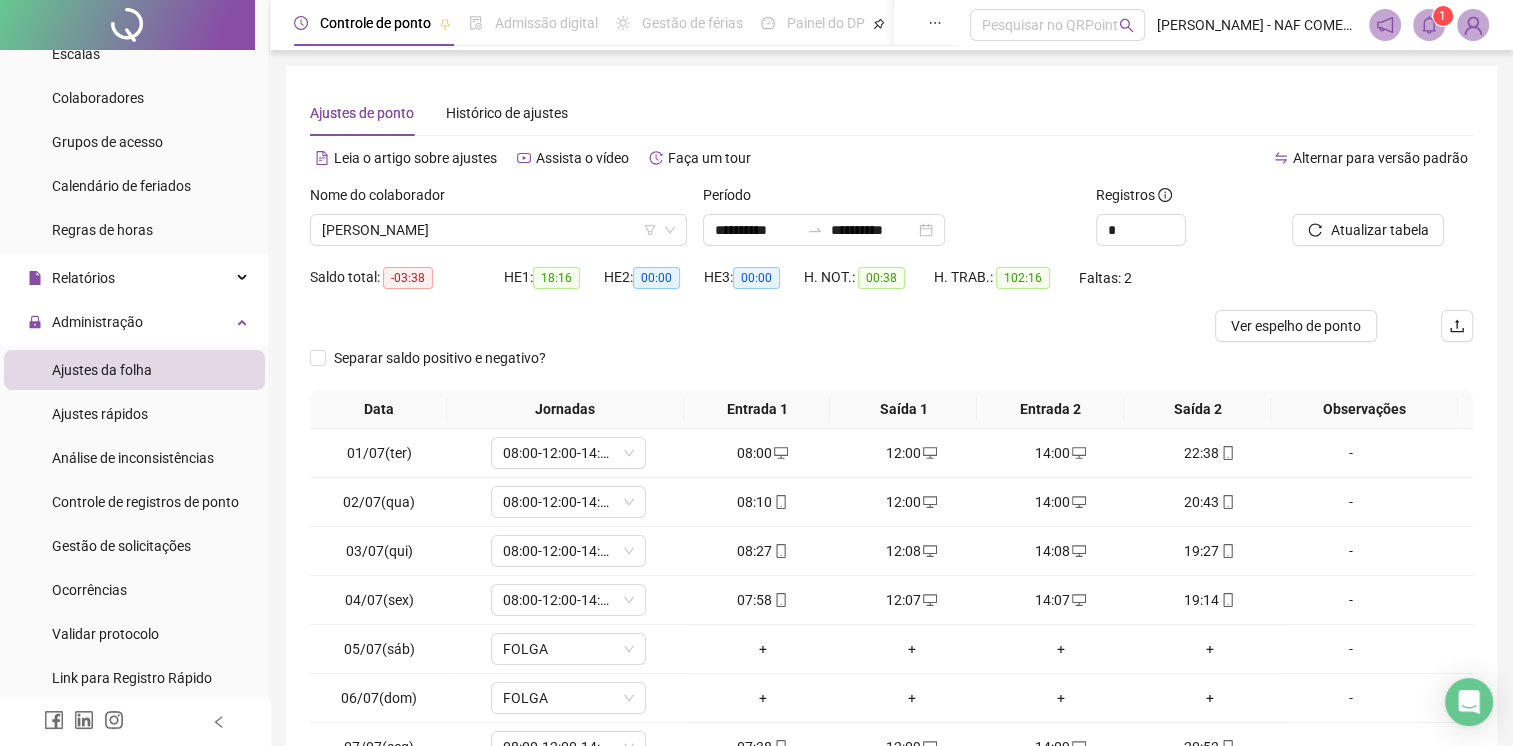 scroll, scrollTop: 190, scrollLeft: 0, axis: vertical 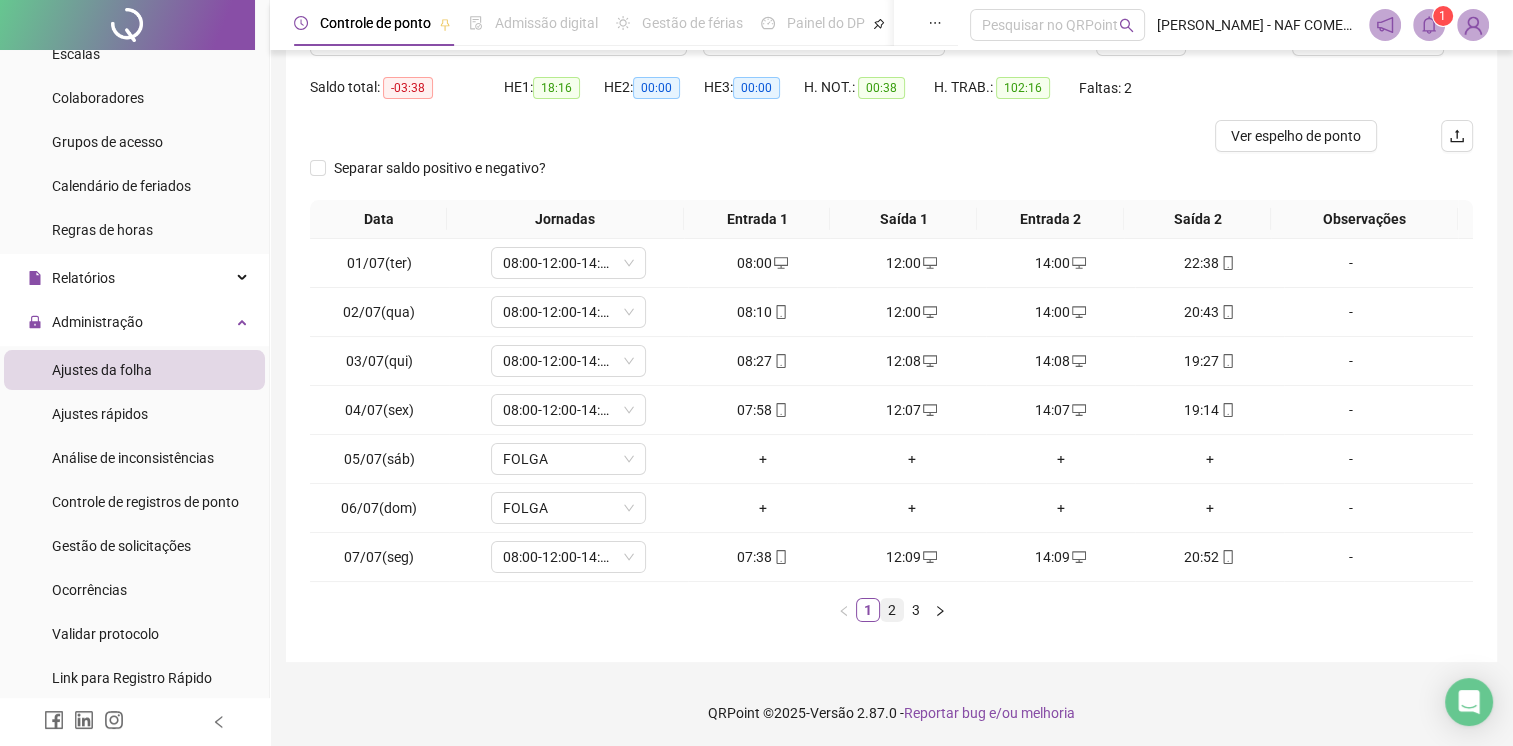 click on "2" at bounding box center [892, 610] 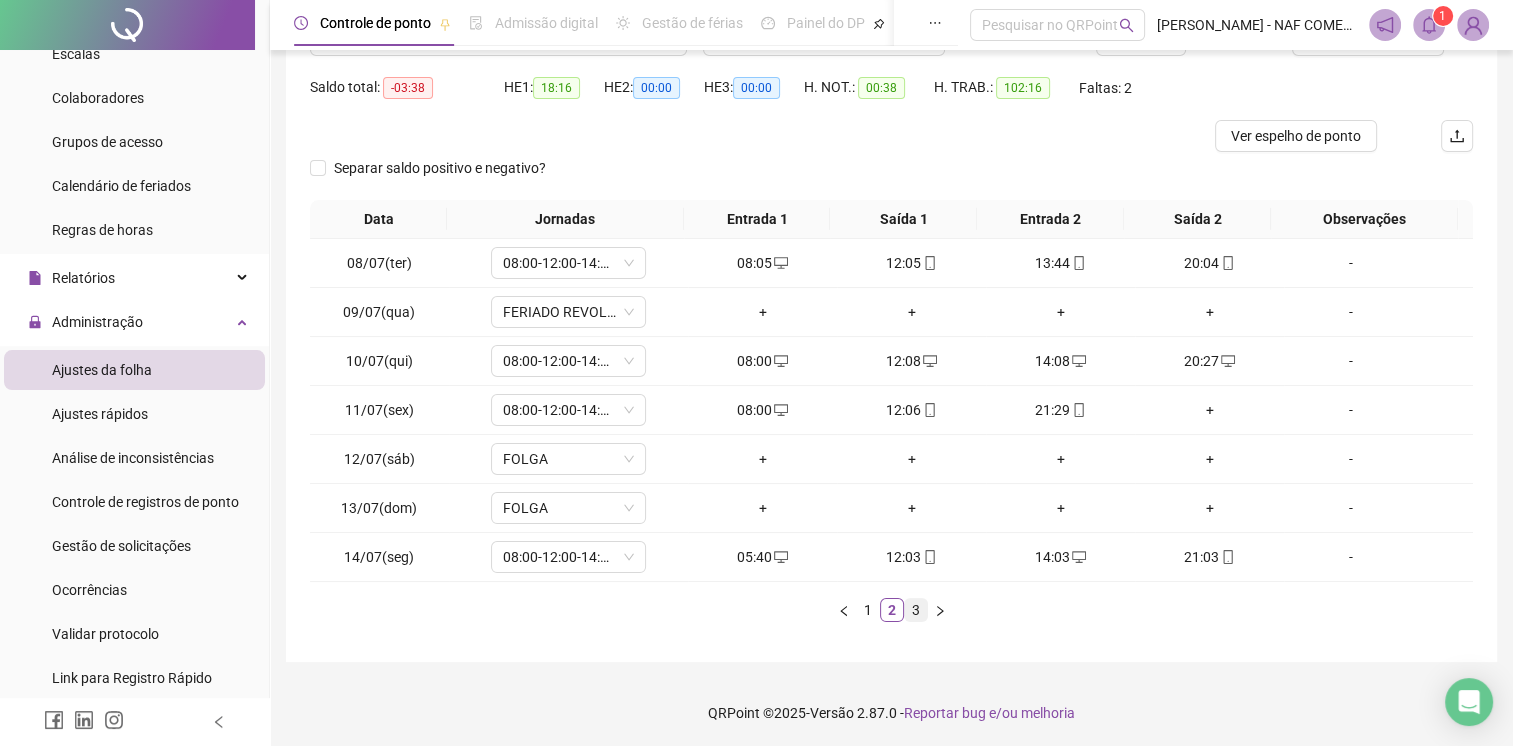 click on "3" at bounding box center (916, 610) 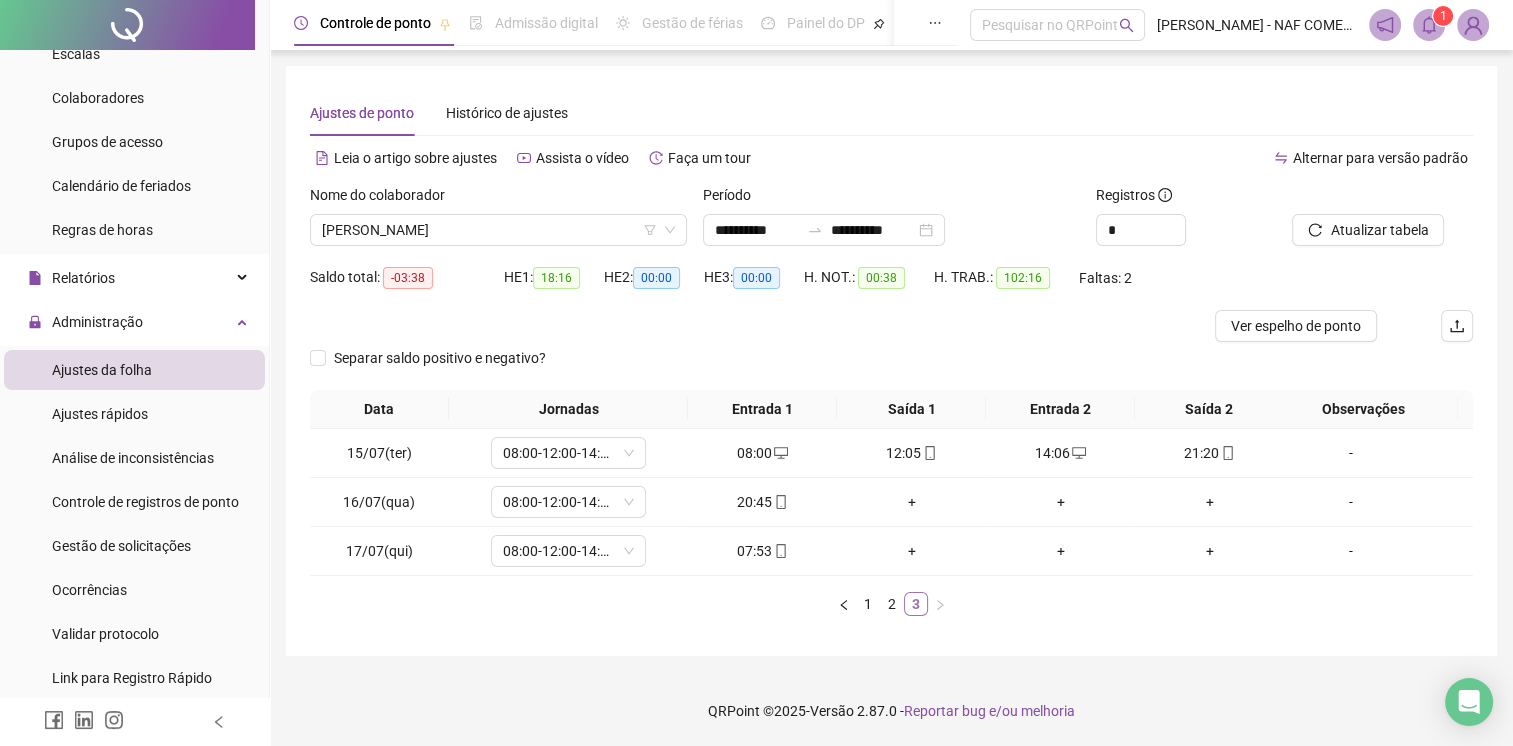 scroll, scrollTop: 0, scrollLeft: 0, axis: both 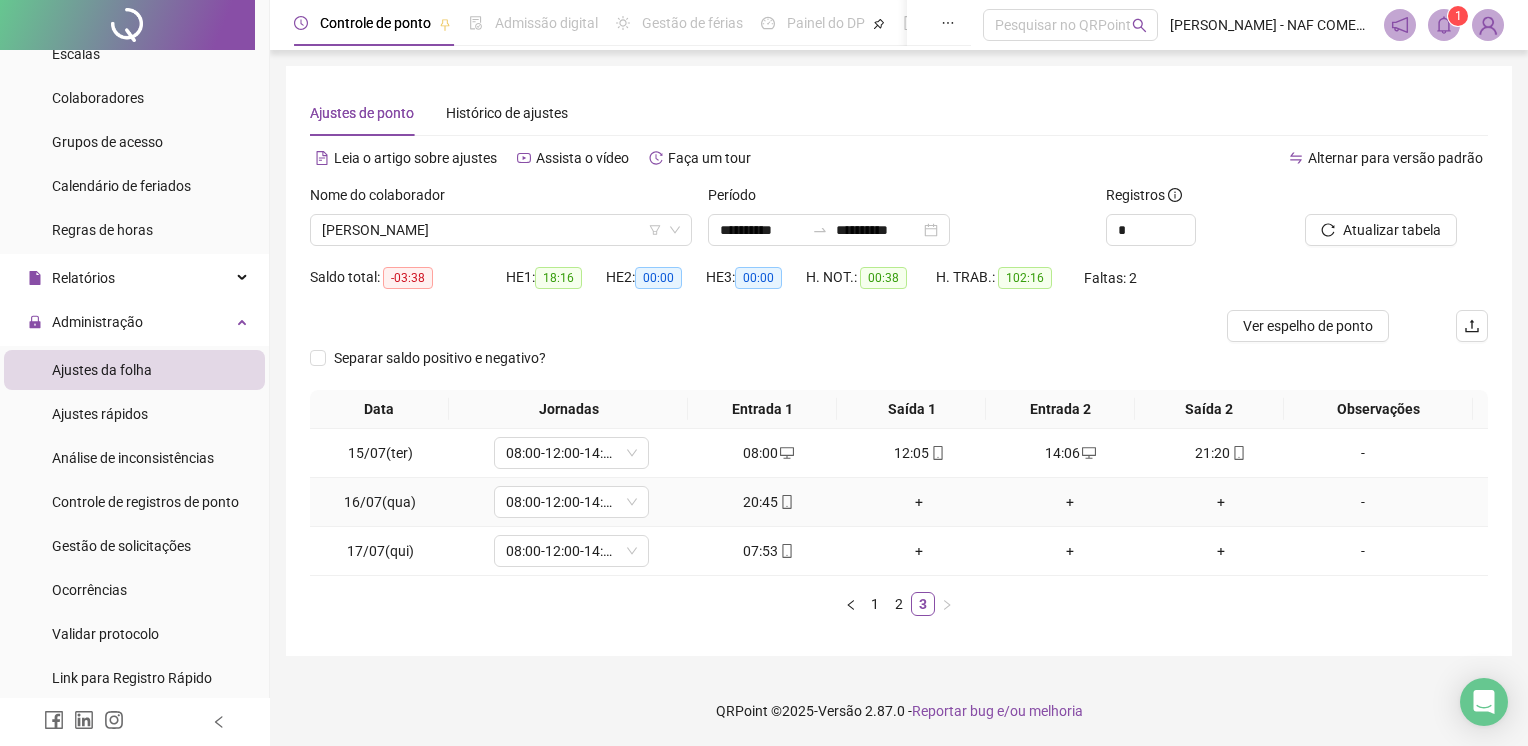 click on "+" at bounding box center [919, 502] 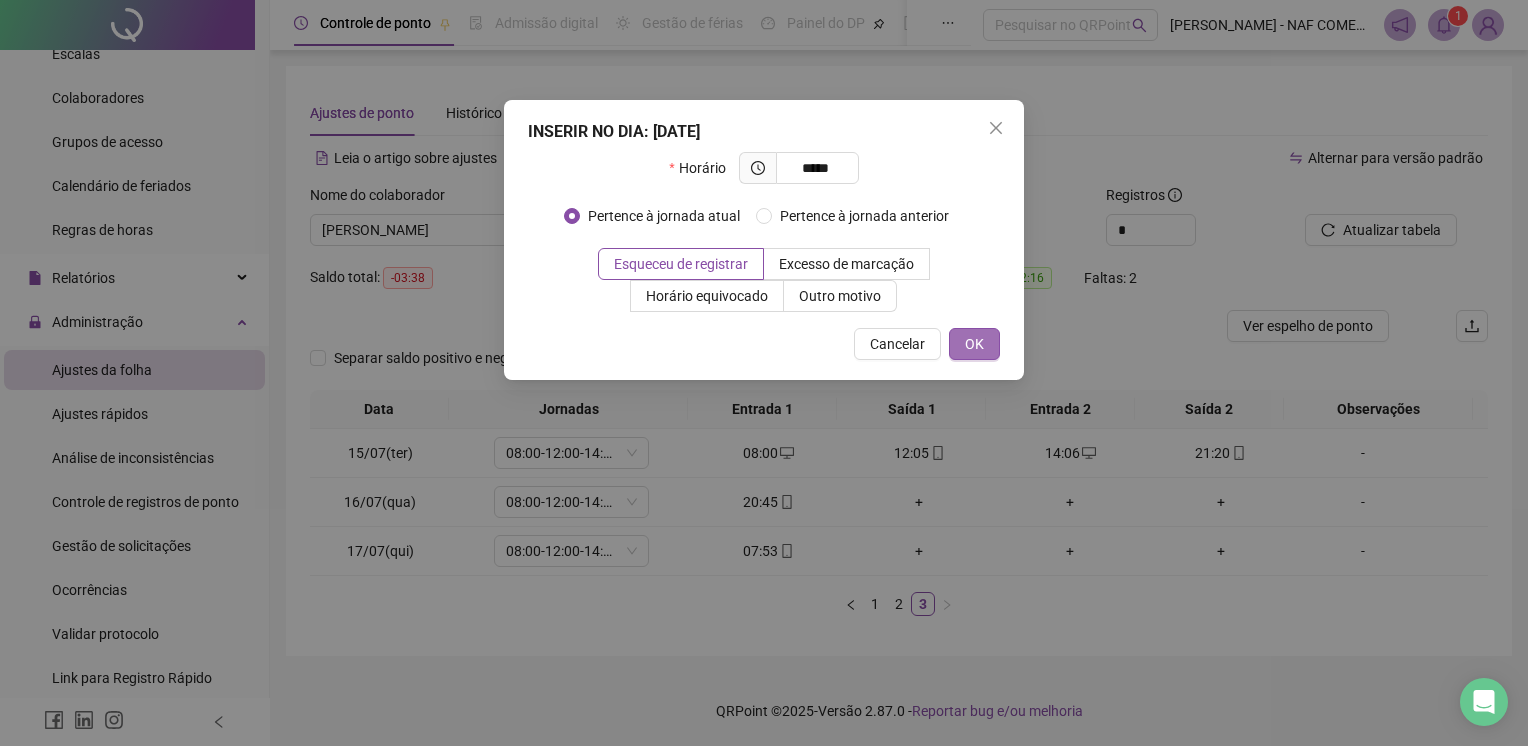 type on "*****" 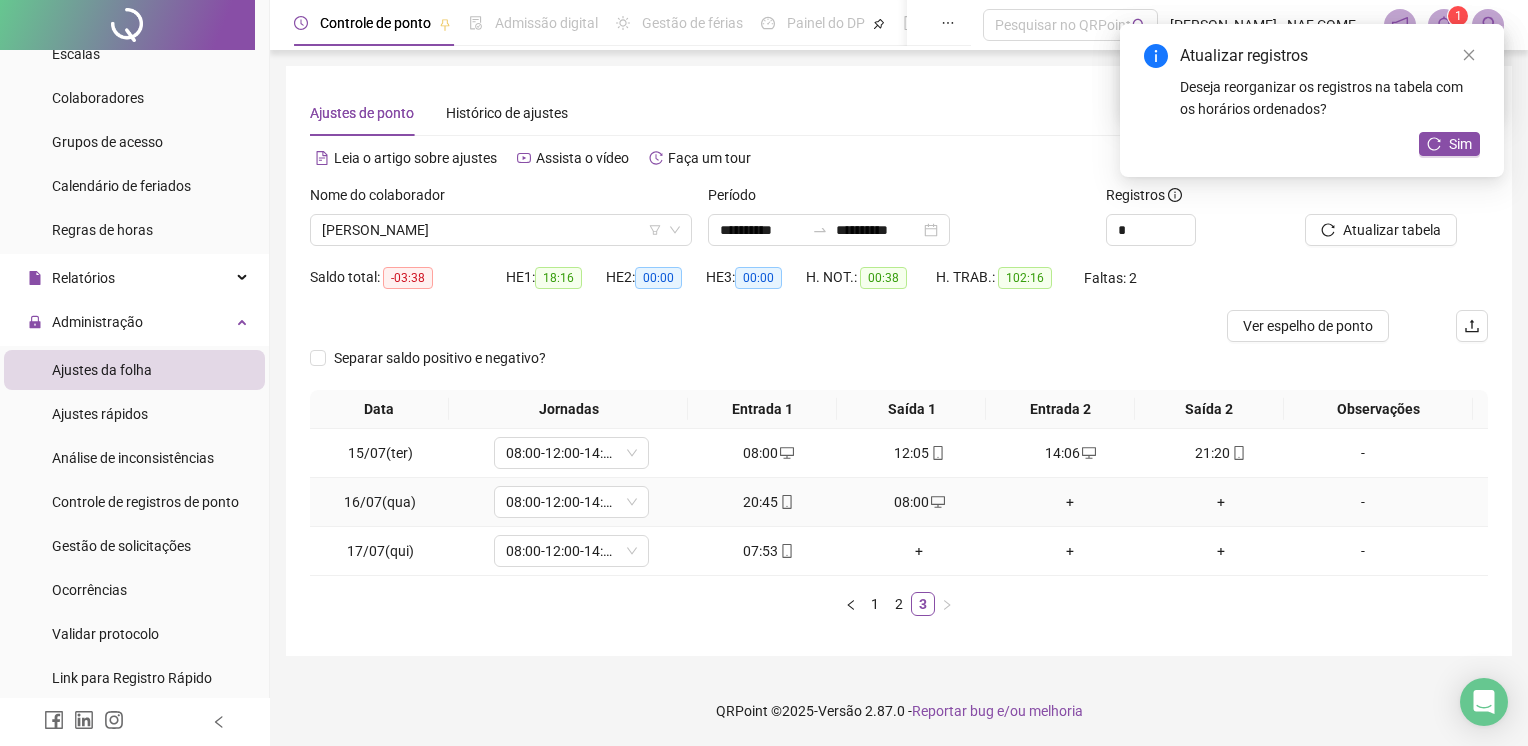 click on "+" at bounding box center [1070, 502] 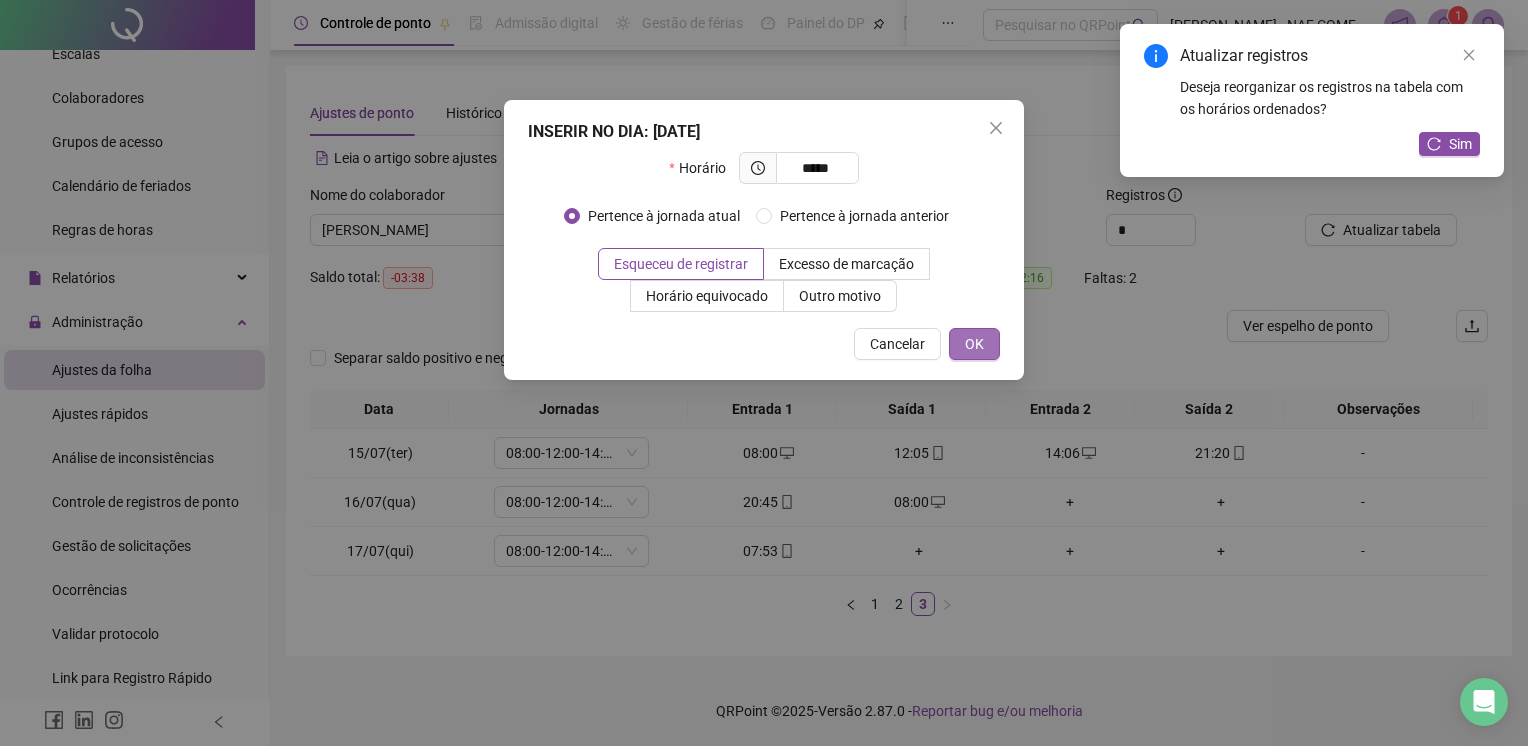 type on "*****" 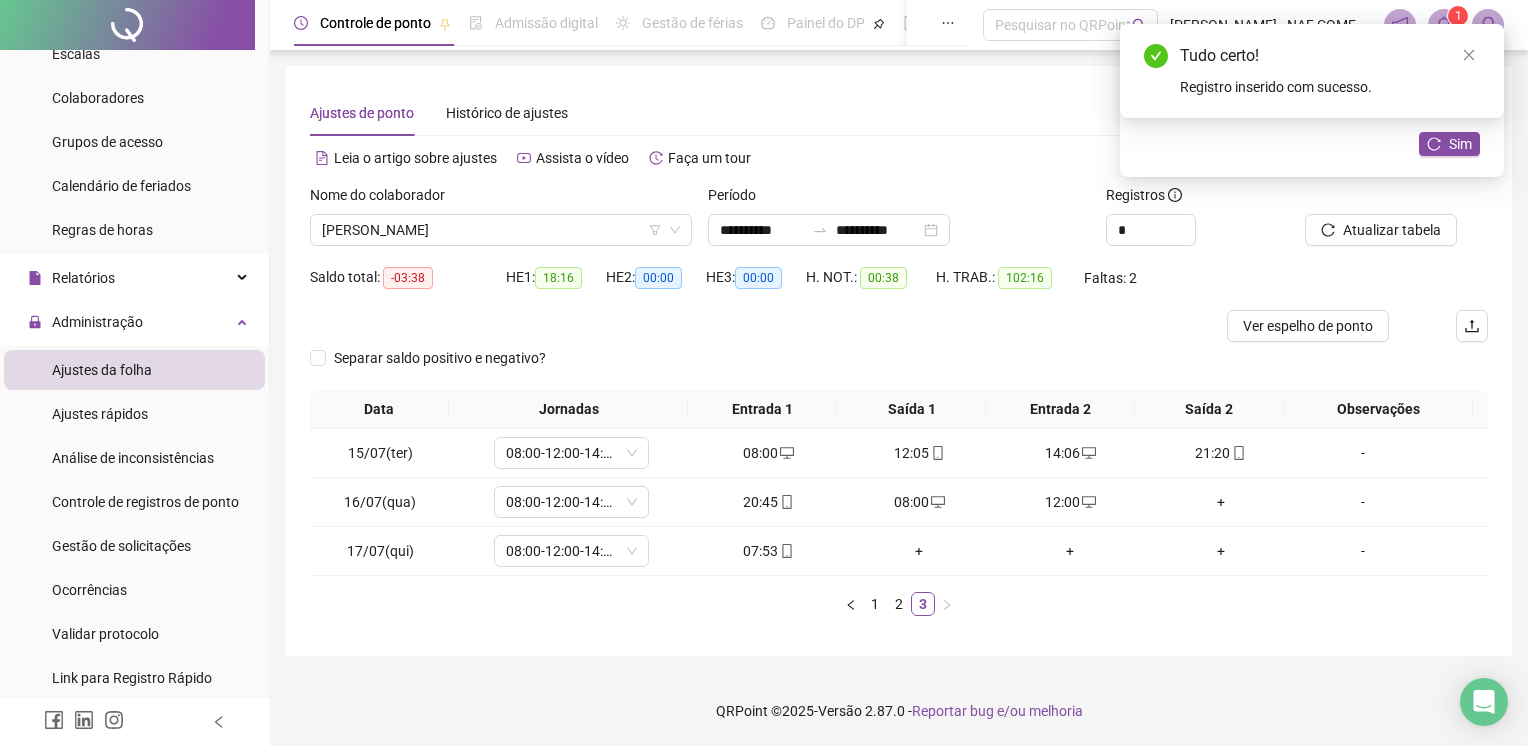 click on "+" at bounding box center [1221, 502] 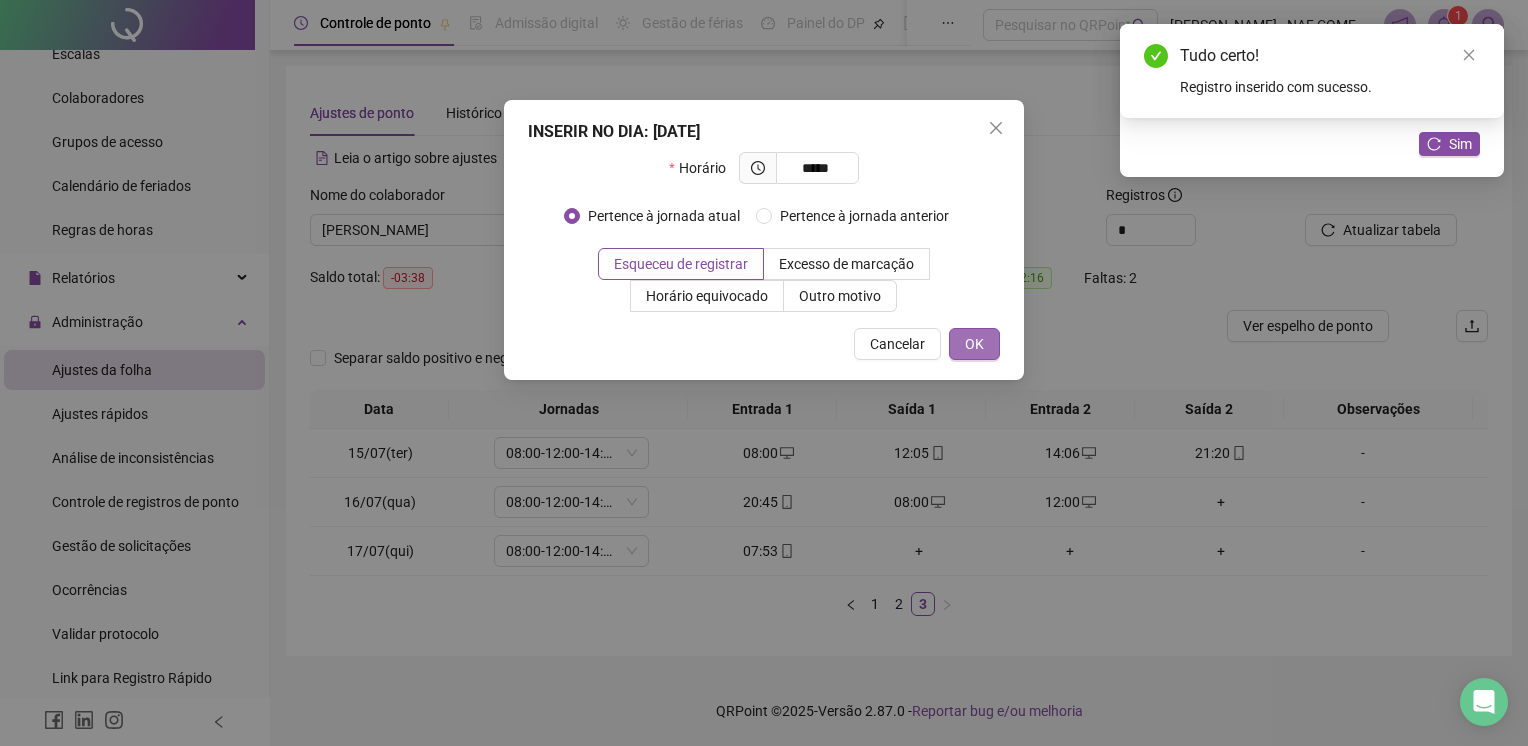 type on "*****" 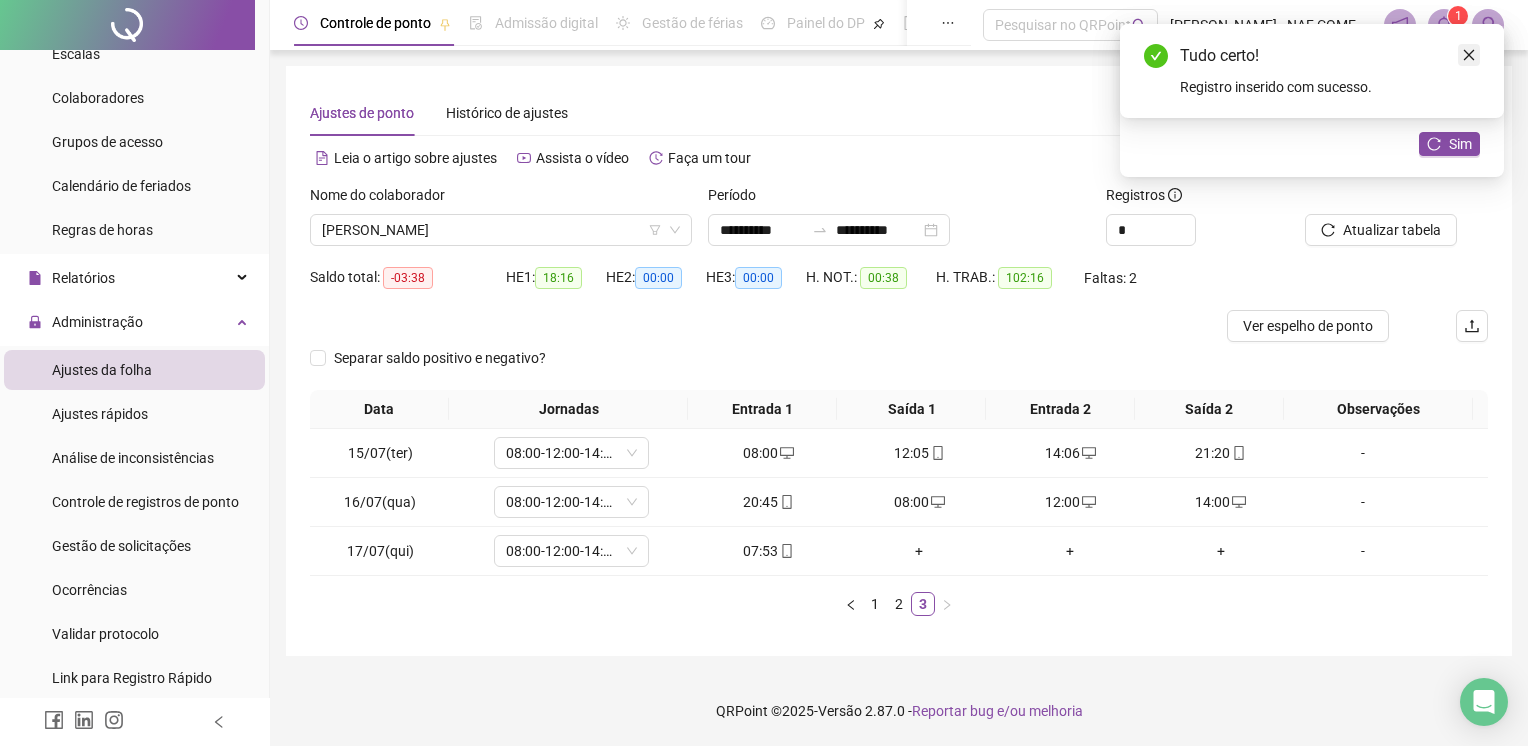 click 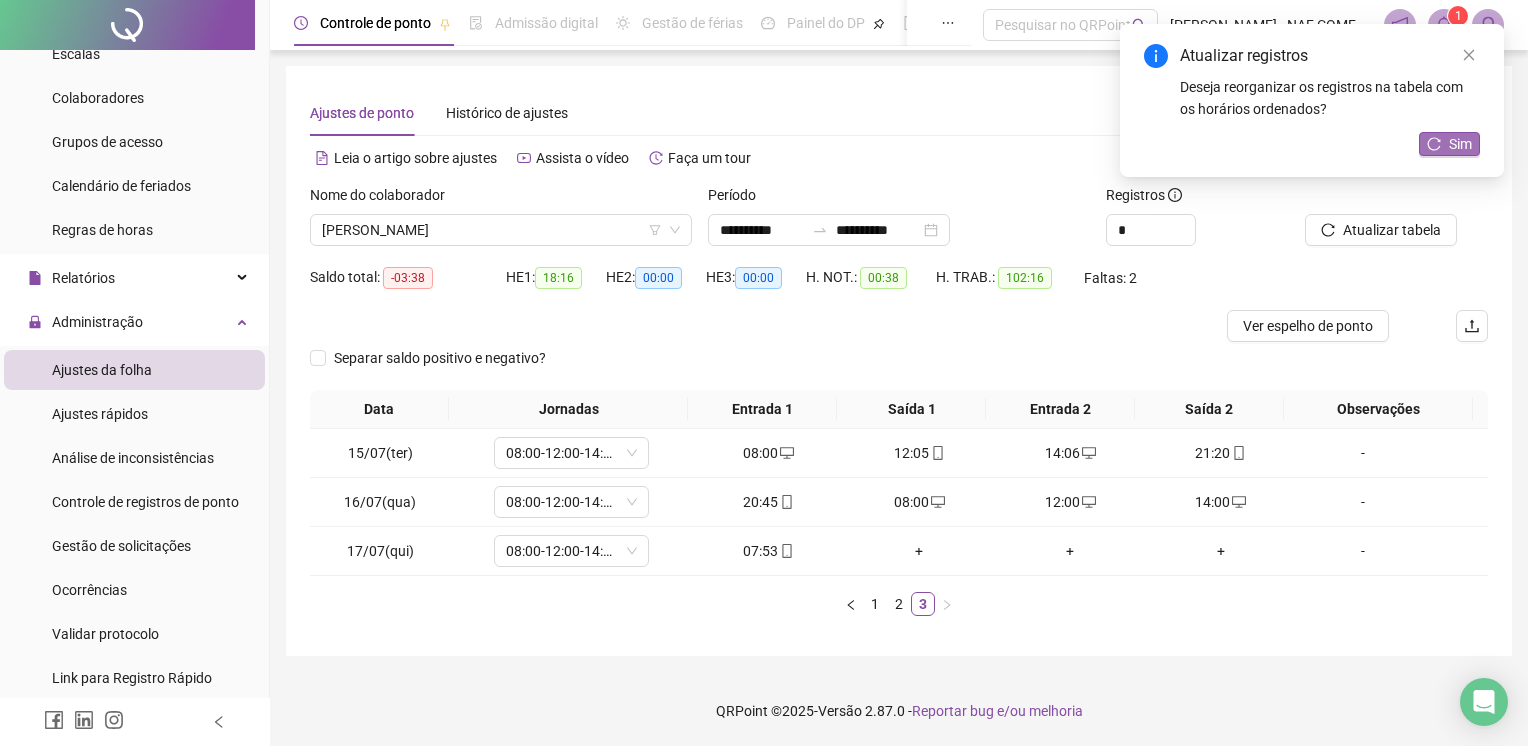 click on "Sim" at bounding box center [1460, 144] 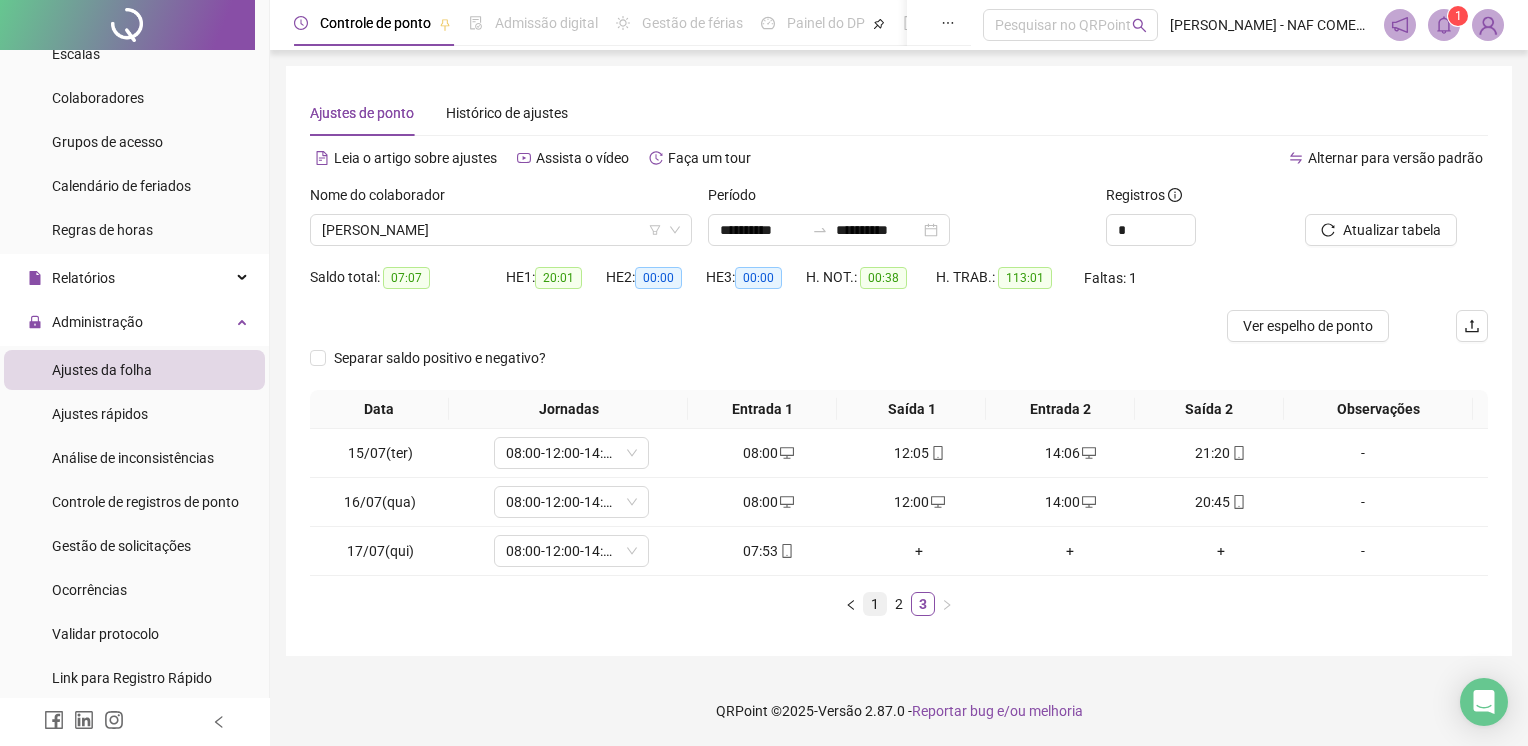 click on "1" at bounding box center [875, 604] 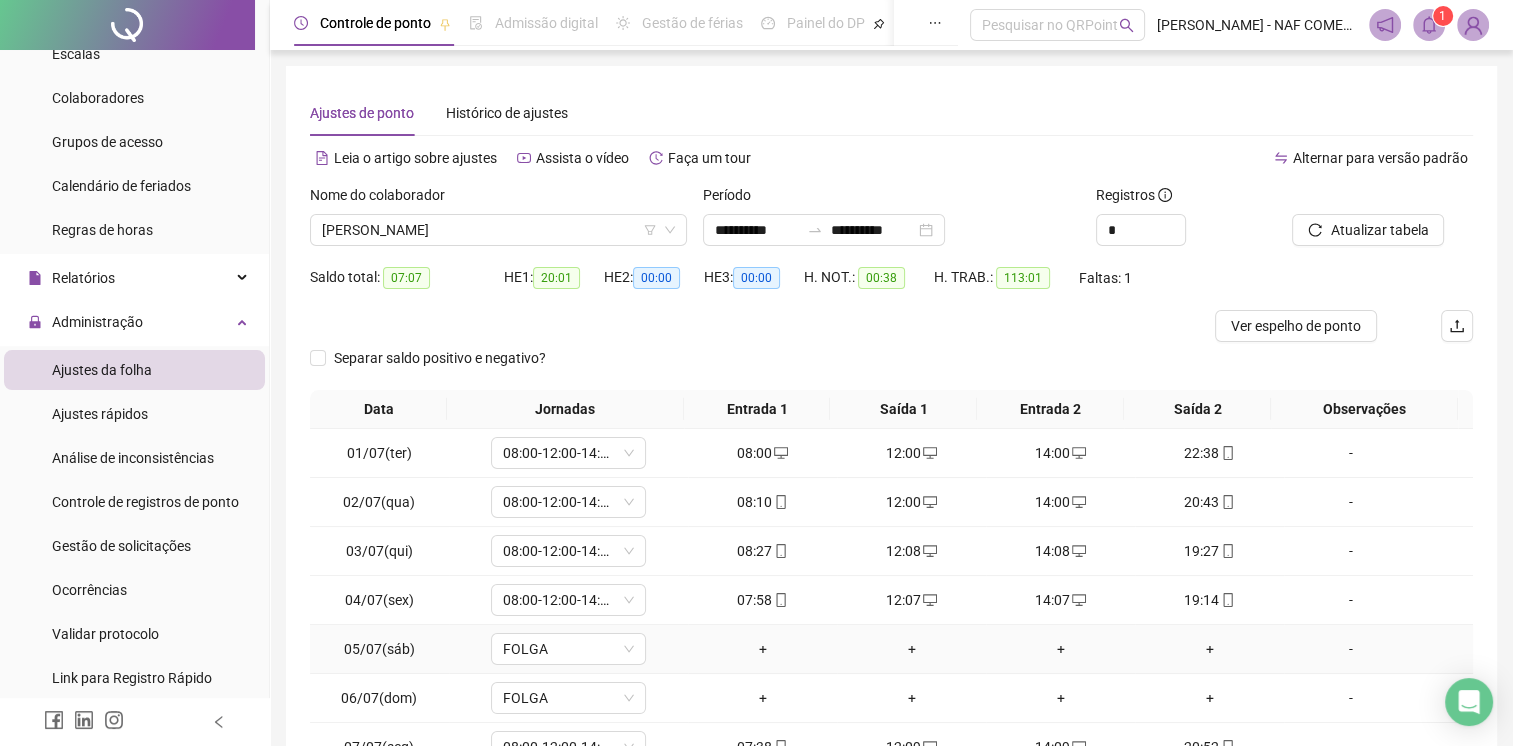 scroll, scrollTop: 190, scrollLeft: 0, axis: vertical 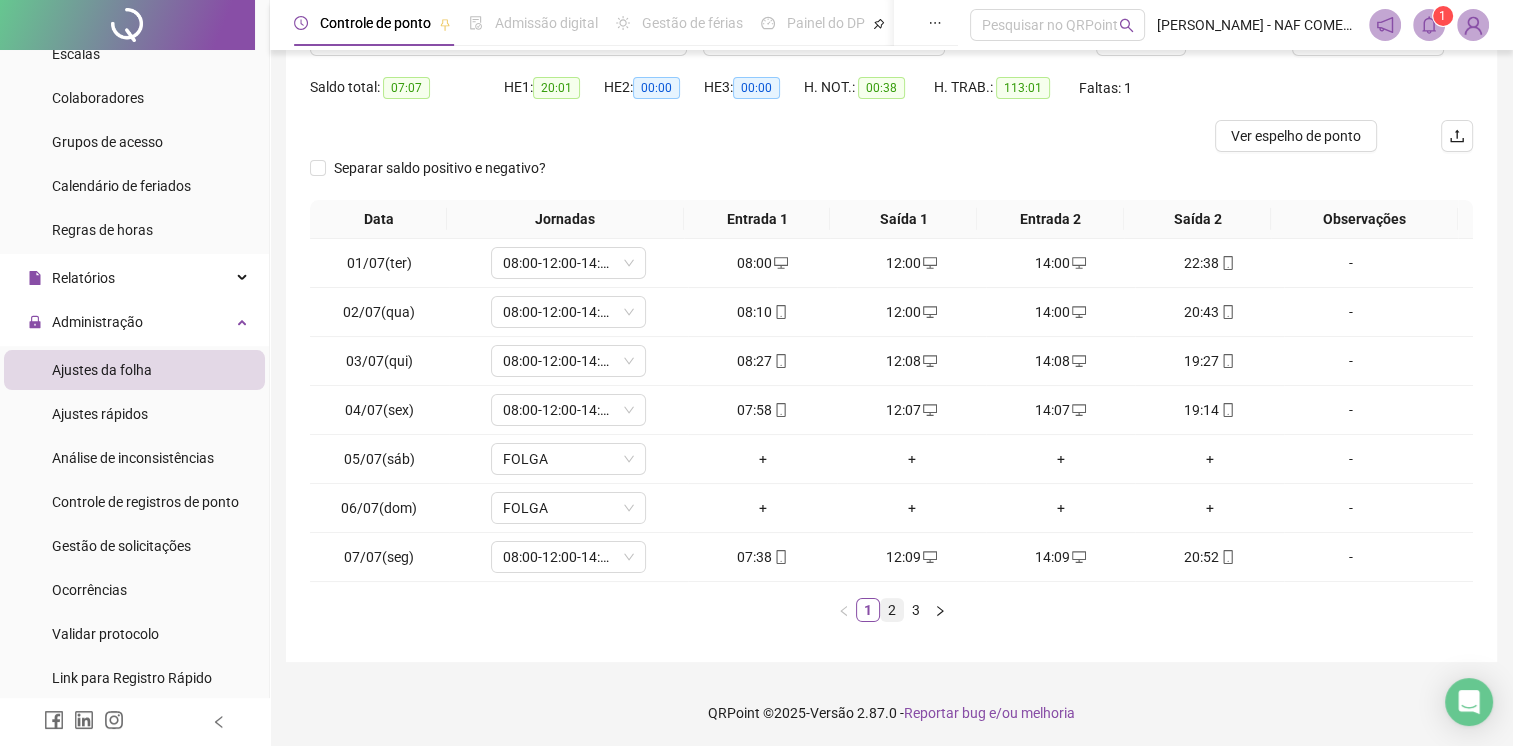click on "2" at bounding box center [892, 610] 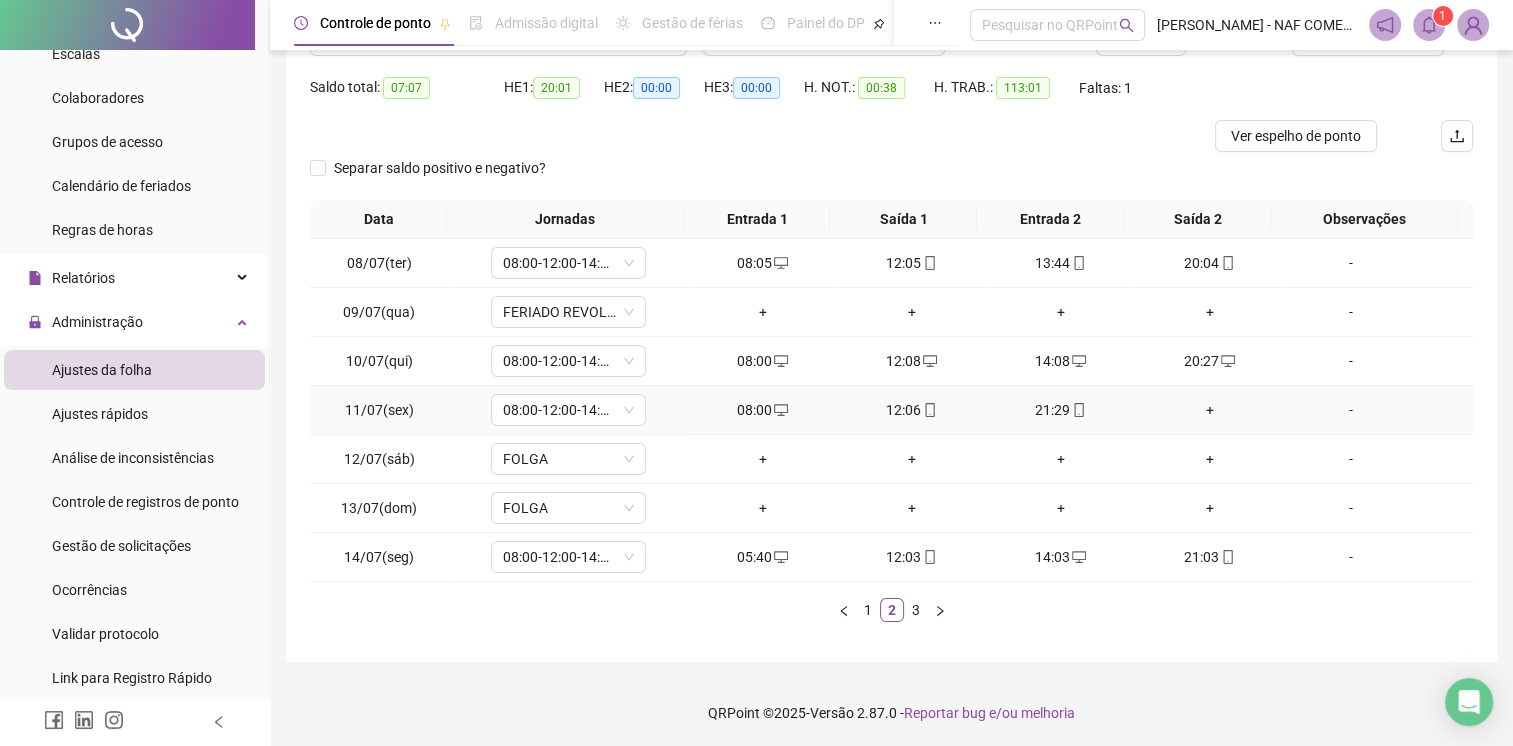 click on "+" at bounding box center [1209, 410] 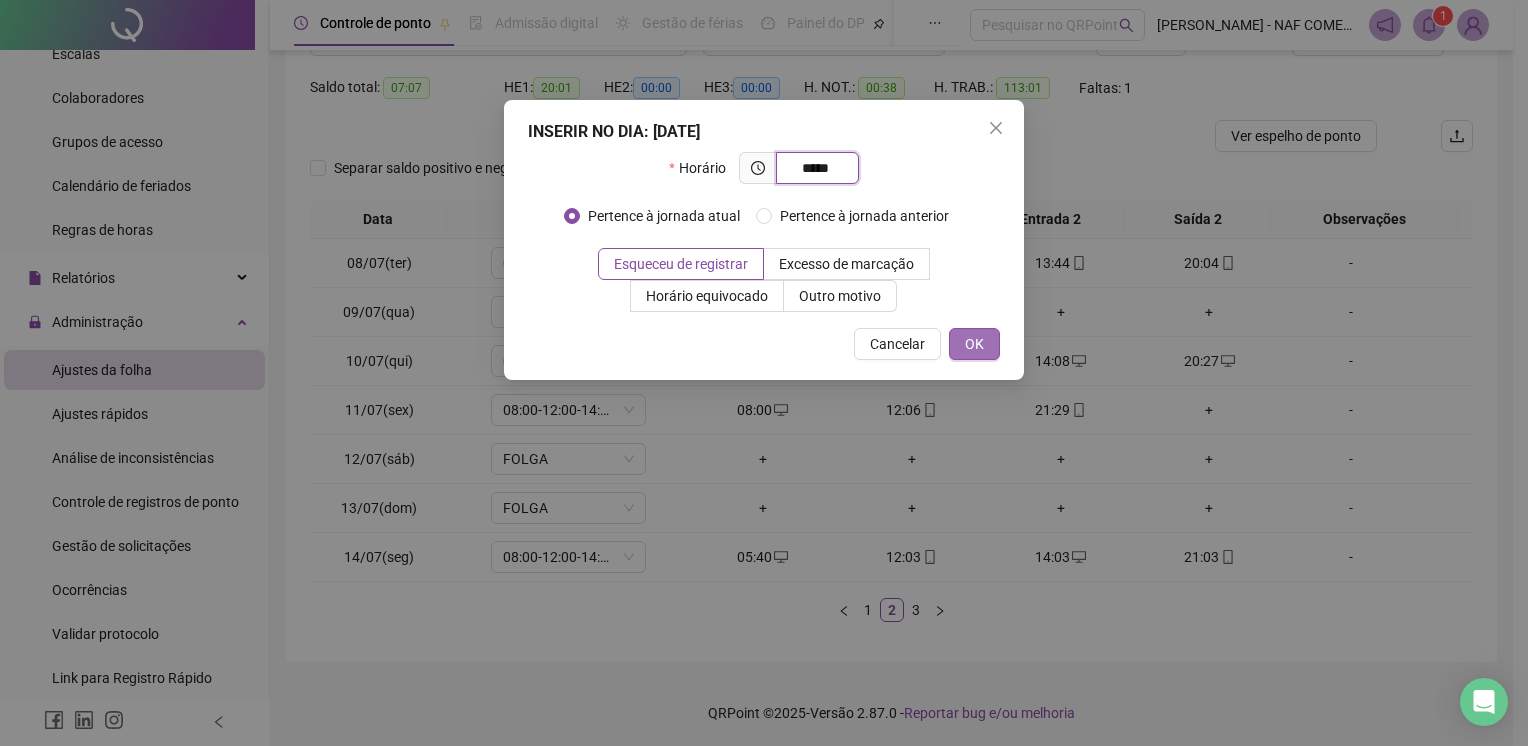 type on "*****" 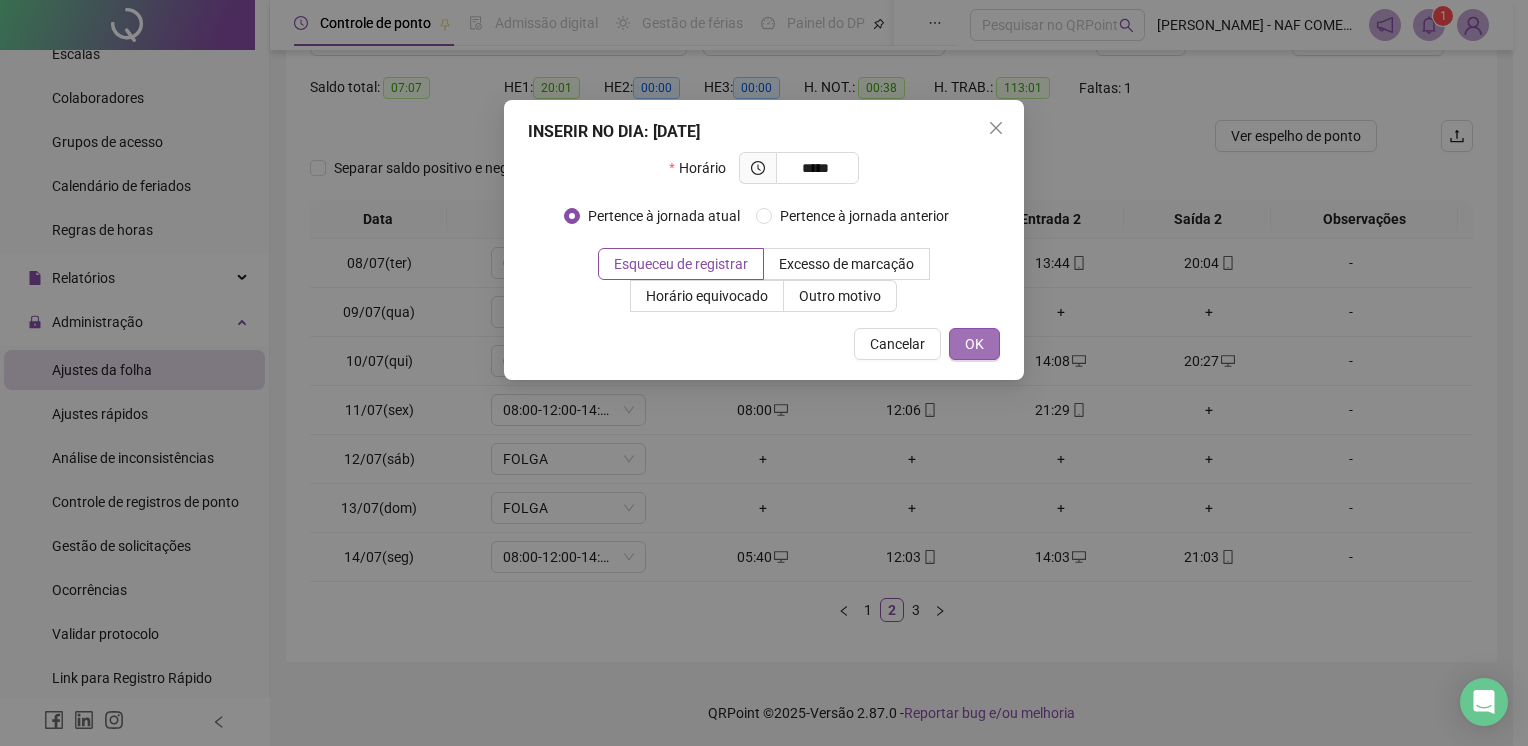 click on "OK" at bounding box center (974, 344) 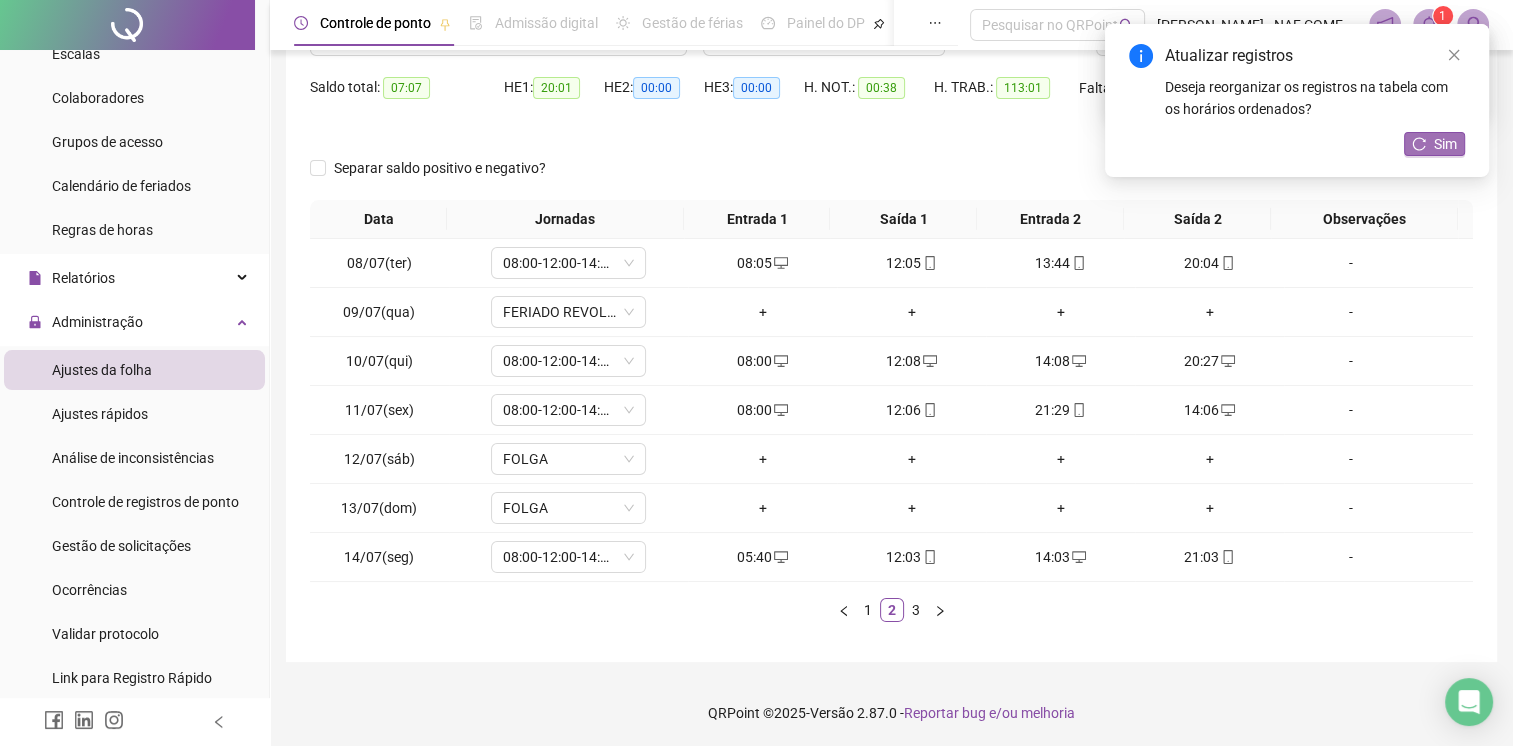 click on "Sim" at bounding box center [1434, 144] 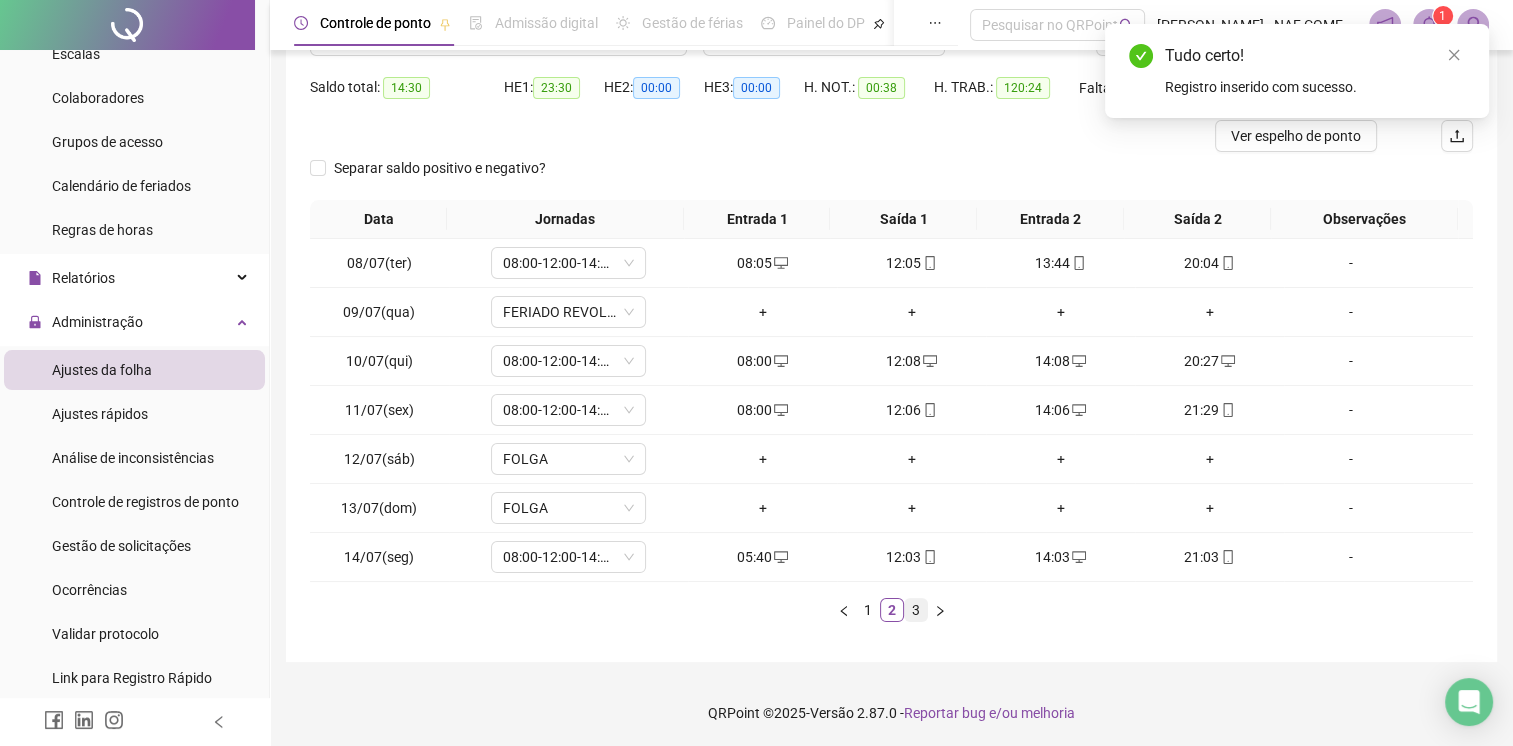 click on "3" at bounding box center (916, 610) 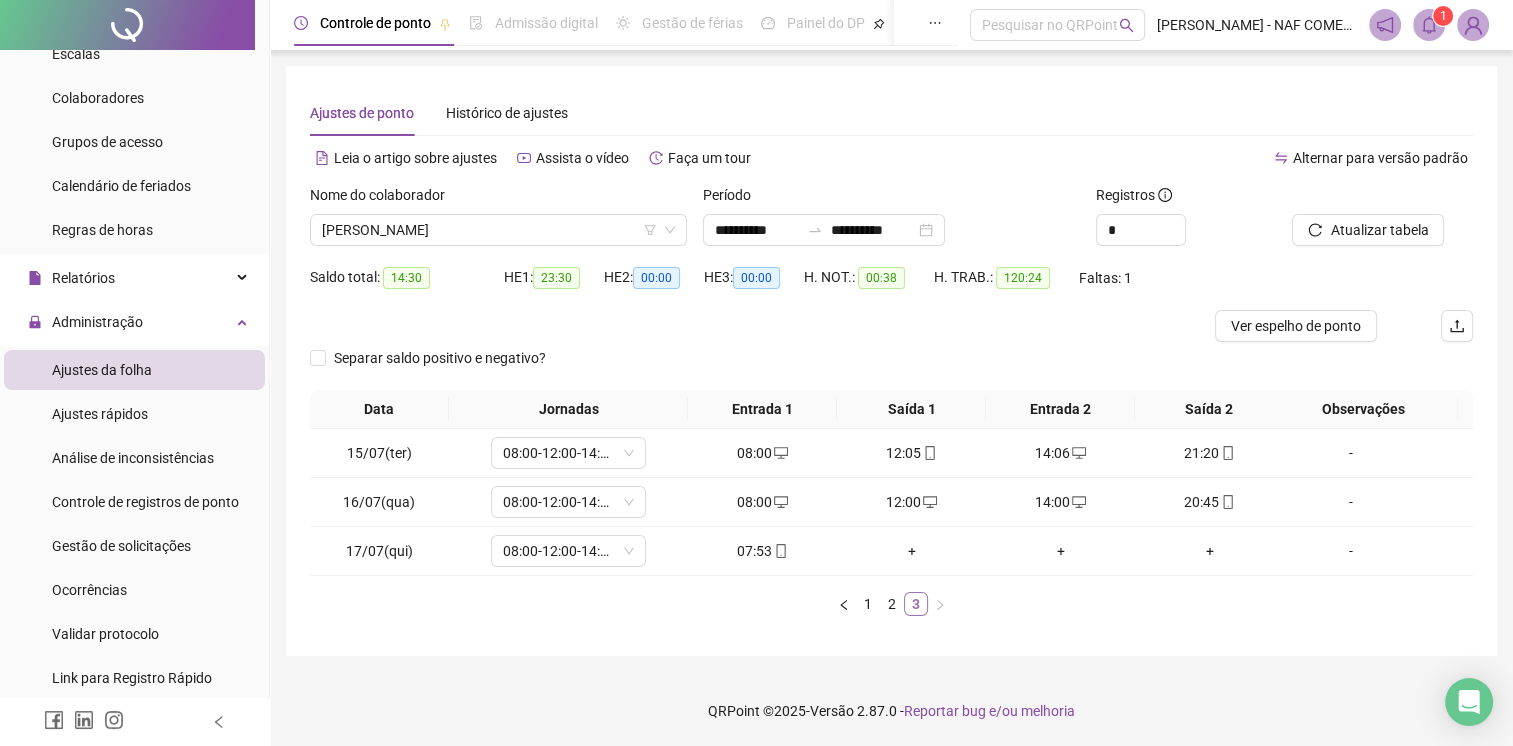 scroll, scrollTop: 0, scrollLeft: 0, axis: both 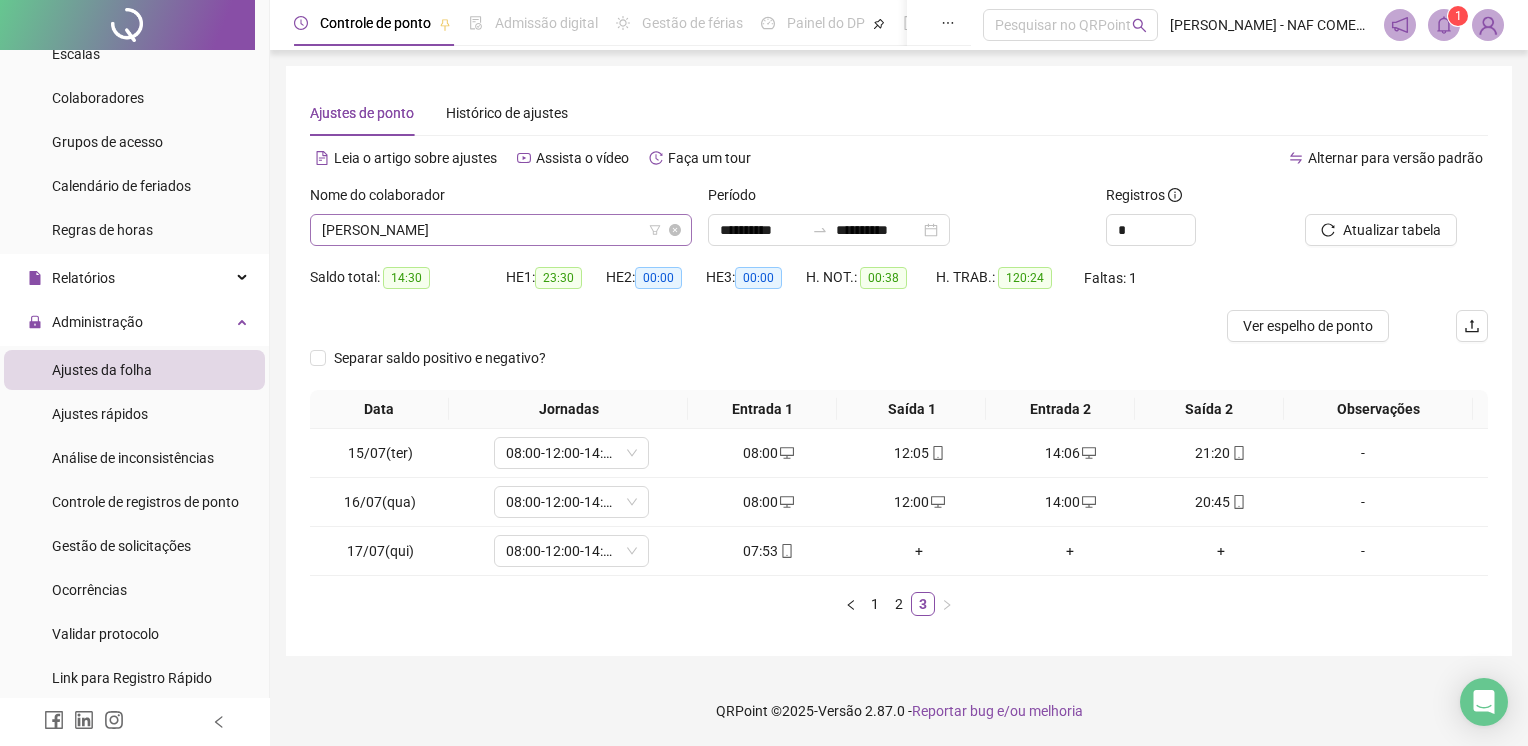 click on "[PERSON_NAME]" at bounding box center (501, 230) 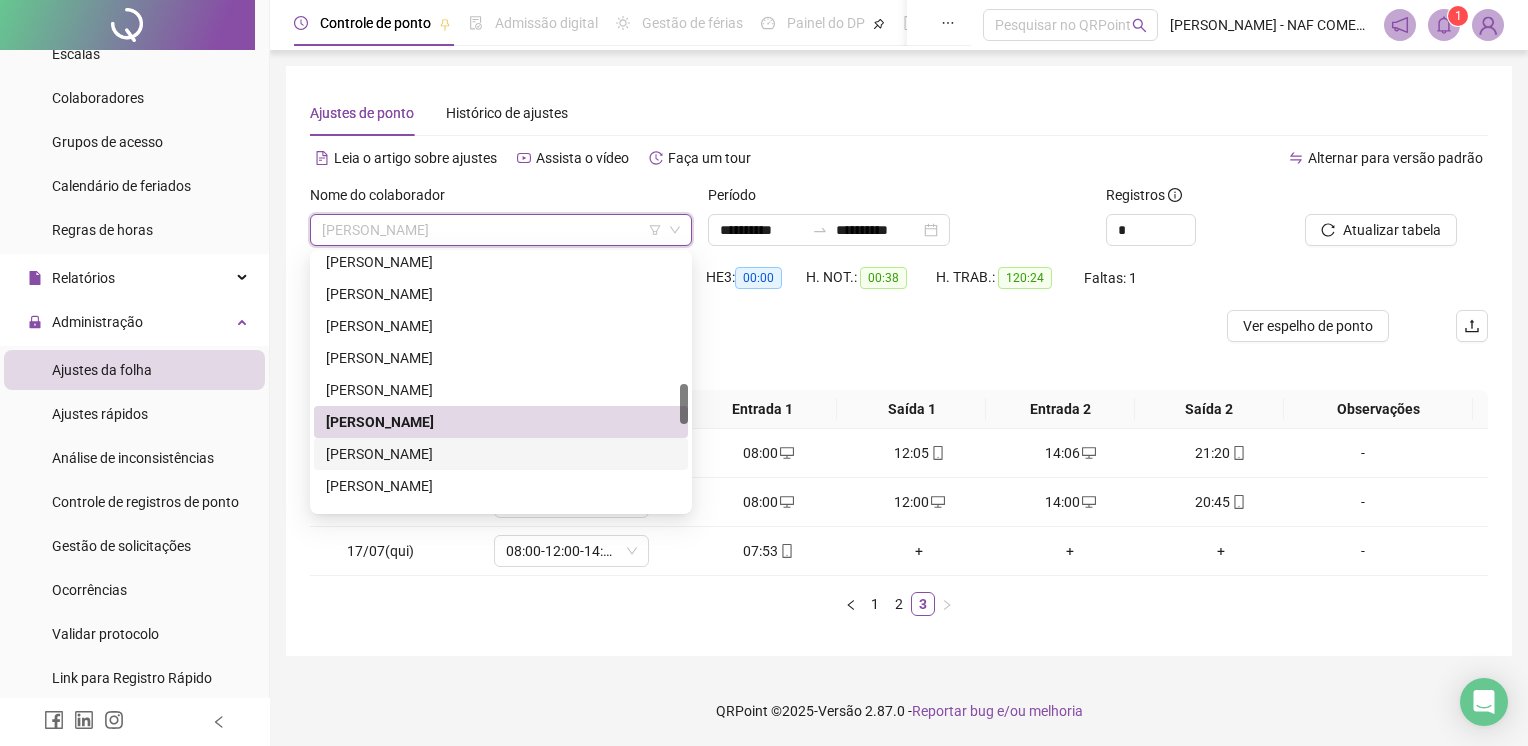 click on "[PERSON_NAME]" at bounding box center (501, 454) 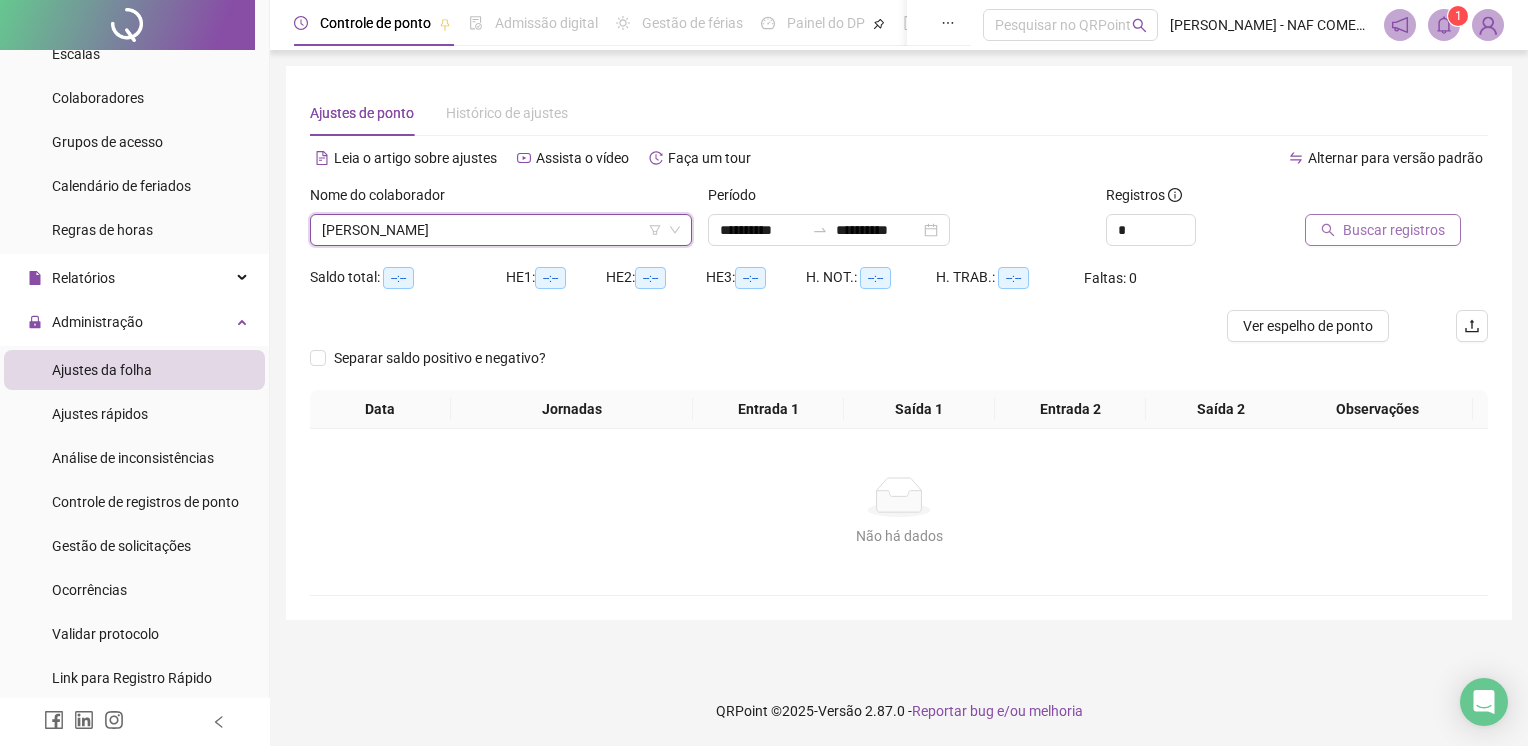 click on "Buscar registros" at bounding box center (1394, 230) 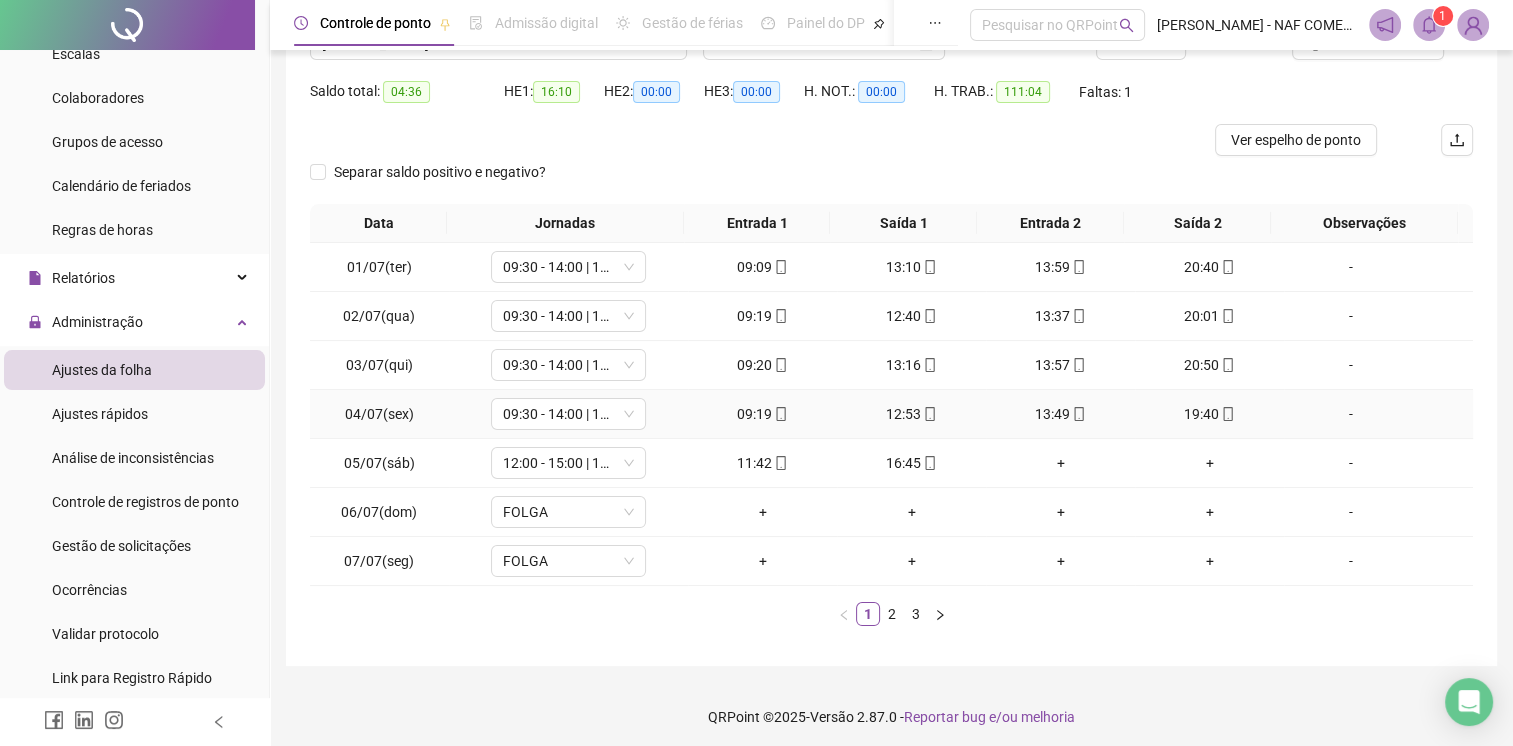 scroll, scrollTop: 190, scrollLeft: 0, axis: vertical 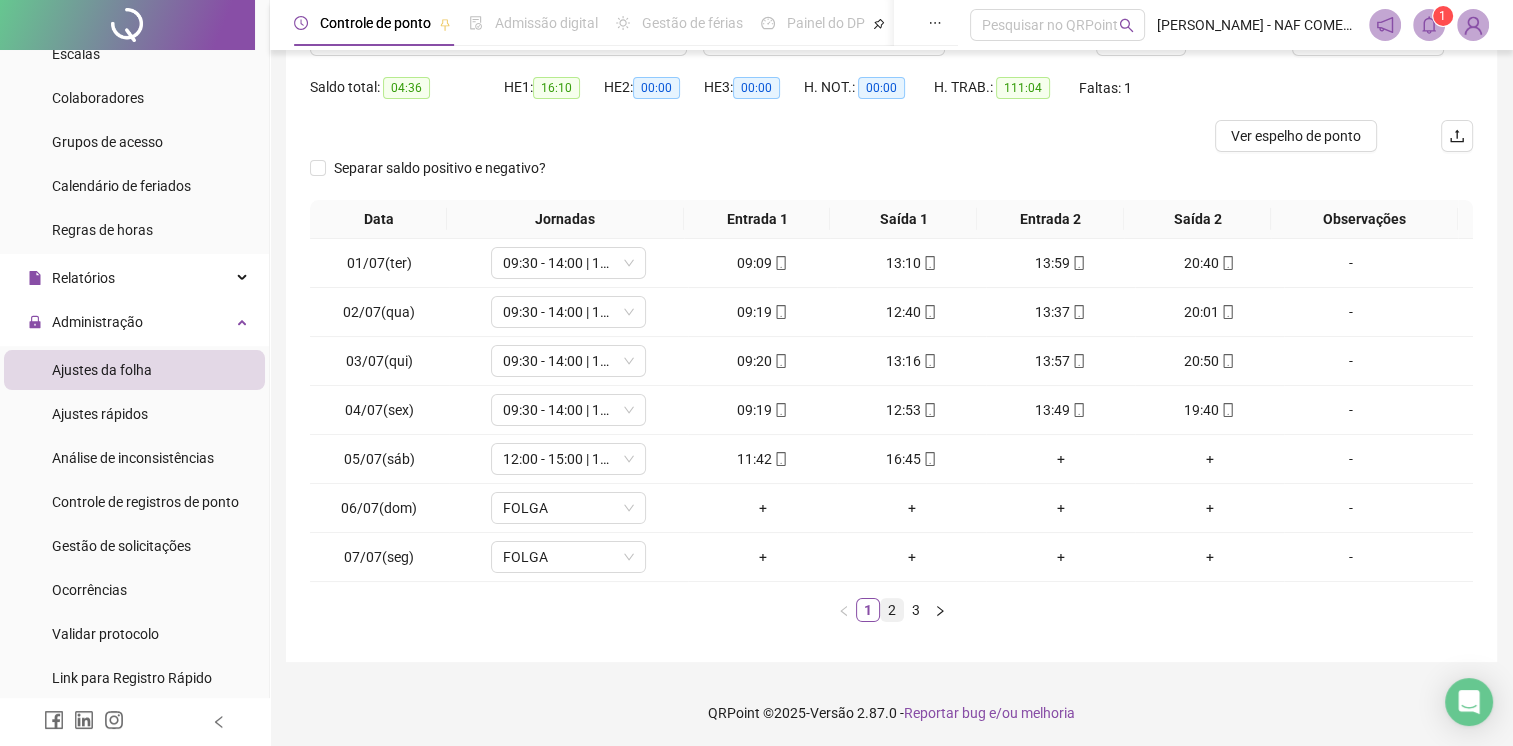 click on "2" at bounding box center (892, 610) 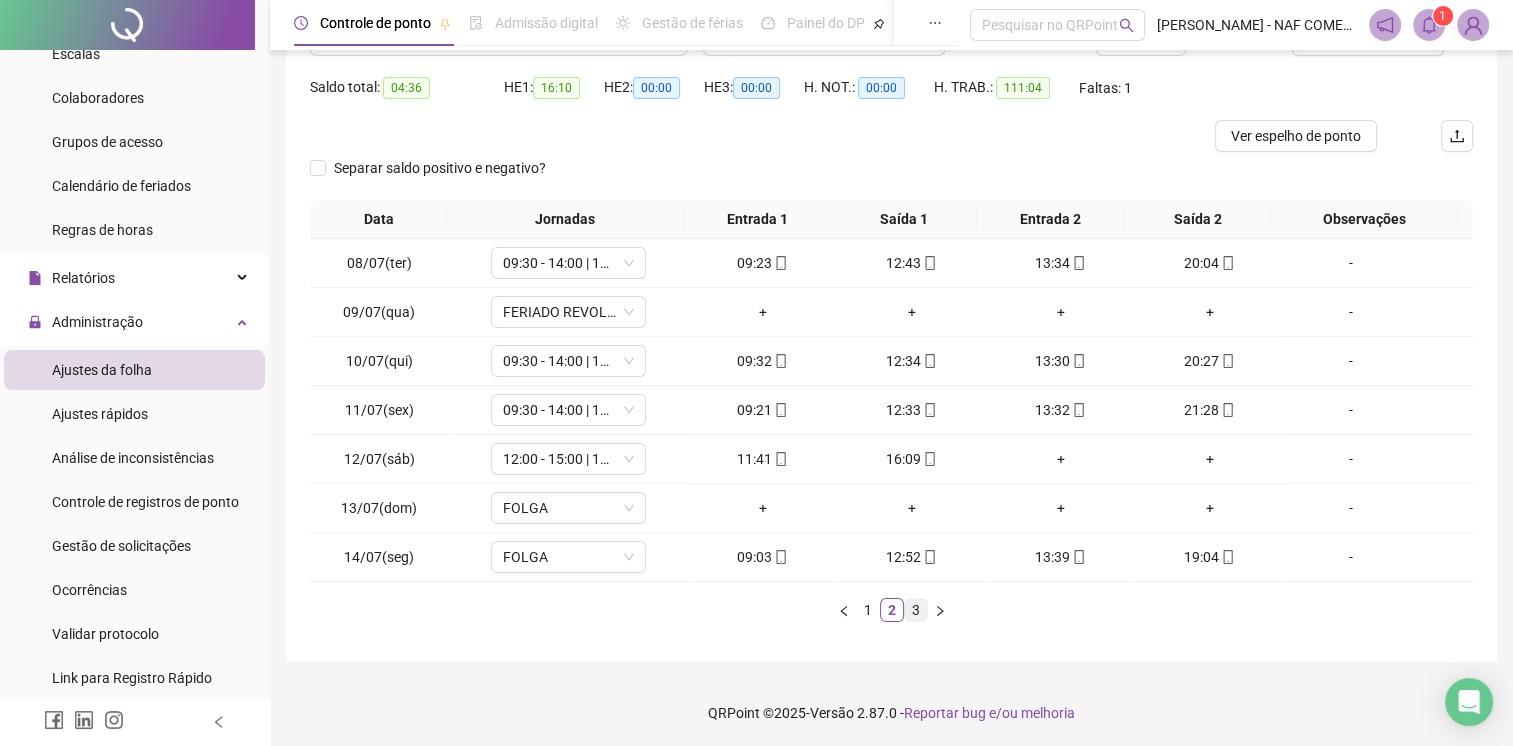 click on "3" at bounding box center (916, 610) 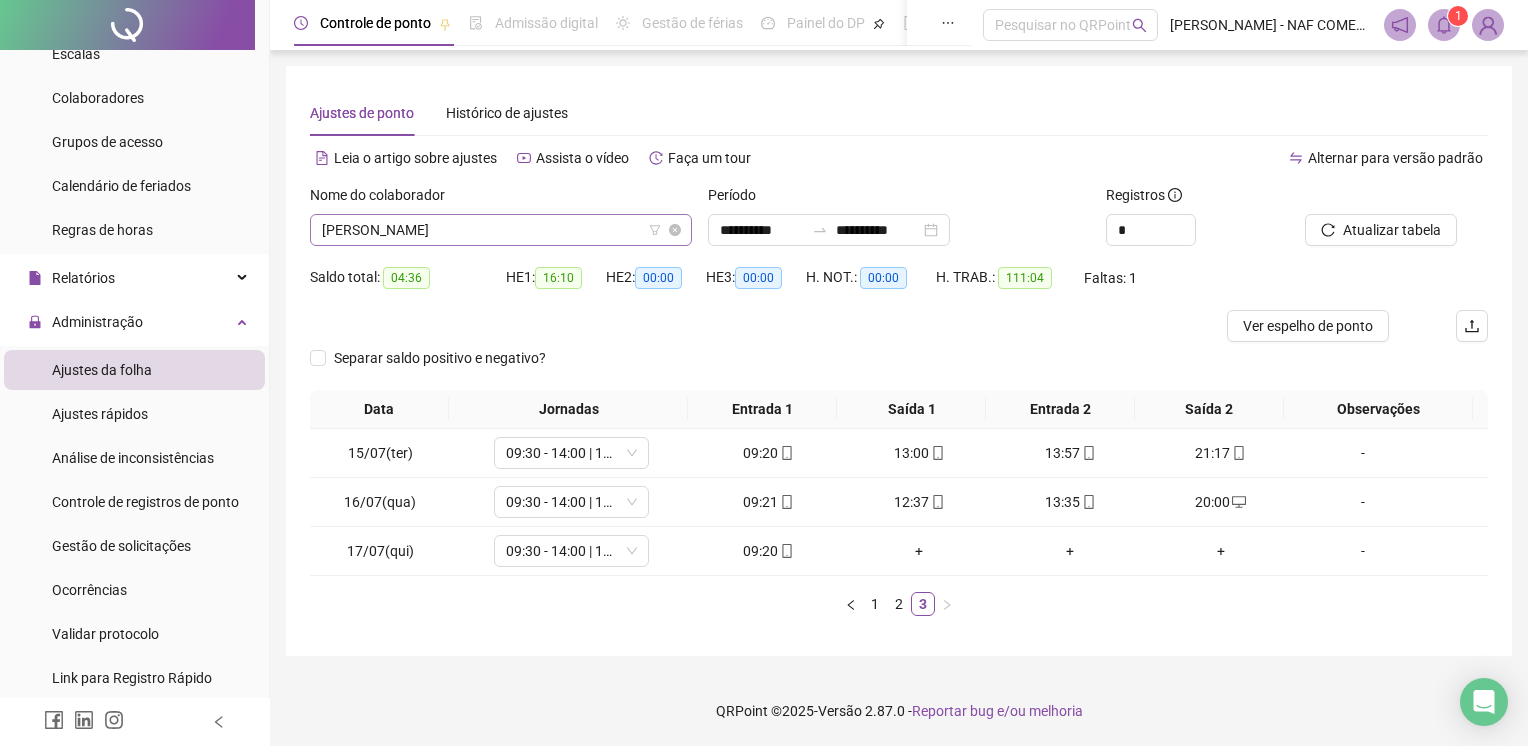 click on "[PERSON_NAME]" at bounding box center (501, 230) 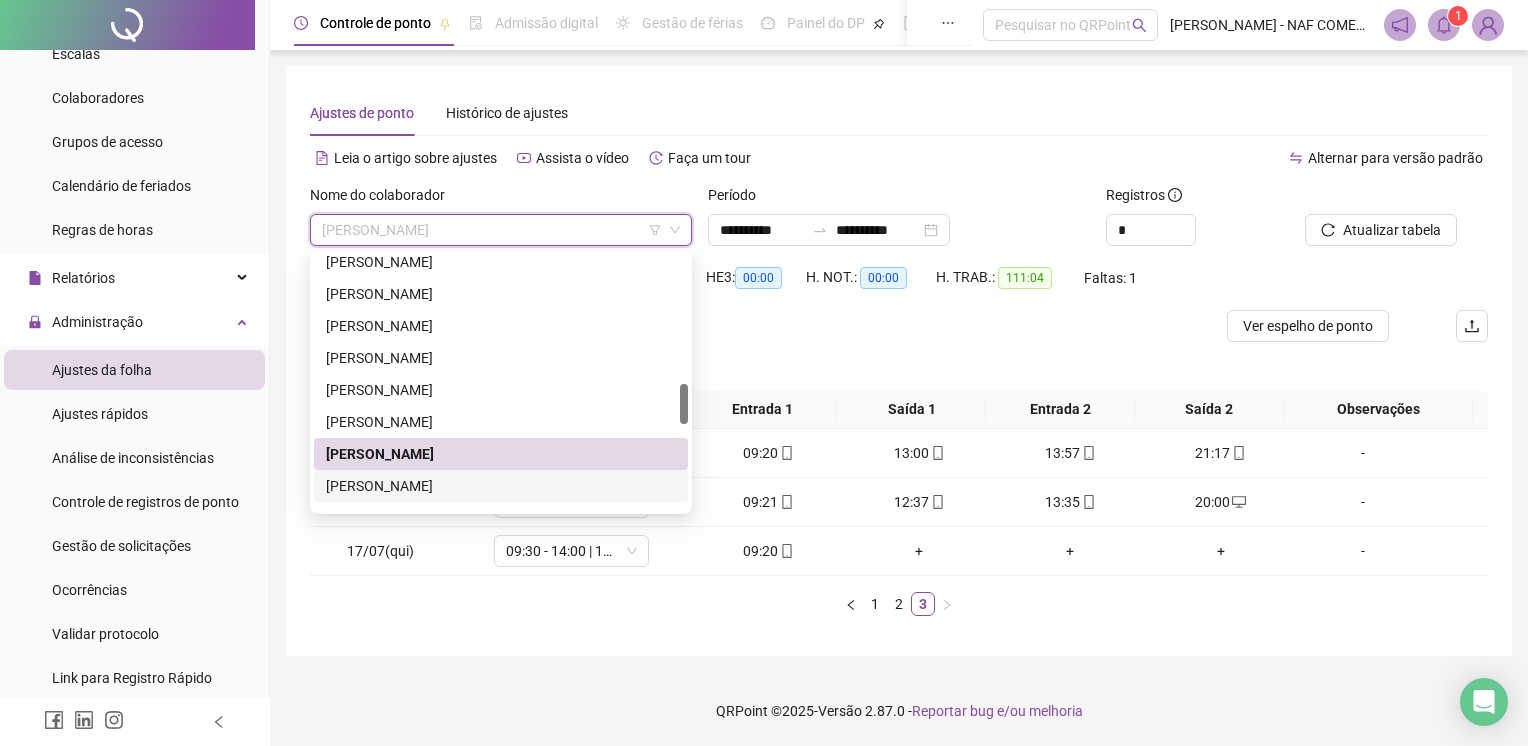 click on "[PERSON_NAME]" at bounding box center (501, 486) 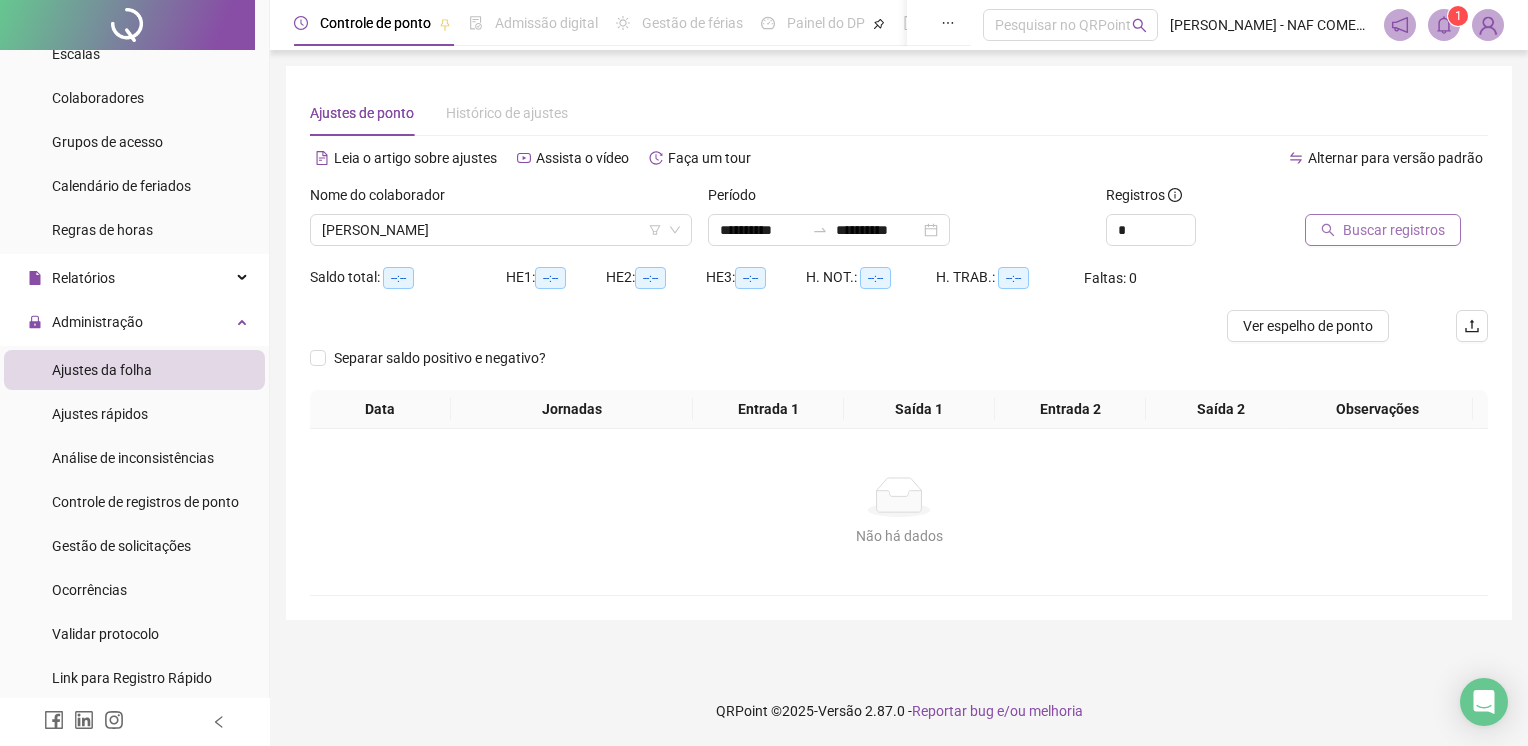 click on "Buscar registros" at bounding box center (1394, 230) 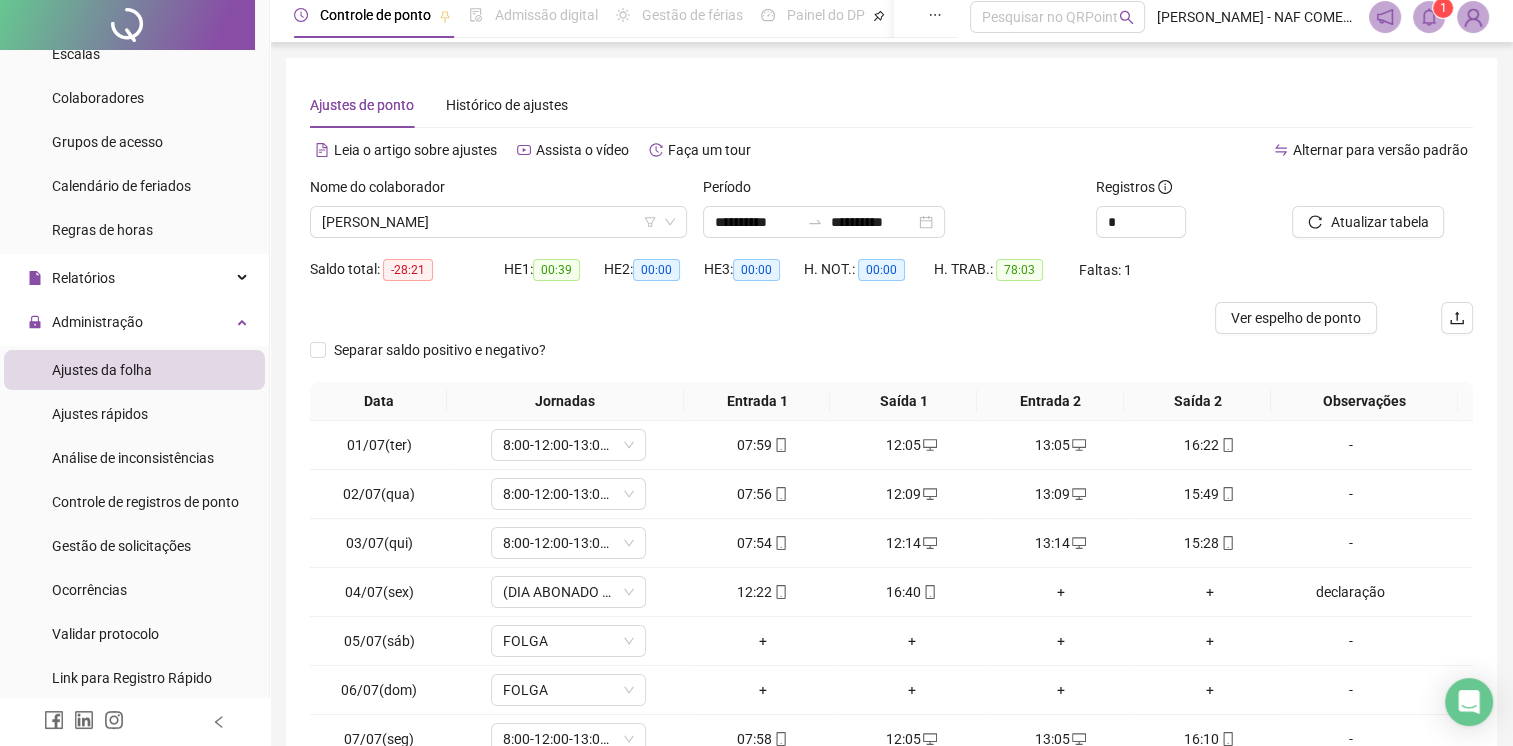 scroll, scrollTop: 190, scrollLeft: 0, axis: vertical 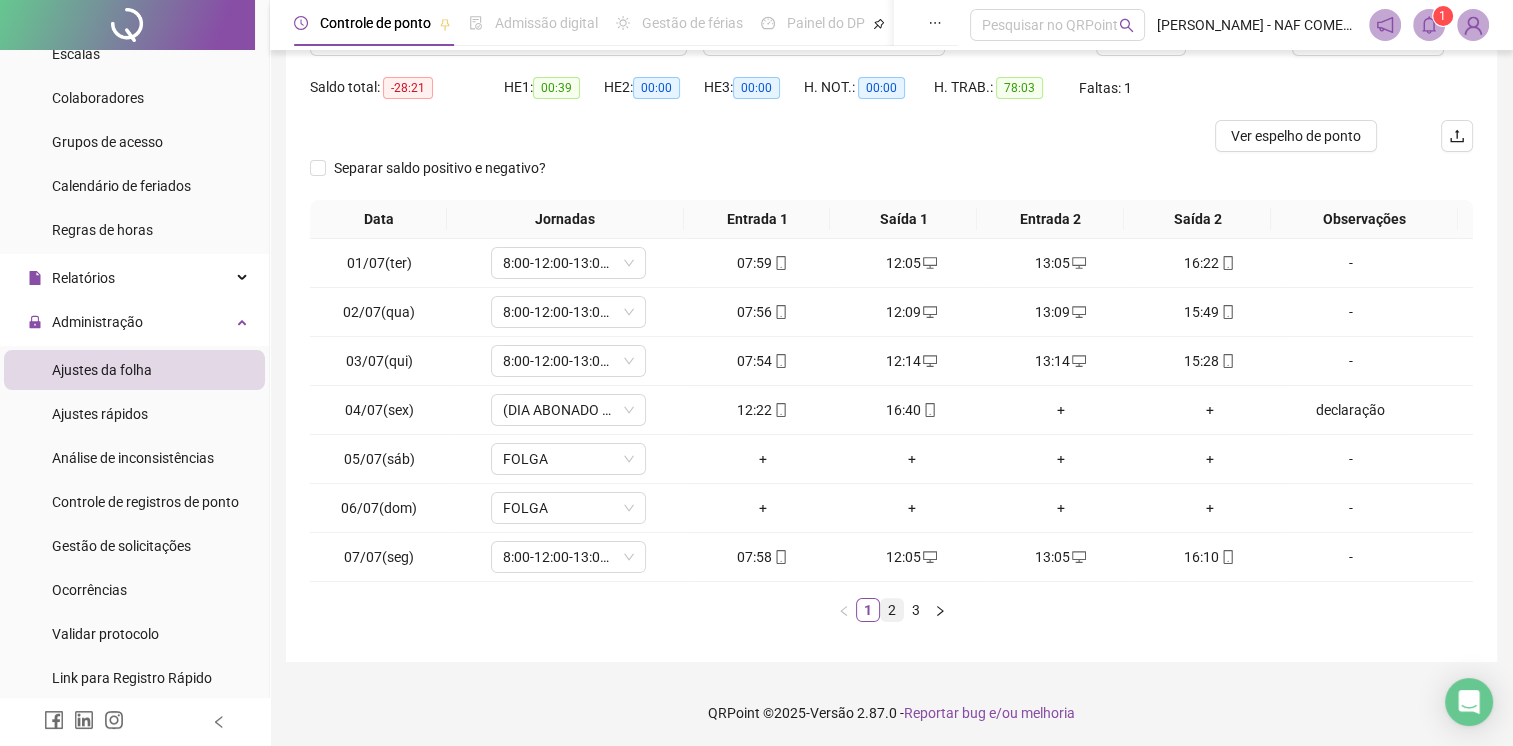 click on "2" at bounding box center (892, 610) 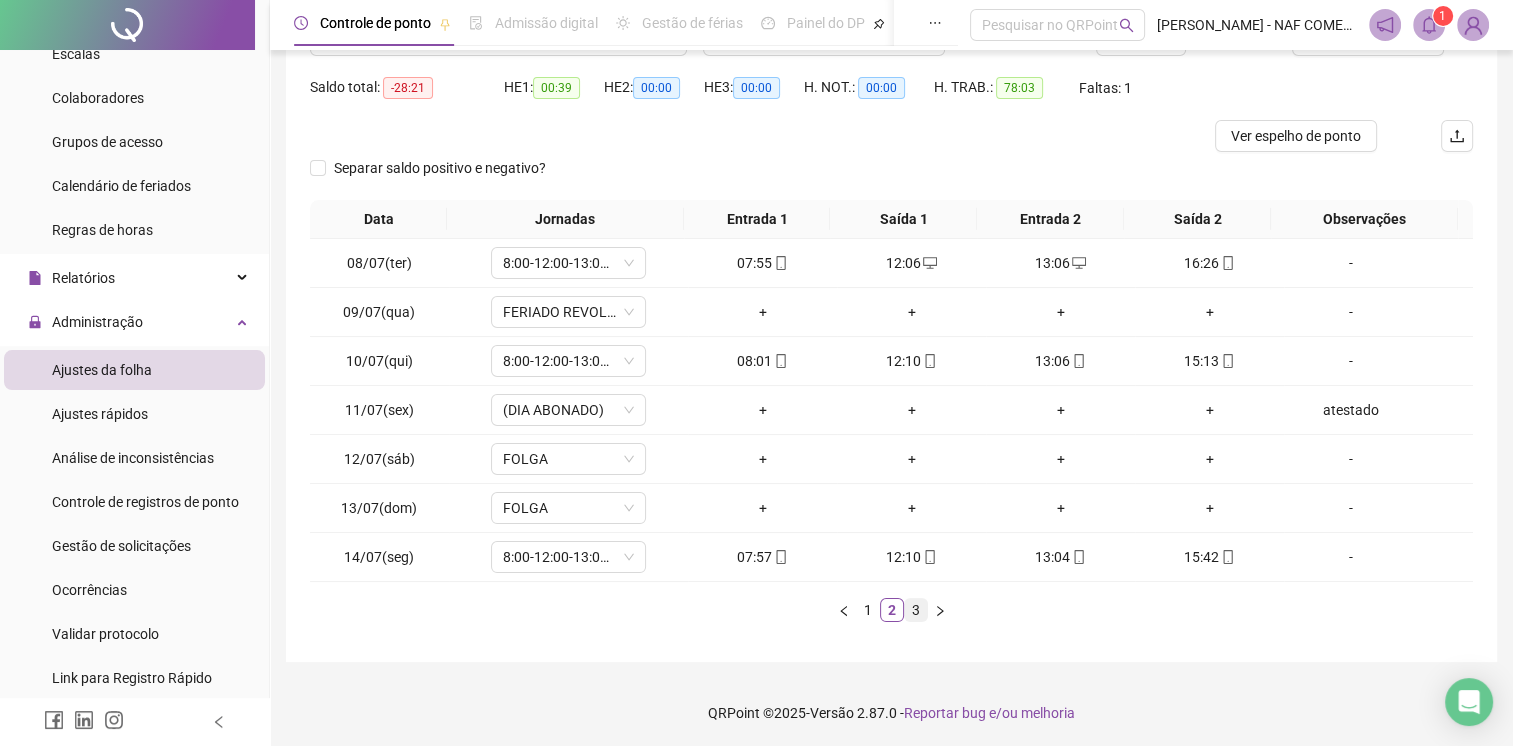 click on "3" at bounding box center [916, 610] 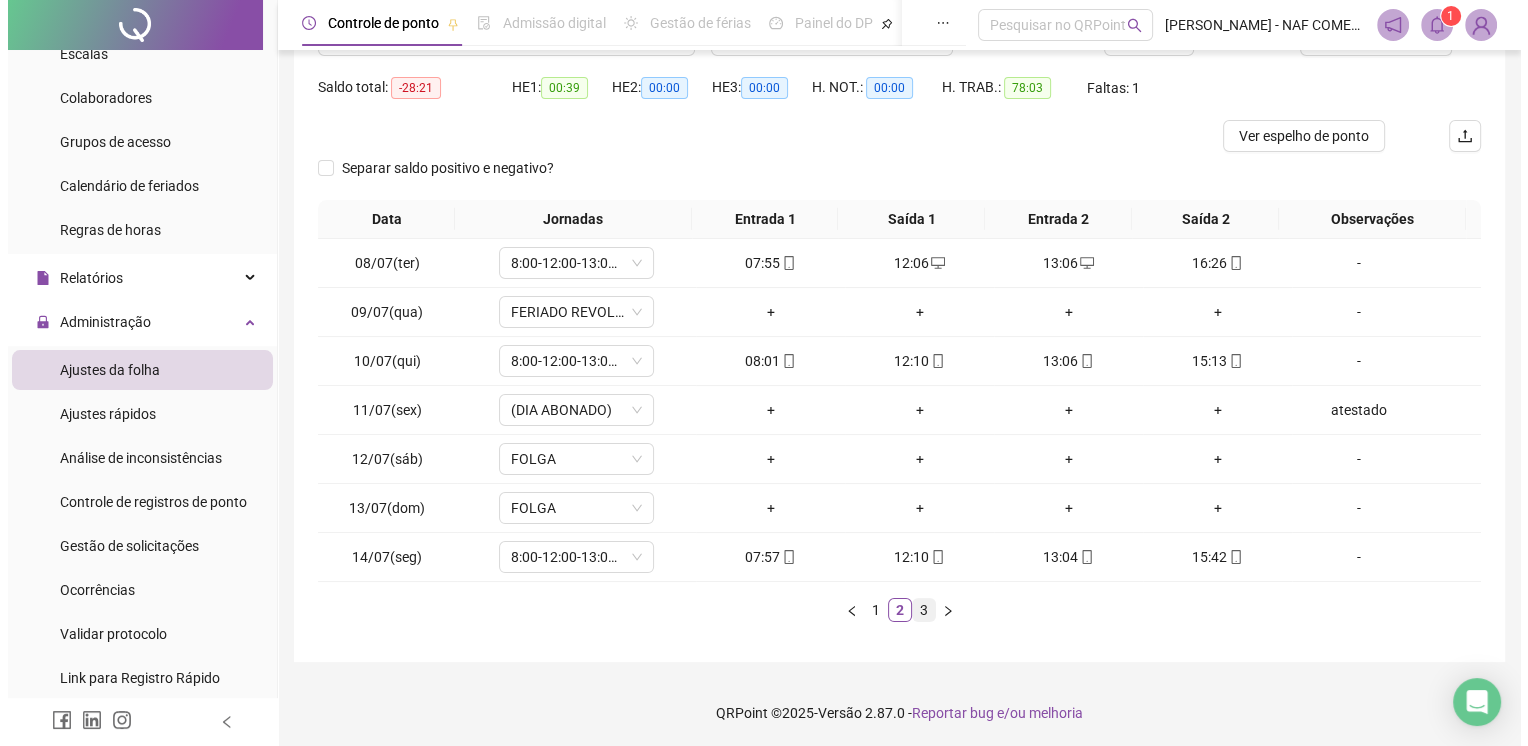 scroll, scrollTop: 0, scrollLeft: 0, axis: both 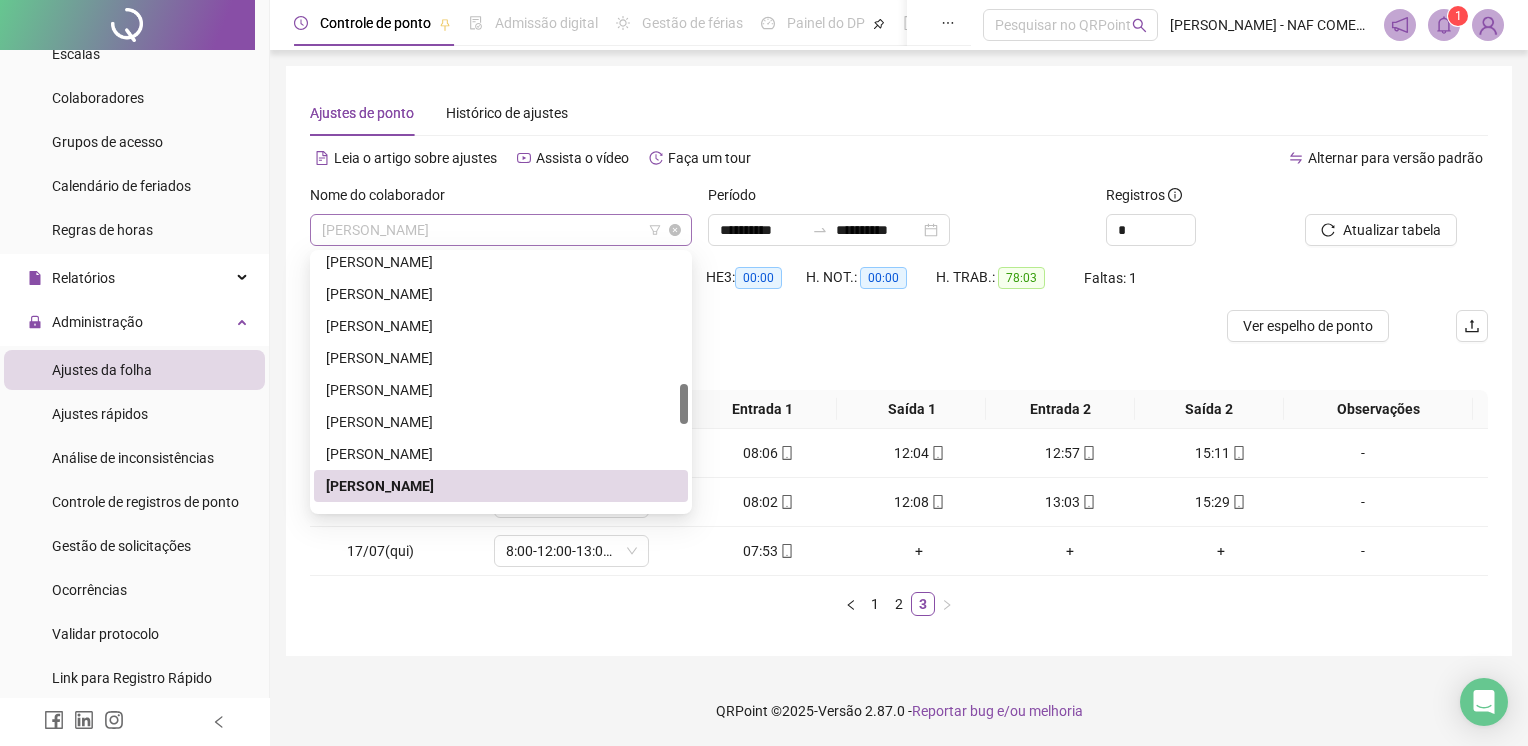 click on "[PERSON_NAME]" at bounding box center [501, 230] 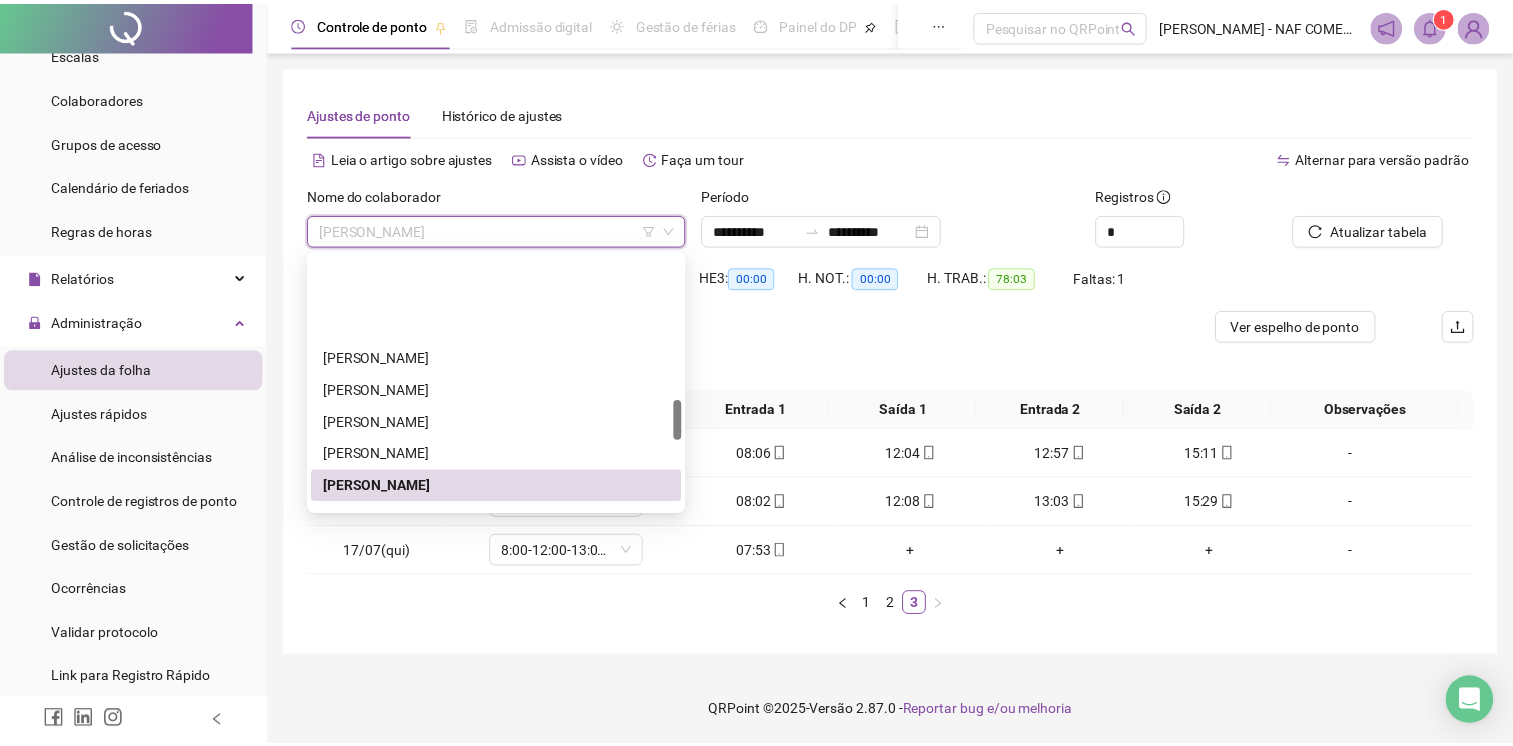scroll, scrollTop: 1008, scrollLeft: 0, axis: vertical 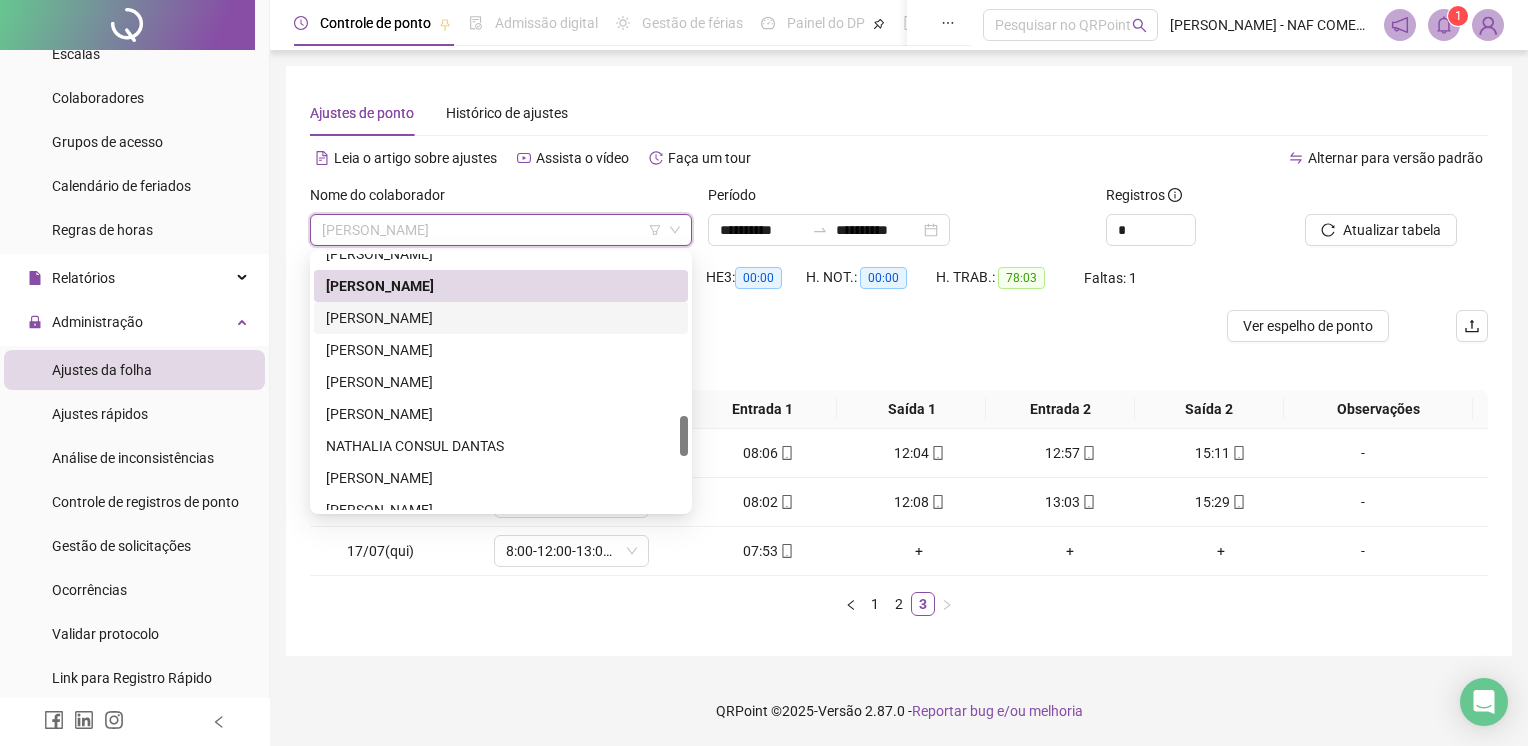 click on "[PERSON_NAME]" at bounding box center [501, 318] 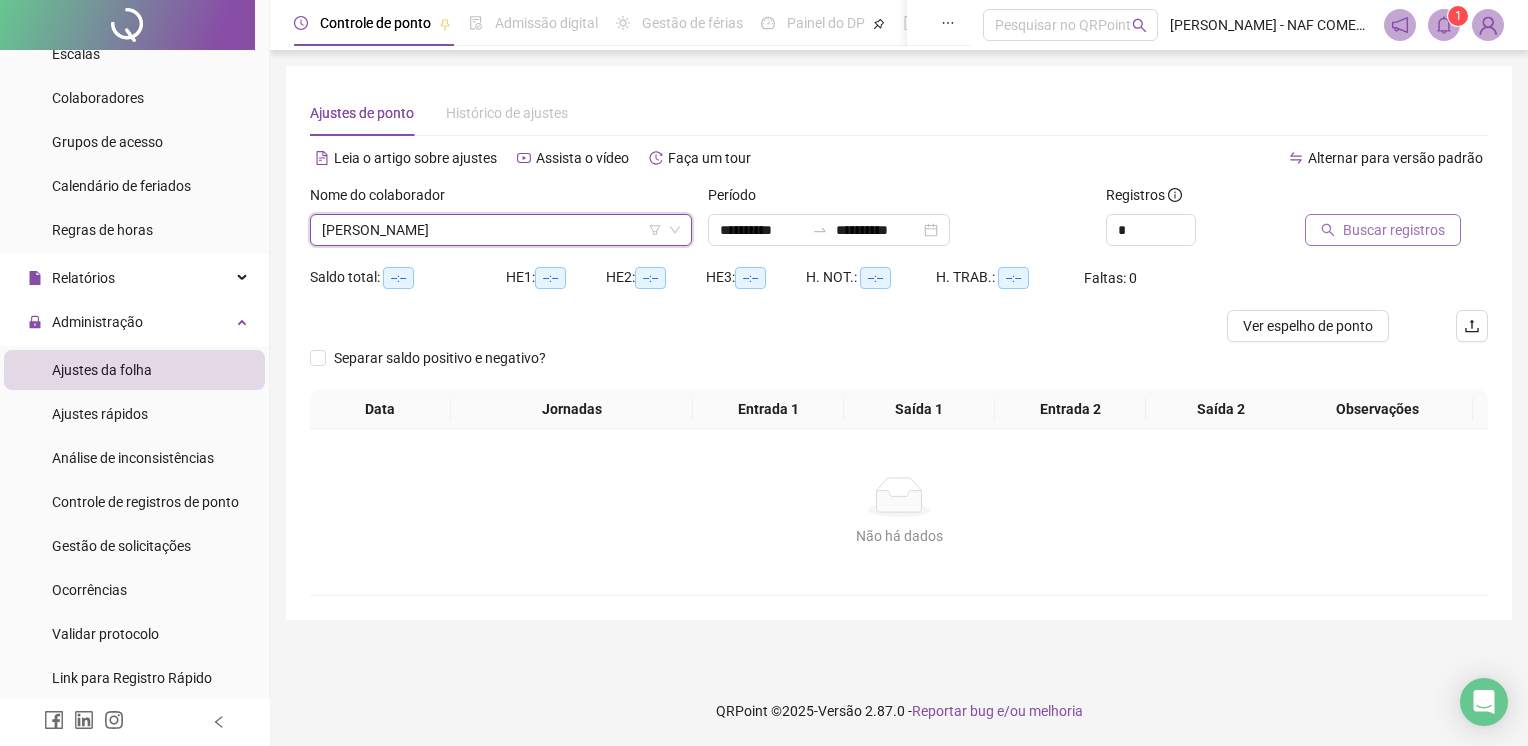 click on "Buscar registros" at bounding box center (1394, 230) 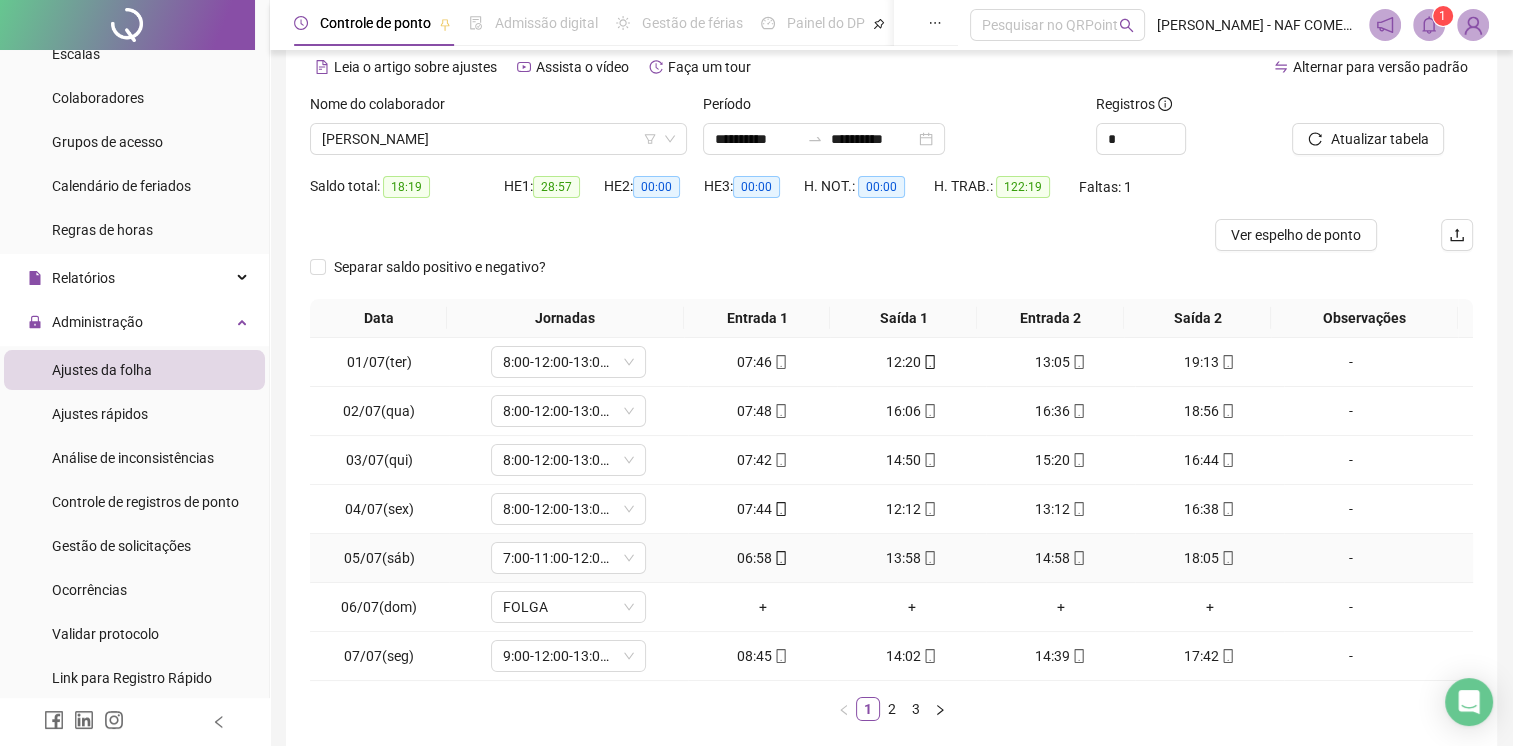 scroll, scrollTop: 190, scrollLeft: 0, axis: vertical 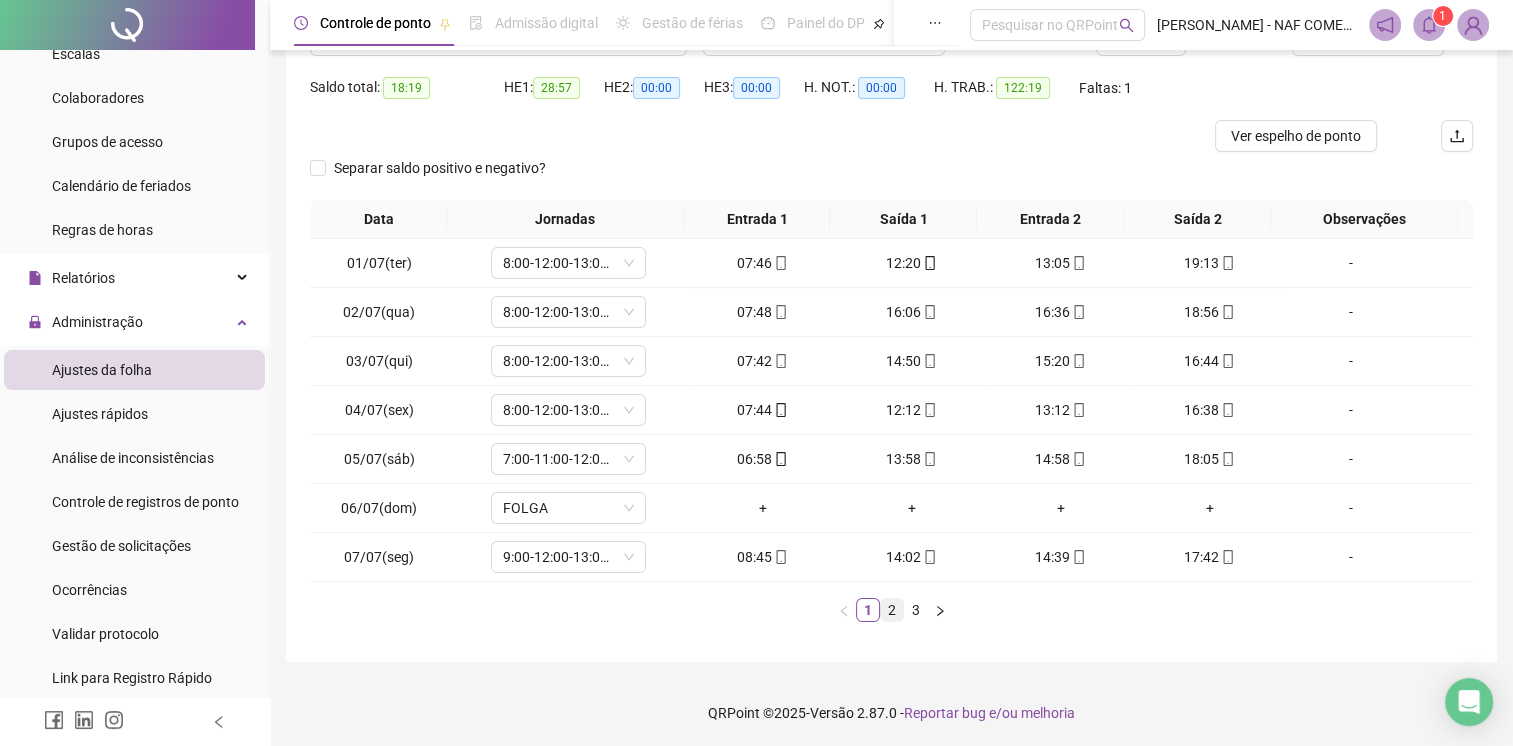 click on "2" at bounding box center (892, 610) 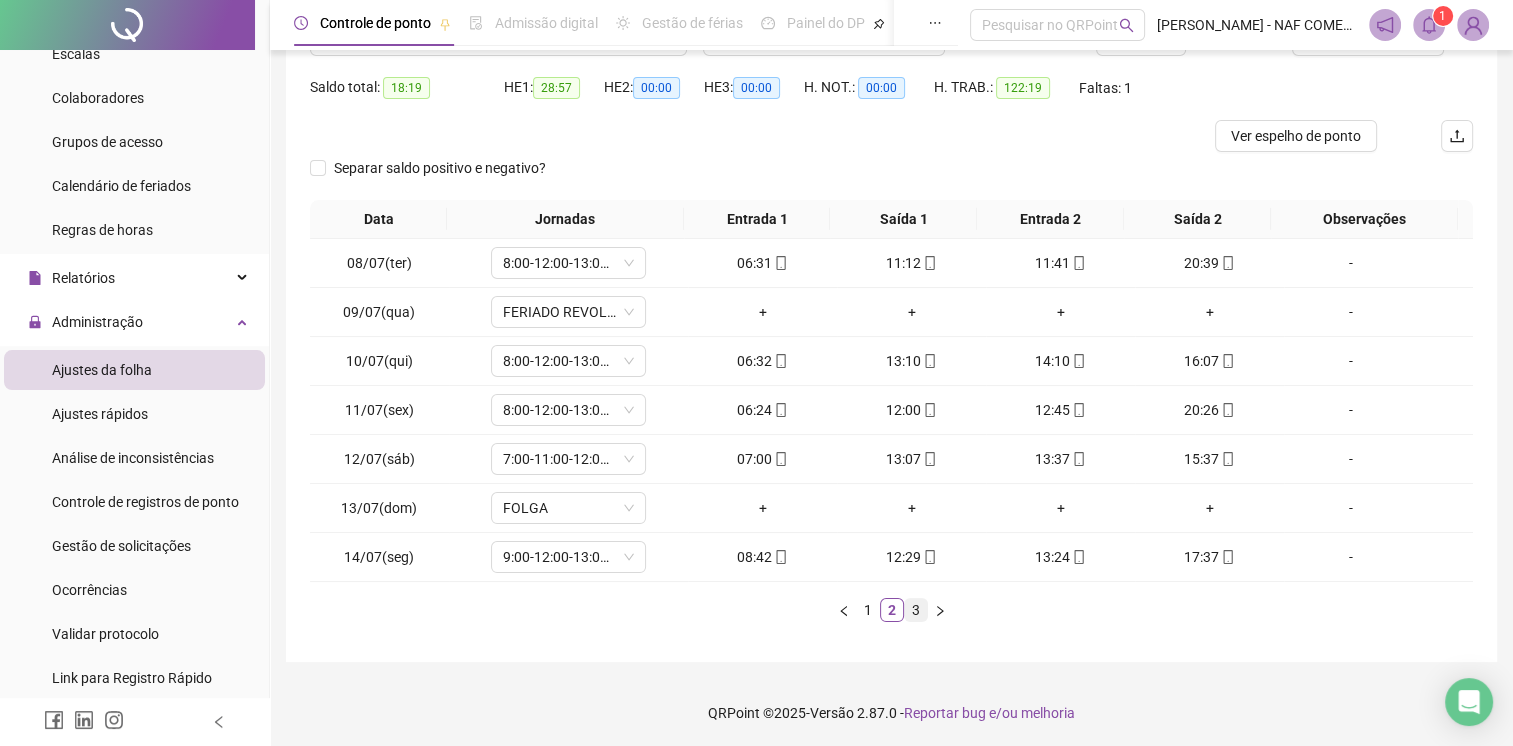 click on "3" at bounding box center [916, 610] 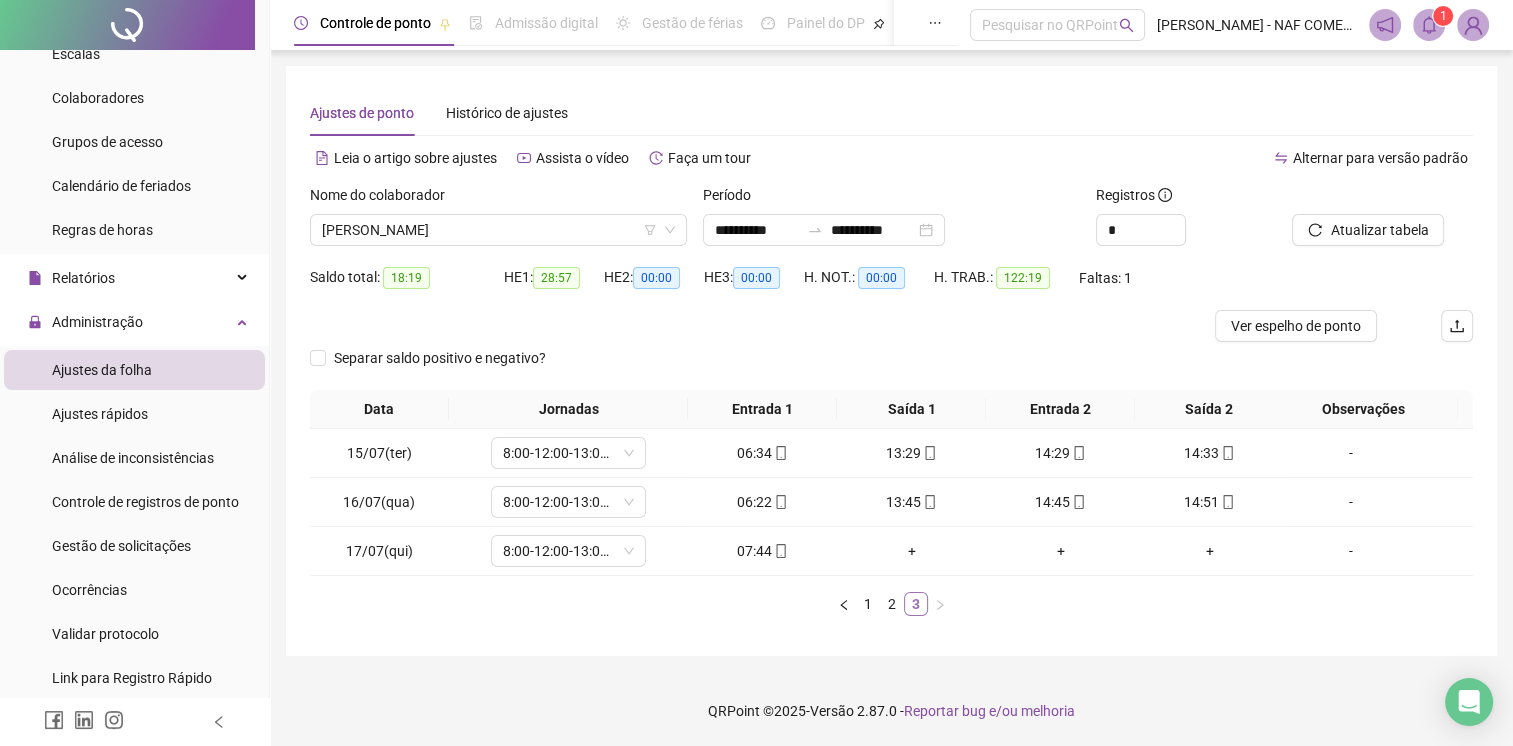 scroll, scrollTop: 0, scrollLeft: 0, axis: both 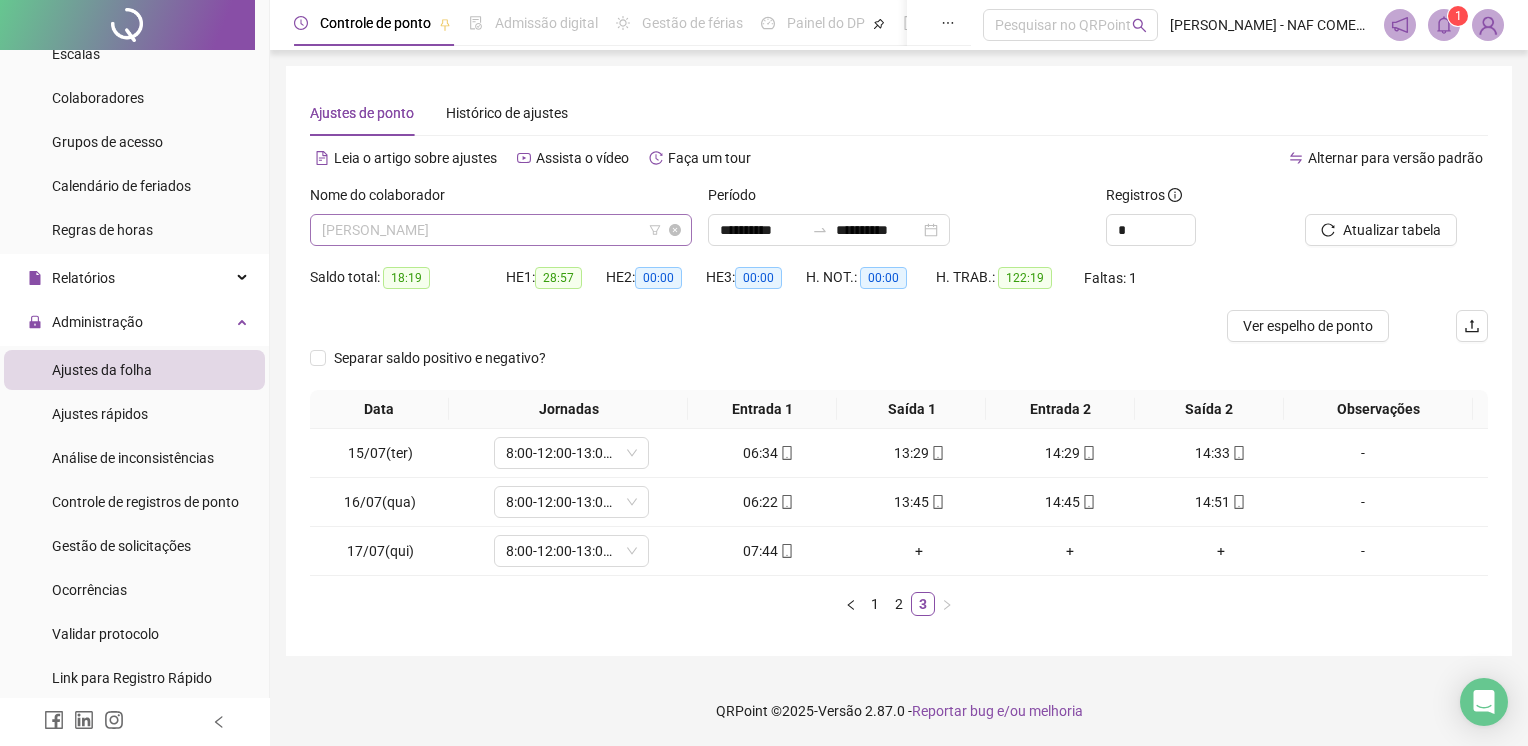 click on "[PERSON_NAME]" at bounding box center (501, 230) 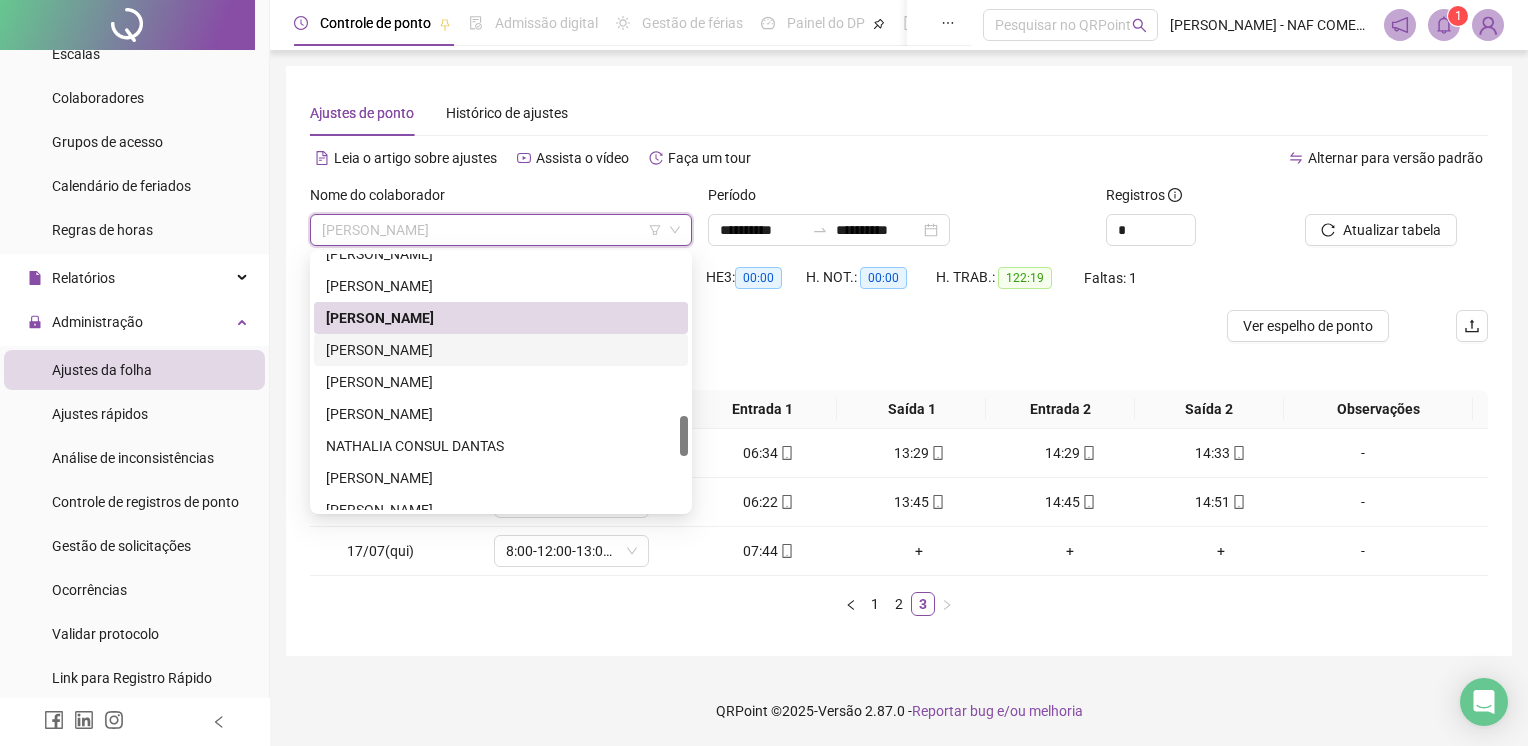 click on "[PERSON_NAME]" at bounding box center [501, 350] 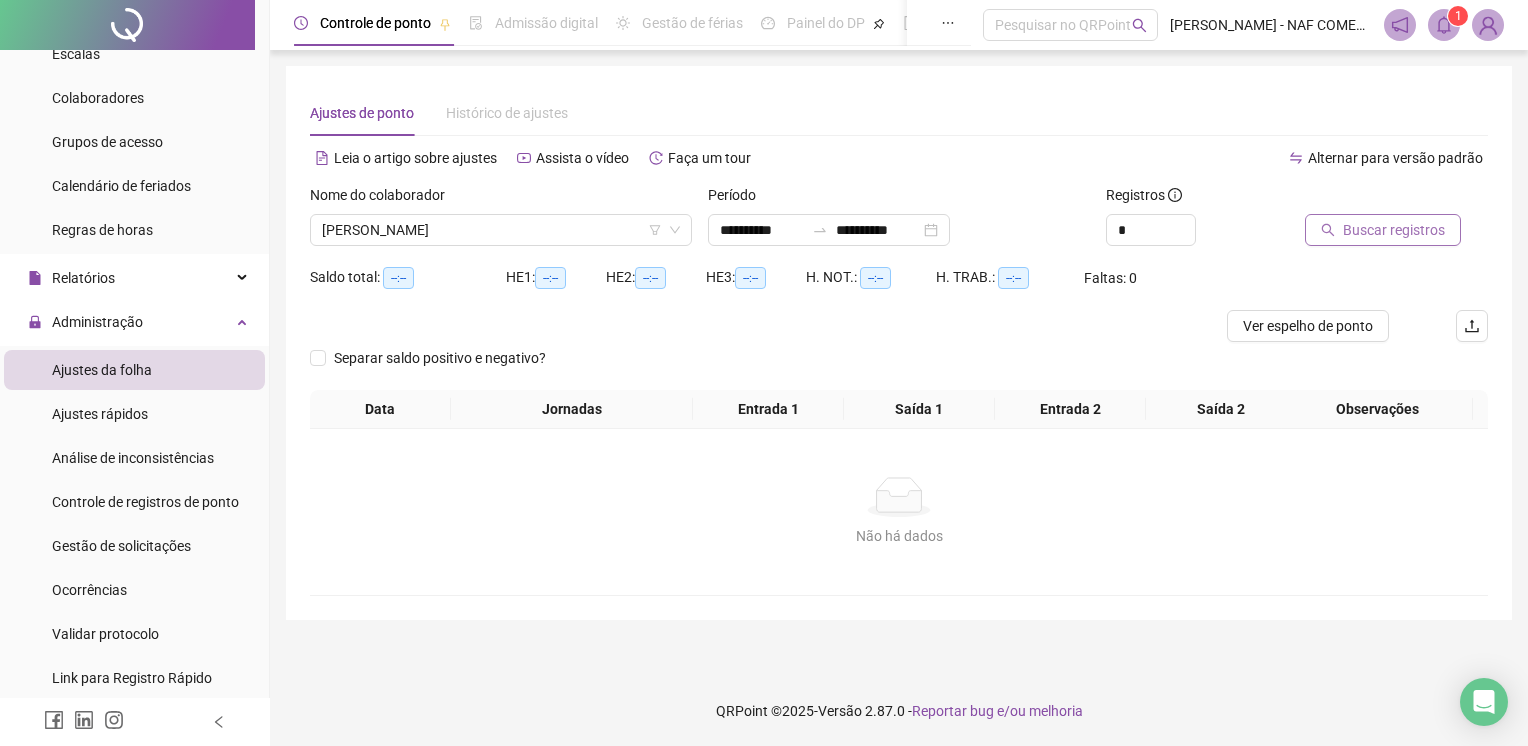 click on "Buscar registros" at bounding box center [1394, 230] 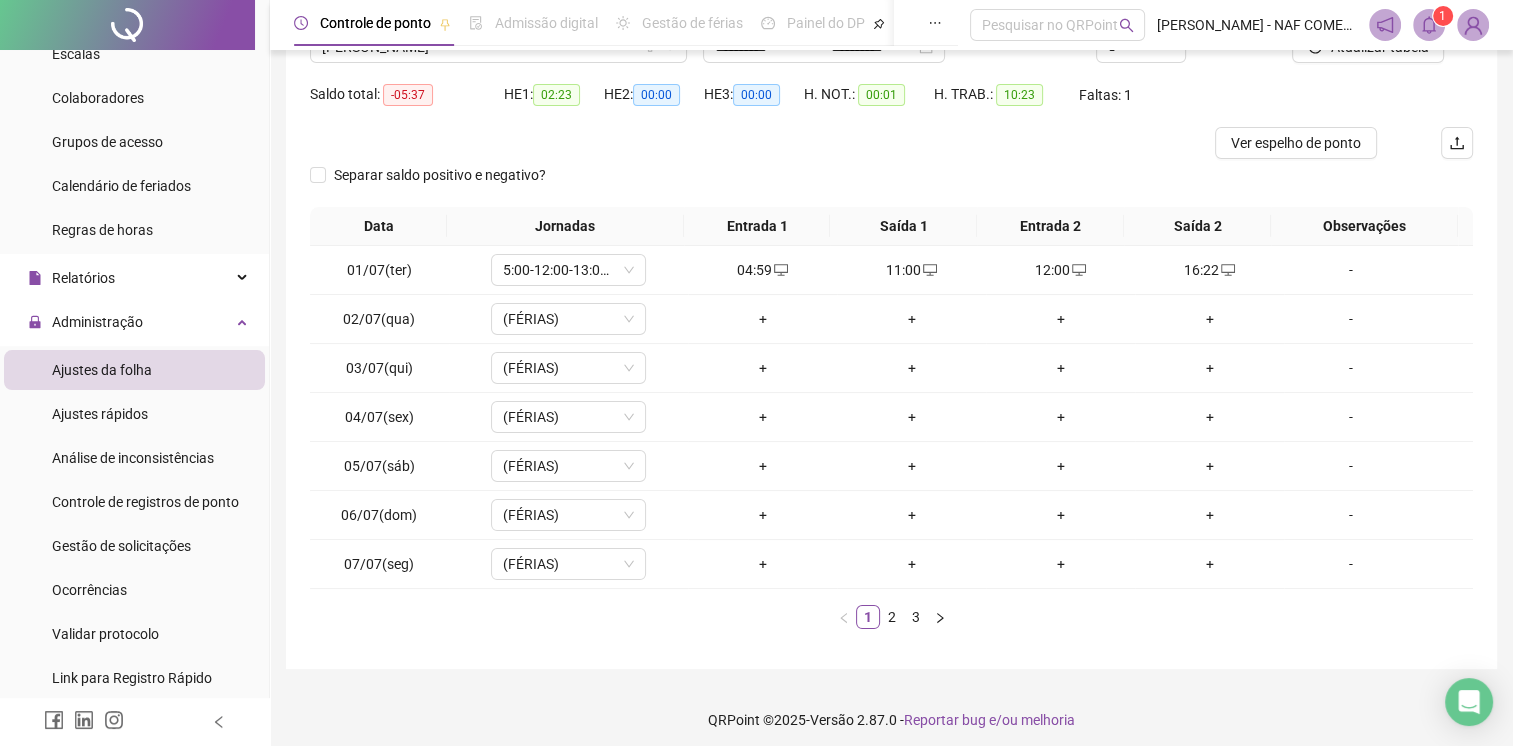 scroll, scrollTop: 190, scrollLeft: 0, axis: vertical 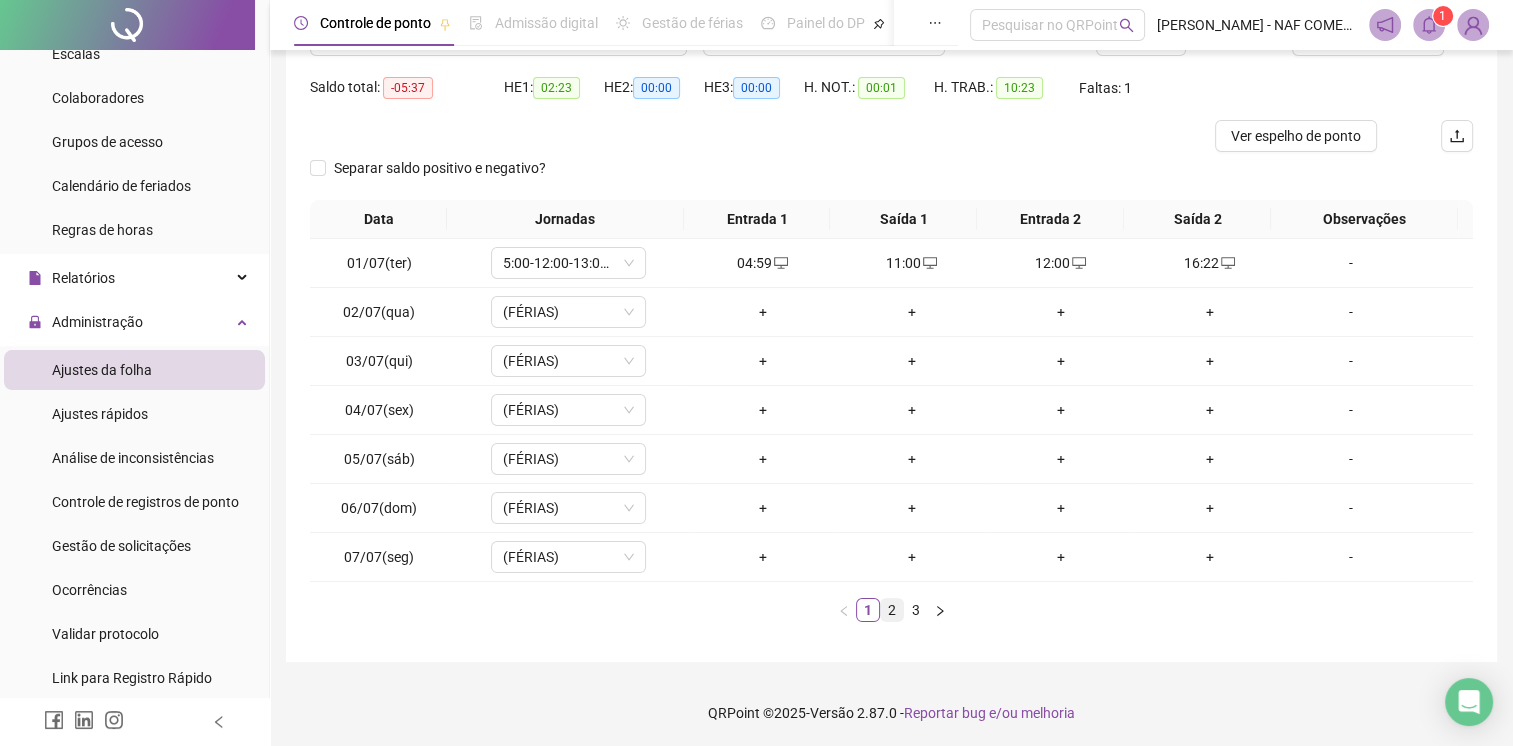 click on "2" at bounding box center (892, 610) 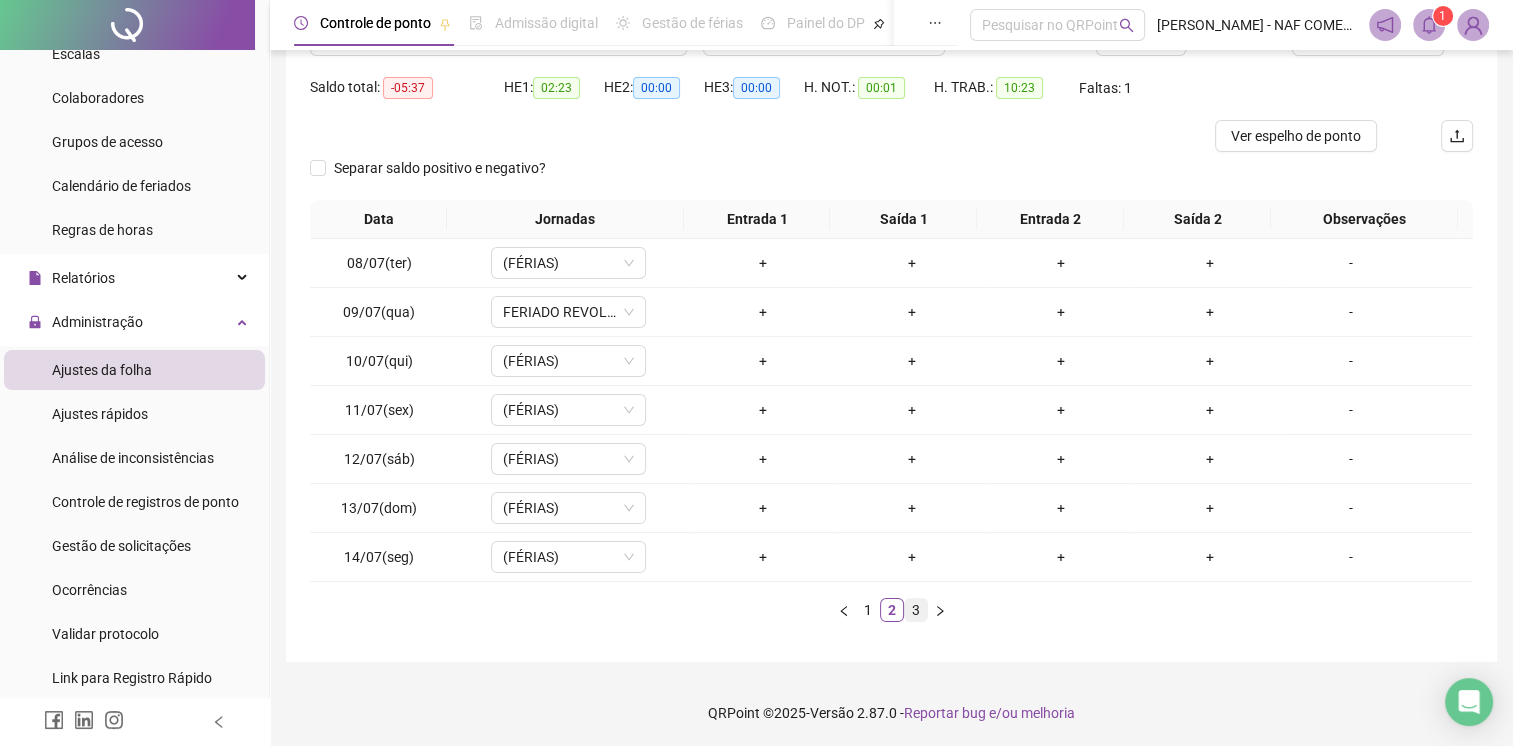 click on "3" at bounding box center (916, 610) 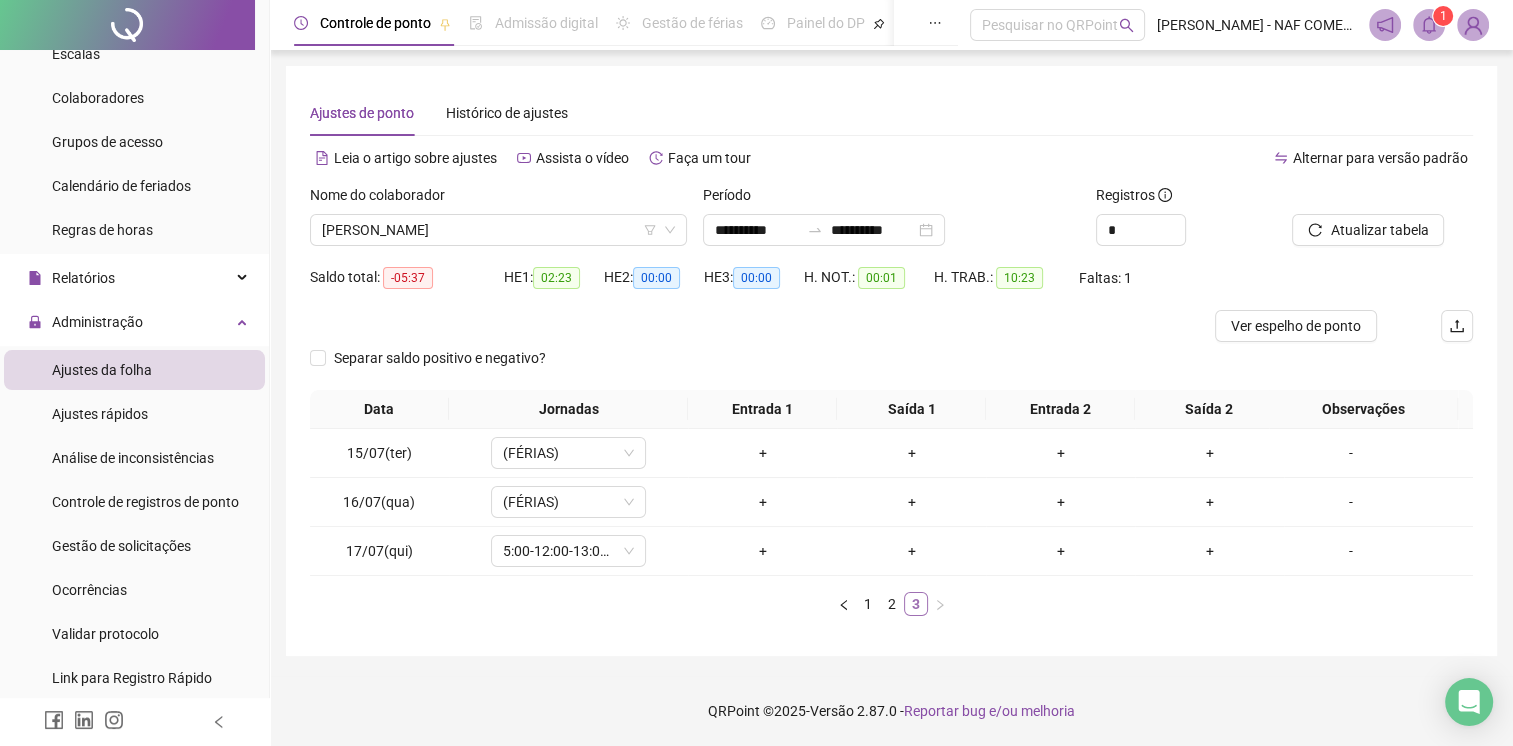 scroll, scrollTop: 0, scrollLeft: 0, axis: both 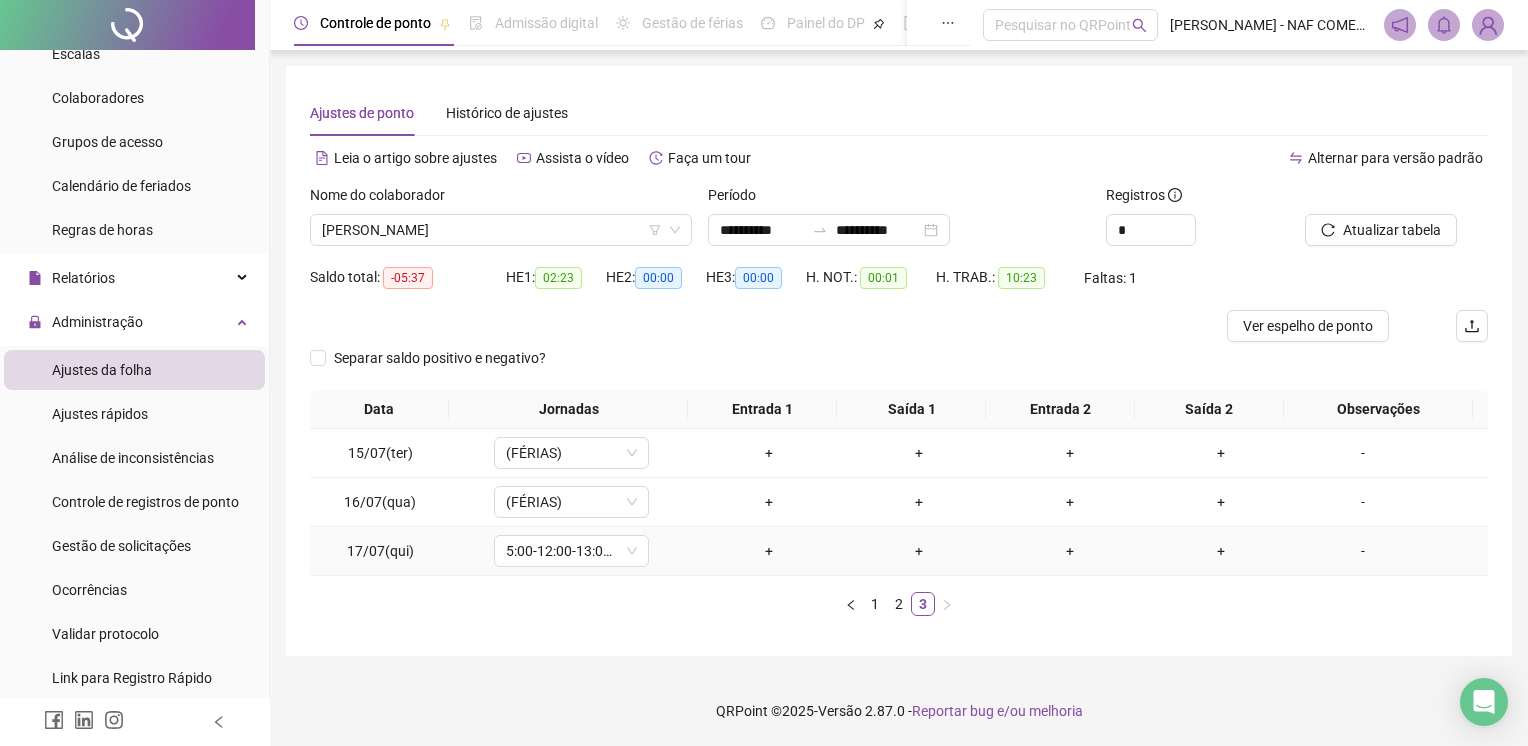 click on "+" at bounding box center [768, 551] 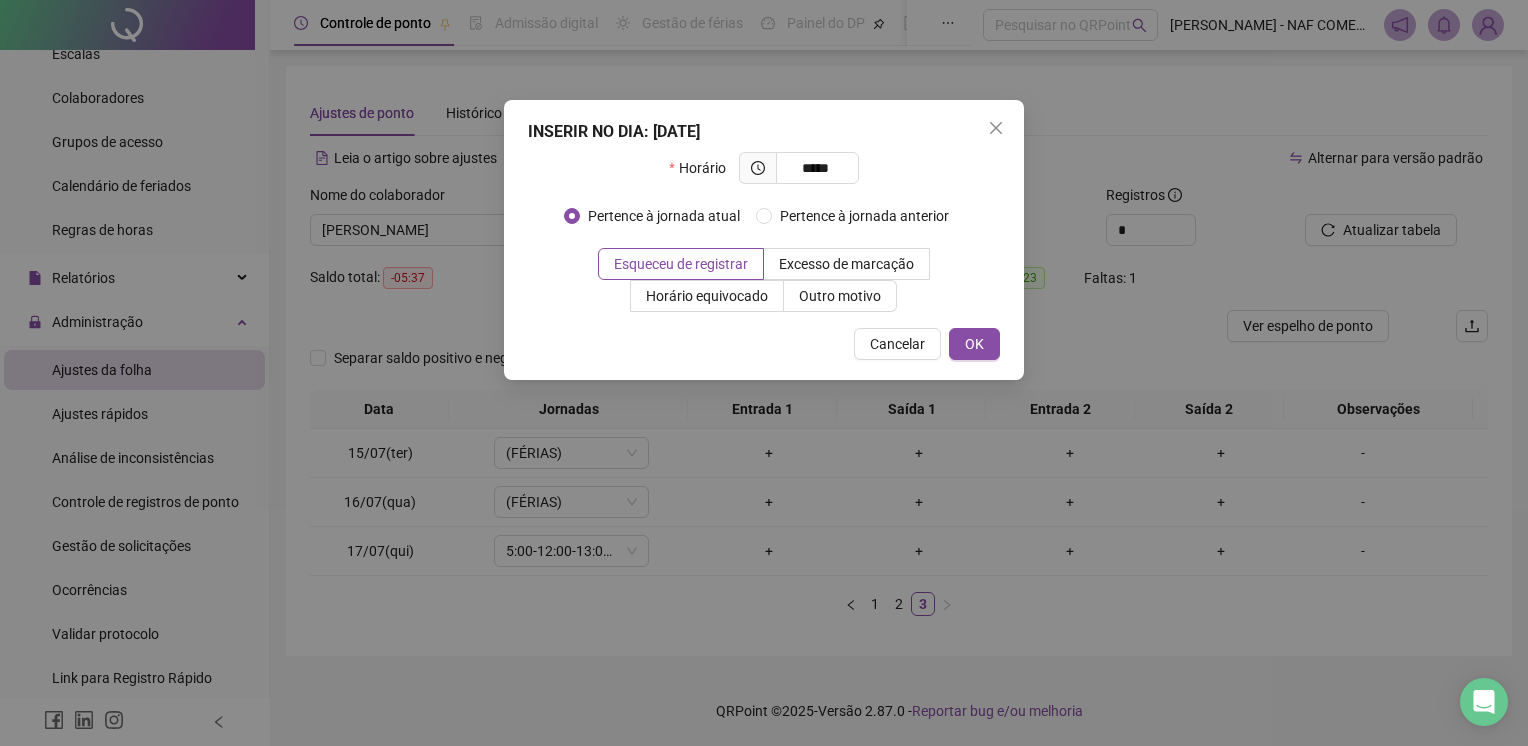 type on "*****" 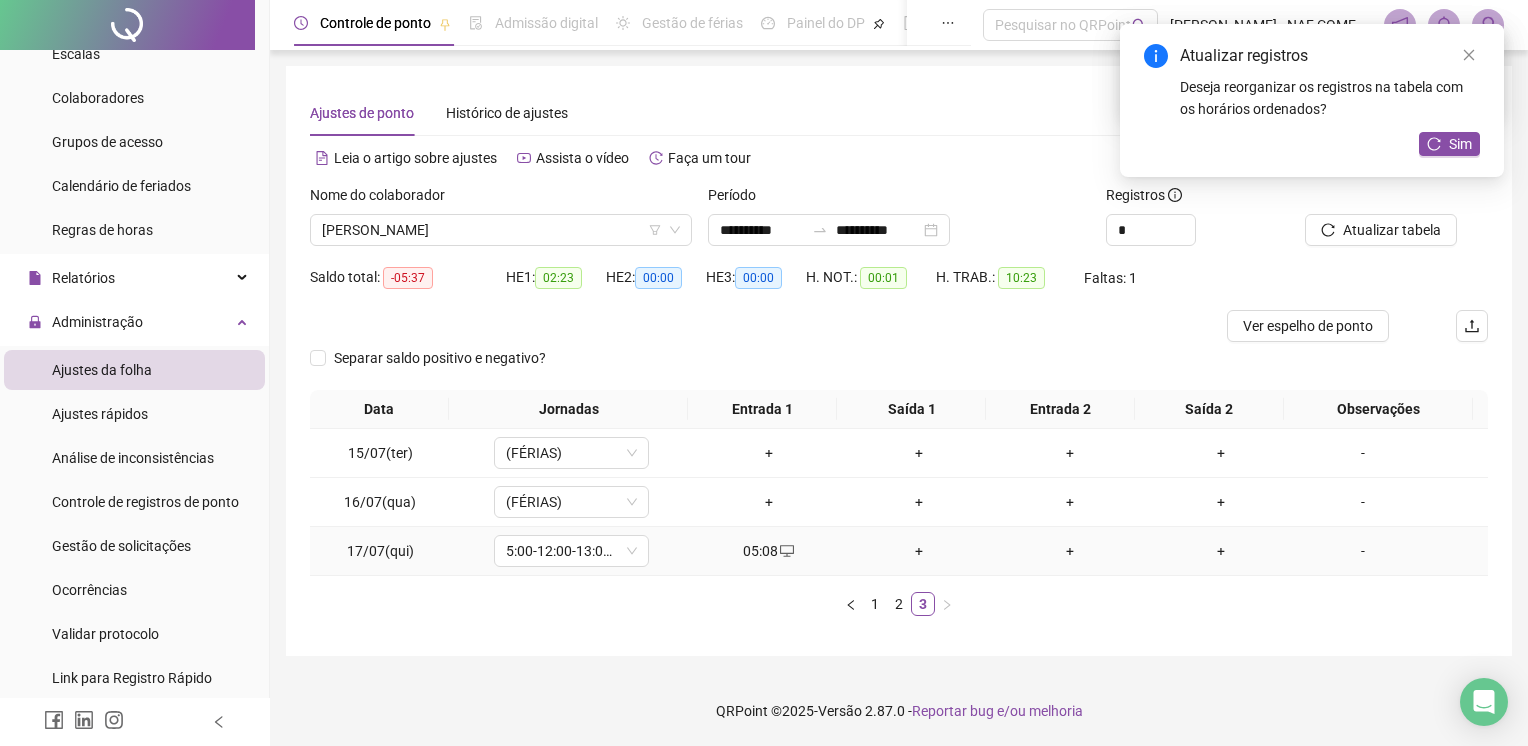 click on "+" at bounding box center (919, 551) 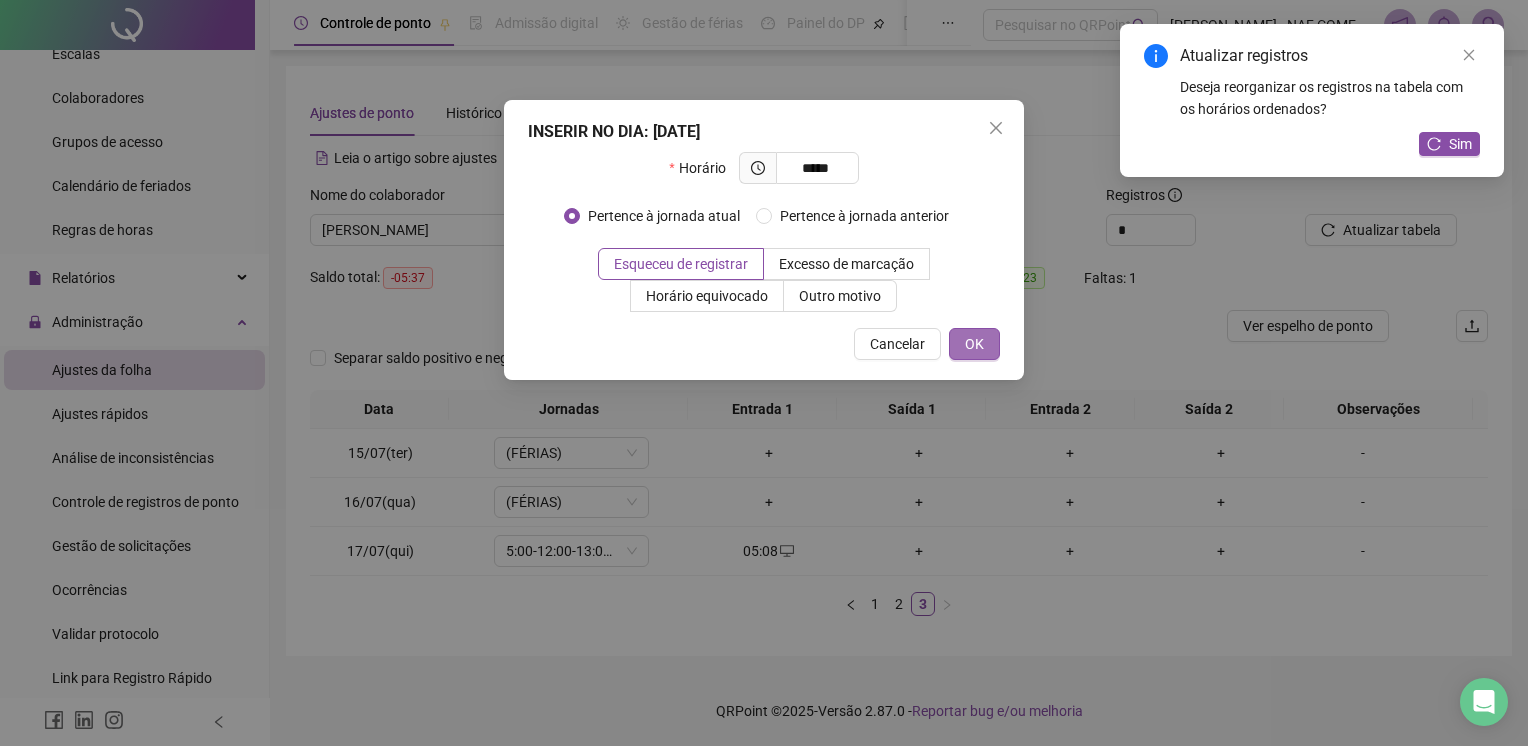 type on "*****" 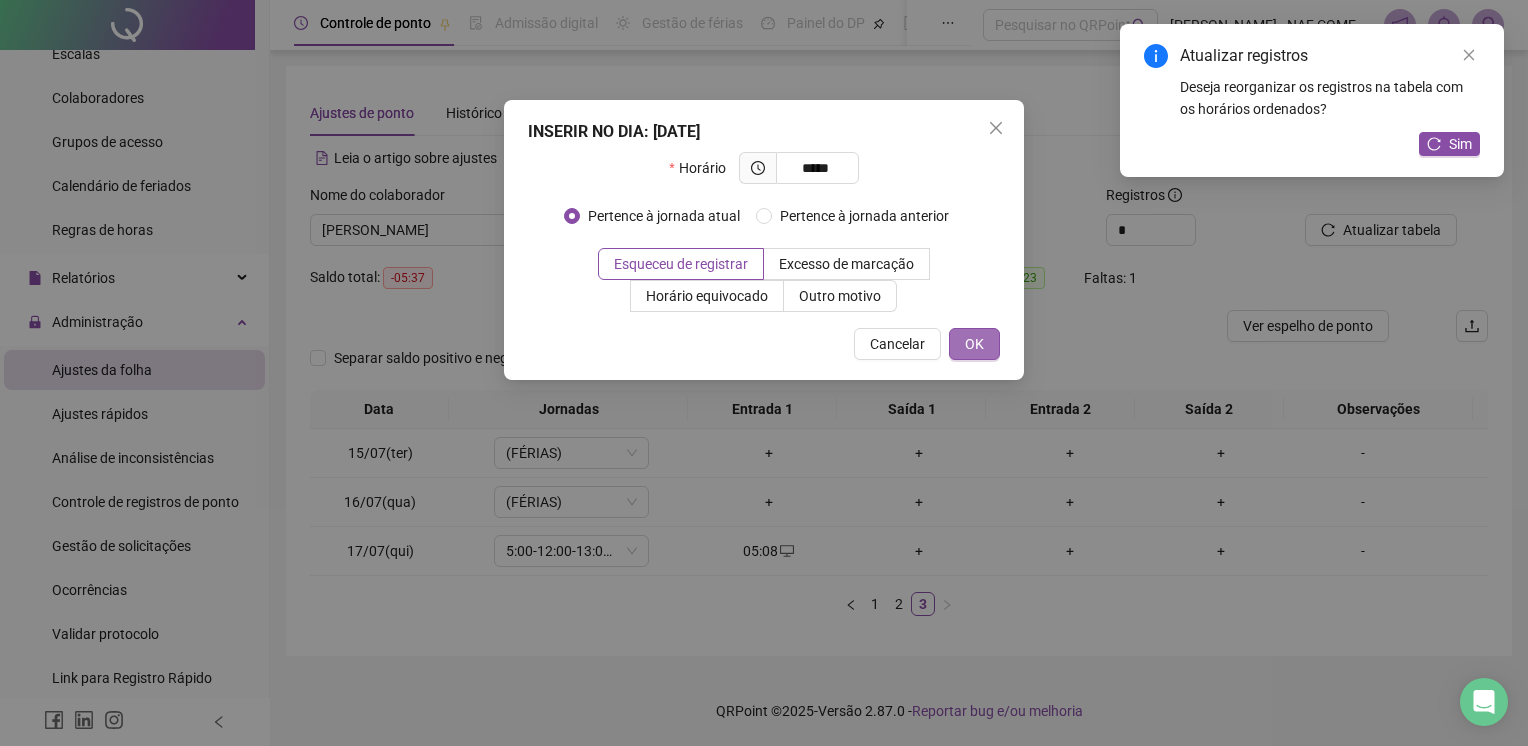click on "OK" at bounding box center [974, 344] 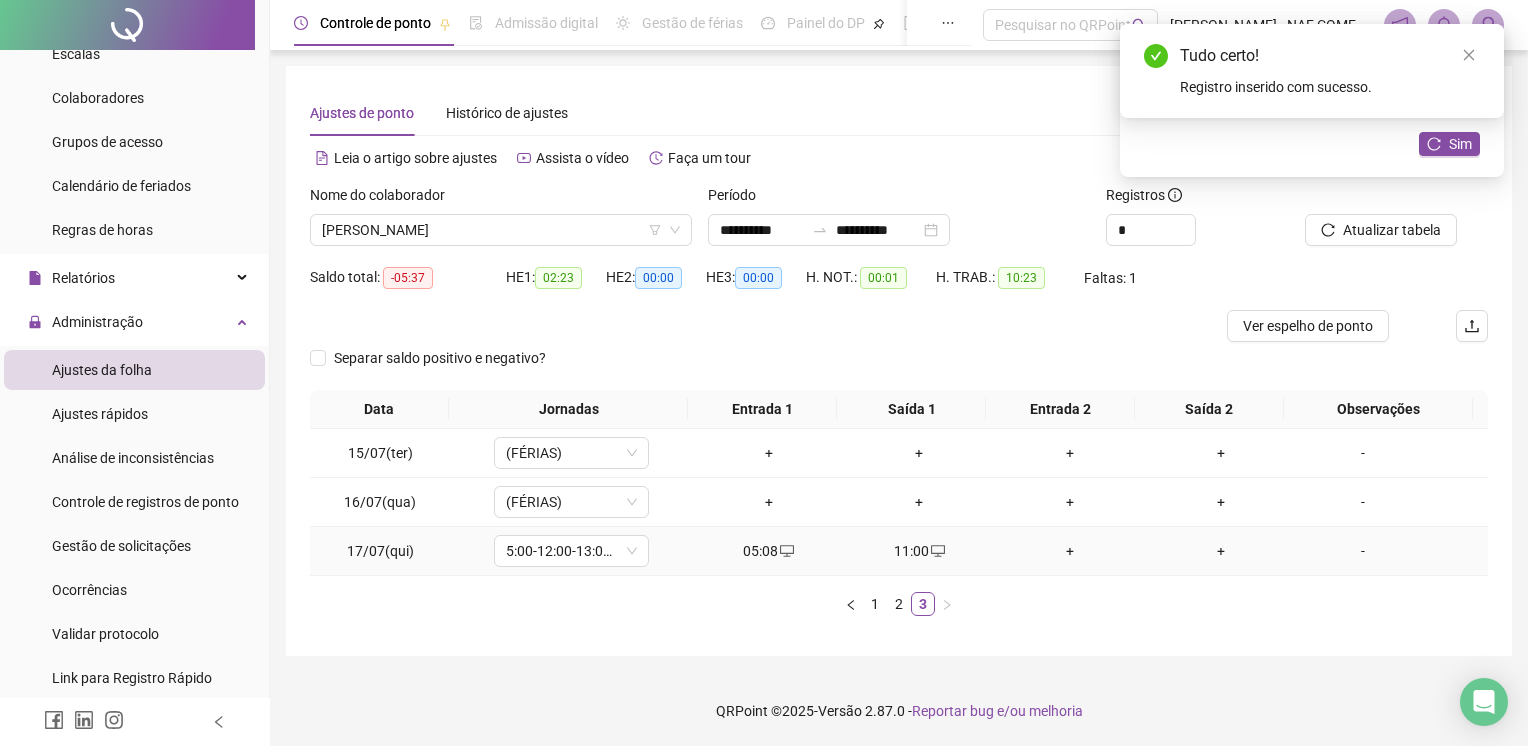 click on "+" at bounding box center (1070, 551) 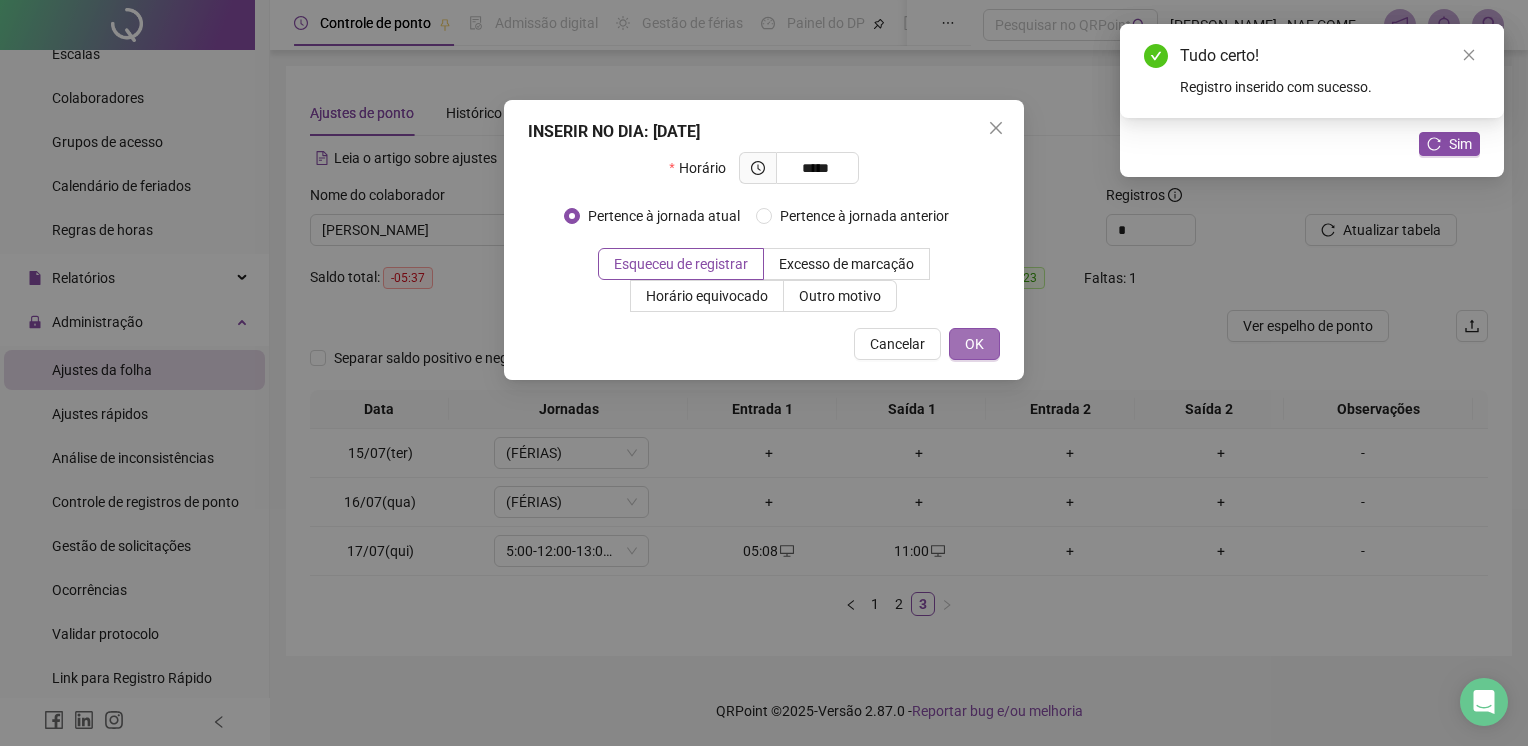 type on "*****" 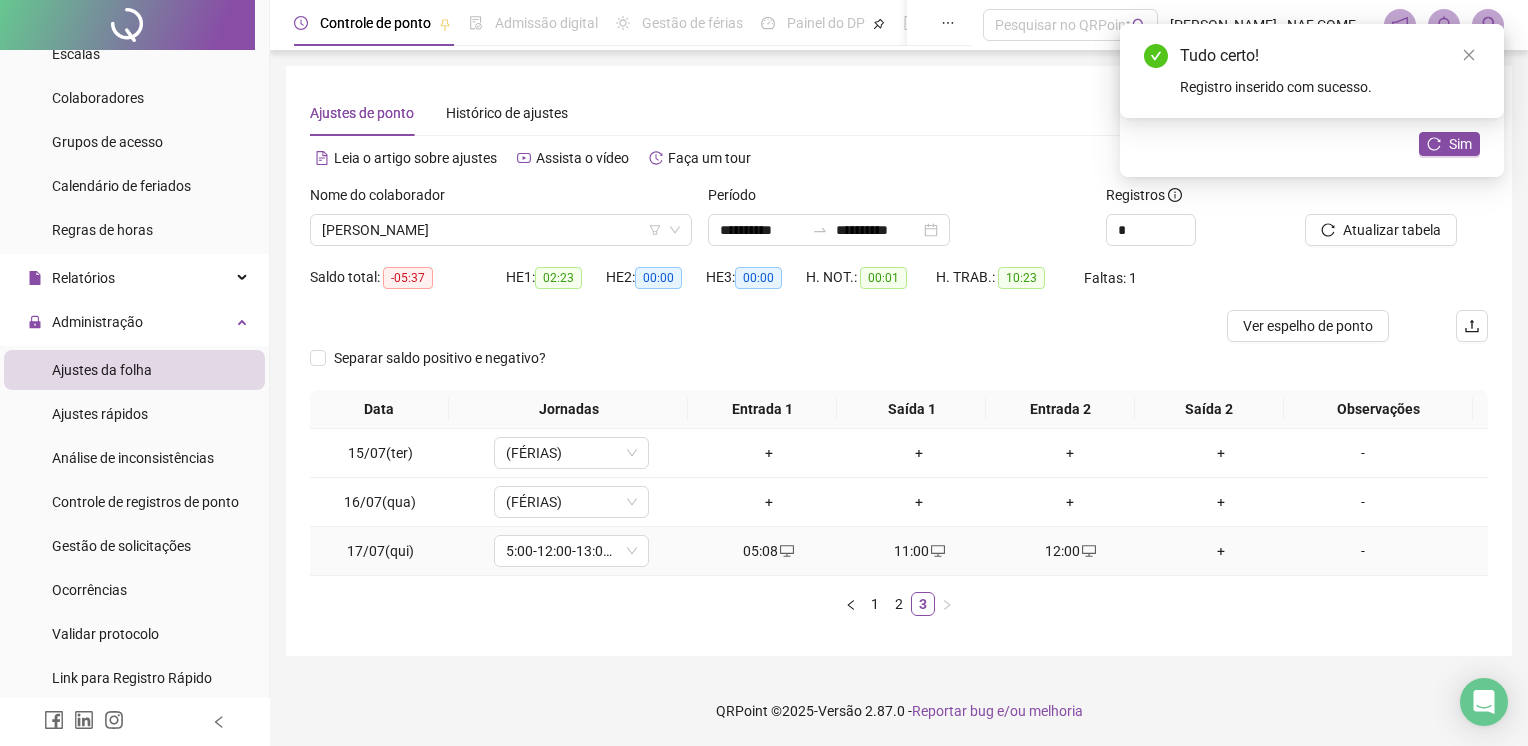 click on "+" at bounding box center (1221, 551) 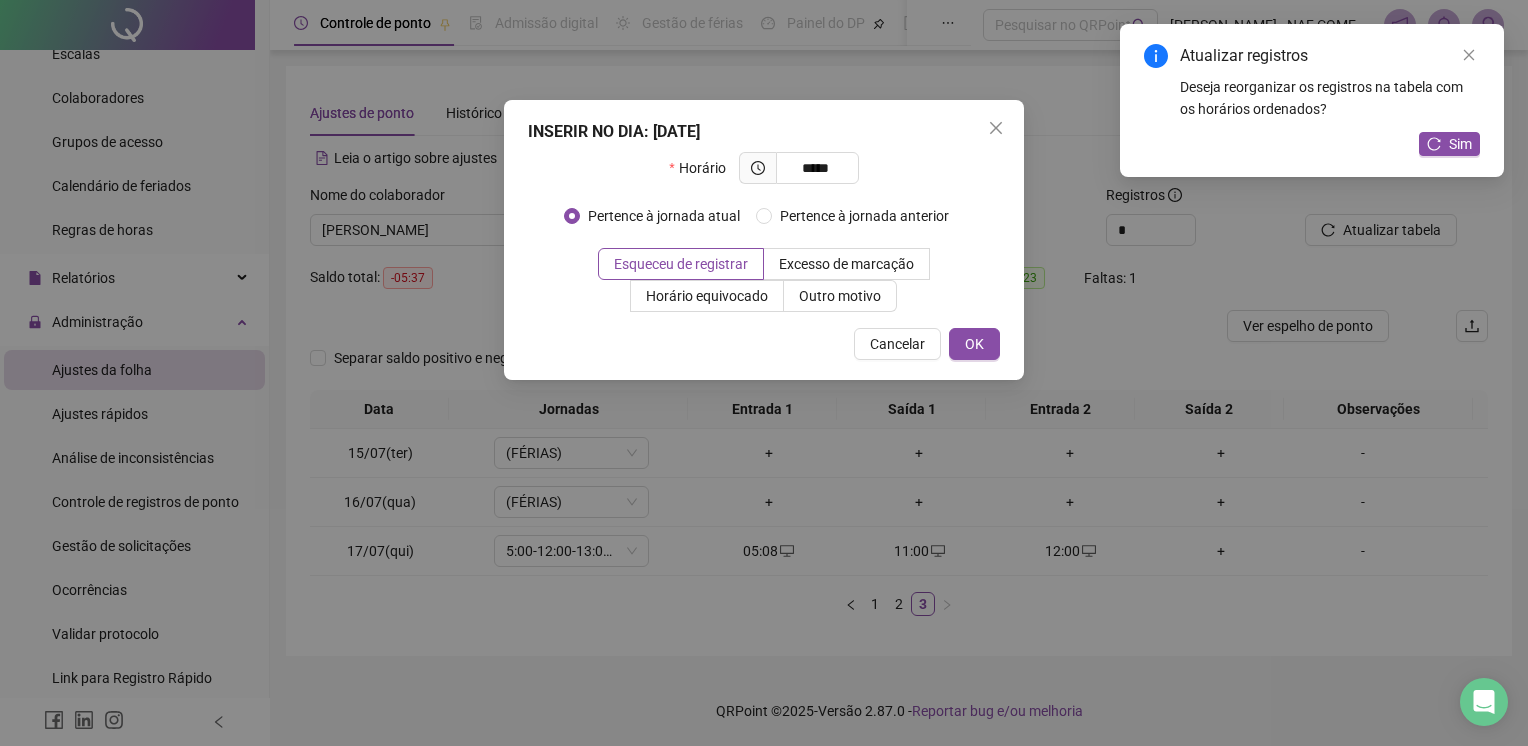 type on "*****" 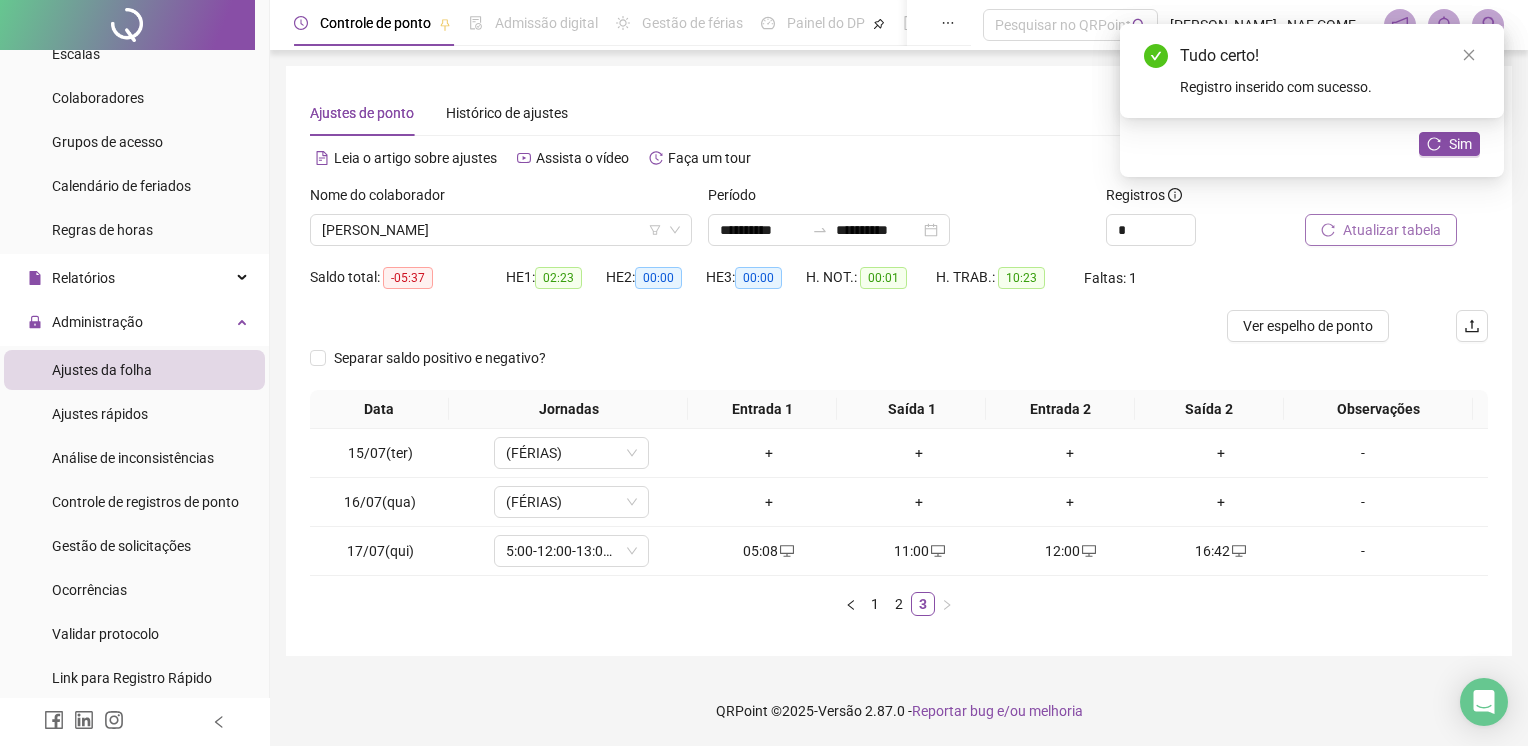 click on "Atualizar tabela" at bounding box center [1392, 230] 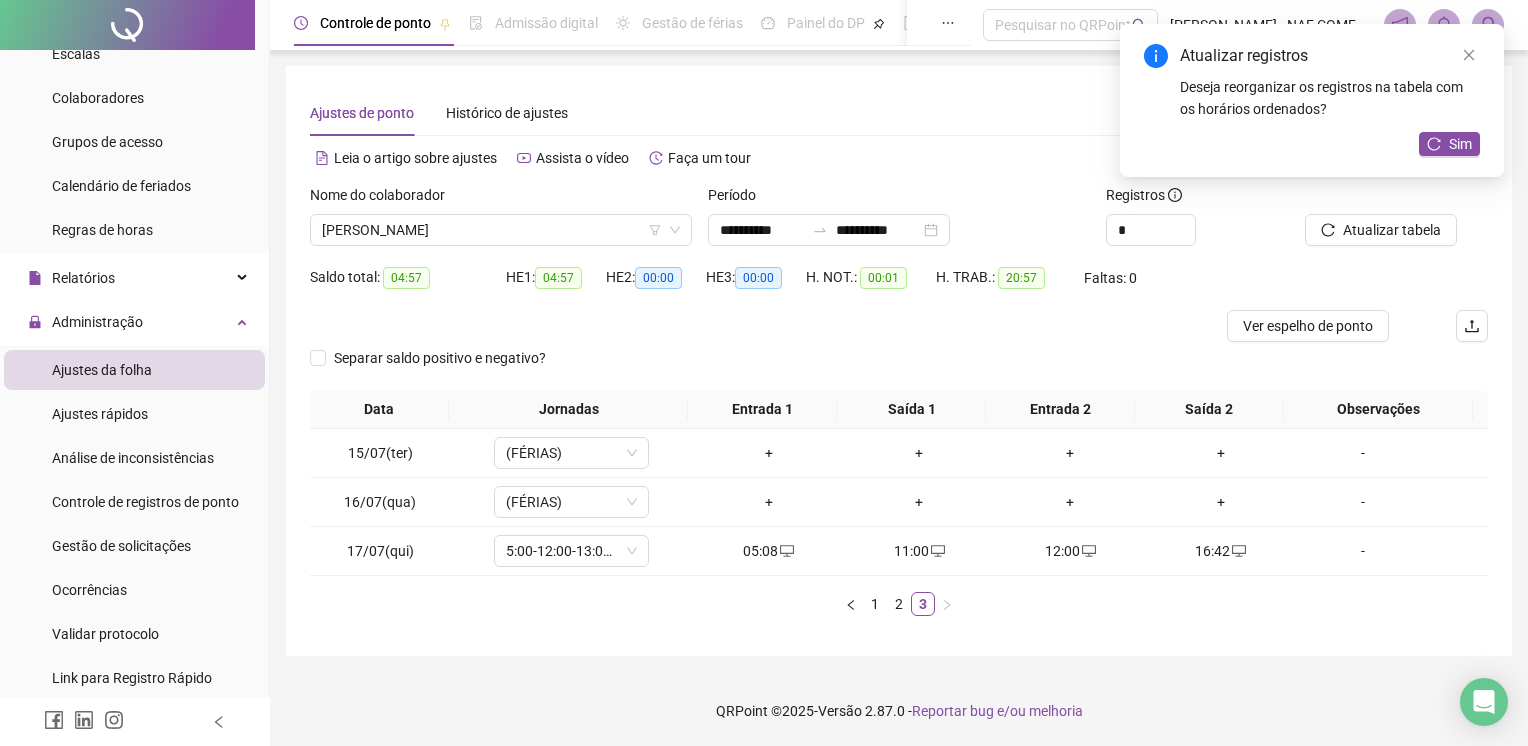 click on "Ajustes de ponto Histórico de ajustes" at bounding box center (899, 113) 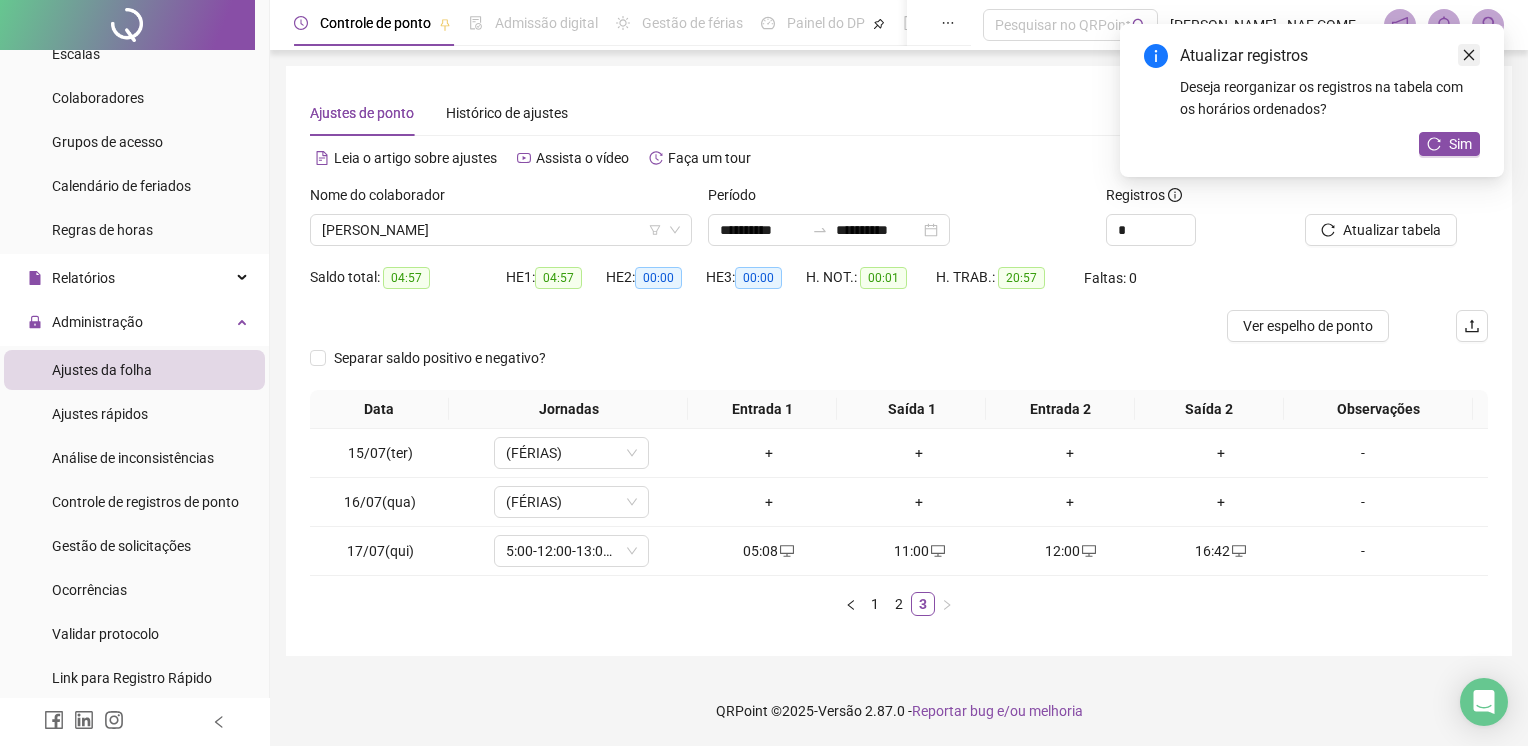 click 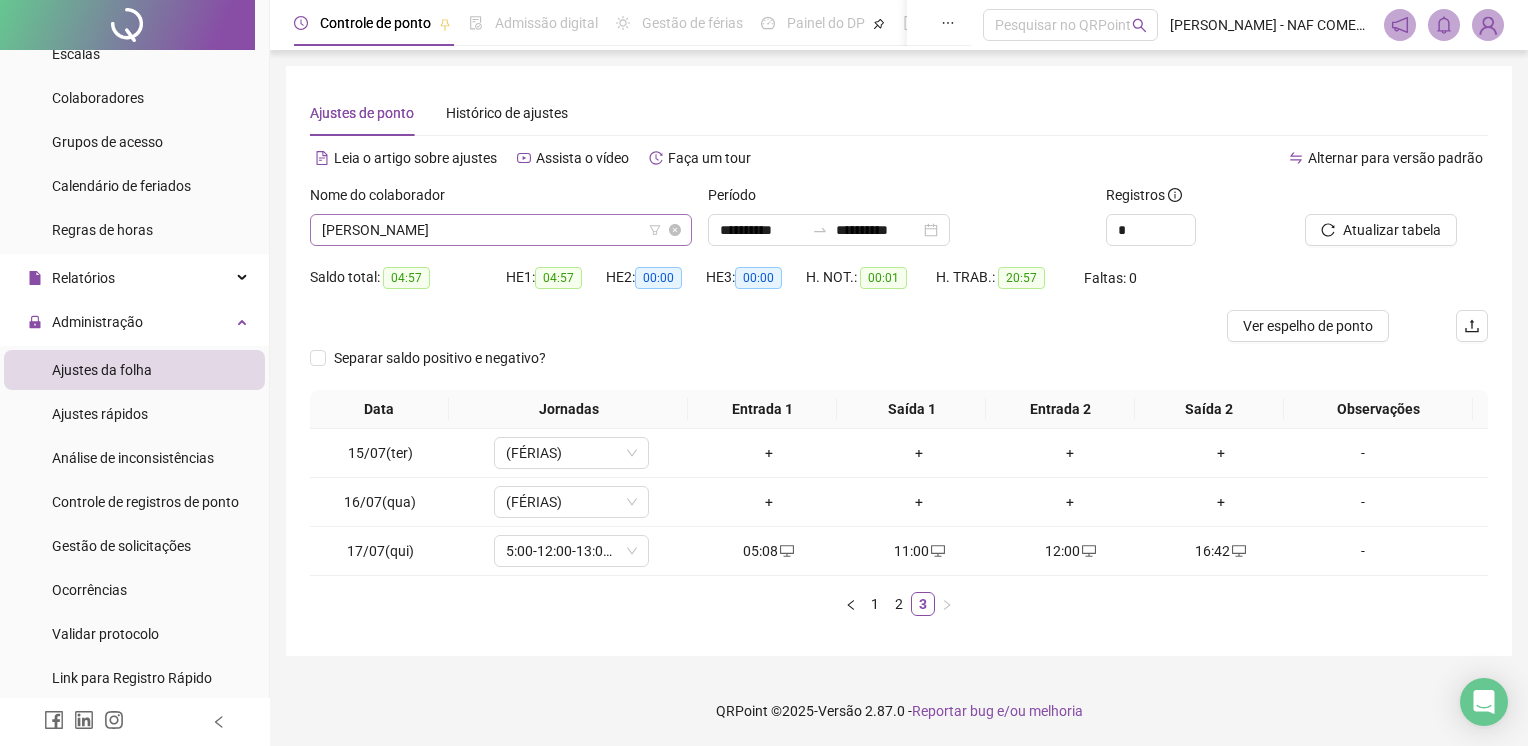click on "[PERSON_NAME]" at bounding box center [501, 230] 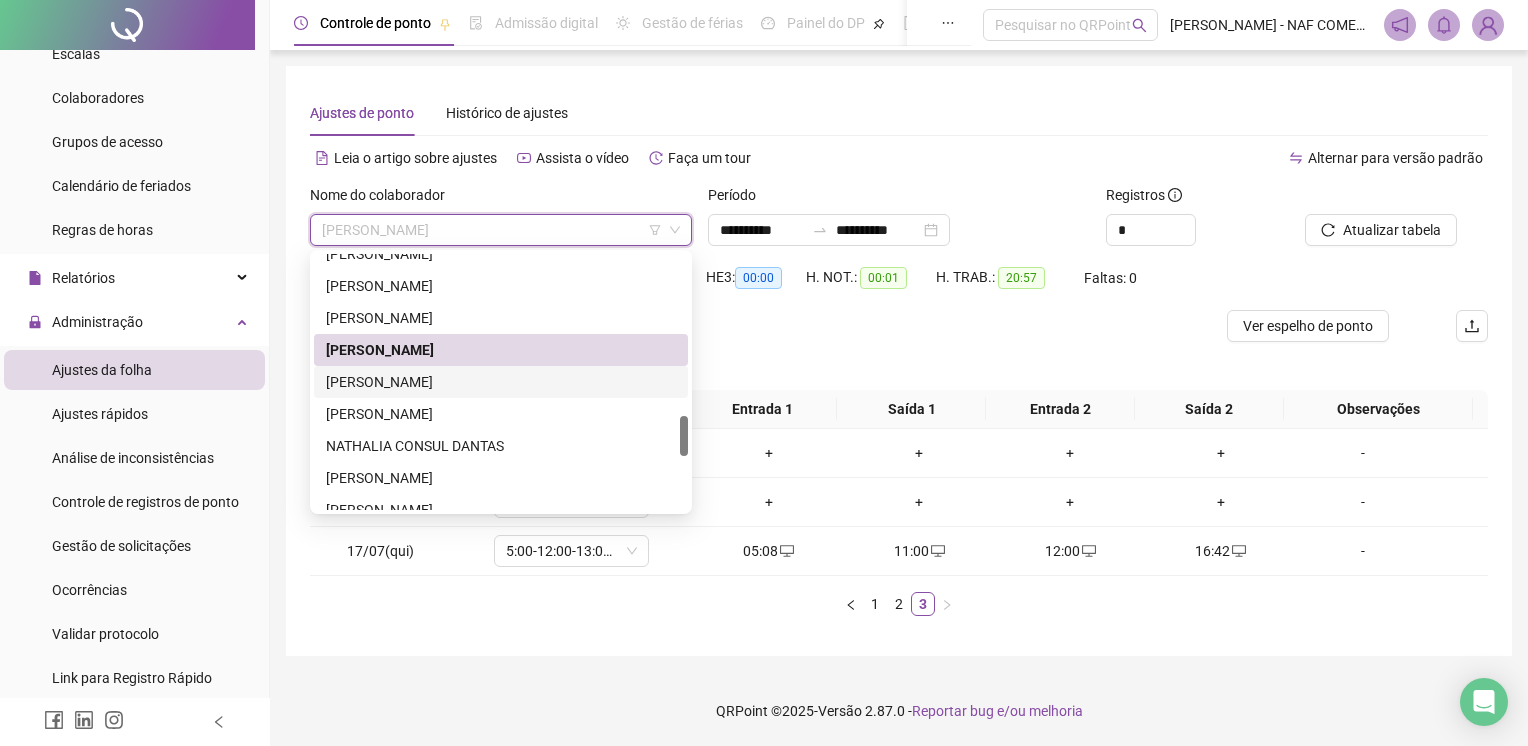 click on "[PERSON_NAME]" at bounding box center [501, 382] 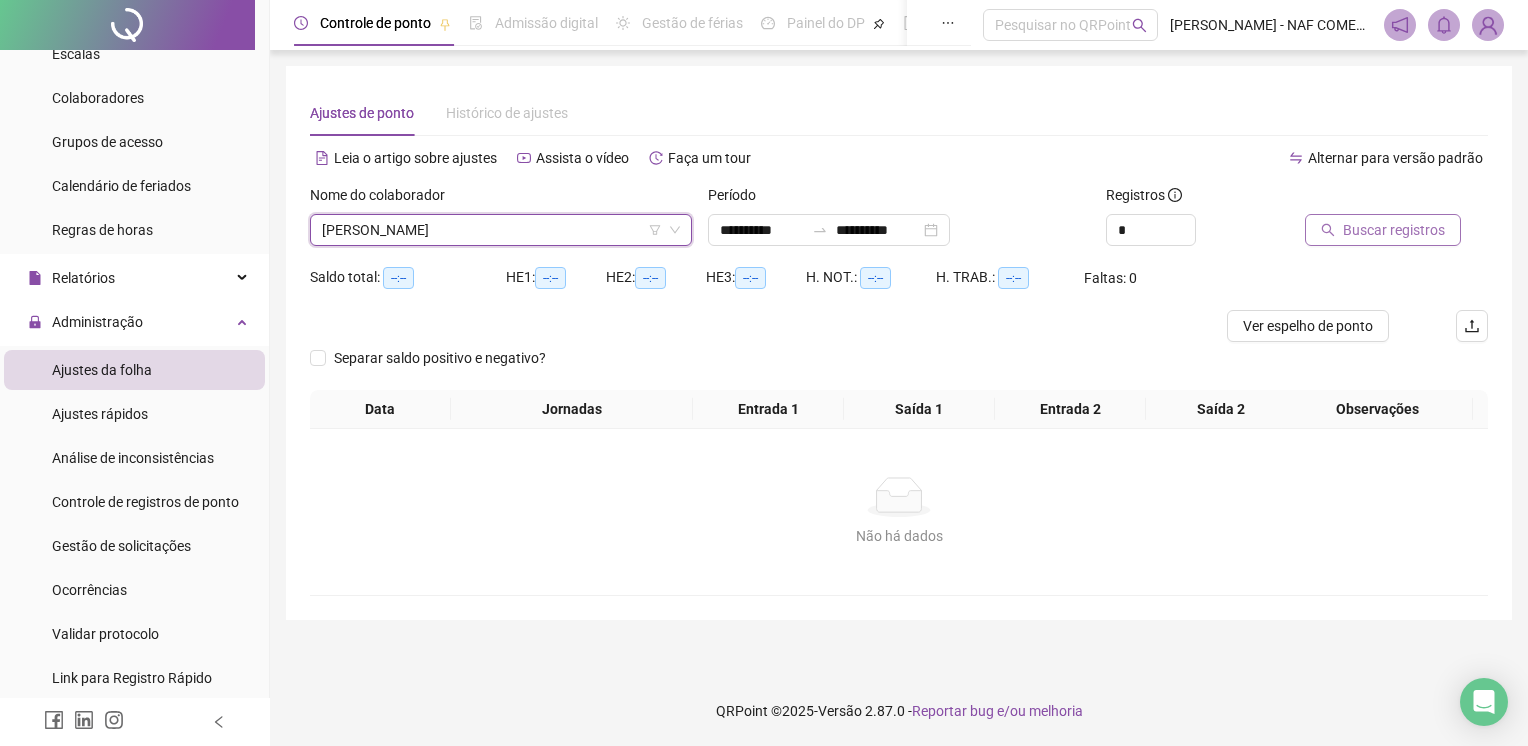 click on "Buscar registros" at bounding box center [1394, 230] 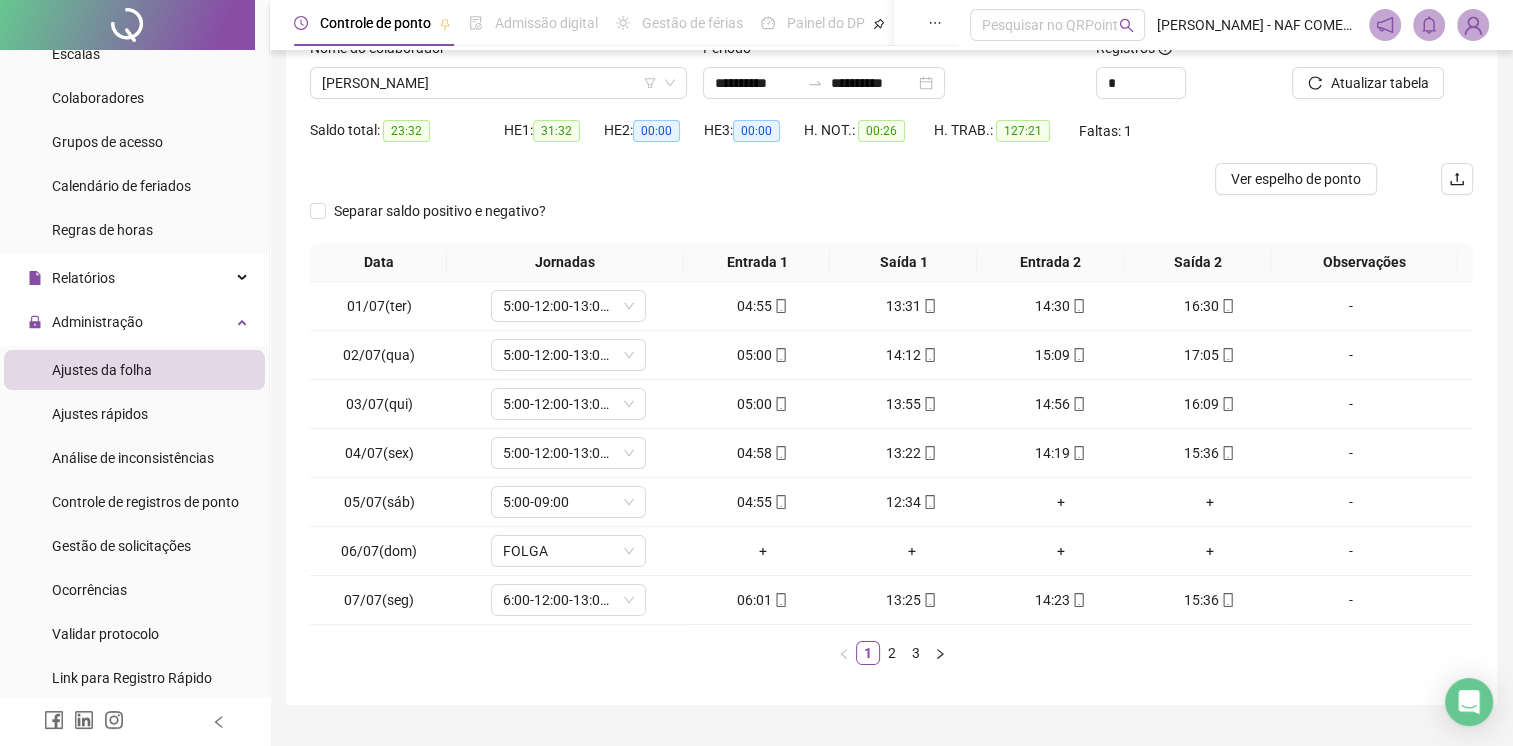 scroll, scrollTop: 190, scrollLeft: 0, axis: vertical 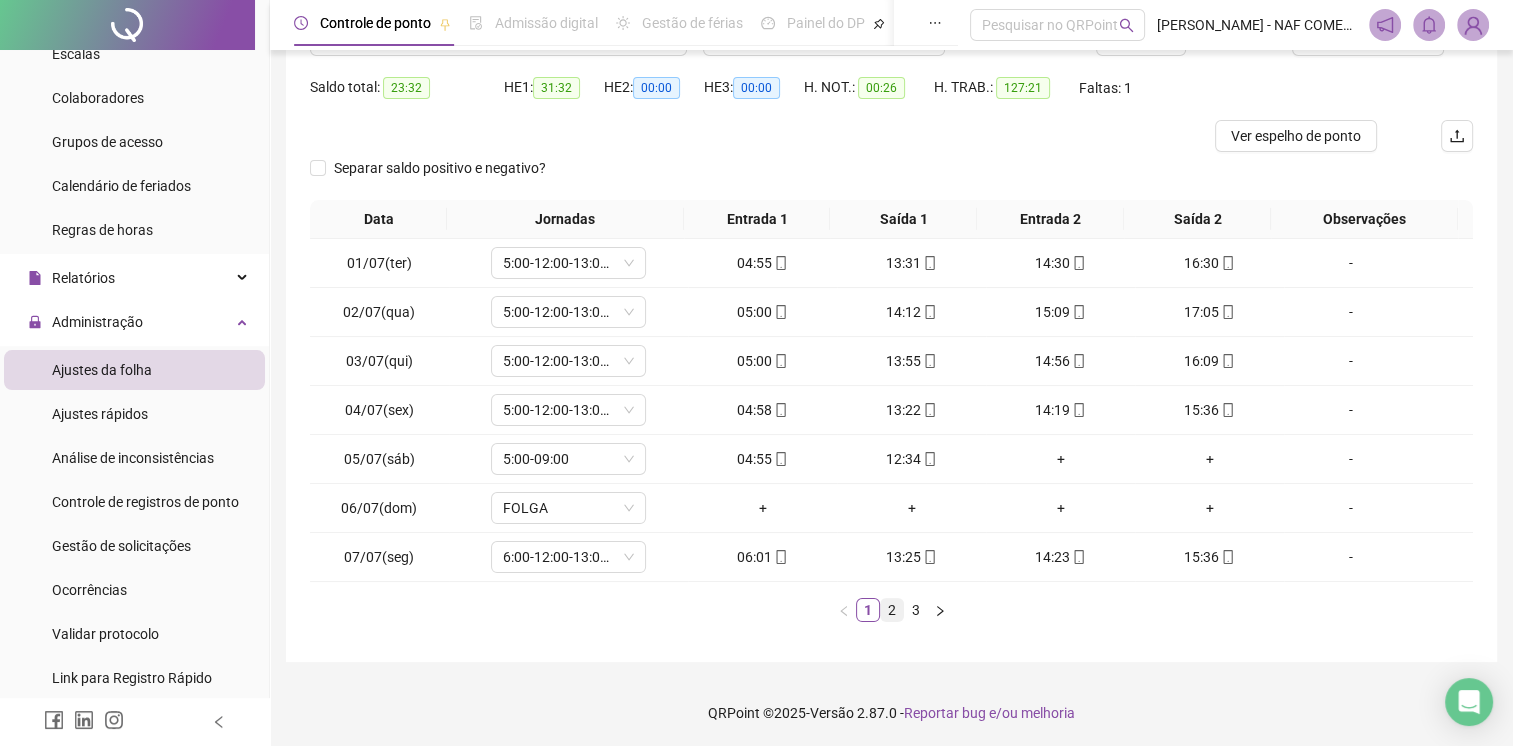click on "2" at bounding box center [892, 610] 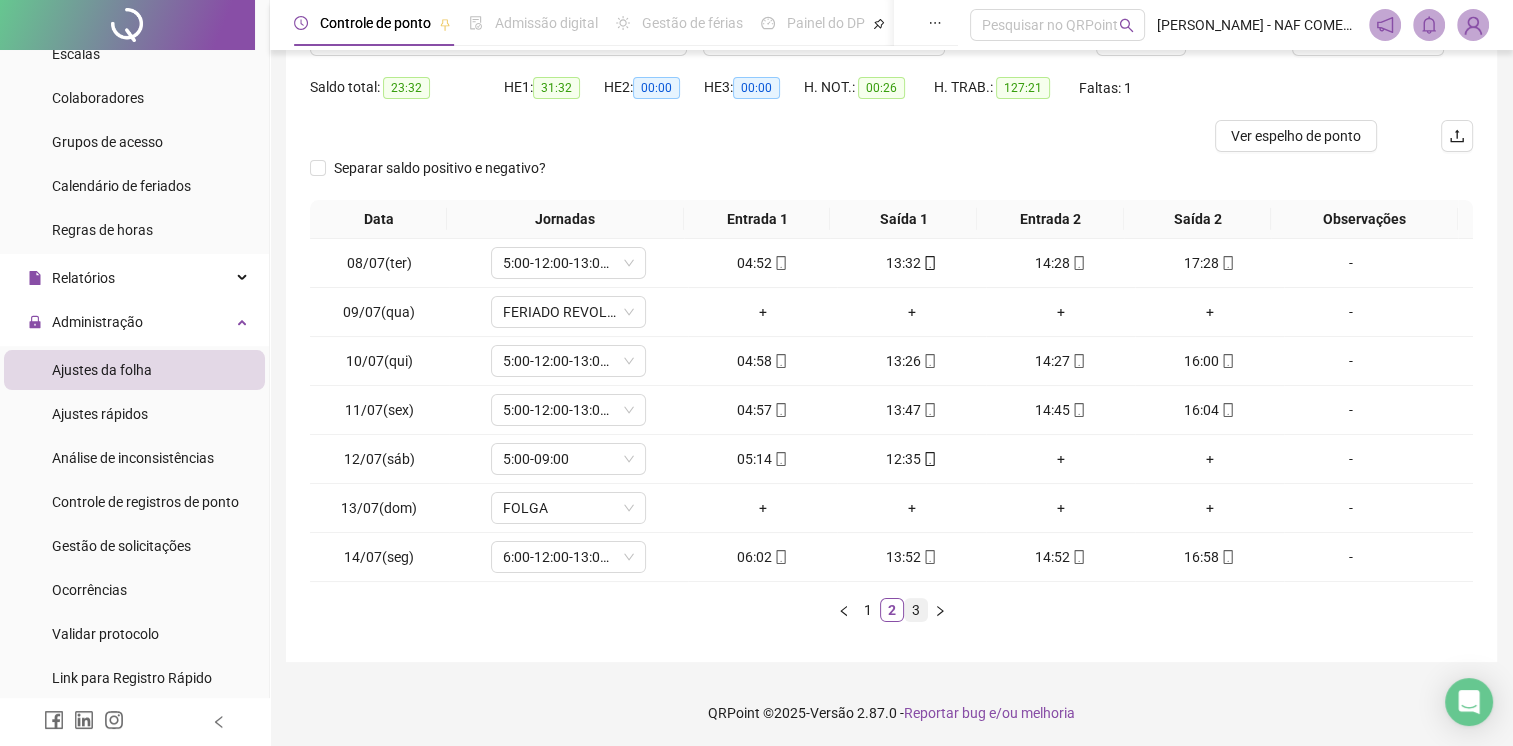 click on "3" at bounding box center [916, 610] 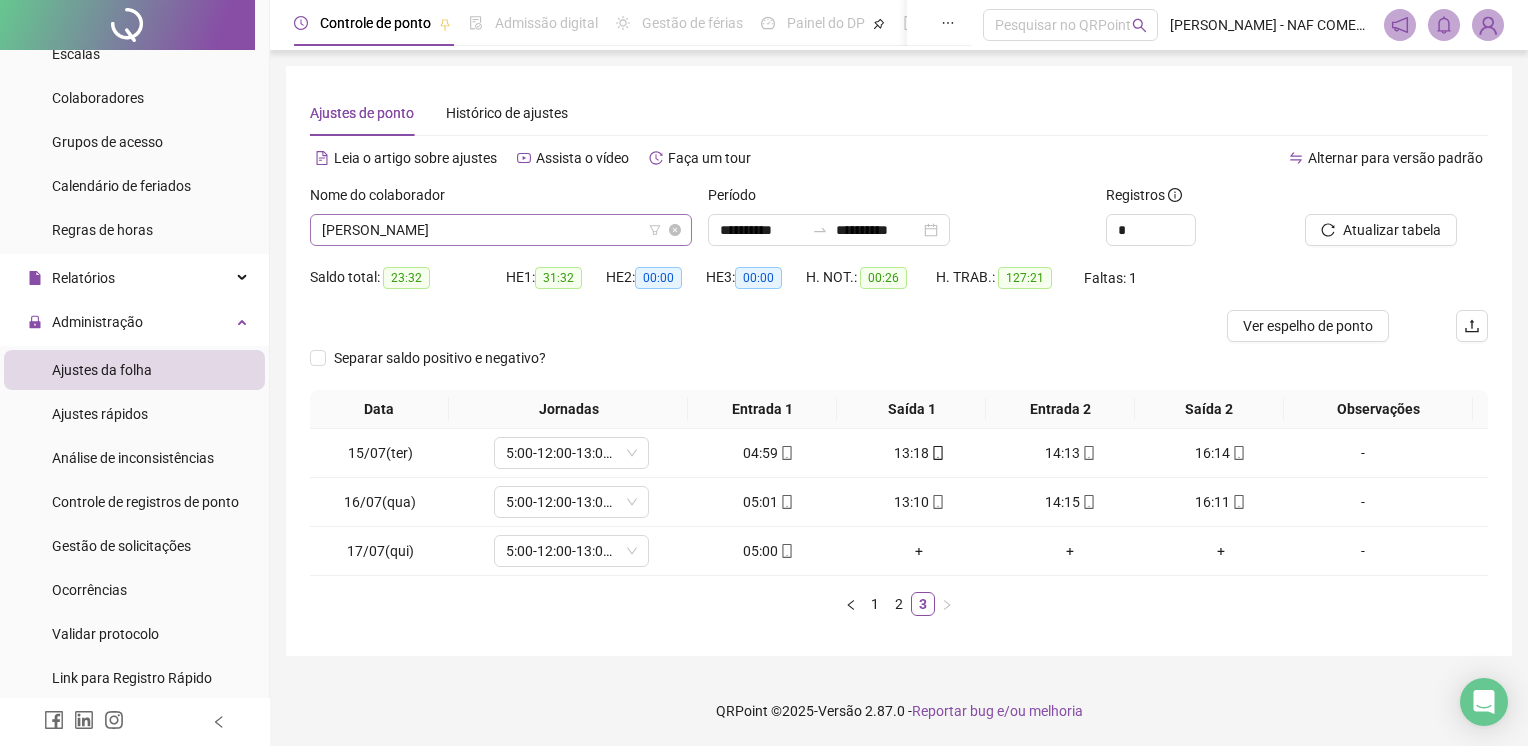 click on "[PERSON_NAME]" at bounding box center [501, 230] 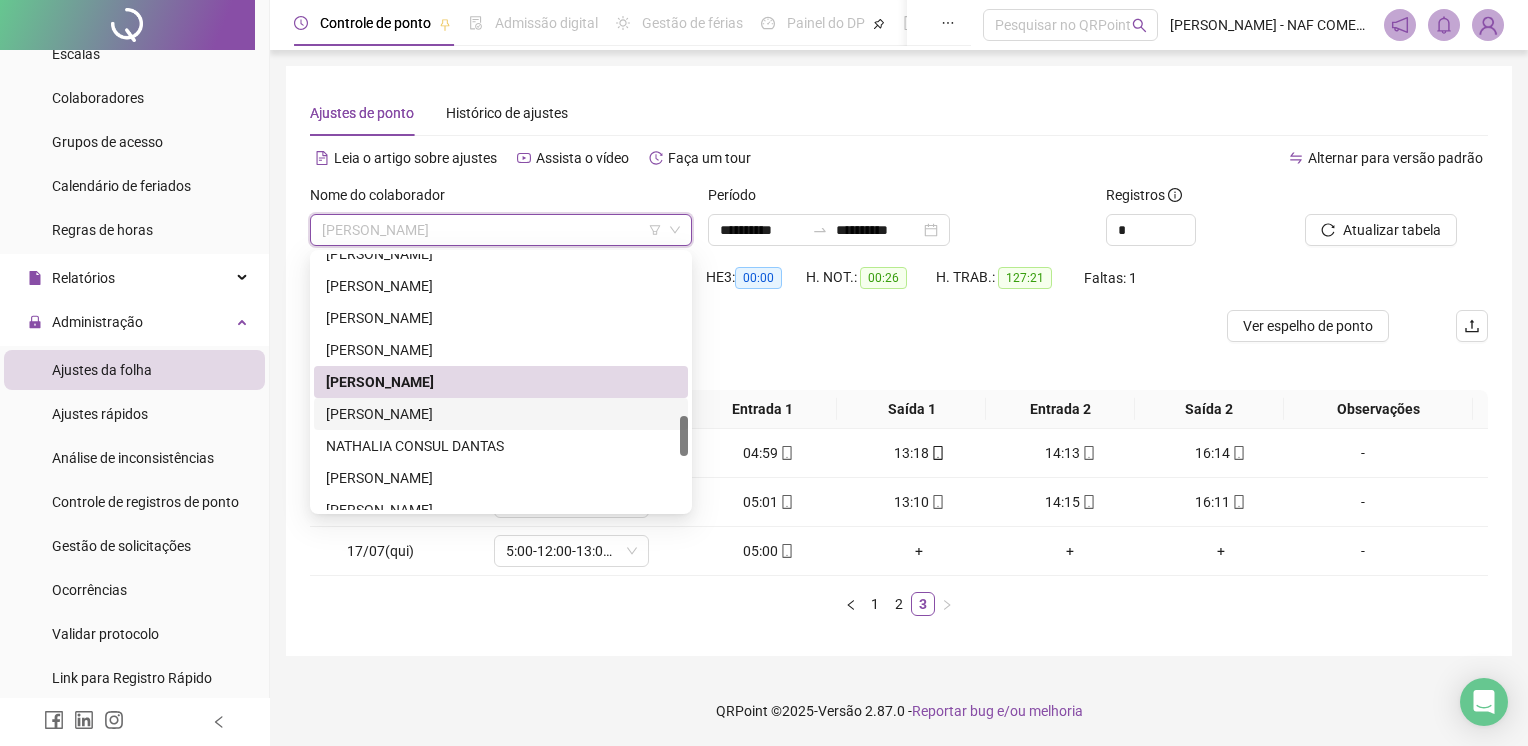 click on "[PERSON_NAME]" at bounding box center (501, 414) 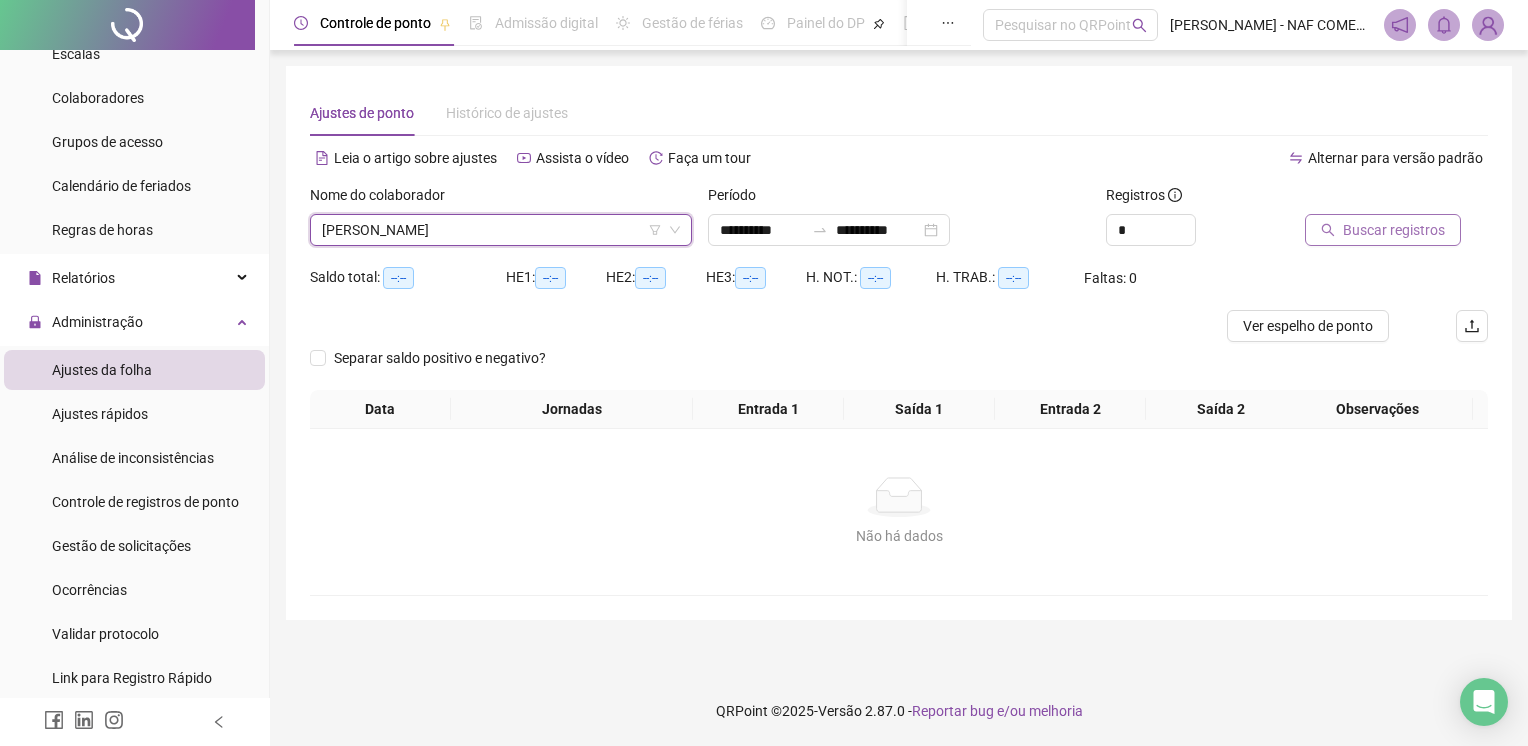 click on "Buscar registros" at bounding box center (1394, 230) 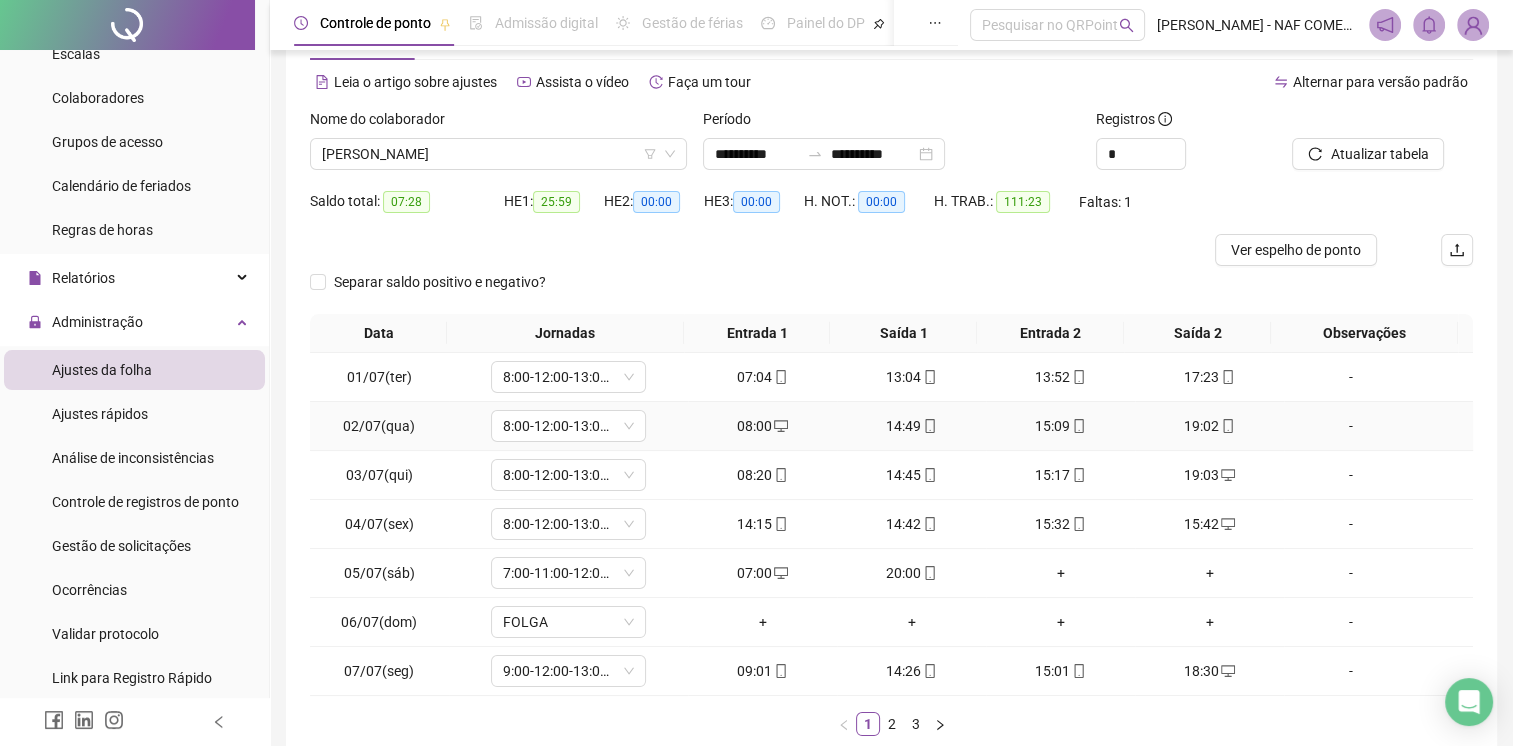 scroll, scrollTop: 190, scrollLeft: 0, axis: vertical 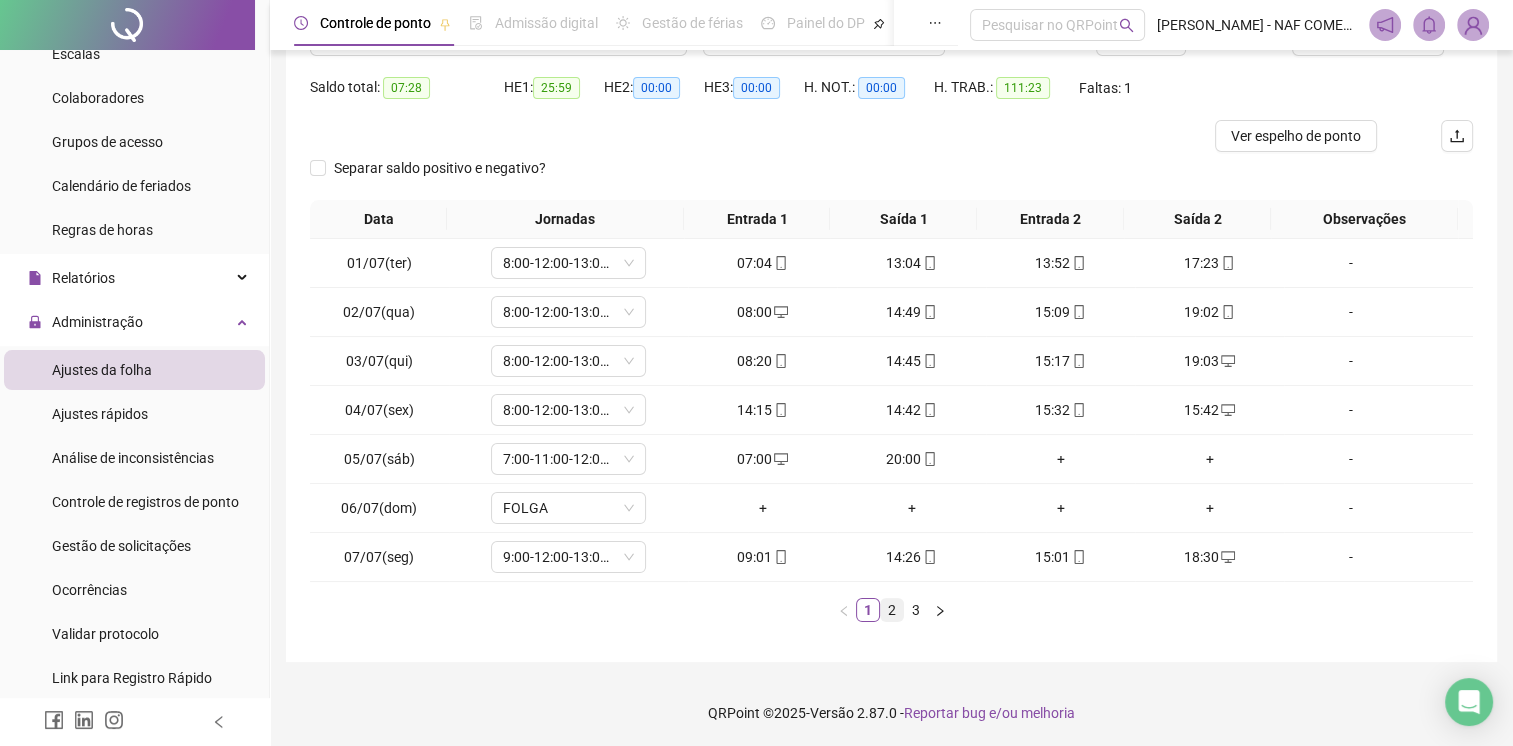 click on "2" at bounding box center (892, 610) 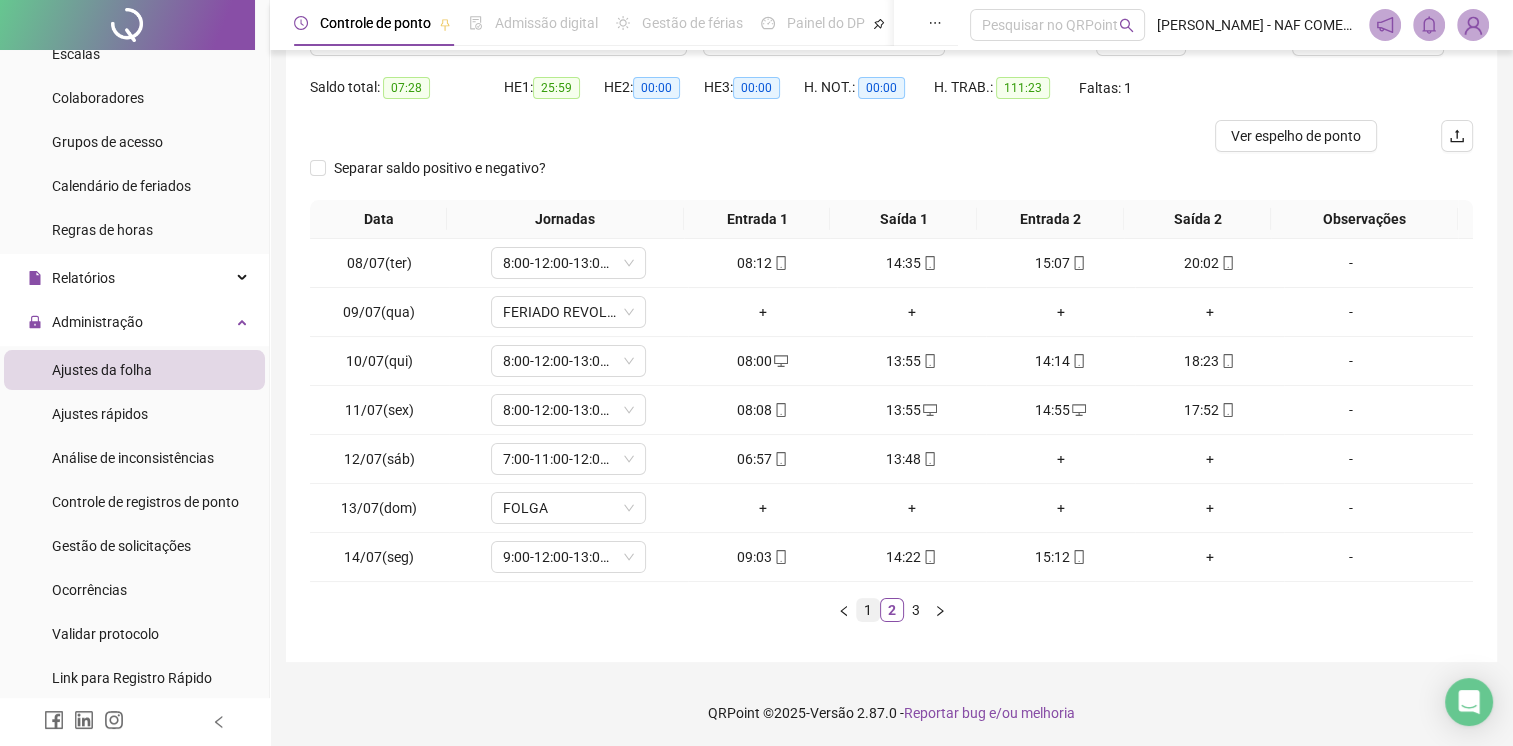 click on "1" at bounding box center [868, 610] 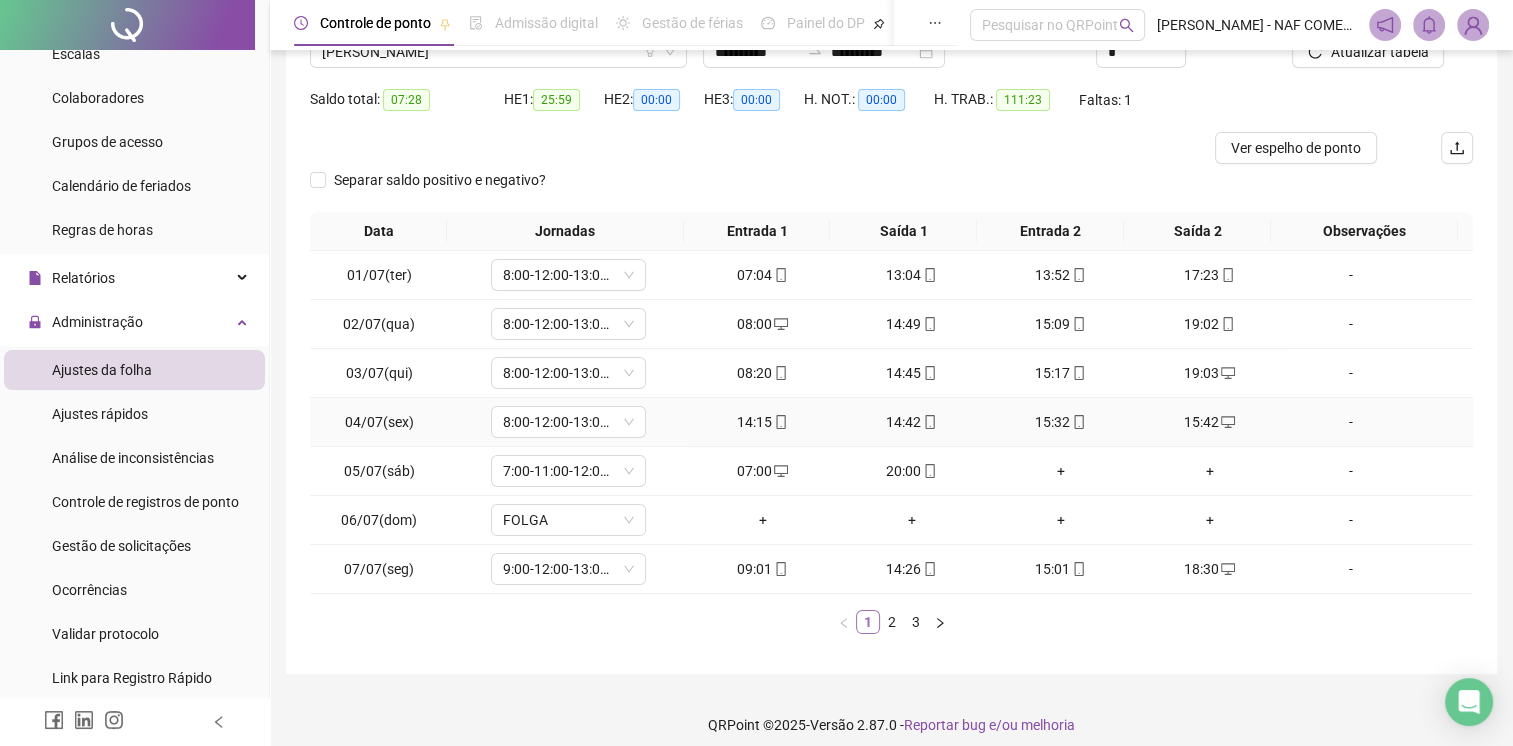 scroll, scrollTop: 190, scrollLeft: 0, axis: vertical 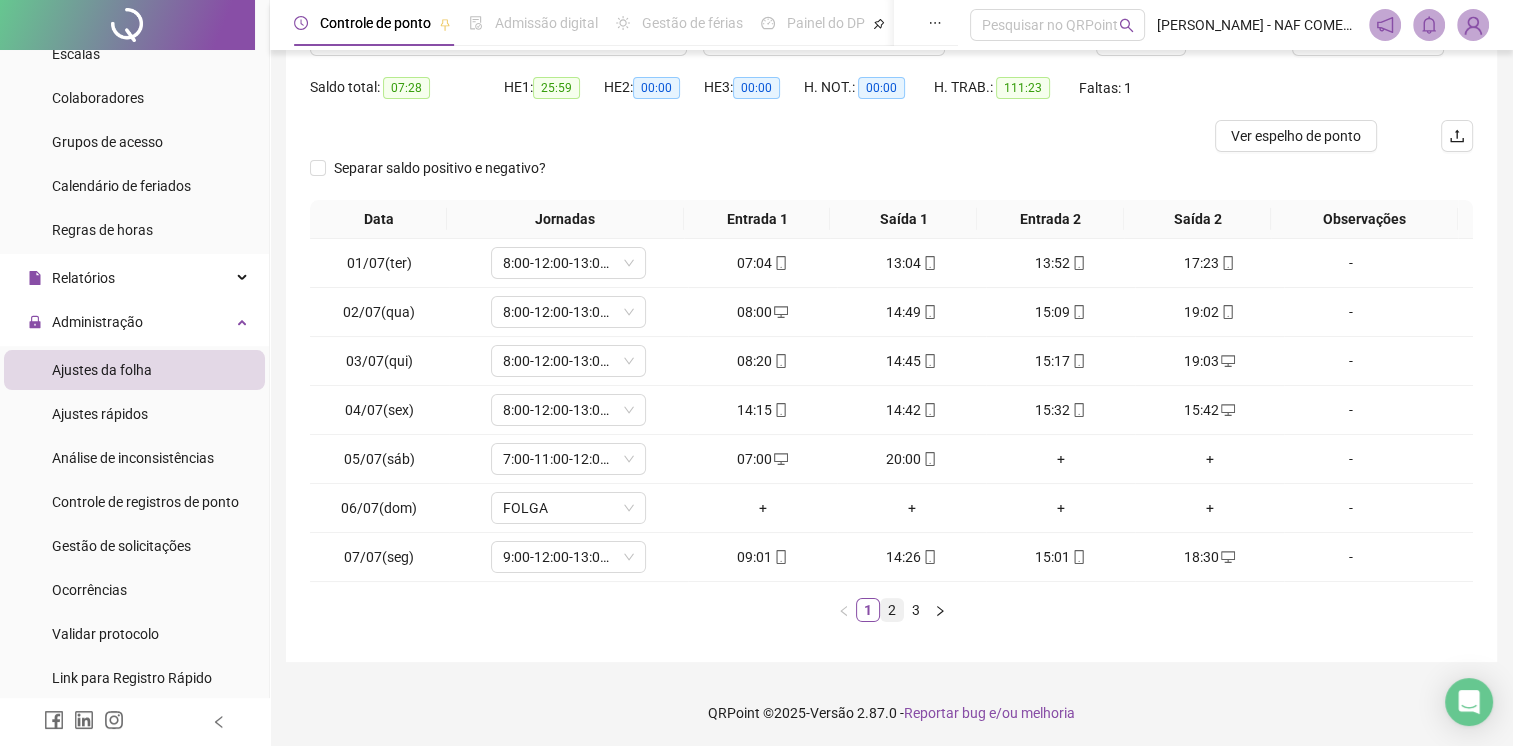 click on "2" at bounding box center [892, 610] 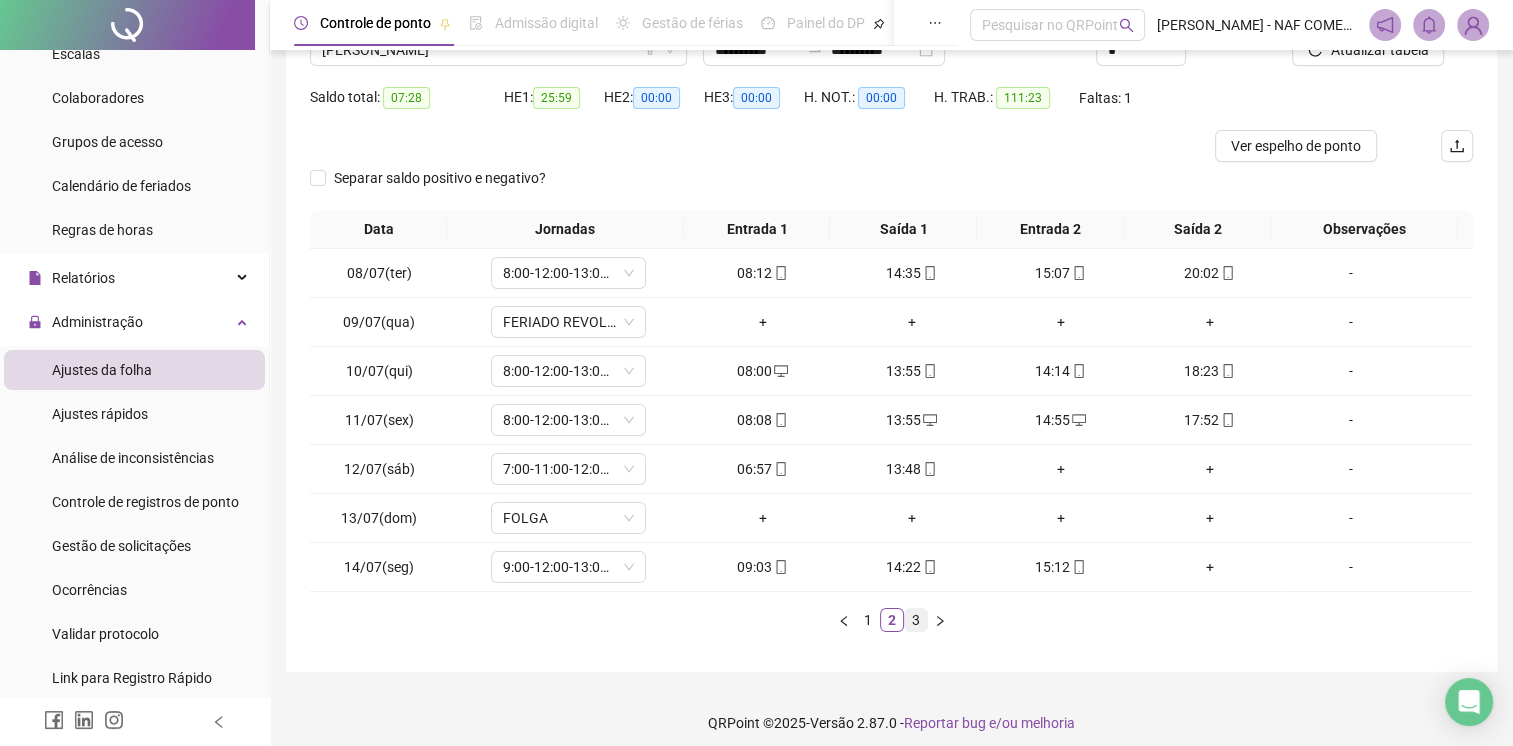scroll, scrollTop: 190, scrollLeft: 0, axis: vertical 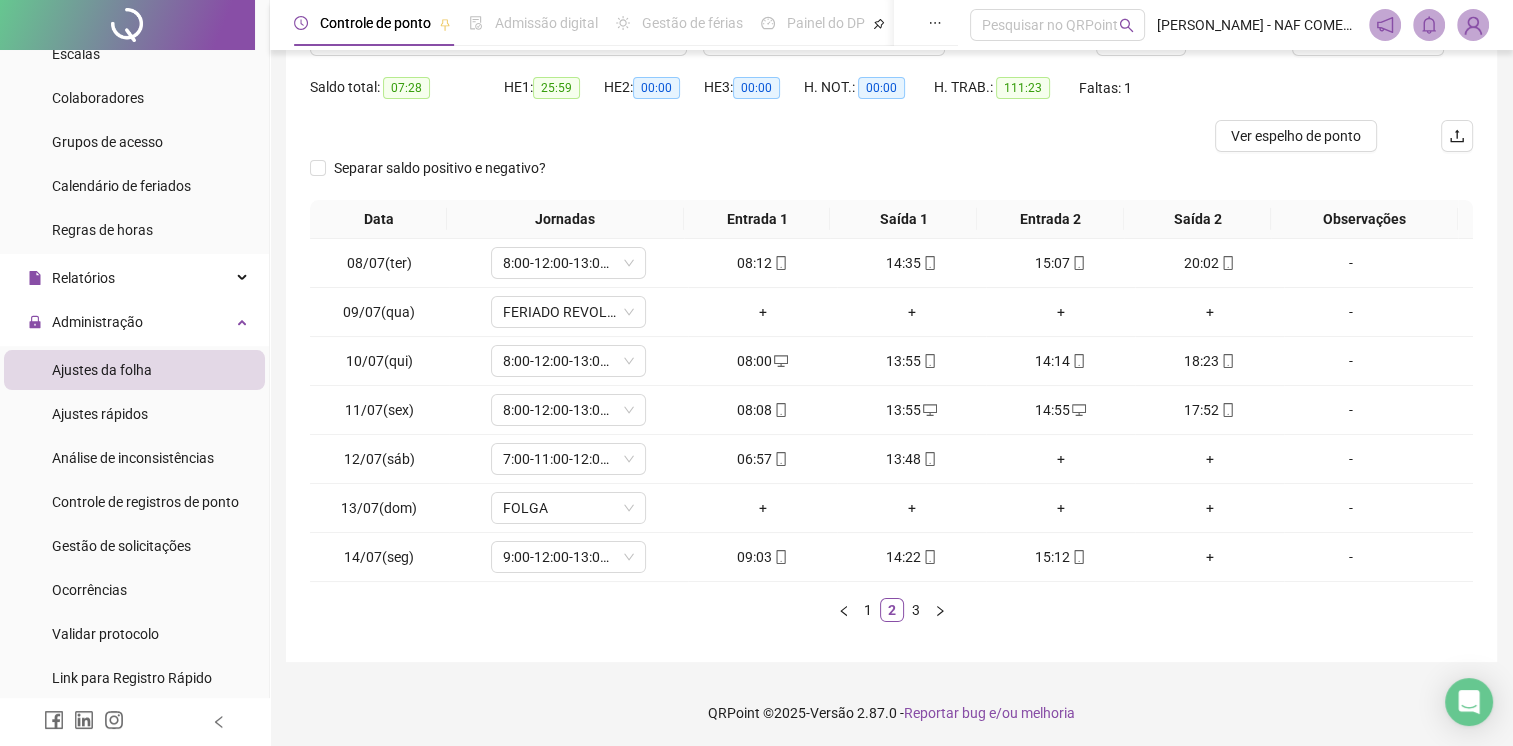 drag, startPoint x: 912, startPoint y: 607, endPoint x: 771, endPoint y: 622, distance: 141.79562 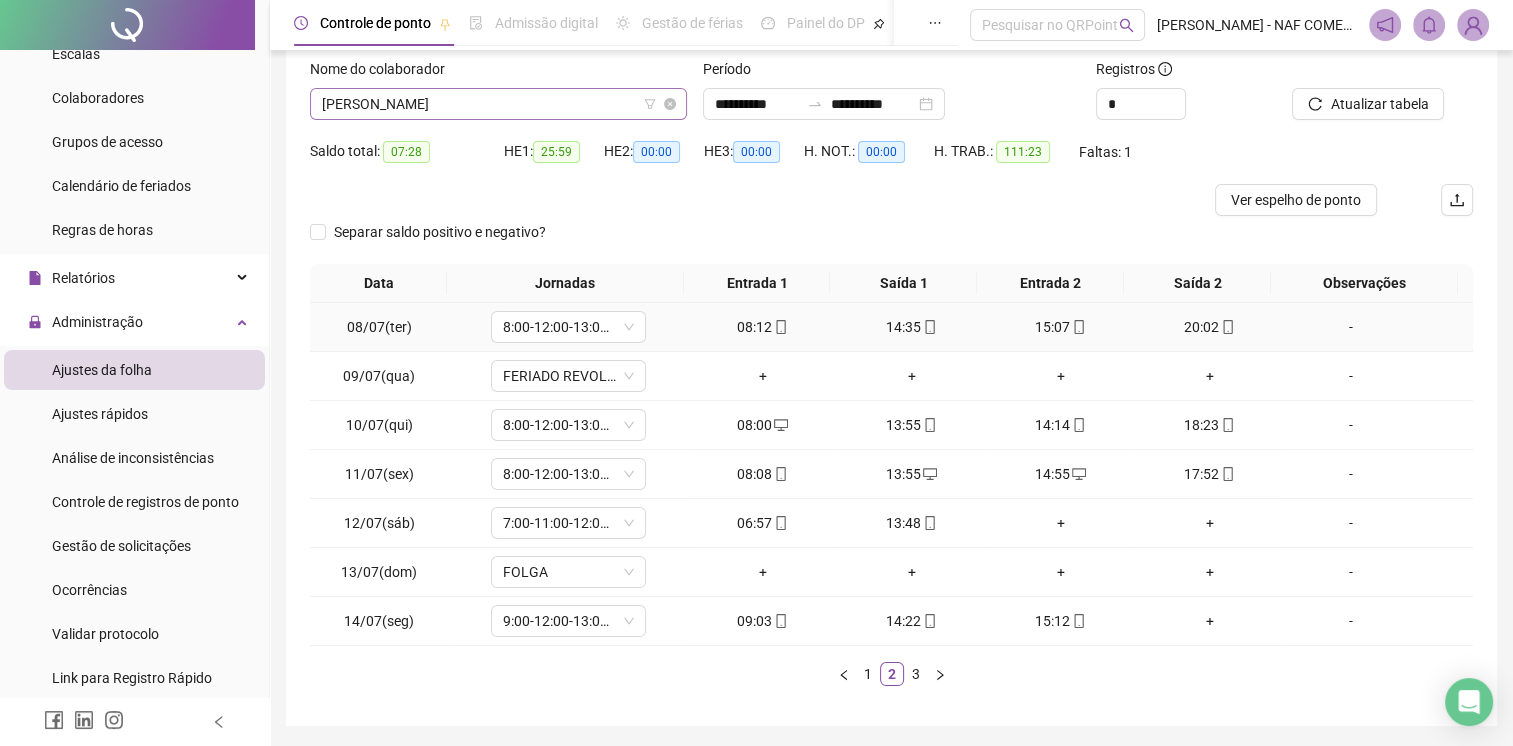 scroll, scrollTop: 0, scrollLeft: 0, axis: both 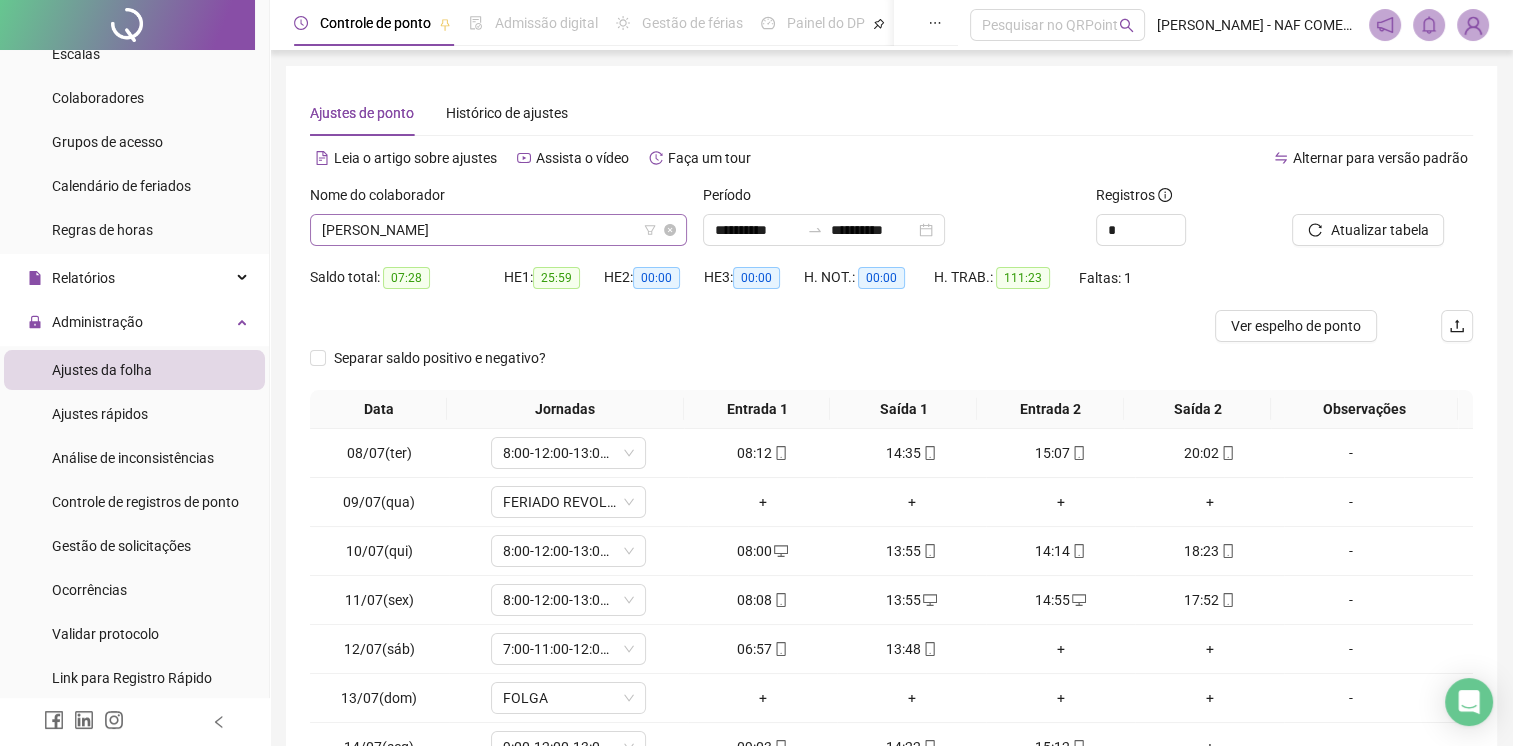 click on "[PERSON_NAME]" at bounding box center (498, 230) 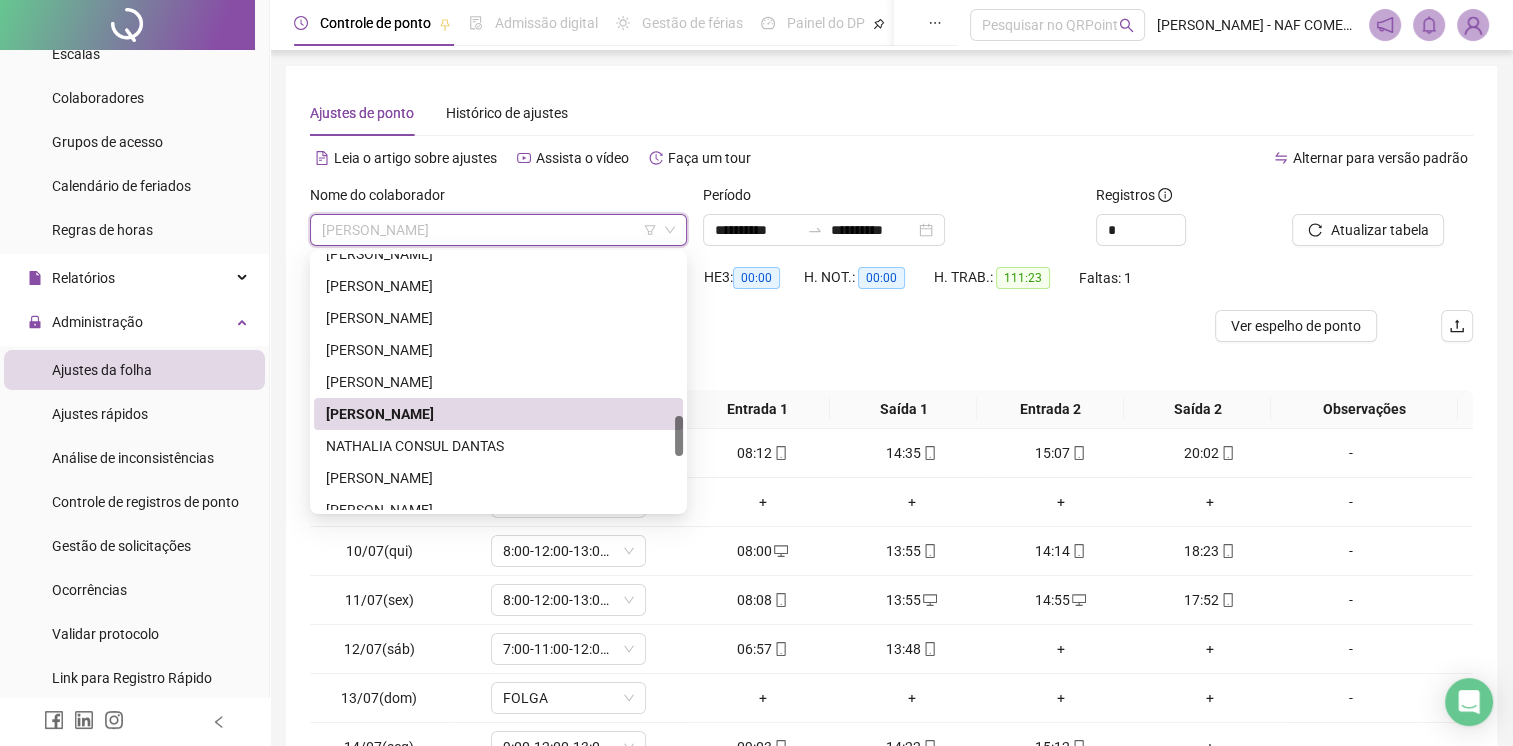 scroll, scrollTop: 1308, scrollLeft: 0, axis: vertical 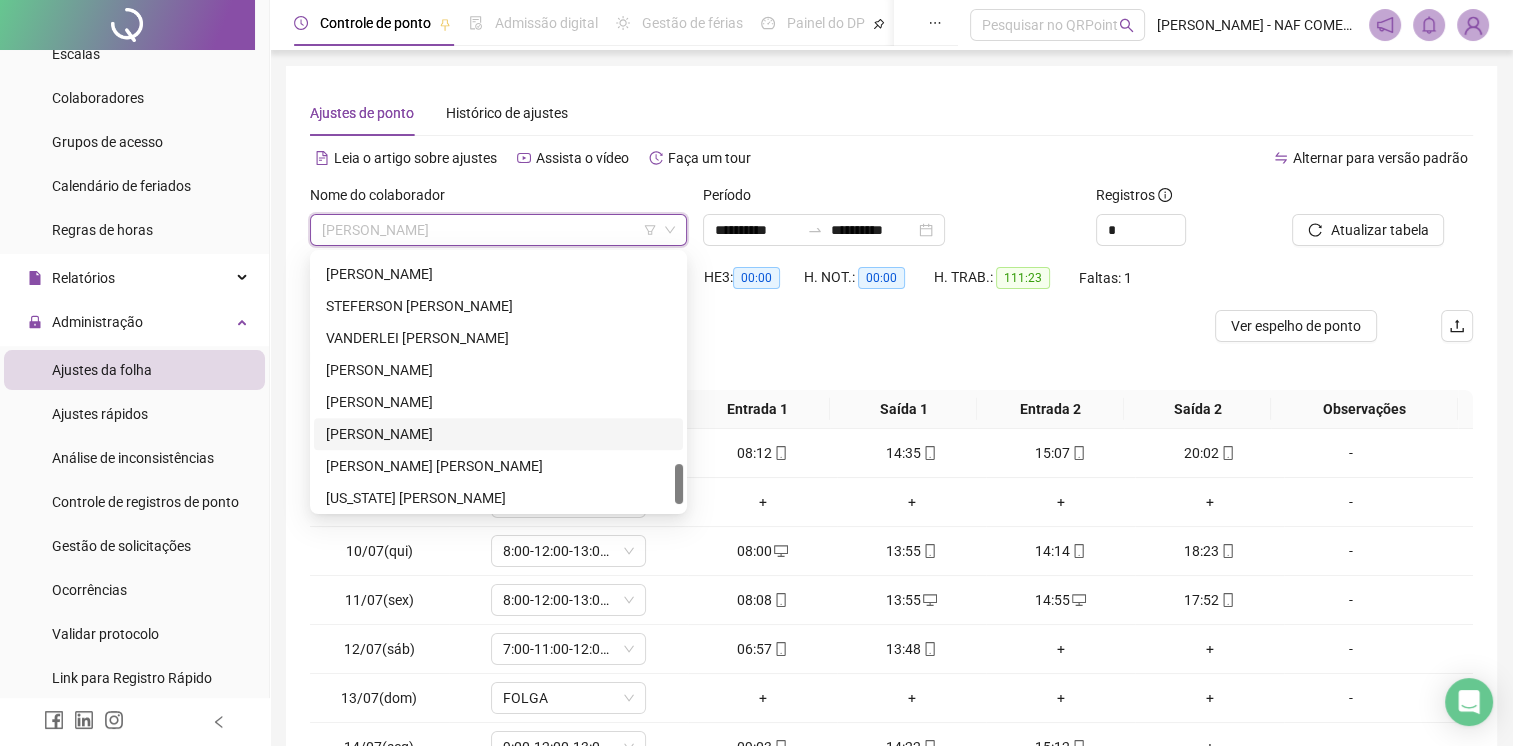 click on "[PERSON_NAME]" at bounding box center [498, 434] 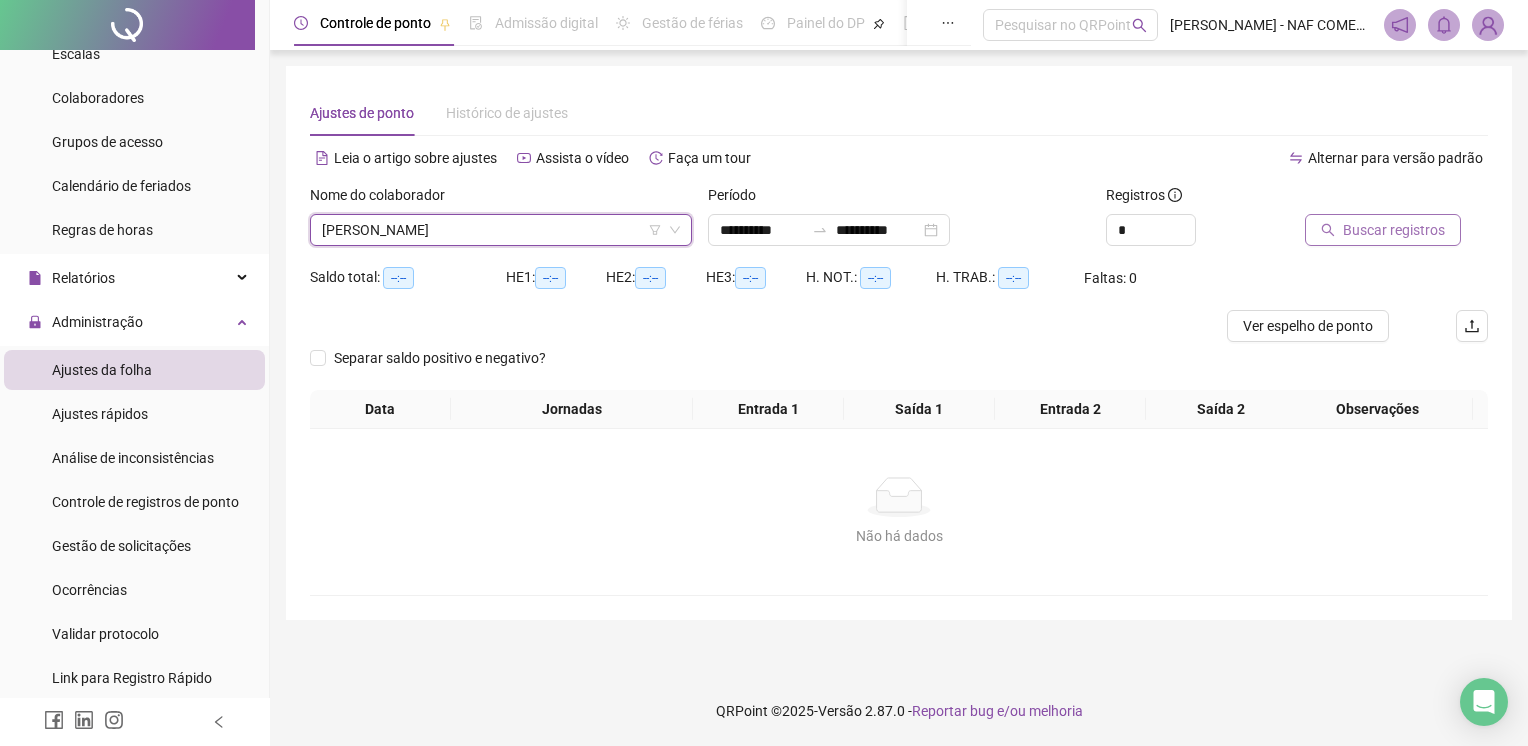 click on "Buscar registros" at bounding box center (1383, 230) 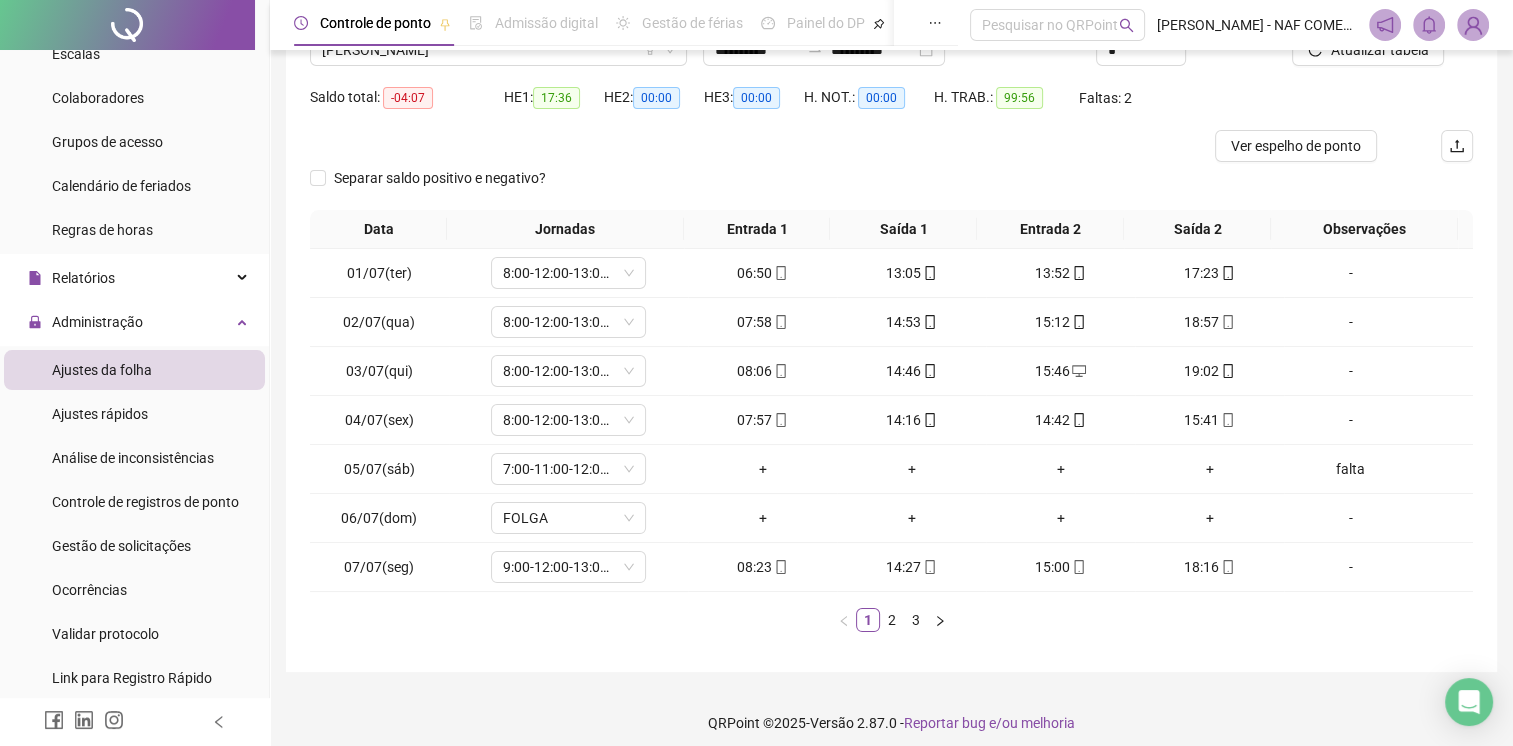 scroll, scrollTop: 190, scrollLeft: 0, axis: vertical 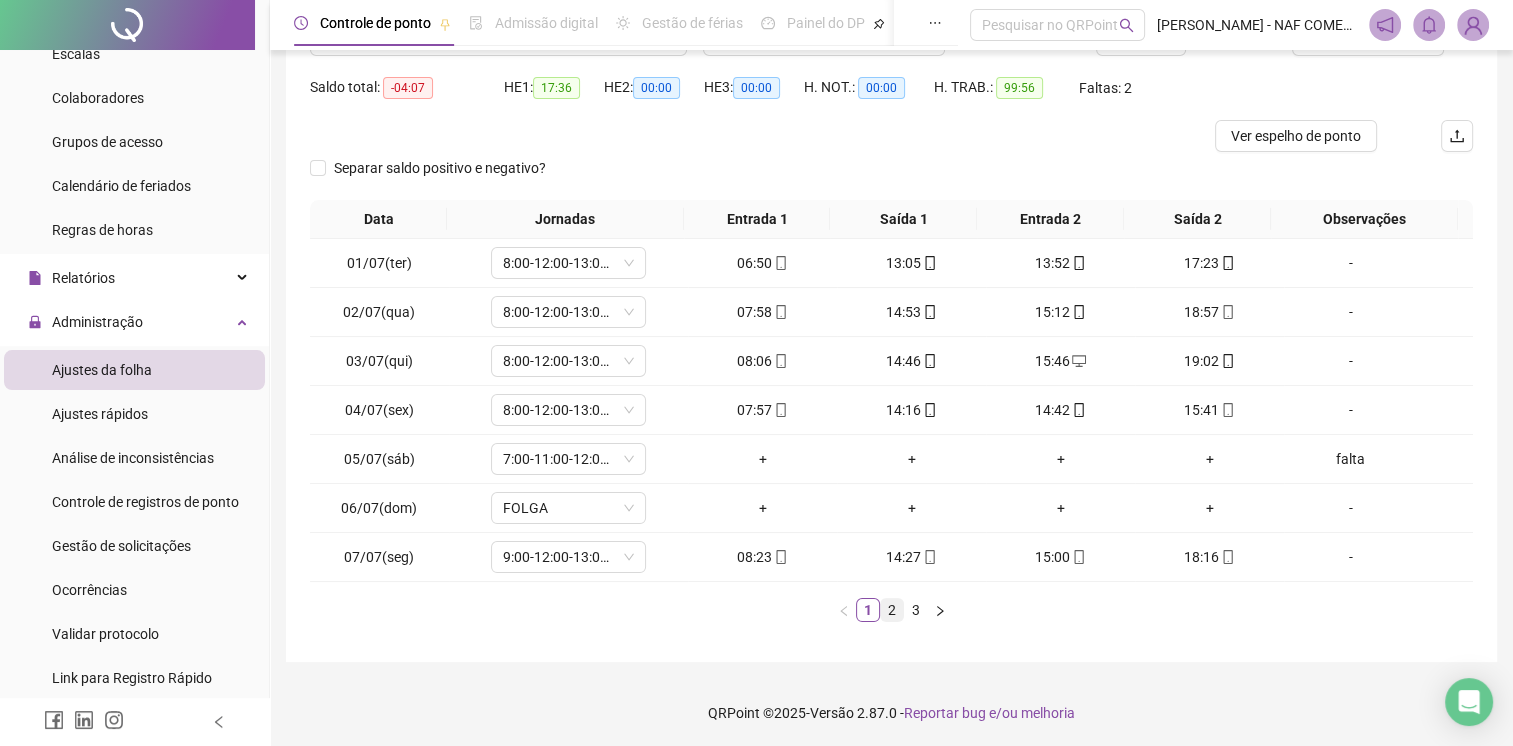 click on "2" at bounding box center [892, 610] 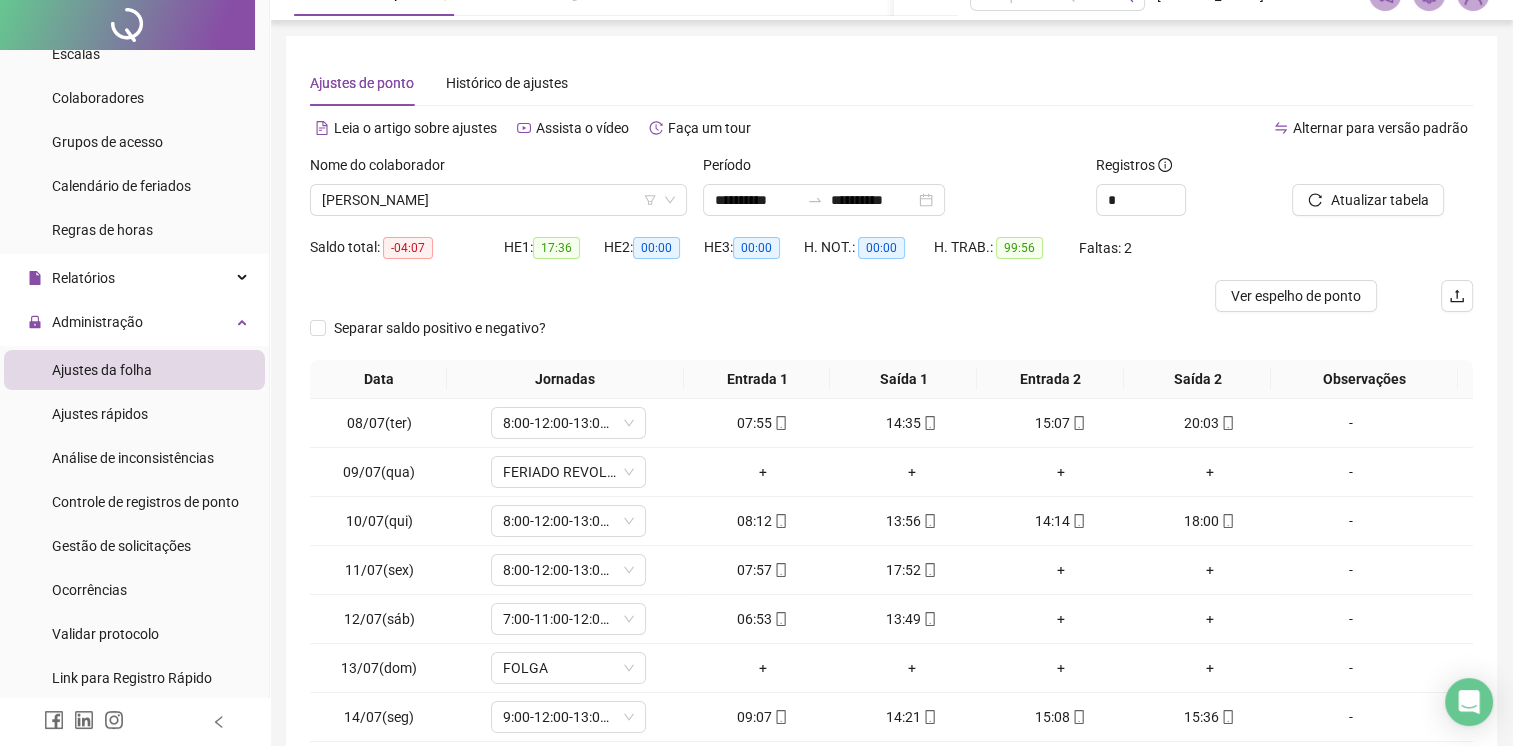 scroll, scrollTop: 0, scrollLeft: 0, axis: both 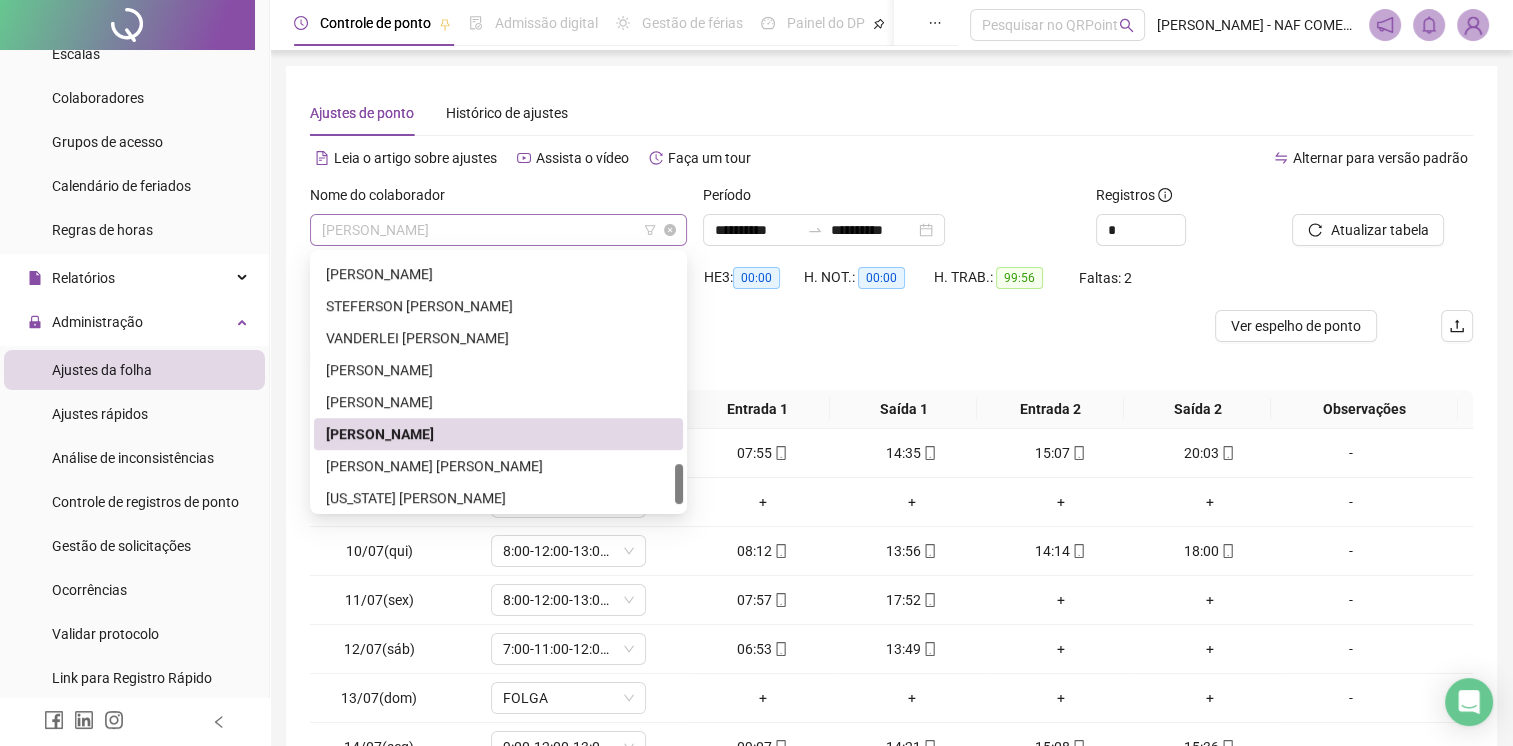 click on "[PERSON_NAME]" at bounding box center (498, 230) 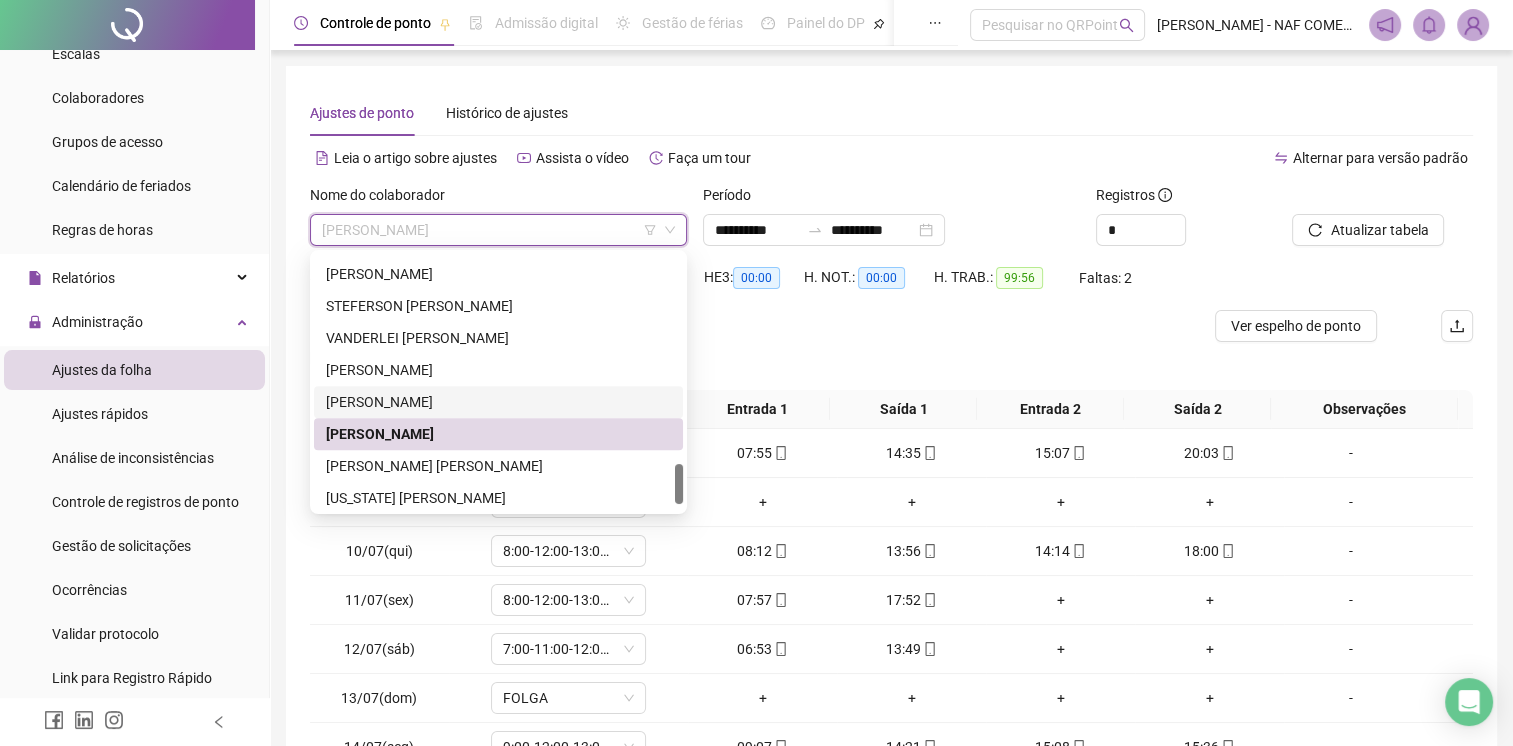 scroll, scrollTop: 1344, scrollLeft: 0, axis: vertical 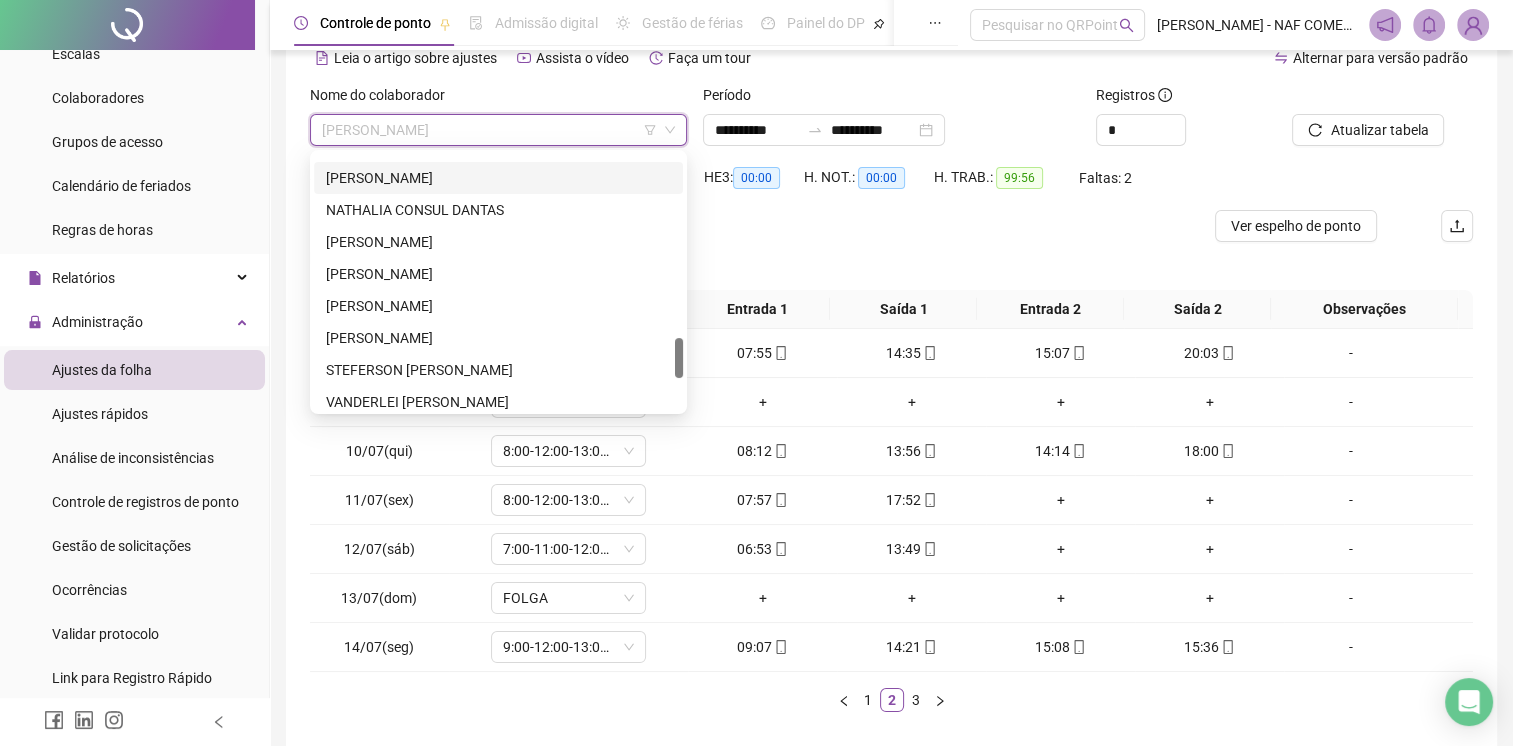 click on "[PERSON_NAME]" at bounding box center (498, 178) 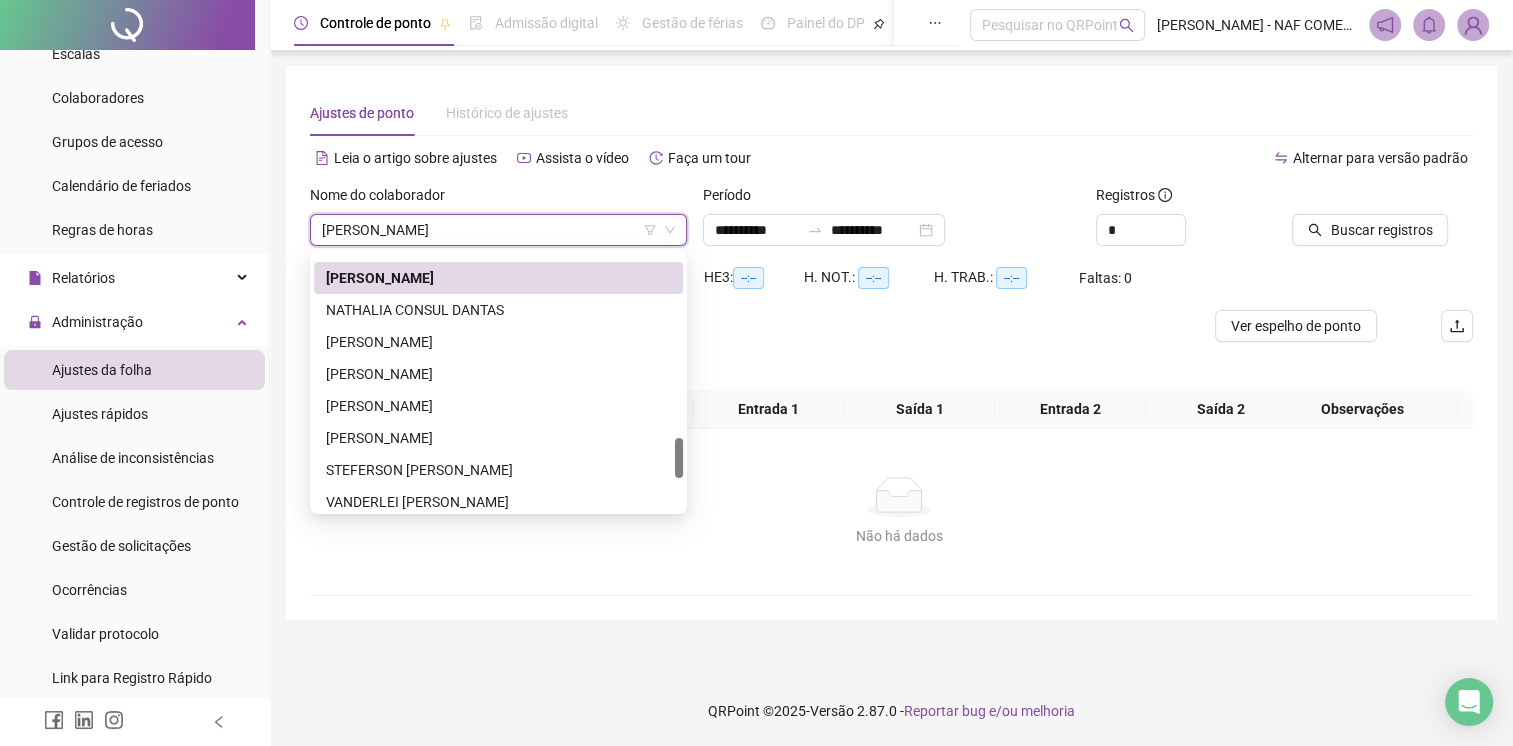 scroll, scrollTop: 0, scrollLeft: 0, axis: both 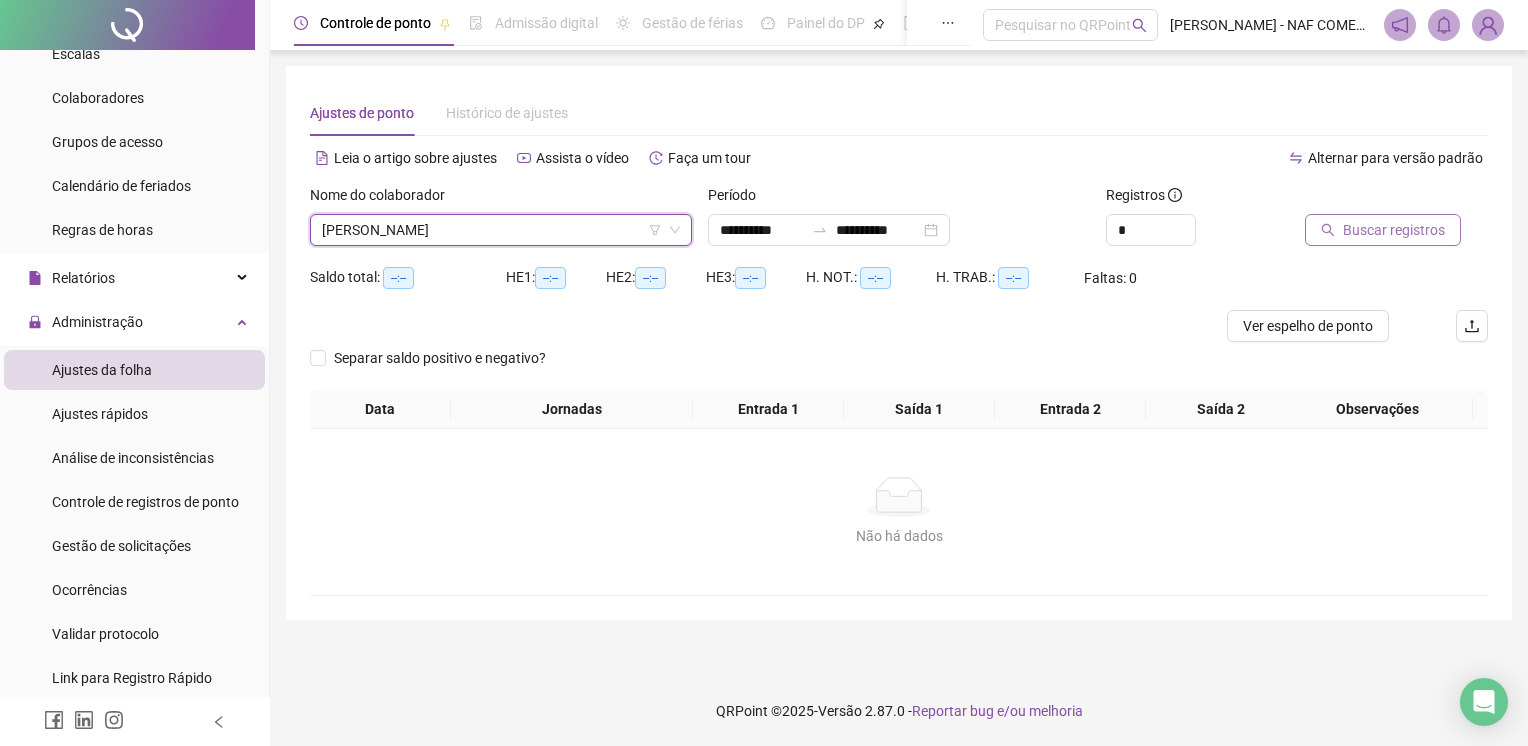 click on "Buscar registros" at bounding box center [1394, 230] 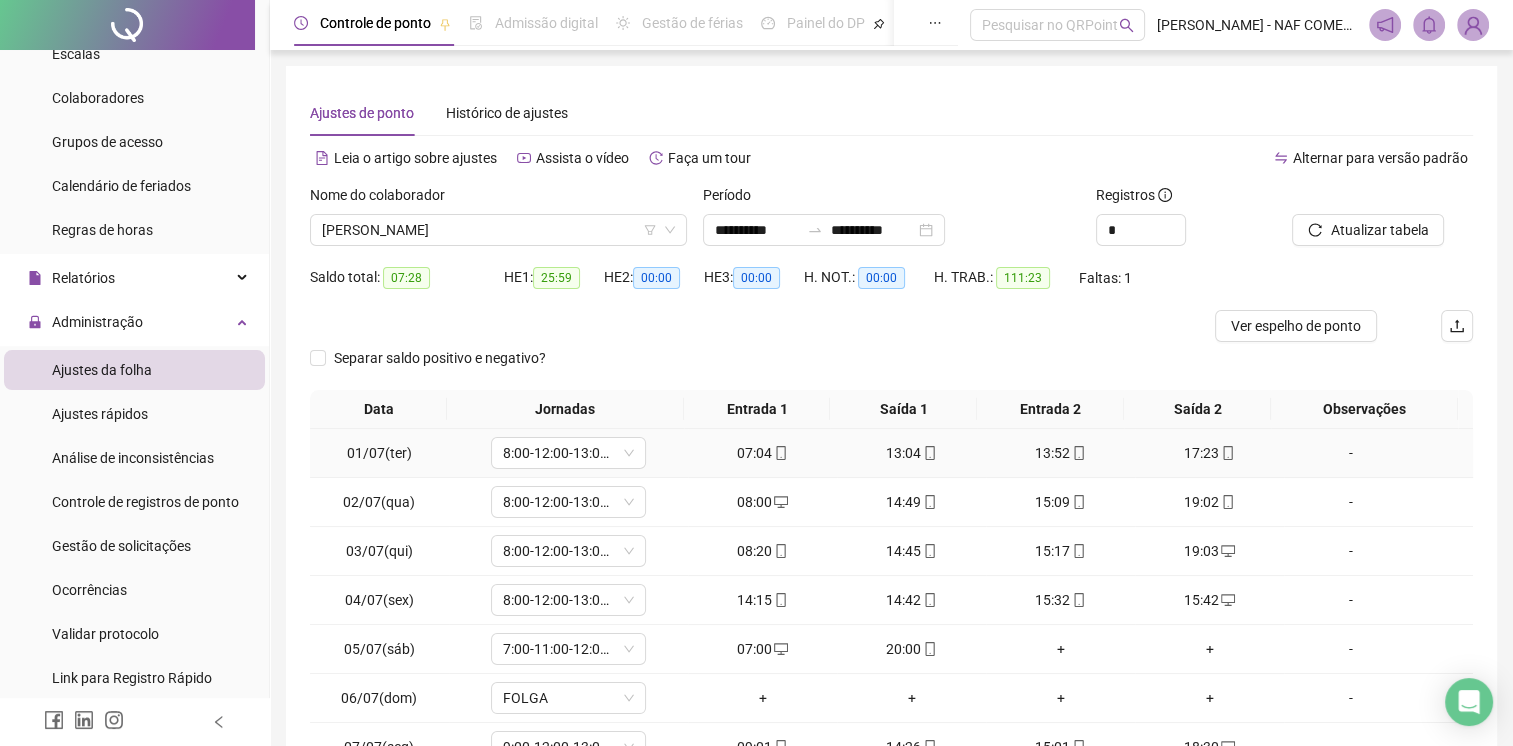 scroll, scrollTop: 190, scrollLeft: 0, axis: vertical 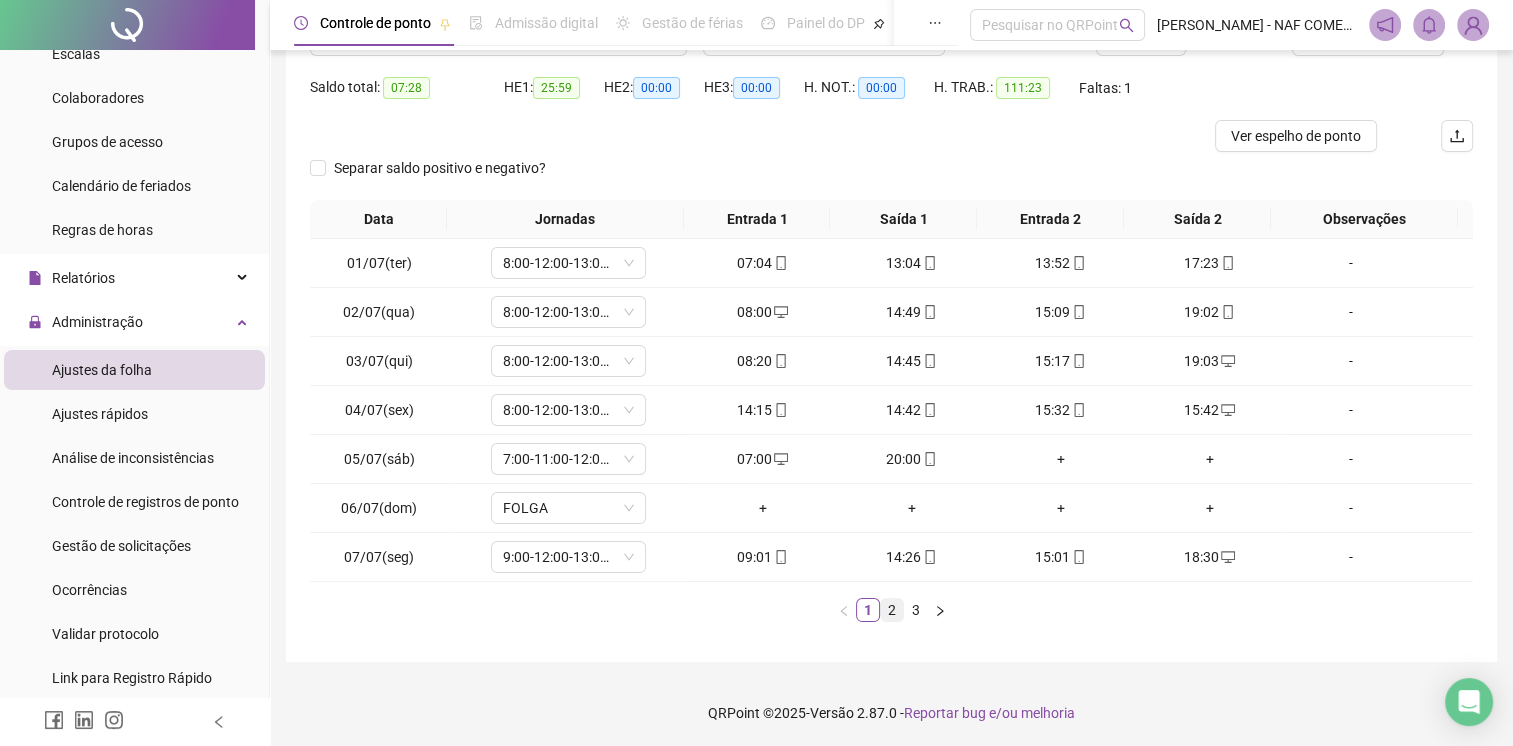 click on "2" at bounding box center (892, 610) 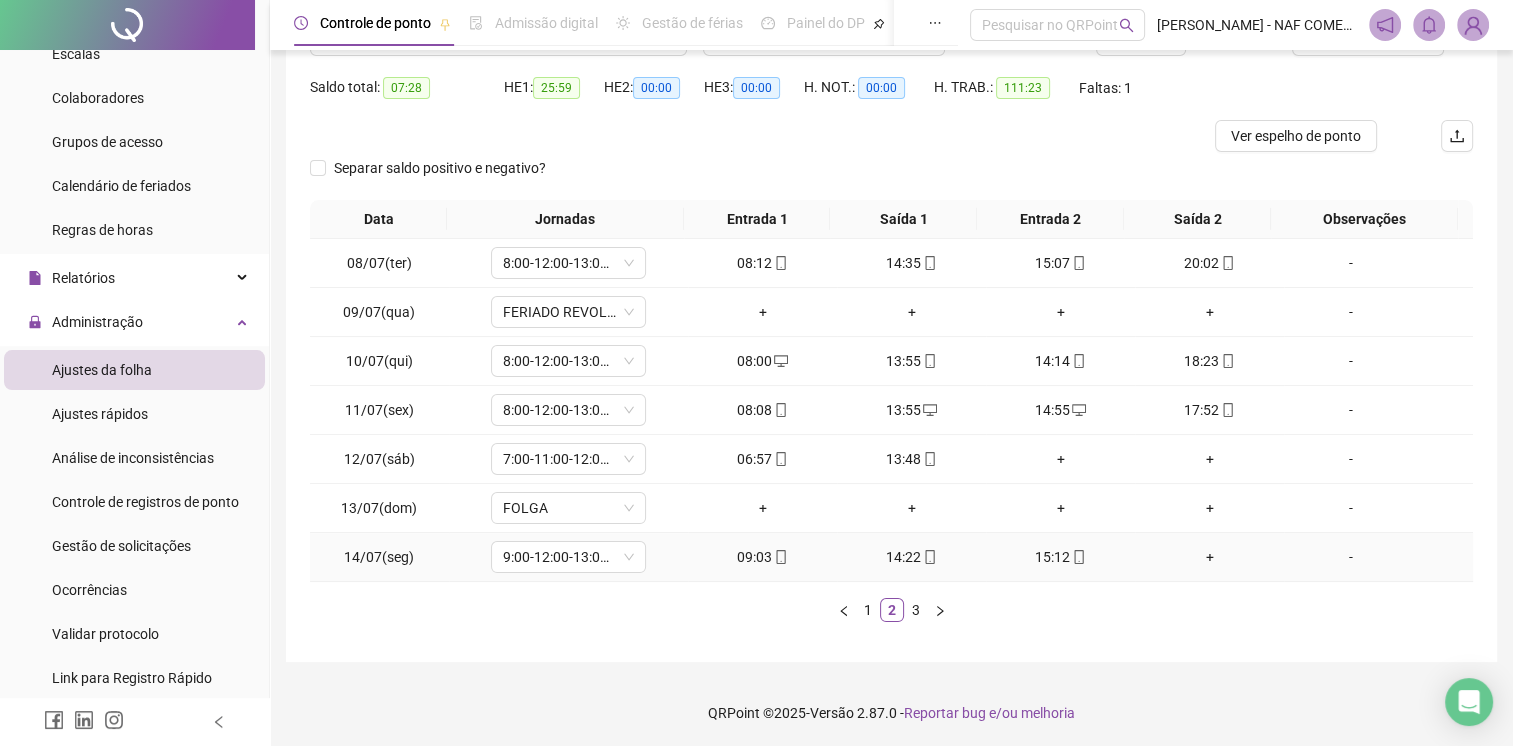 click on "+" at bounding box center (1209, 557) 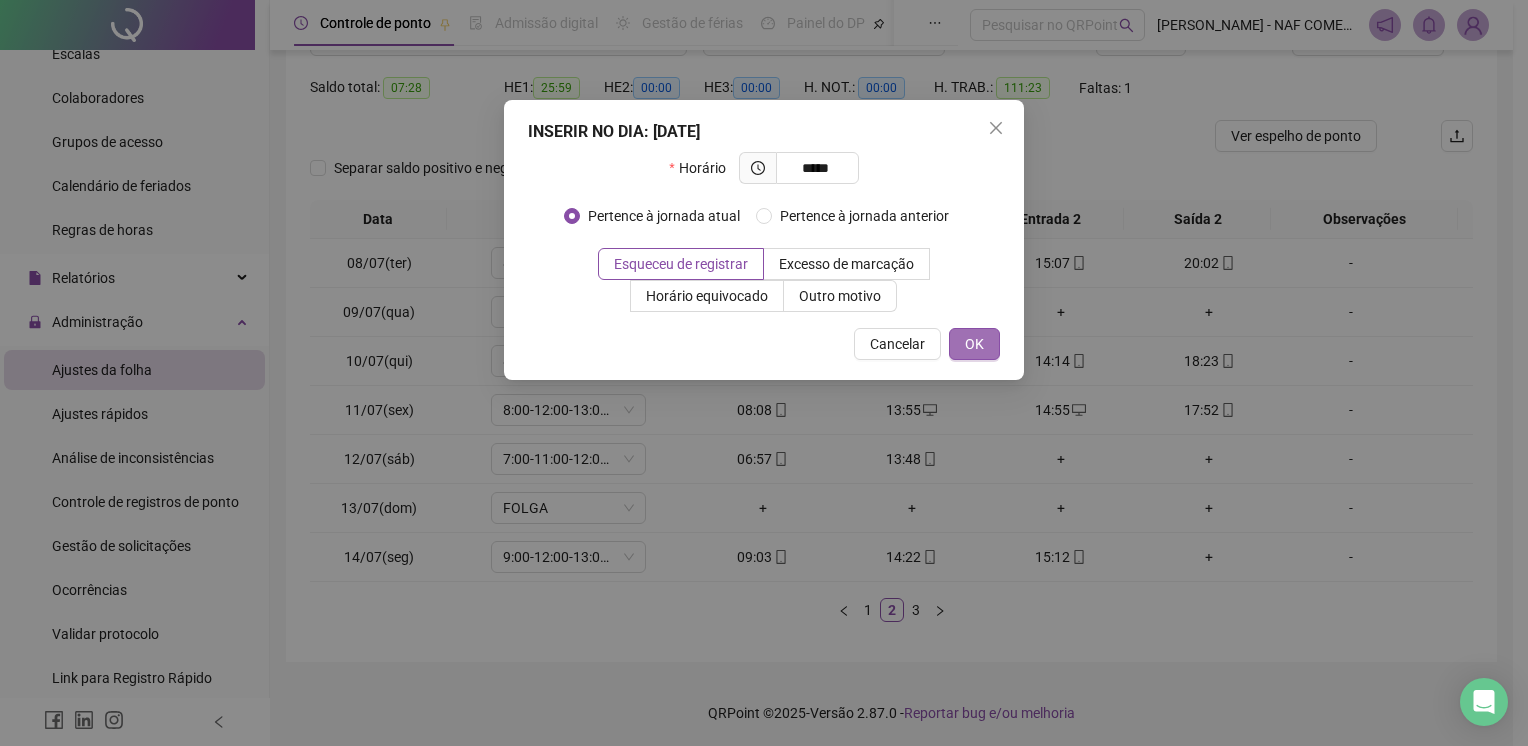 type on "*****" 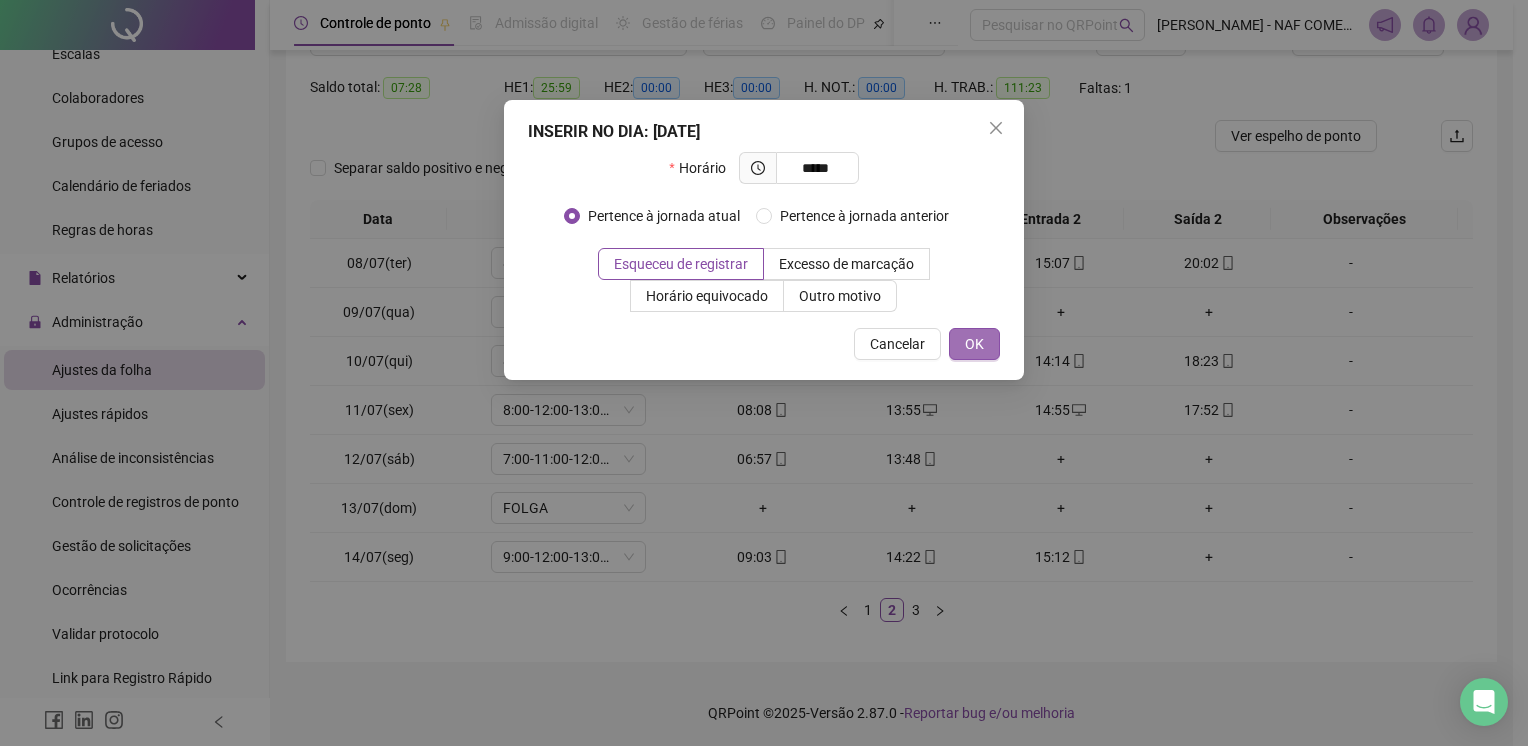 click on "OK" at bounding box center (974, 344) 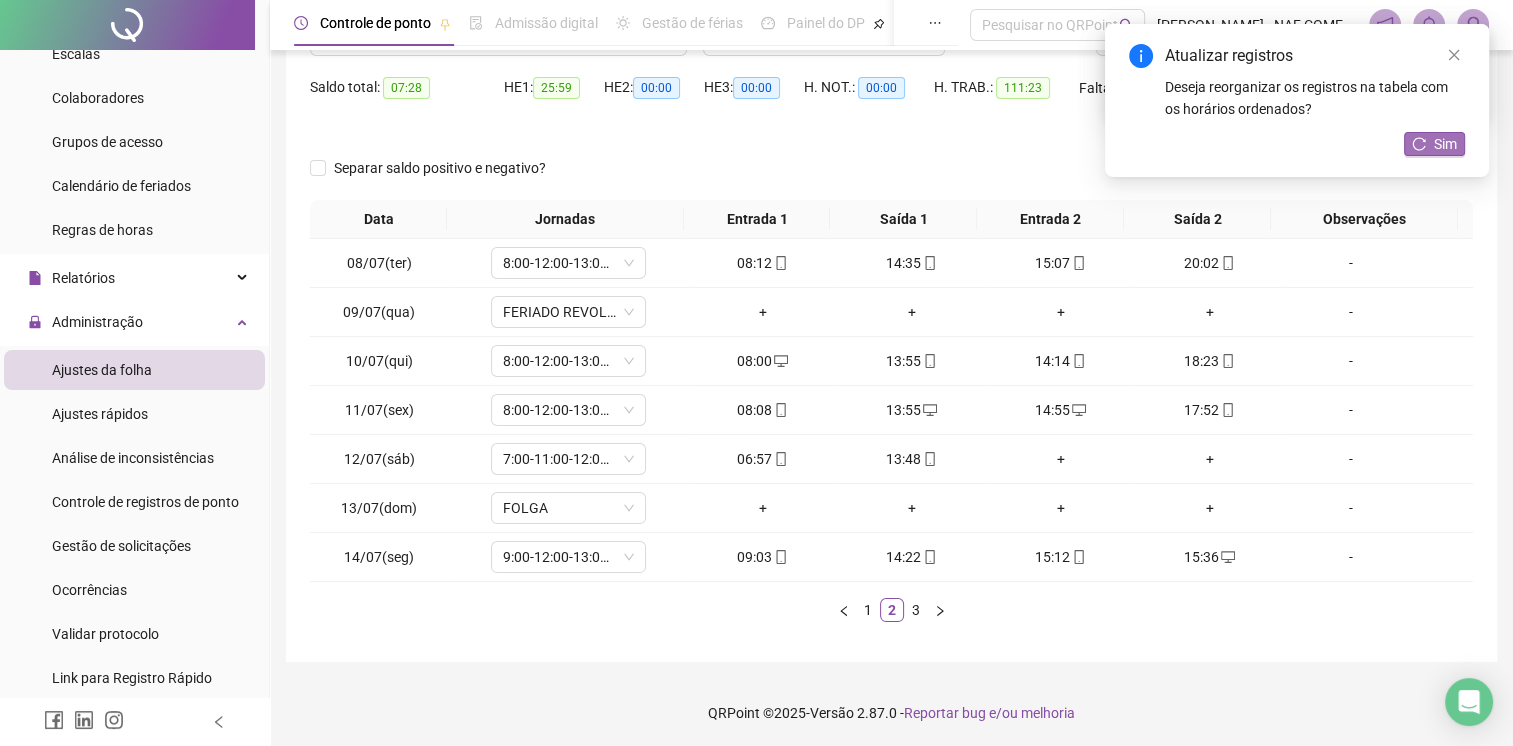 click on "Sim" at bounding box center [1434, 144] 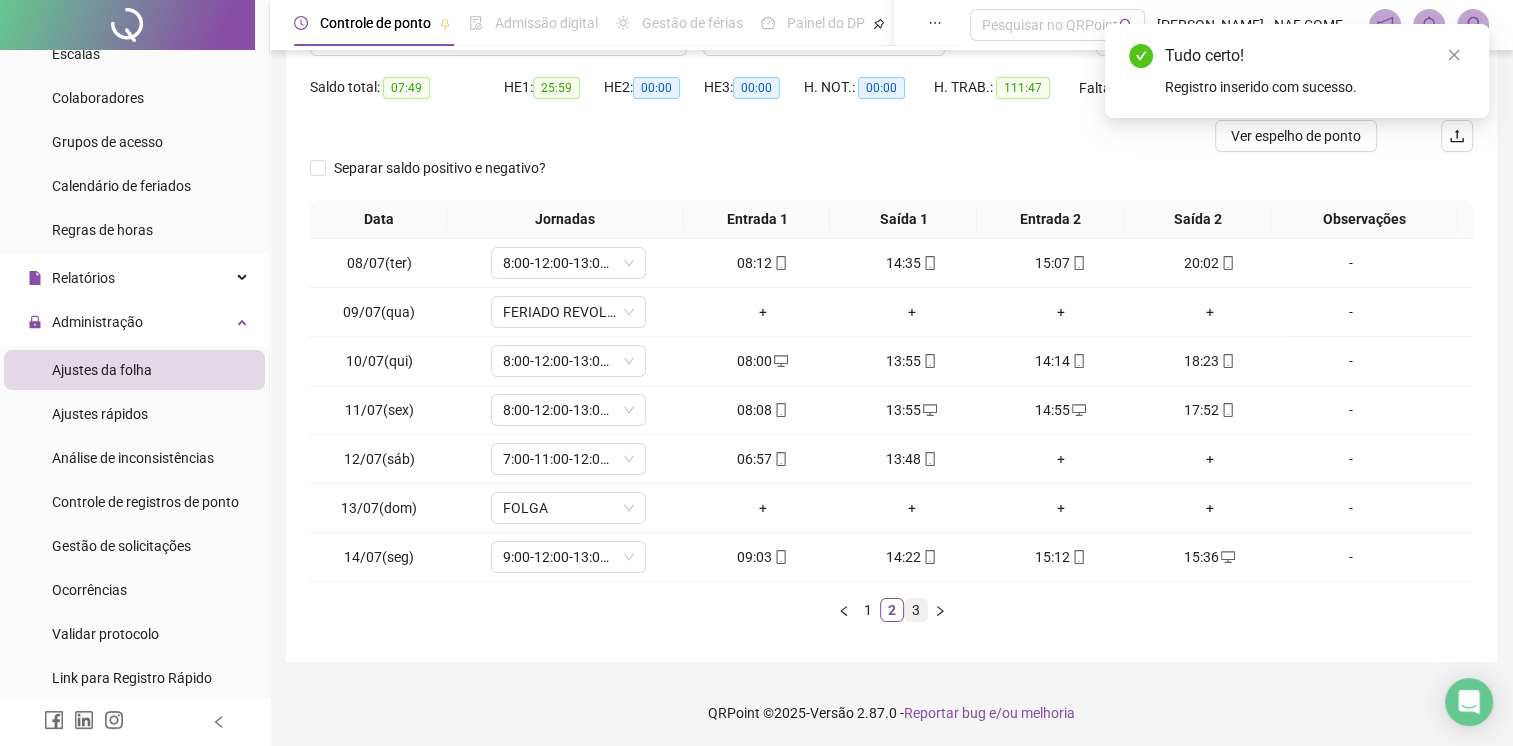click on "3" at bounding box center [916, 610] 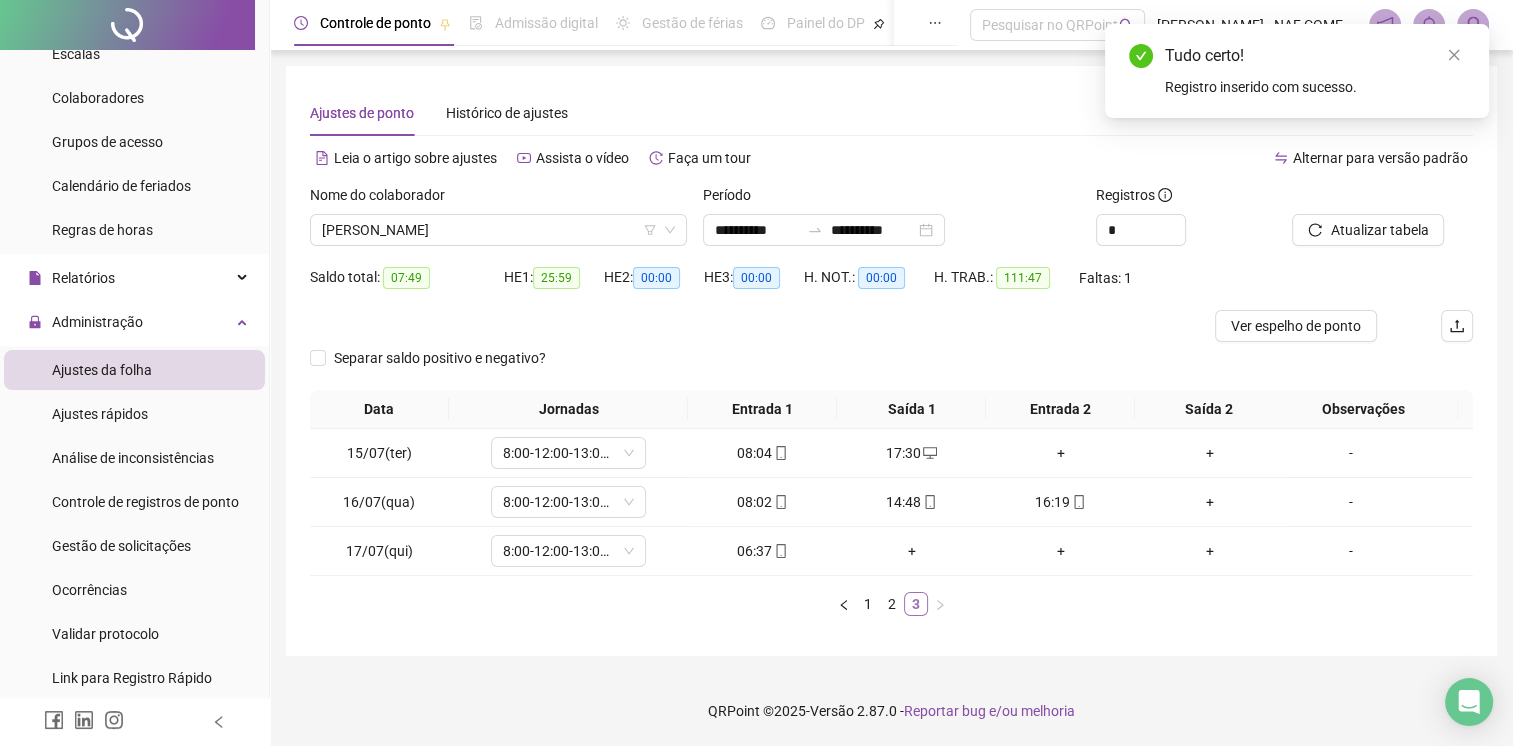 scroll, scrollTop: 0, scrollLeft: 0, axis: both 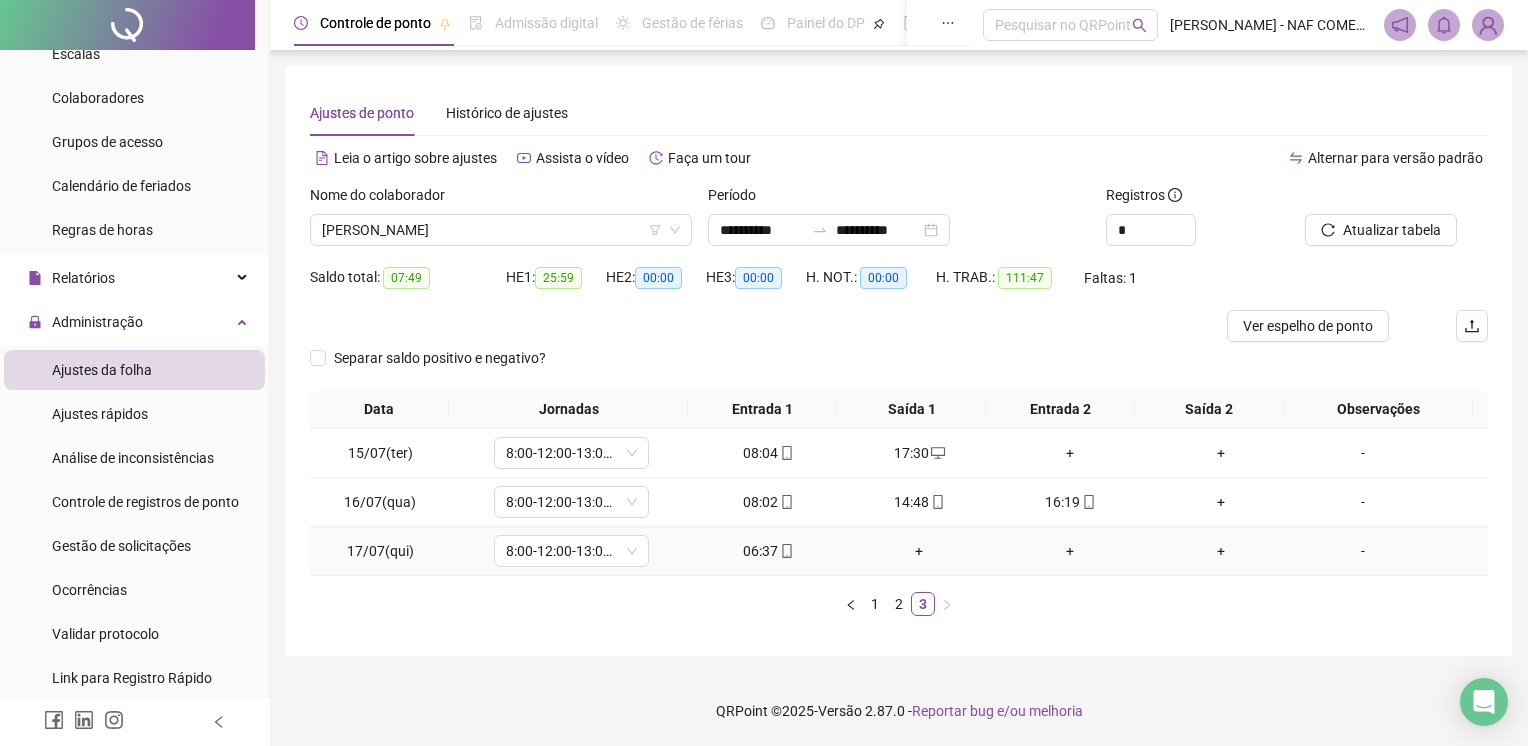 drag, startPoint x: 923, startPoint y: 610, endPoint x: 844, endPoint y: 550, distance: 99.20181 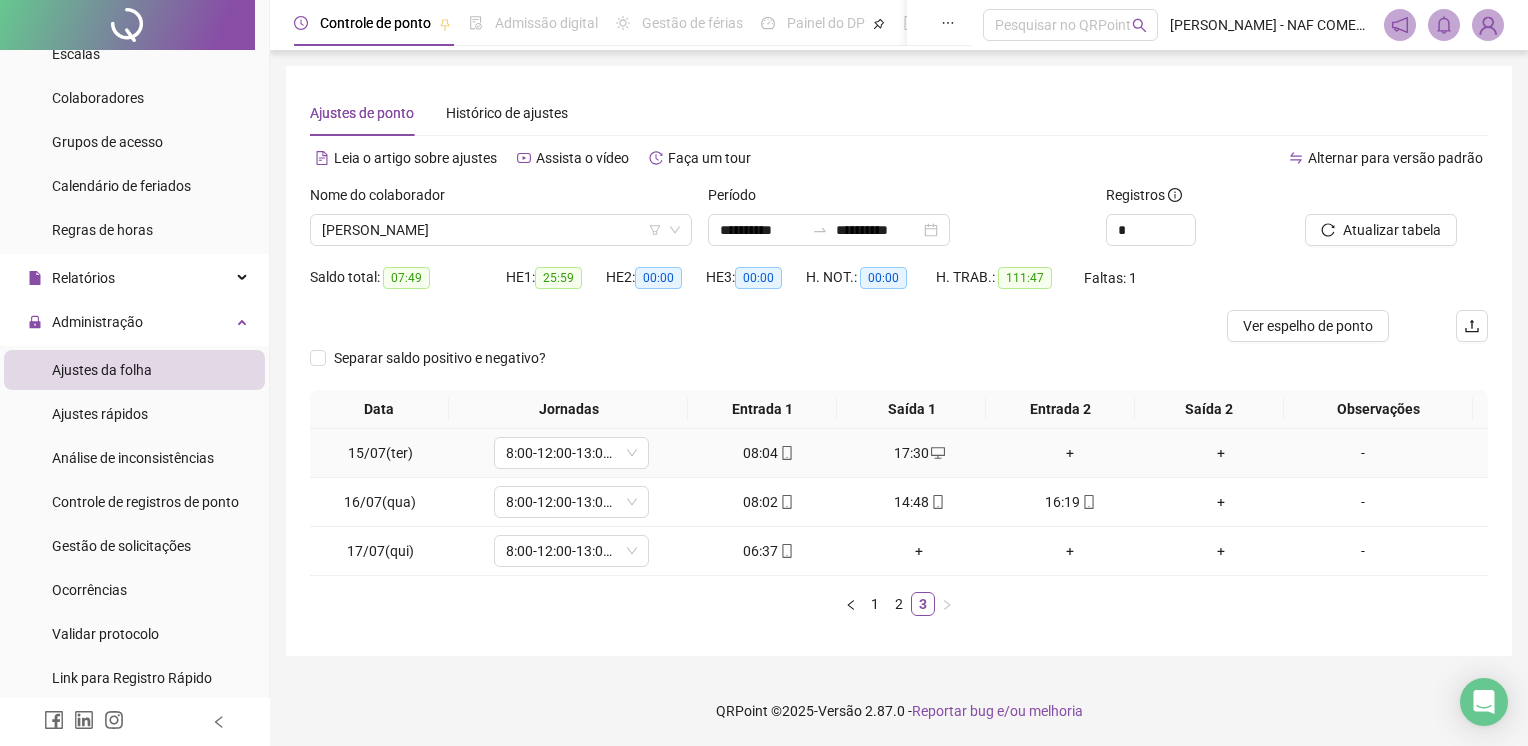 click on "+" at bounding box center (1221, 453) 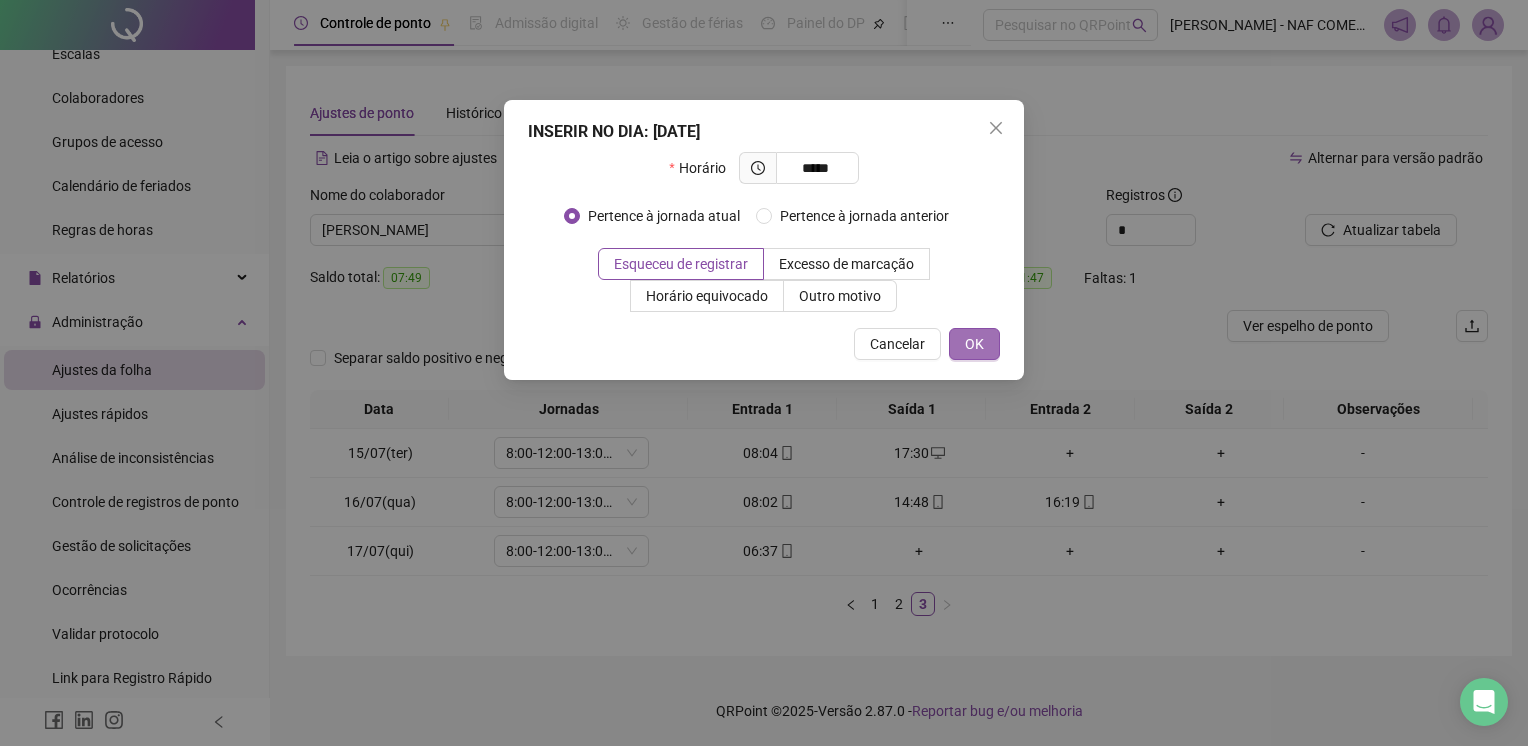 type on "*****" 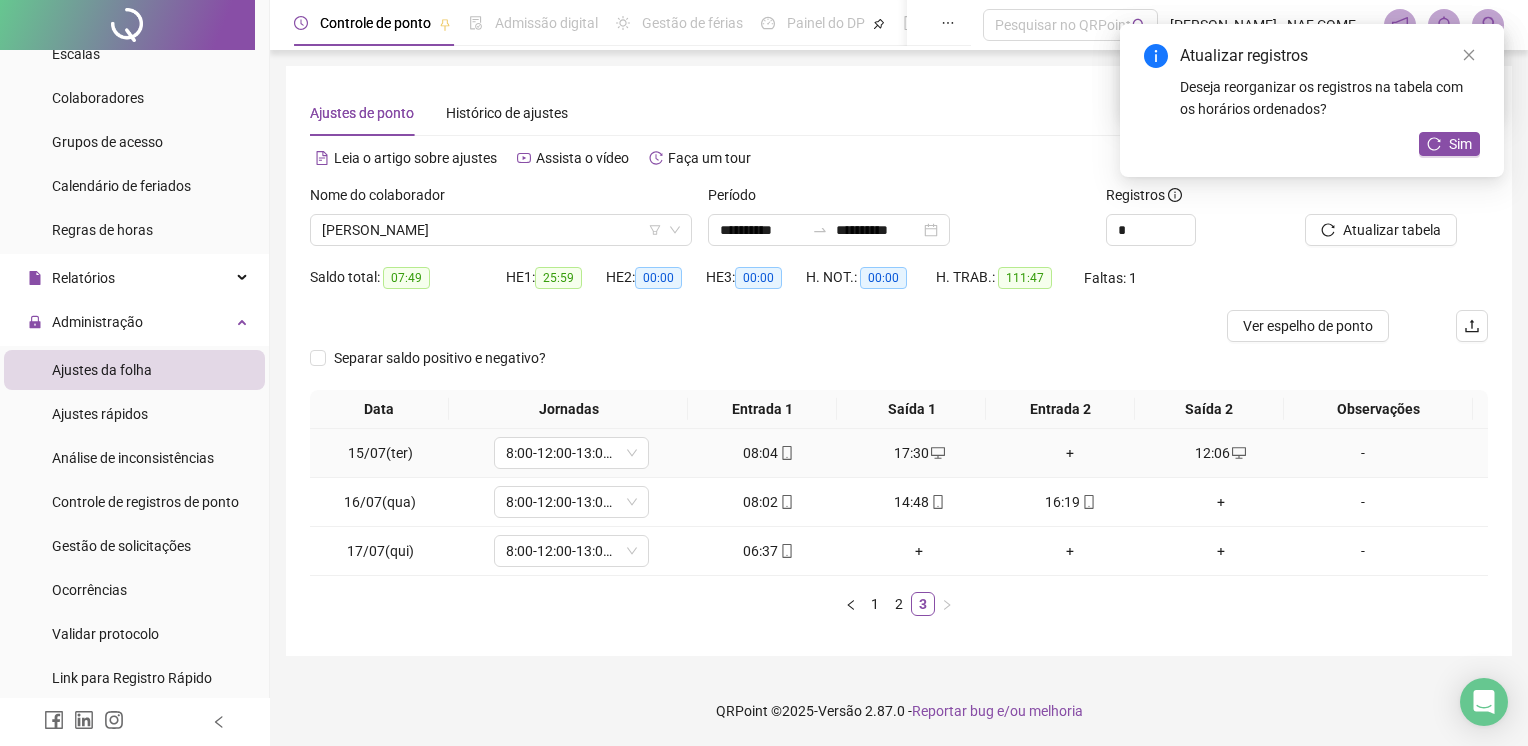 click on "+" at bounding box center [1070, 453] 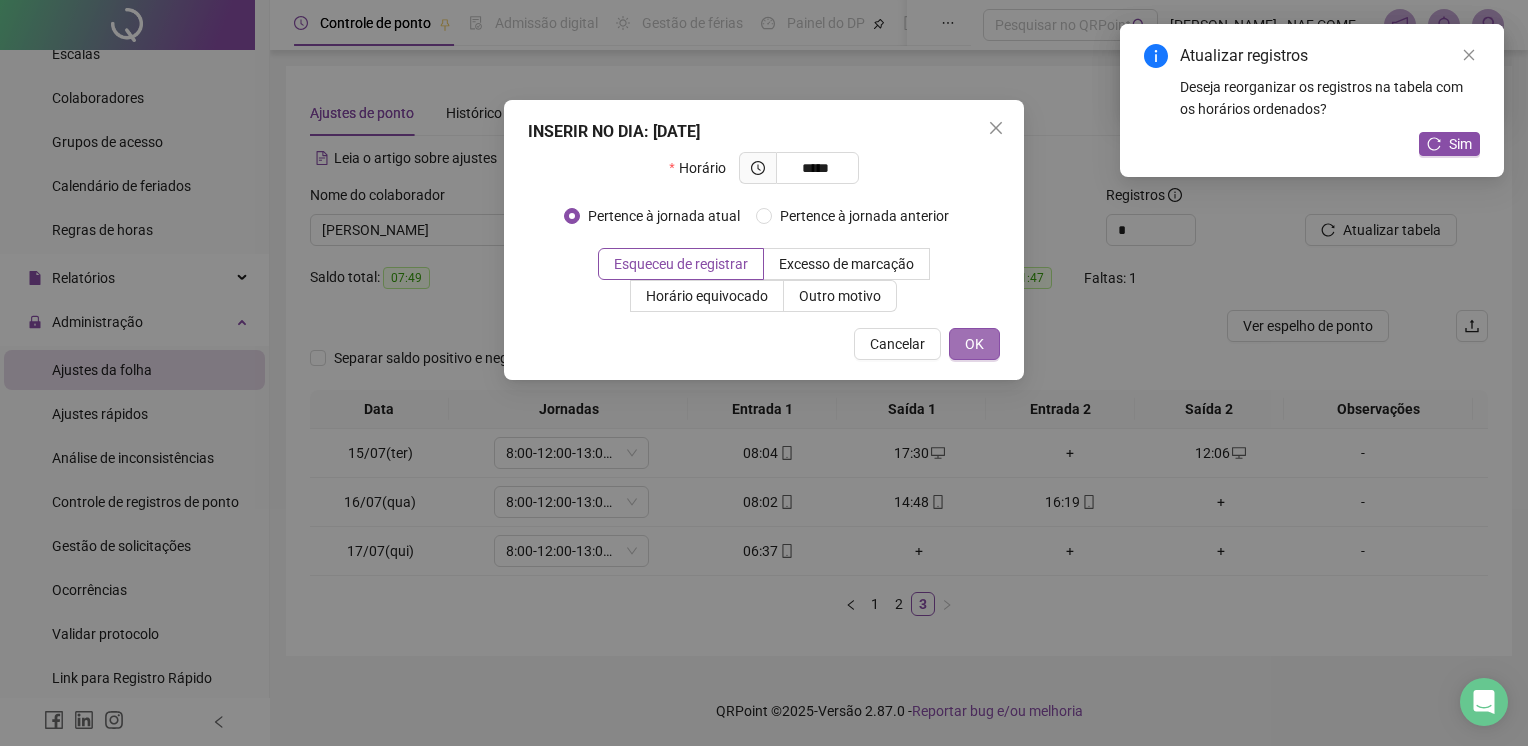 type on "*****" 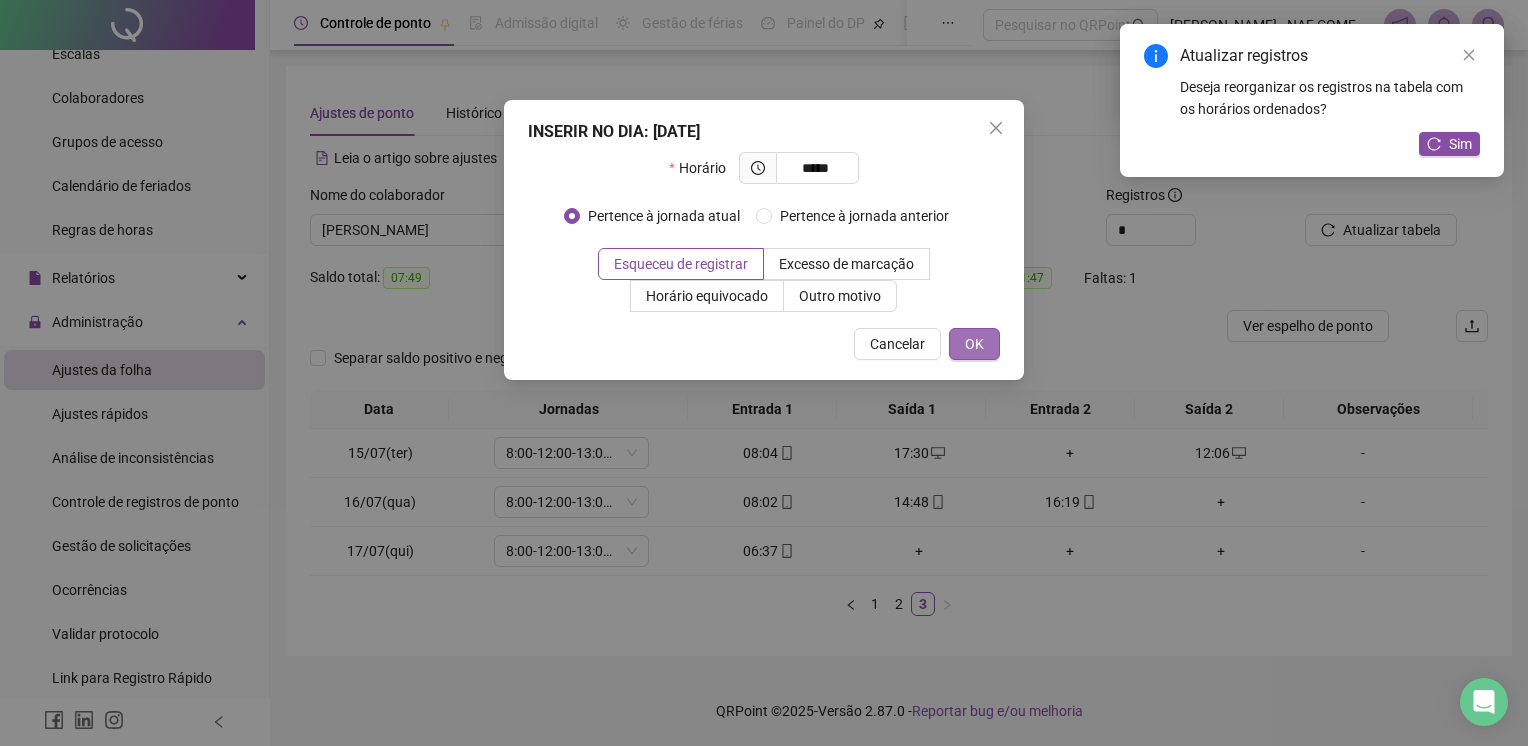 click on "OK" at bounding box center (974, 344) 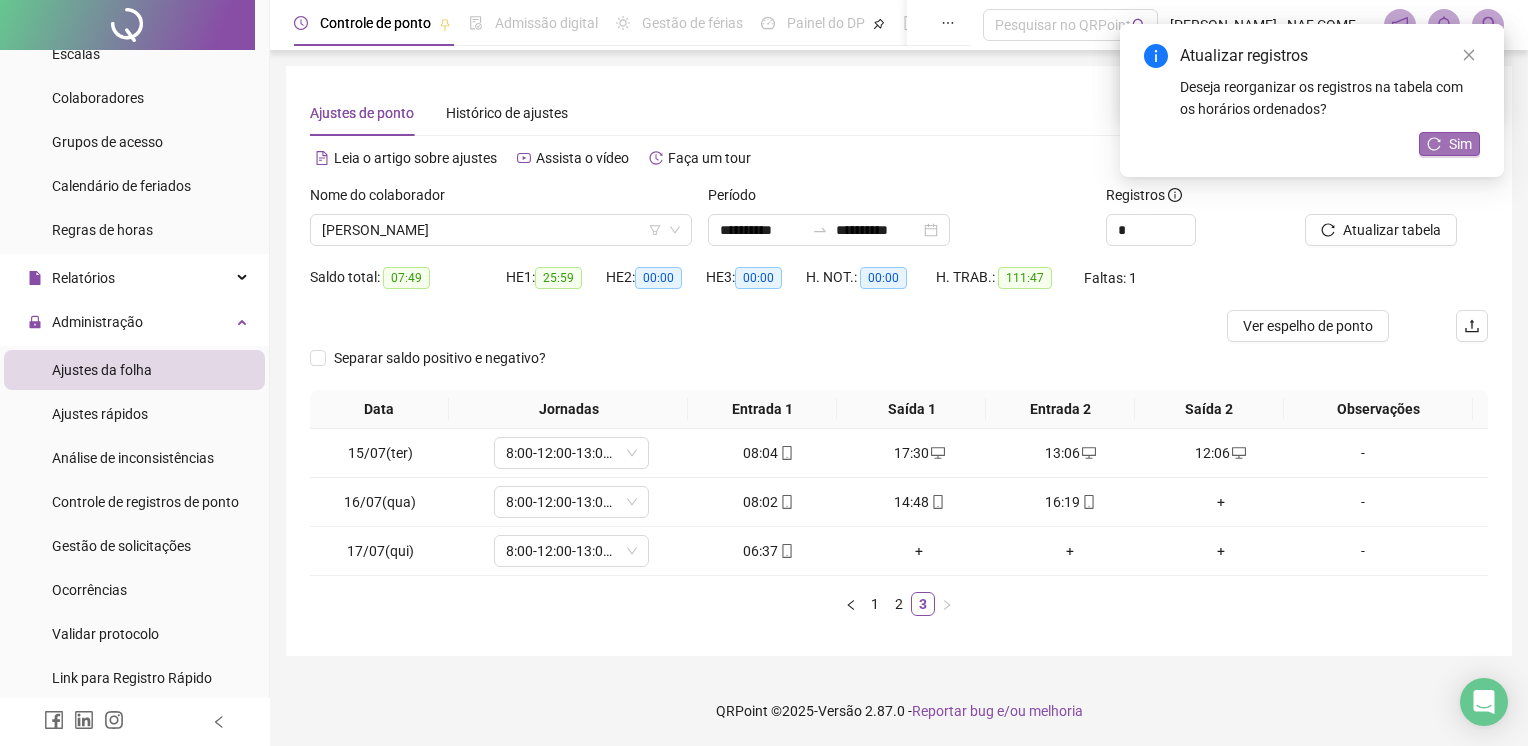 click on "Sim" at bounding box center [1460, 144] 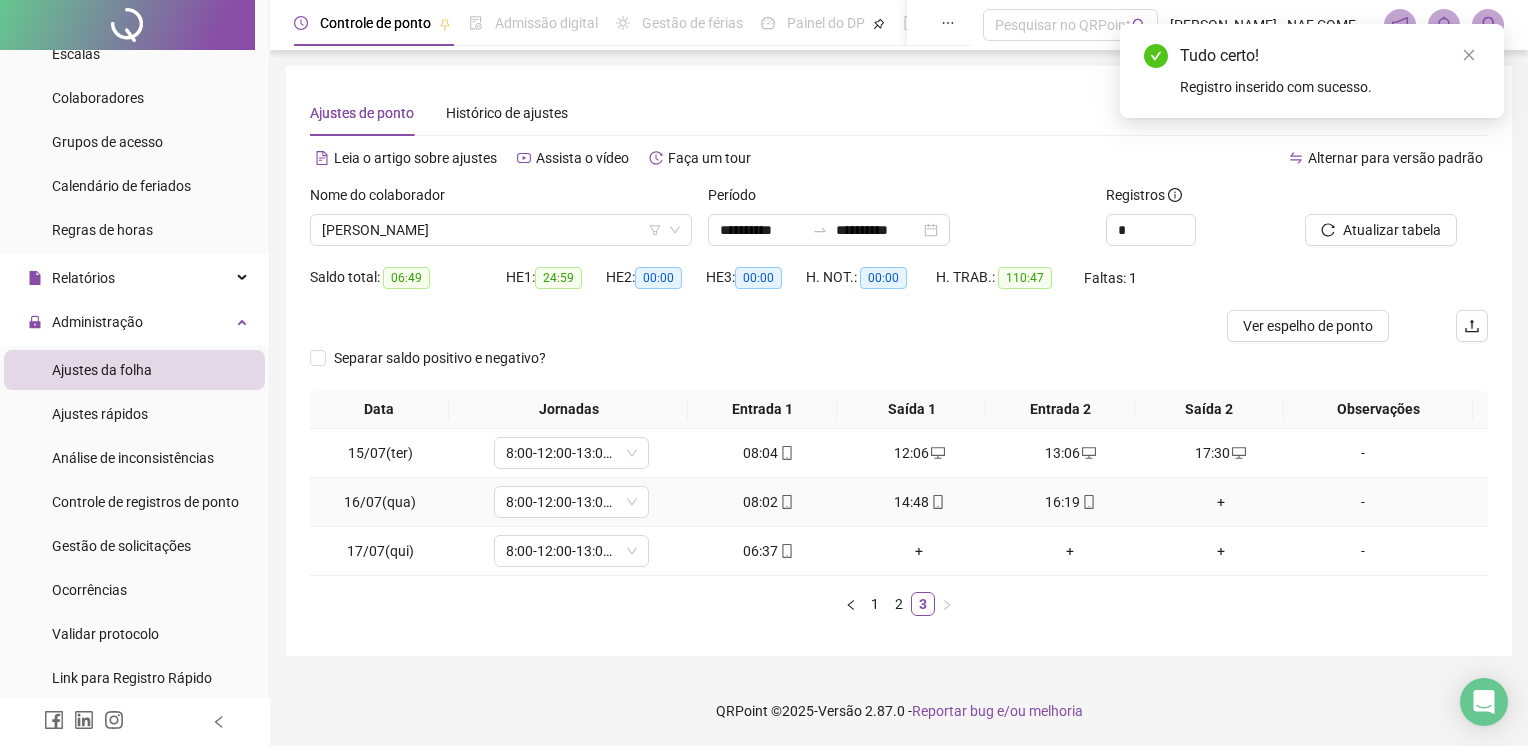 click on "+" at bounding box center [1221, 502] 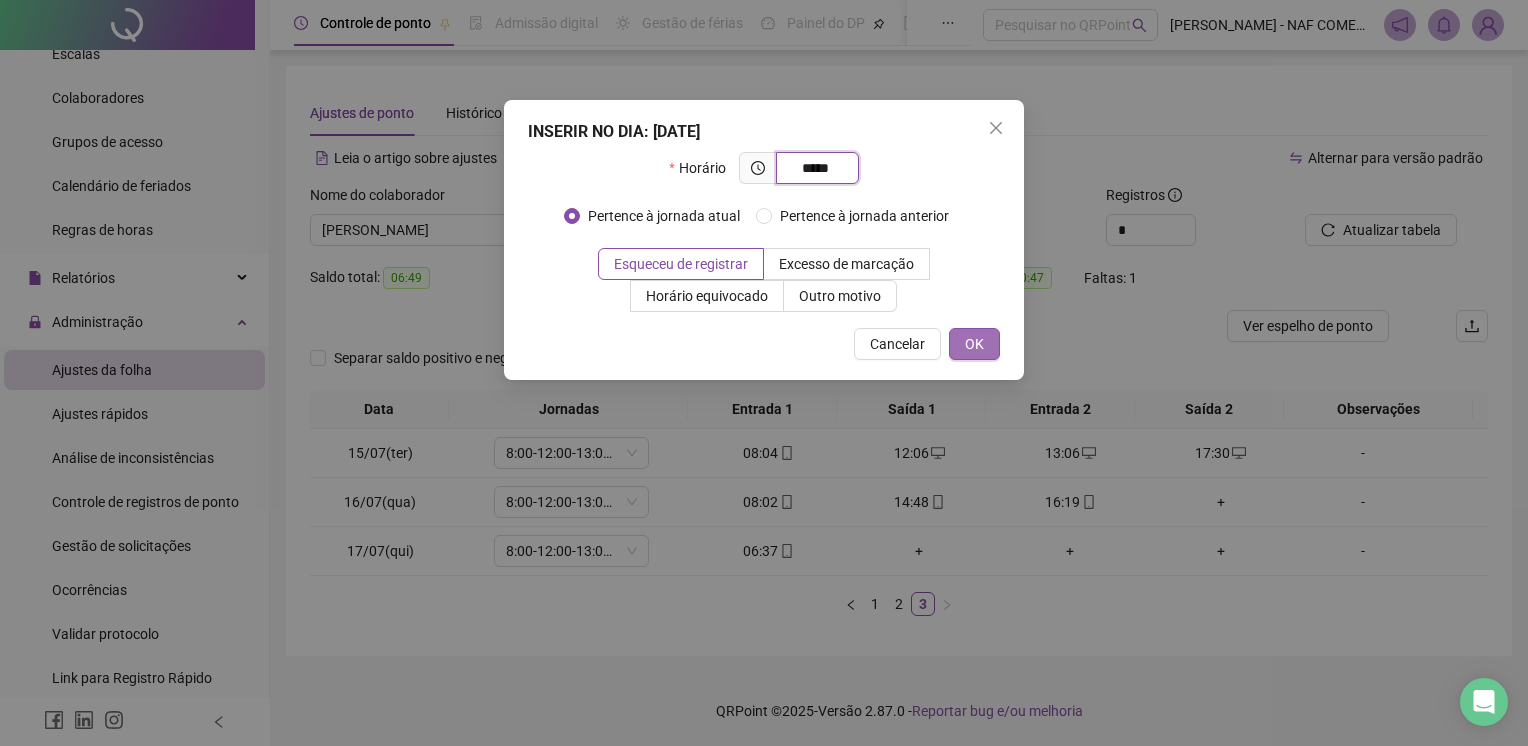 type on "*****" 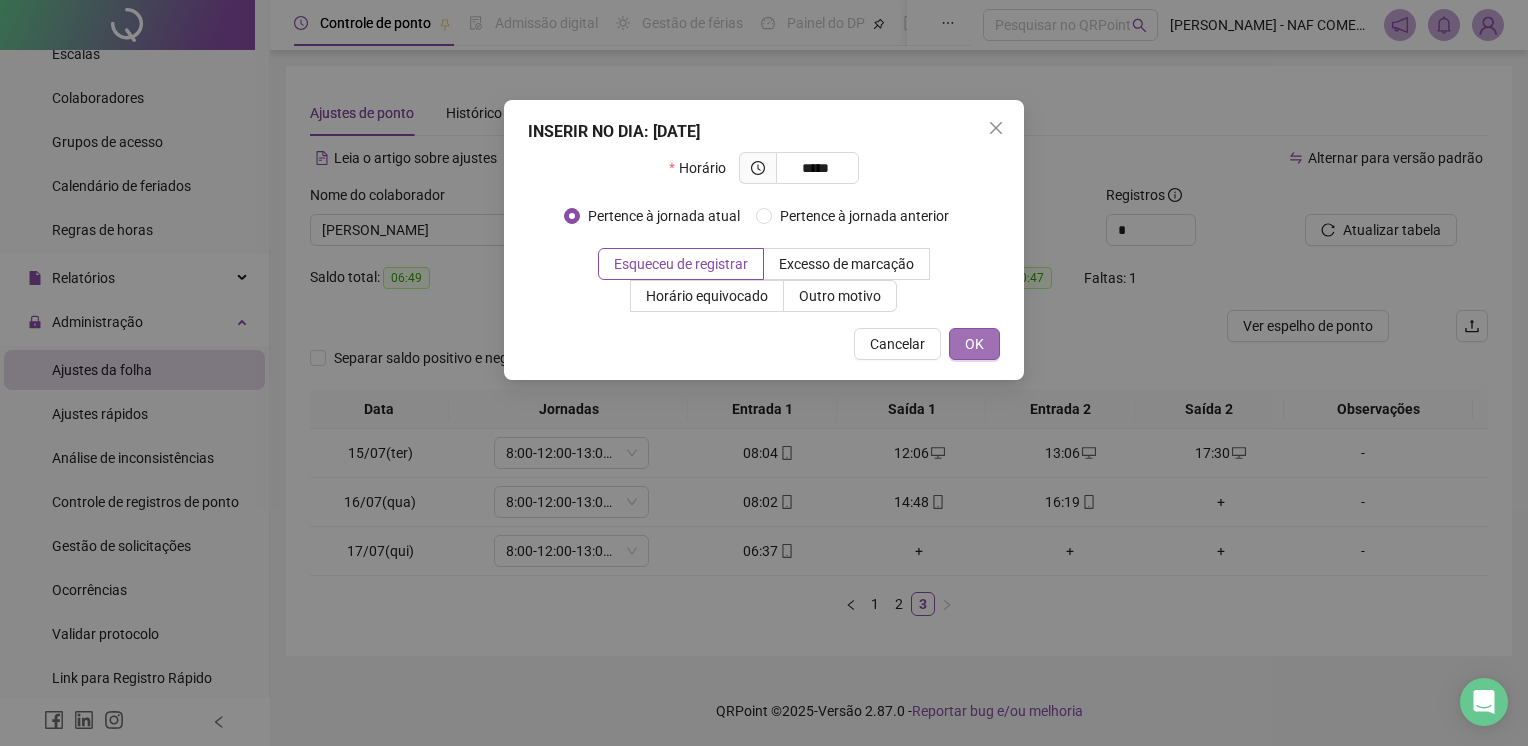 click on "OK" at bounding box center (974, 344) 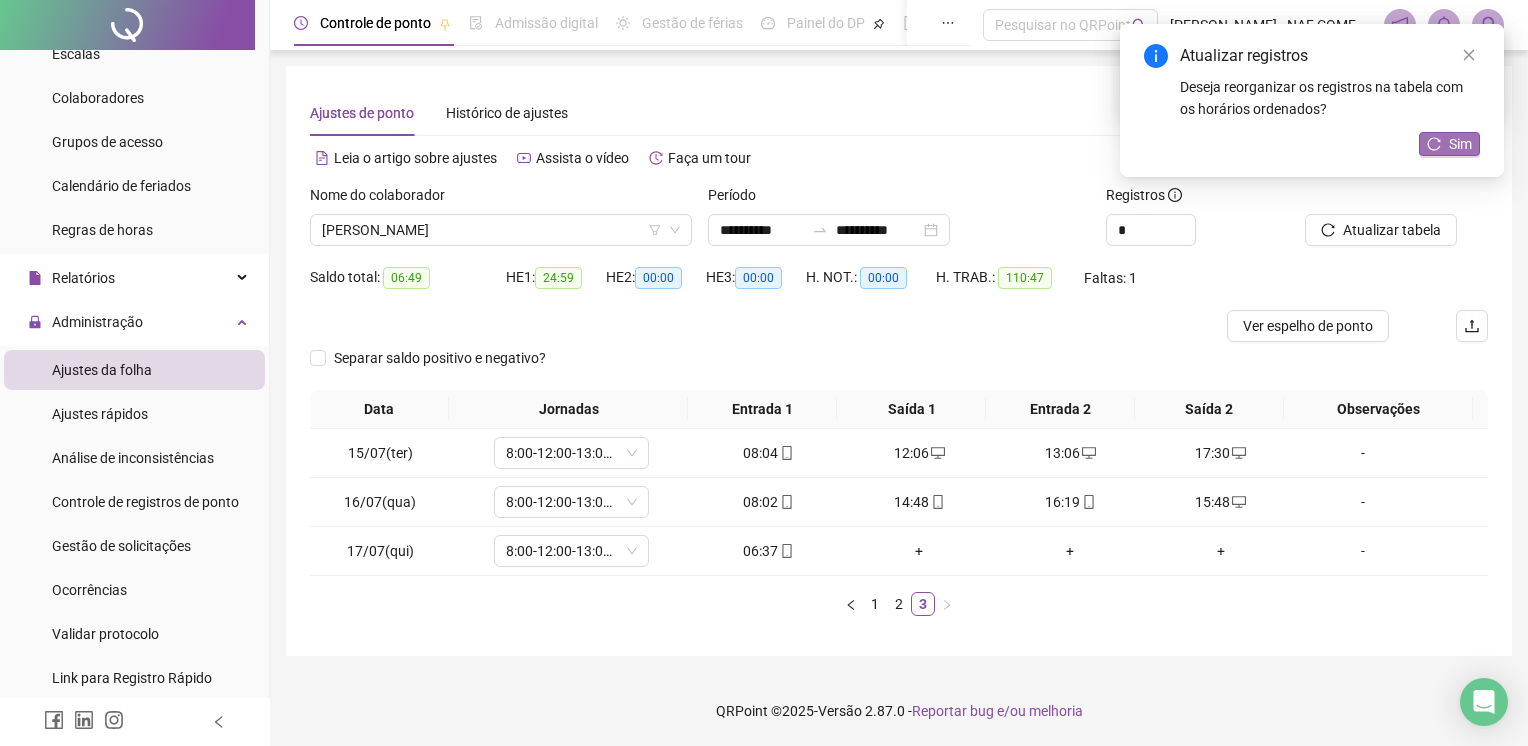click on "Sim" at bounding box center (1460, 144) 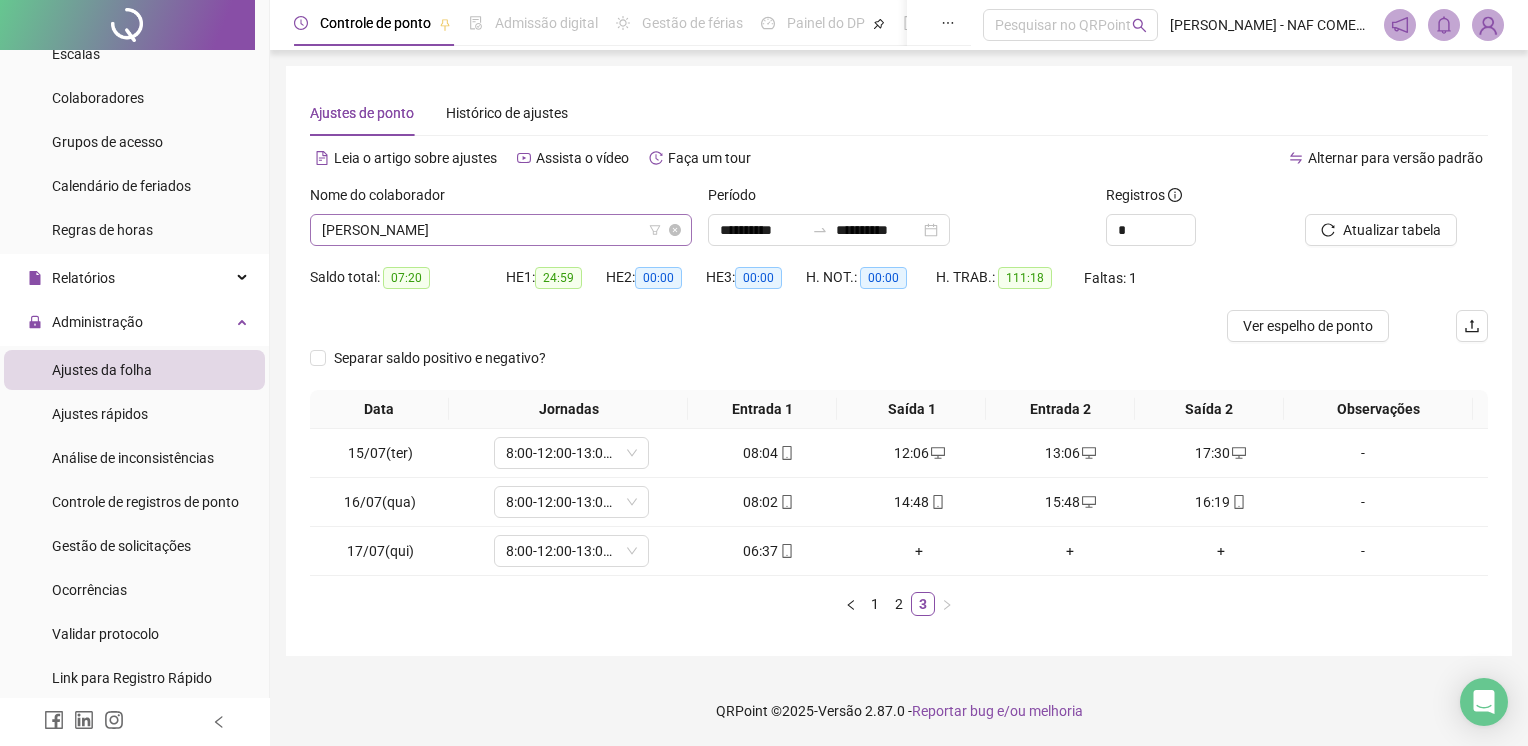 click on "[PERSON_NAME]" at bounding box center [501, 230] 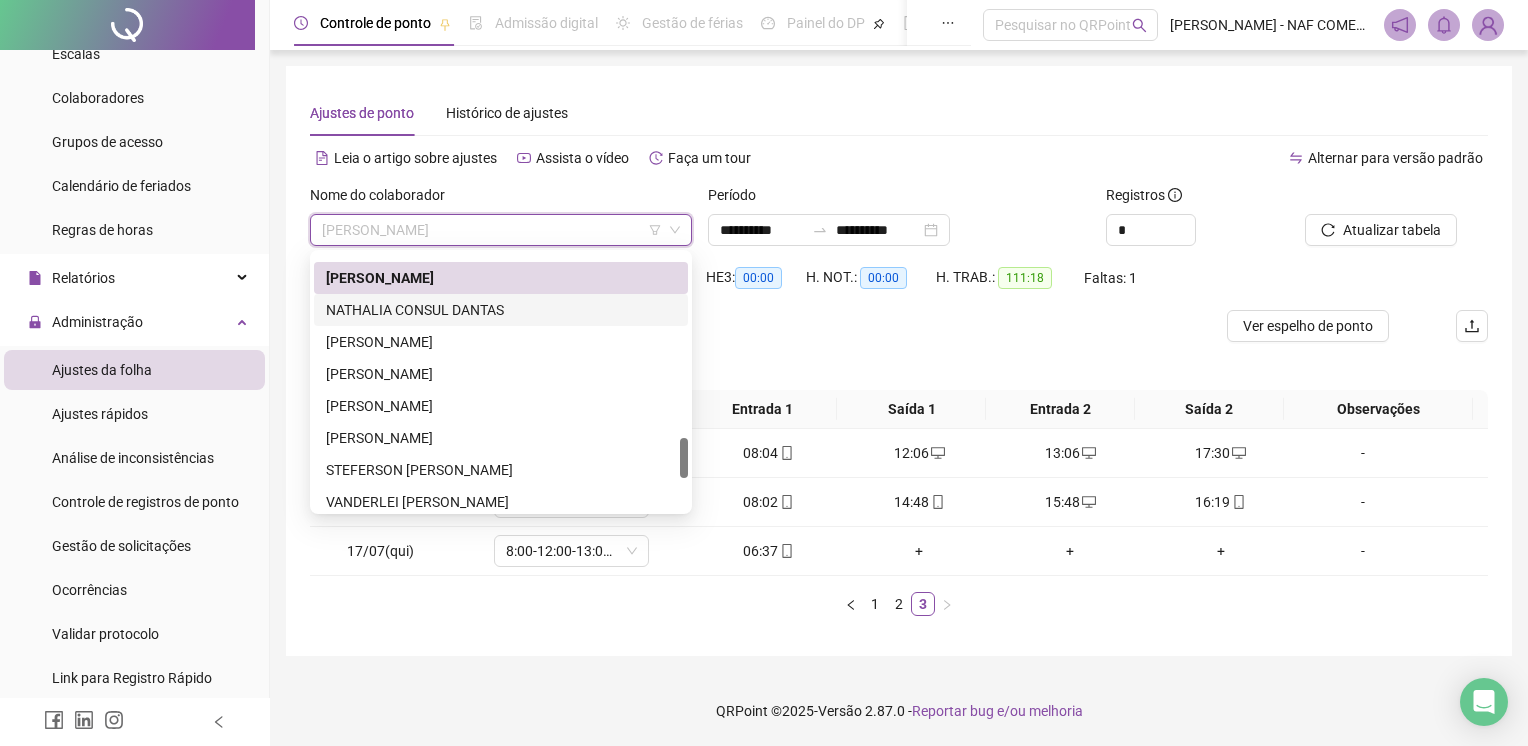 click on "NATHALIA CONSUL DANTAS" at bounding box center [501, 310] 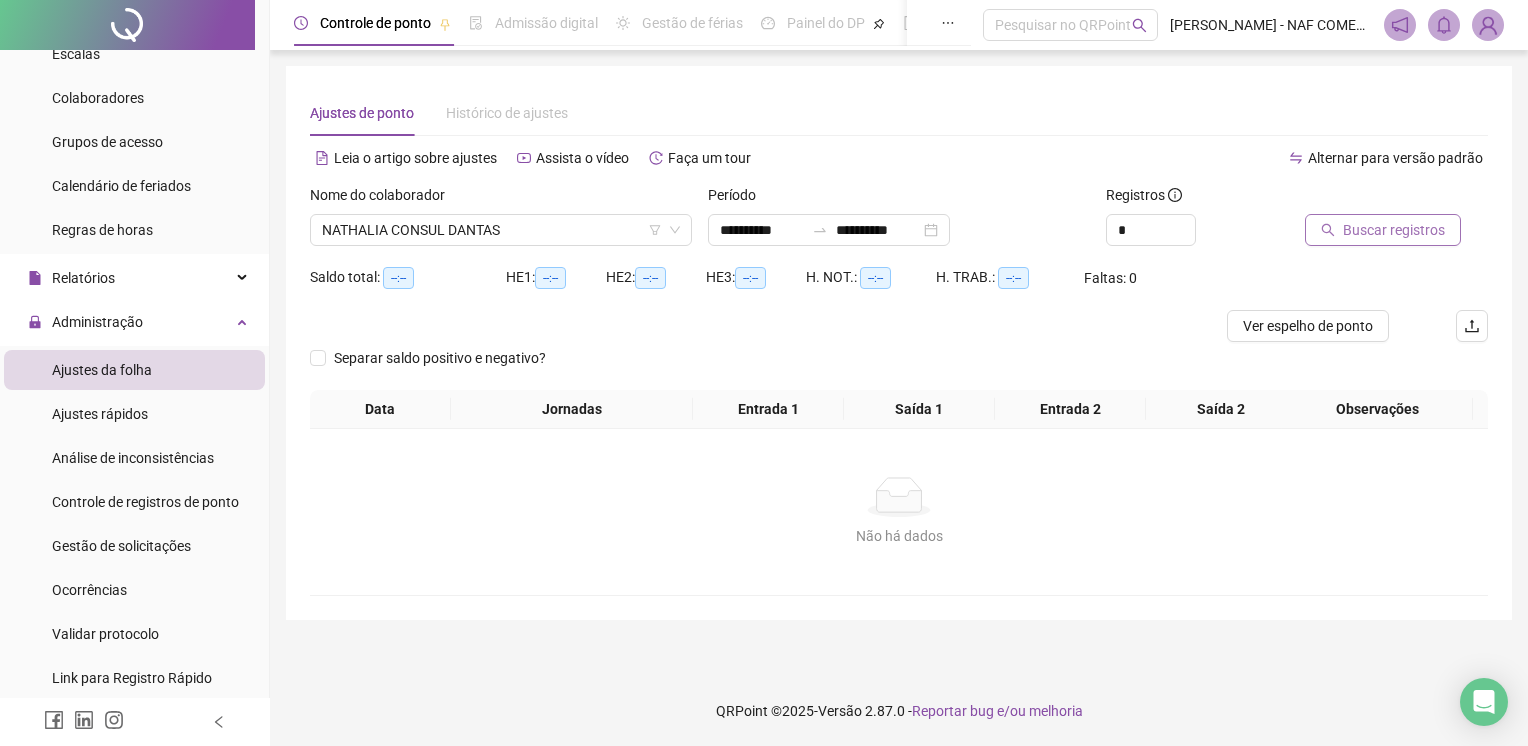 click on "Buscar registros" at bounding box center [1394, 230] 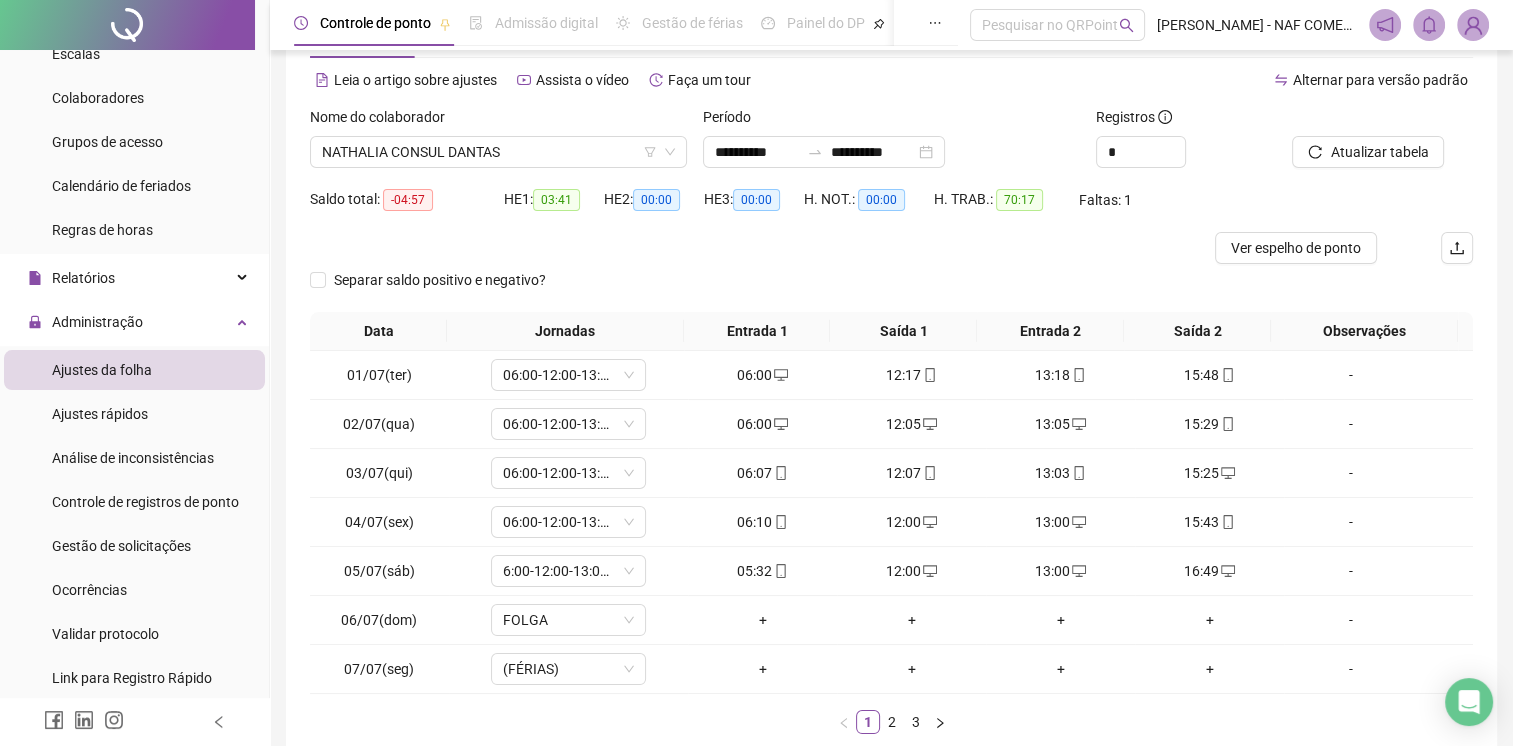 scroll, scrollTop: 190, scrollLeft: 0, axis: vertical 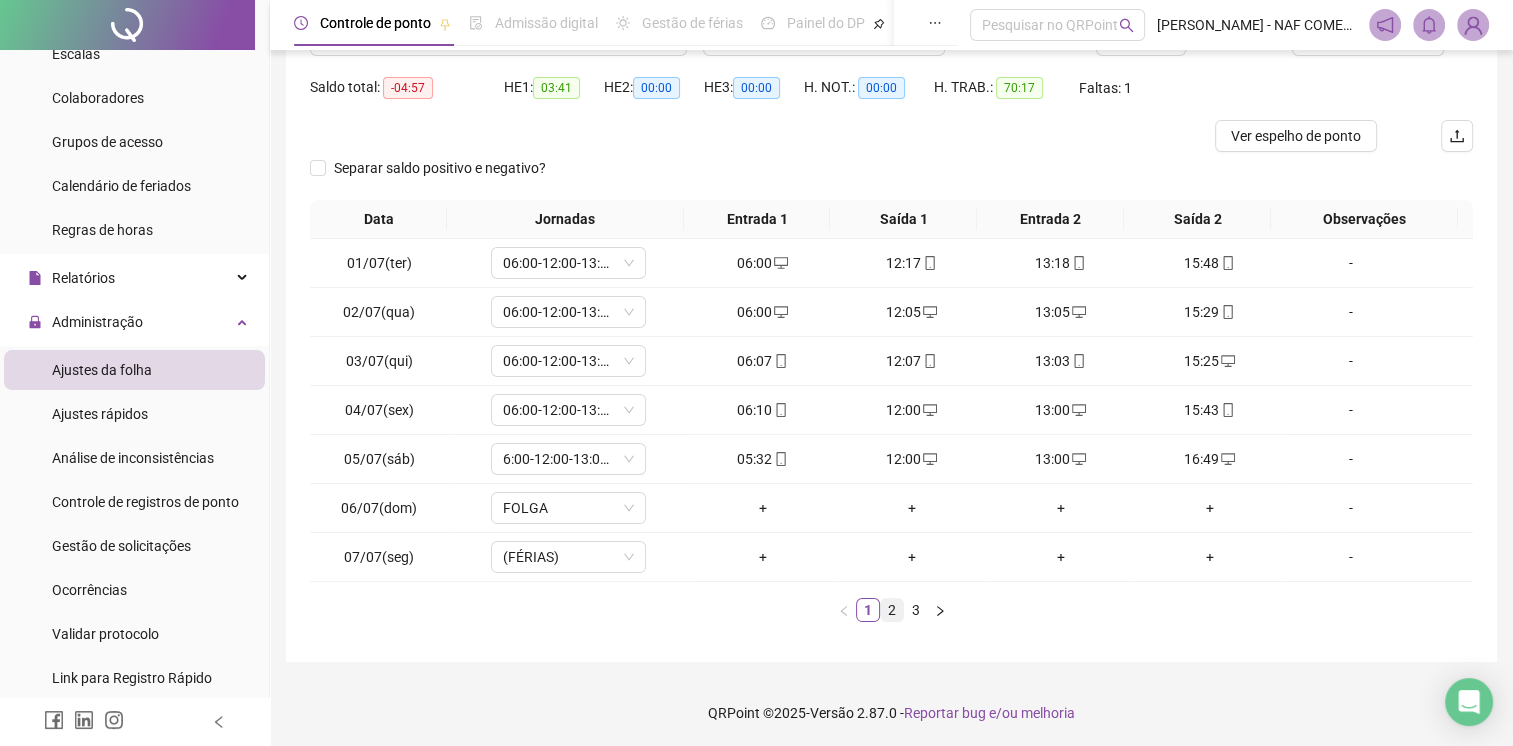 click on "2" at bounding box center [892, 610] 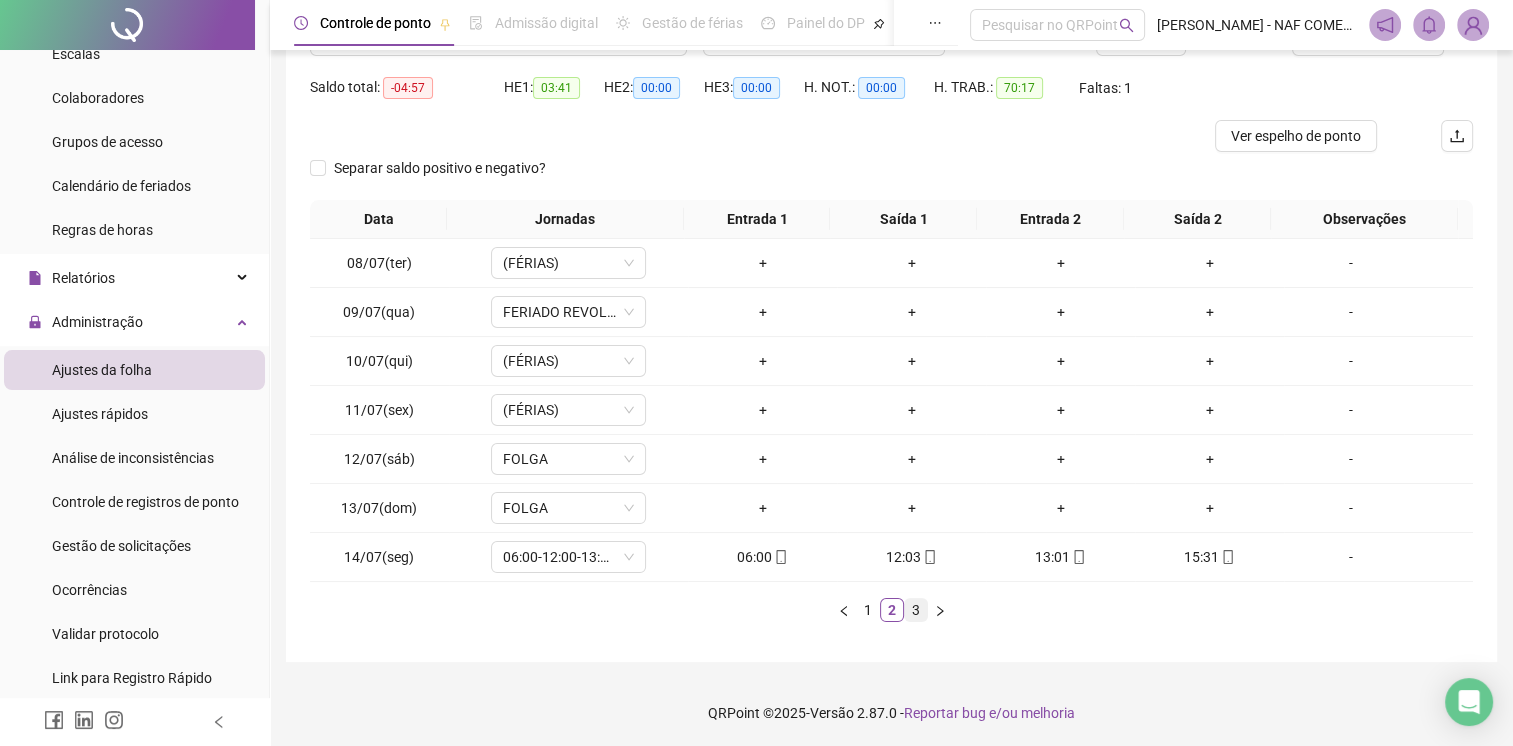 click on "3" at bounding box center (916, 610) 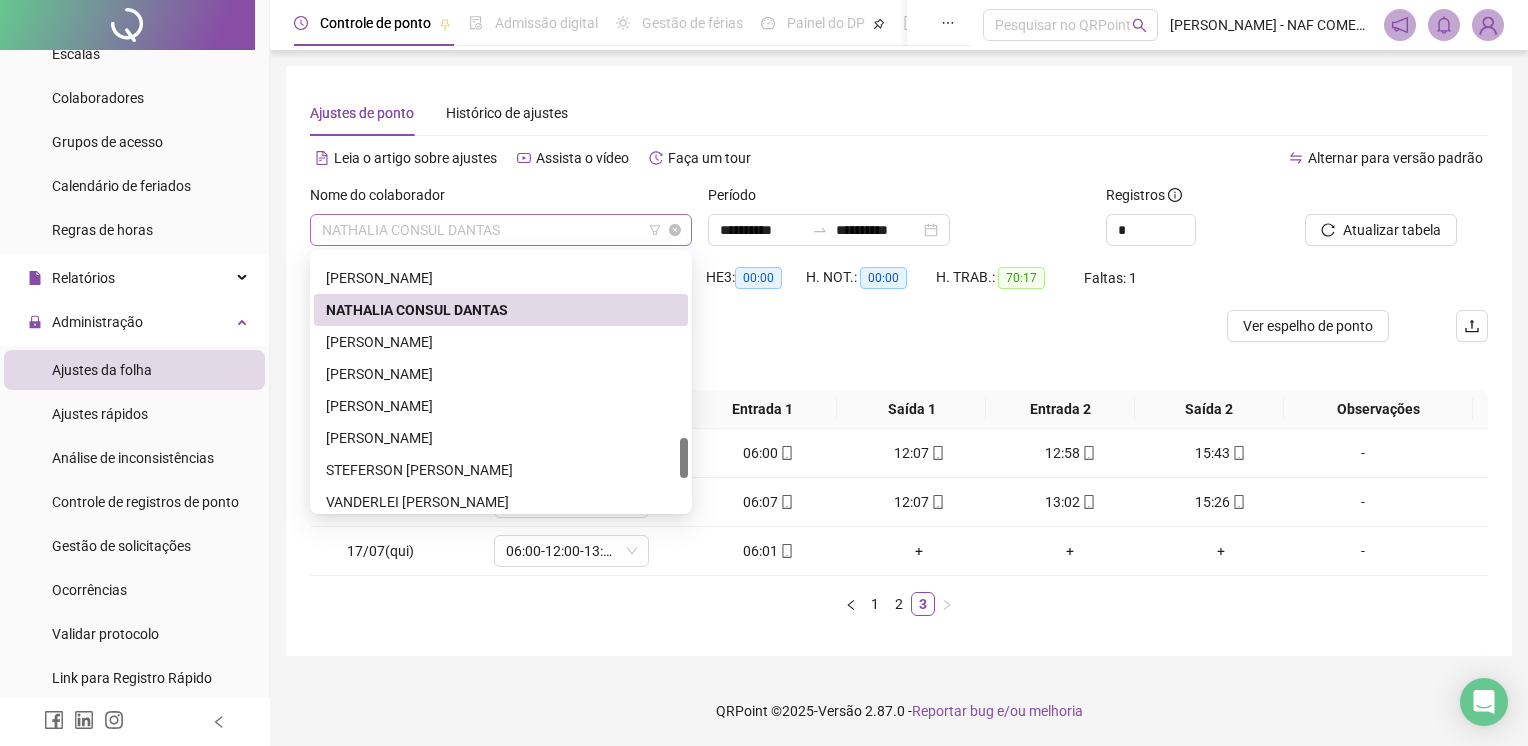click on "NATHALIA CONSUL DANTAS" at bounding box center [501, 230] 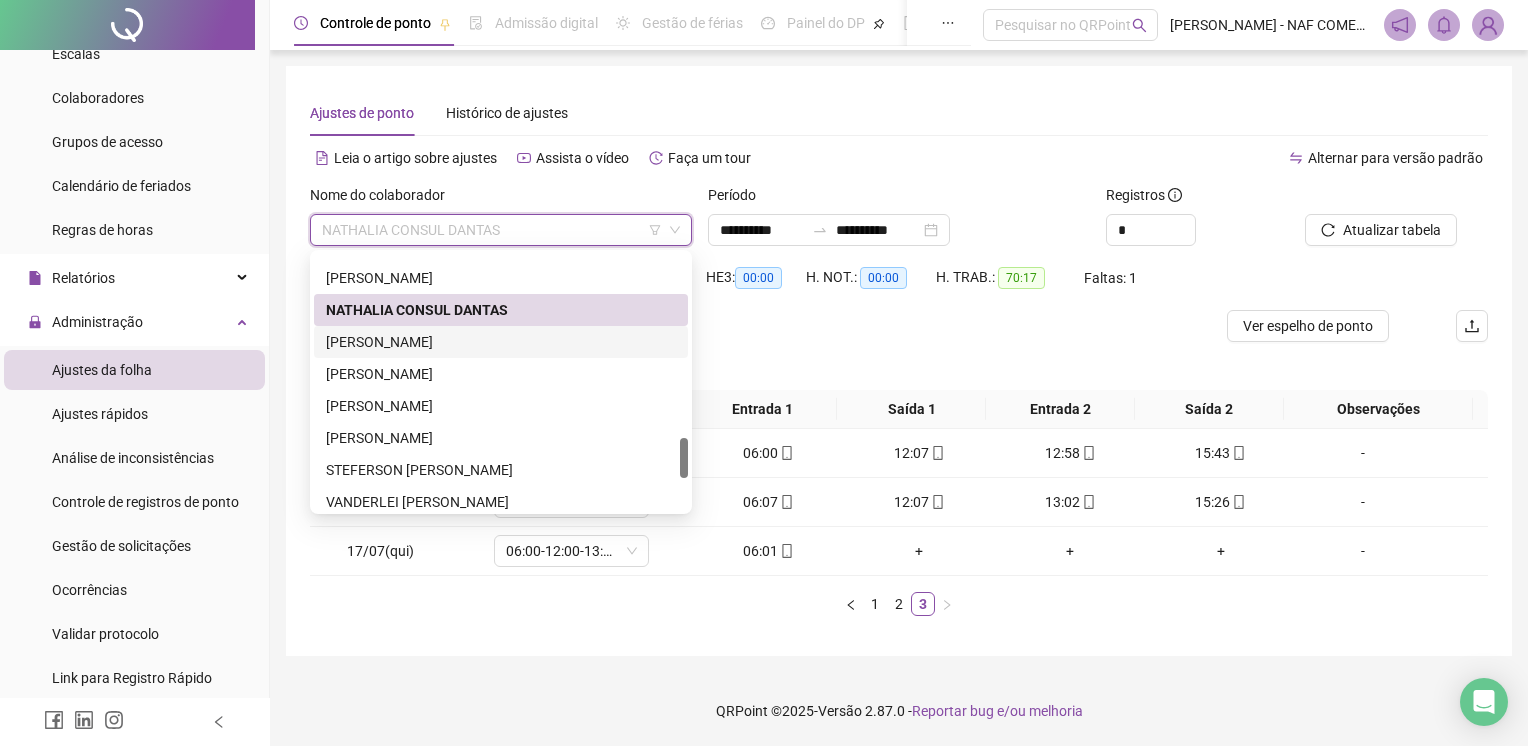click on "[PERSON_NAME]" at bounding box center [501, 342] 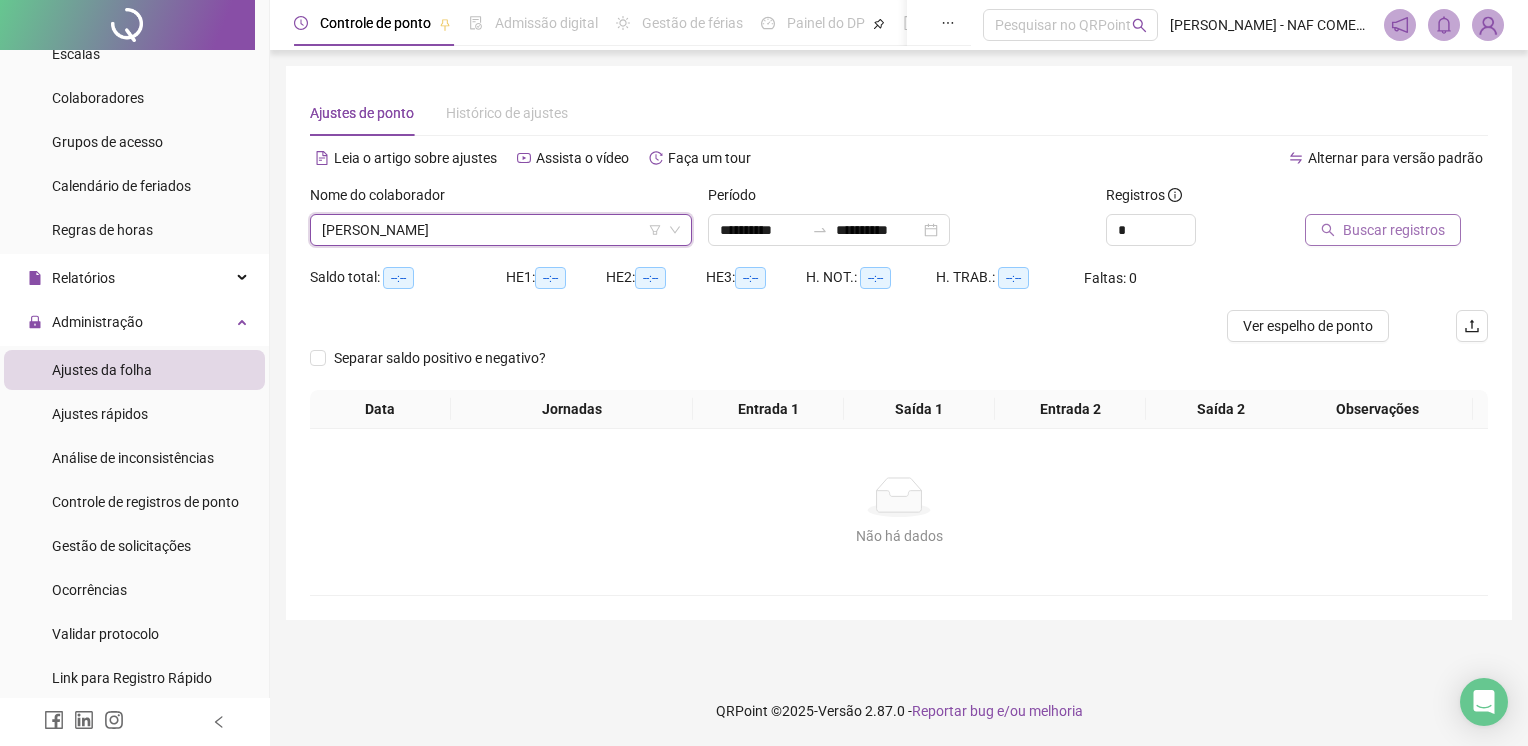 click on "Buscar registros" at bounding box center (1394, 230) 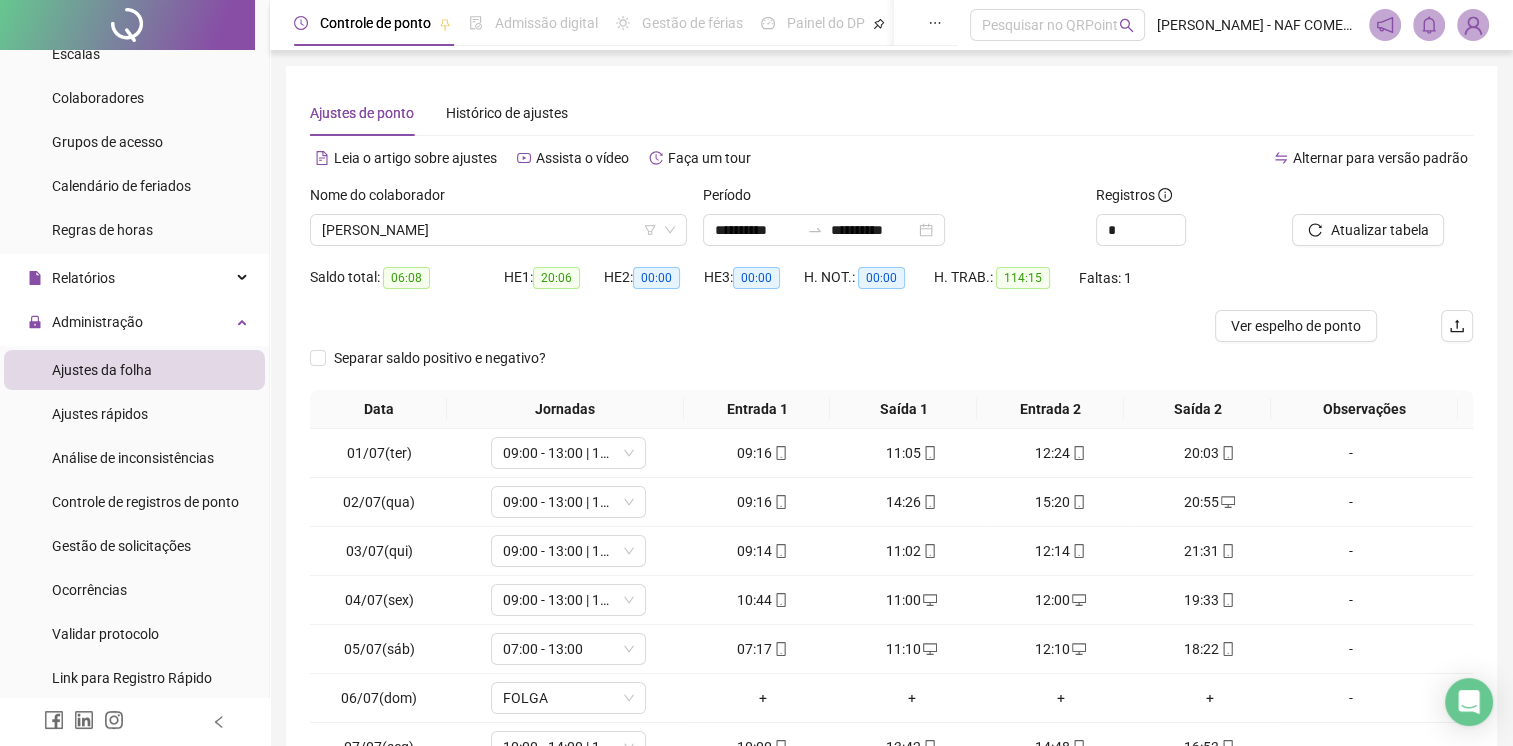 scroll, scrollTop: 190, scrollLeft: 0, axis: vertical 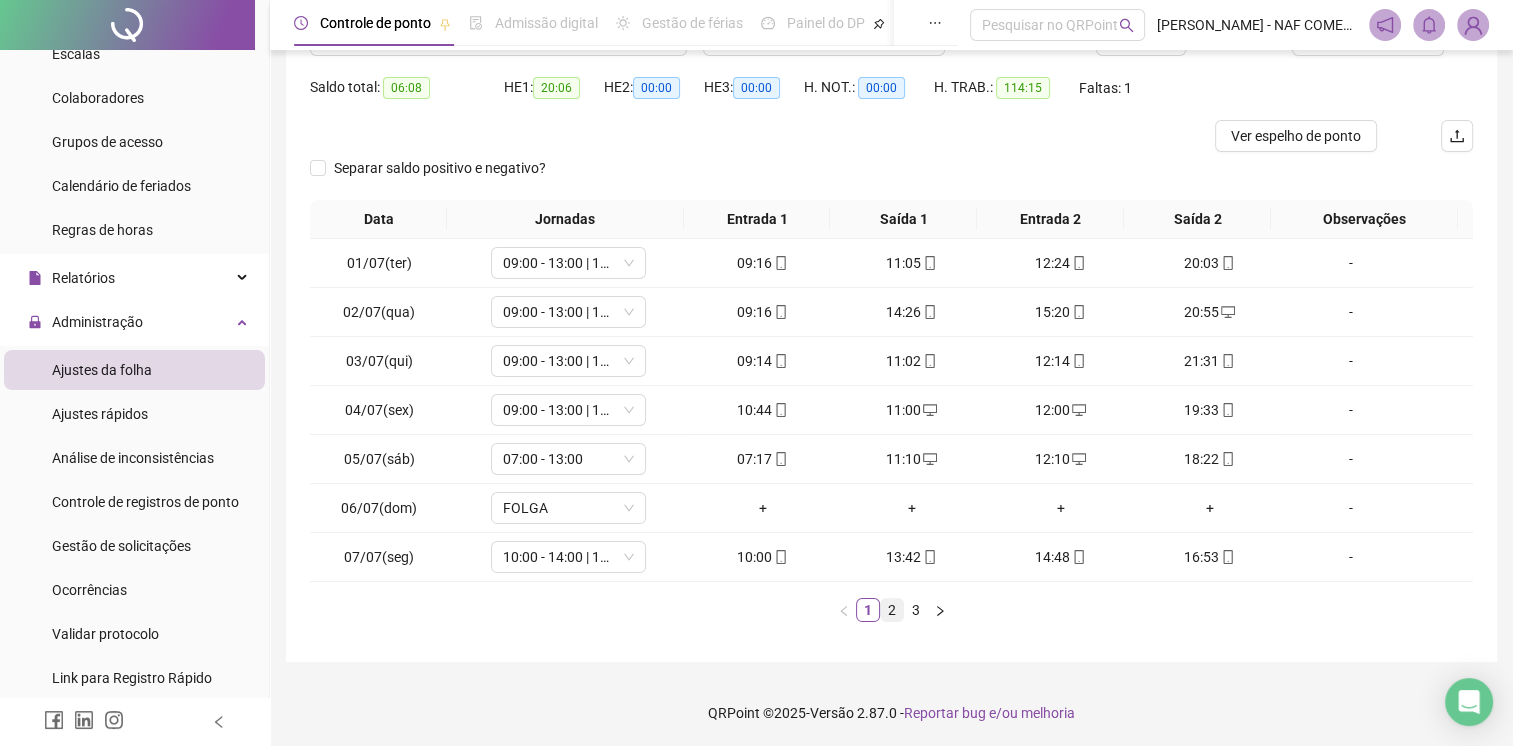 click on "2" at bounding box center [892, 610] 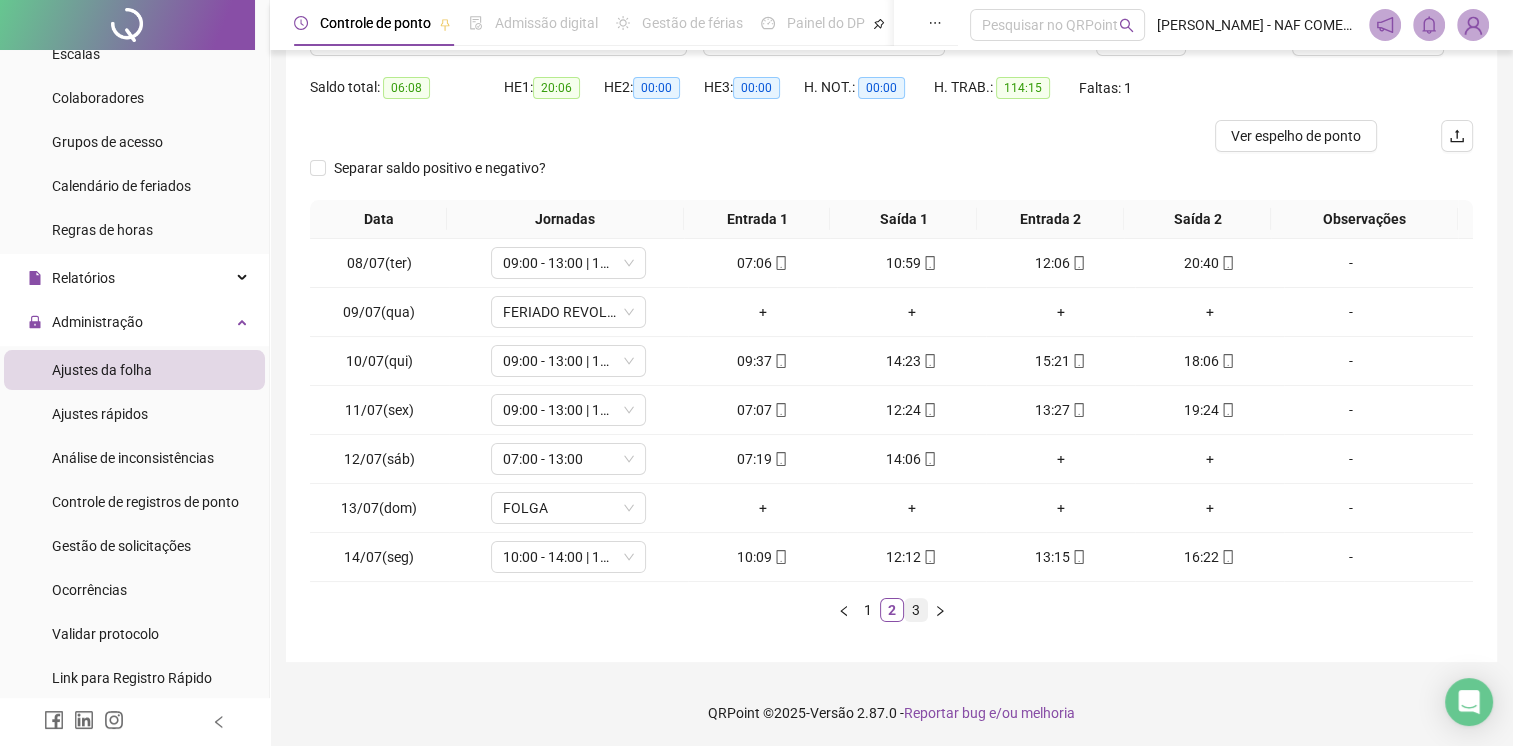 click on "3" at bounding box center (916, 610) 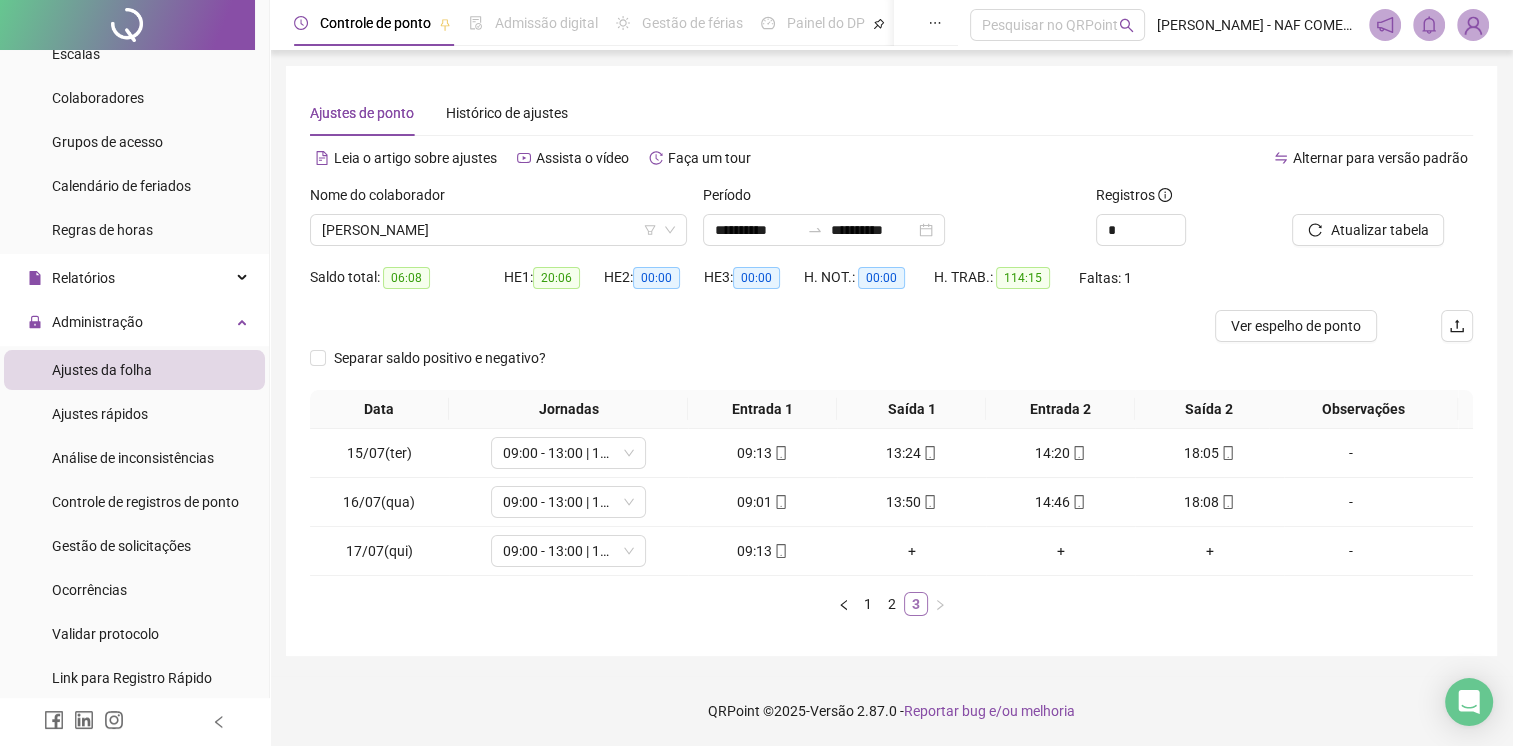 scroll, scrollTop: 0, scrollLeft: 0, axis: both 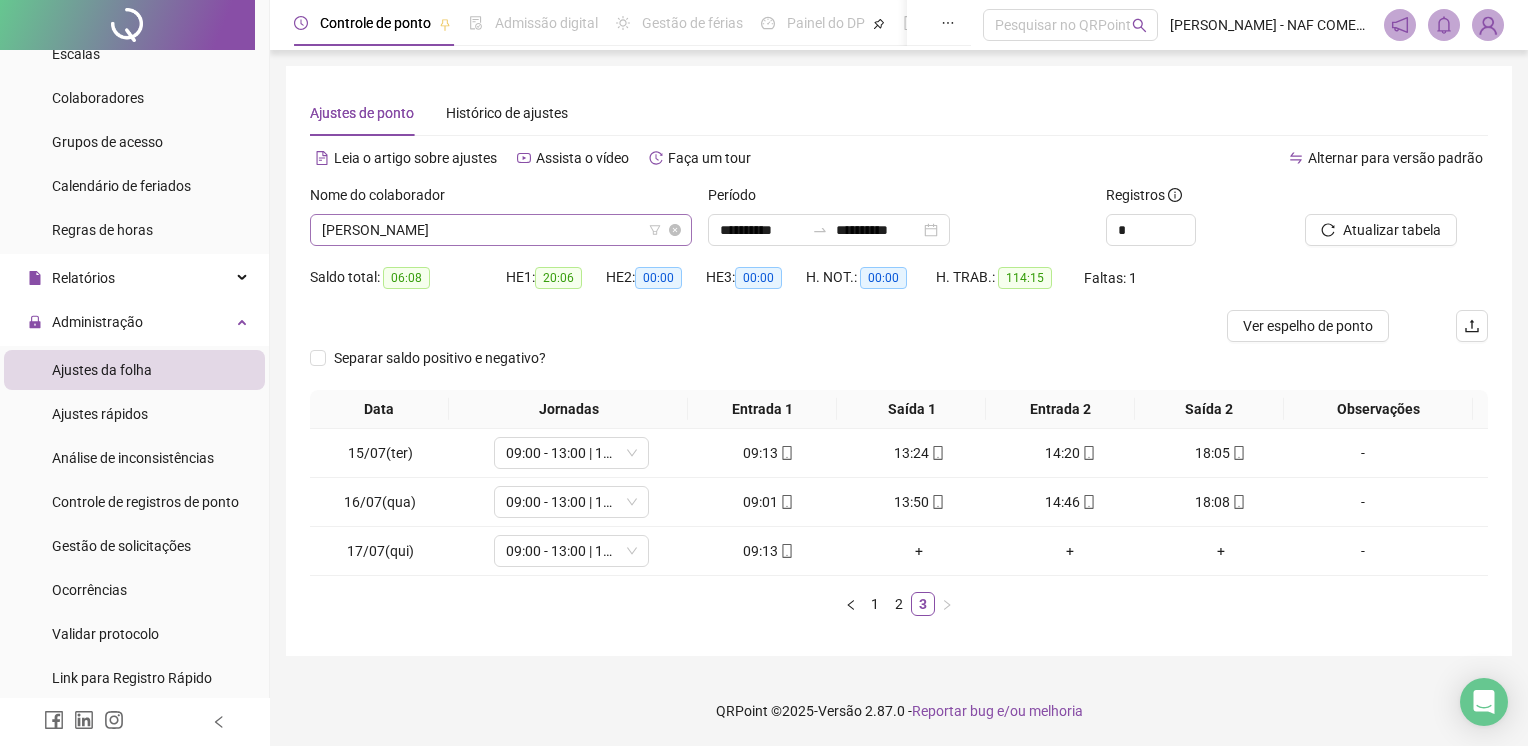 click on "[PERSON_NAME]" at bounding box center [501, 230] 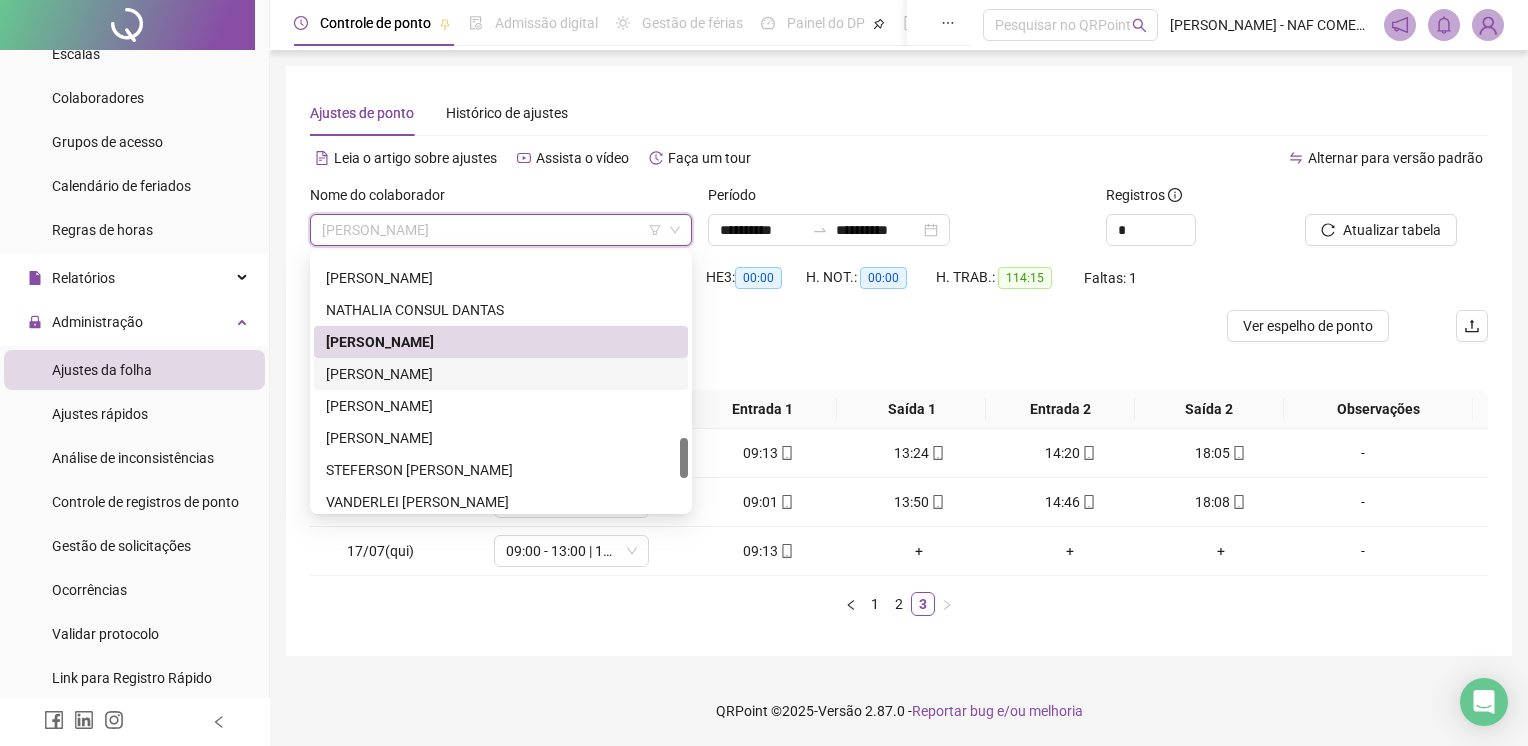 click on "[PERSON_NAME]" at bounding box center (501, 374) 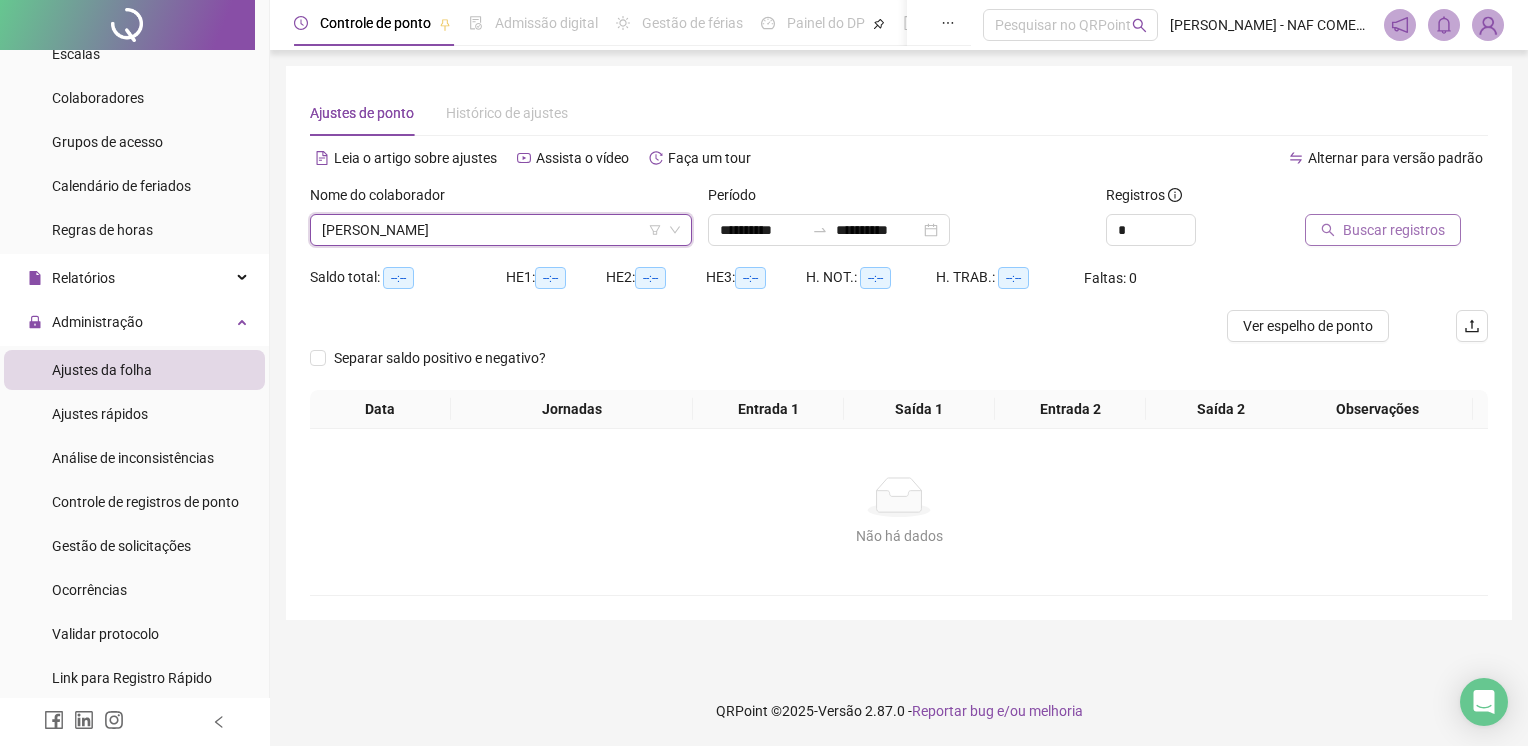 click on "Buscar registros" at bounding box center [1394, 230] 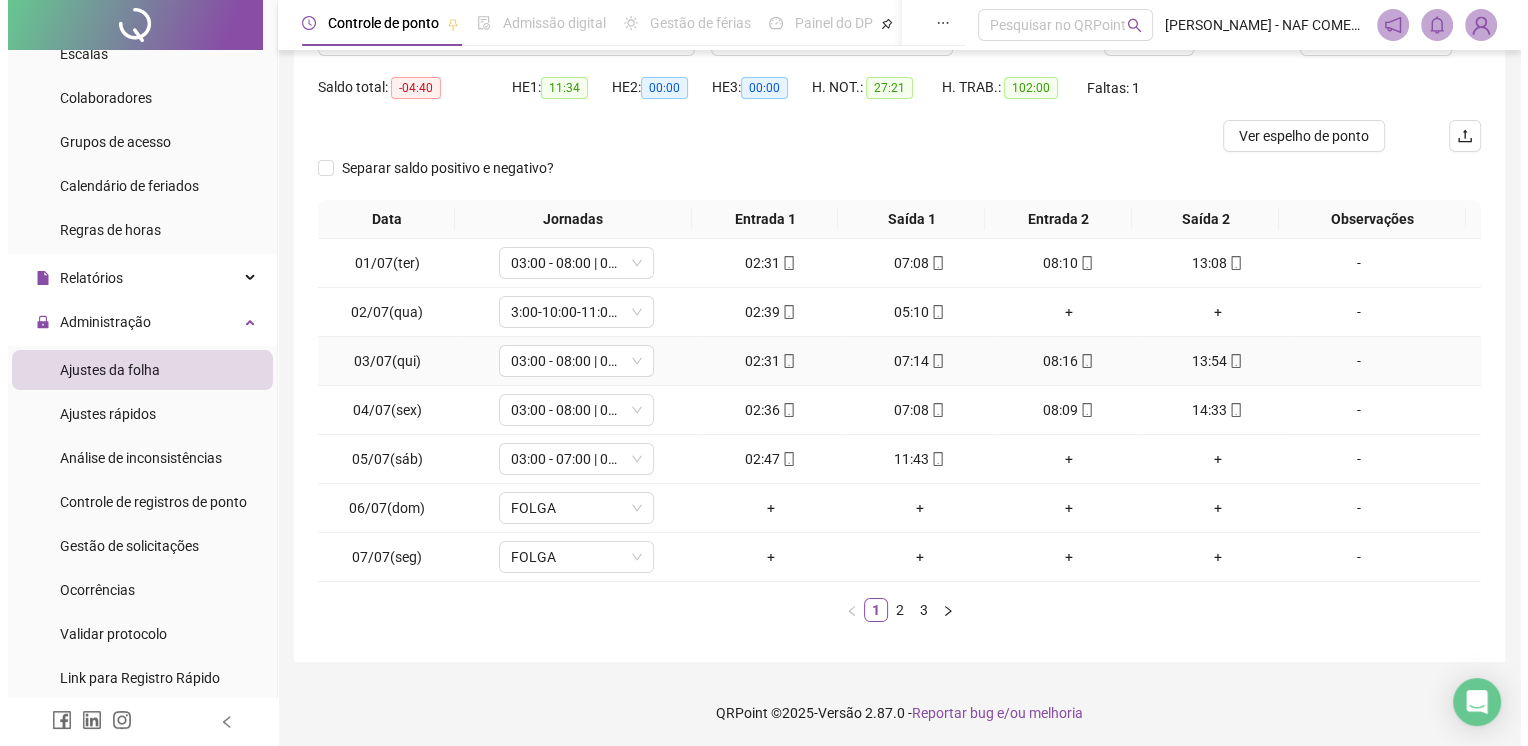 scroll, scrollTop: 90, scrollLeft: 0, axis: vertical 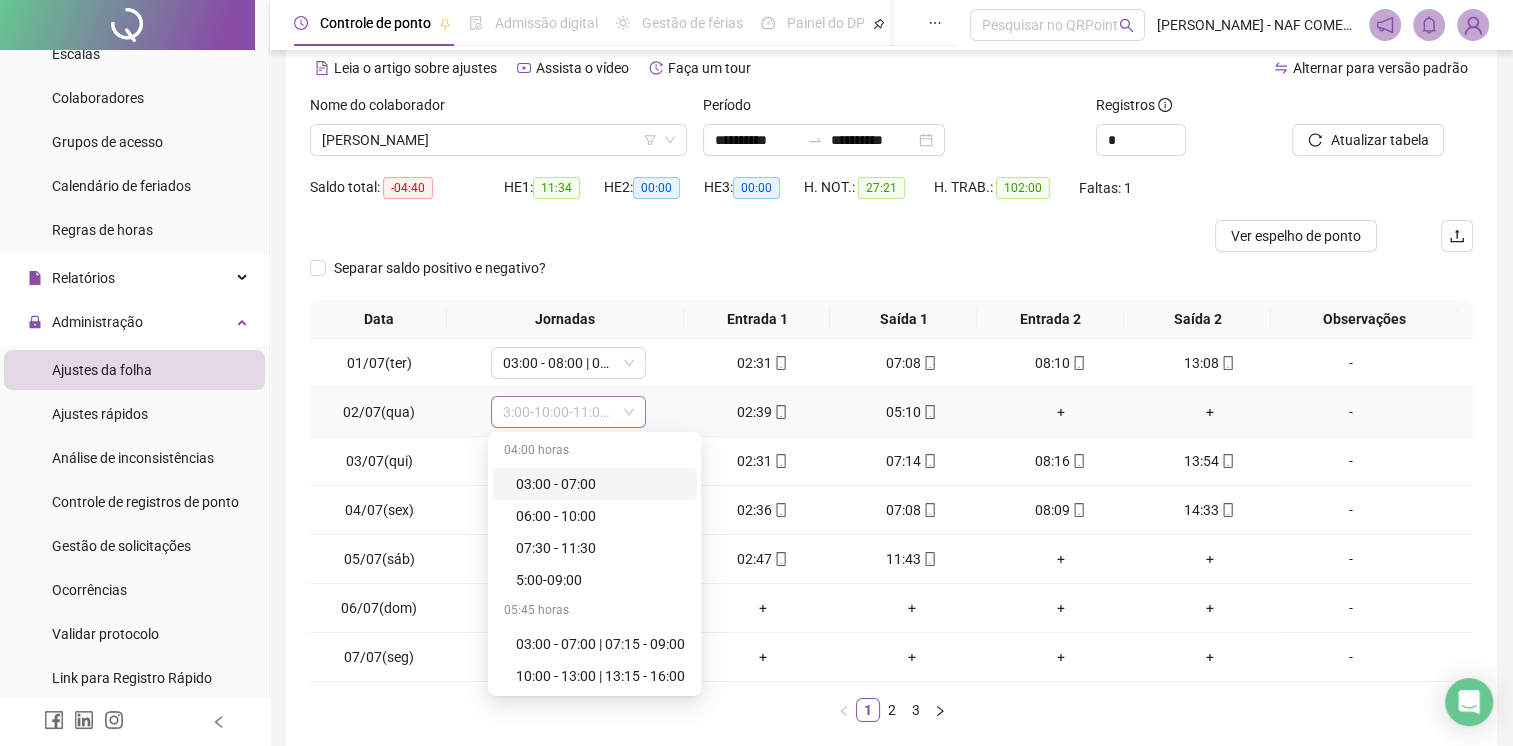 drag, startPoint x: 578, startPoint y: 420, endPoint x: 566, endPoint y: 422, distance: 12.165525 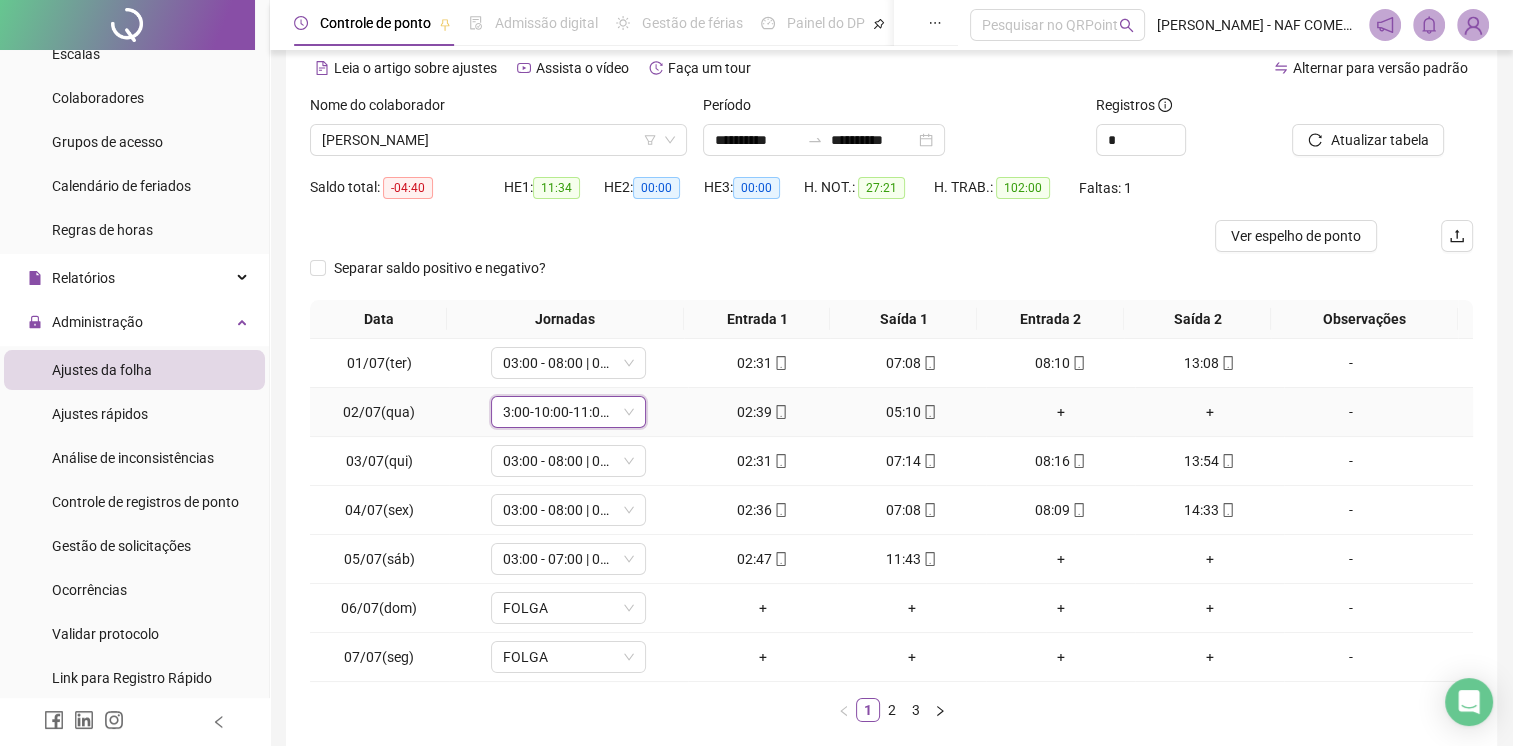 click on "-" at bounding box center (1351, 412) 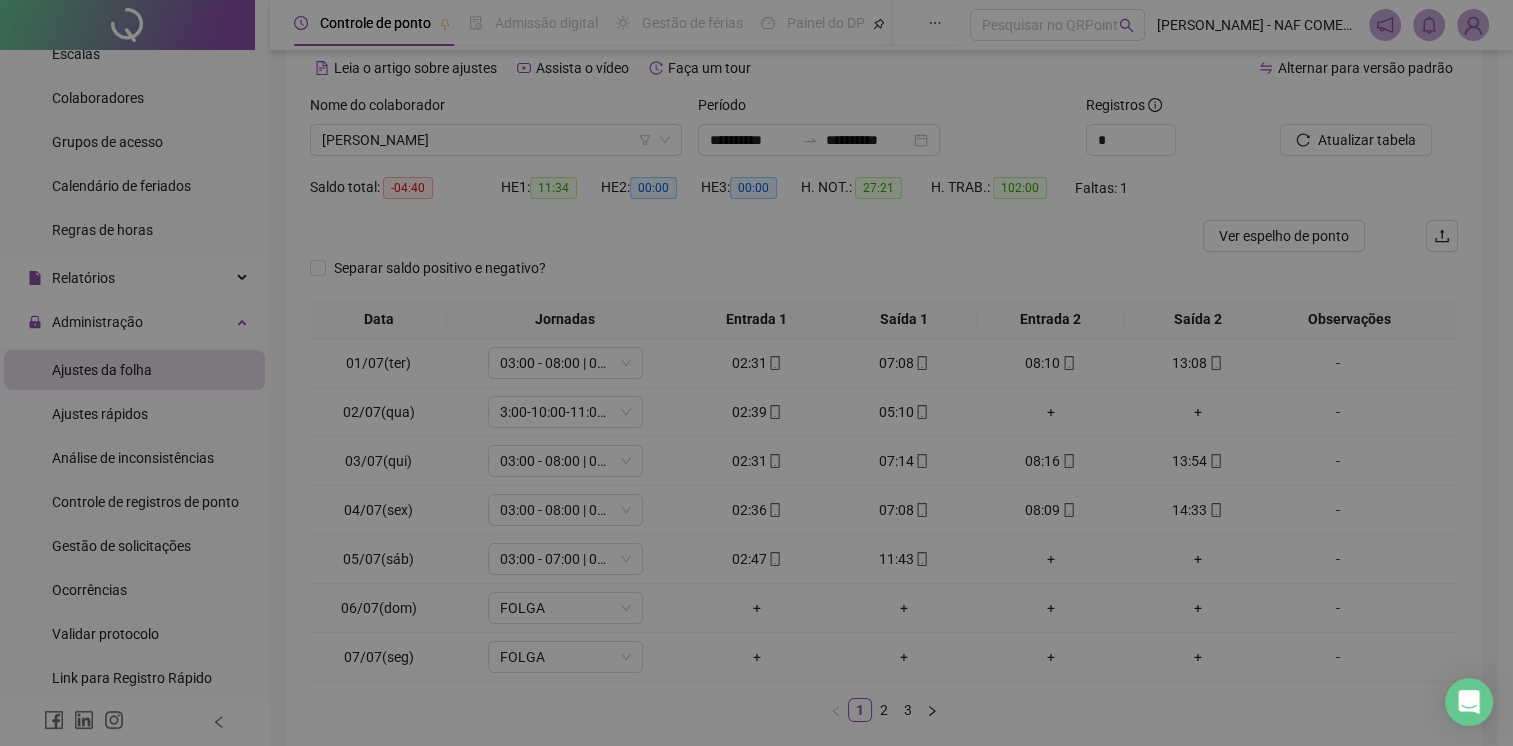 type 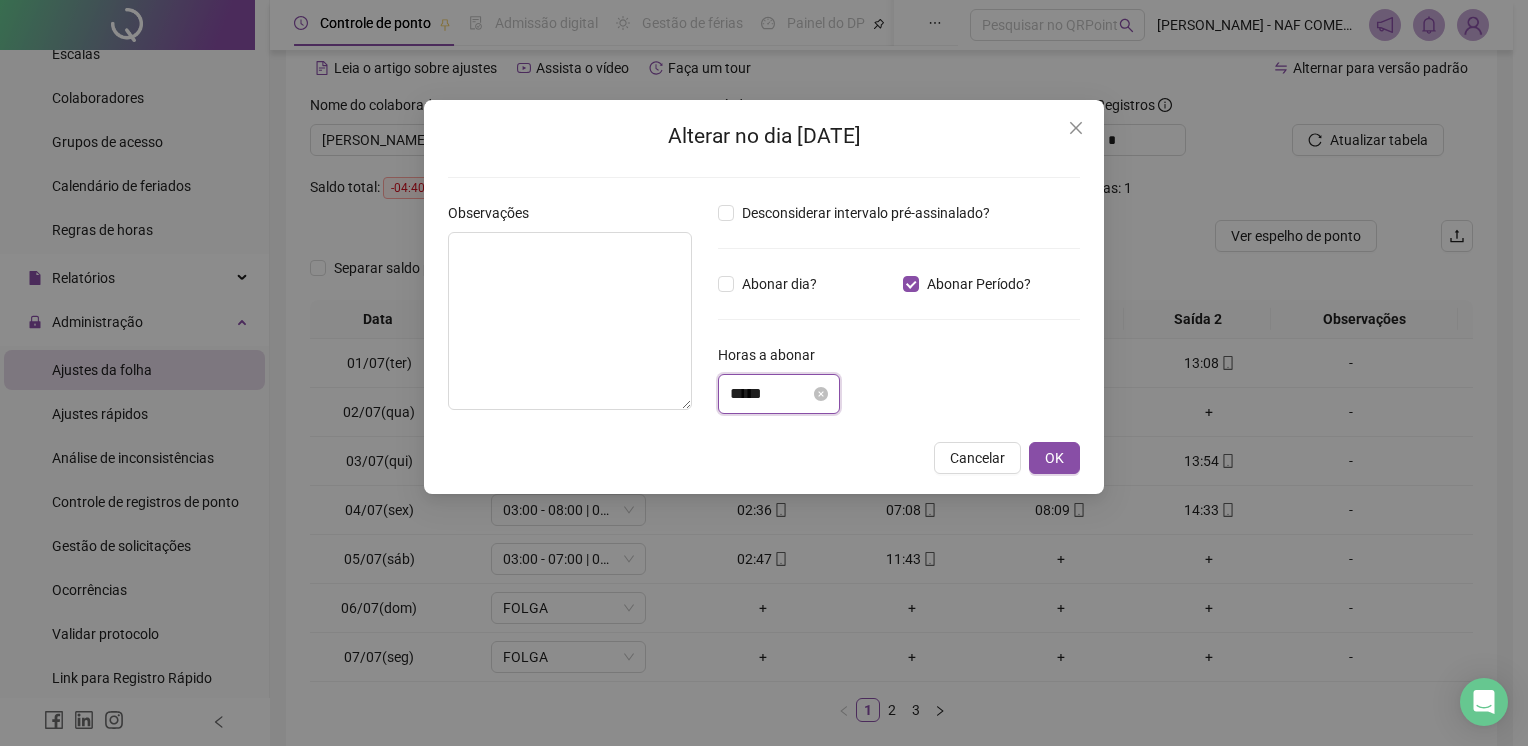 click on "*****" at bounding box center (770, 394) 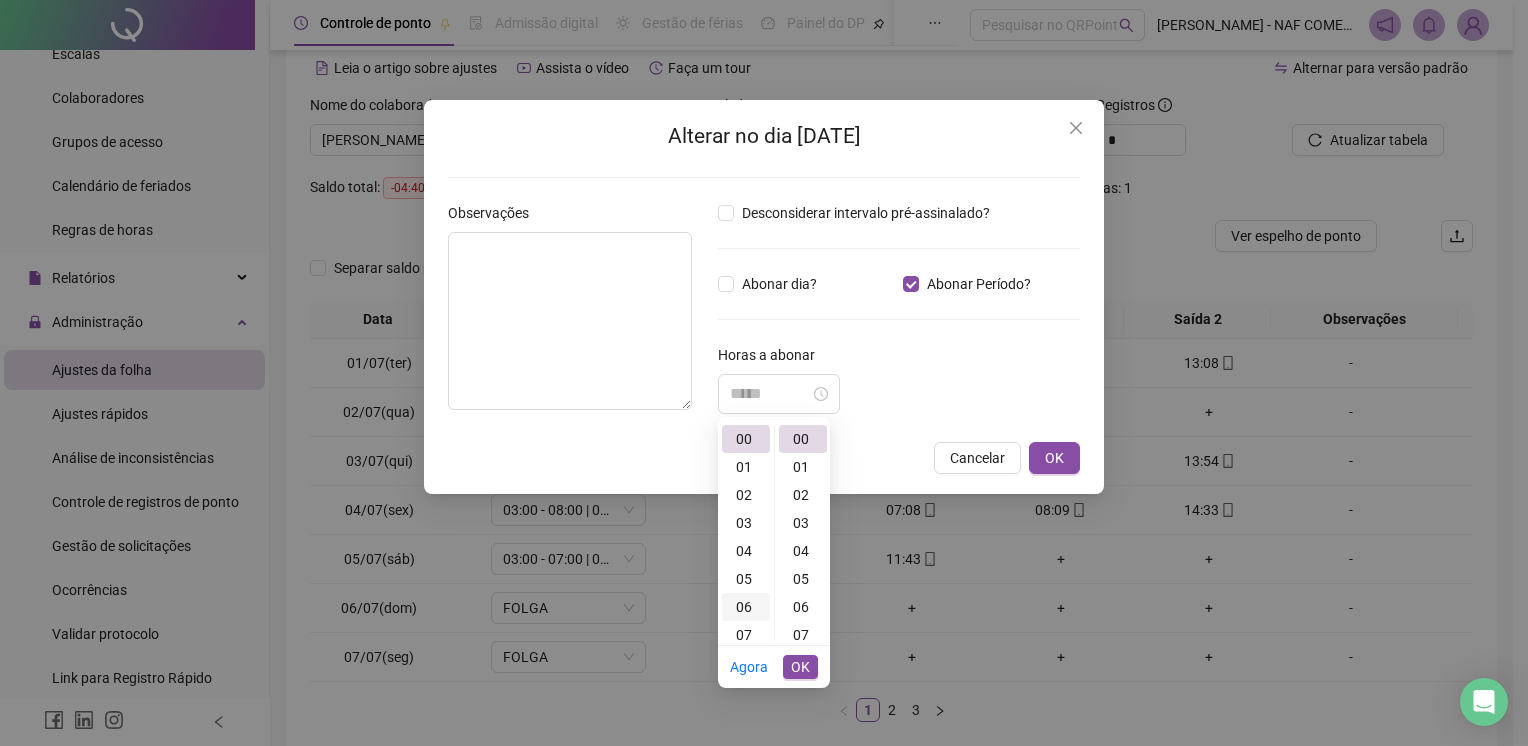 click on "06" at bounding box center [746, 607] 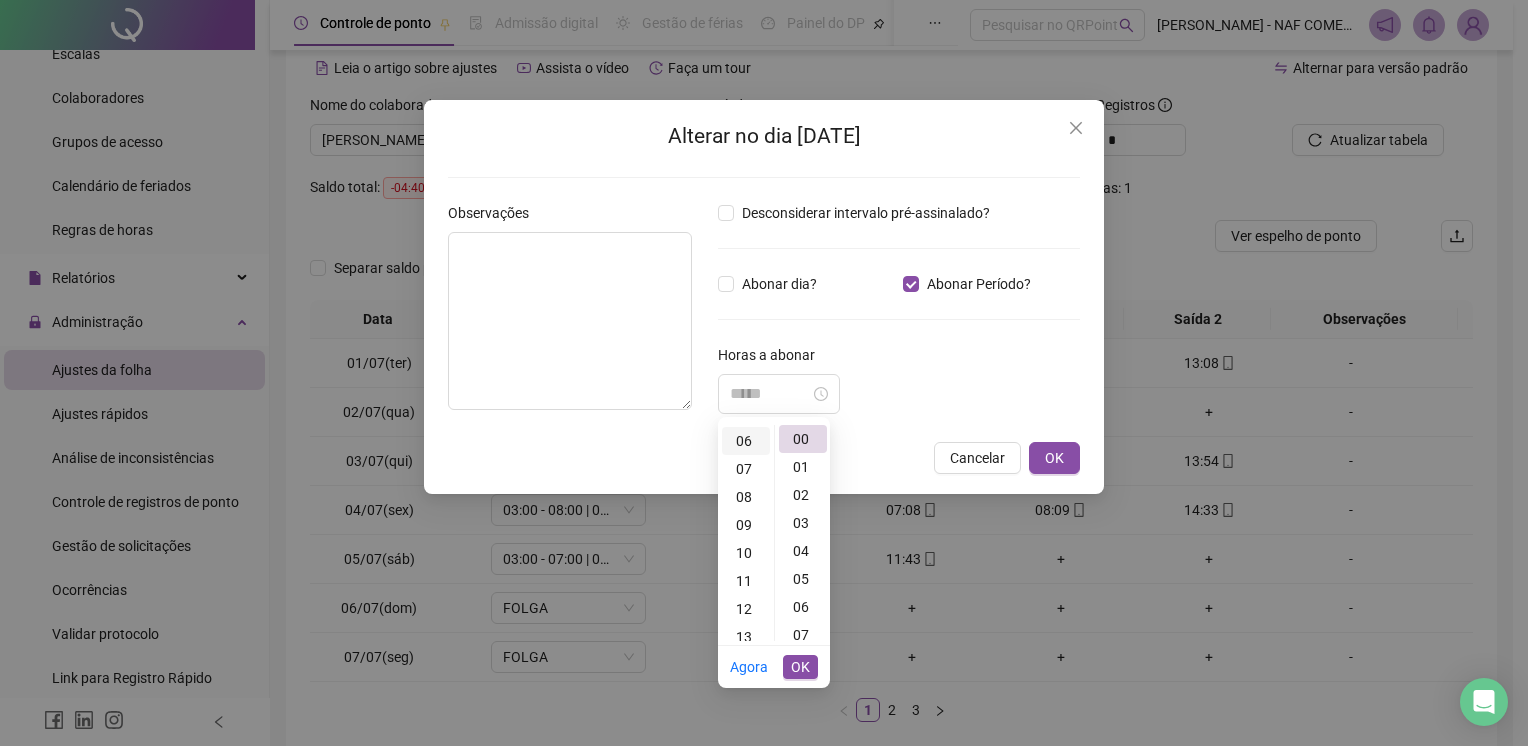 scroll, scrollTop: 168, scrollLeft: 0, axis: vertical 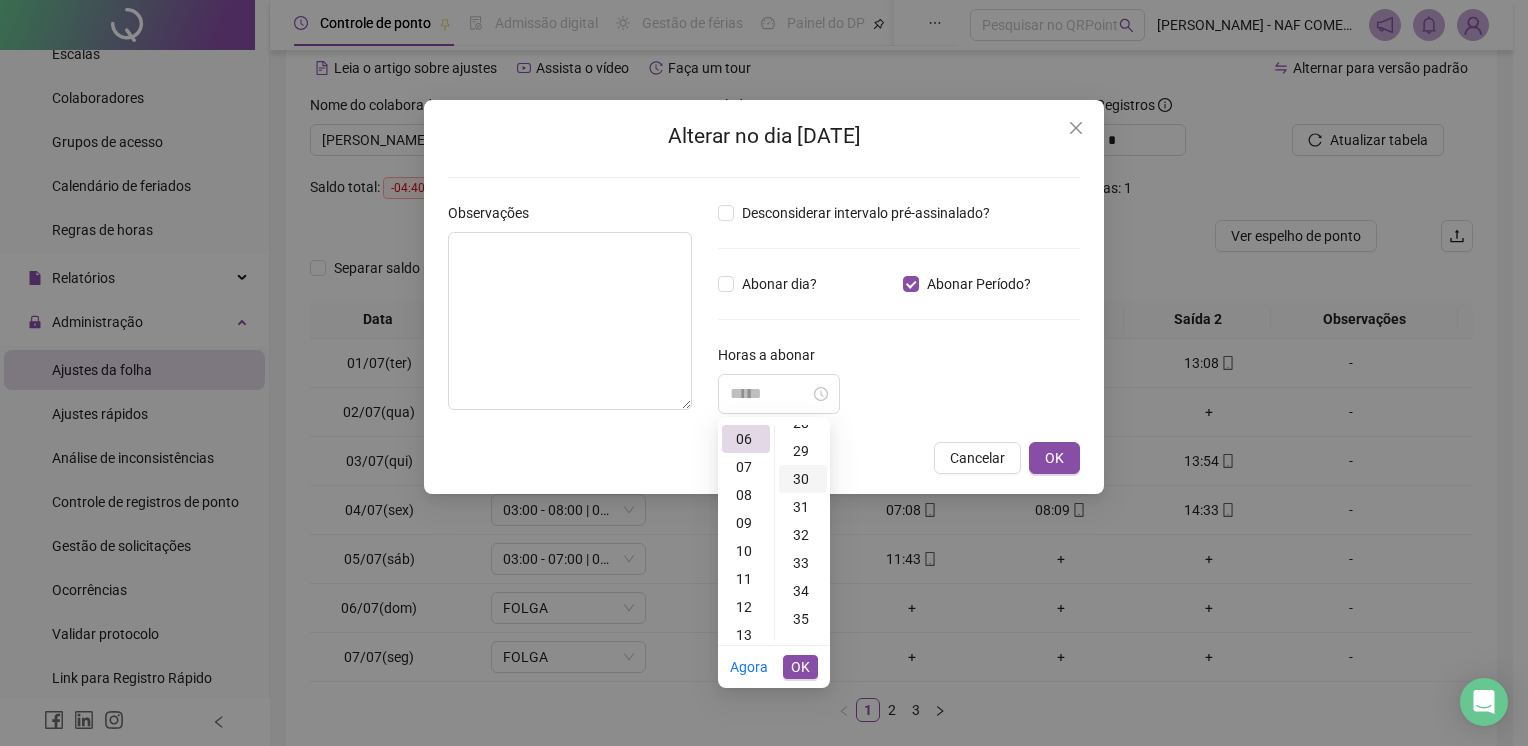 click on "30" at bounding box center [803, 479] 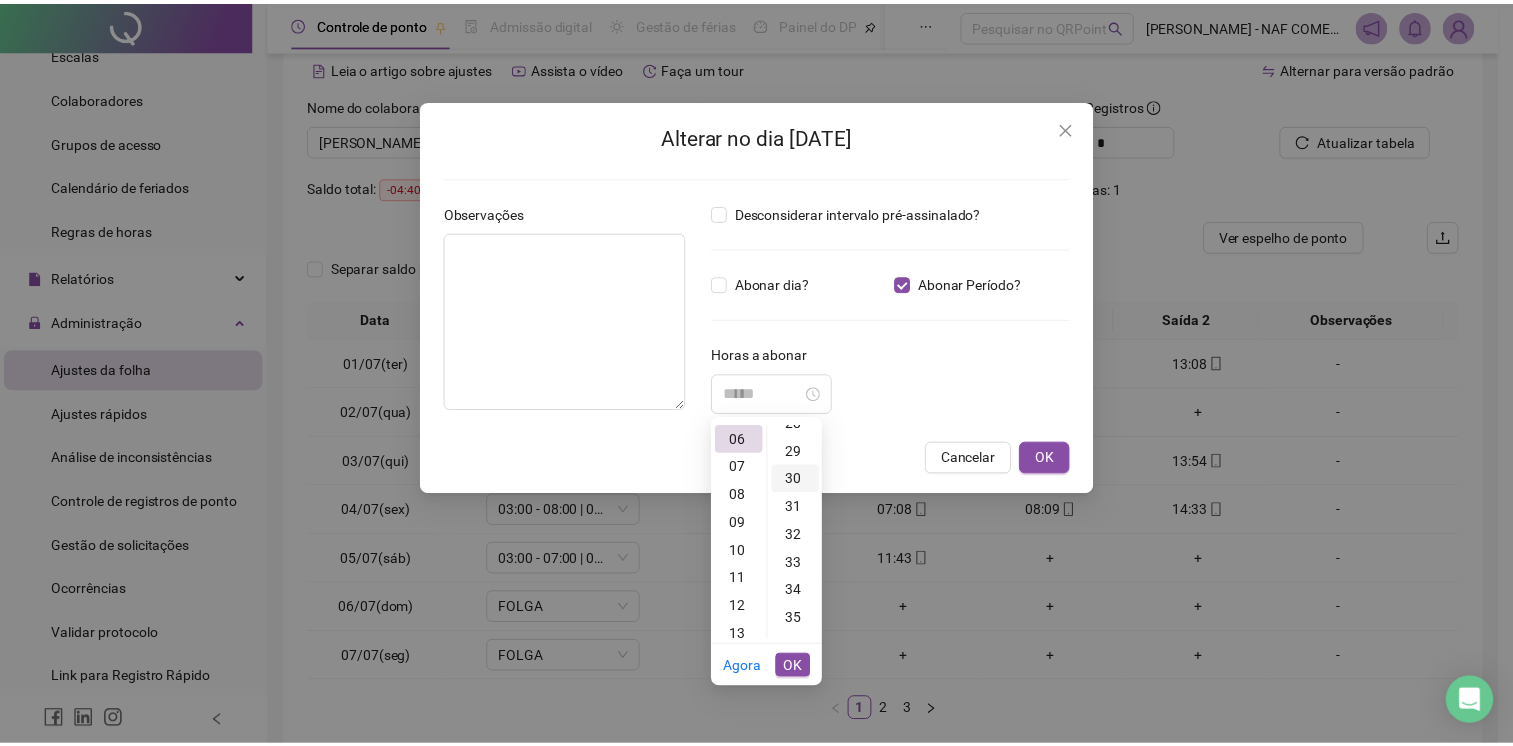 scroll, scrollTop: 840, scrollLeft: 0, axis: vertical 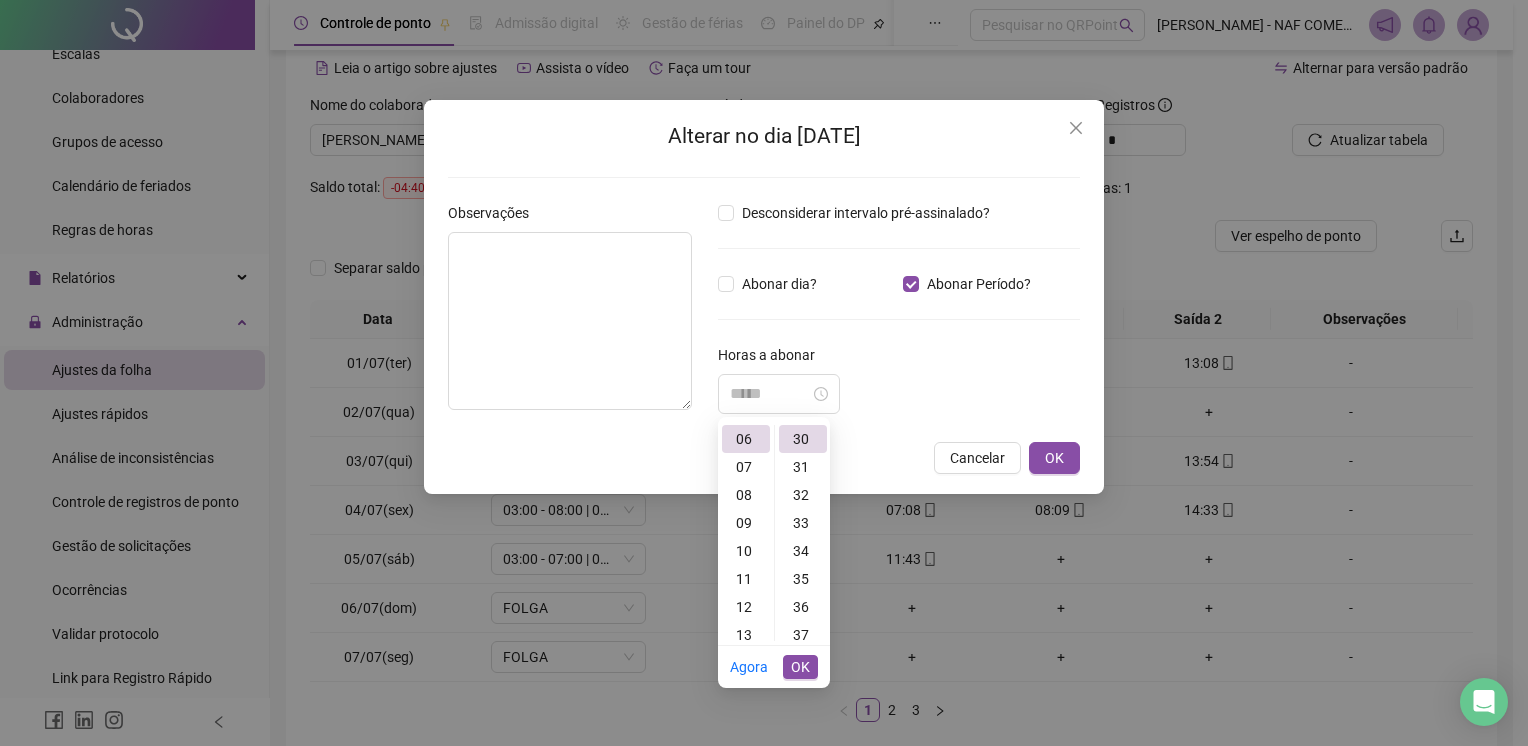 type on "*****" 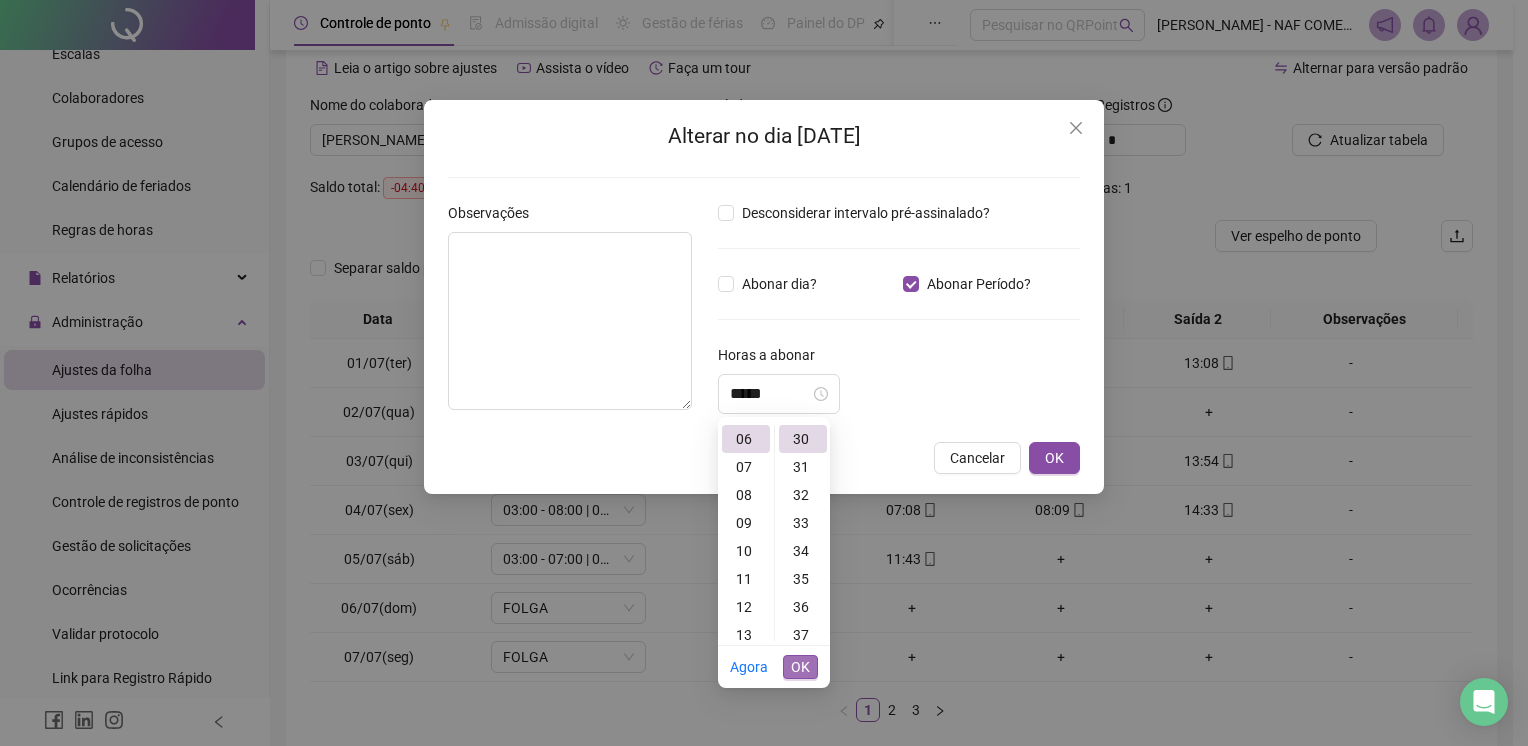 click on "OK" at bounding box center [800, 667] 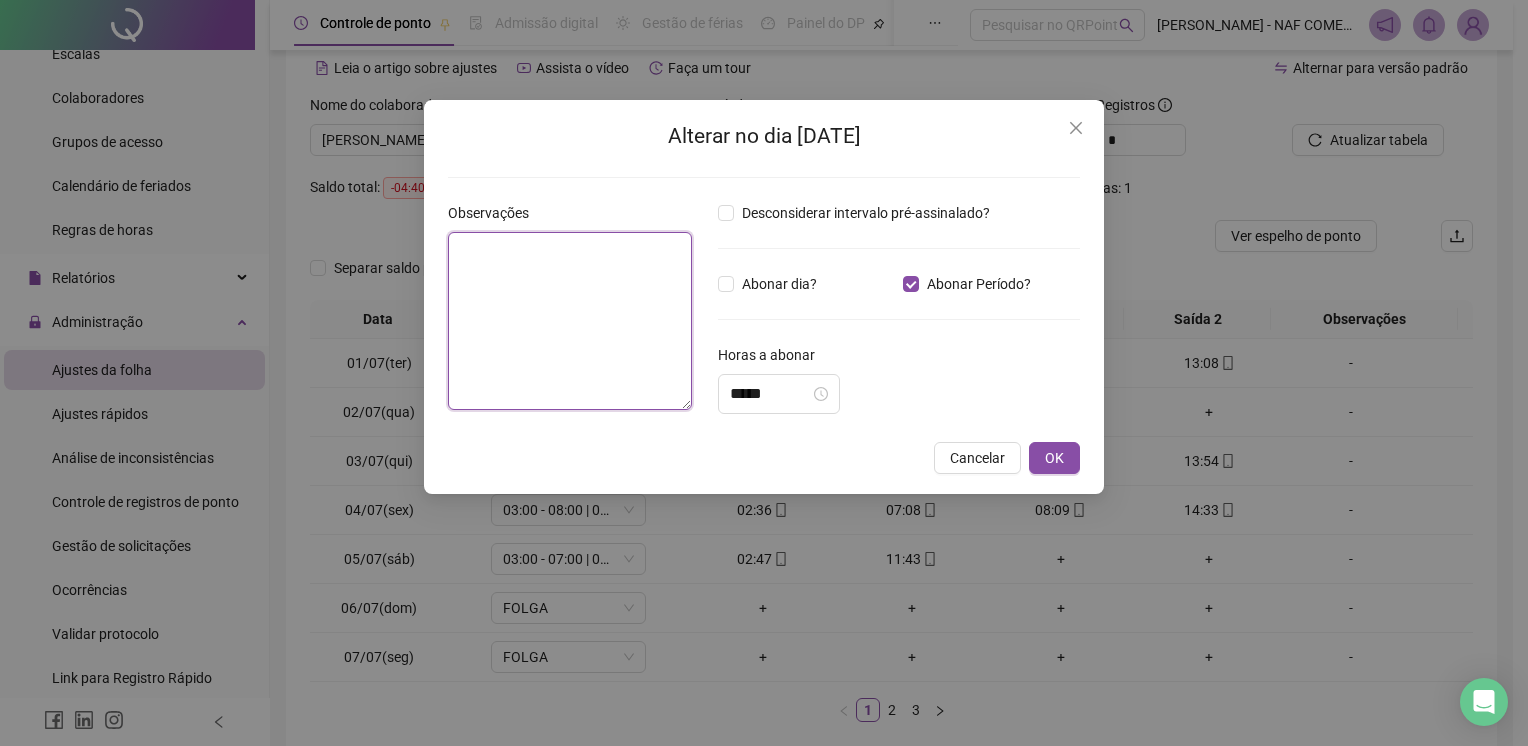 click at bounding box center [570, 321] 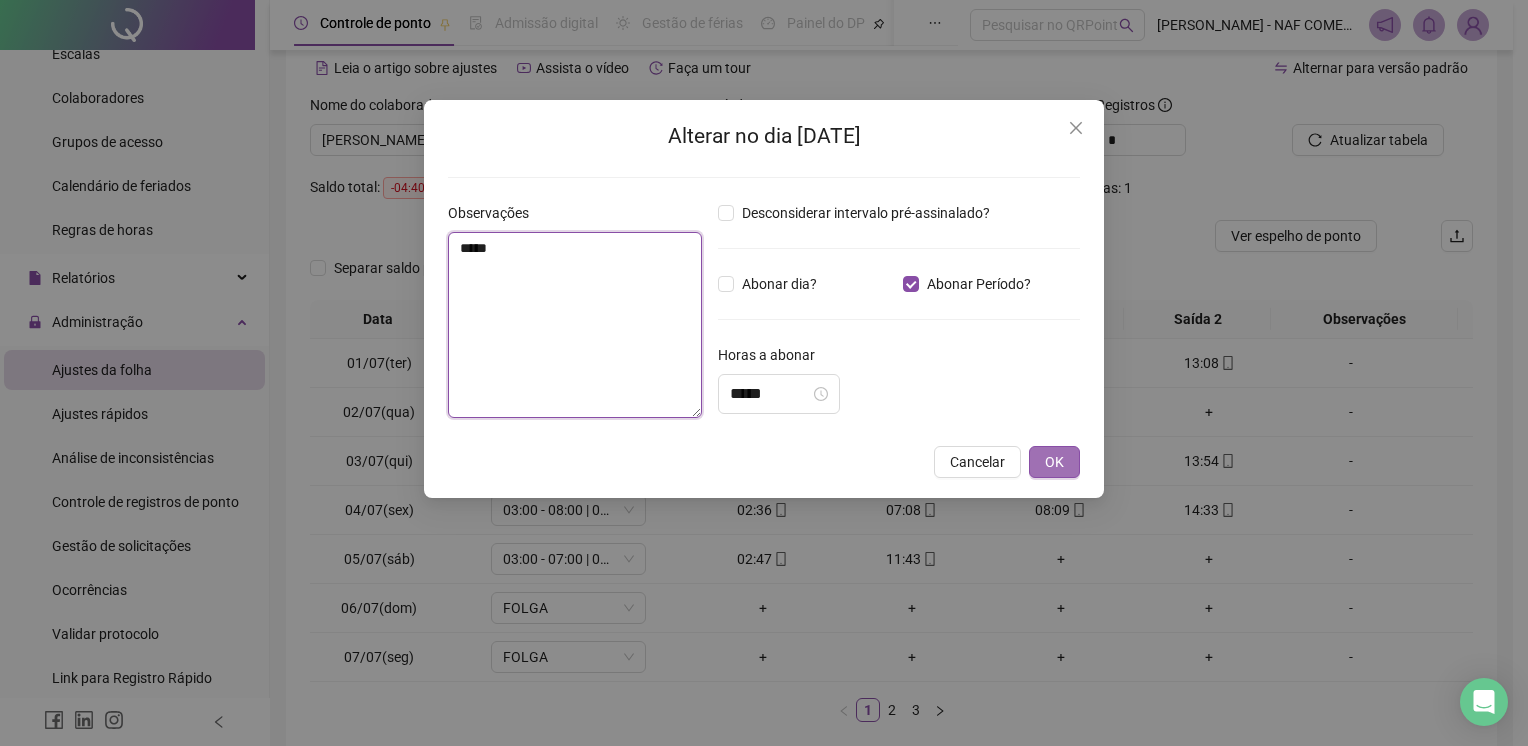 type on "*****" 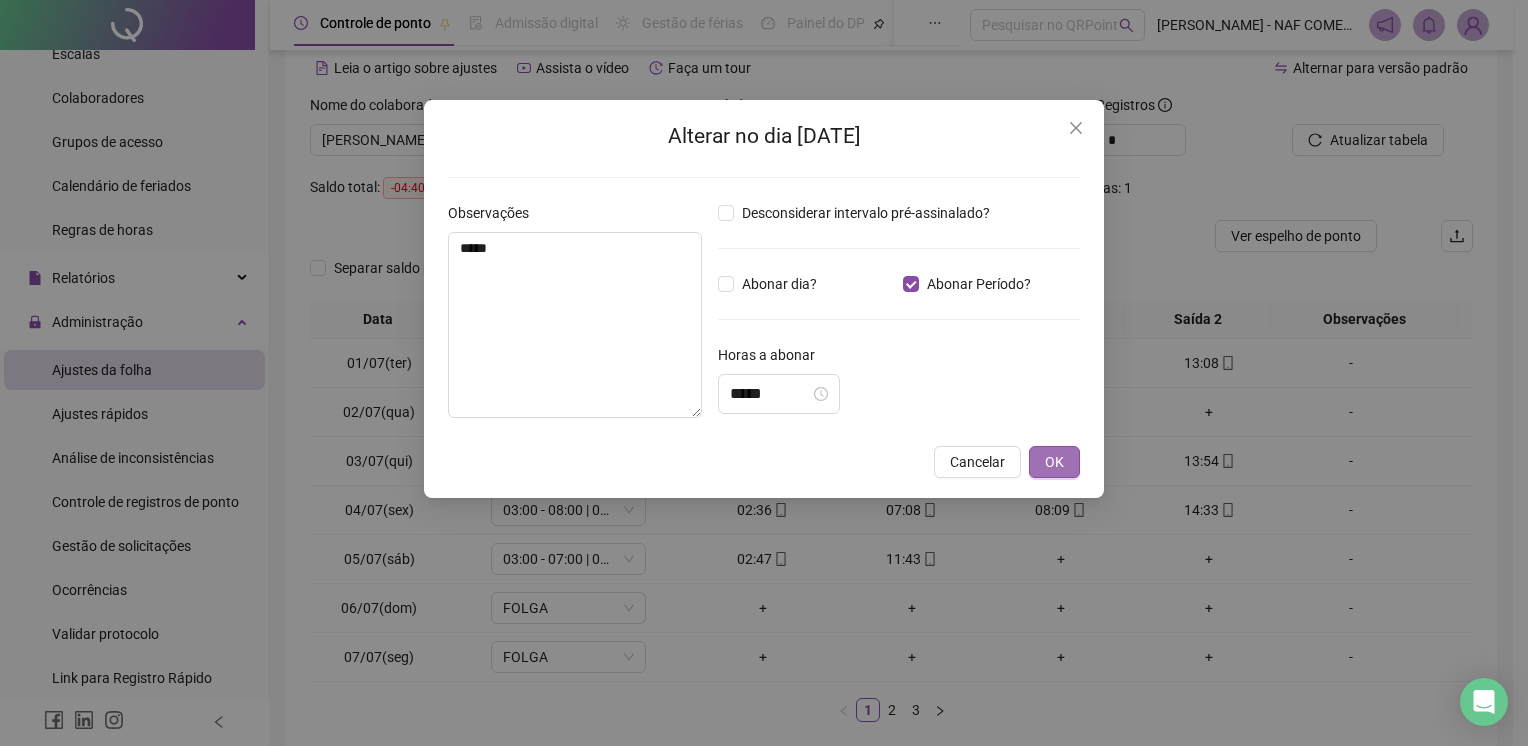 click on "OK" at bounding box center (1054, 462) 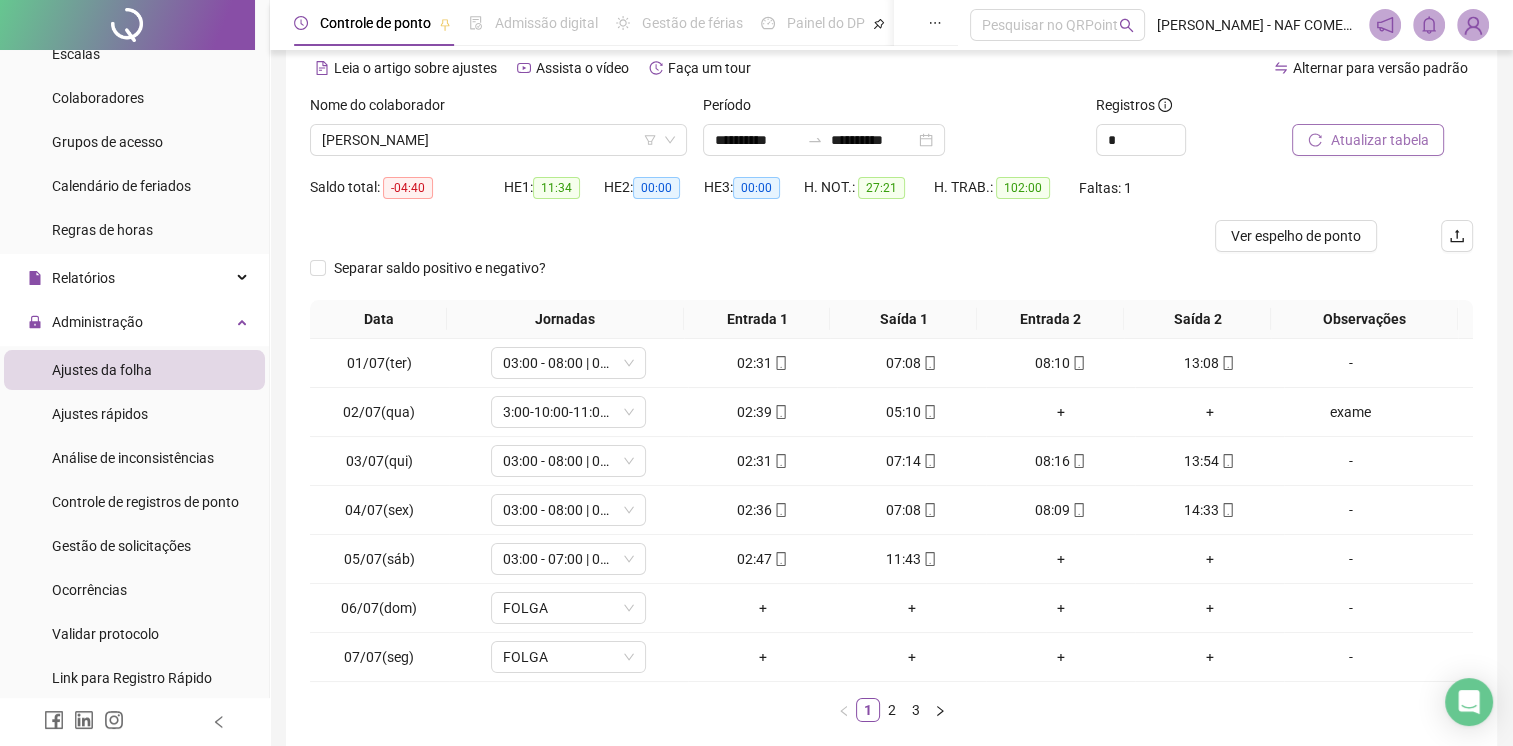 click on "Atualizar tabela" at bounding box center [1379, 140] 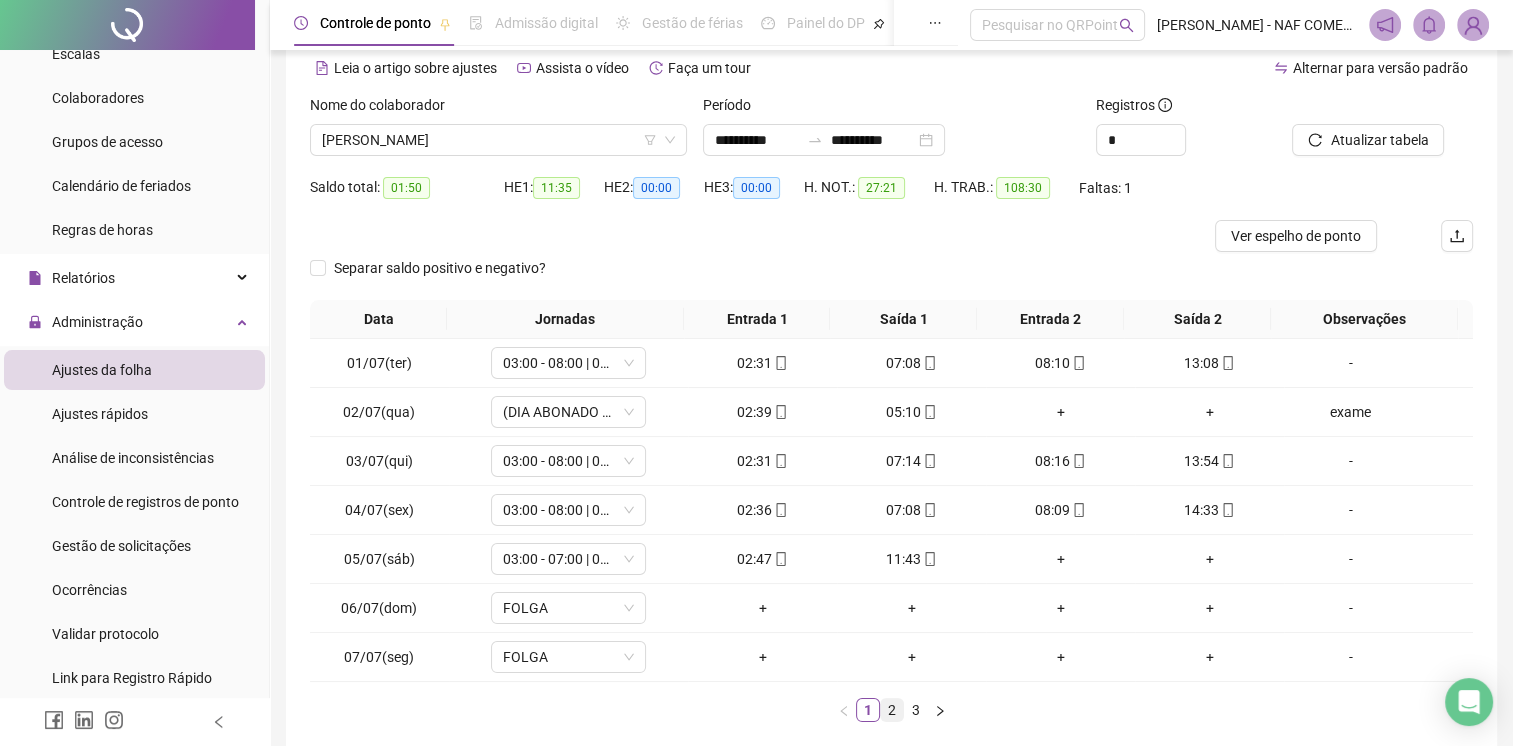 click on "2" at bounding box center [892, 710] 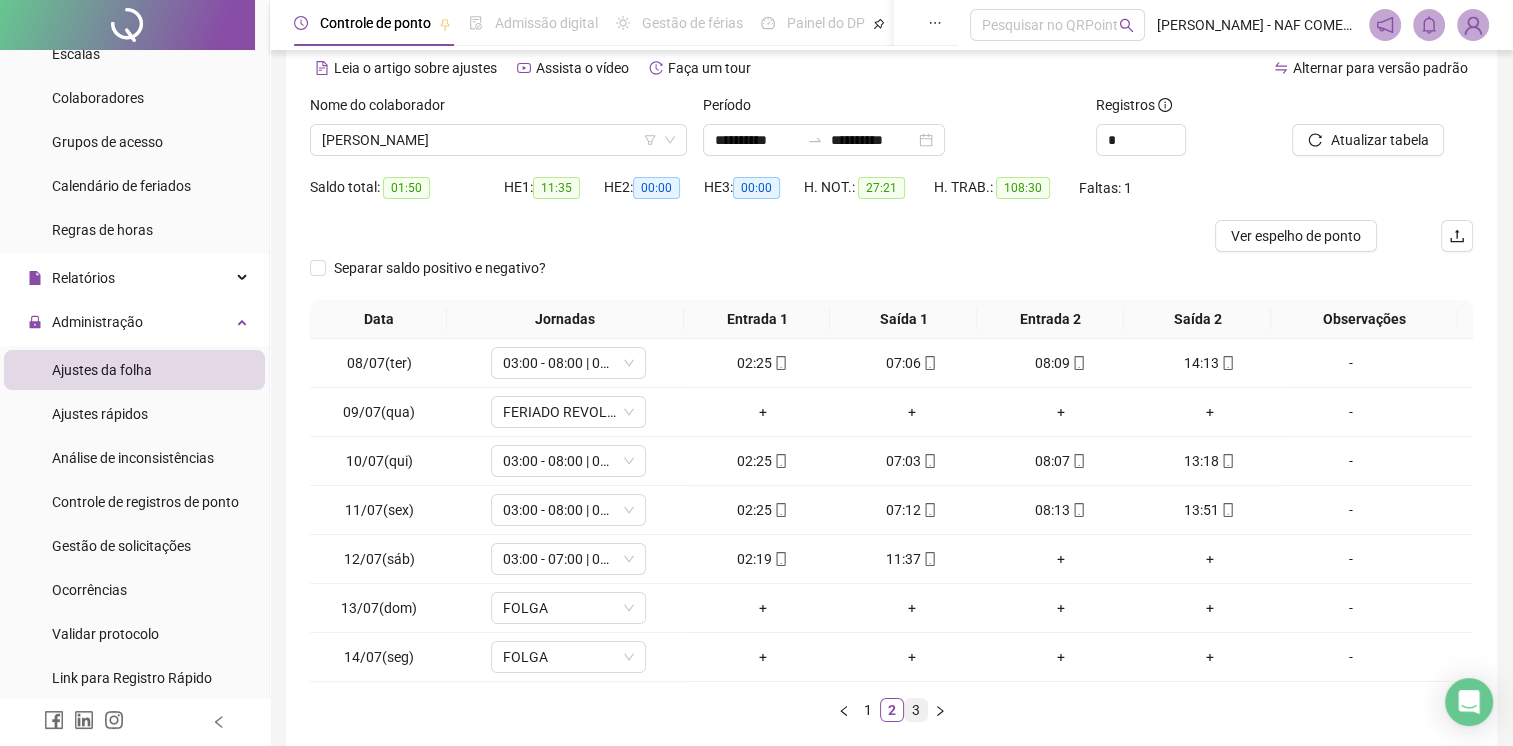 click on "3" at bounding box center (916, 710) 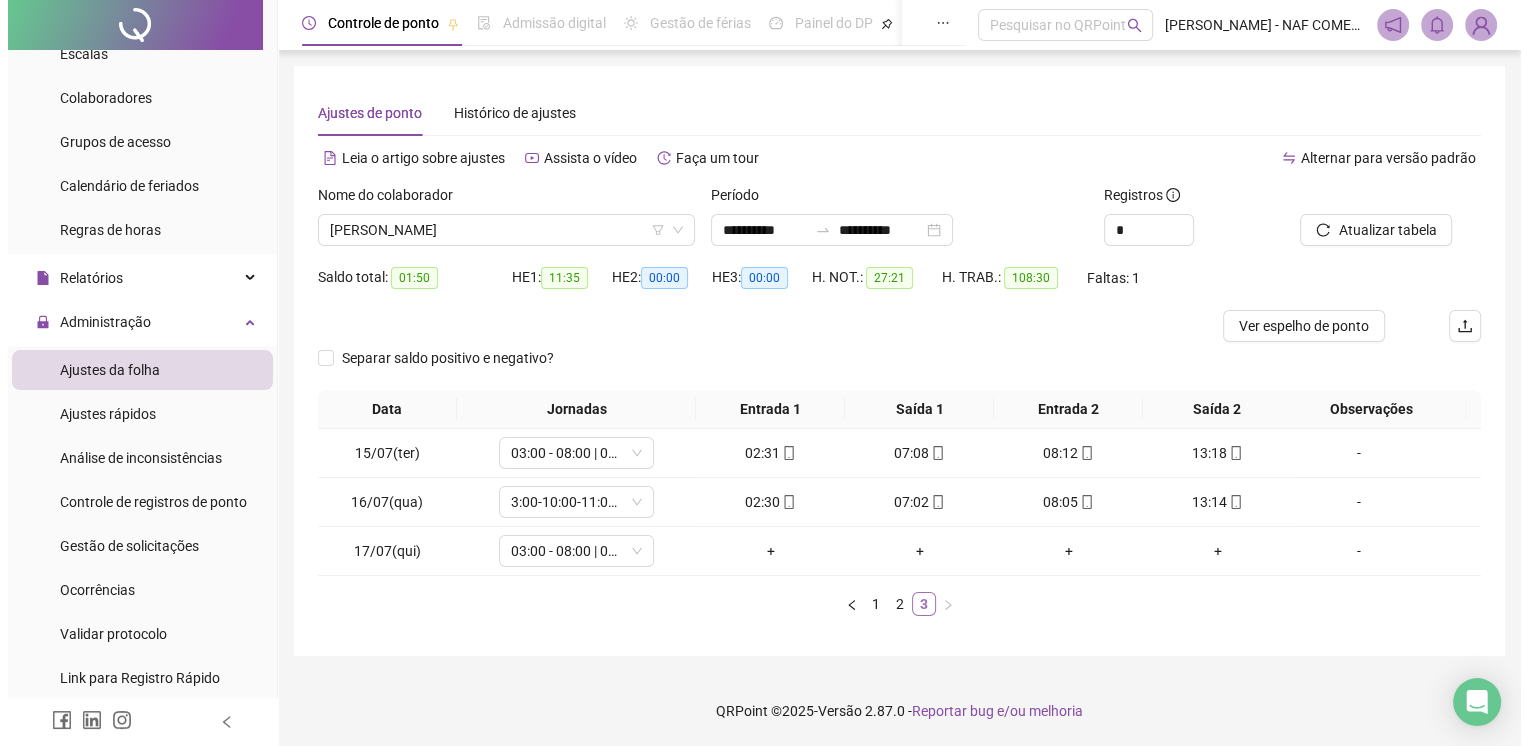 scroll, scrollTop: 0, scrollLeft: 0, axis: both 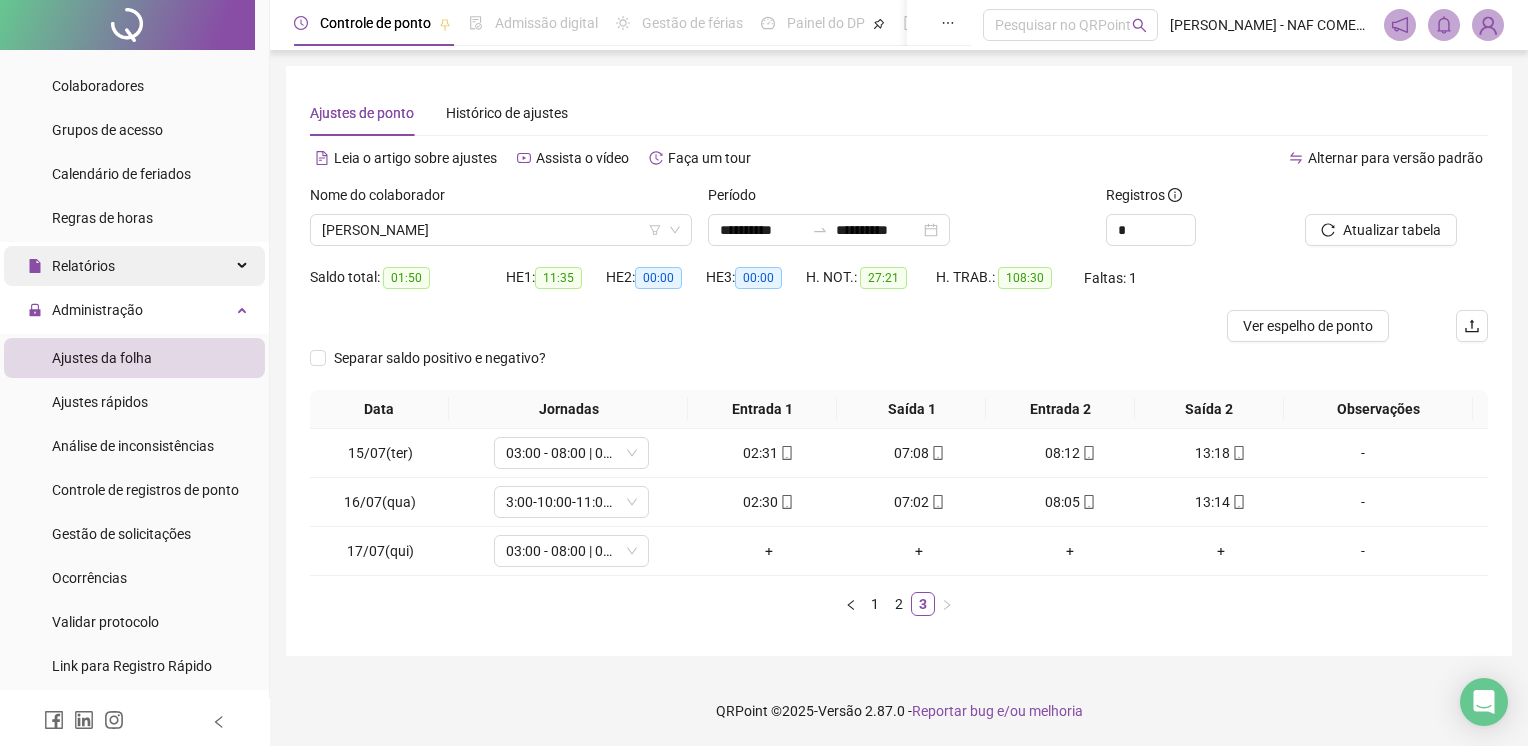 click on "Relatórios" at bounding box center [134, 266] 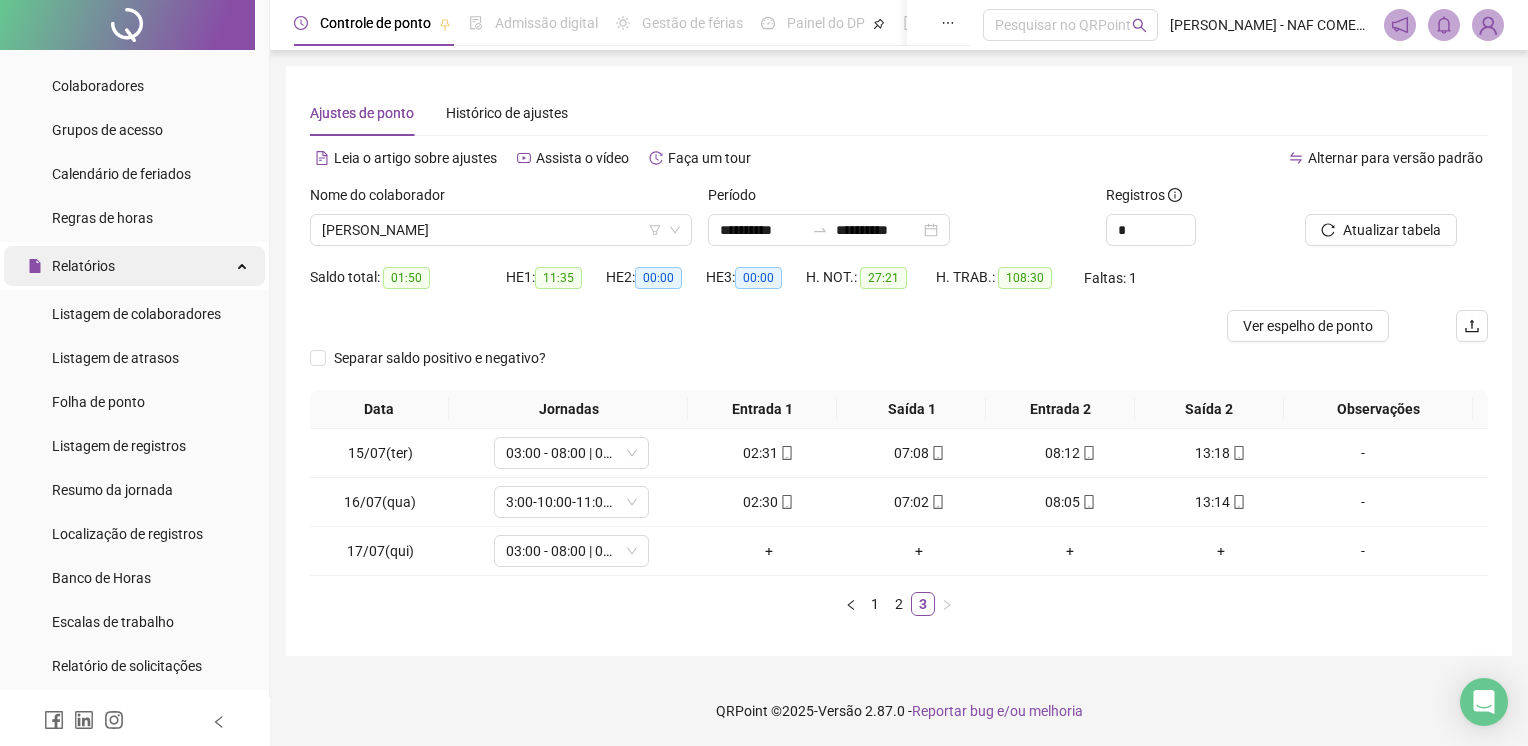 click on "Relatórios" at bounding box center [71, 266] 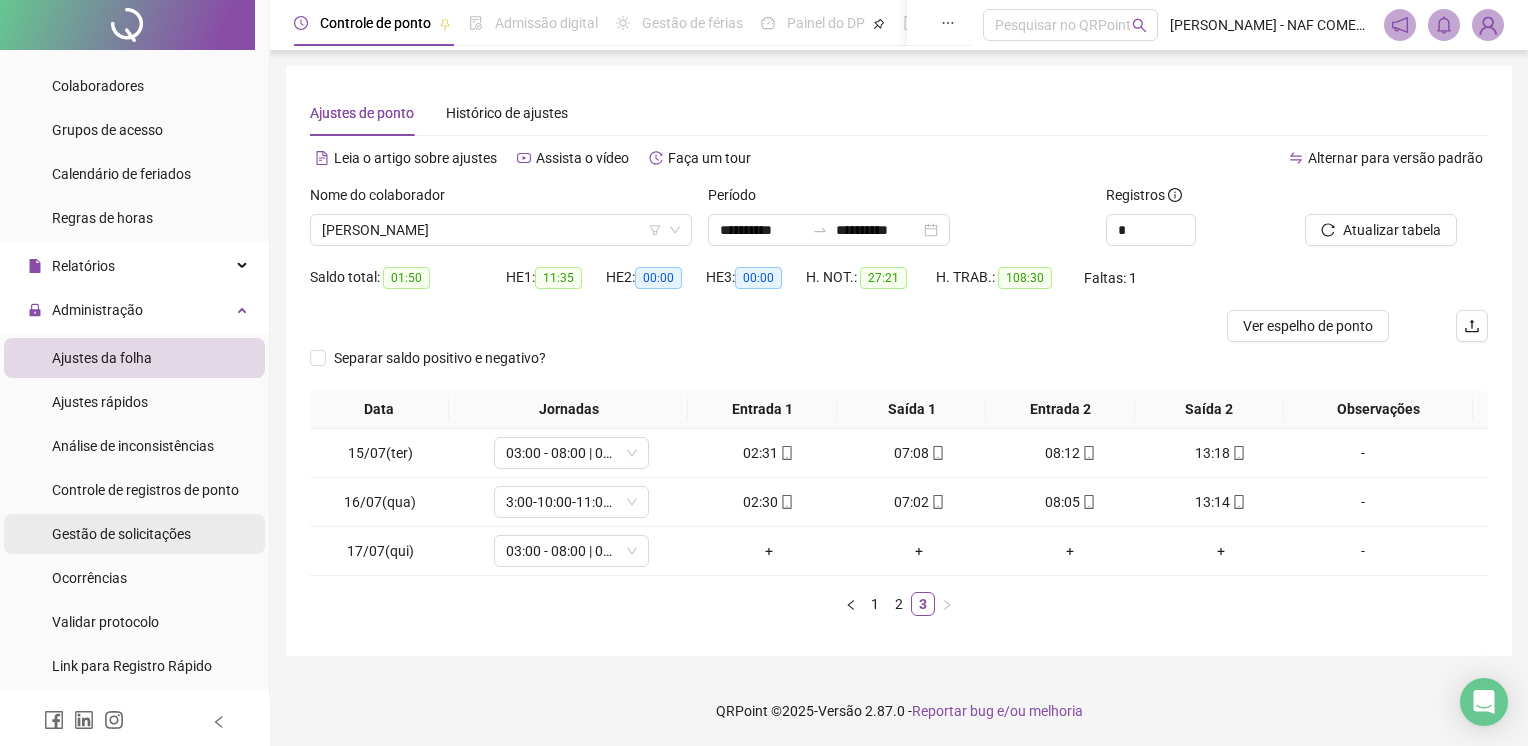 click on "Gestão de solicitações" at bounding box center [121, 534] 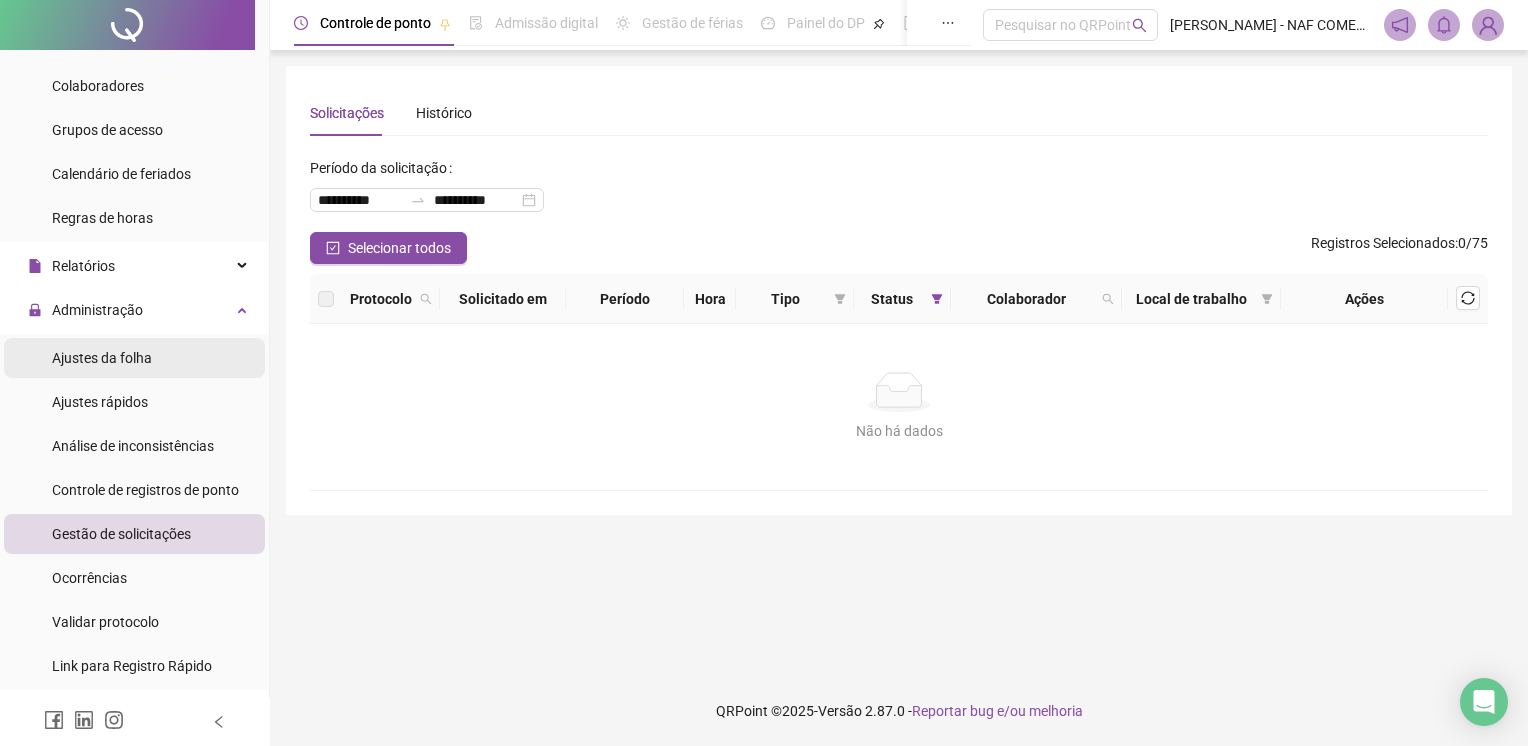 click on "Ajustes da folha" at bounding box center (102, 358) 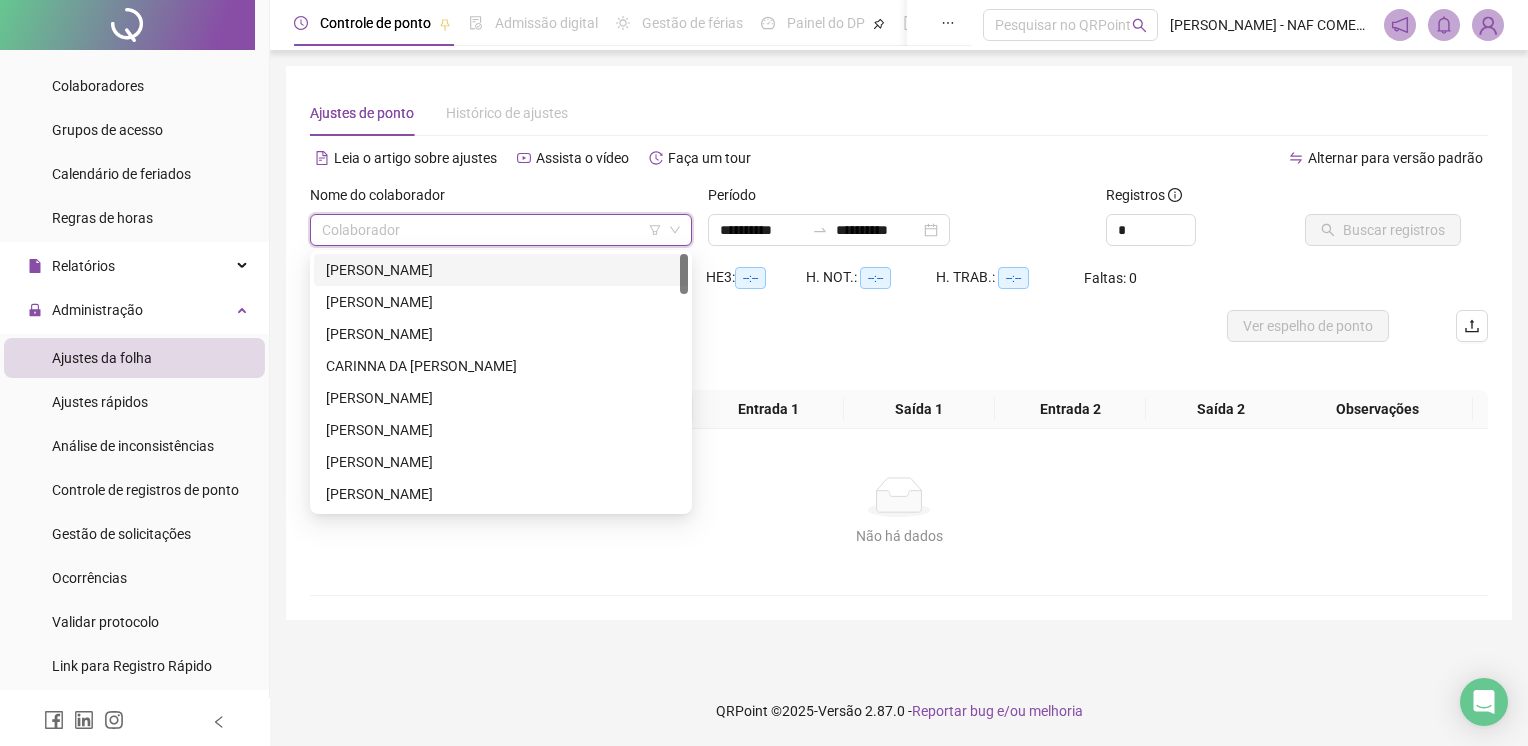 click at bounding box center [495, 230] 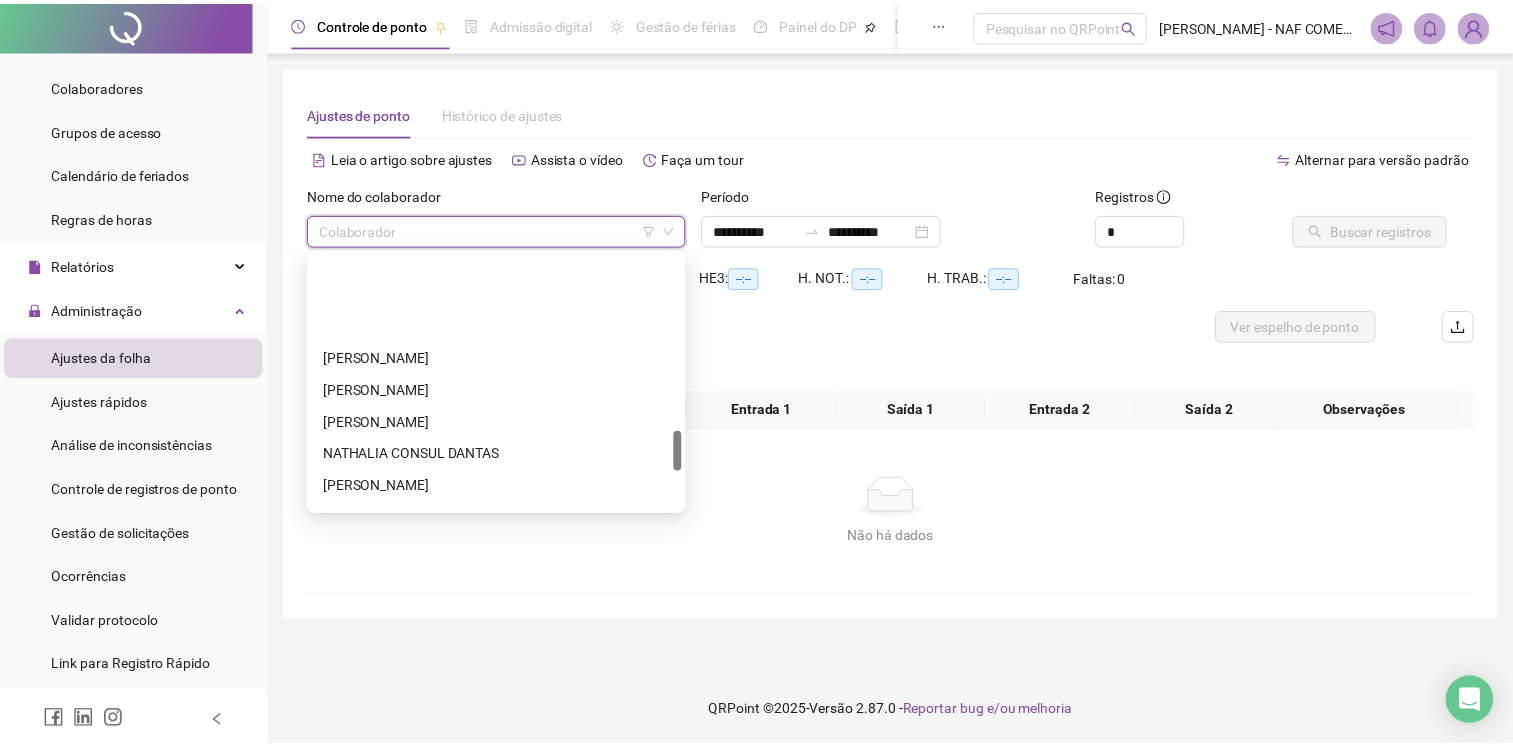 scroll, scrollTop: 1100, scrollLeft: 0, axis: vertical 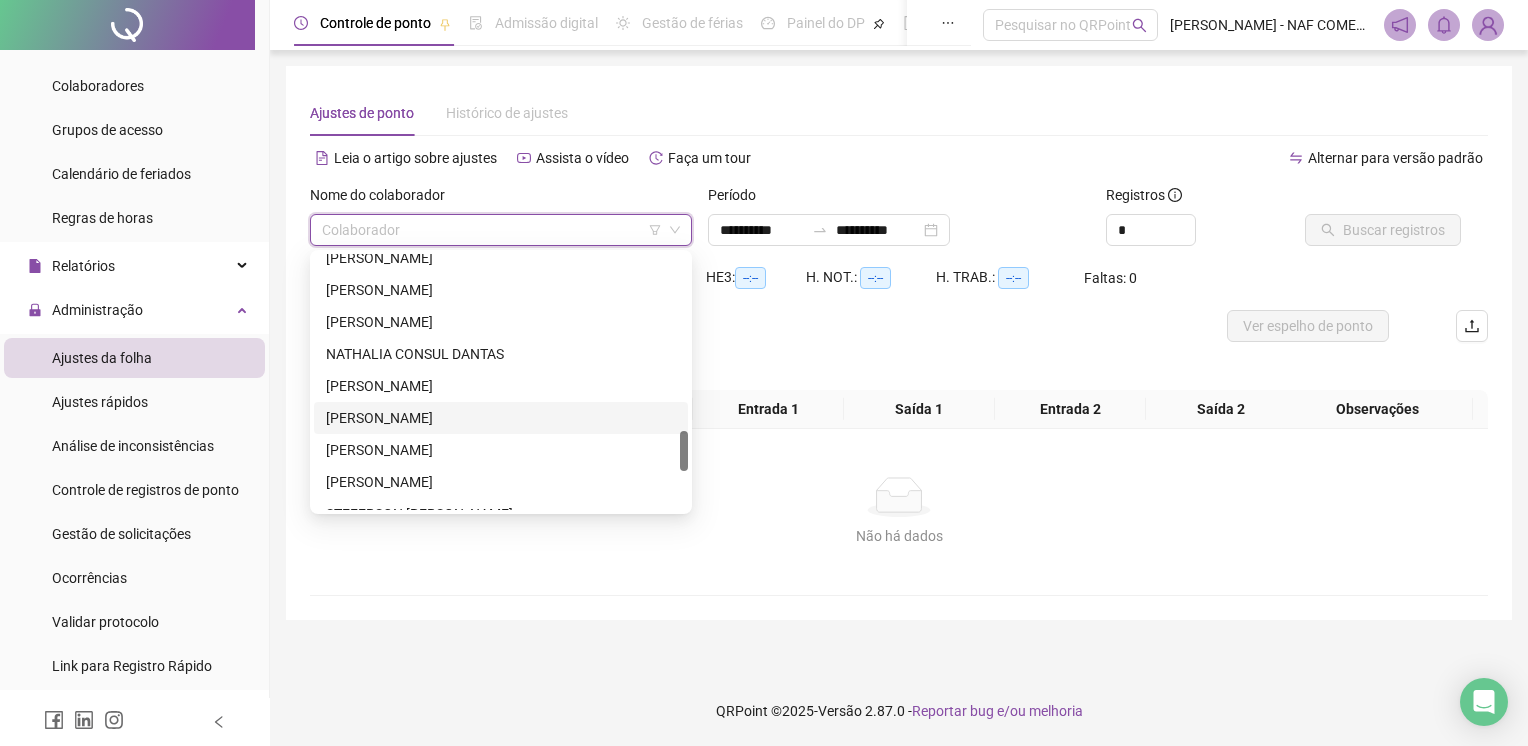 click on "[PERSON_NAME]" at bounding box center [501, 418] 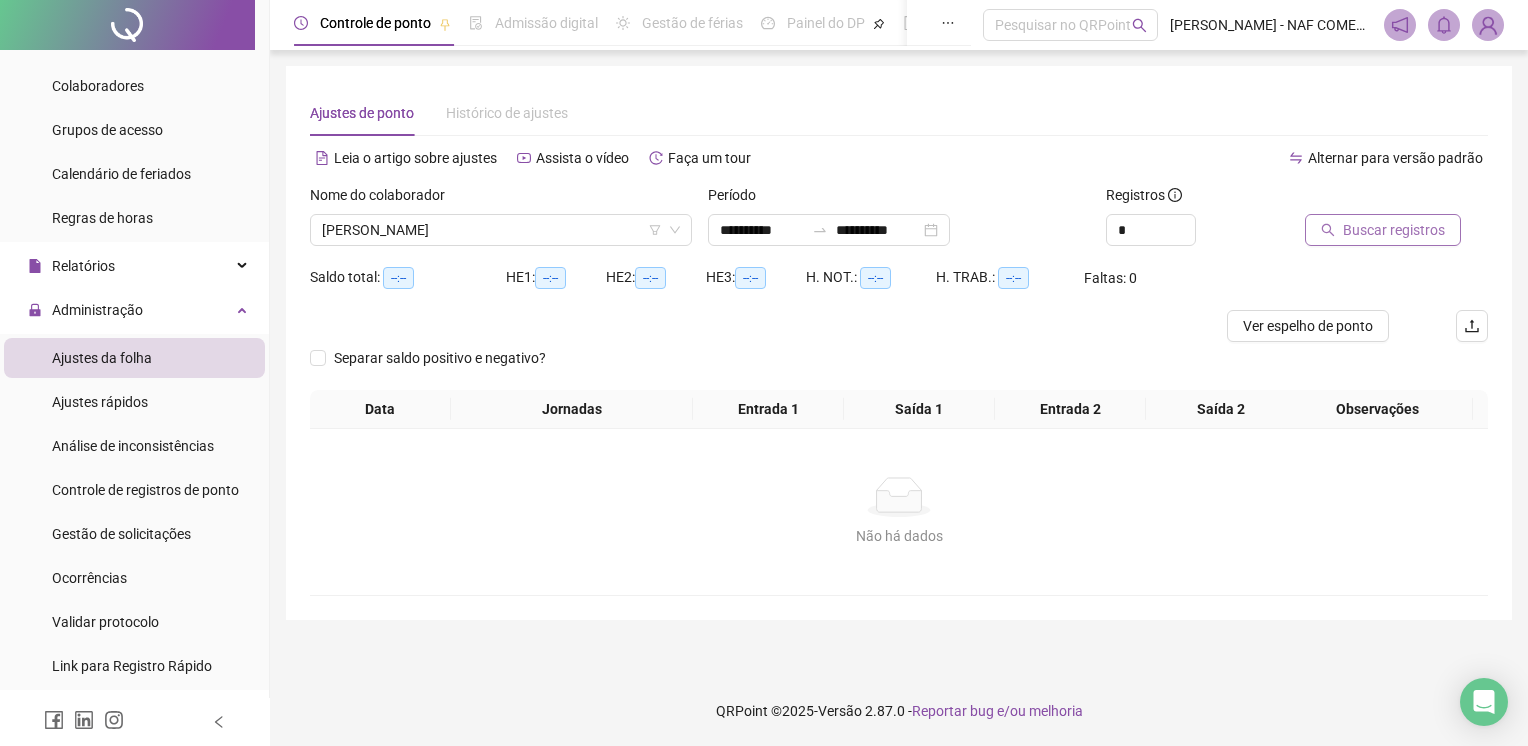 click on "Buscar registros" at bounding box center (1394, 230) 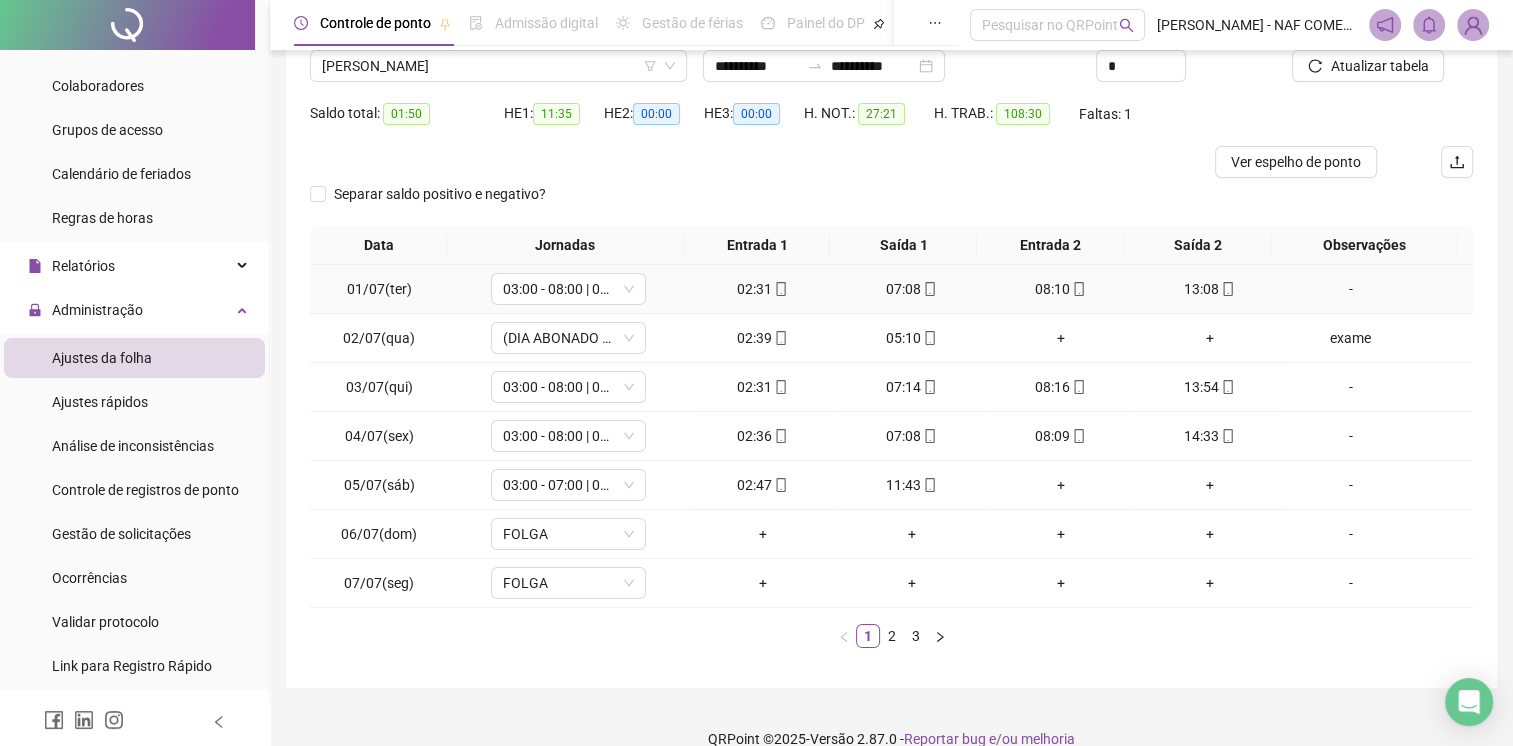 scroll, scrollTop: 190, scrollLeft: 0, axis: vertical 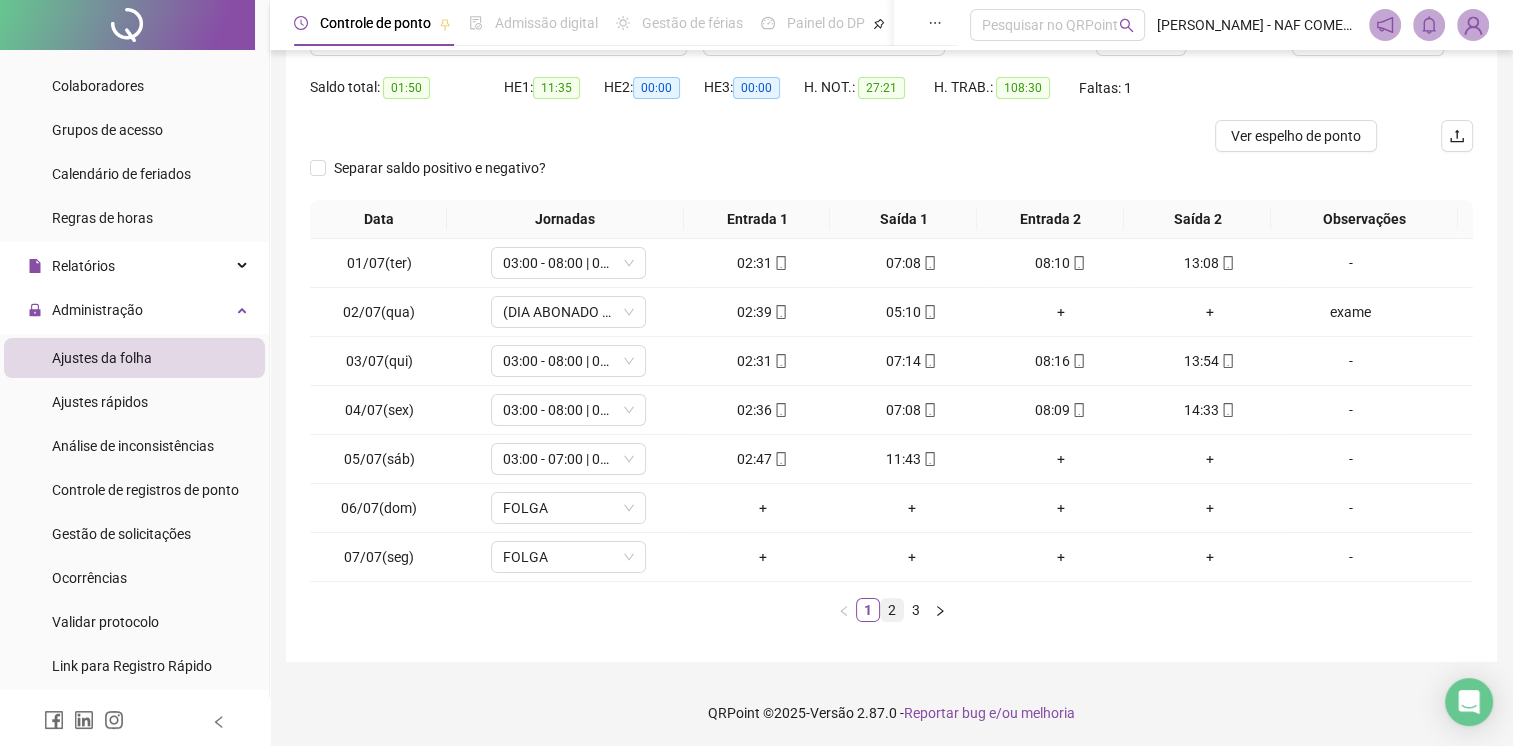 click on "2" at bounding box center [892, 610] 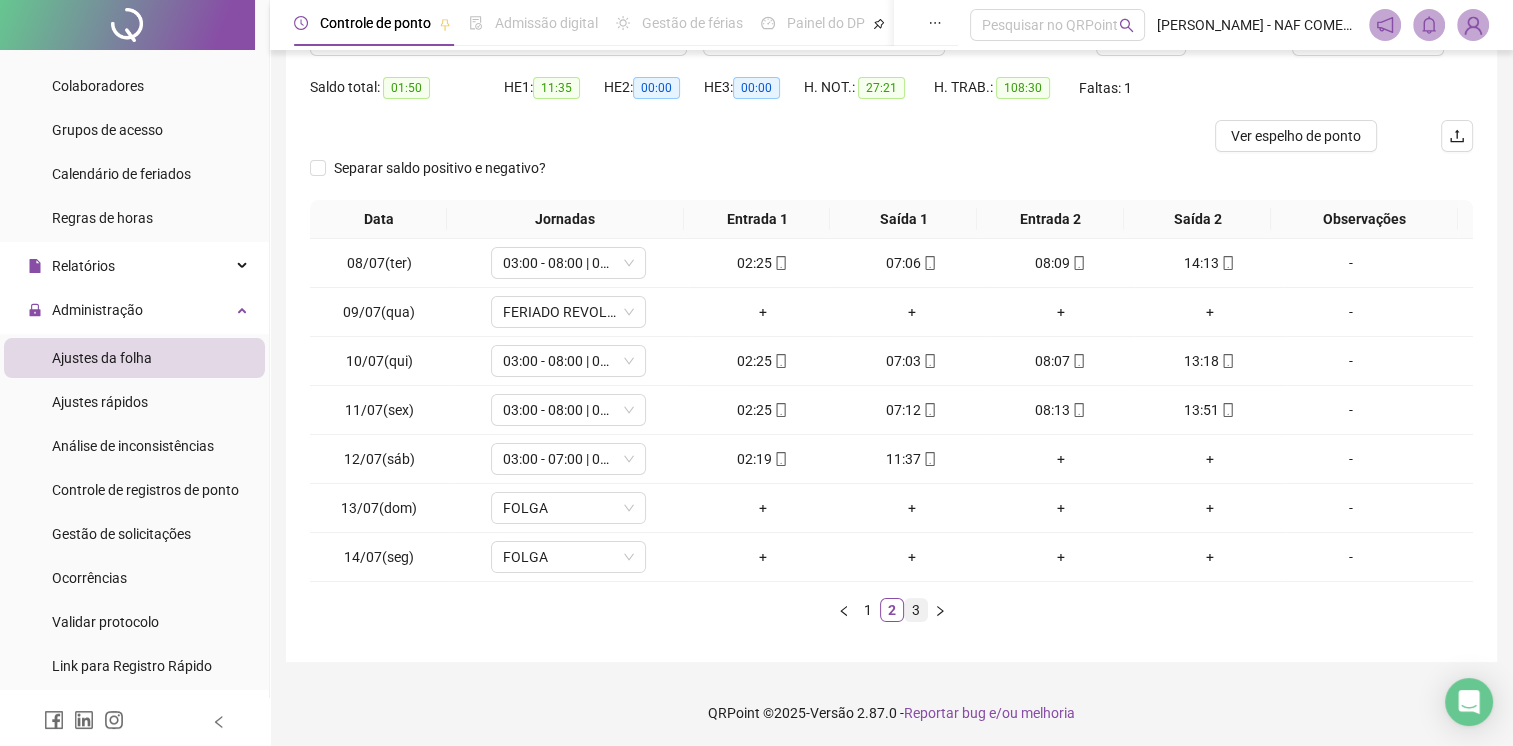 click on "3" at bounding box center [916, 610] 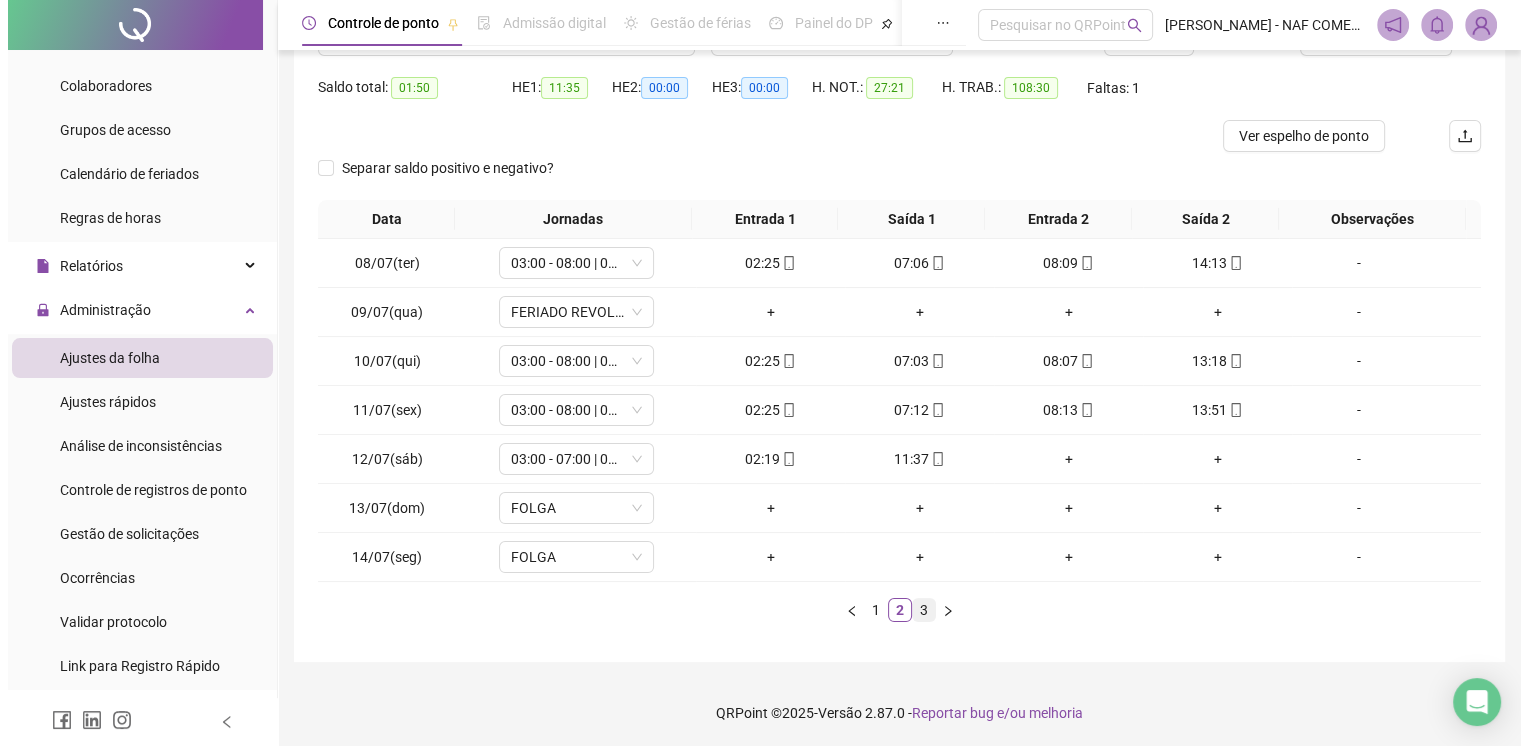 scroll, scrollTop: 0, scrollLeft: 0, axis: both 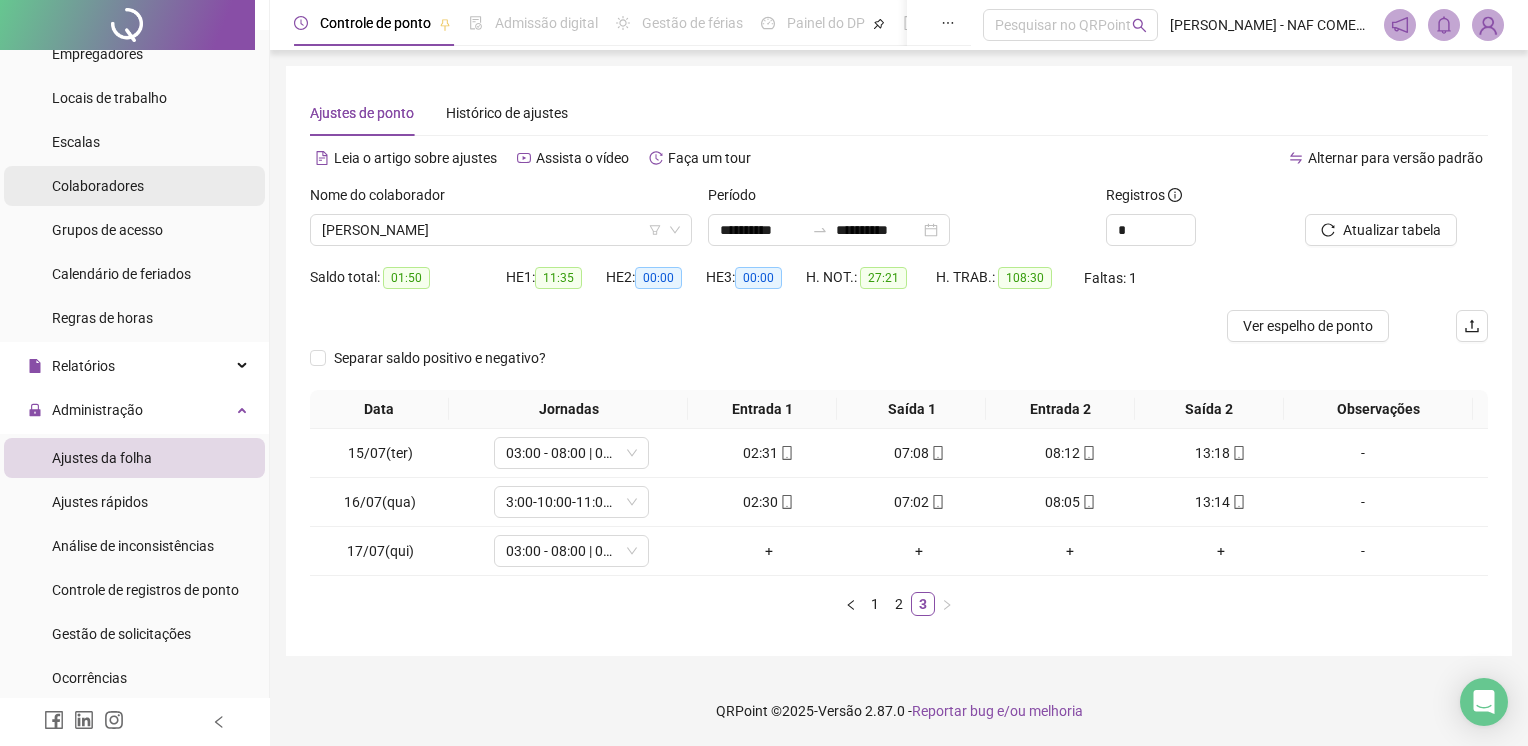 click on "Colaboradores" at bounding box center (98, 186) 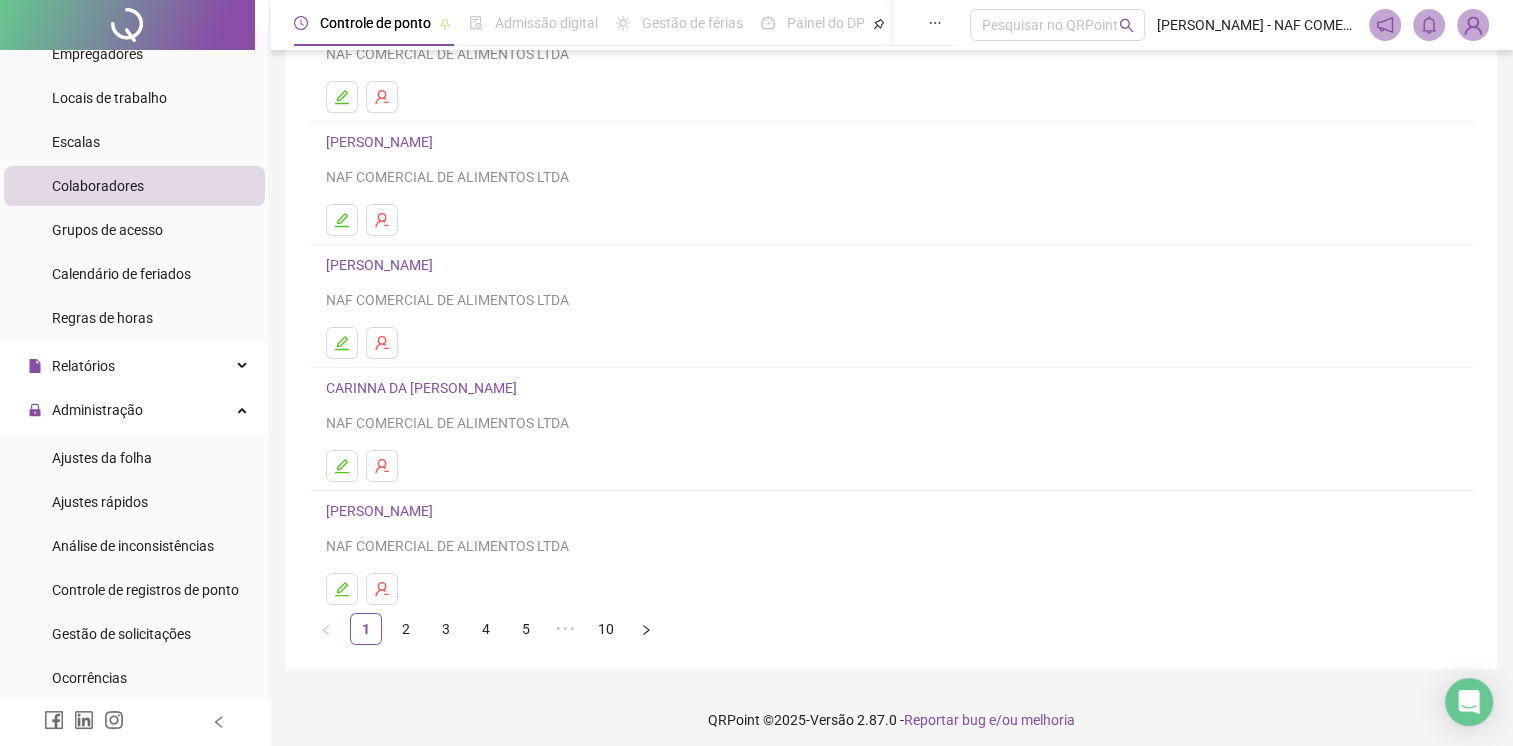 scroll, scrollTop: 220, scrollLeft: 0, axis: vertical 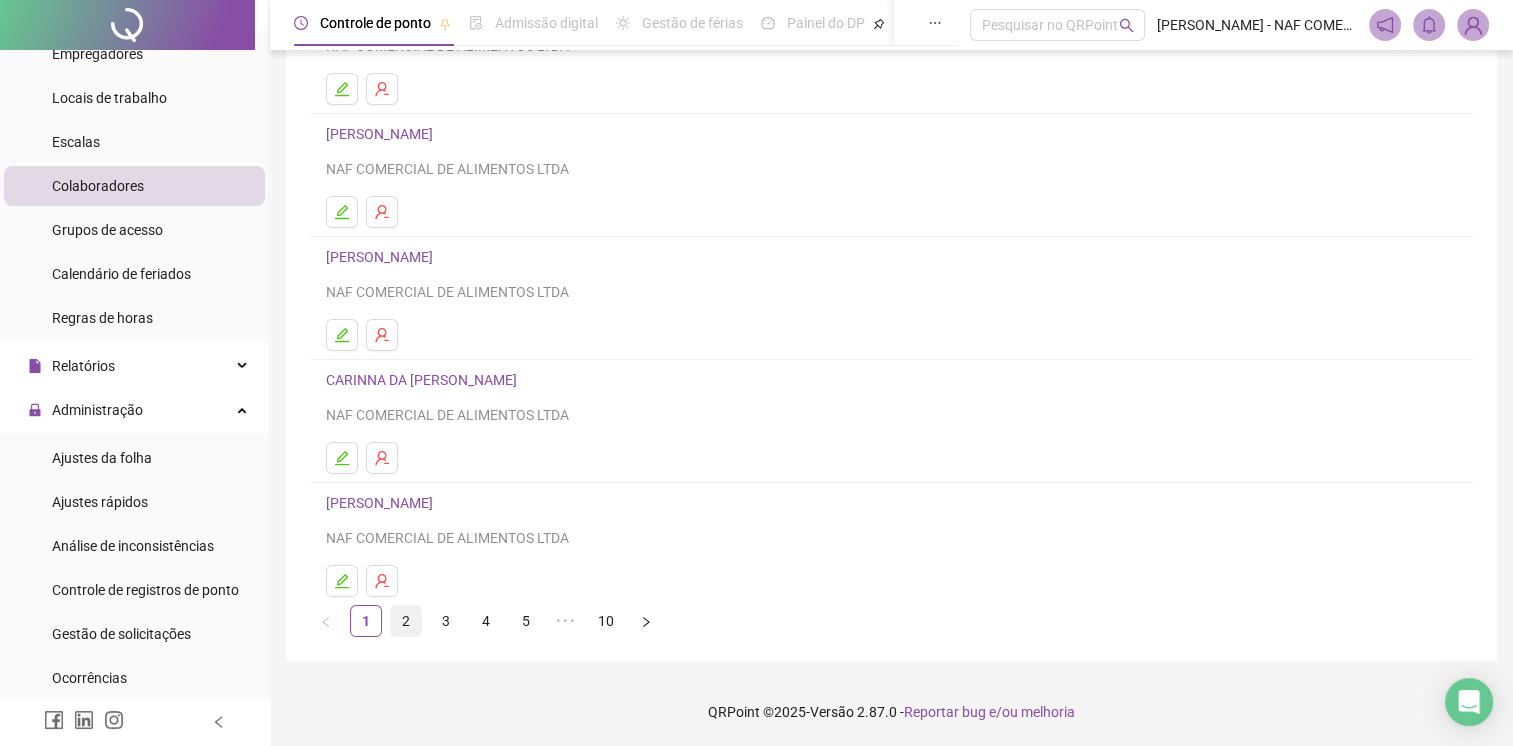 click on "2" at bounding box center (406, 621) 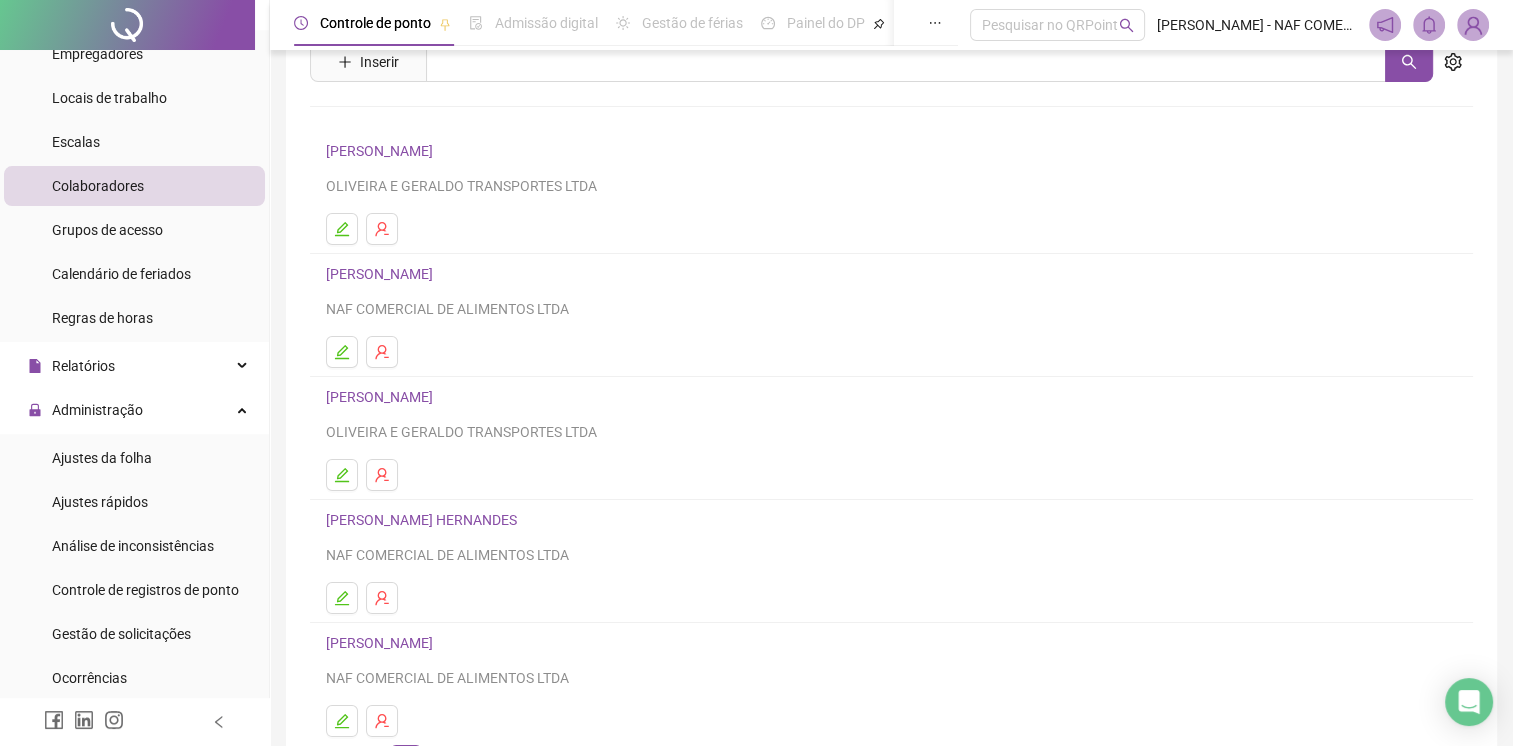 scroll, scrollTop: 220, scrollLeft: 0, axis: vertical 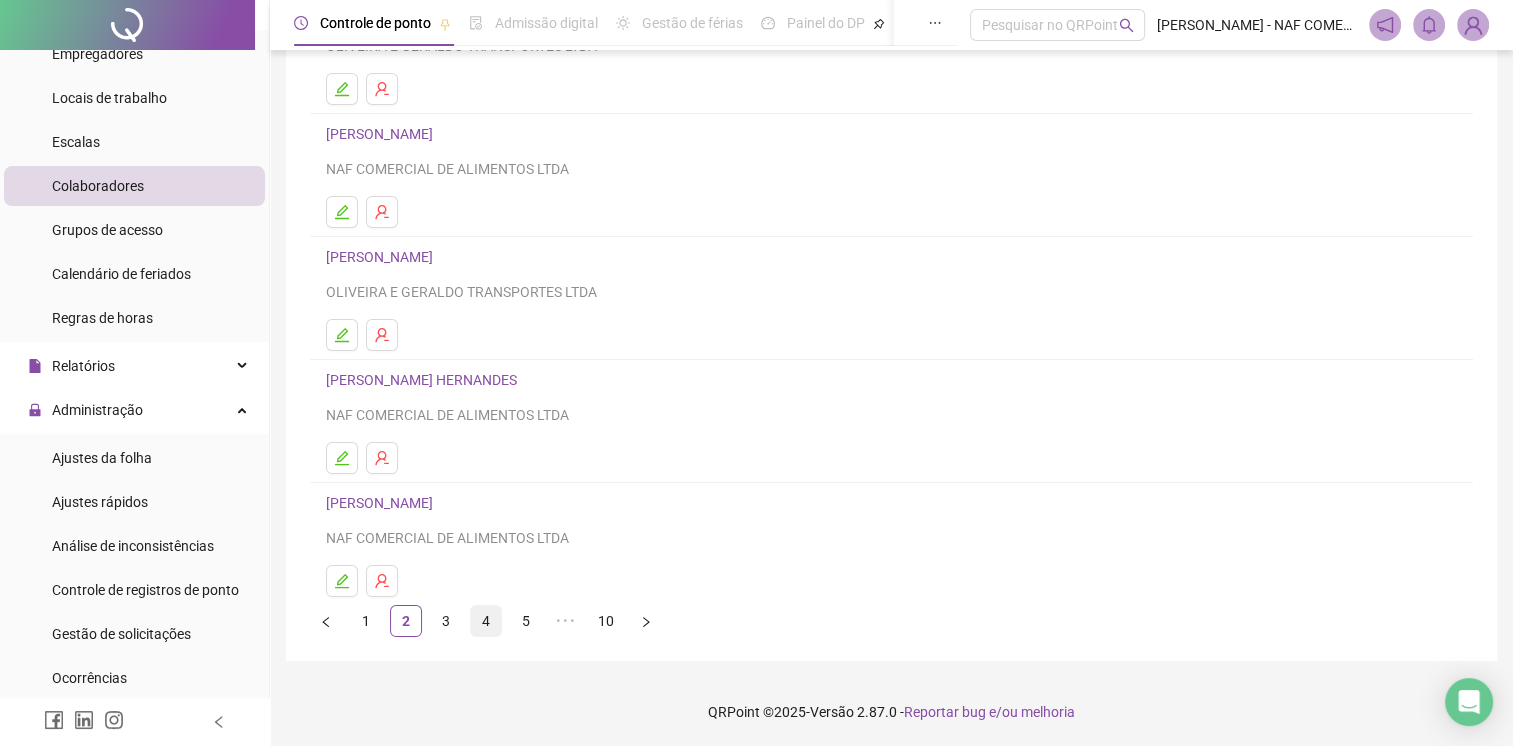 click on "4" at bounding box center (486, 621) 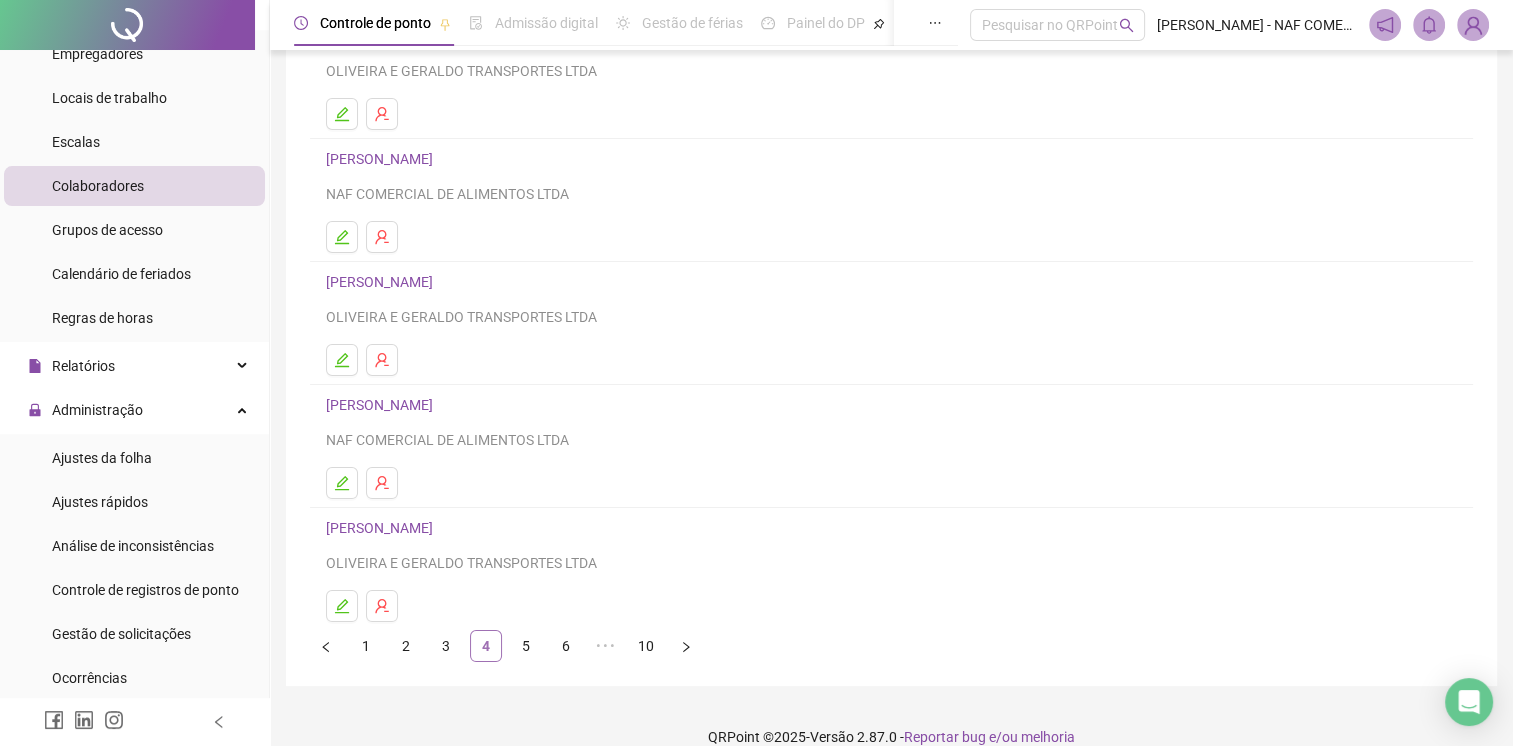 scroll, scrollTop: 220, scrollLeft: 0, axis: vertical 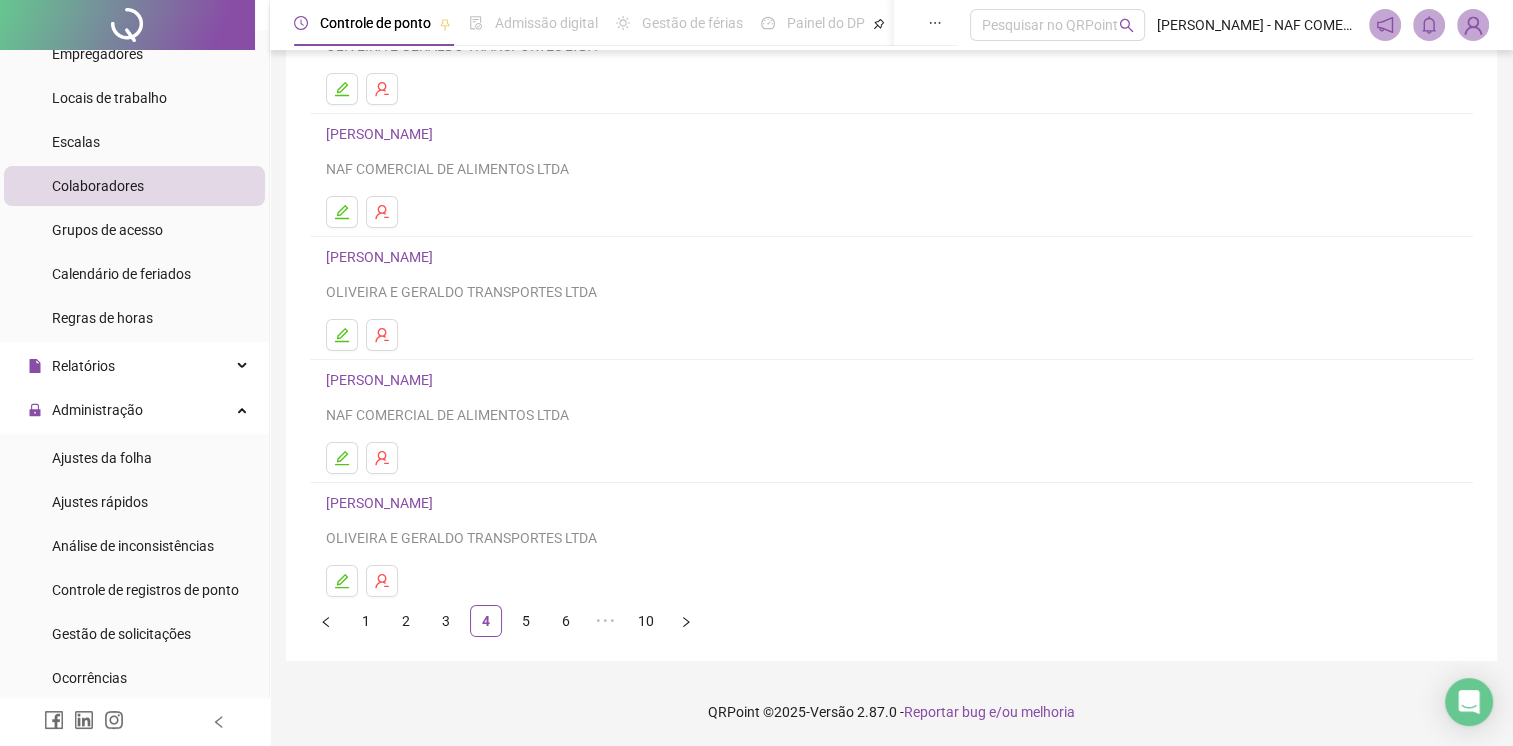 click on "[PERSON_NAME]" at bounding box center [382, 503] 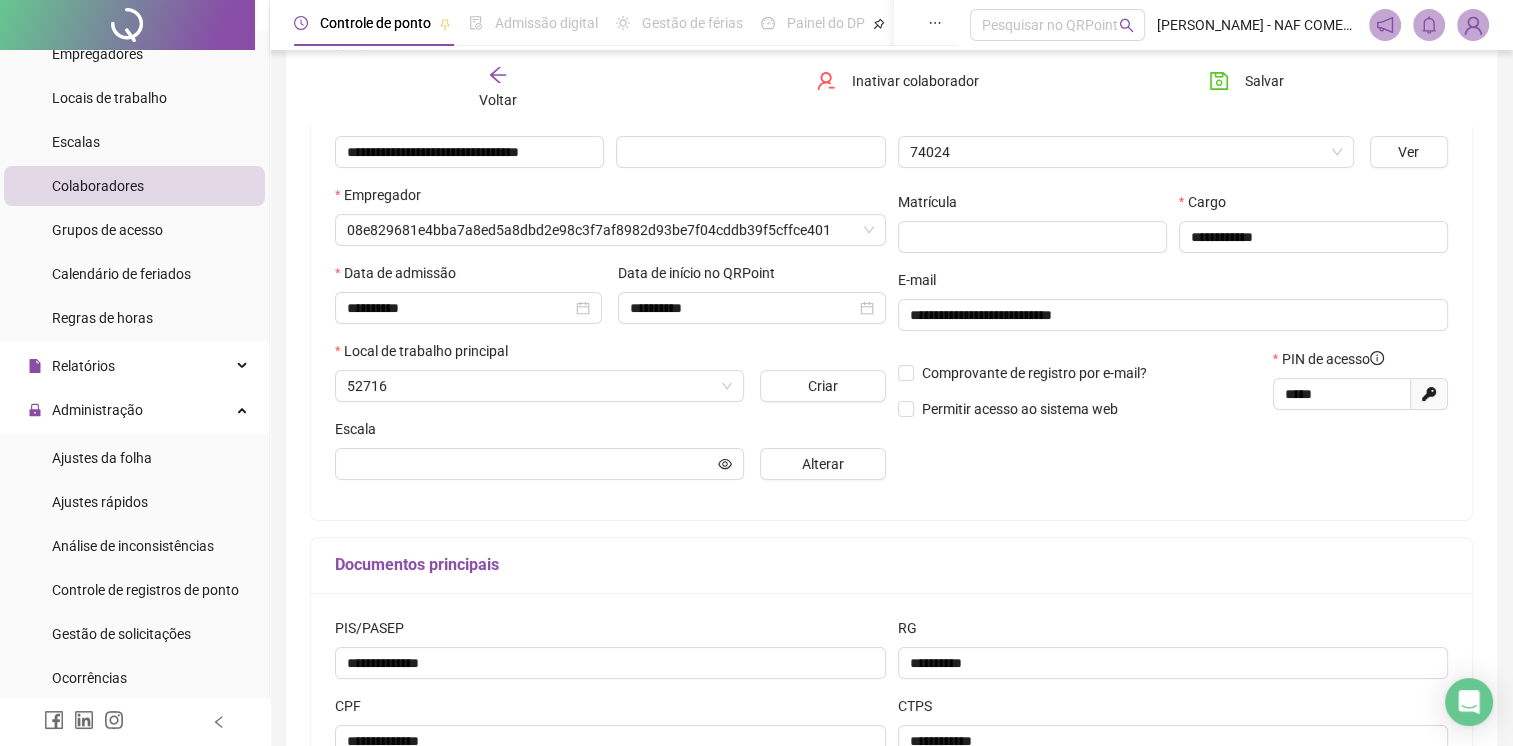 scroll, scrollTop: 230, scrollLeft: 0, axis: vertical 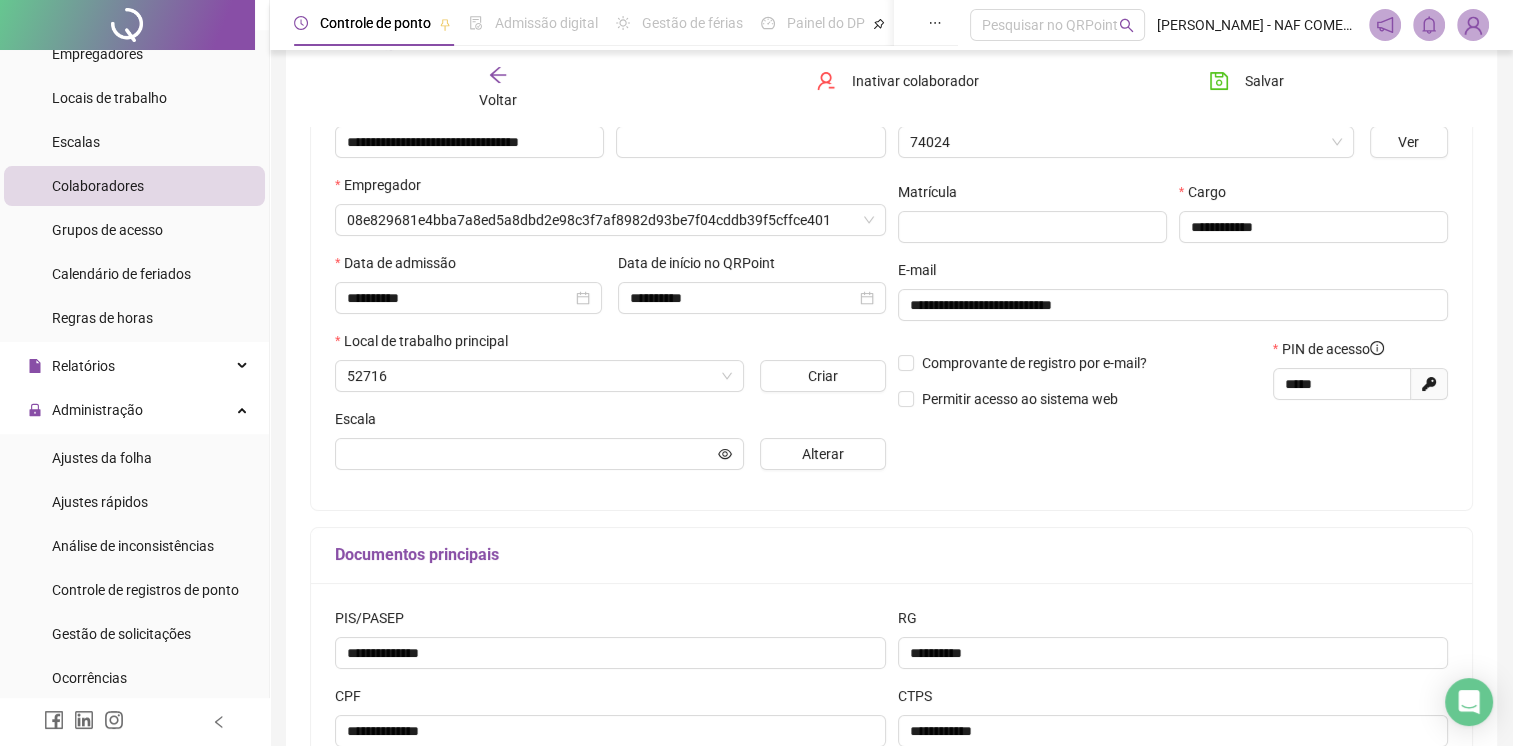 type on "**********" 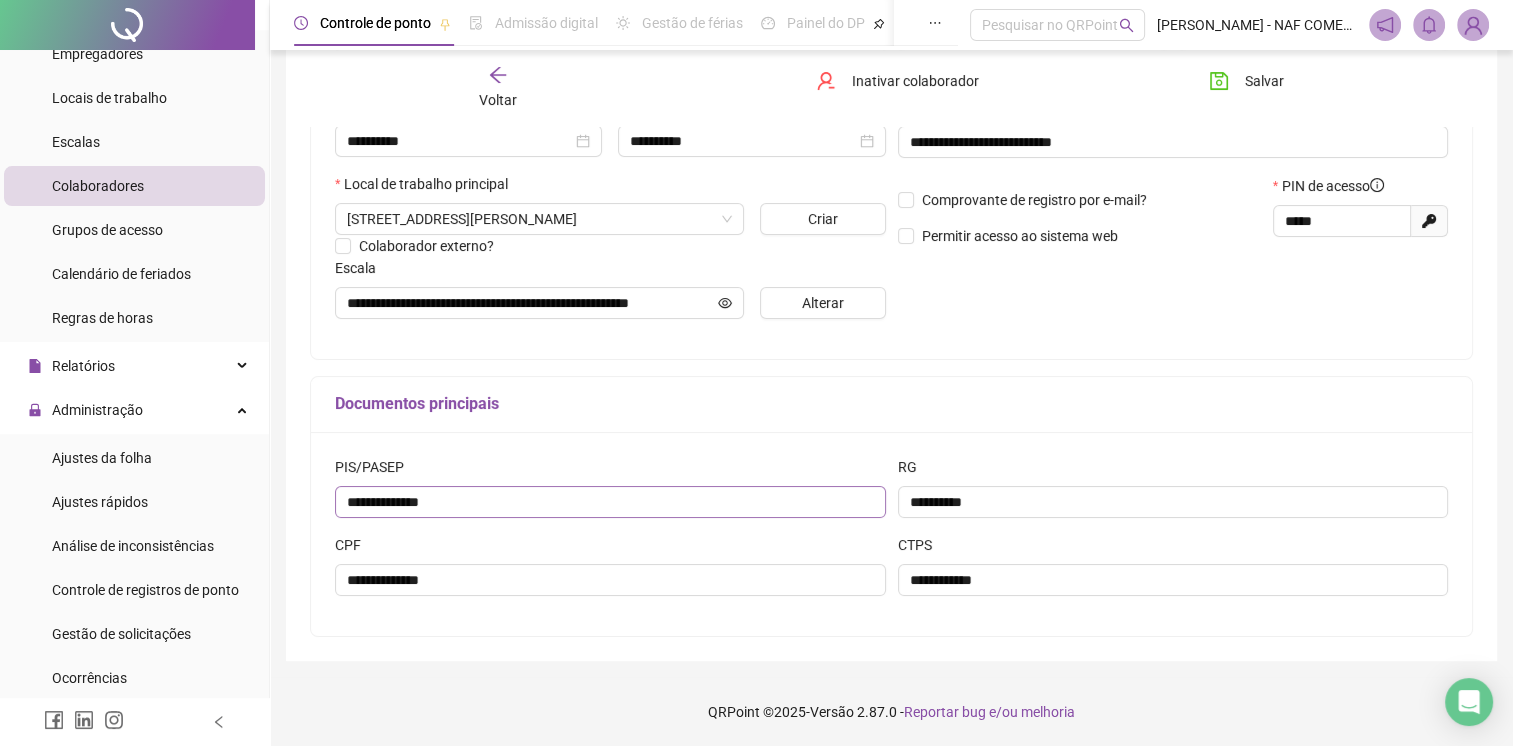scroll, scrollTop: 394, scrollLeft: 0, axis: vertical 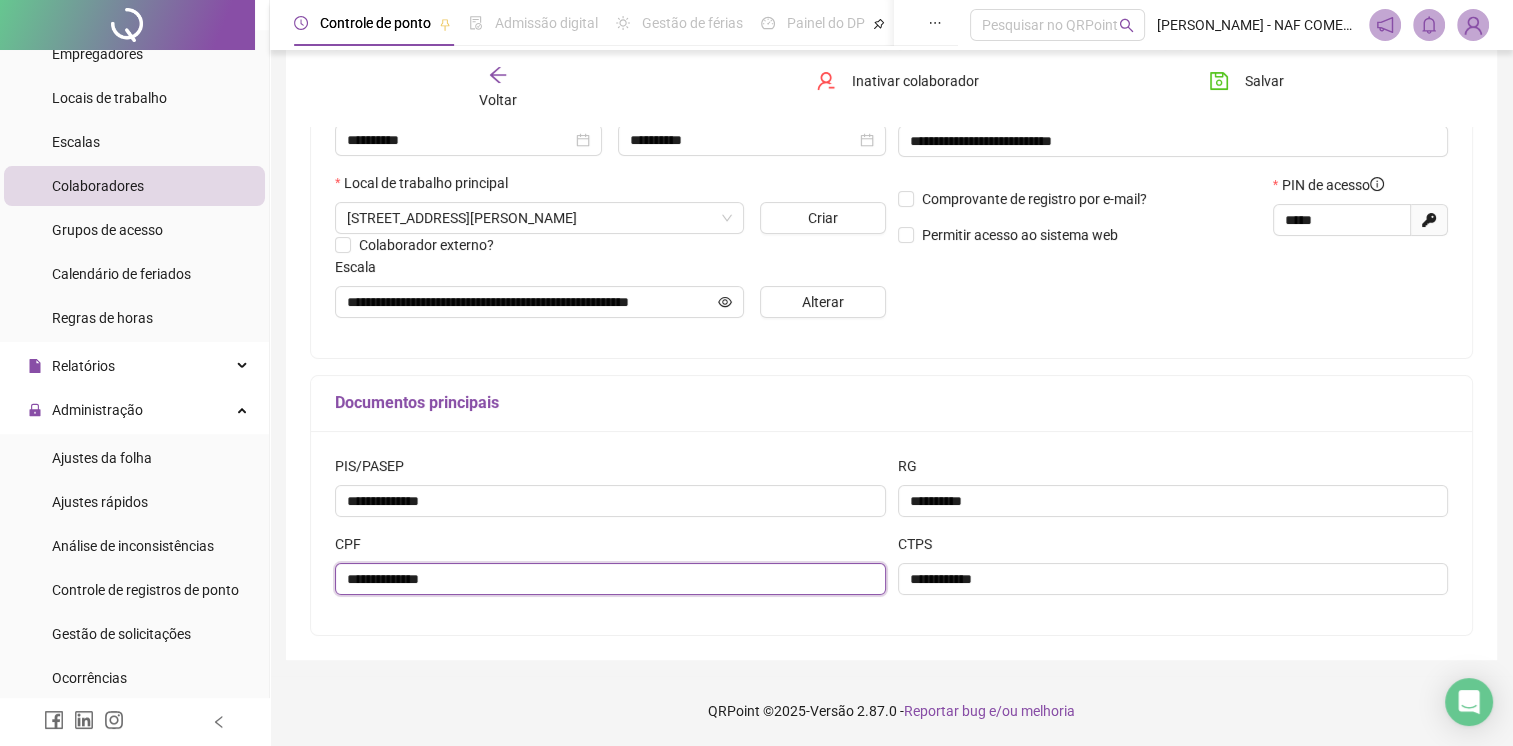 drag, startPoint x: 462, startPoint y: 584, endPoint x: 333, endPoint y: 587, distance: 129.03488 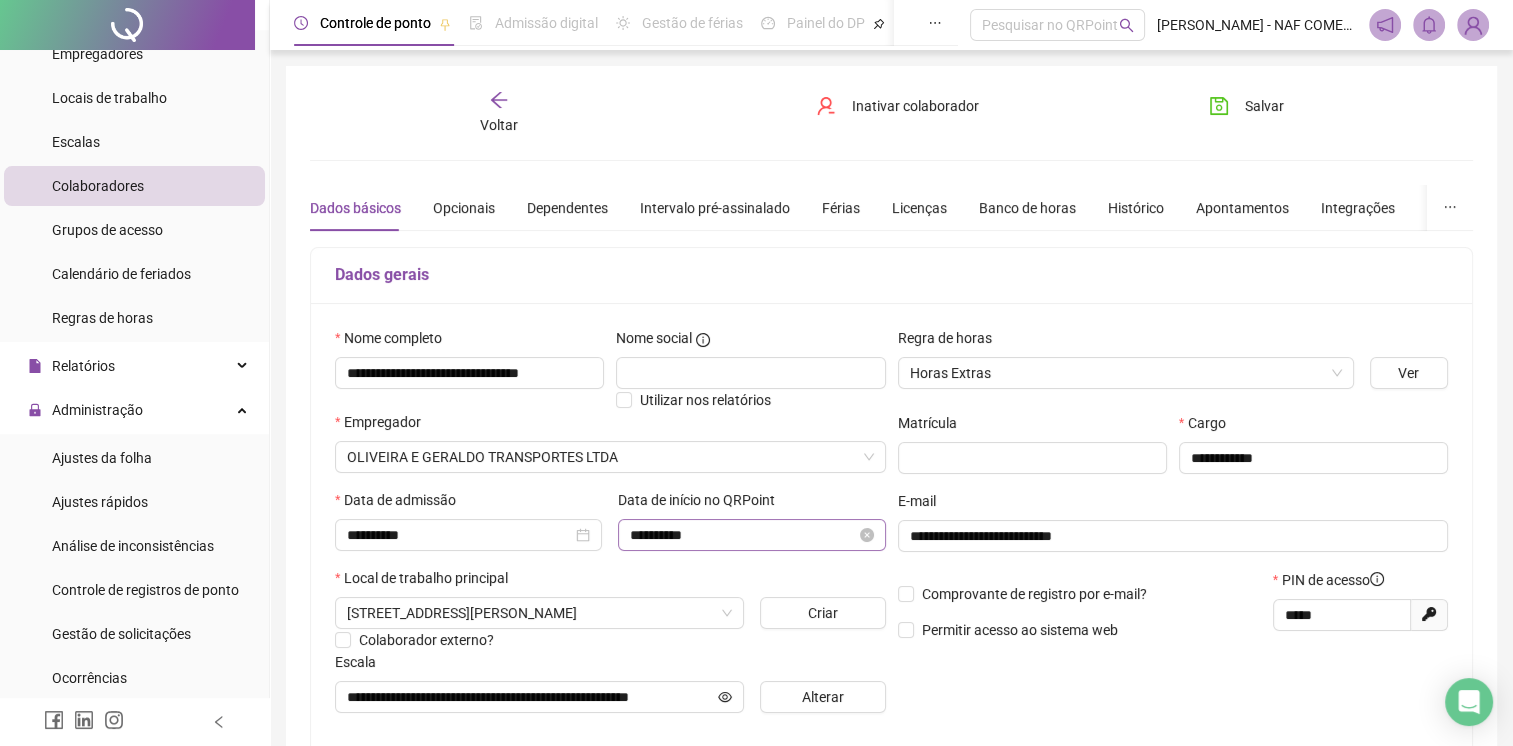 scroll, scrollTop: 300, scrollLeft: 0, axis: vertical 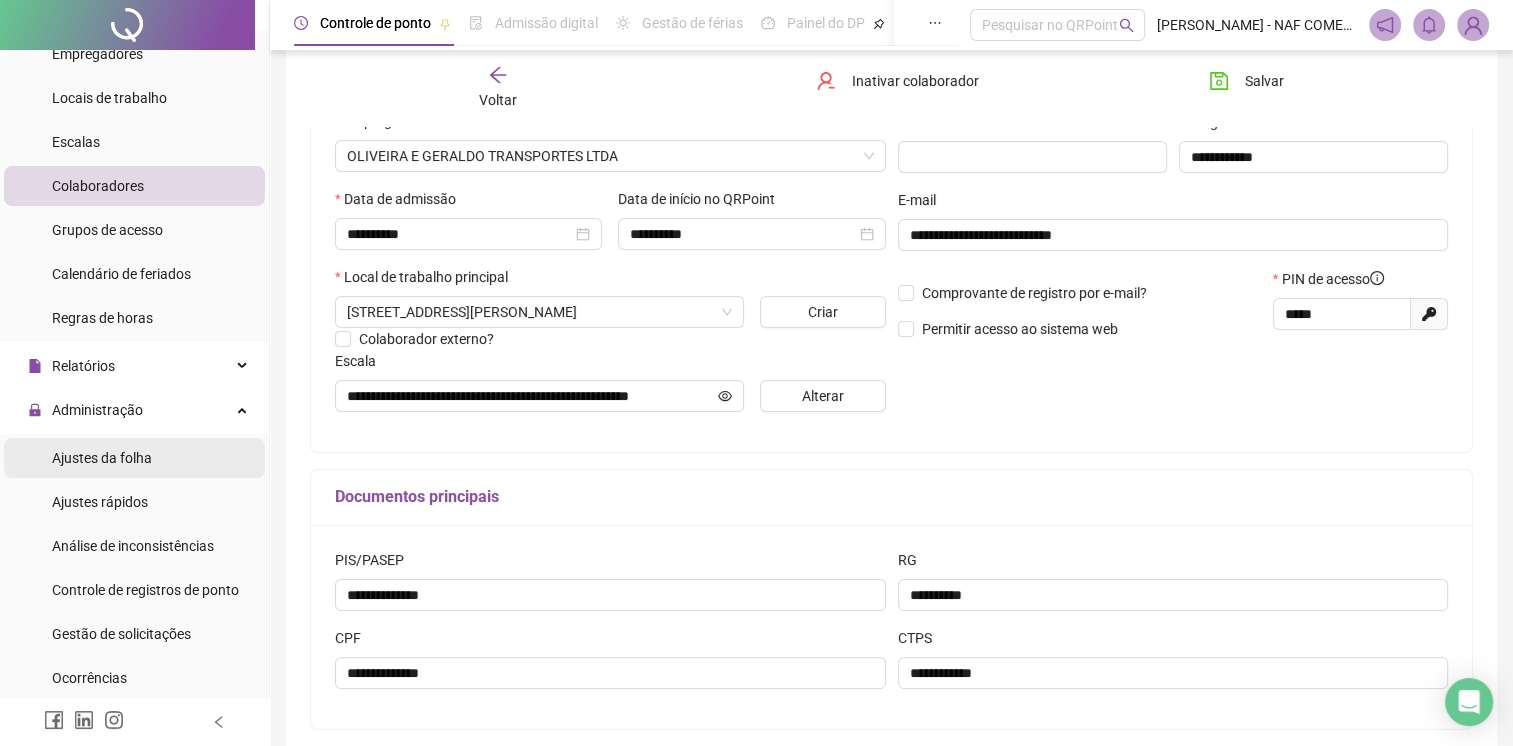 click on "Ajustes da folha" at bounding box center [102, 458] 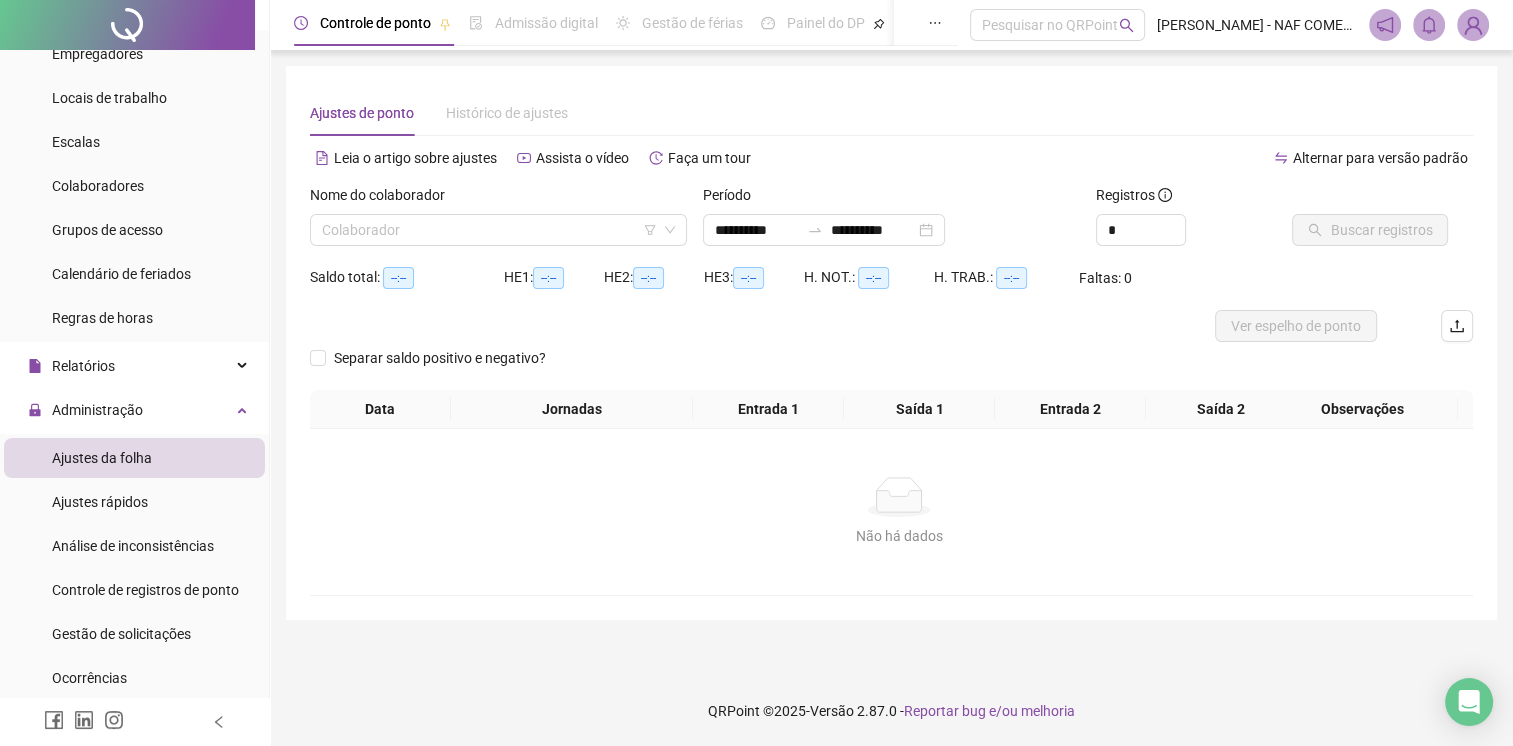 scroll, scrollTop: 0, scrollLeft: 0, axis: both 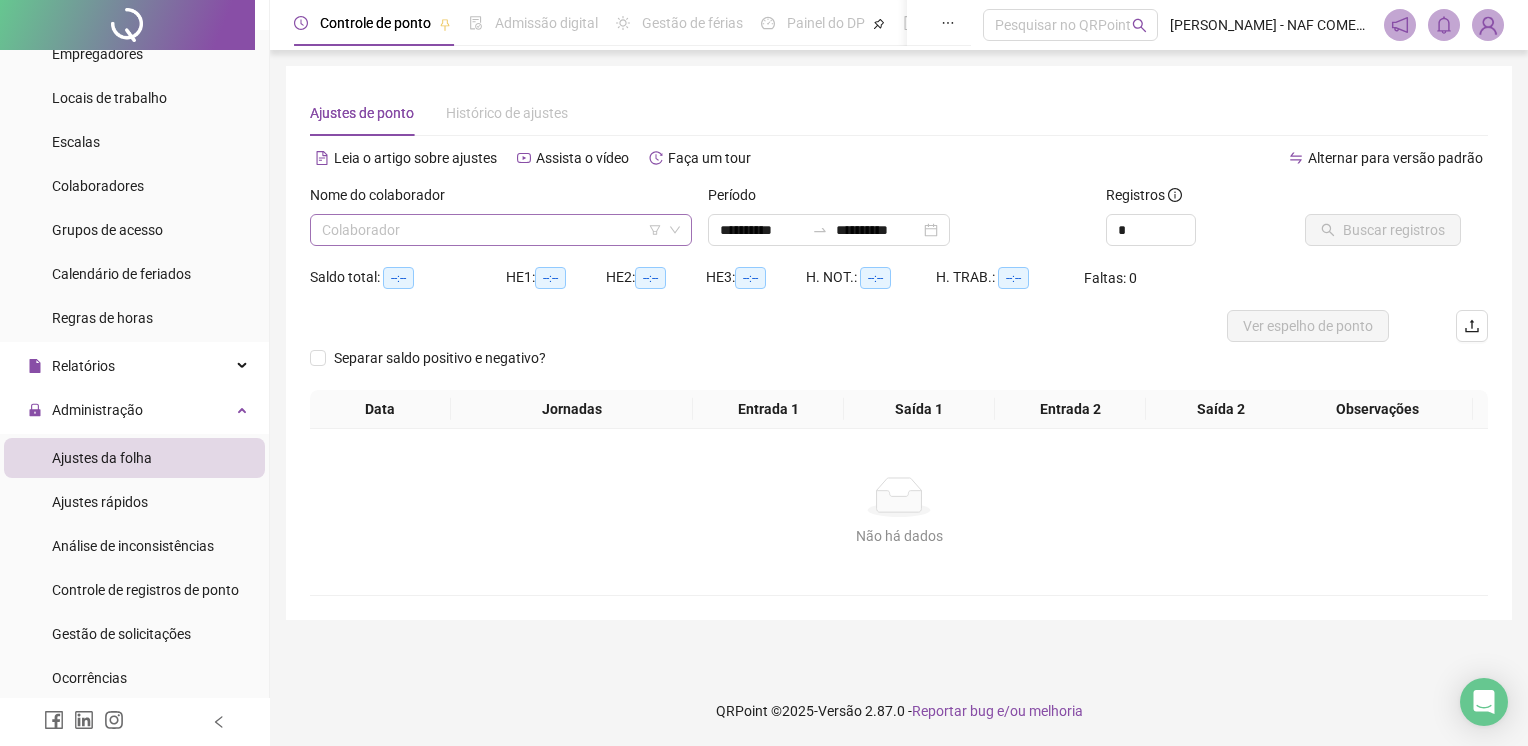 click at bounding box center [495, 230] 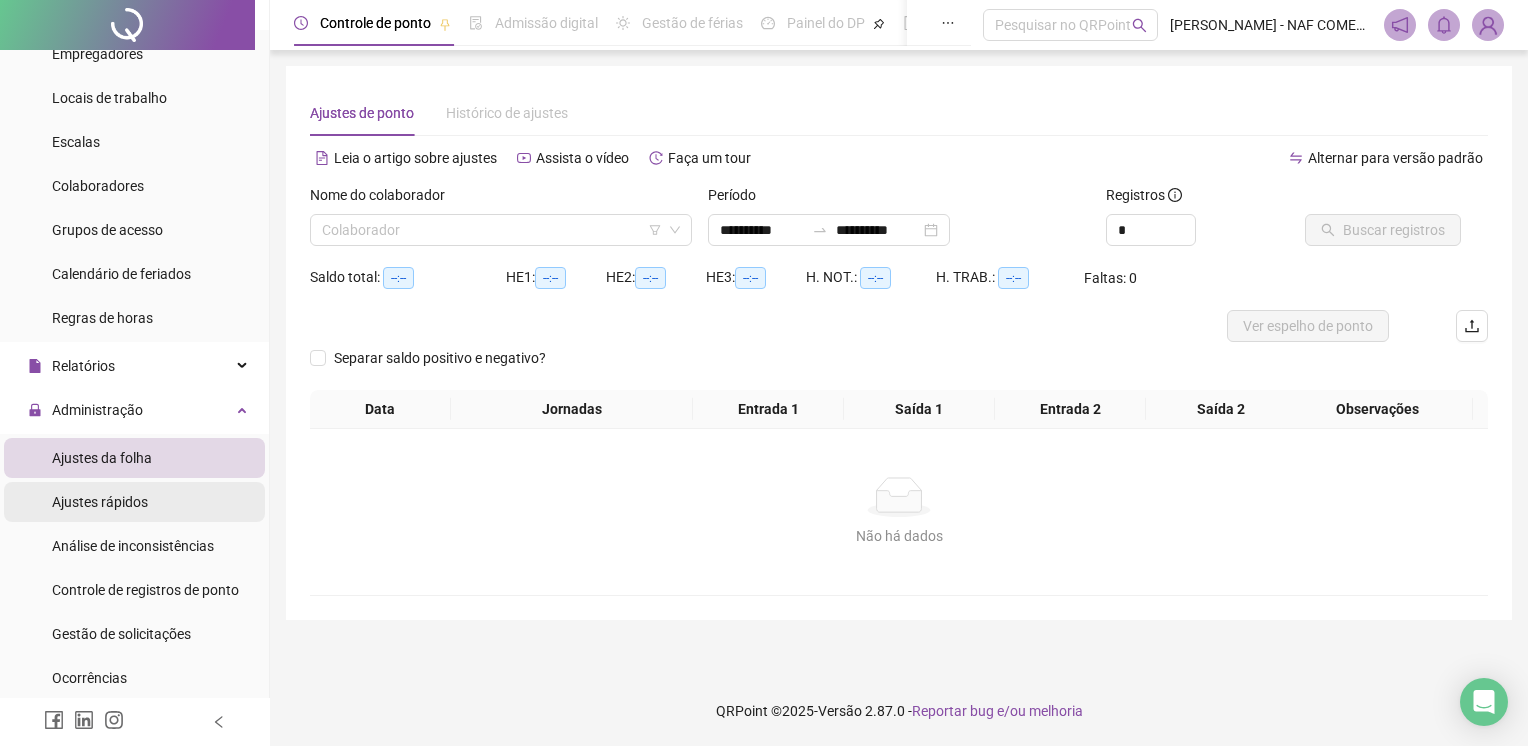 click on "Ajustes rápidos" at bounding box center (100, 502) 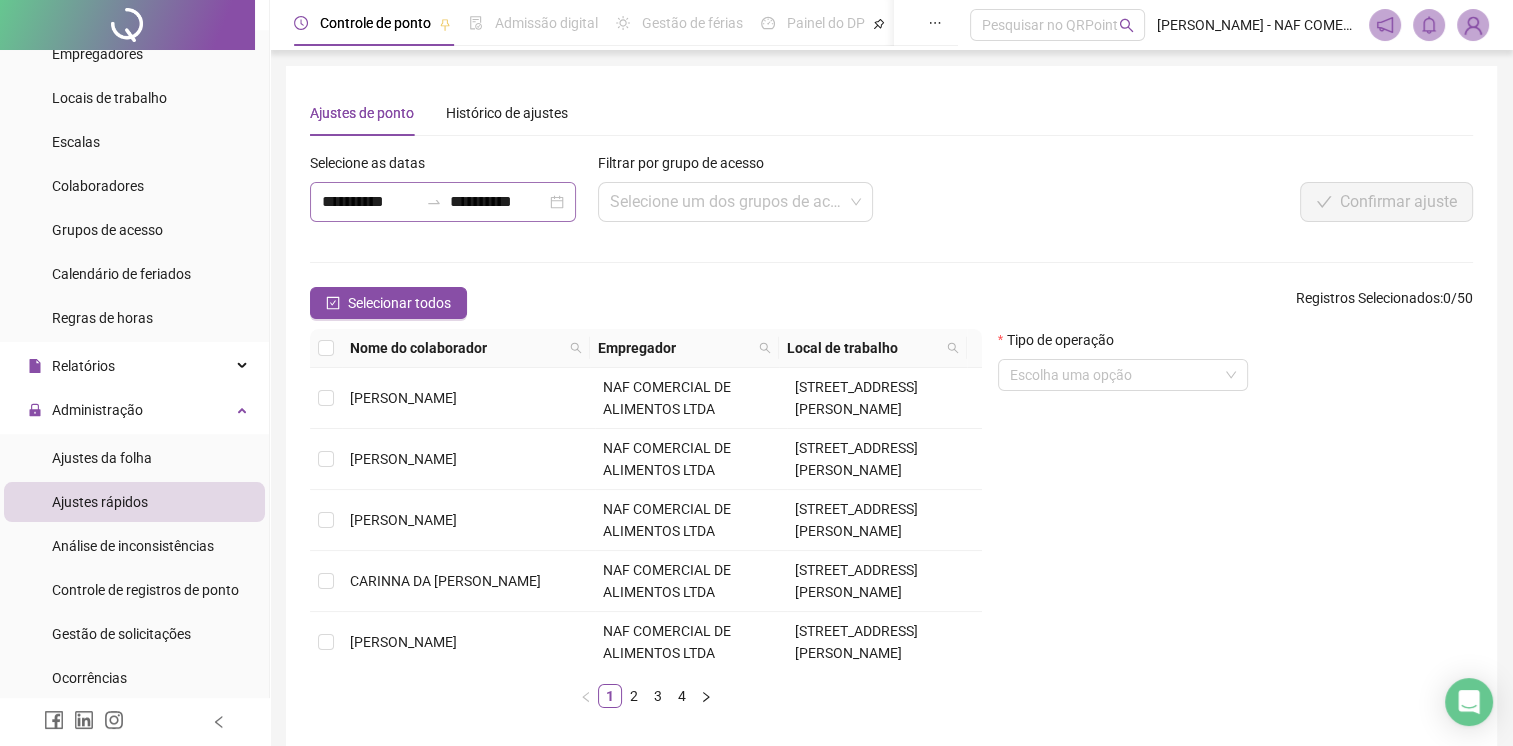 click on "**********" at bounding box center [443, 202] 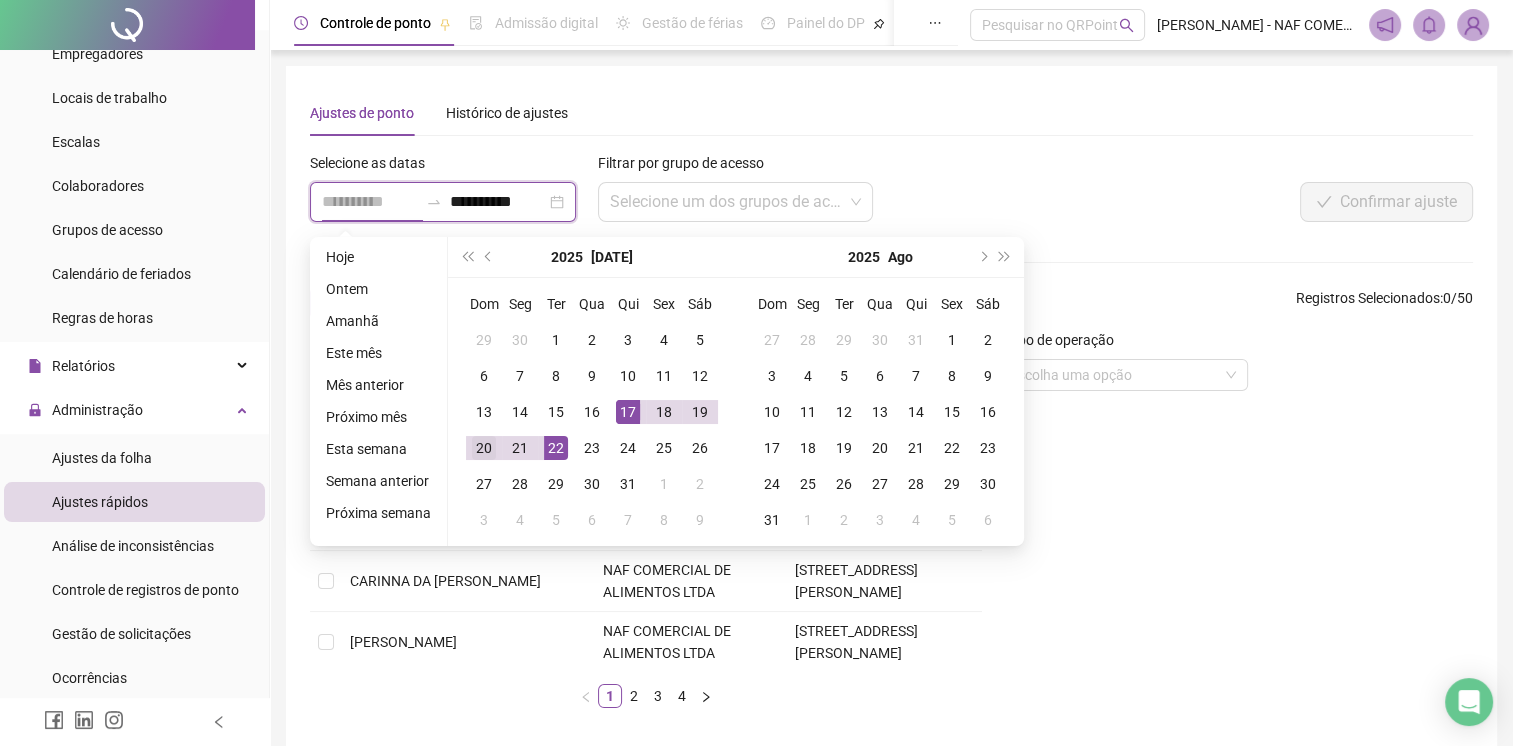 type on "**********" 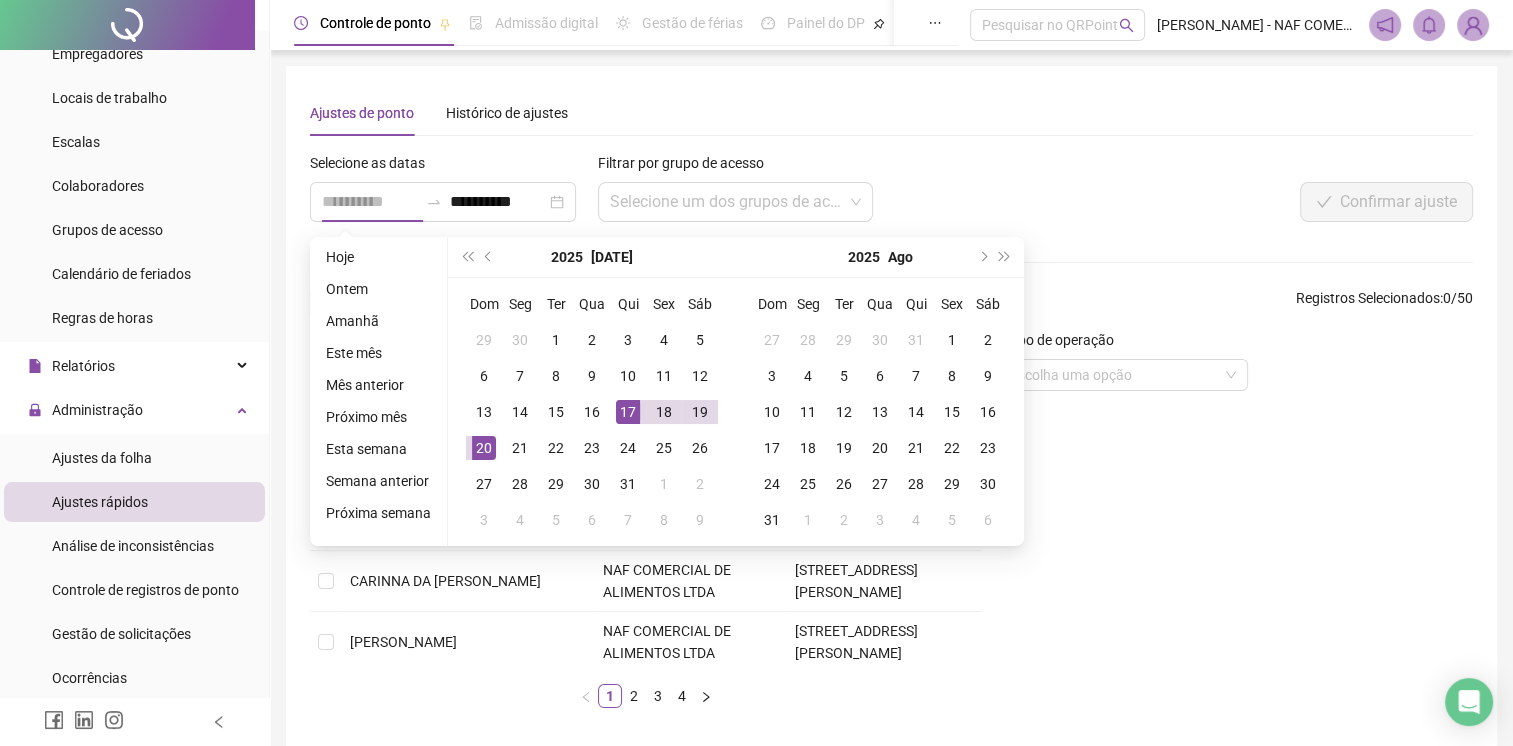 click on "20" at bounding box center [484, 448] 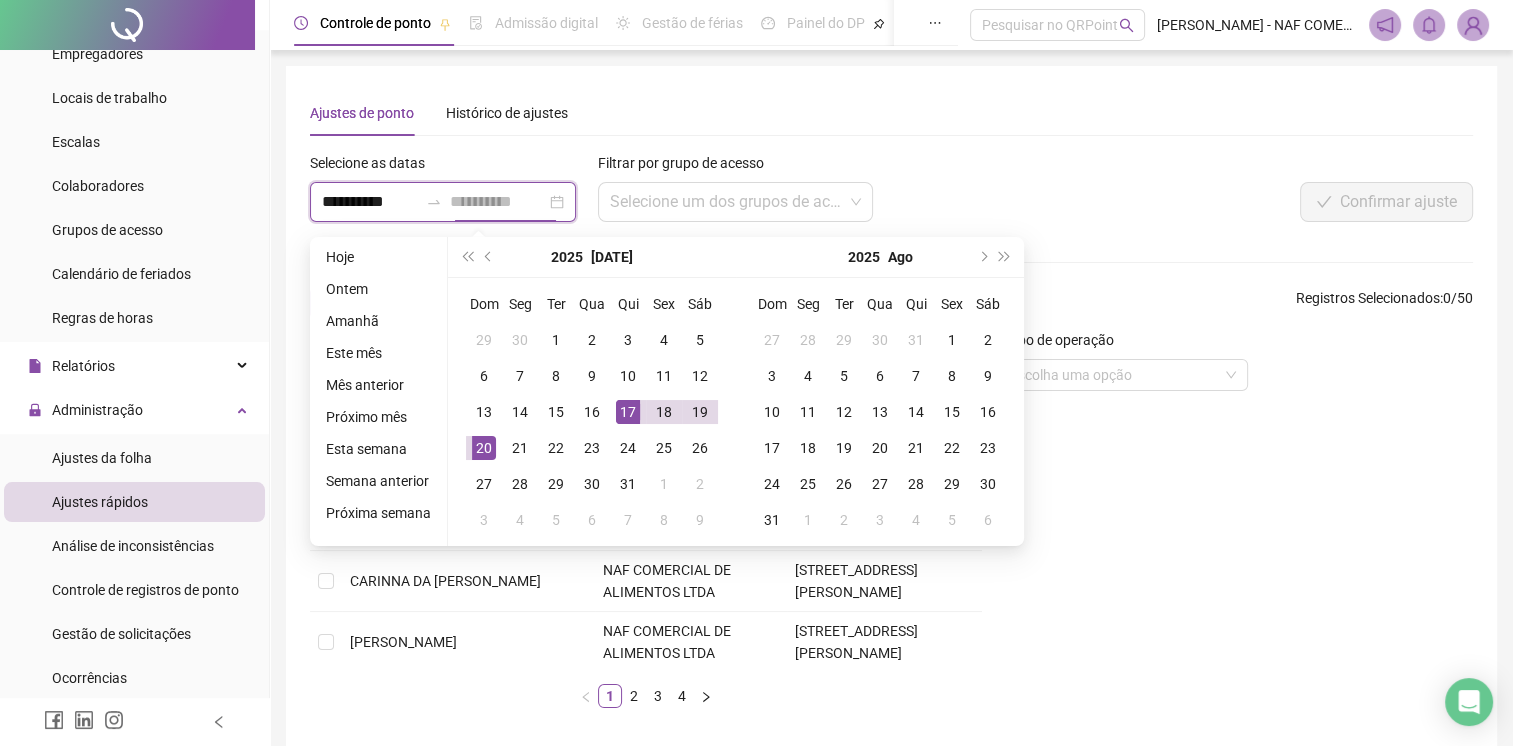 type on "**********" 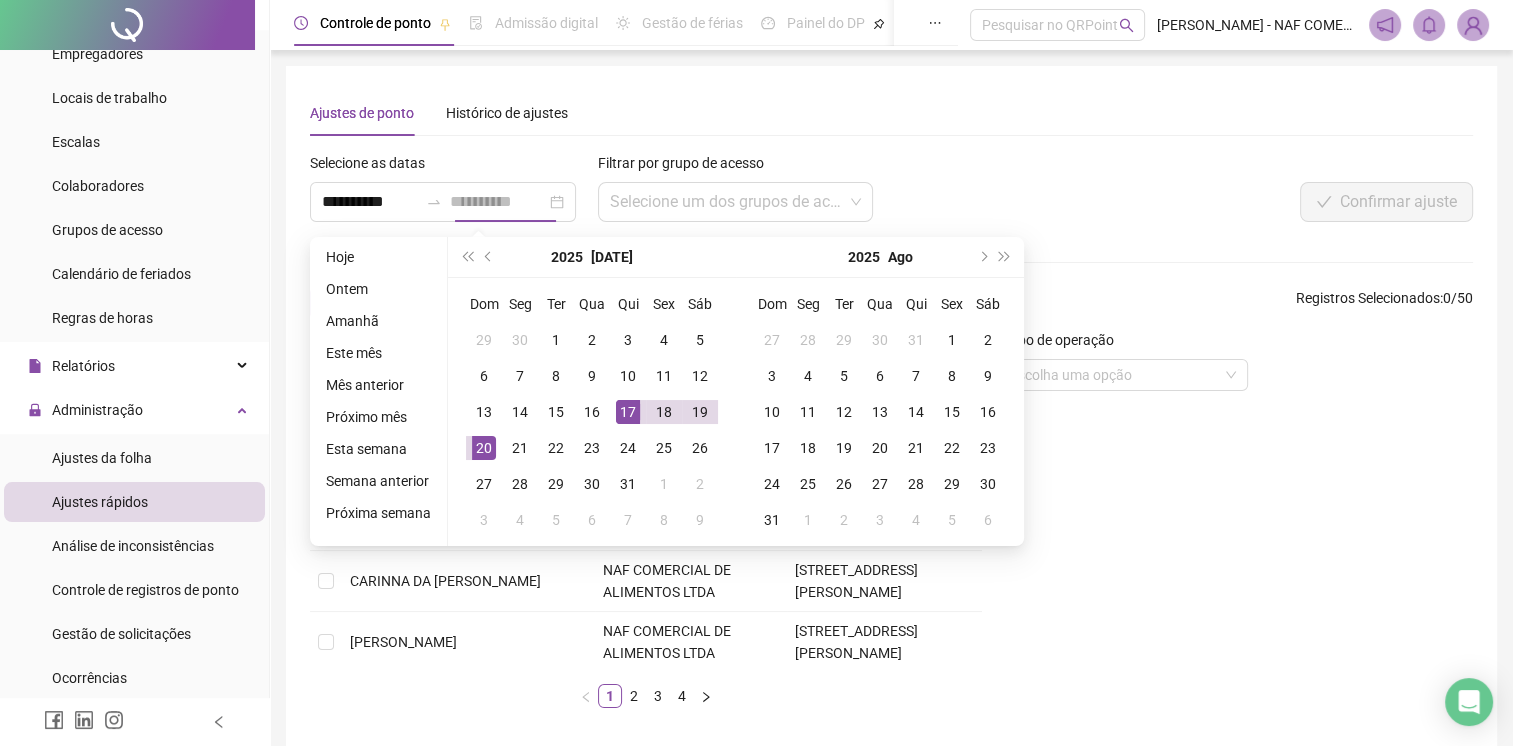 click on "17" at bounding box center [628, 412] 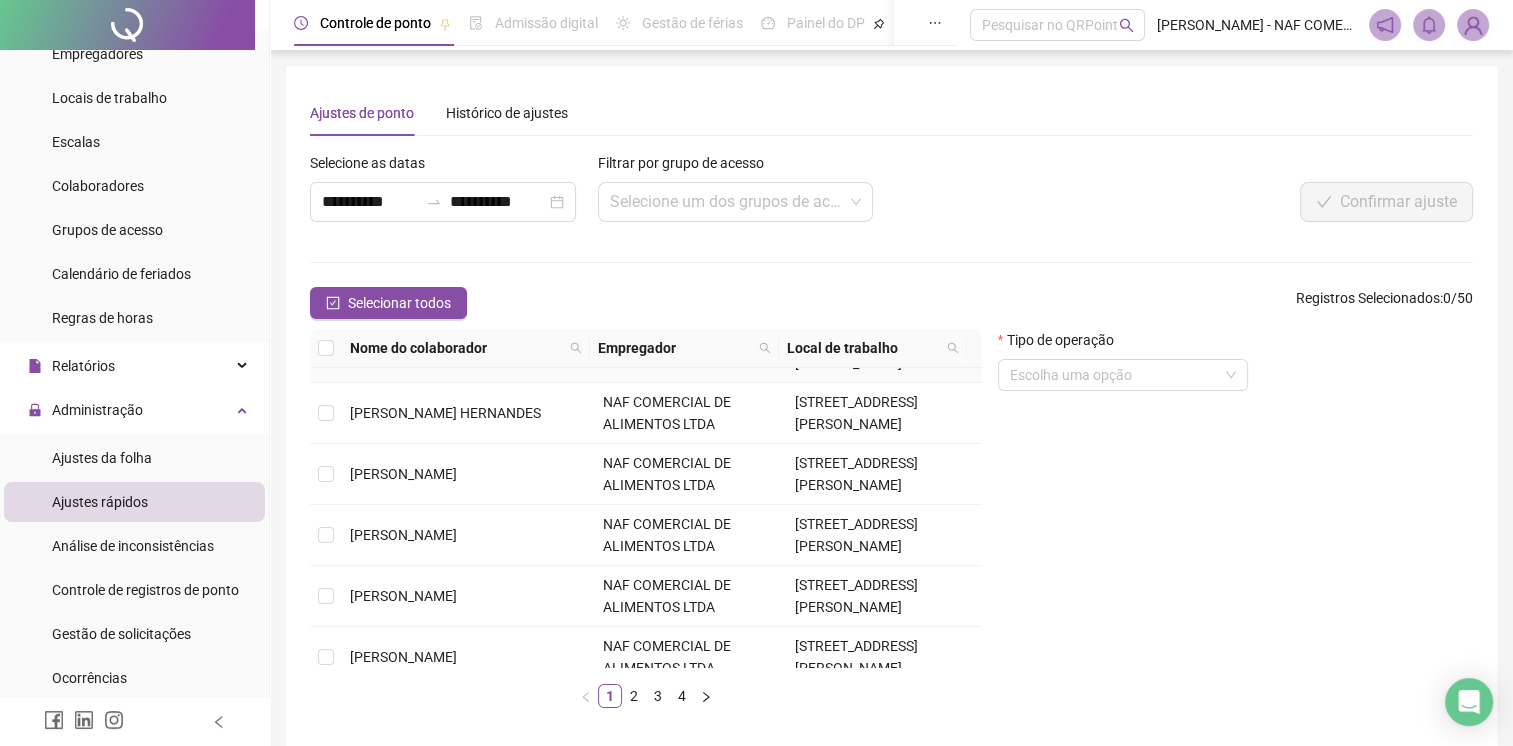 scroll, scrollTop: 612, scrollLeft: 0, axis: vertical 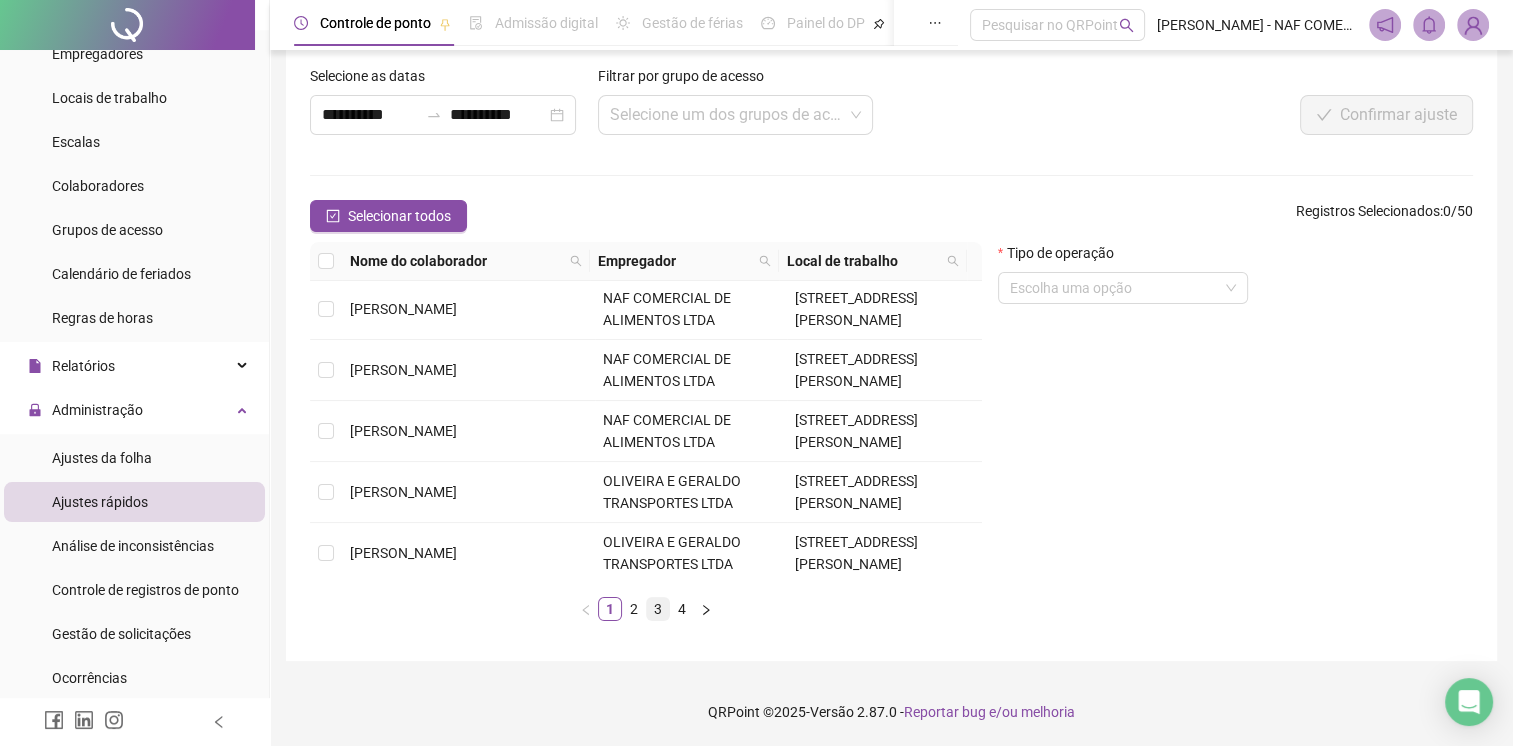 click on "3" at bounding box center [658, 609] 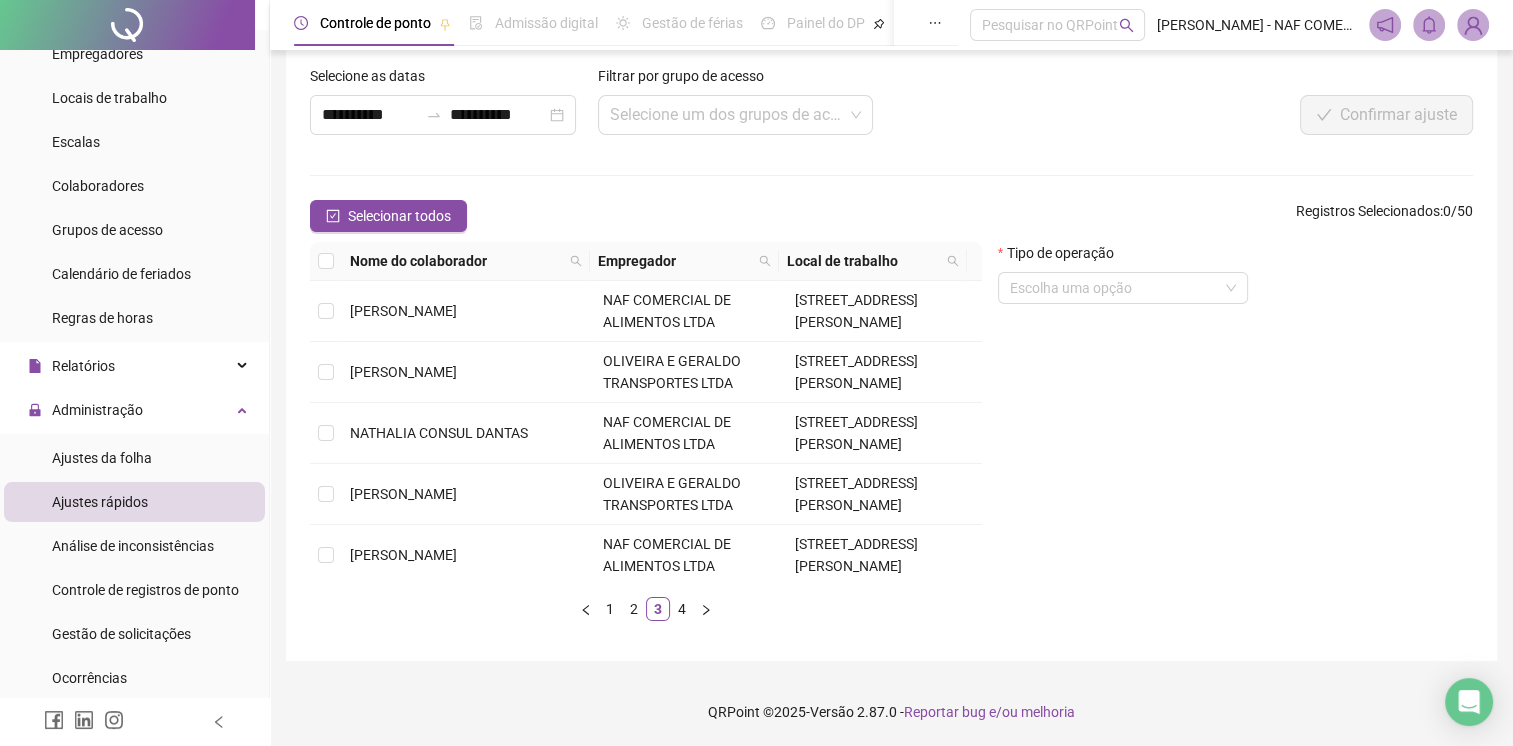 scroll, scrollTop: 400, scrollLeft: 0, axis: vertical 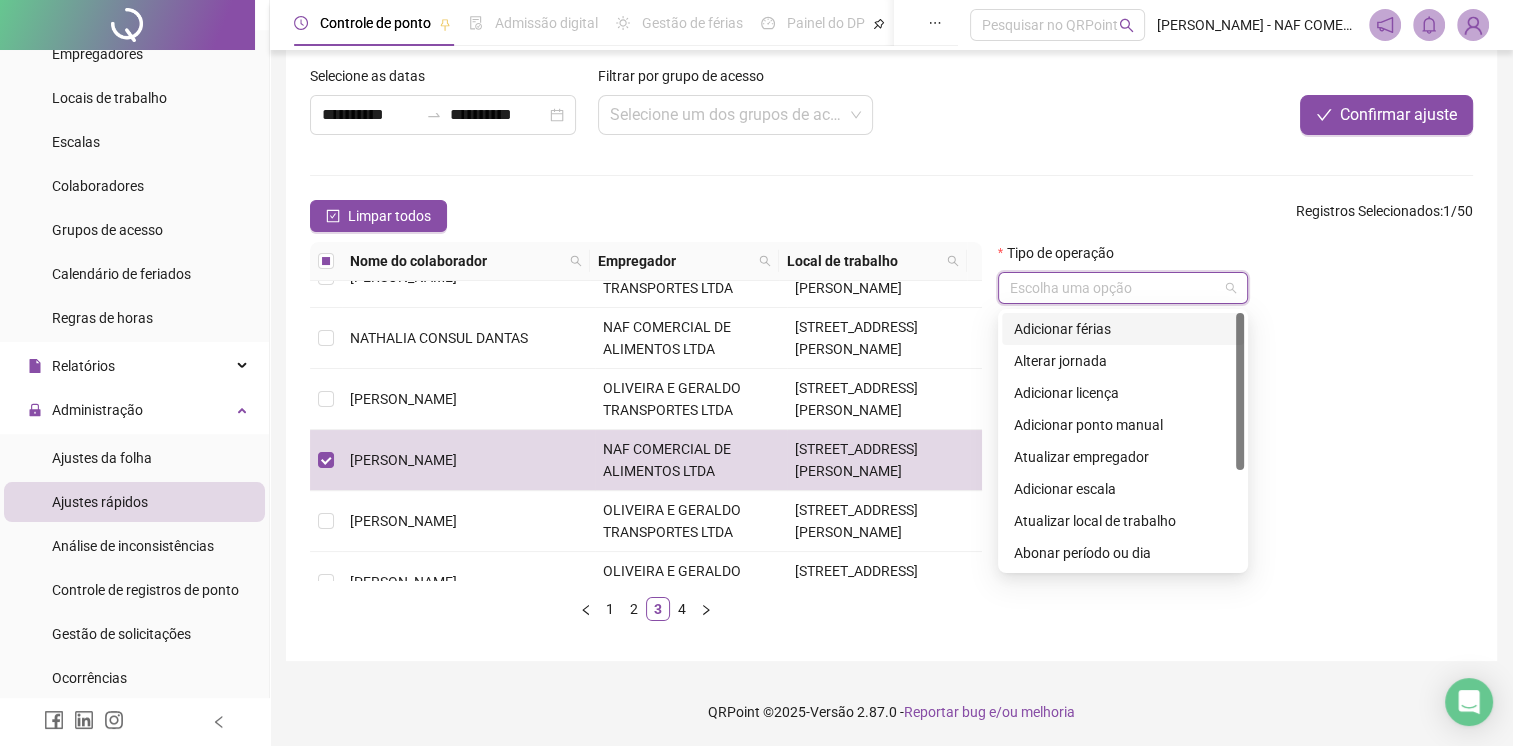 click at bounding box center [1117, 288] 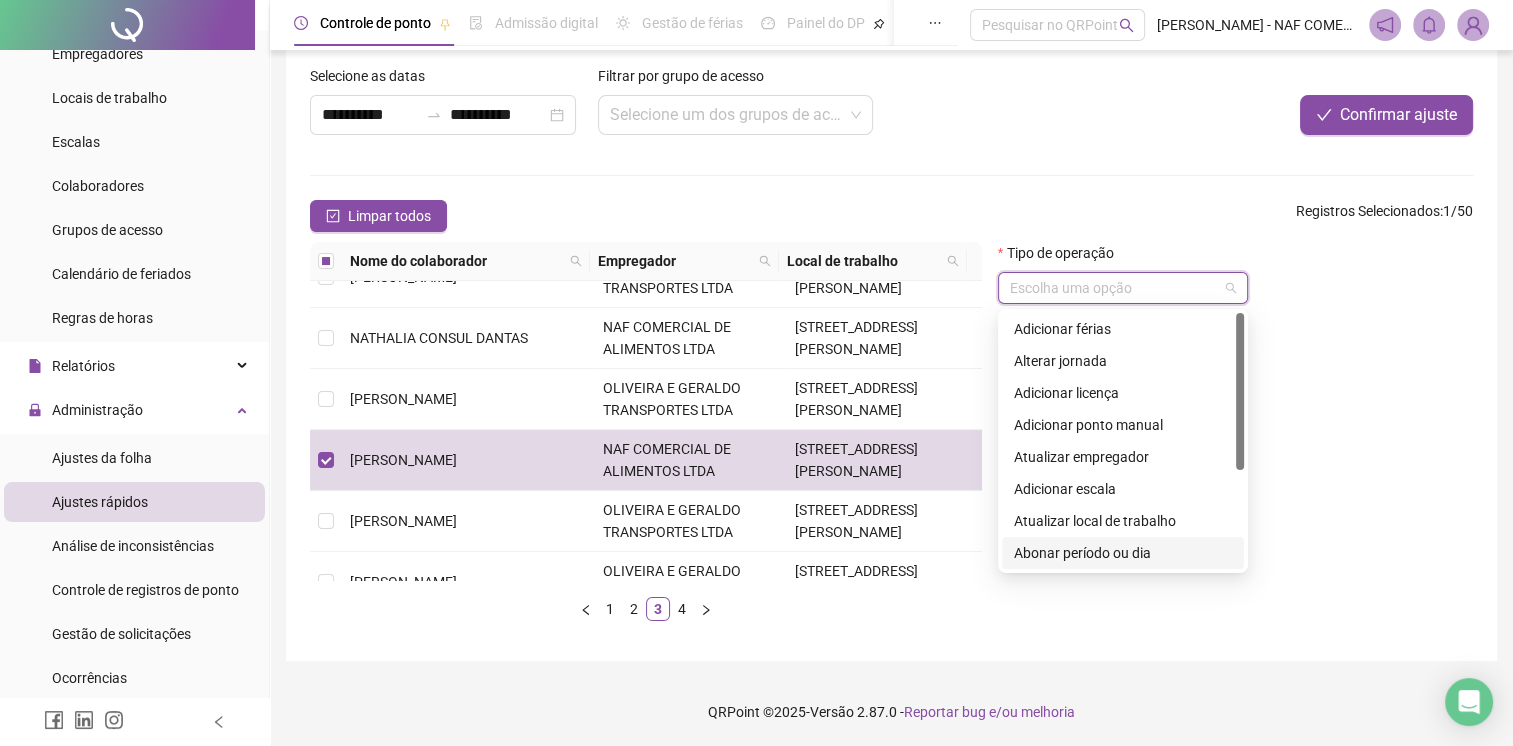 click on "Abonar período ou dia" at bounding box center (1123, 553) 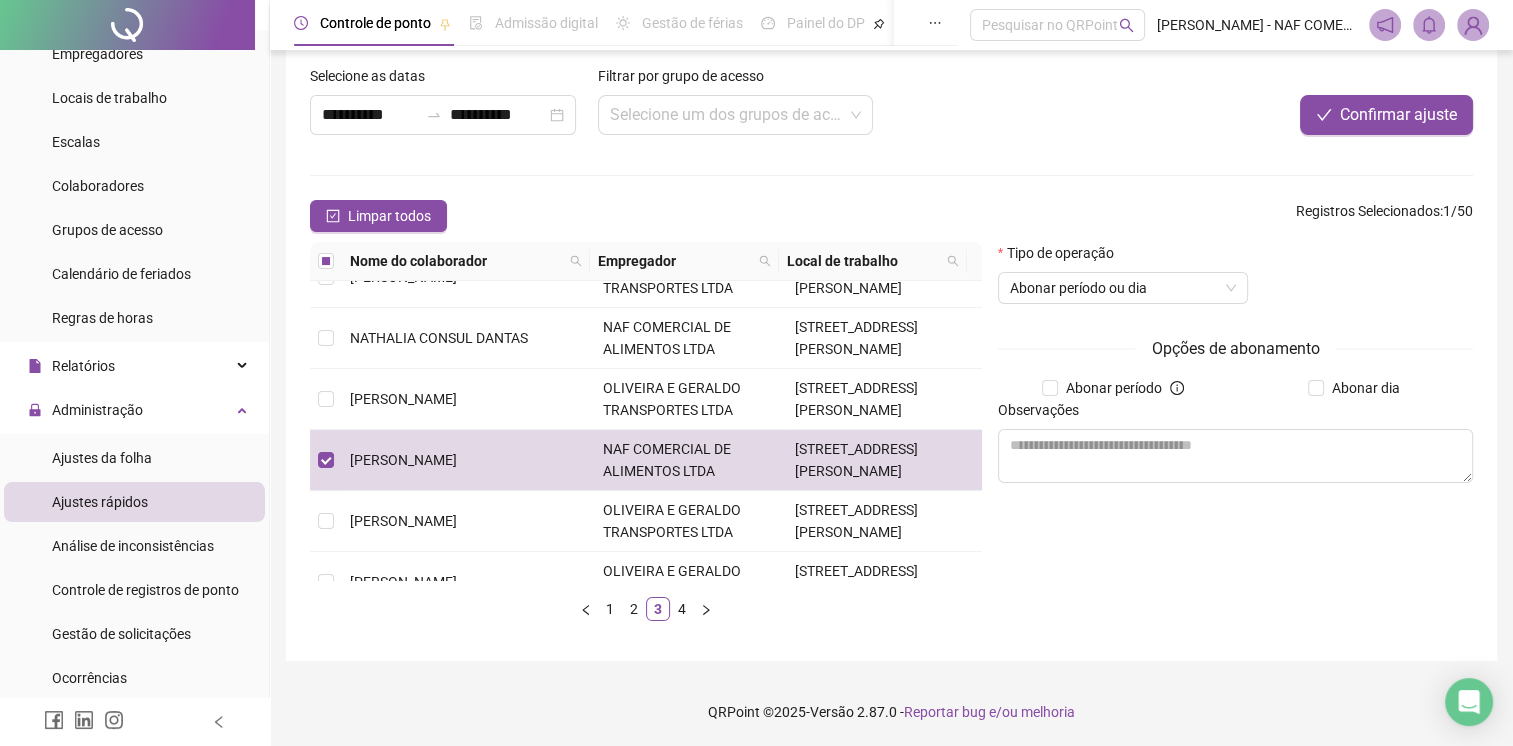 click on "Abonar dia" at bounding box center (1358, 388) 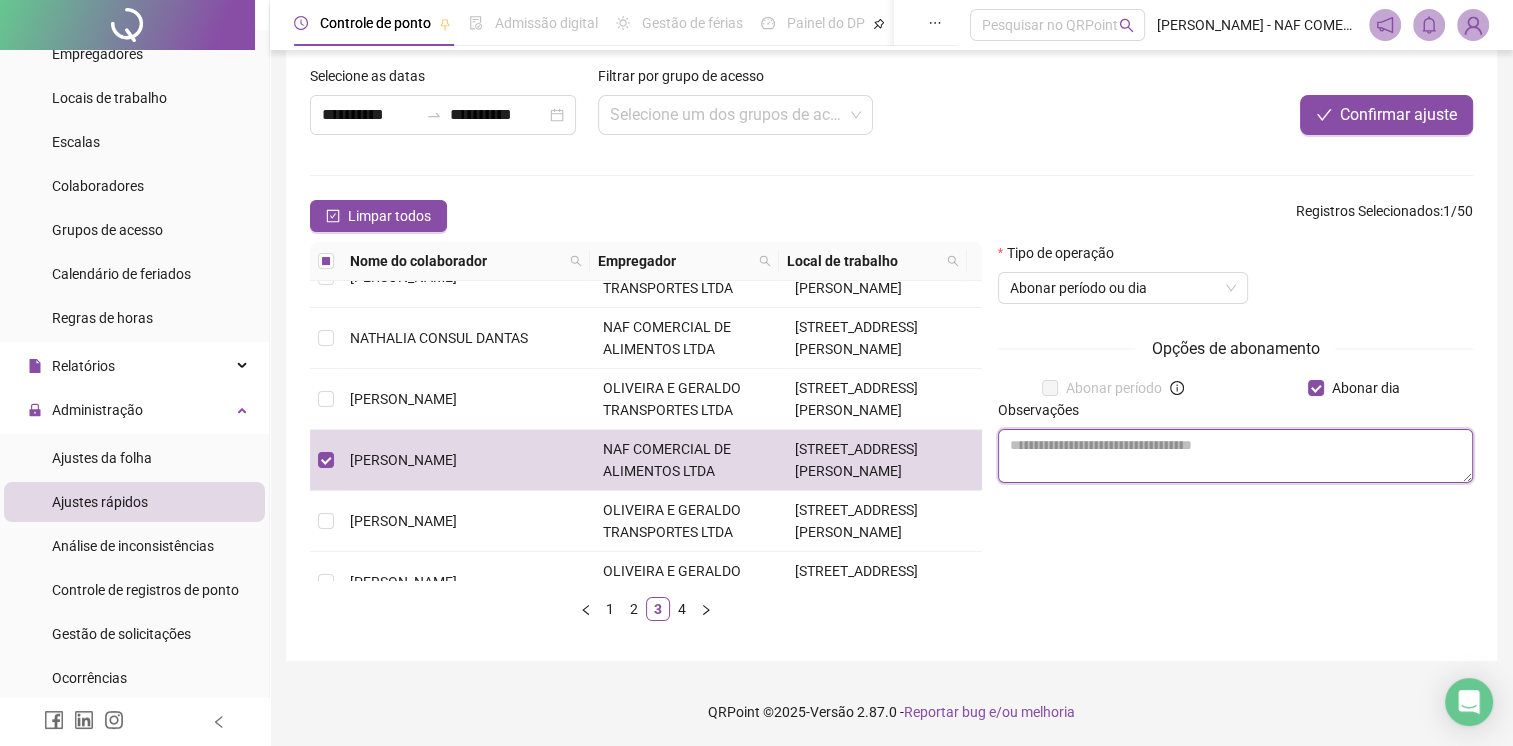 click at bounding box center (1235, 456) 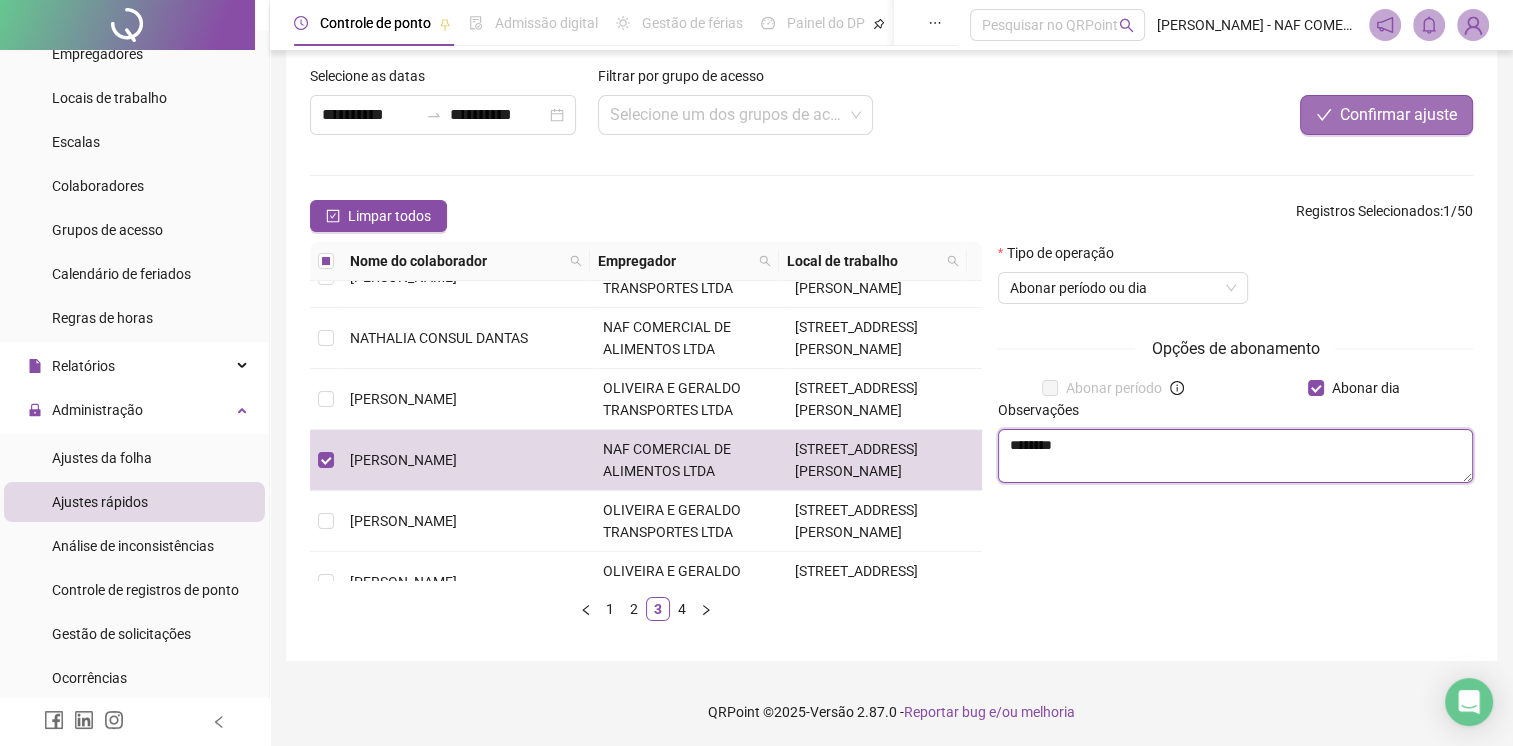 type on "********" 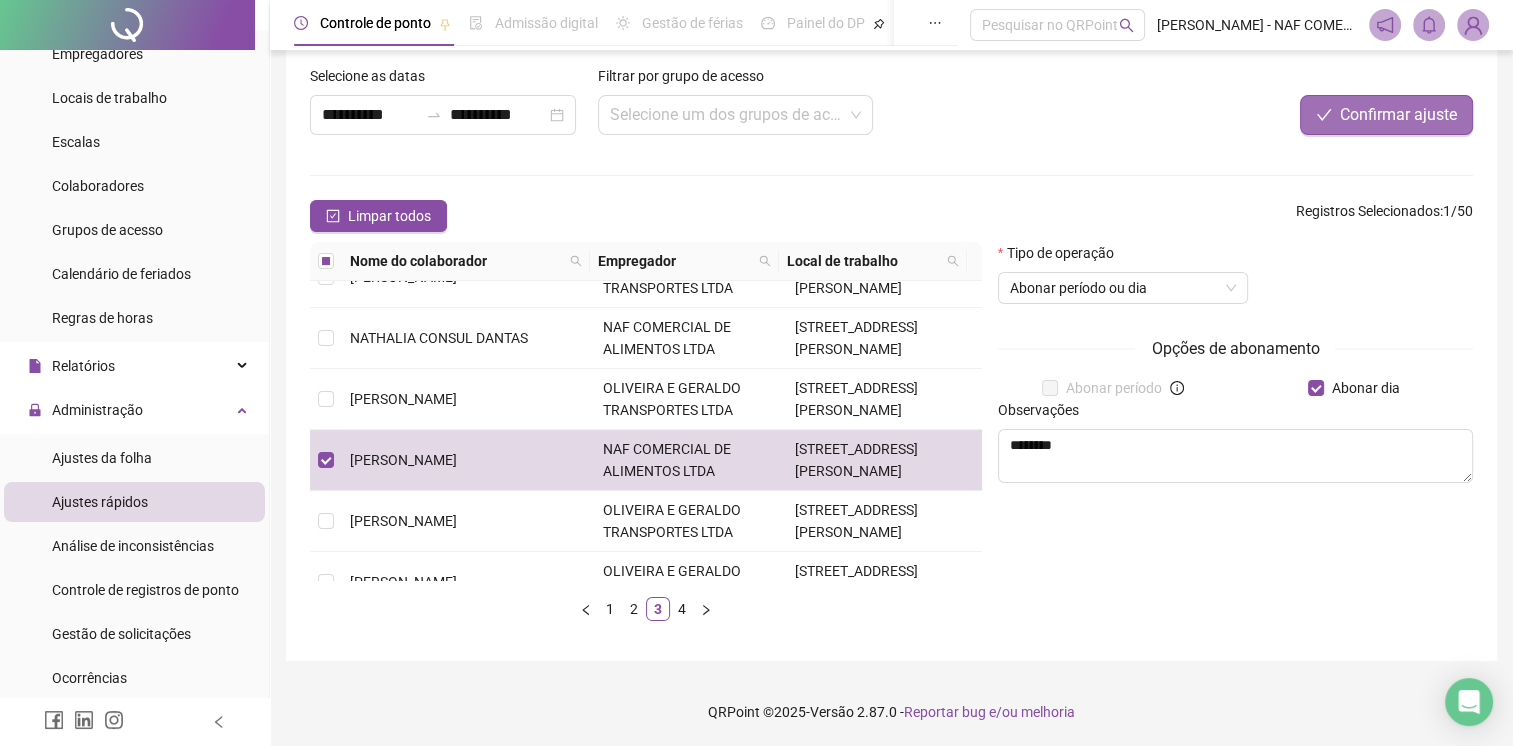 click on "Confirmar ajuste" at bounding box center [1398, 115] 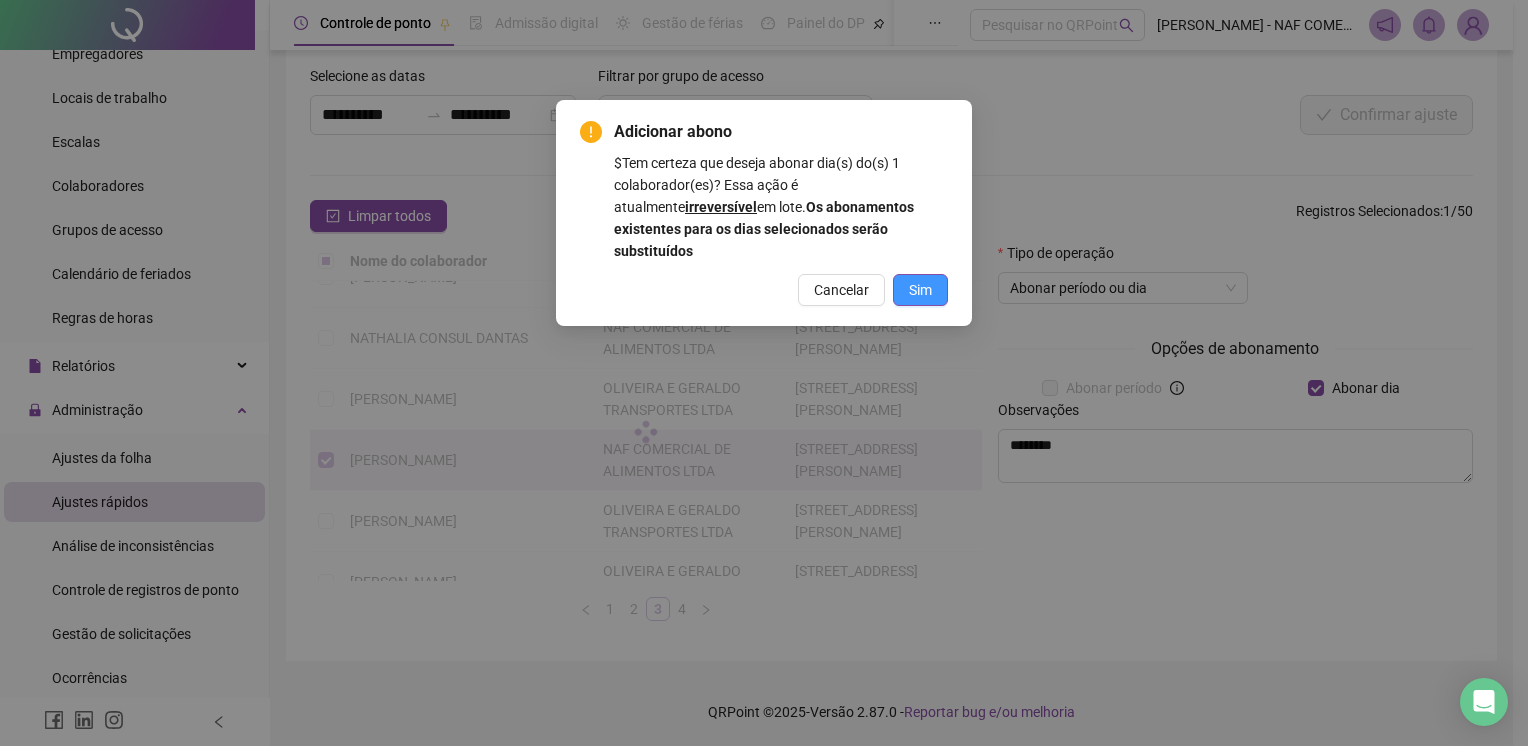 click on "Sim" at bounding box center [920, 290] 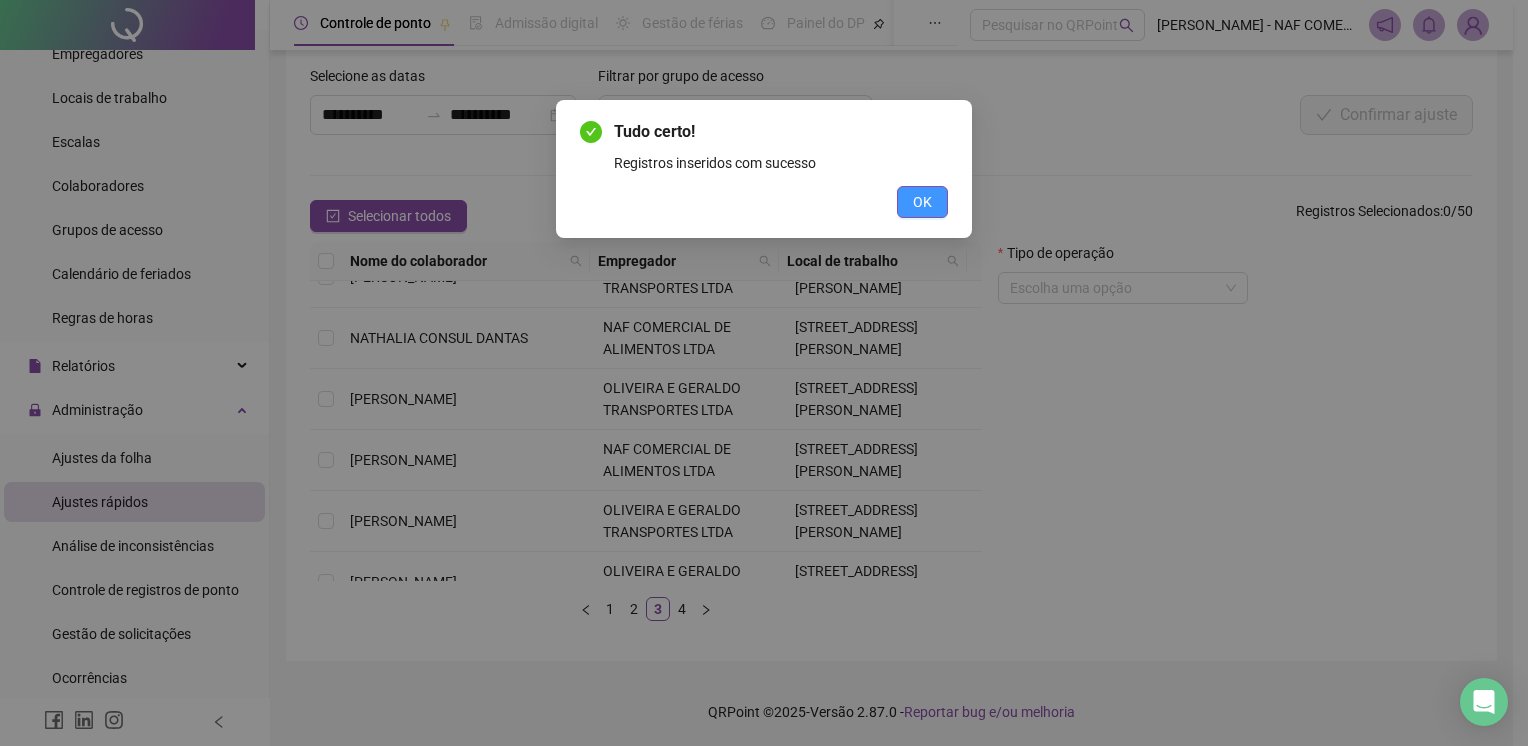 click on "OK" at bounding box center [922, 202] 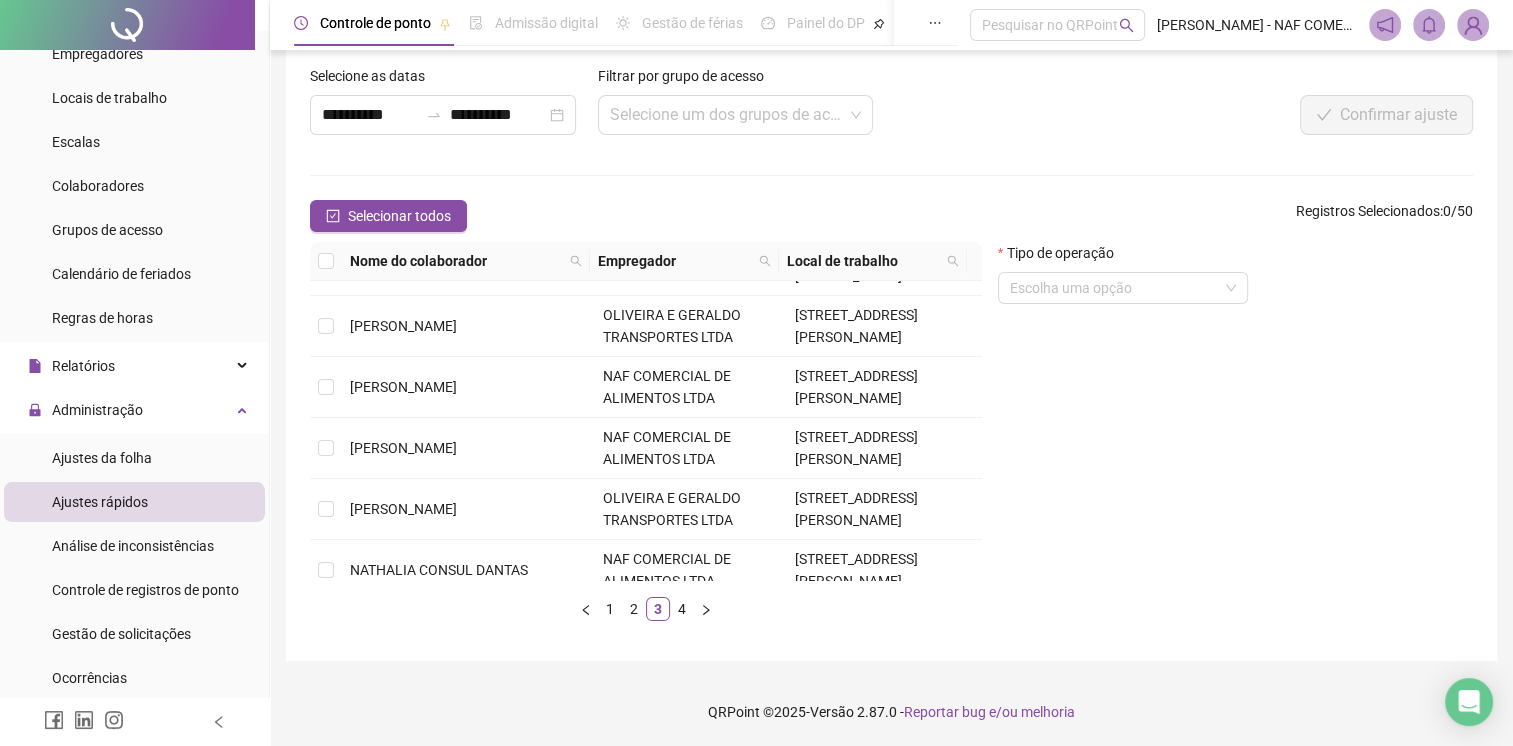 scroll, scrollTop: 0, scrollLeft: 0, axis: both 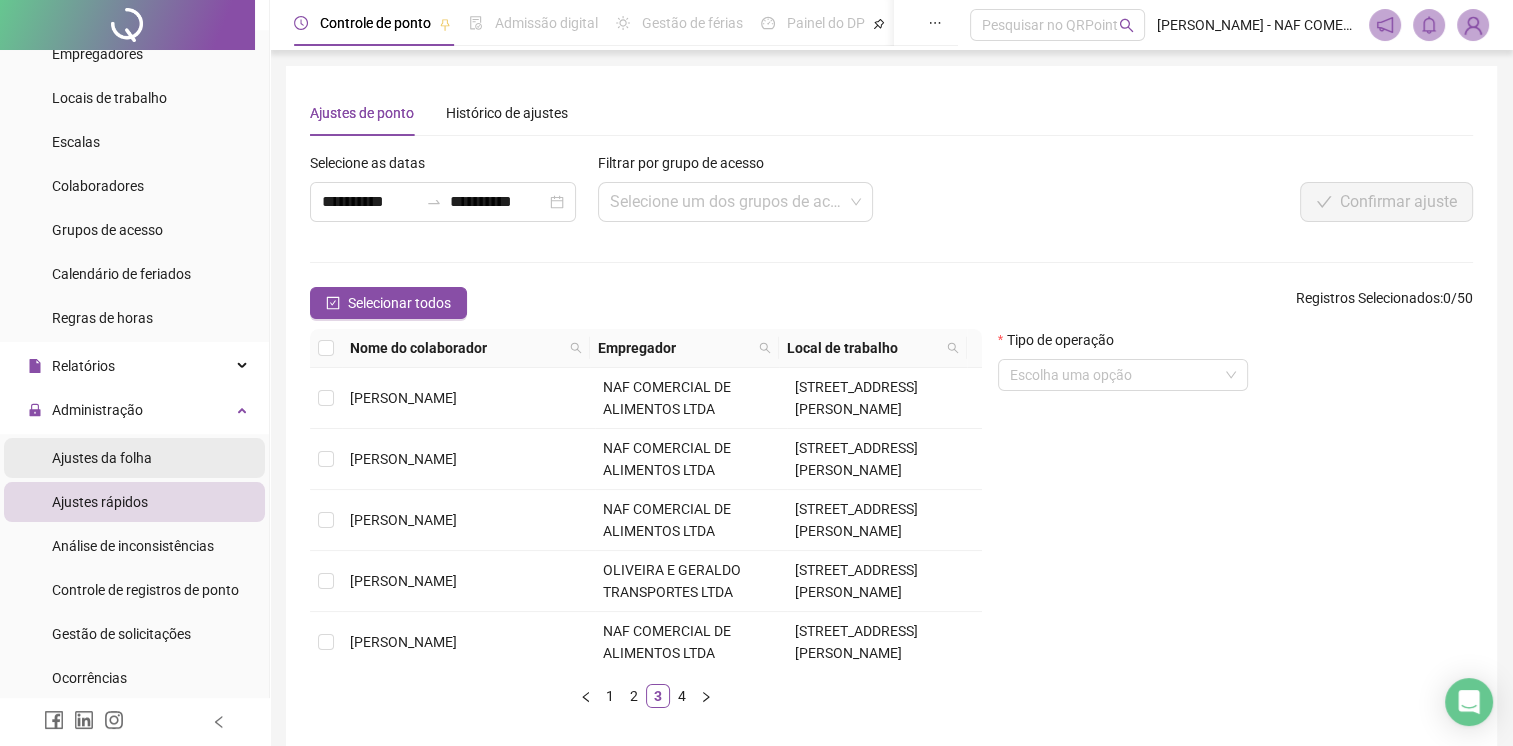 click on "Ajustes da folha" at bounding box center [102, 458] 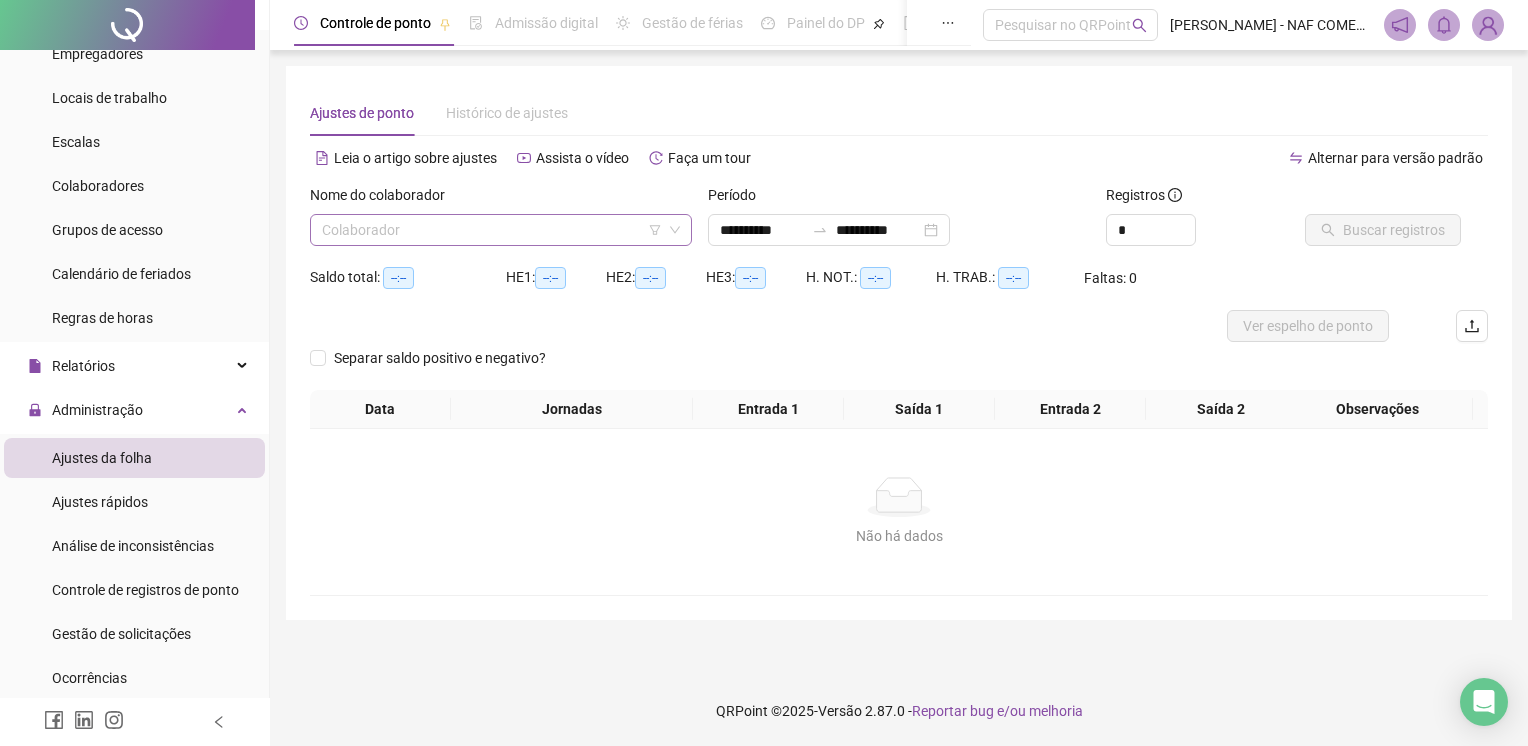 click at bounding box center (495, 230) 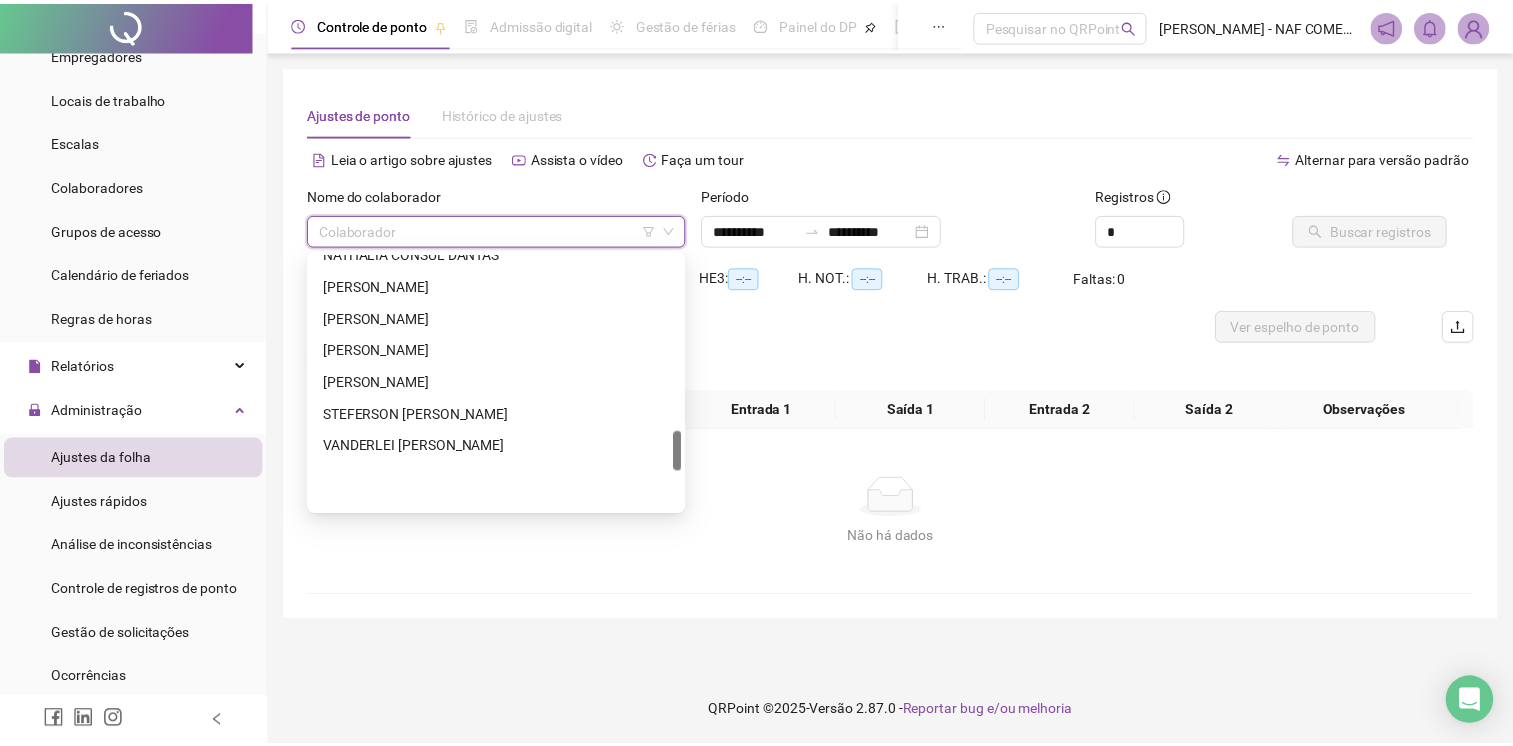 scroll, scrollTop: 1100, scrollLeft: 0, axis: vertical 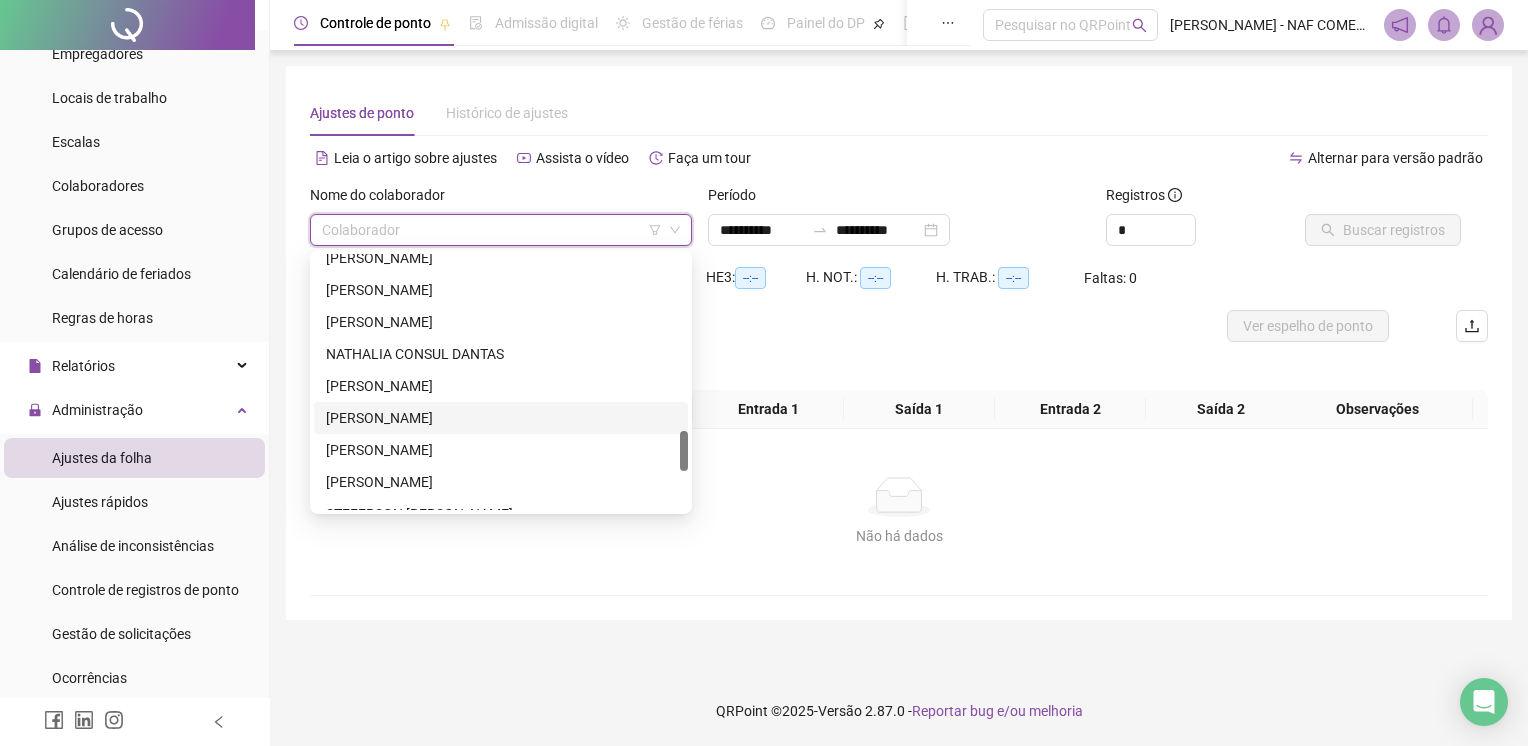 click on "[PERSON_NAME]" at bounding box center (501, 418) 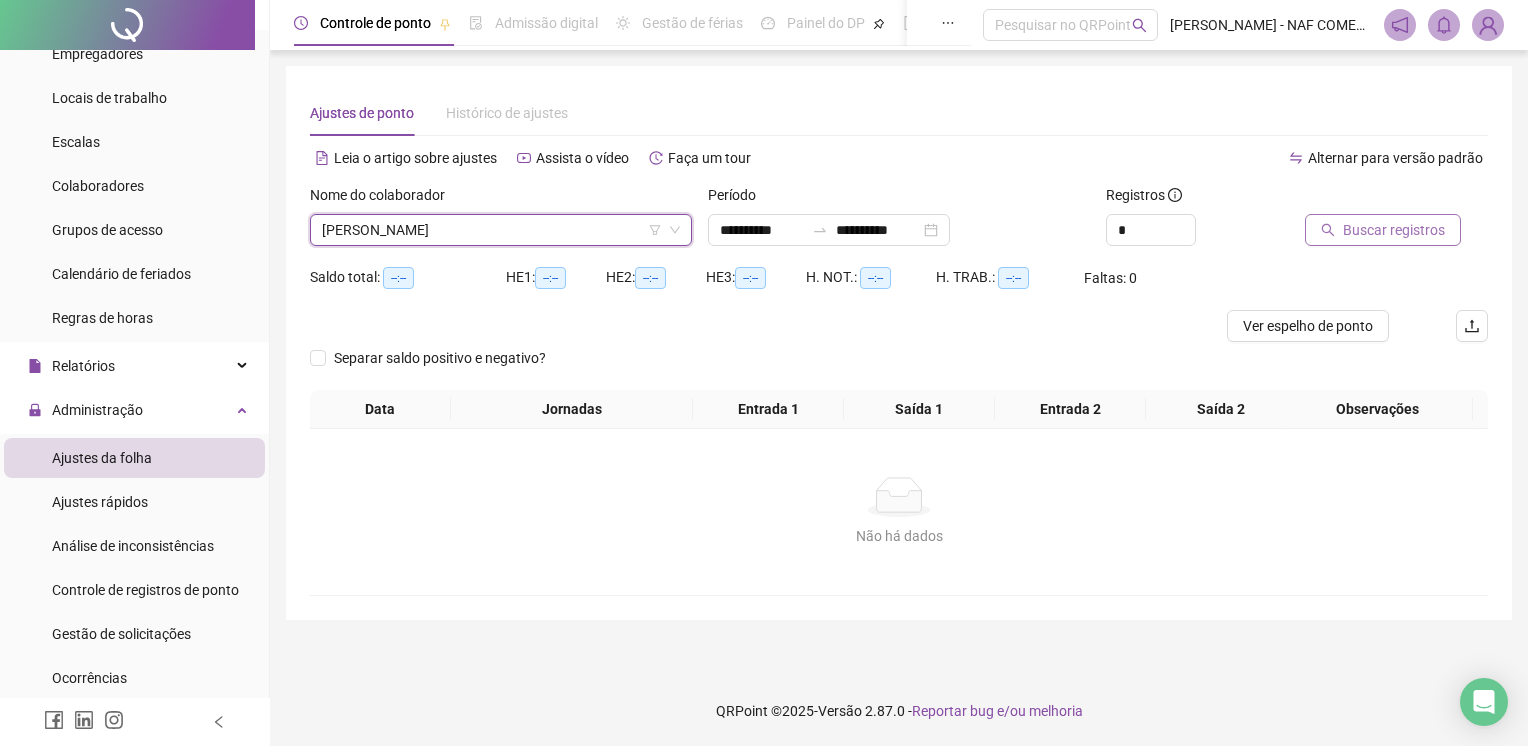 click on "Buscar registros" at bounding box center (1383, 230) 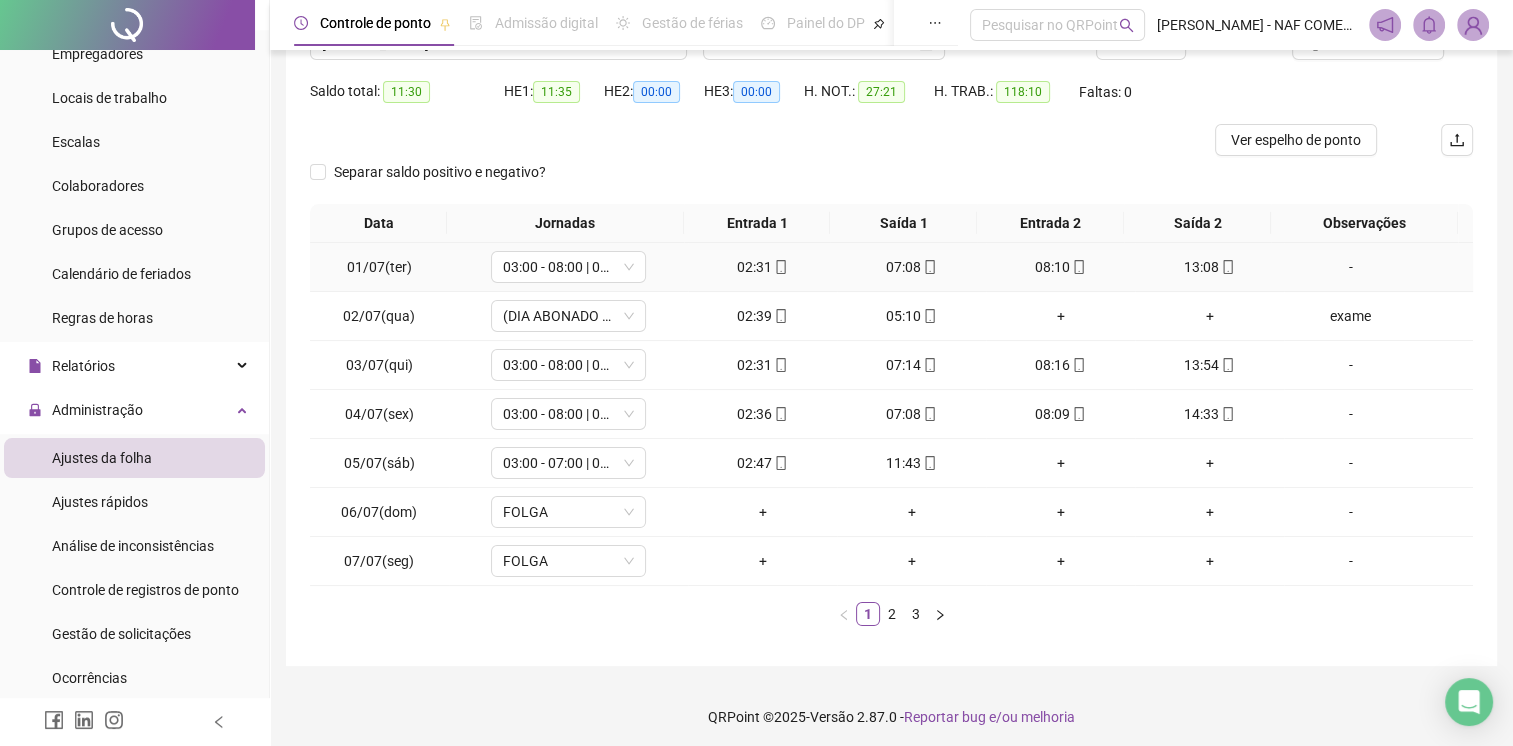 scroll, scrollTop: 190, scrollLeft: 0, axis: vertical 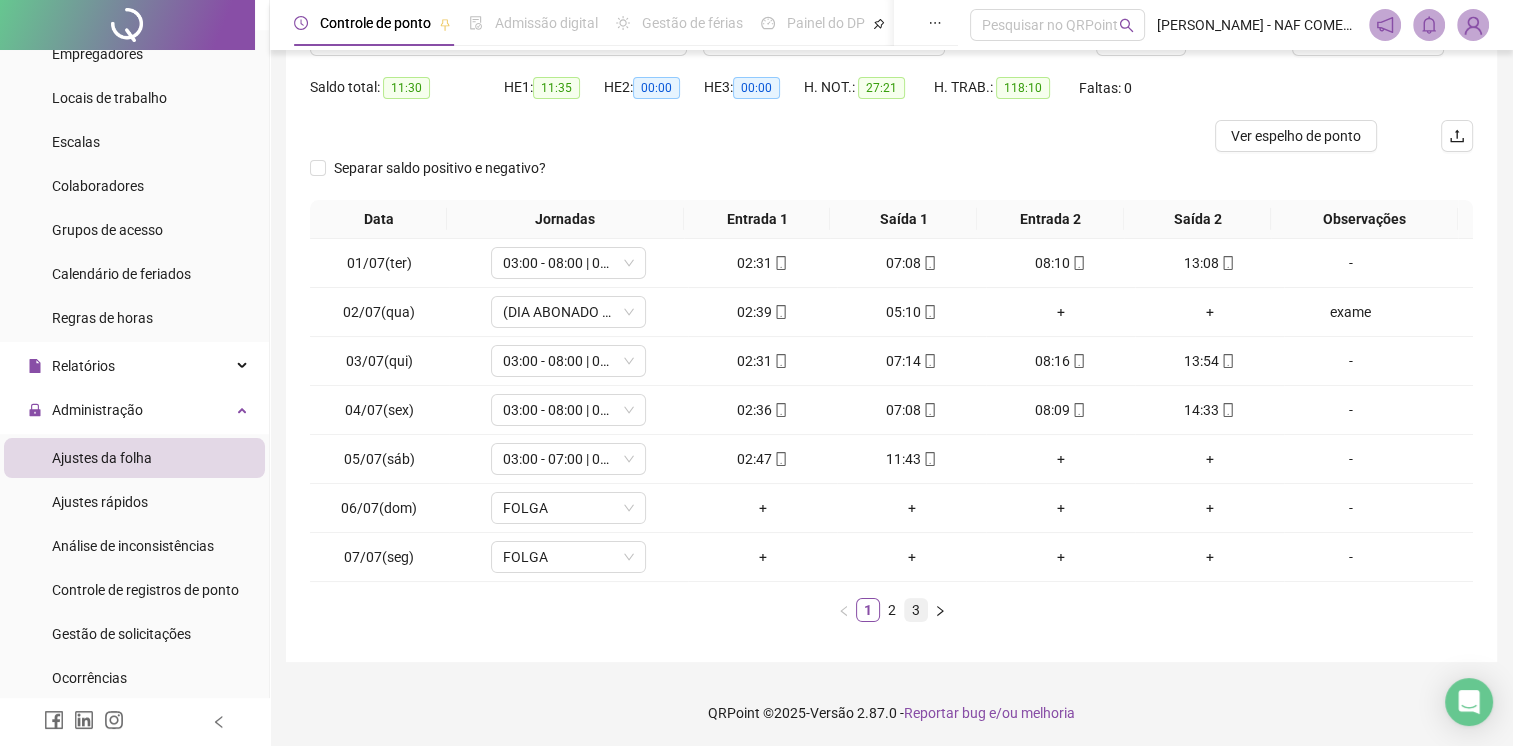 click on "3" at bounding box center [916, 610] 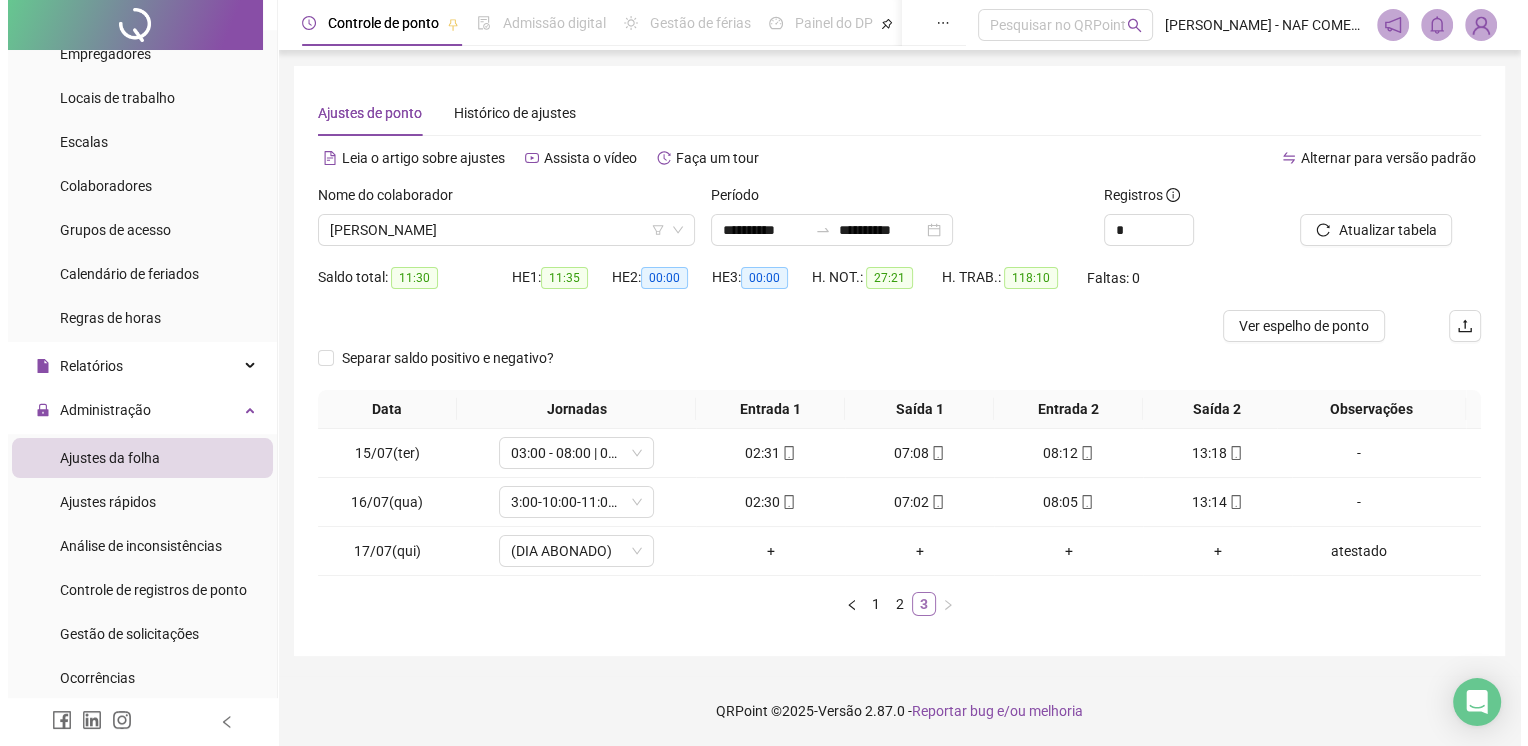 scroll, scrollTop: 0, scrollLeft: 0, axis: both 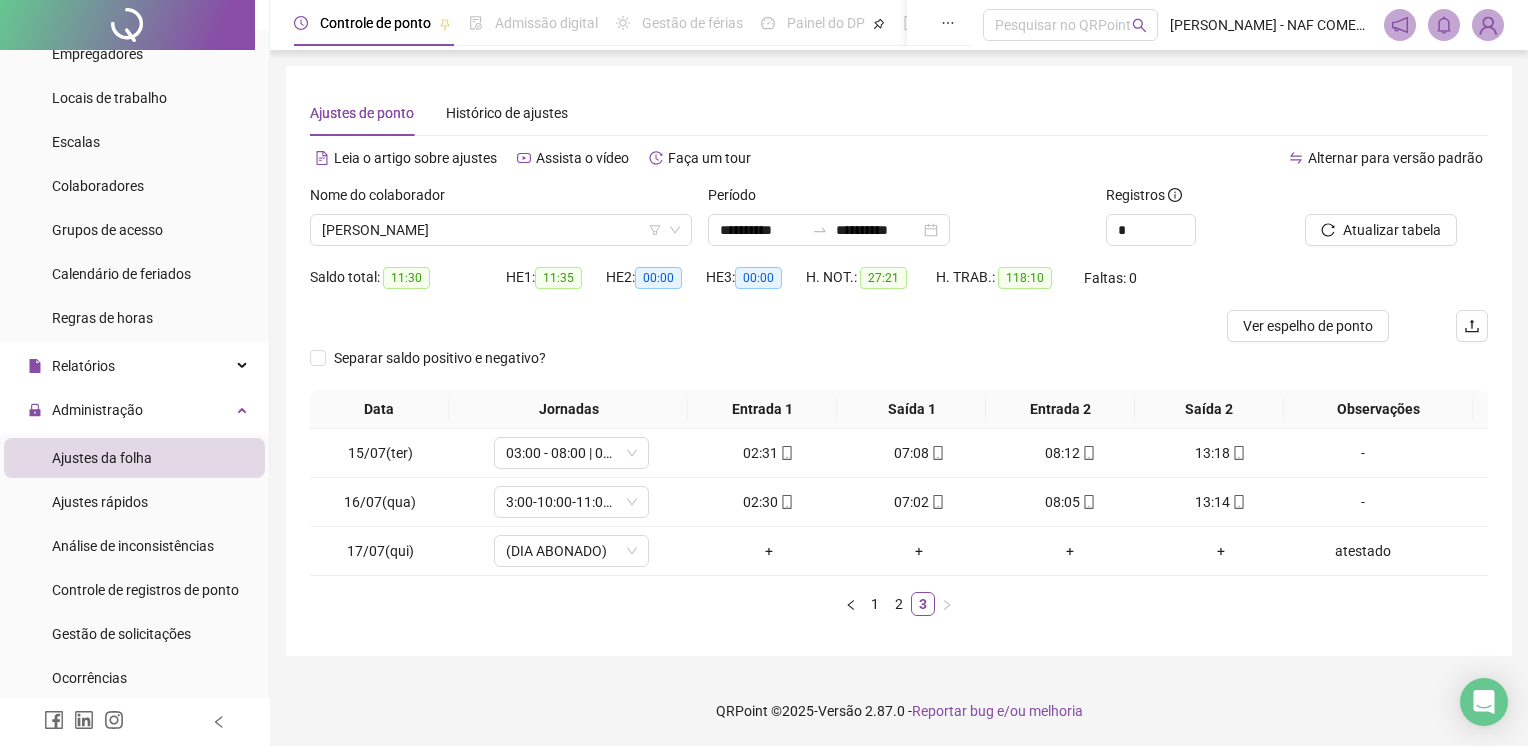 click on "**********" at bounding box center (899, 361) 